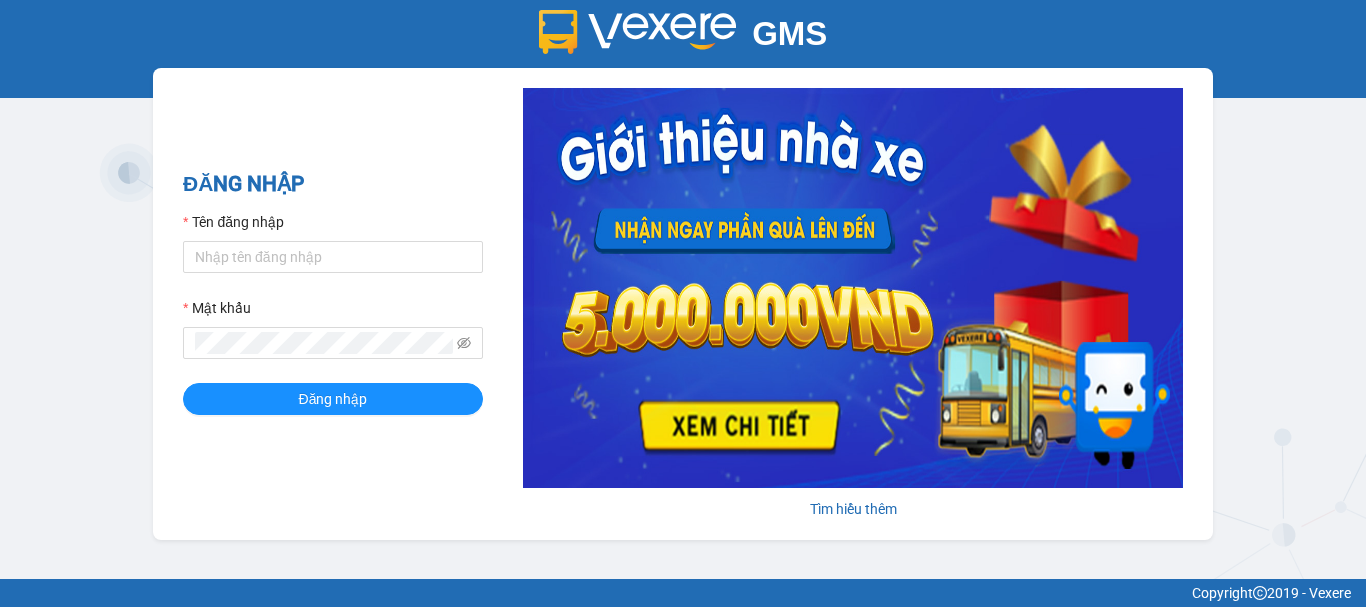 scroll, scrollTop: 0, scrollLeft: 0, axis: both 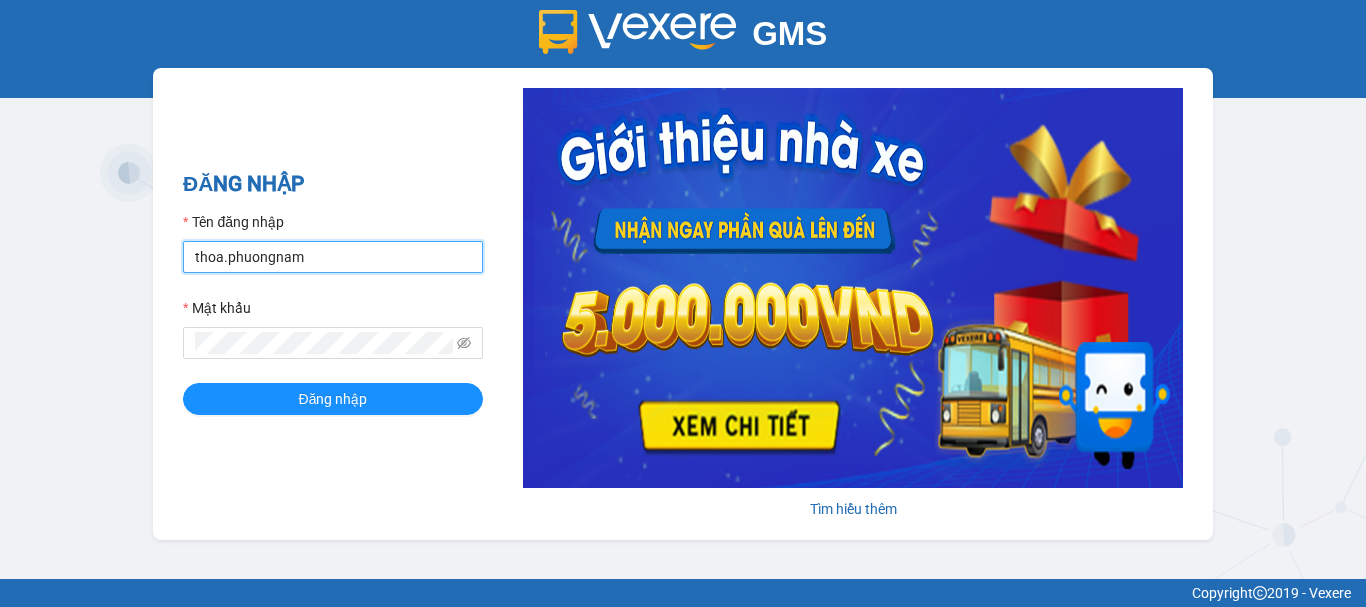 drag, startPoint x: 215, startPoint y: 235, endPoint x: 51, endPoint y: 227, distance: 164.195 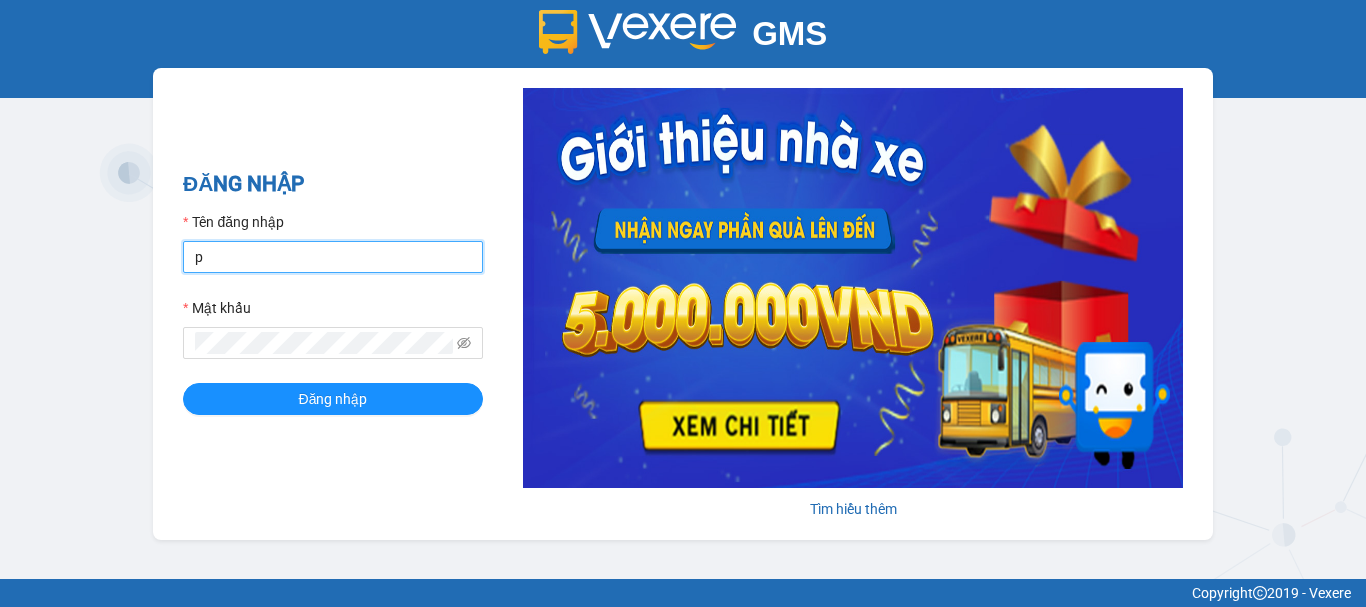 type on "phuongthao.phuongnam" 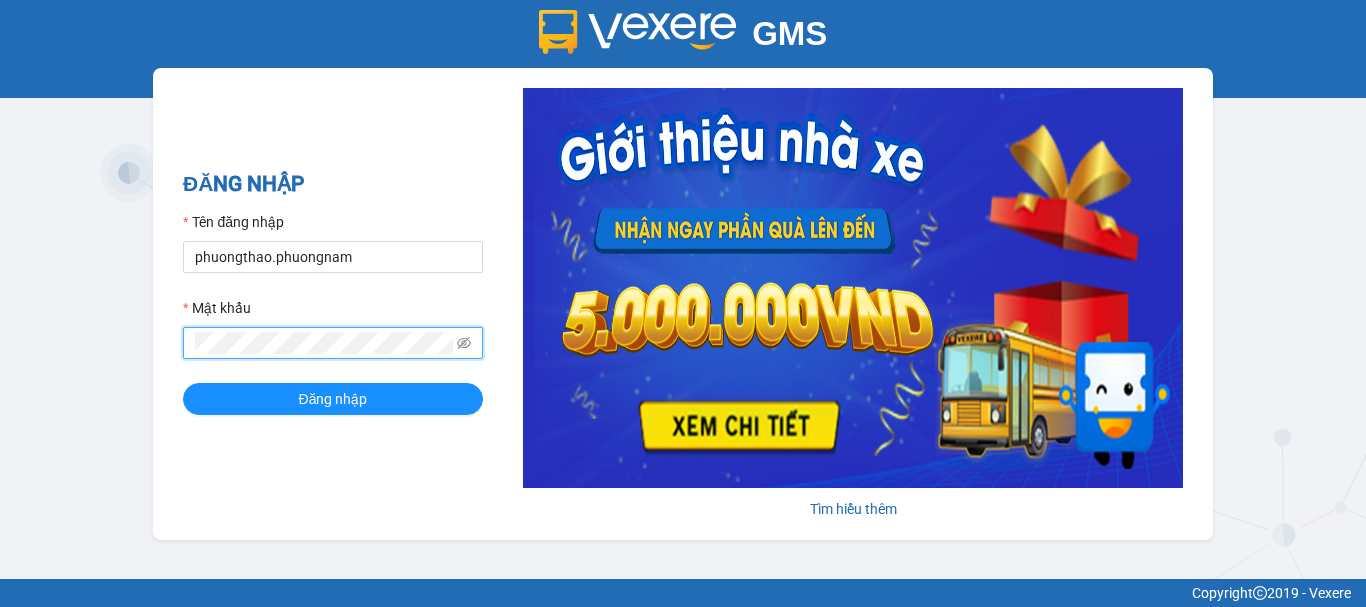 click on "GMS Hệ thống quản lý hàng hóa ĐĂNG NHẬP Tên đăng nhập phuongthao.phuongnam Mật khẩu Đăng nhập Tìm hiểu thêm" at bounding box center [683, 289] 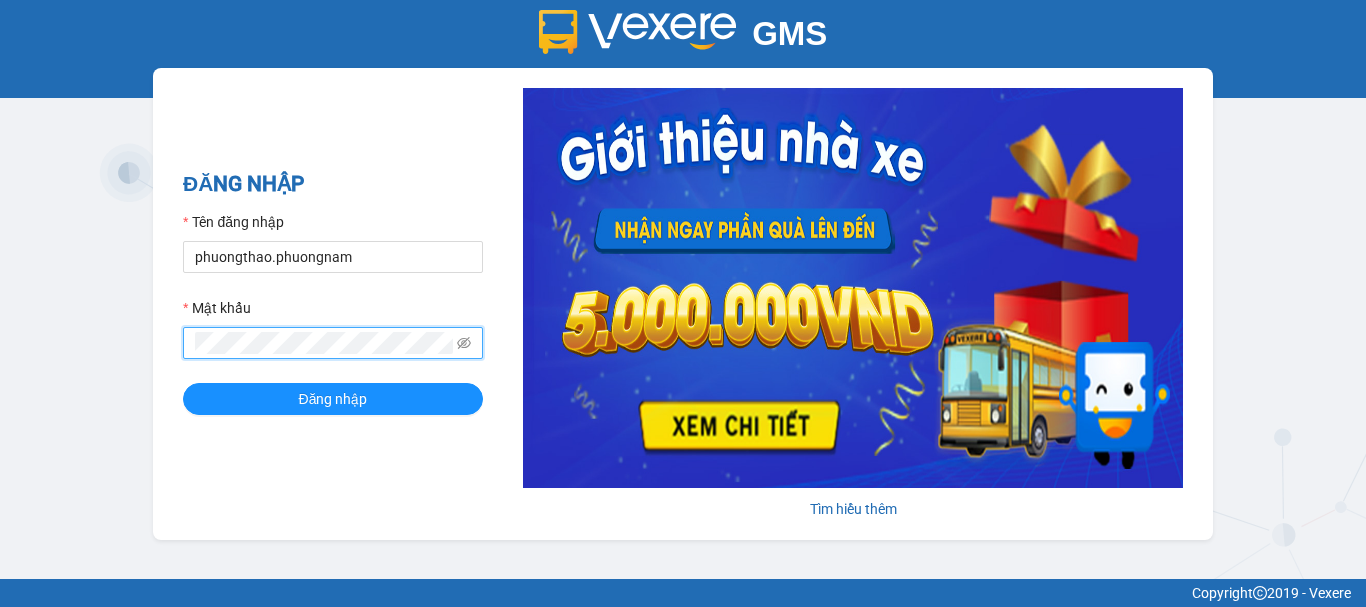 click on "Đăng nhập" at bounding box center (333, 399) 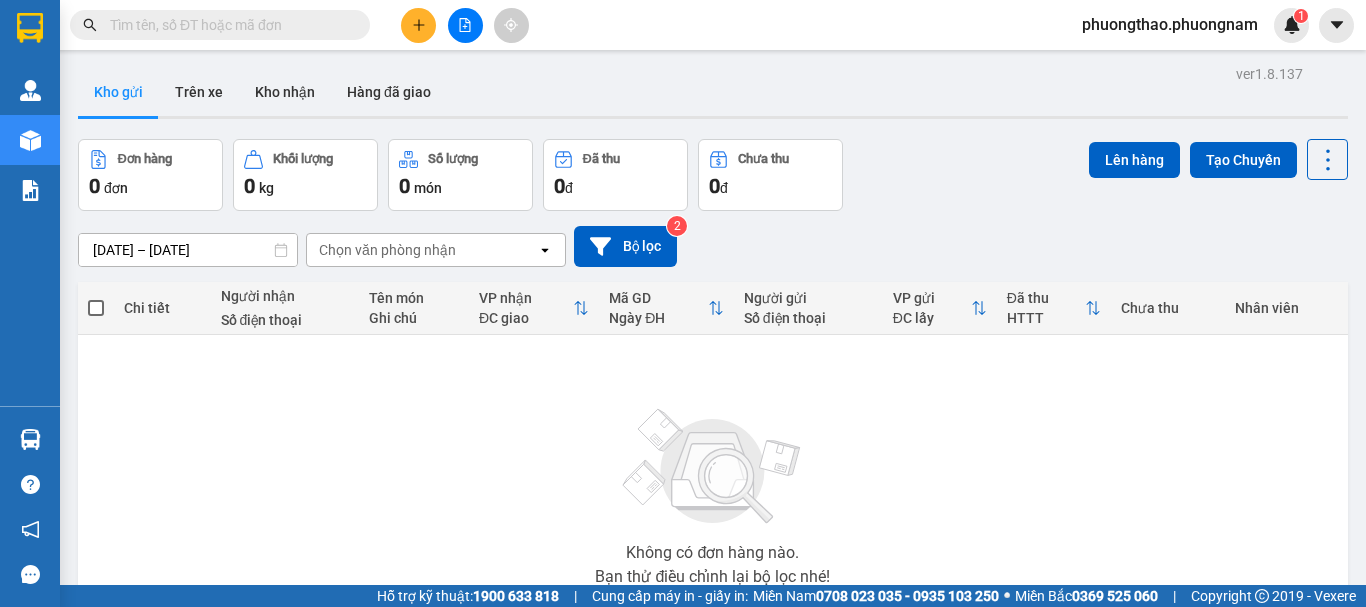 scroll, scrollTop: 0, scrollLeft: 0, axis: both 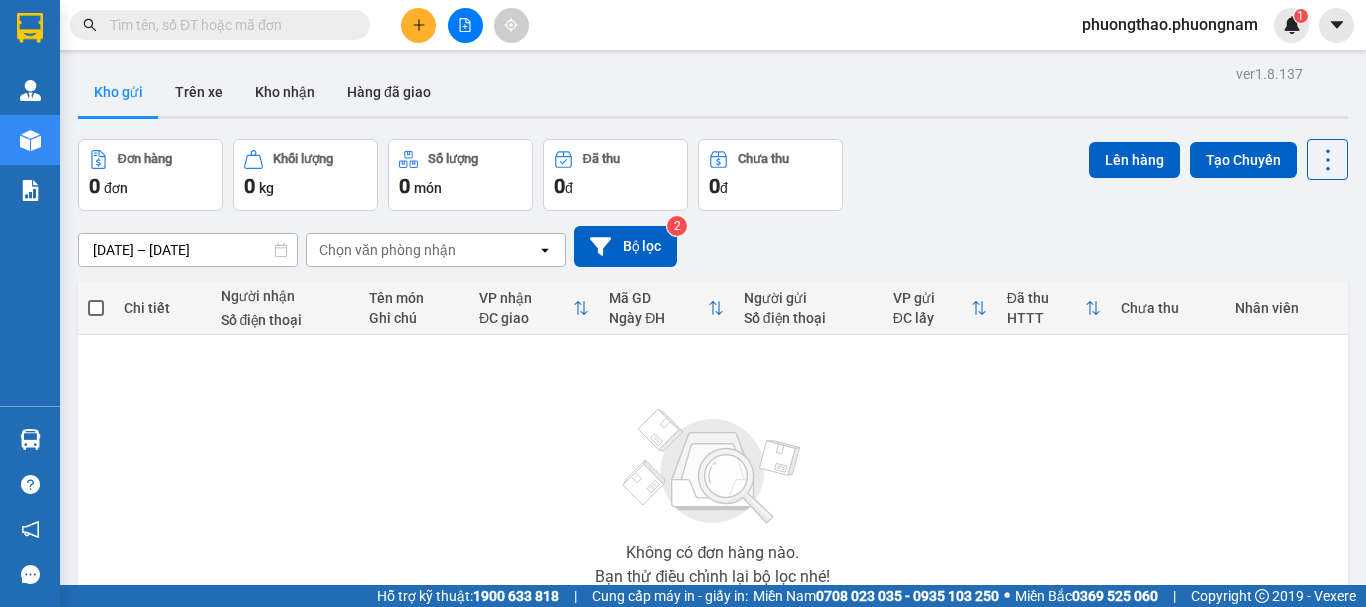 click on "Không có đơn hàng nào. Bạn thử điều [PERSON_NAME] bộ lọc nhé!" at bounding box center [713, 491] 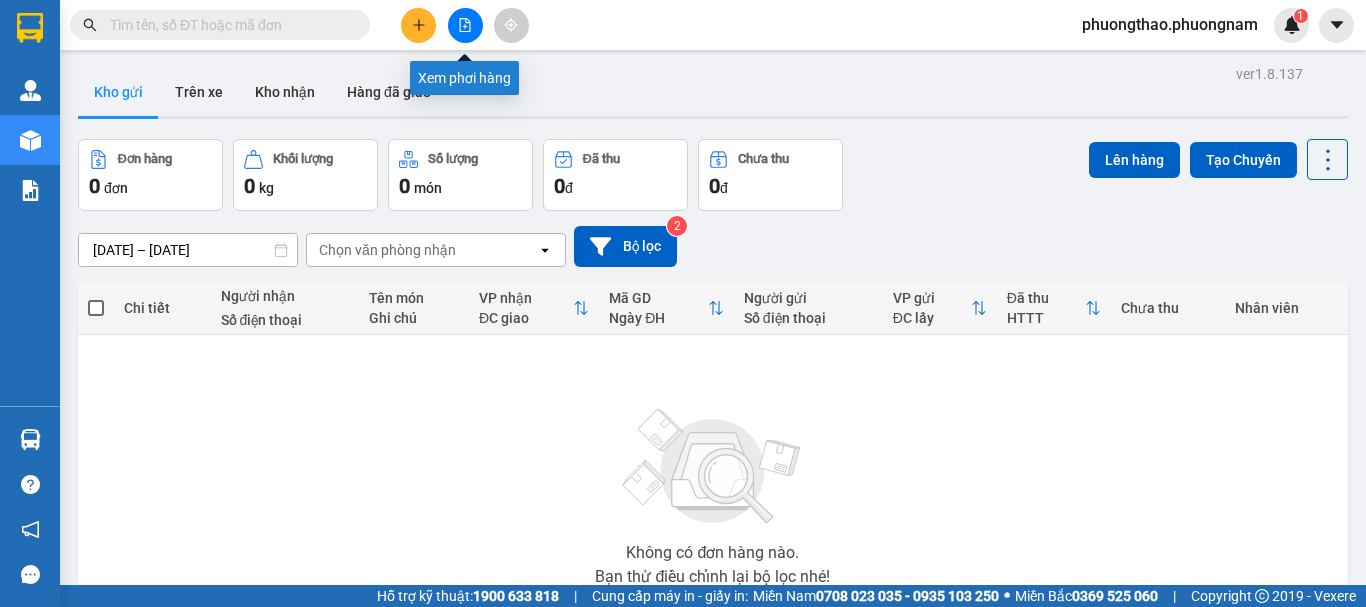 click 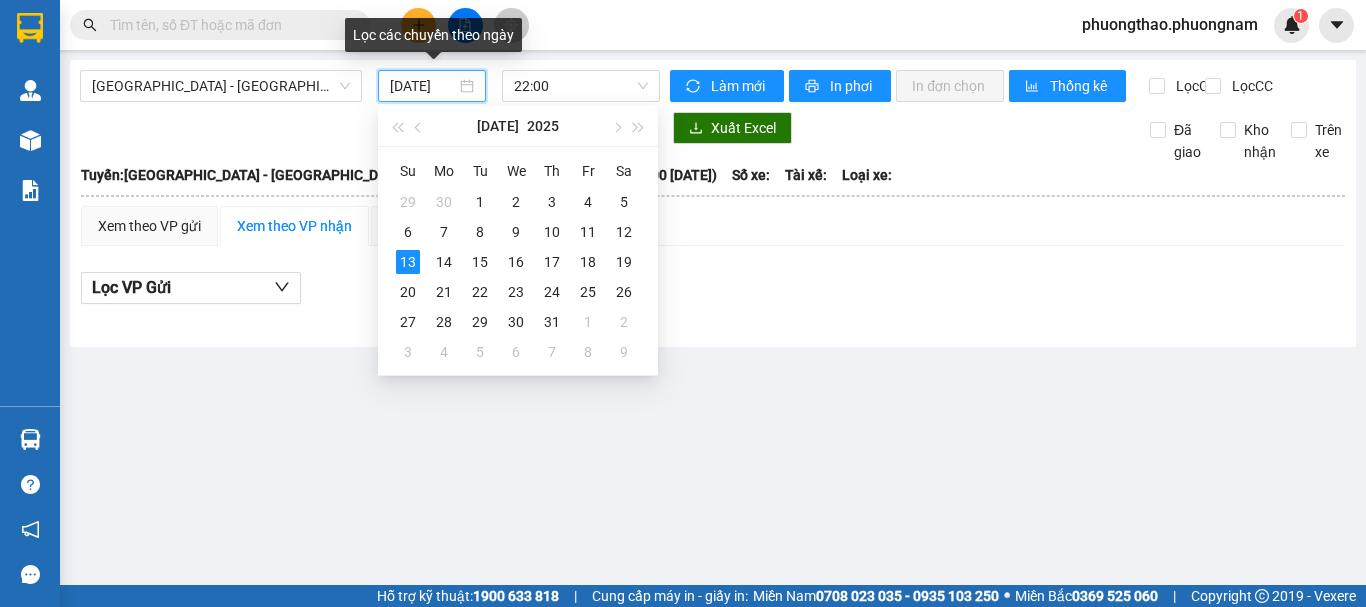 click on "[DATE]" at bounding box center [423, 86] 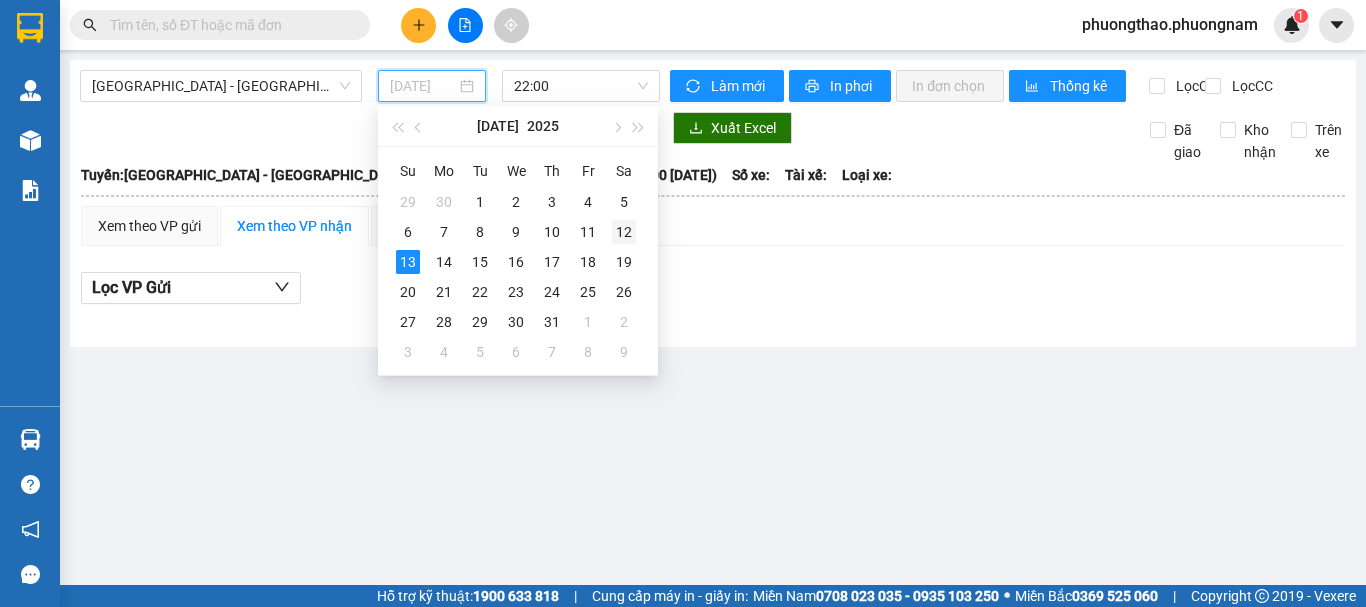 click on "12" at bounding box center [624, 232] 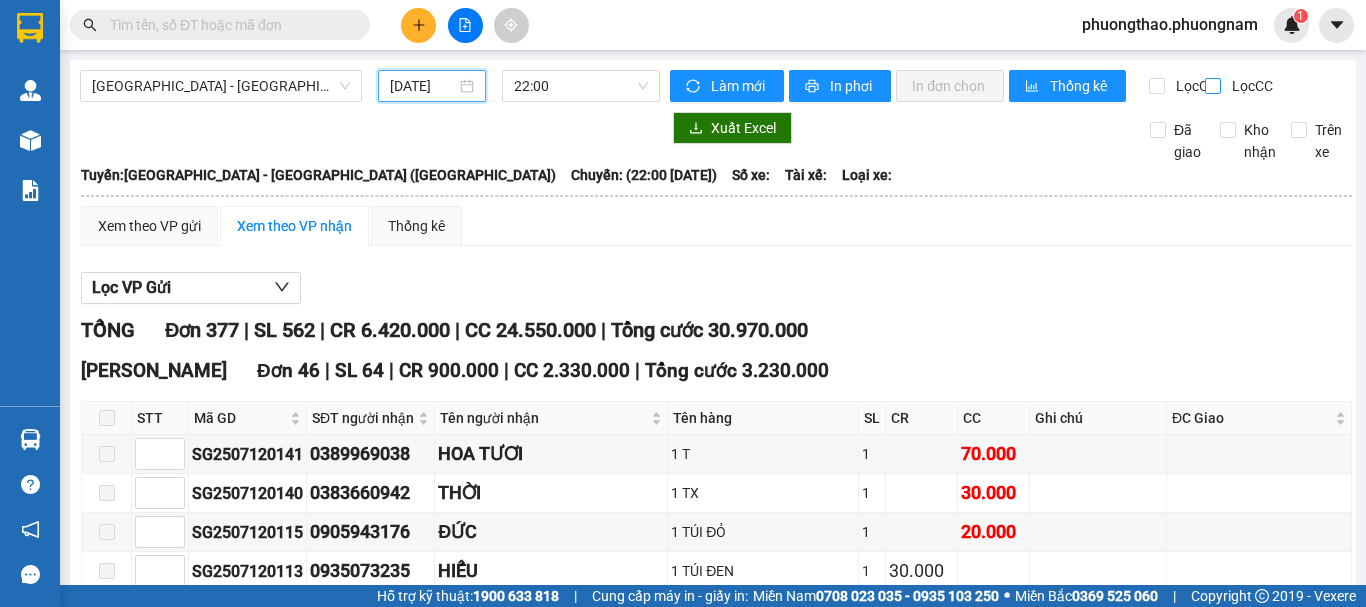 click on "Lọc  CC" at bounding box center [1214, 86] 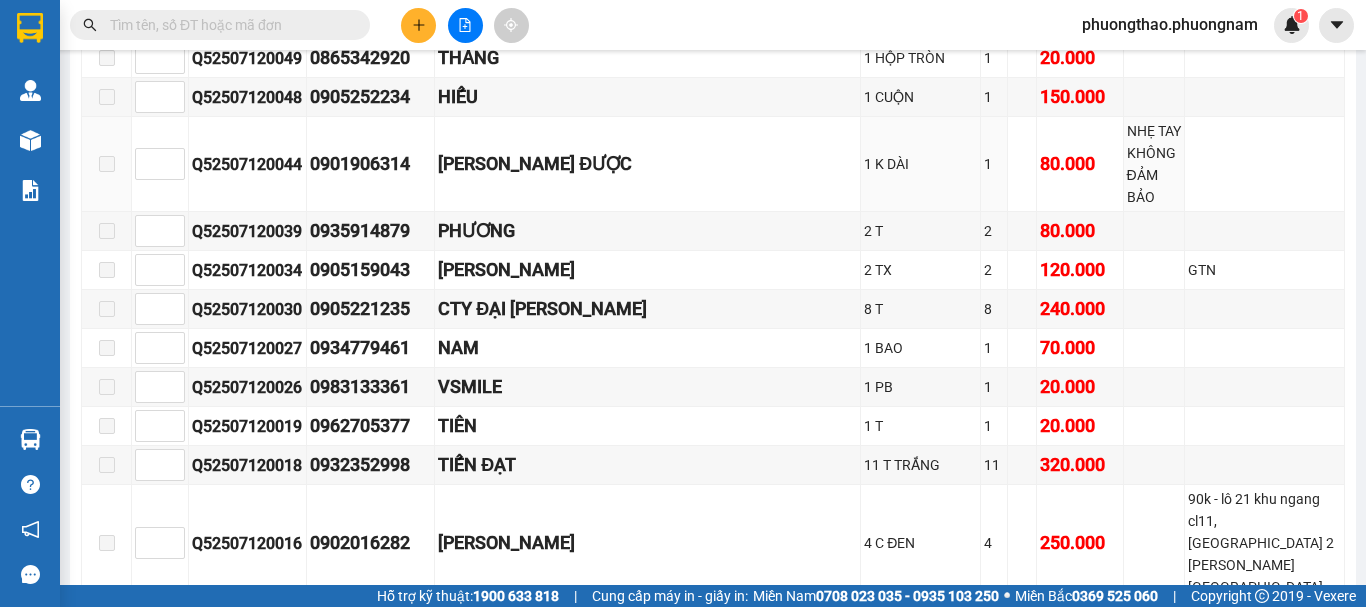scroll, scrollTop: 7600, scrollLeft: 0, axis: vertical 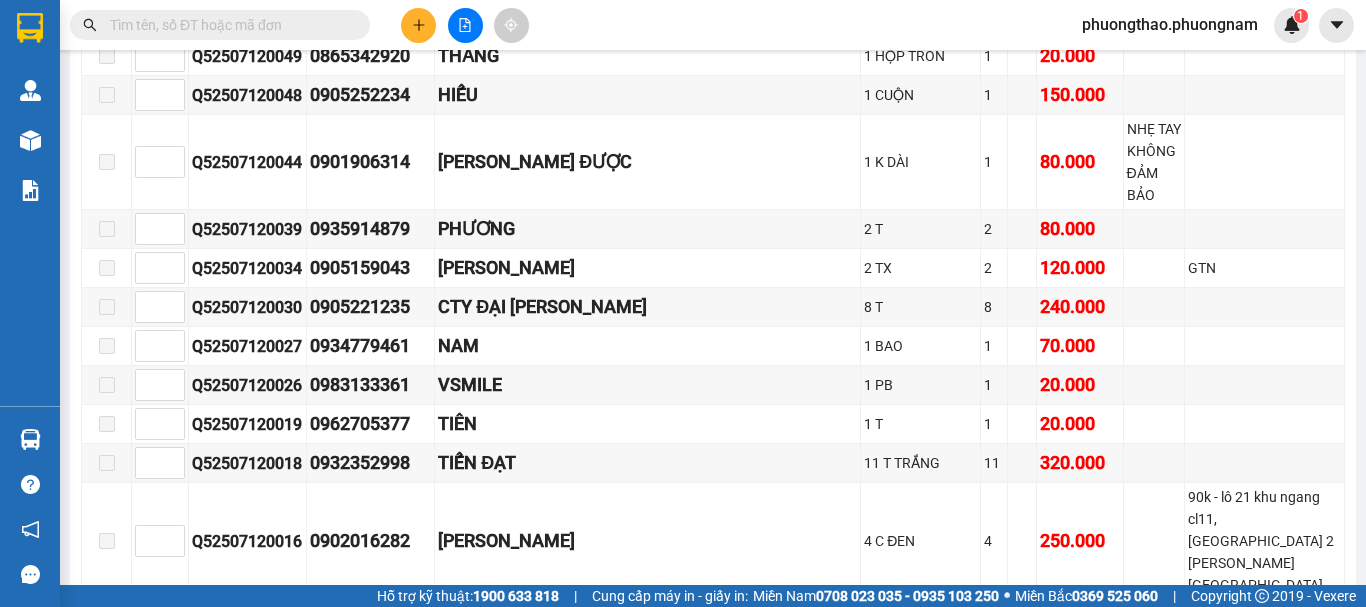 click on "In DS" at bounding box center (526, 787) 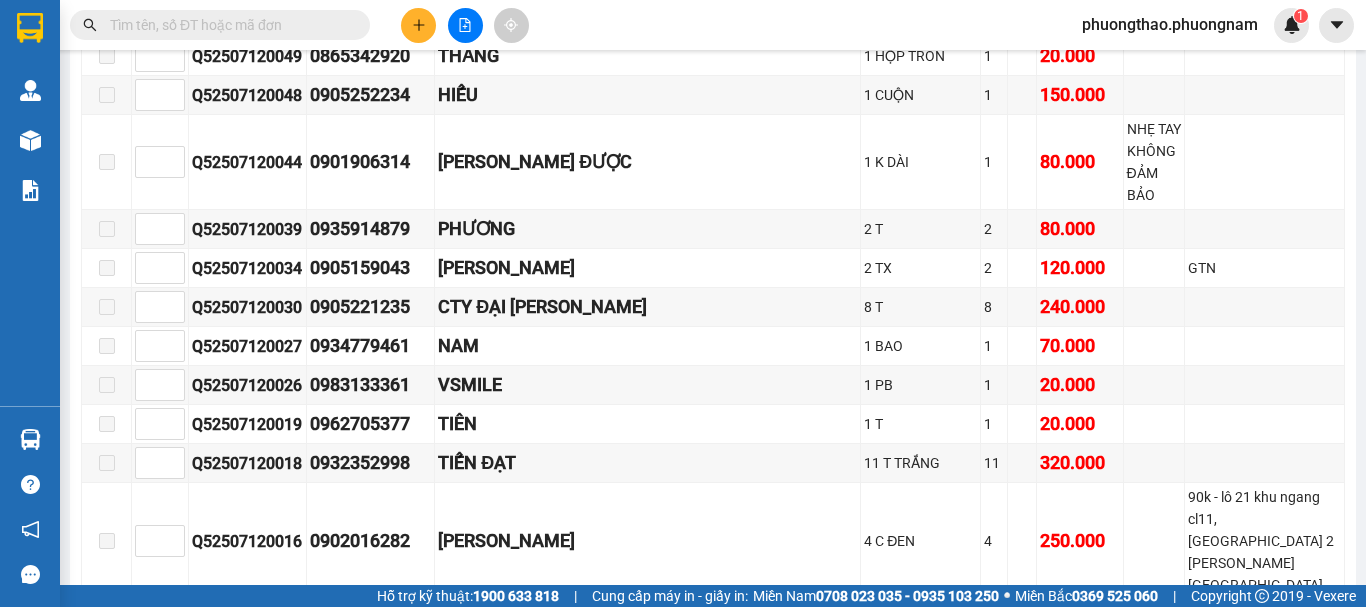 scroll, scrollTop: 0, scrollLeft: 0, axis: both 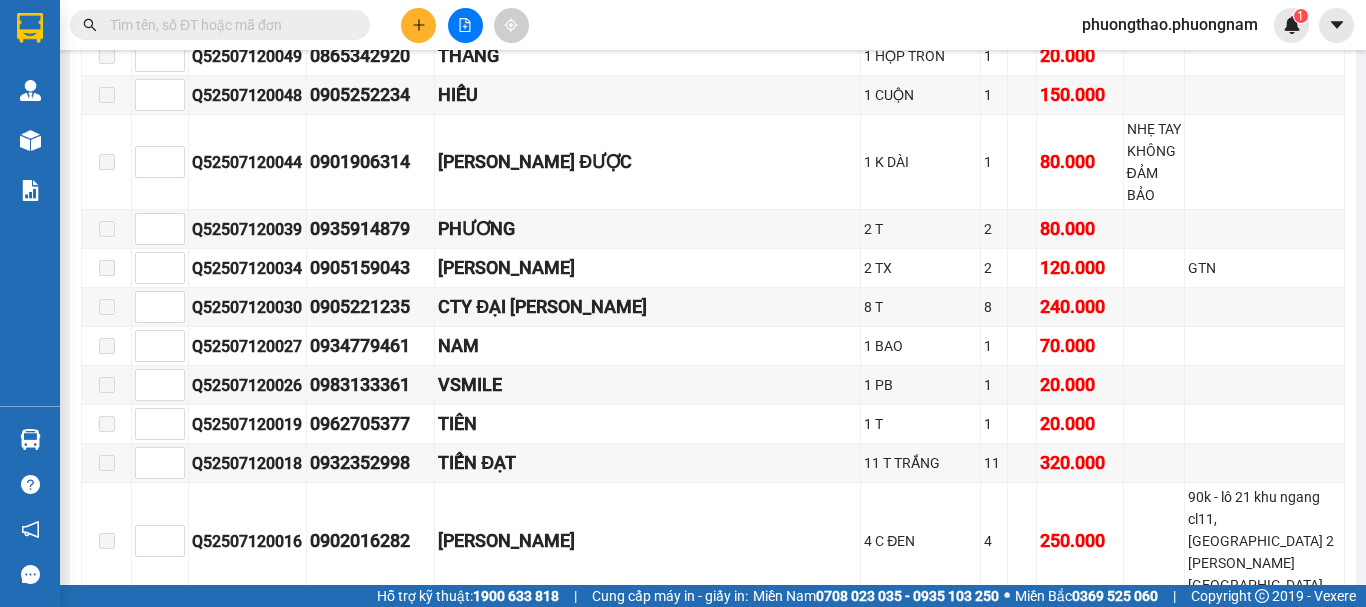 click 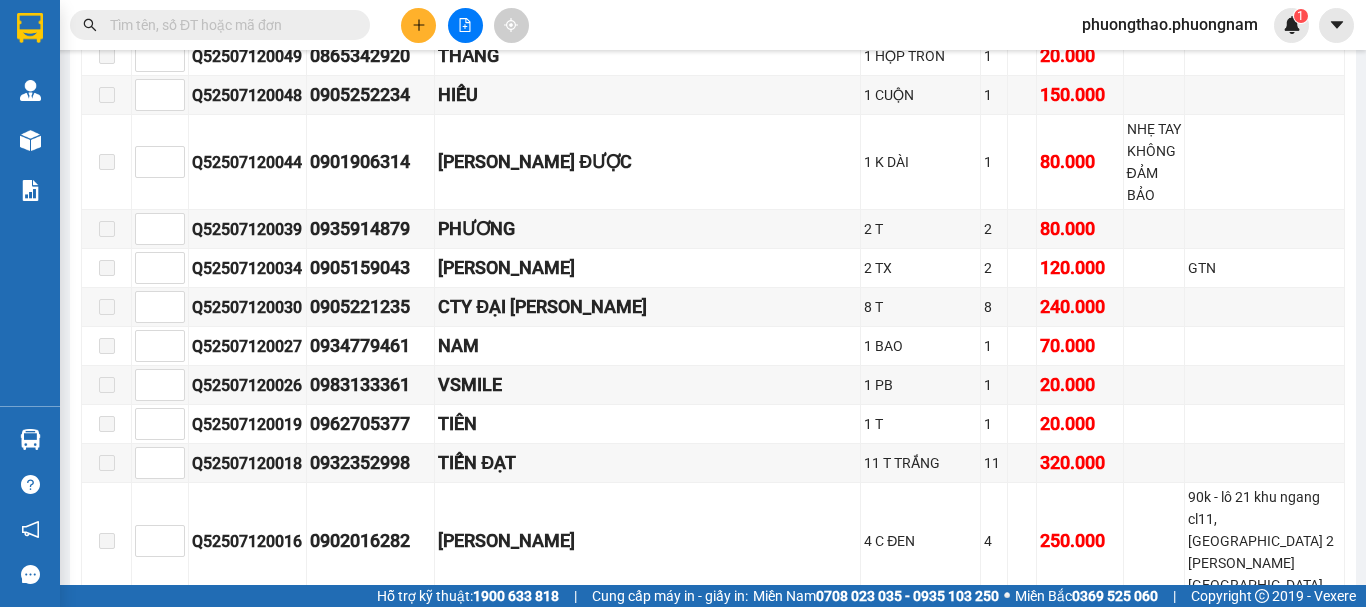 scroll, scrollTop: 0, scrollLeft: 0, axis: both 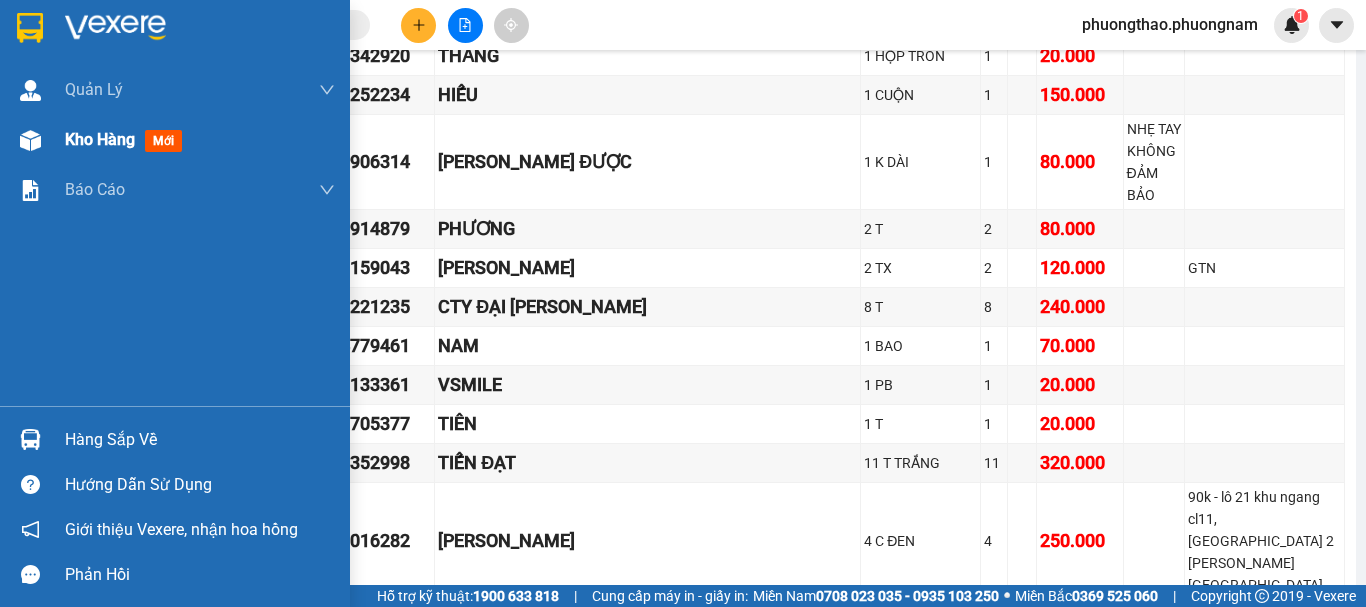 click on "Kho hàng mới" at bounding box center (200, 140) 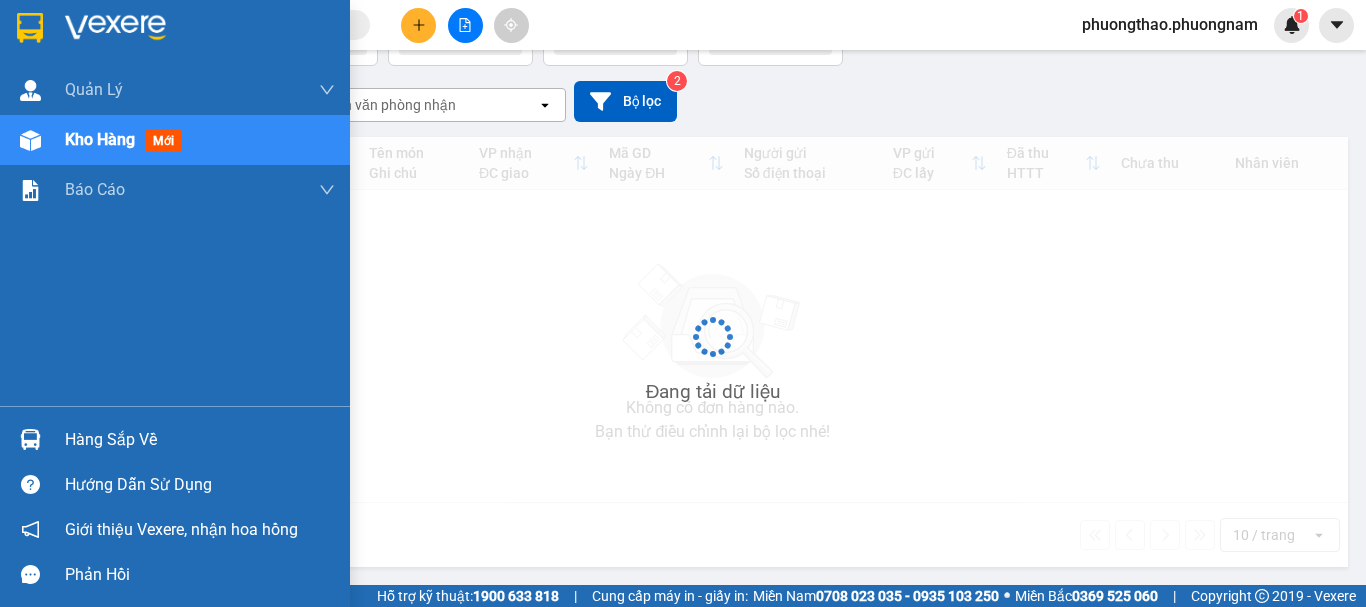 scroll, scrollTop: 145, scrollLeft: 0, axis: vertical 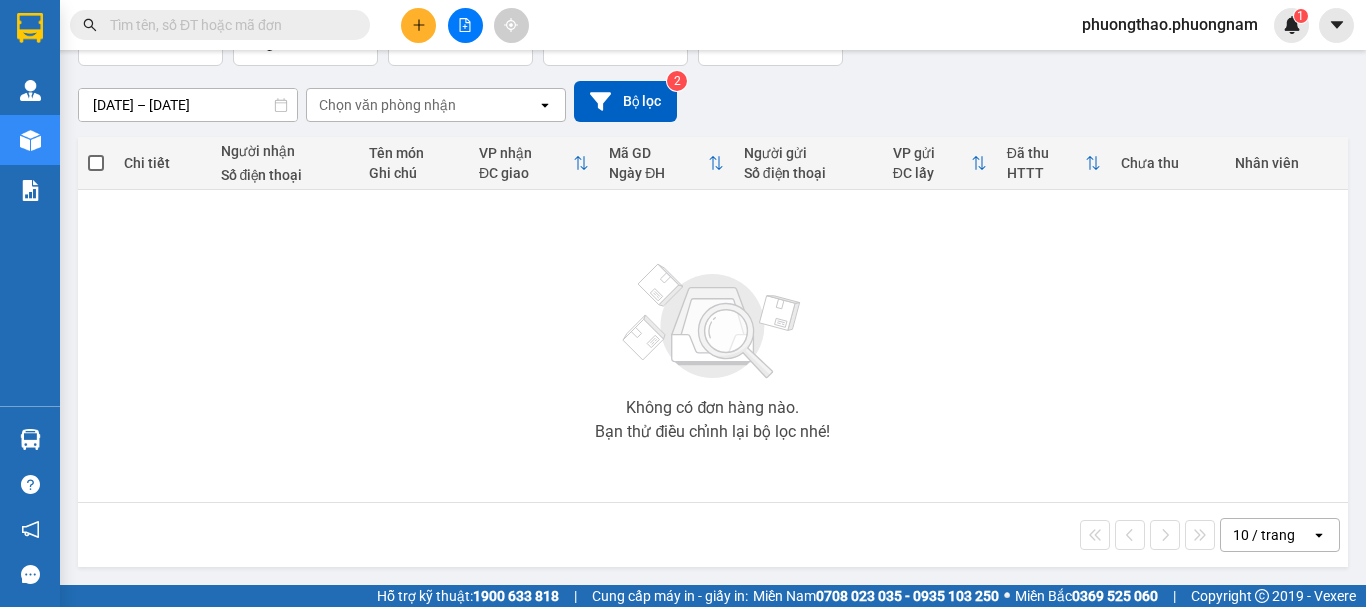 click at bounding box center [713, 322] 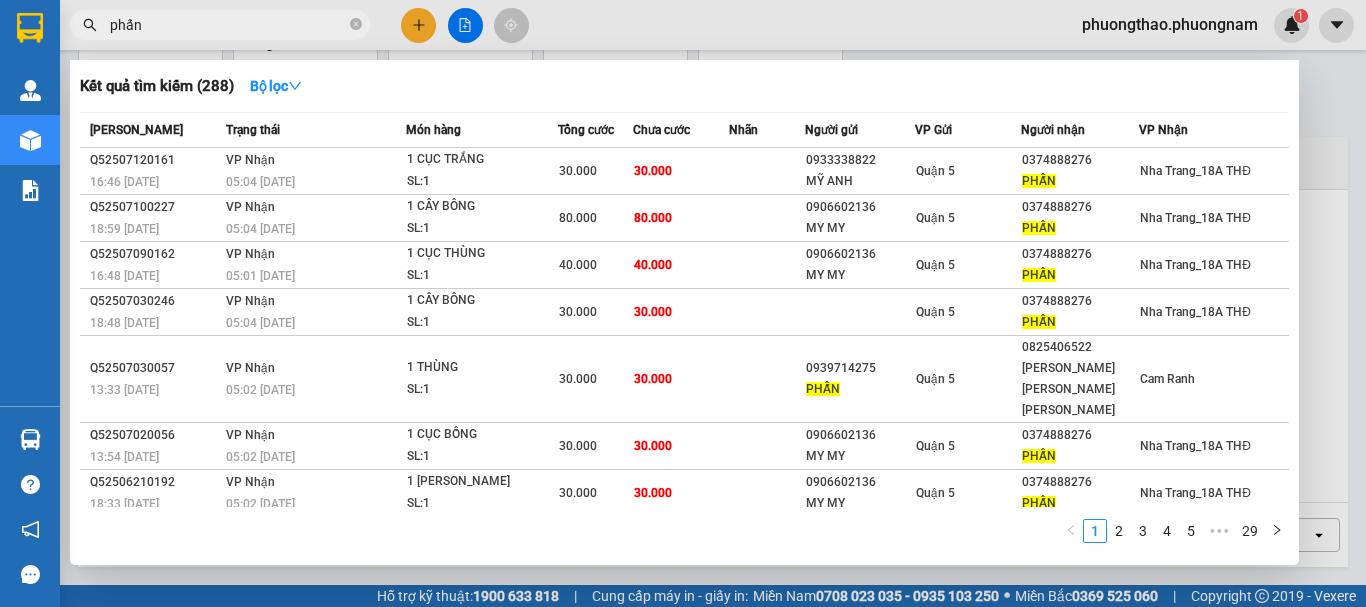 drag, startPoint x: 190, startPoint y: 25, endPoint x: 0, endPoint y: -117, distance: 237.20033 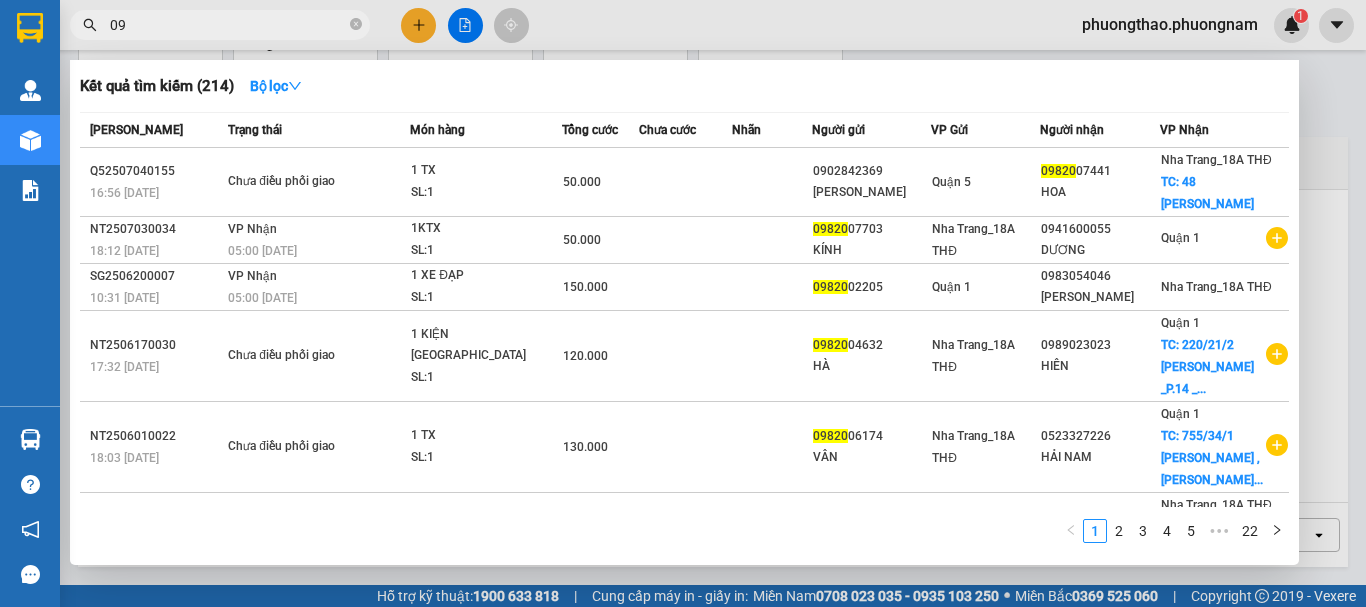 type on "0" 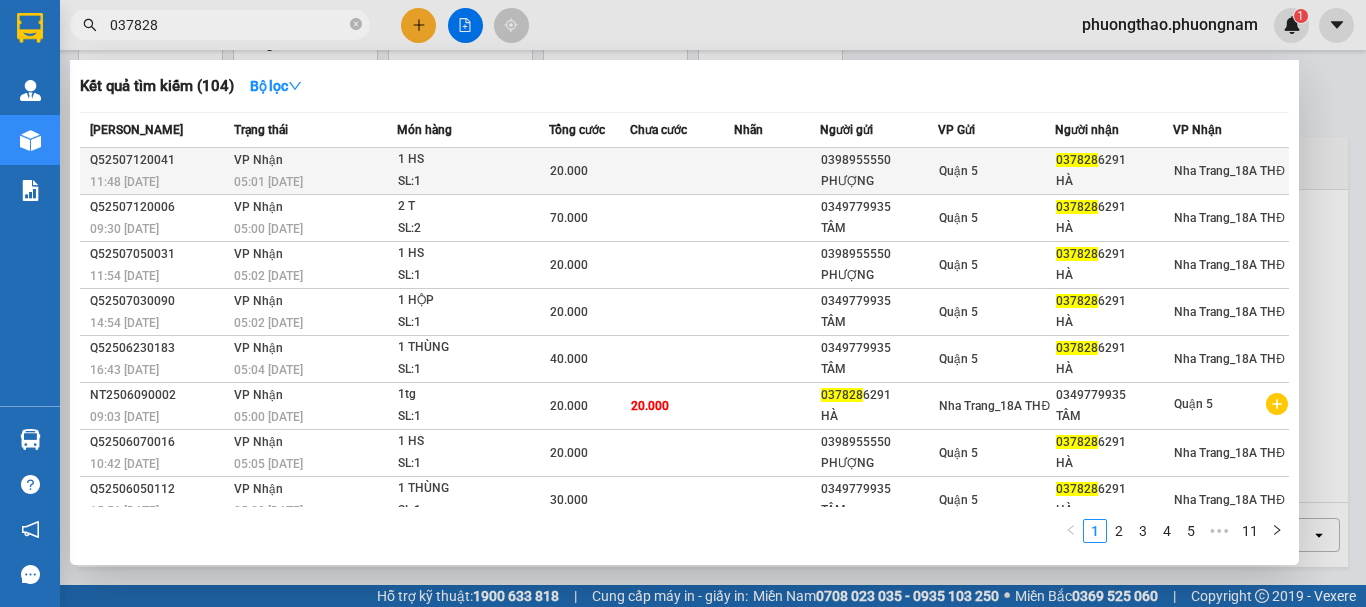 type on "037828" 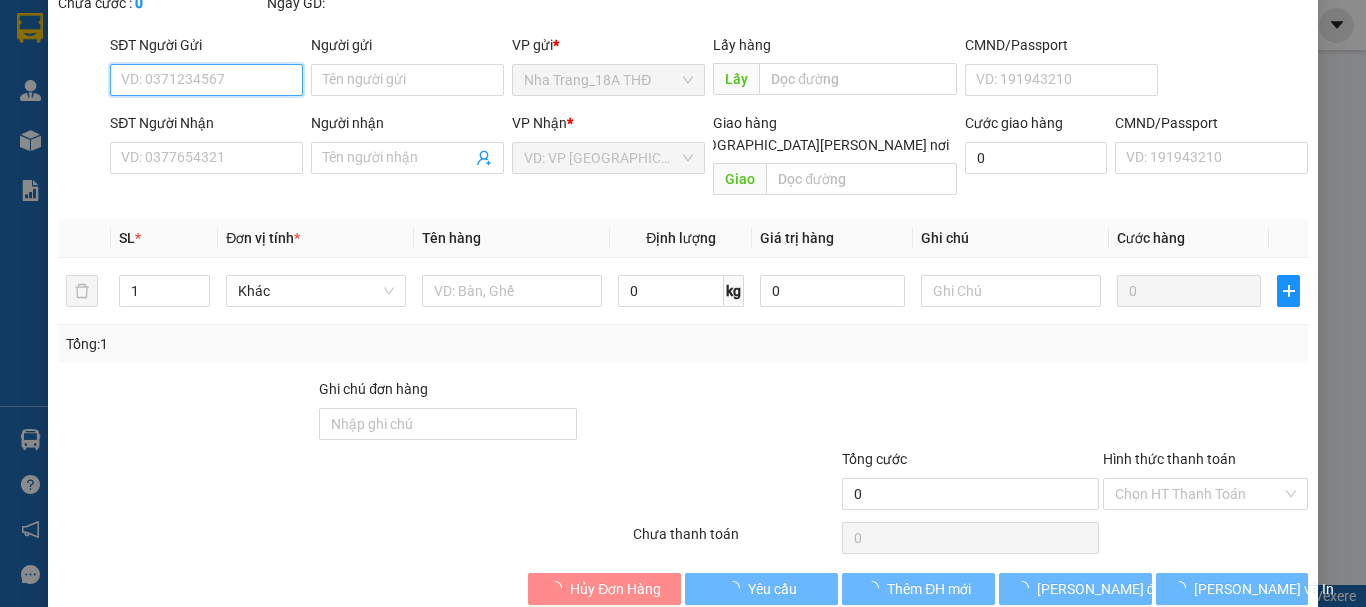 type on "0398955550" 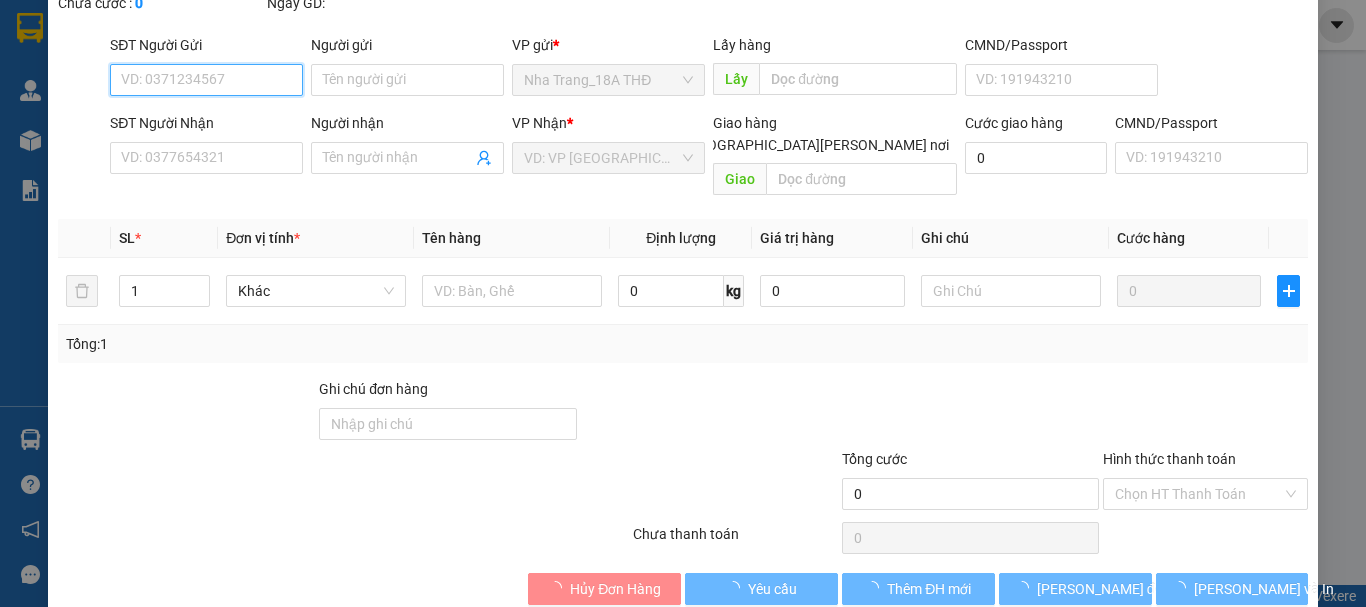 type on "PHƯỢNG" 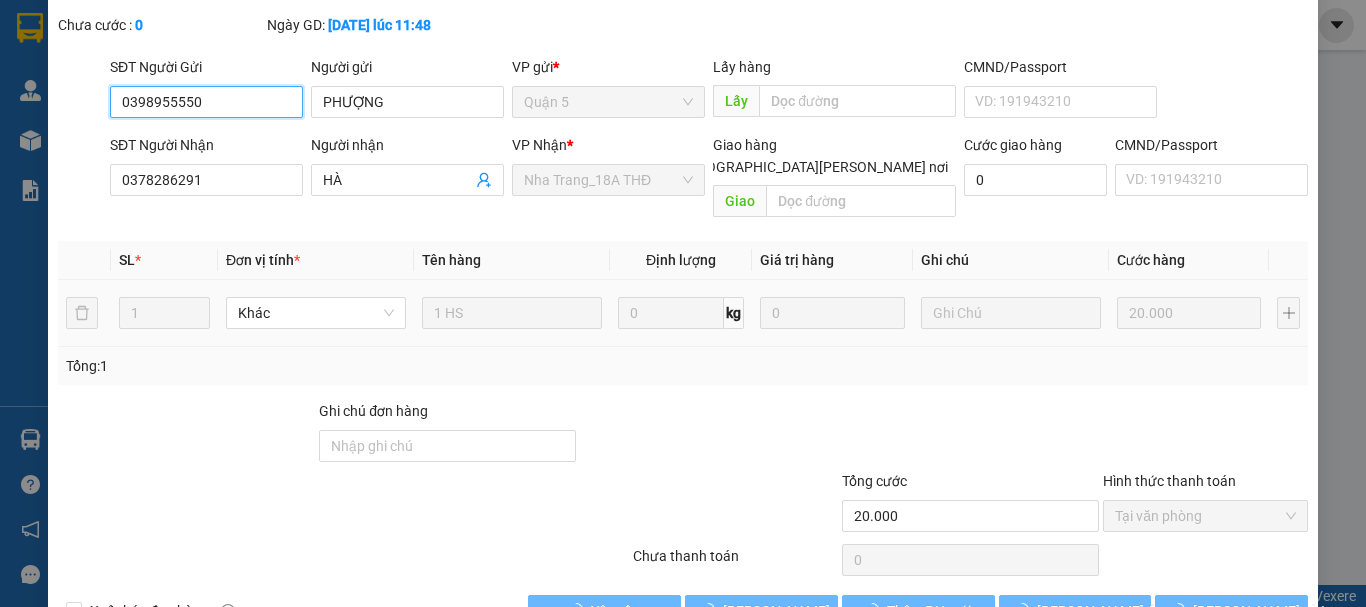 scroll, scrollTop: 137, scrollLeft: 0, axis: vertical 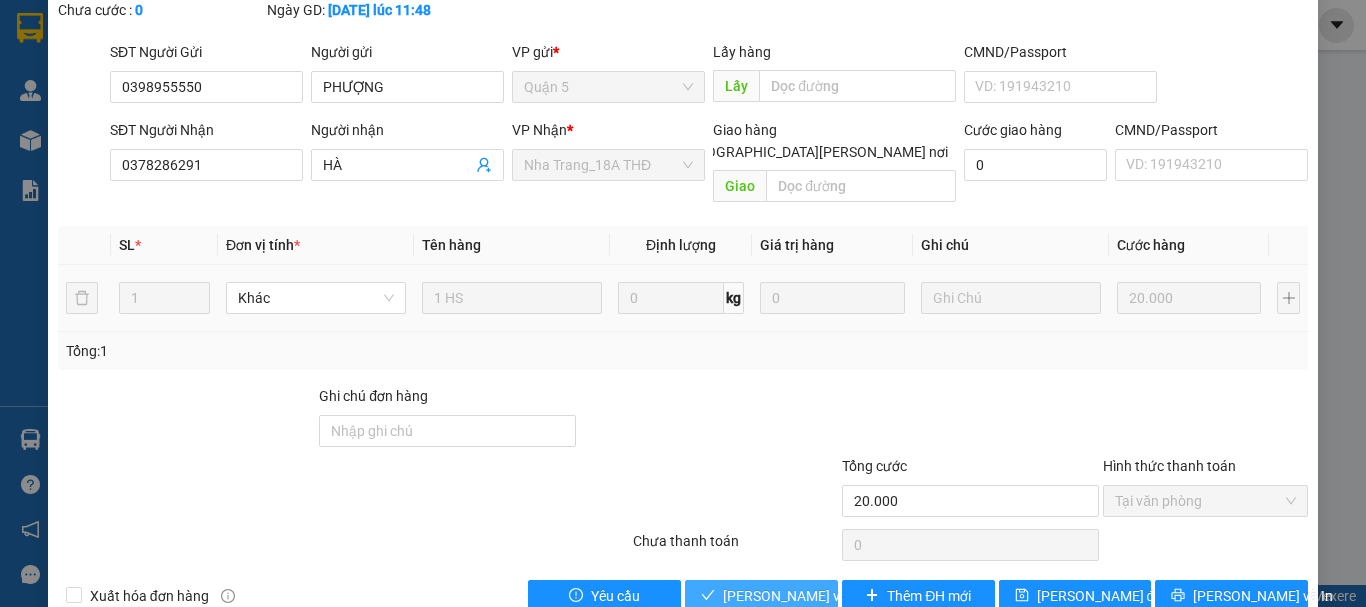 click on "[PERSON_NAME] và Giao hàng" at bounding box center (858, 596) 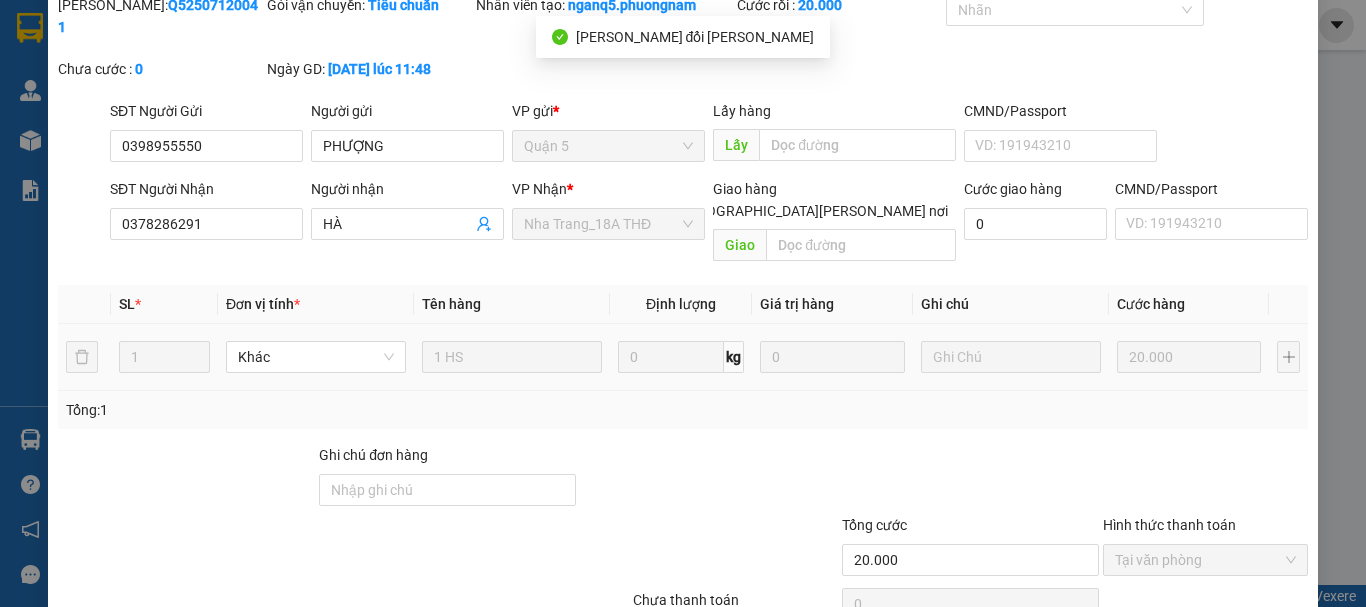 scroll, scrollTop: 0, scrollLeft: 0, axis: both 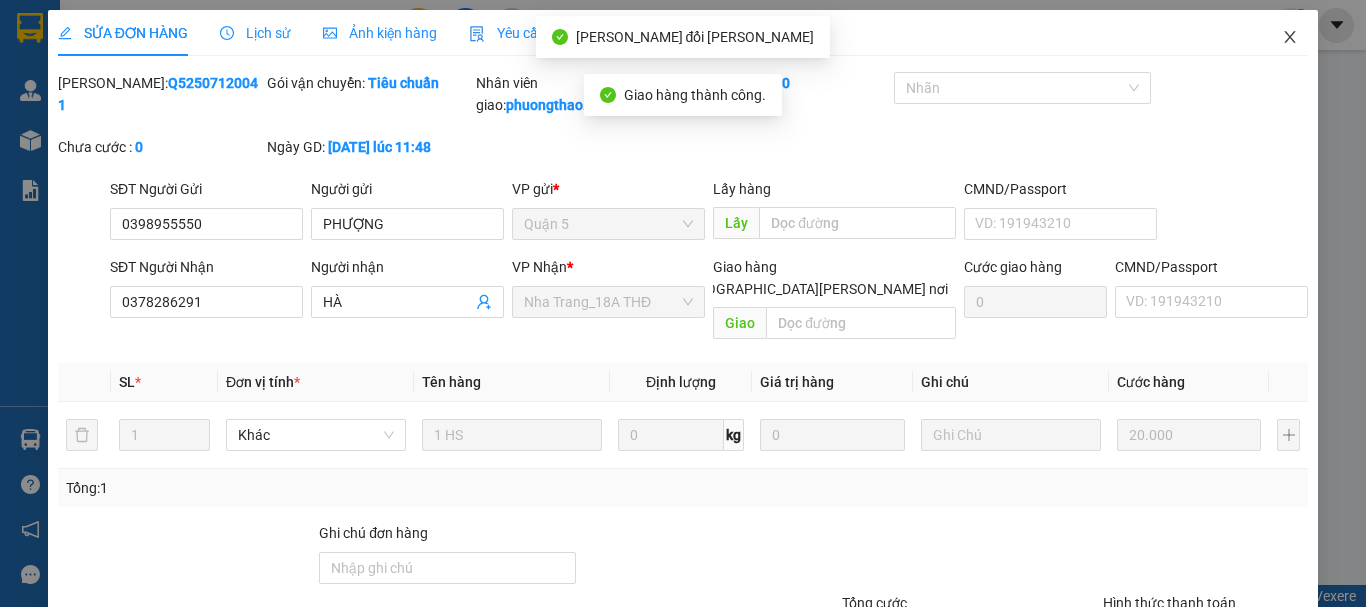 click 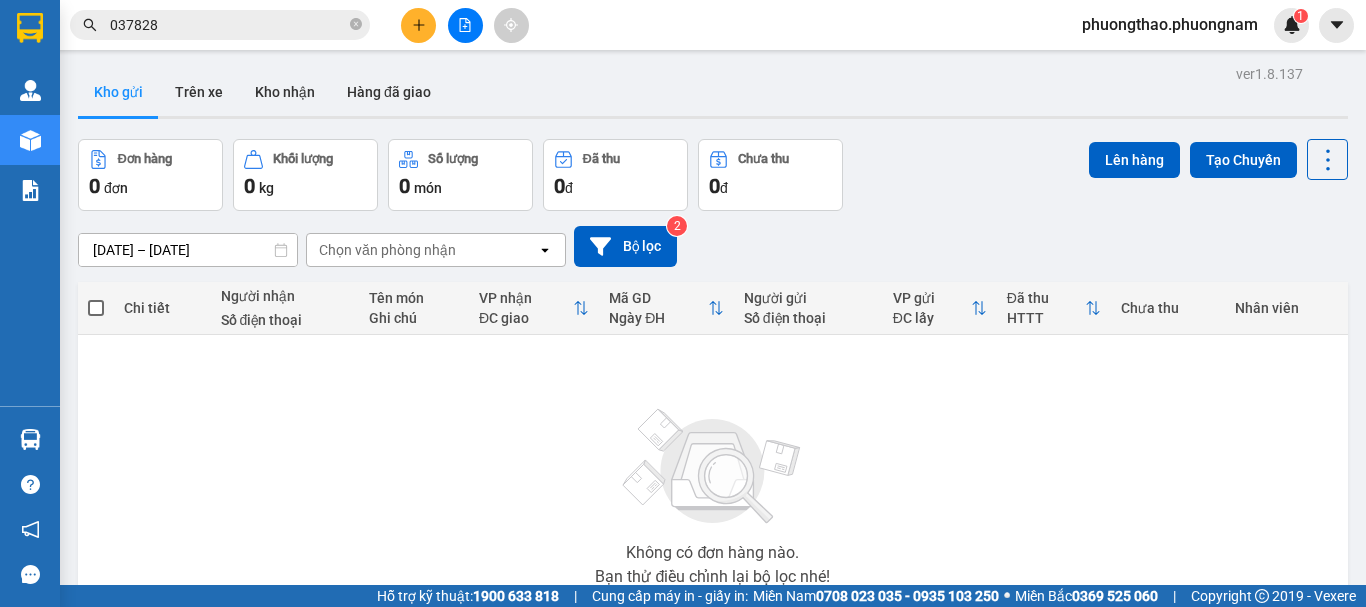 drag, startPoint x: 226, startPoint y: 33, endPoint x: 0, endPoint y: -6, distance: 229.34036 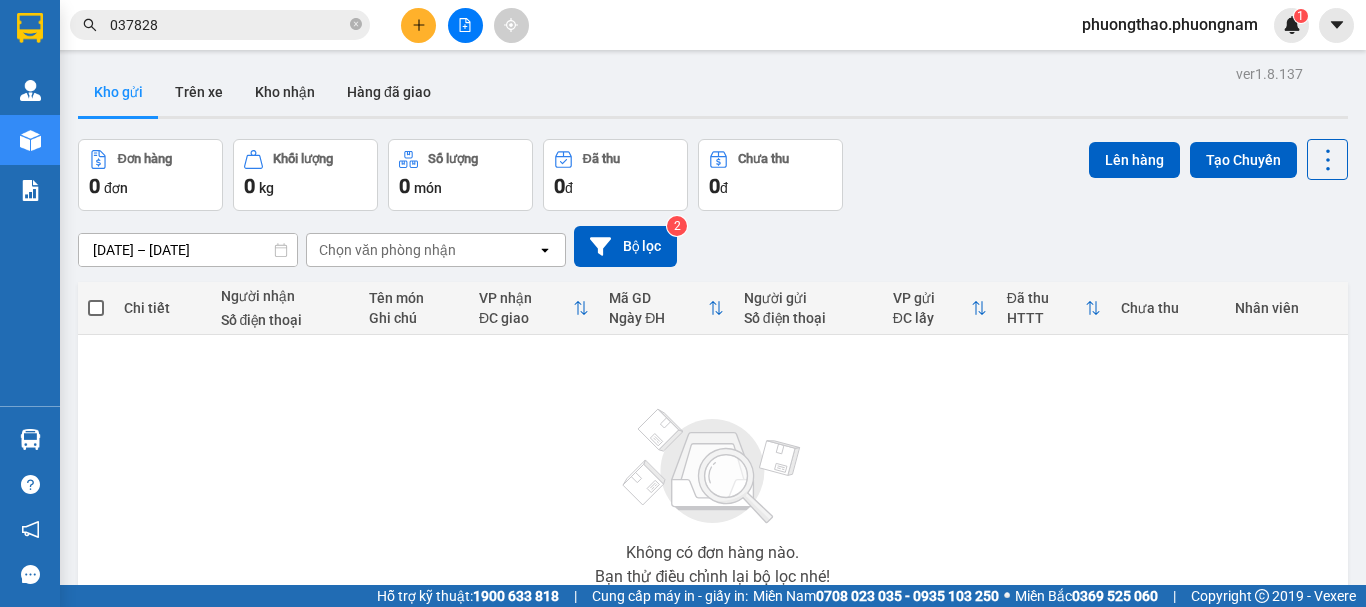 click on "Kết quả tìm kiếm ( 104 )  Bộ lọc  Mã ĐH Trạng thái Món hàng Tổng cước Chưa cước Nhãn Người gửi VP Gửi Người nhận VP Nhận Q52507120041 11:48 - 12/07 VP Nhận   05:01 - 13/07 1 HS SL:  1 20.000 0398955550 PHƯỢNG  Quận 5 037828 6291 HÀ Nha Trang_18A THĐ Q52507120006 09:30 - 12/07 VP Nhận   05:00 - 13/07 2 T SL:  2 70.000 0349779935 TÂM Quận 5 037828 6291 HÀ Nha Trang_18A THĐ Q52507050031 11:54 - 05/07 VP Nhận   05:02 - 06/07 1 HS SL:  1 20.000 0398955550 PHƯỢNG  Quận 5 037828 6291 HÀ Nha Trang_18A THĐ Q52507030090 14:54 - 03/07 VP Nhận   05:02 - 04/07 1 HỘP SL:  1 20.000 0349779935 TÂM Quận 5 037828 6291 HÀ Nha Trang_18A THĐ Q52506230183 16:43 - 23/06 VP Nhận   05:04 - 24/06 1 THÙNG SL:  1 40.000 0349779935 TÂM Quận 5 037828 6291 HÀ Nha Trang_18A THĐ NT2506090002 09:03 - 09/06 VP Nhận   05:00 - 11/06 1tg SL:  1 20.000 20.000 037828 6291 HÀ Nha Trang_18A THĐ 0349779935 TÂM Quận 5 Q52506070016 10:42 - 07/06 VP Nhận   1 HS 1" at bounding box center [683, 303] 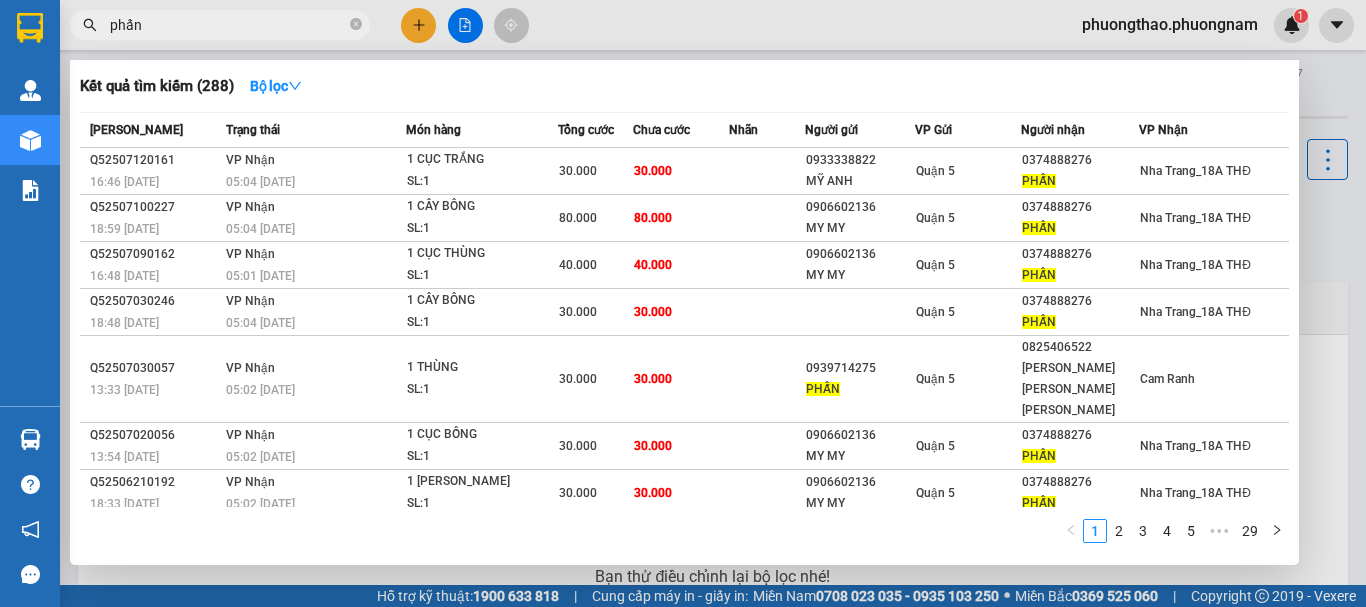 drag, startPoint x: 218, startPoint y: 20, endPoint x: 0, endPoint y: -121, distance: 259.62473 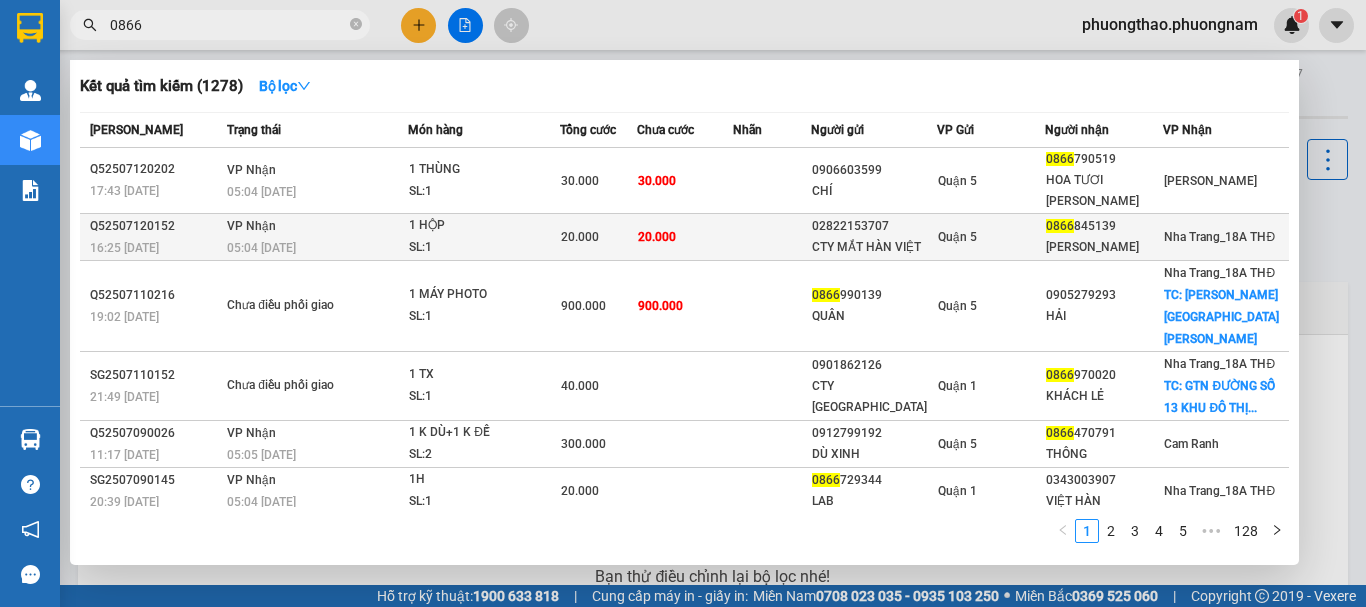 type on "0866" 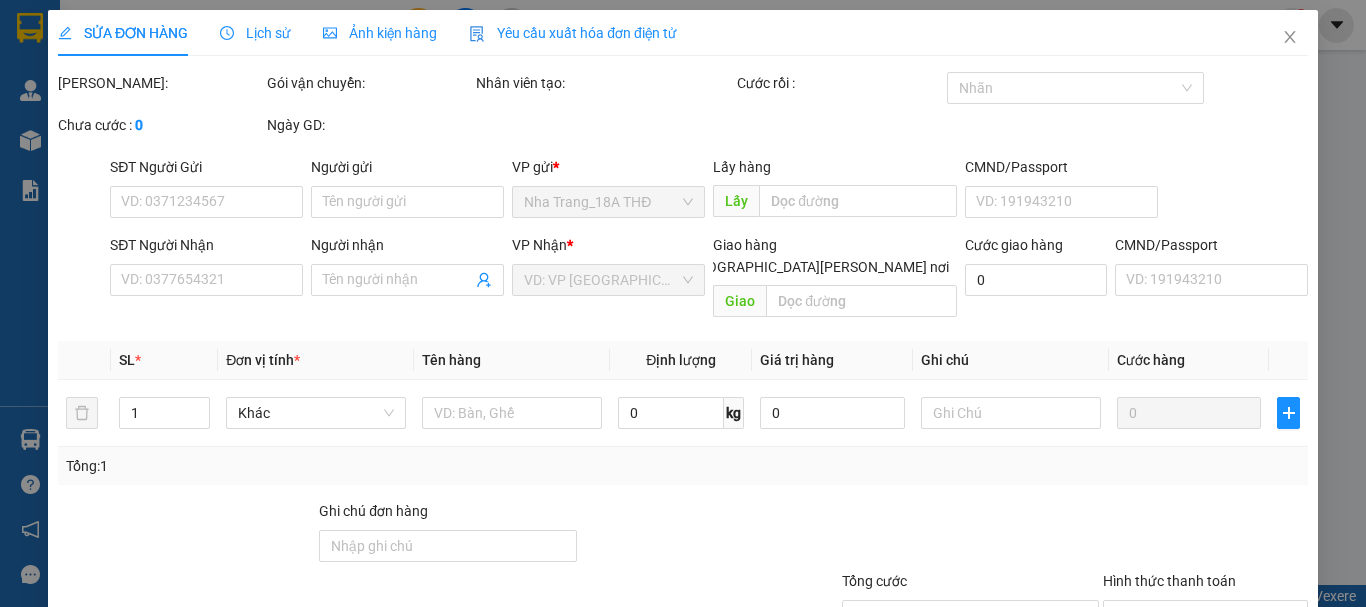 type on "02822153707" 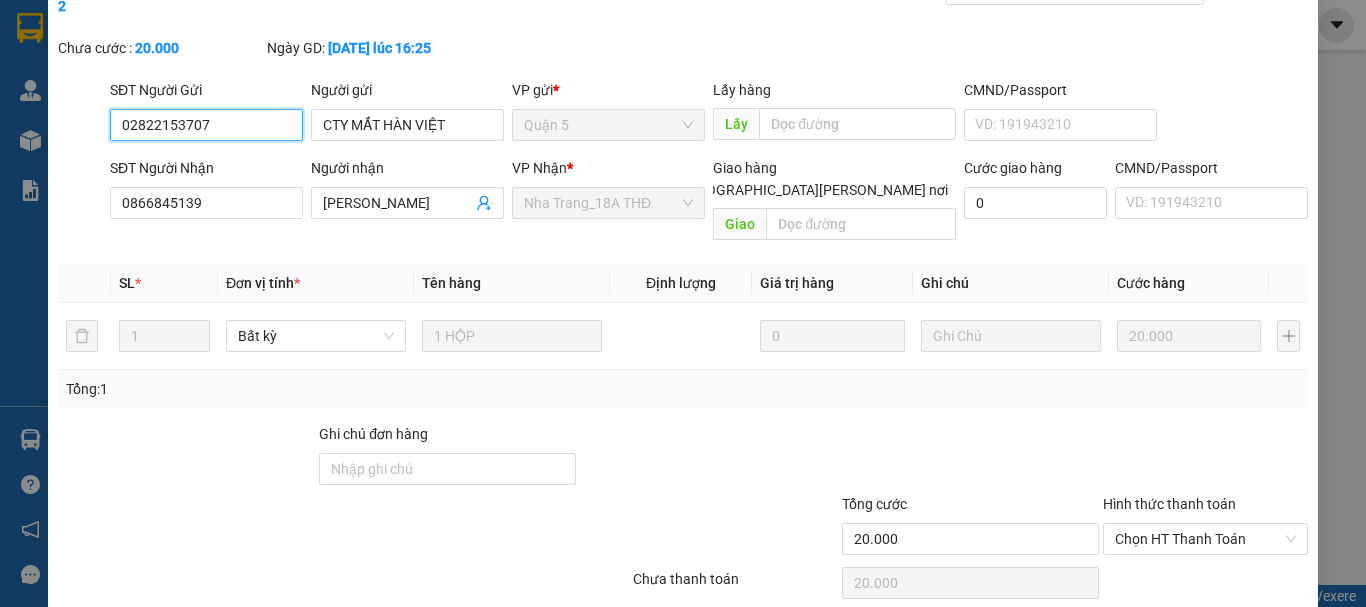 scroll, scrollTop: 100, scrollLeft: 0, axis: vertical 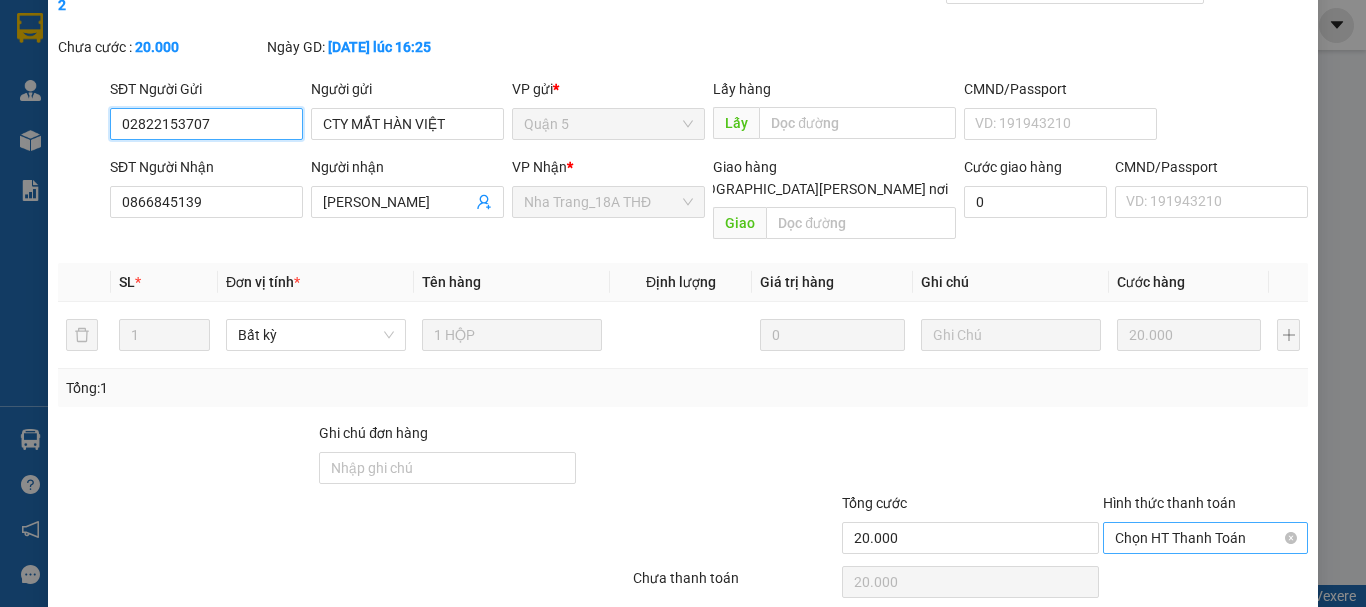 click on "Chọn HT Thanh Toán" at bounding box center [1205, 538] 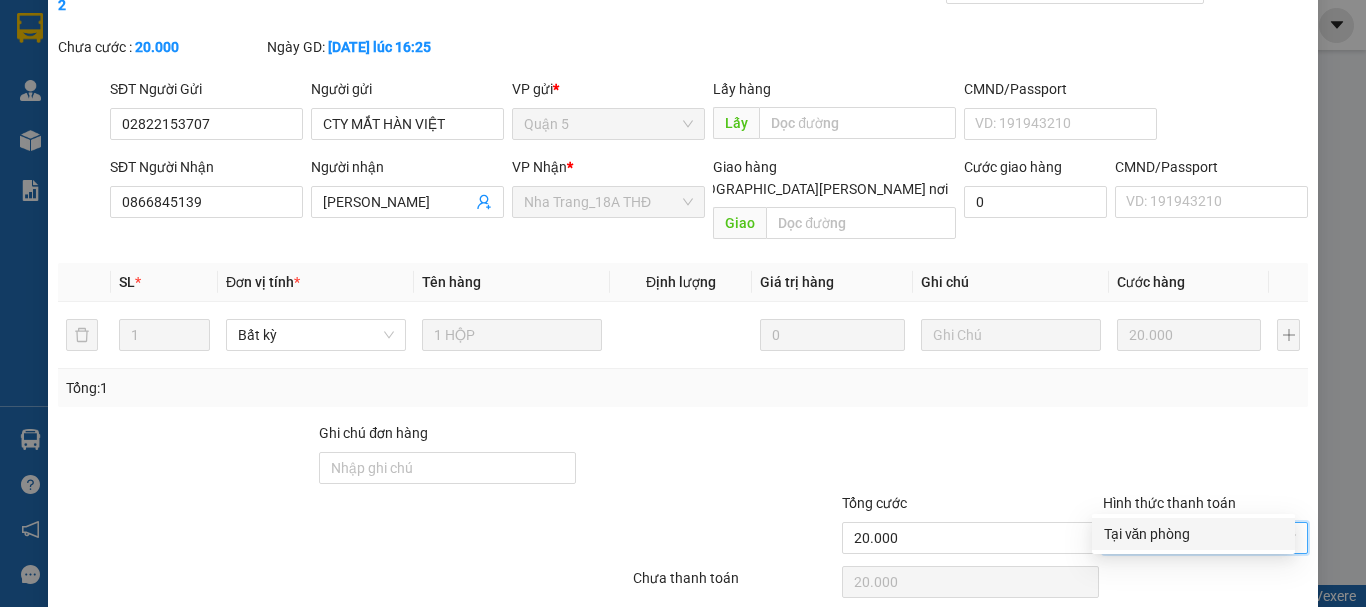 click on "Tại văn phòng" at bounding box center (1193, 534) 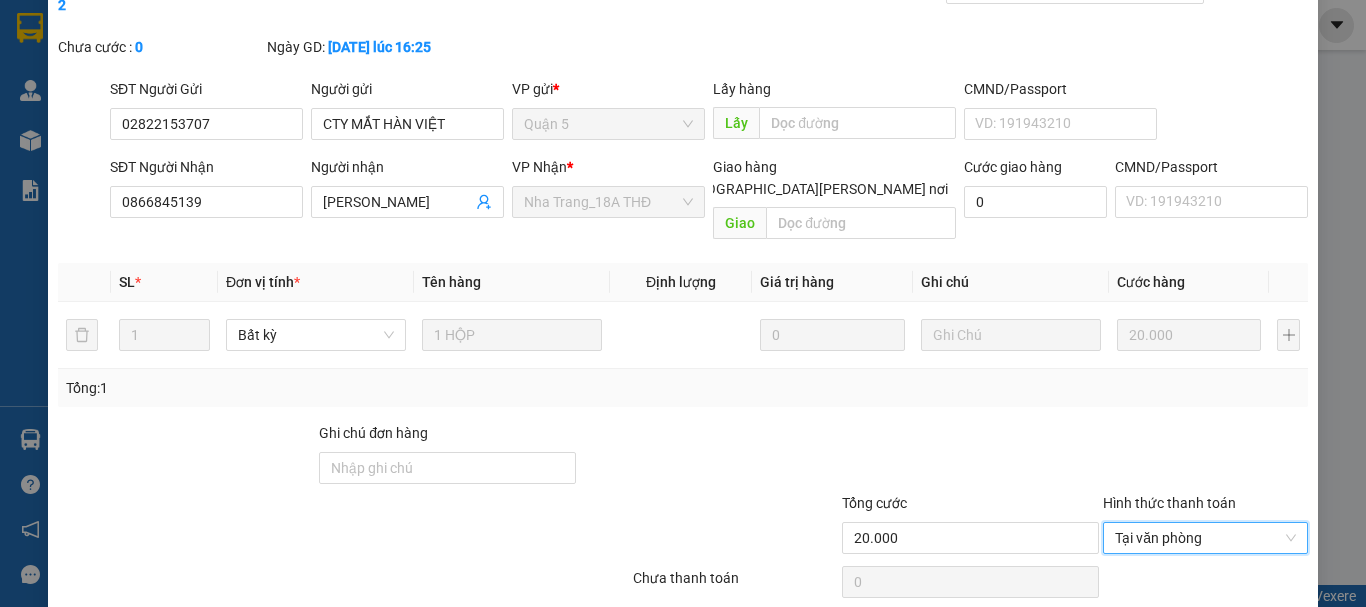 drag, startPoint x: 772, startPoint y: 592, endPoint x: 767, endPoint y: 575, distance: 17.720045 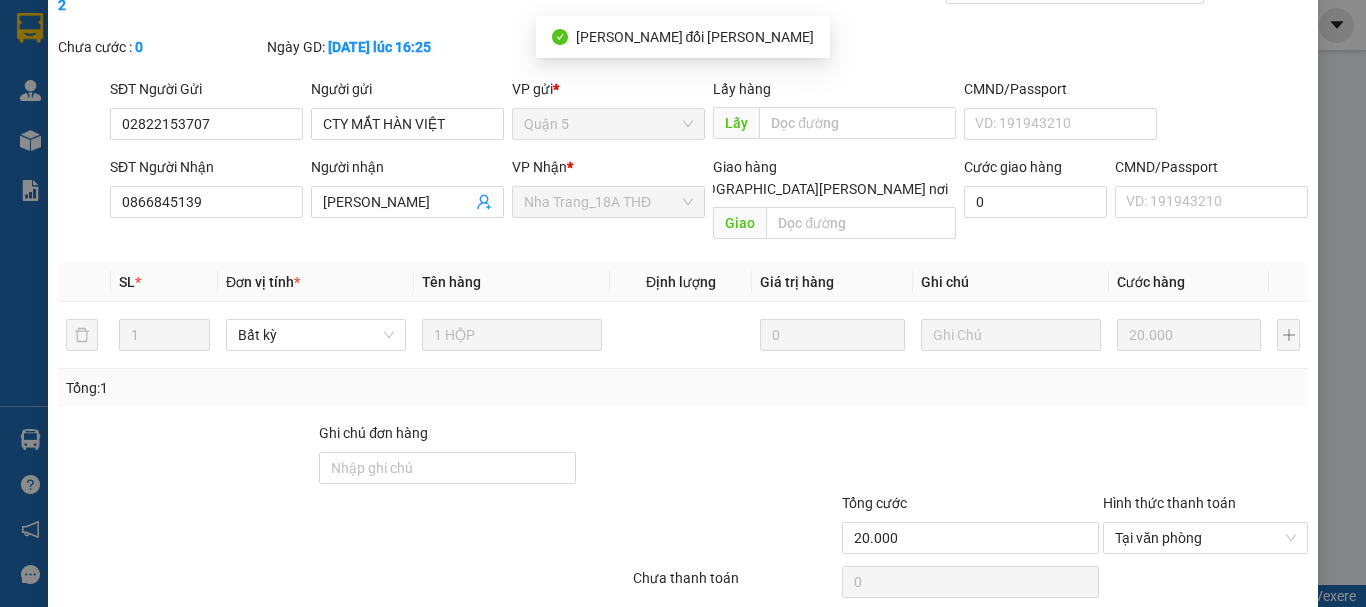 scroll, scrollTop: 0, scrollLeft: 0, axis: both 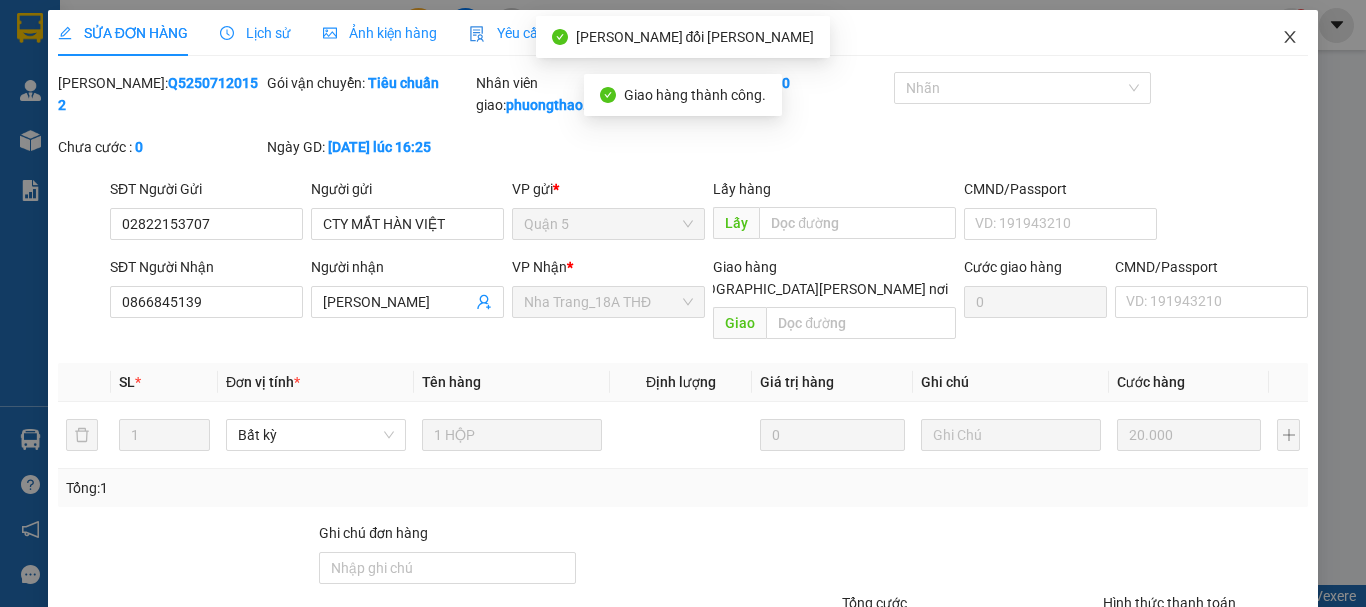 click at bounding box center [1290, 38] 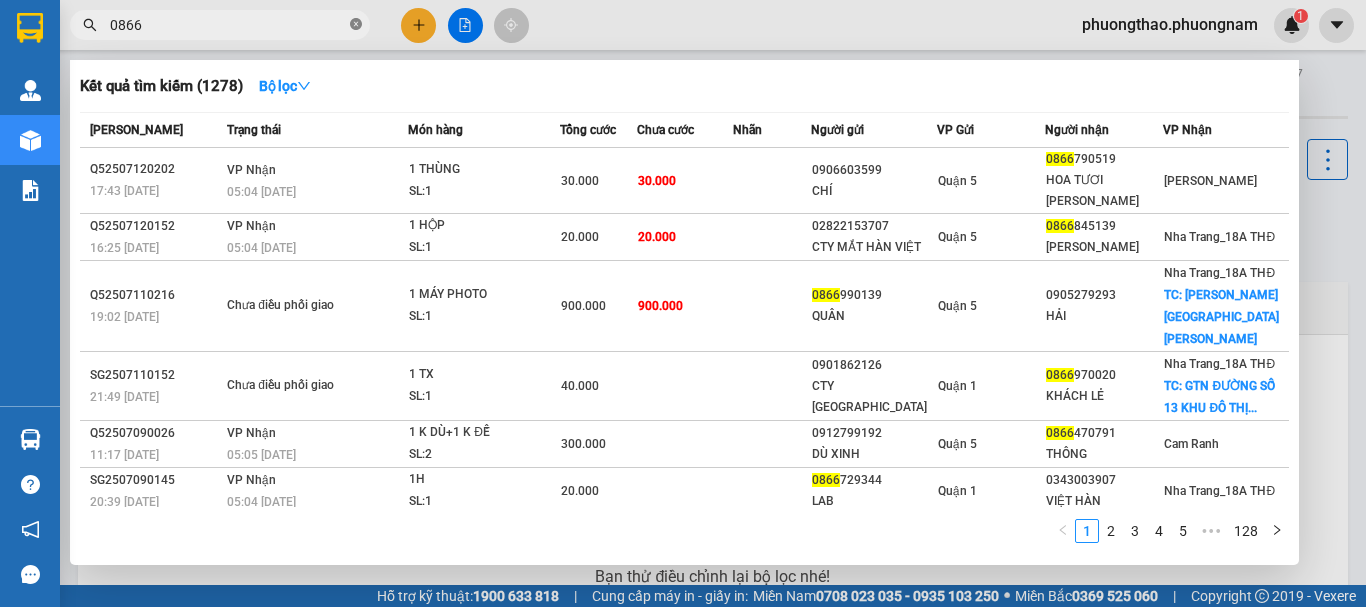click 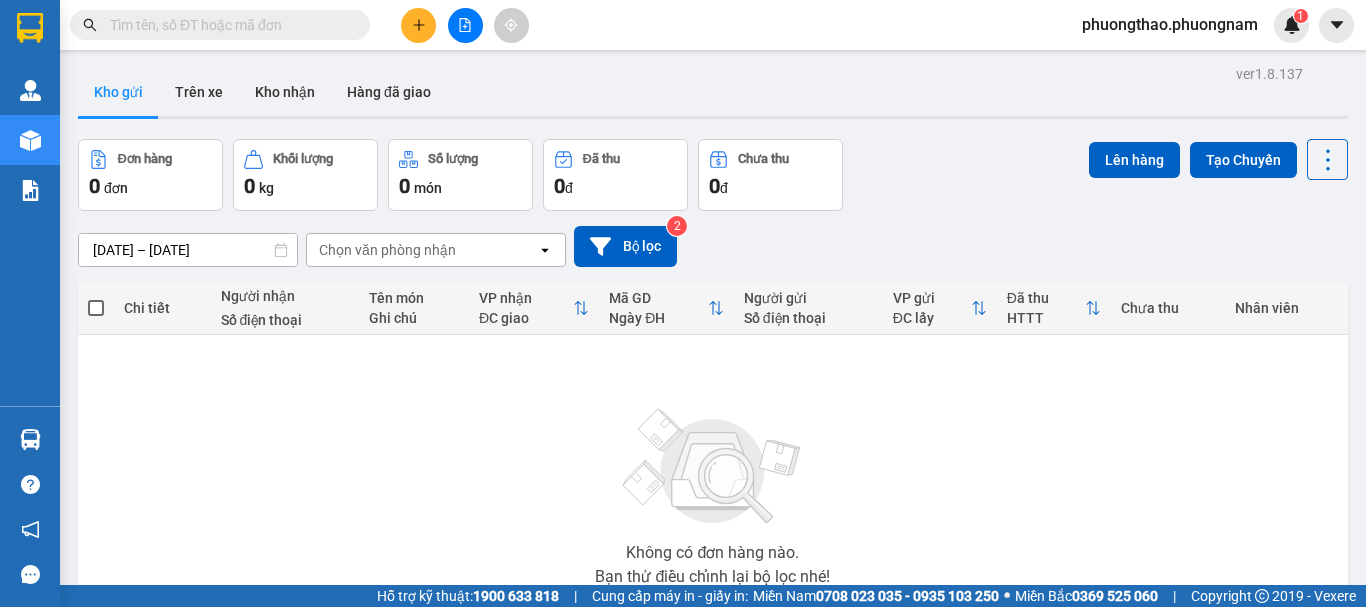 click on "Không có đơn hàng nào. Bạn thử điều chỉnh lại bộ lọc nhé!" at bounding box center (713, 491) 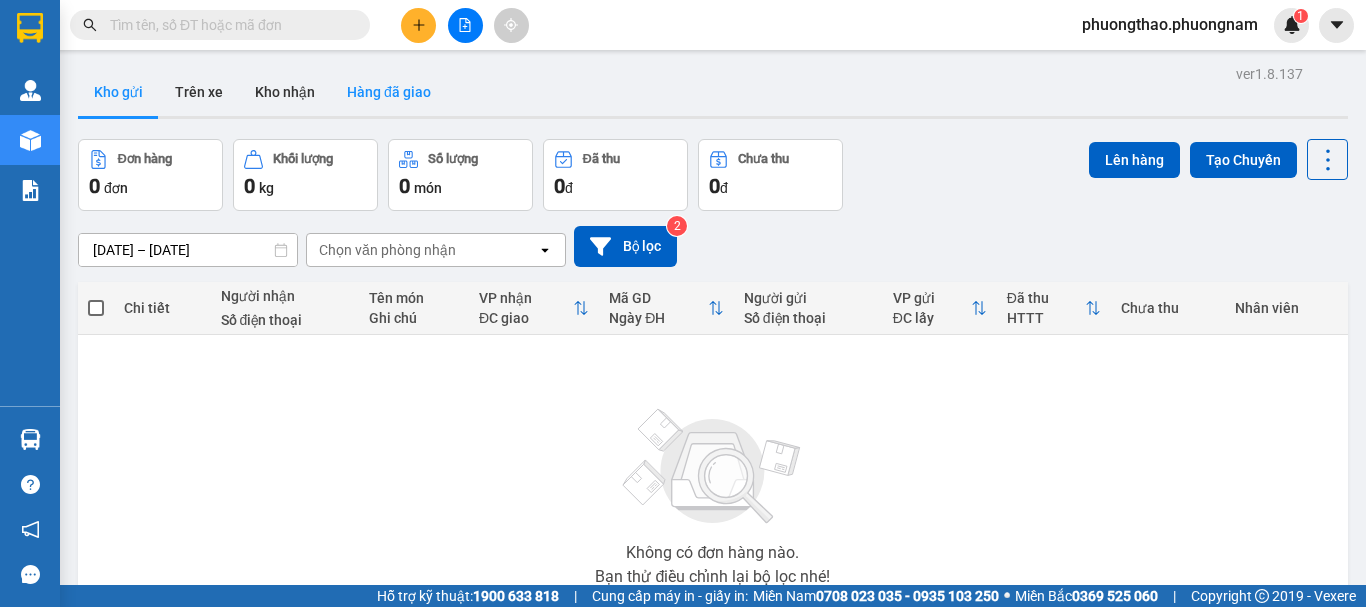 click on "Hàng đã giao" at bounding box center [389, 92] 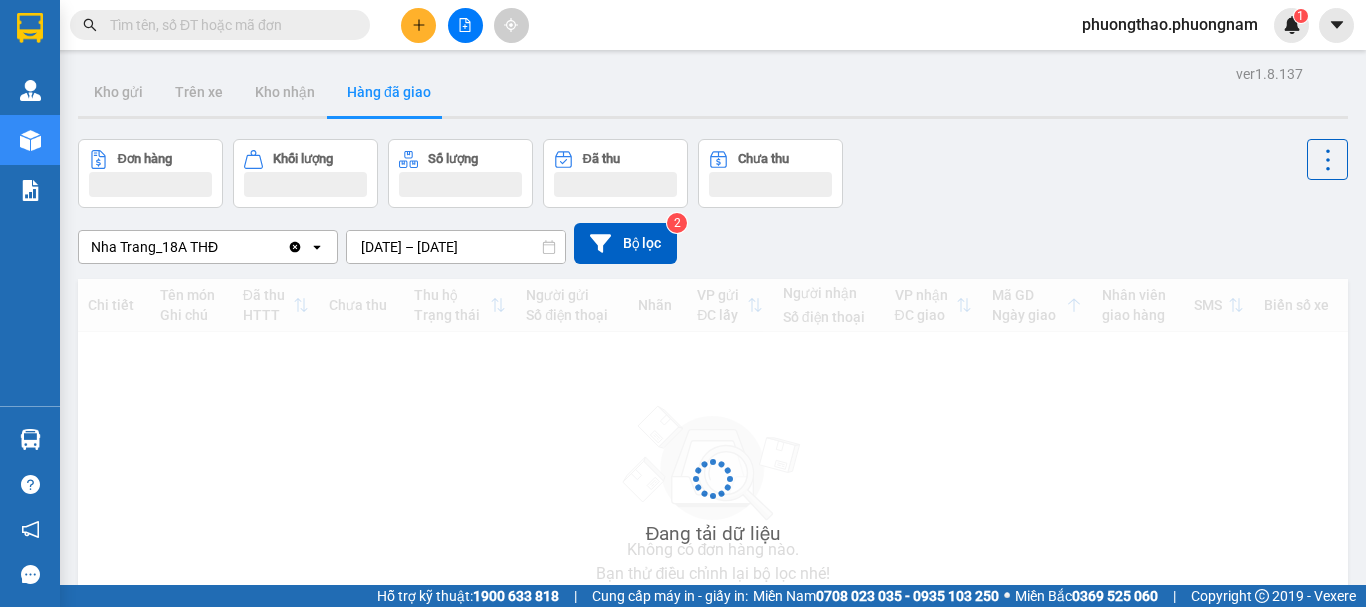 click at bounding box center [228, 25] 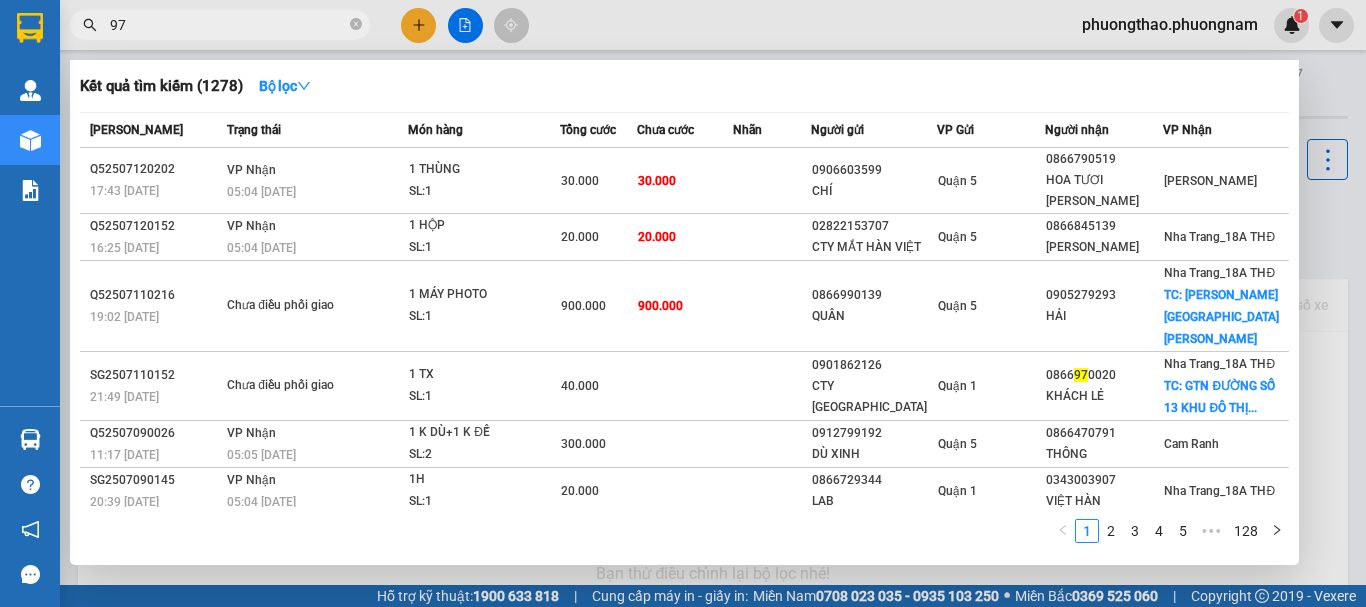 type on "978" 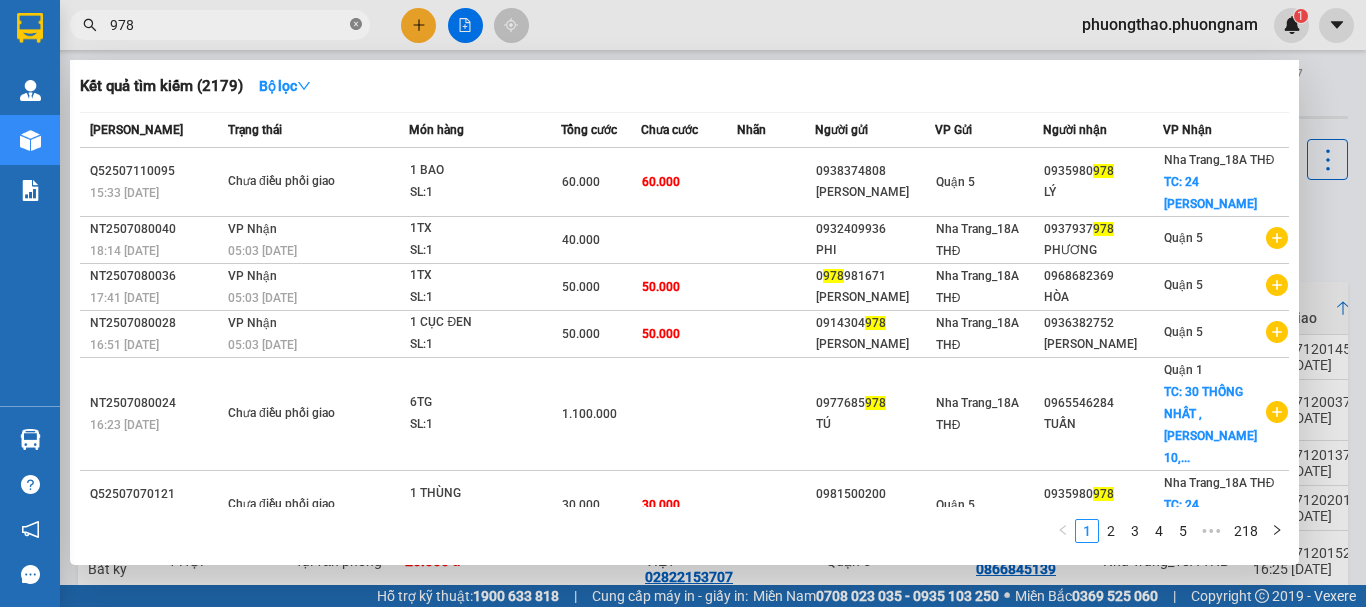 click 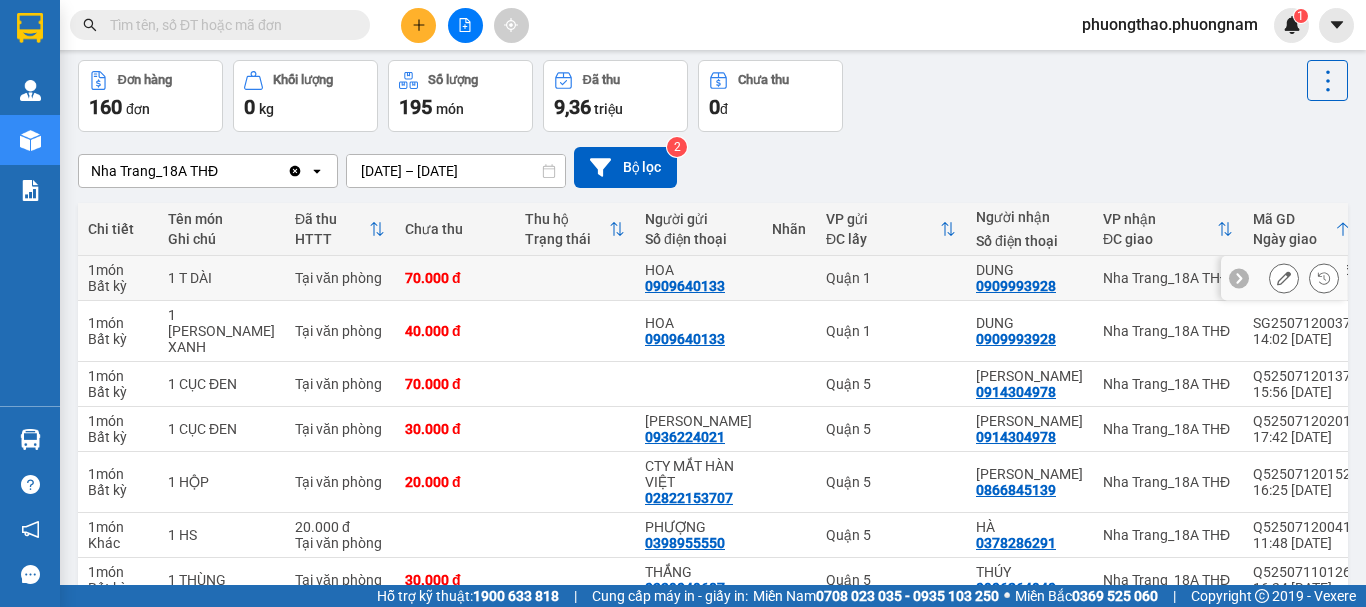 scroll, scrollTop: 100, scrollLeft: 0, axis: vertical 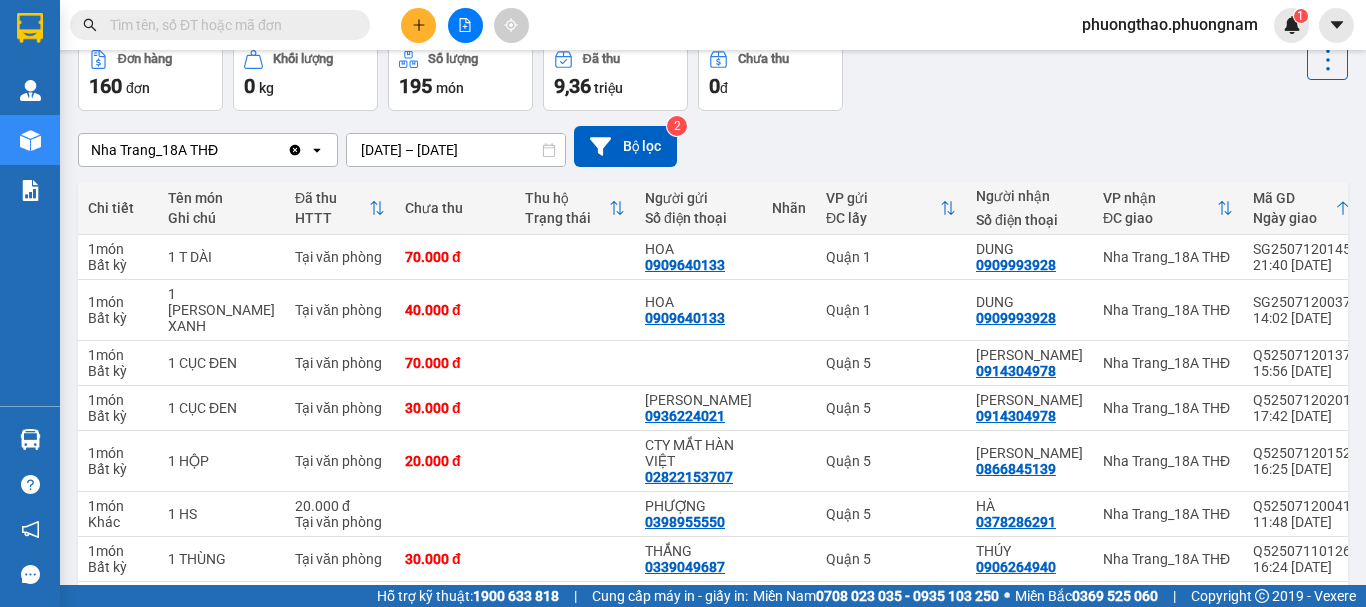 drag, startPoint x: 289, startPoint y: 27, endPoint x: 1365, endPoint y: 1, distance: 1076.3141 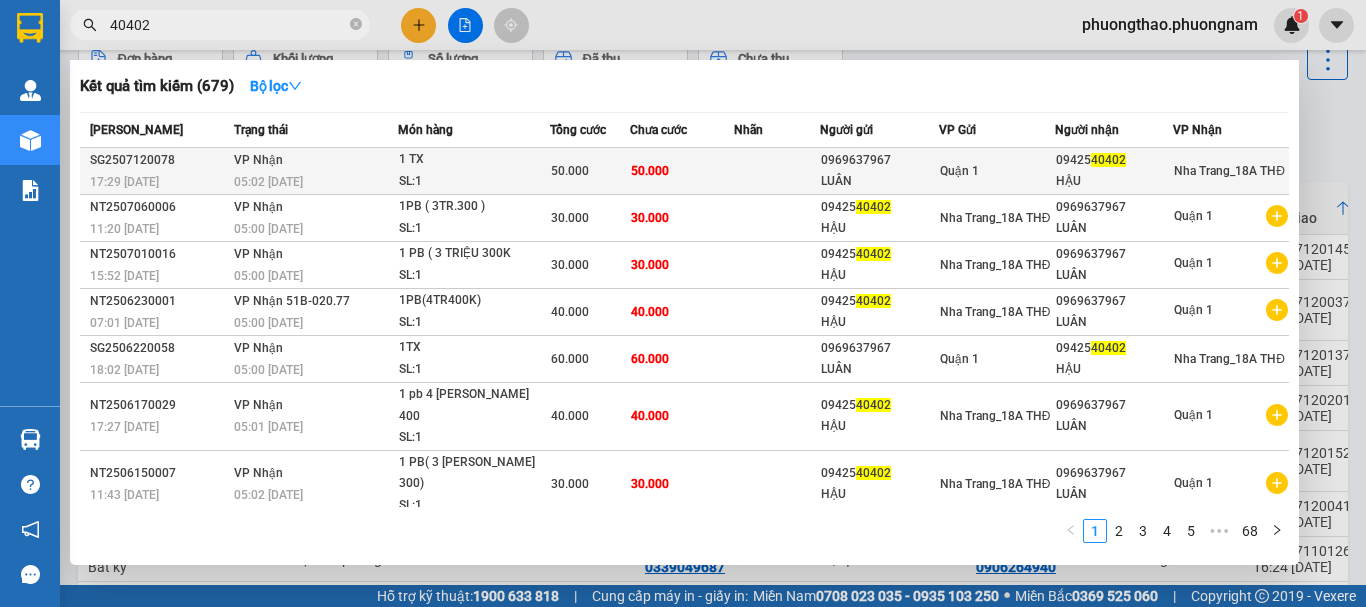 type on "40402" 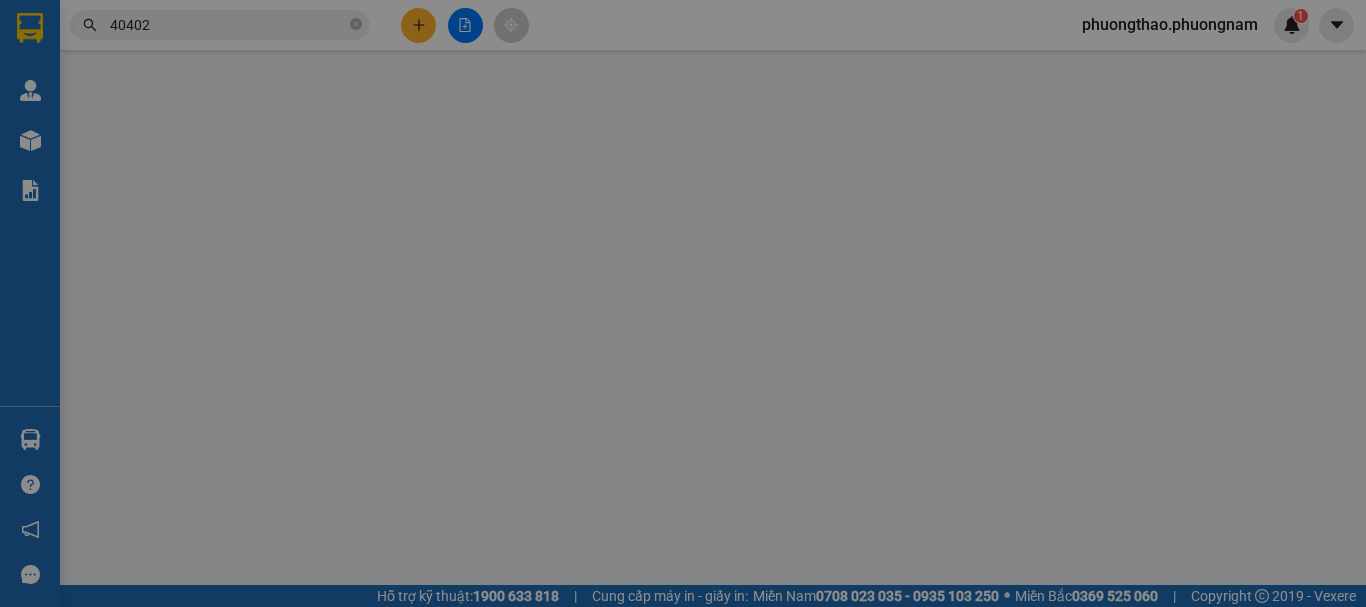 scroll, scrollTop: 0, scrollLeft: 0, axis: both 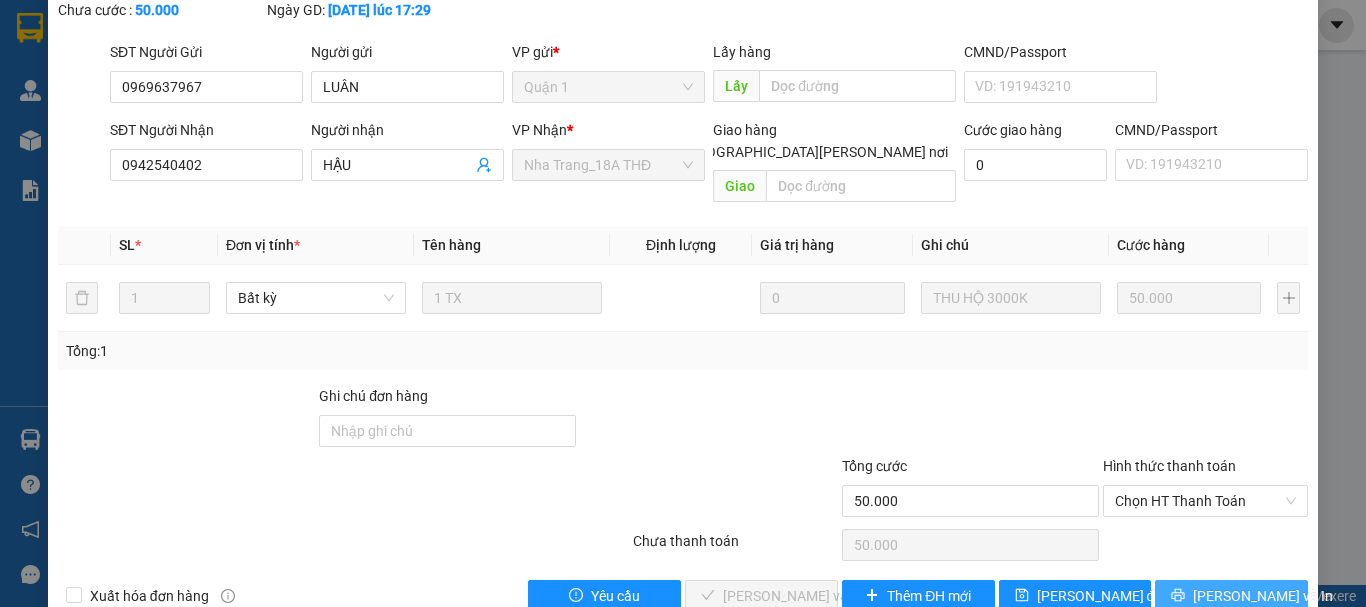 click on "[PERSON_NAME] và In" at bounding box center (1231, 596) 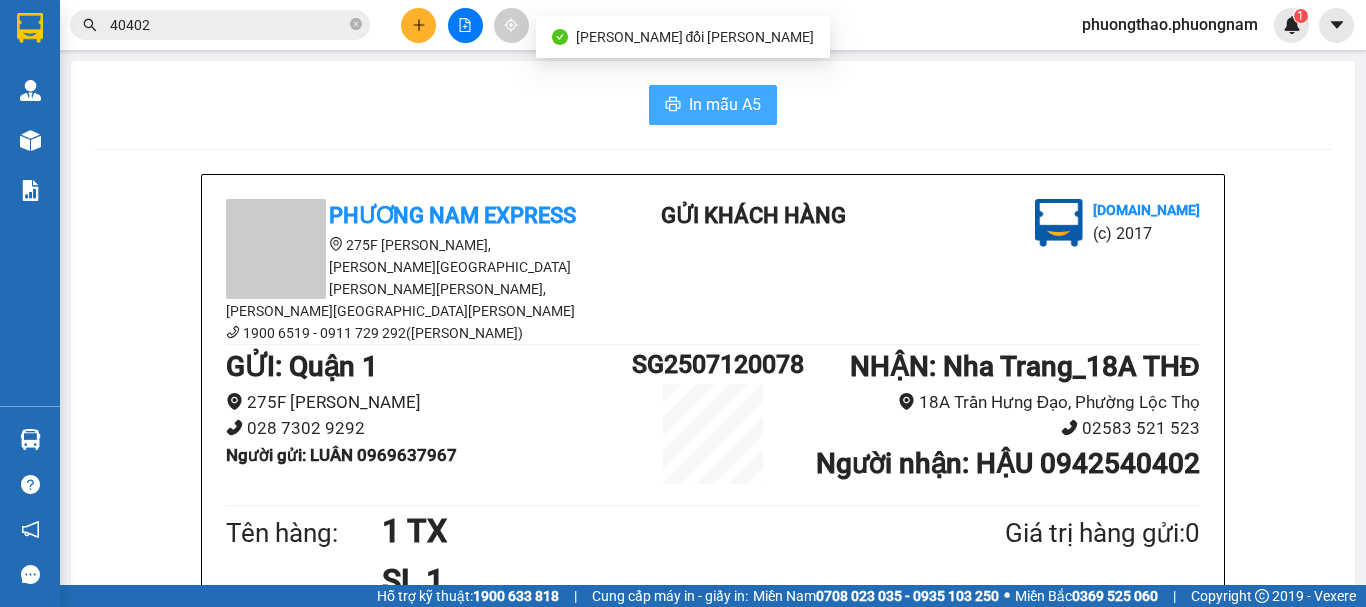 click on "In mẫu A5" at bounding box center [725, 104] 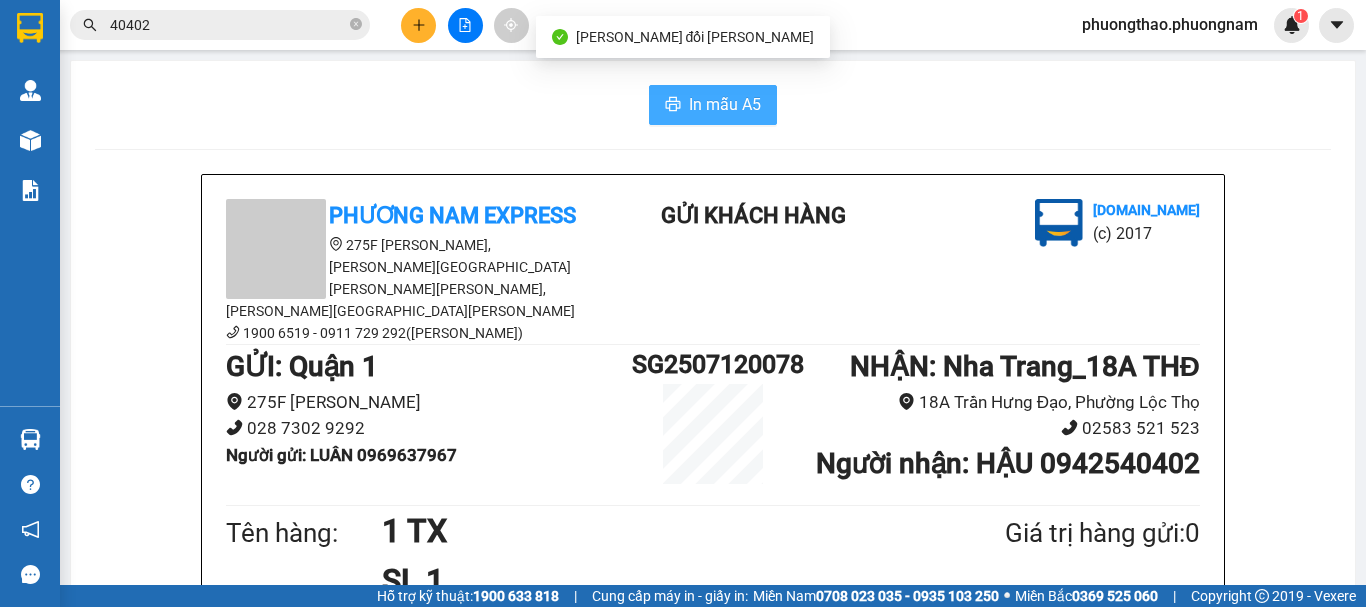 scroll, scrollTop: 0, scrollLeft: 0, axis: both 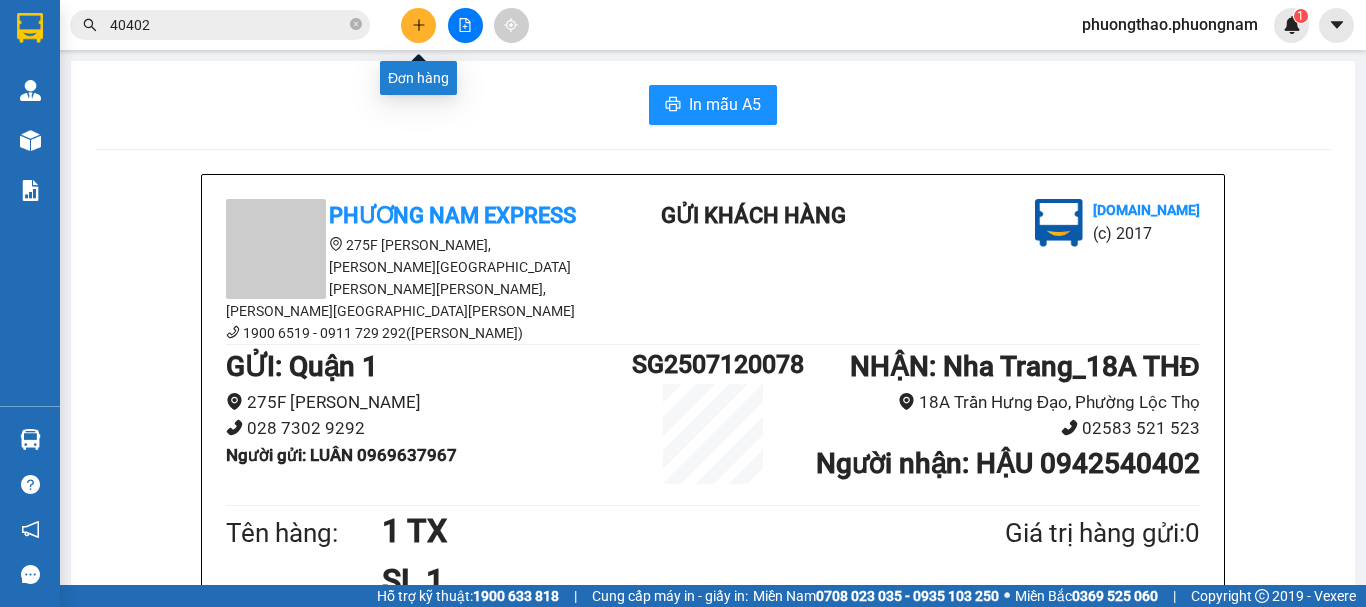 click at bounding box center [418, 25] 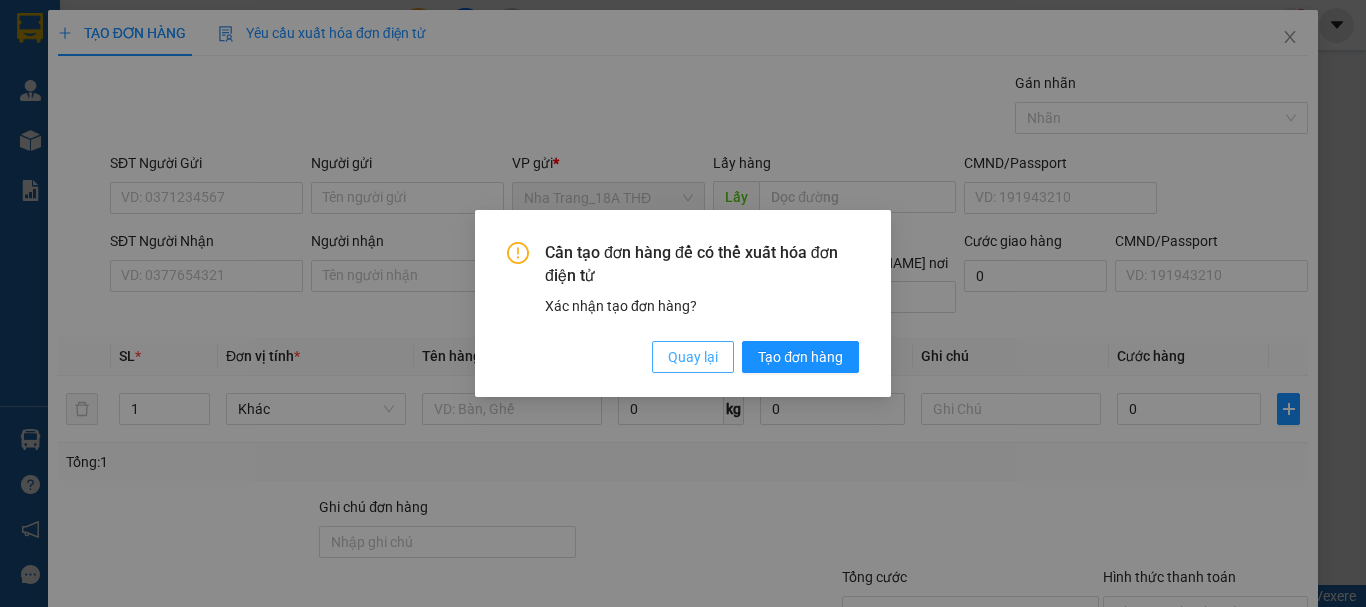 click on "Quay lại" at bounding box center (693, 357) 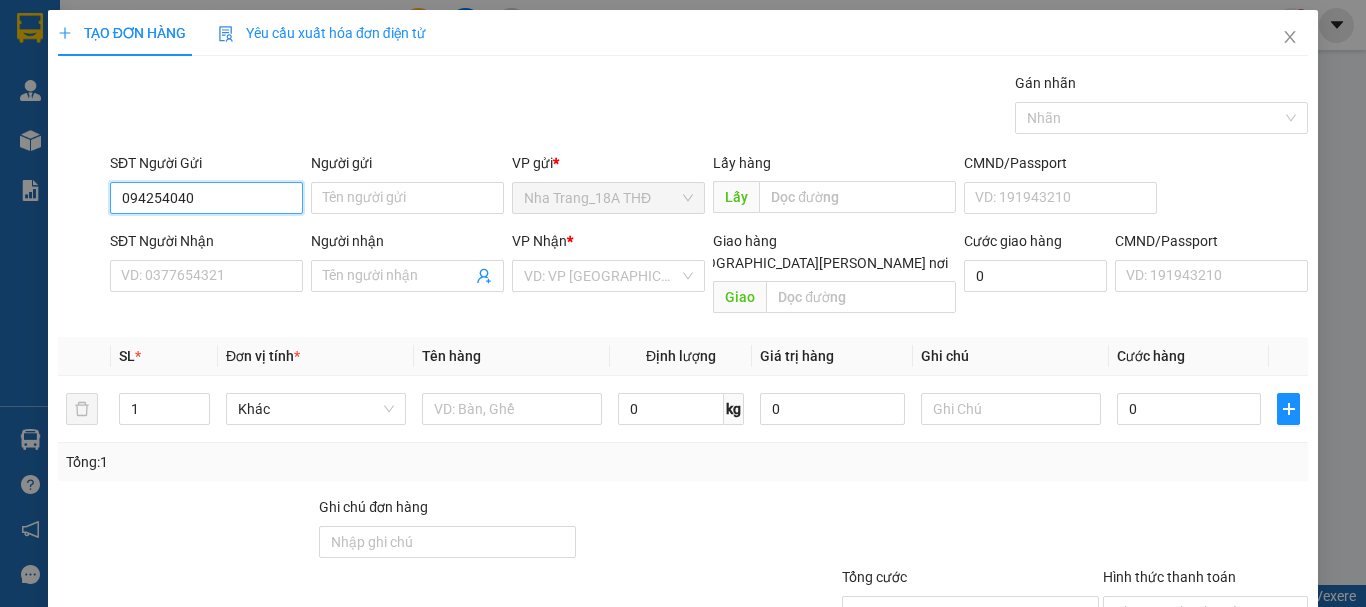 type on "0942540402" 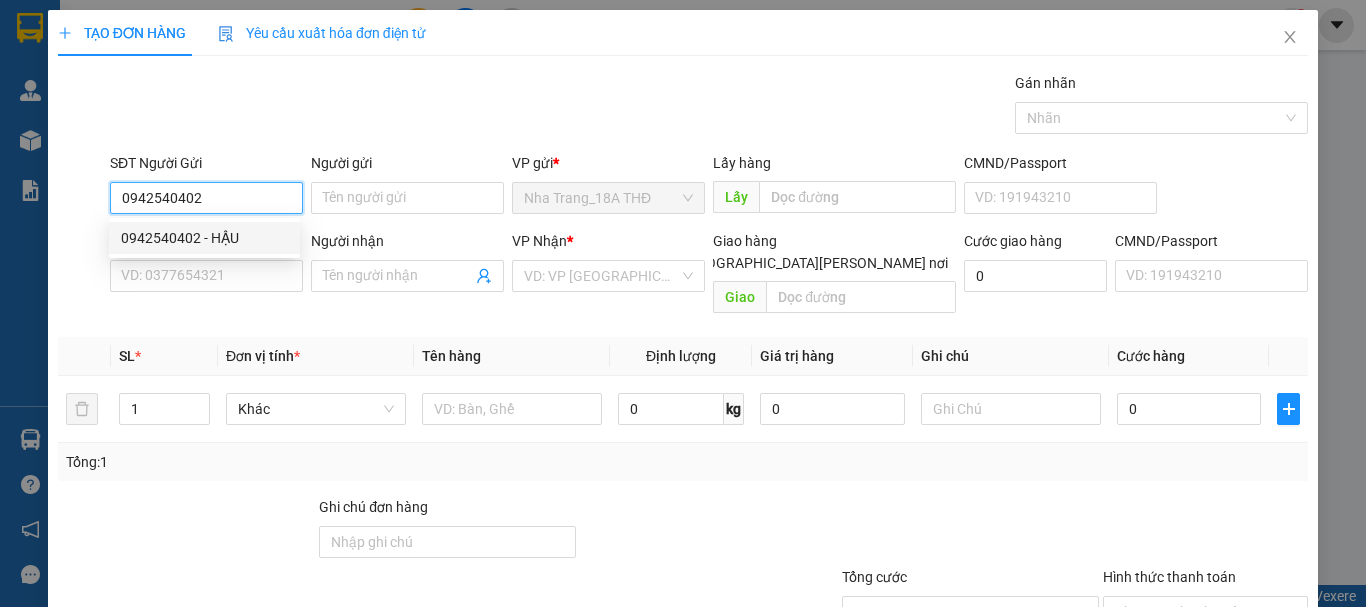 click on "0942540402 - HẬU" at bounding box center [204, 238] 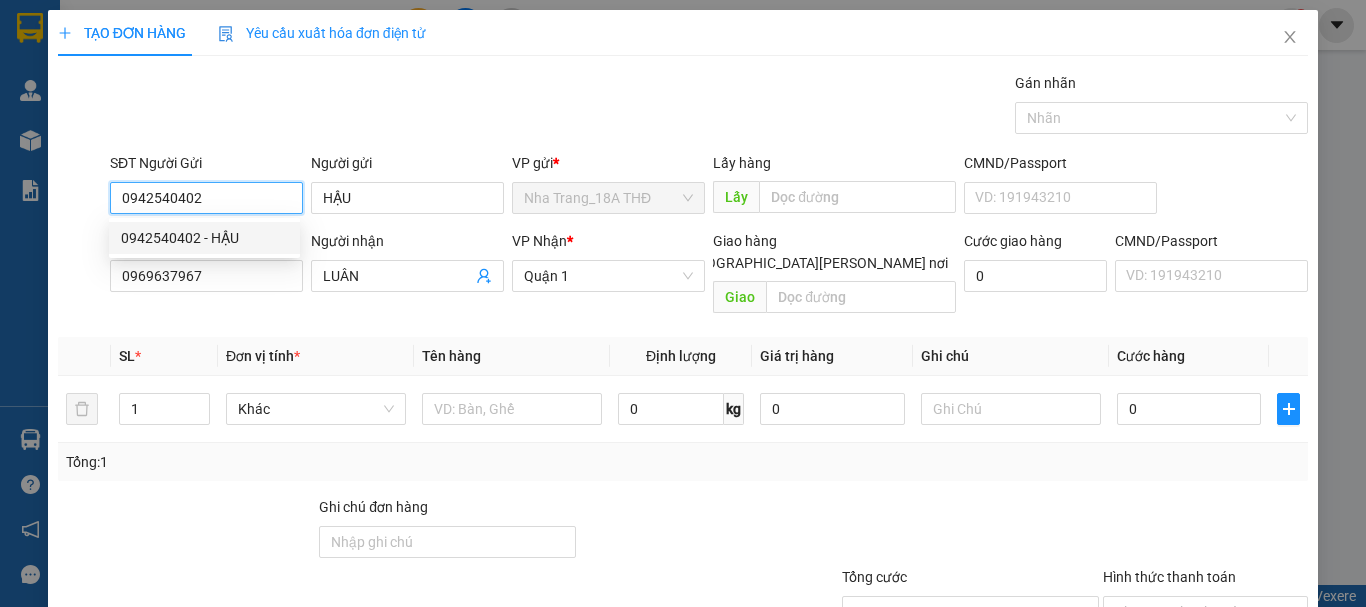 type on "HẬU" 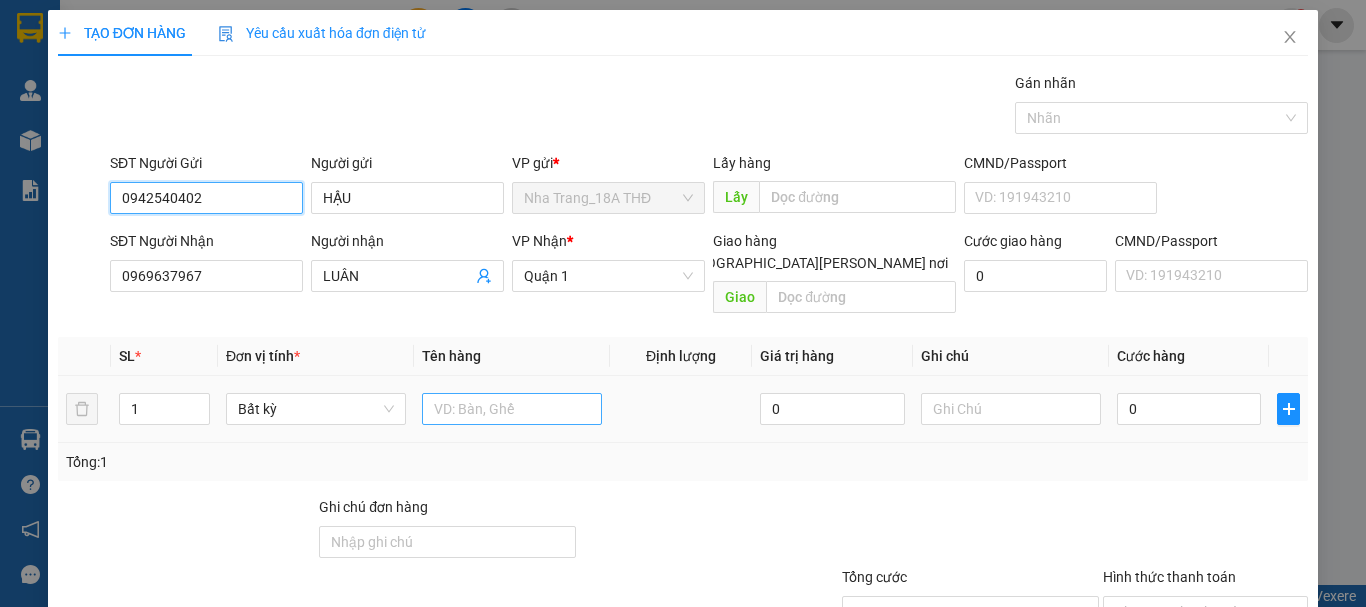 type on "0942540402" 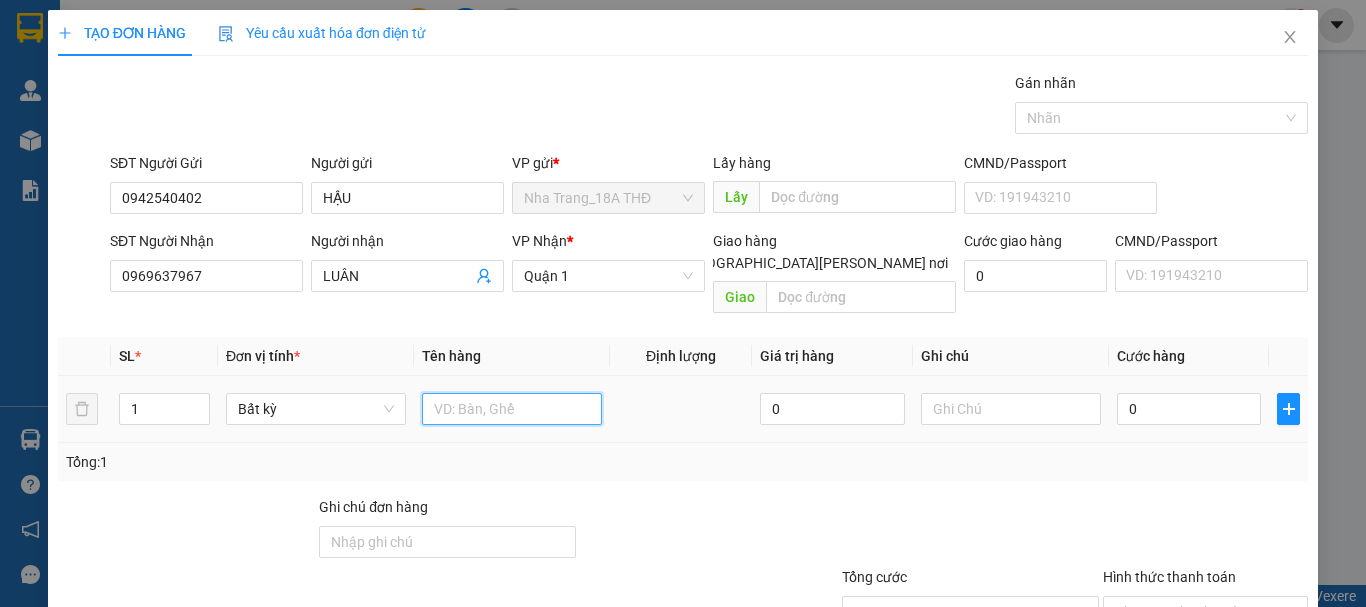 click at bounding box center (512, 409) 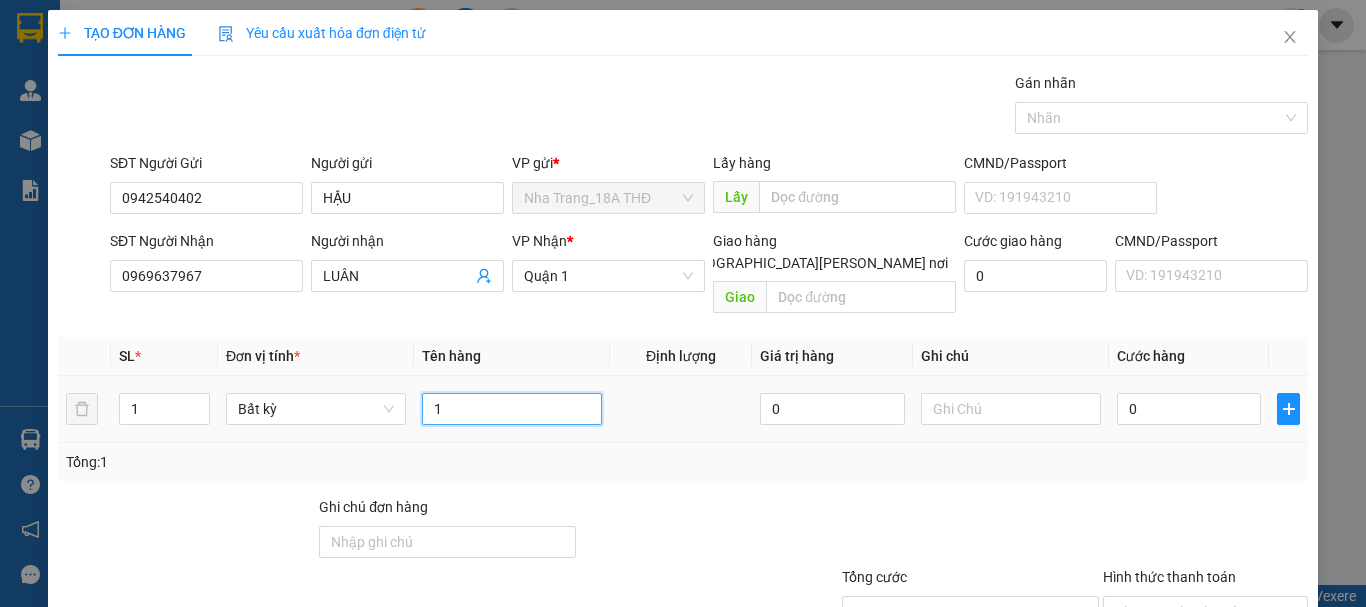 type on "1" 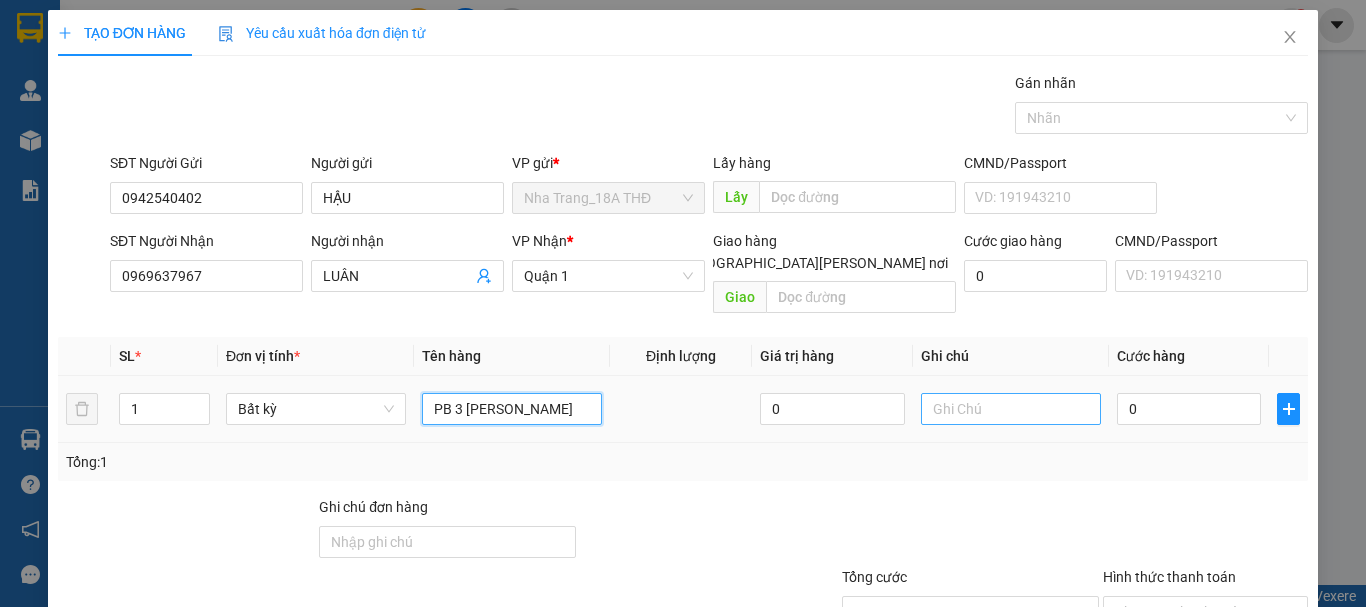type on "PB 3 TRIỆU" 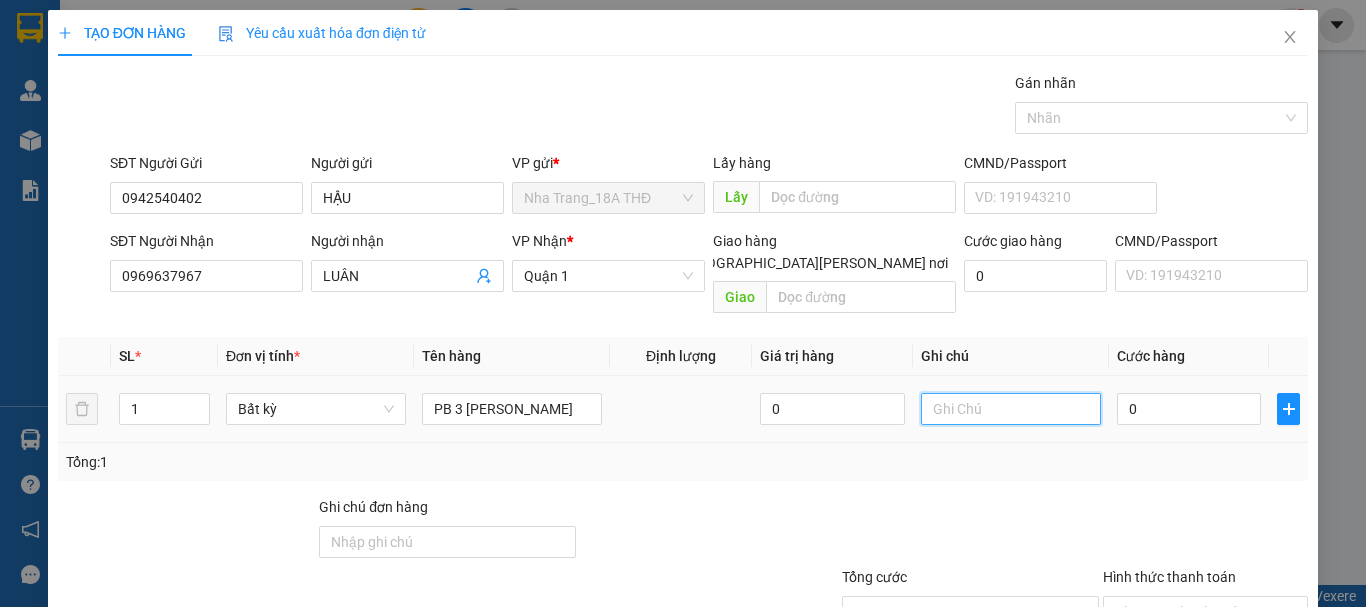 click at bounding box center [1011, 409] 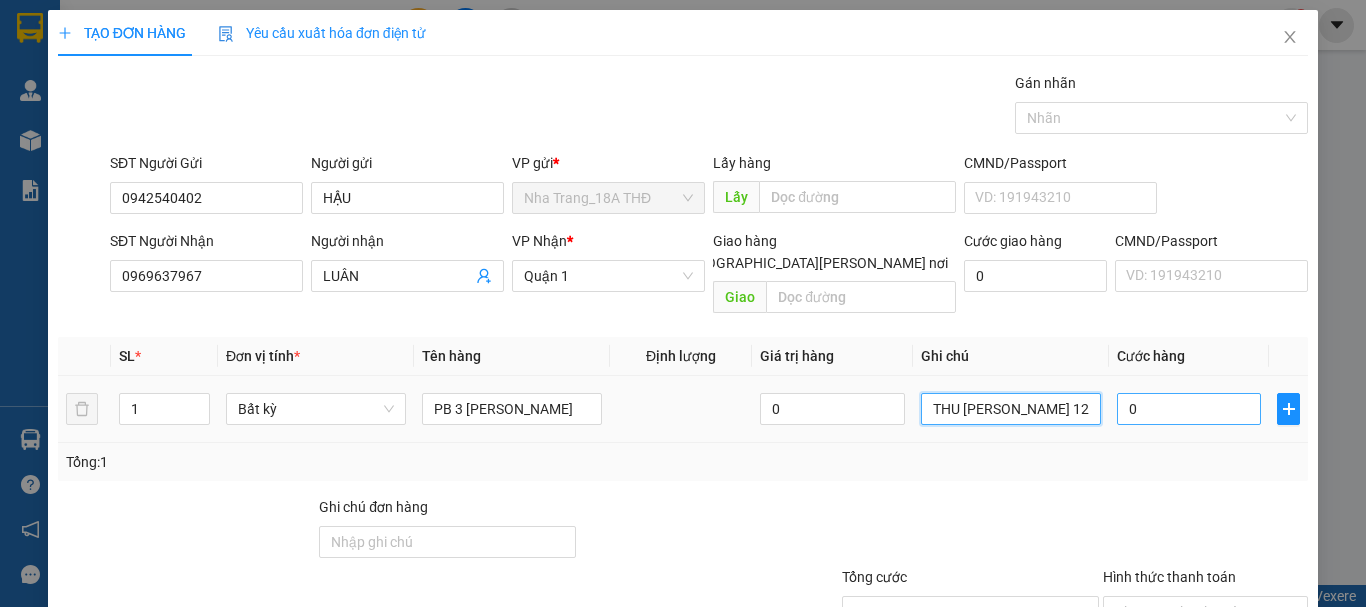 type on "THU HỘ BILL 120078" 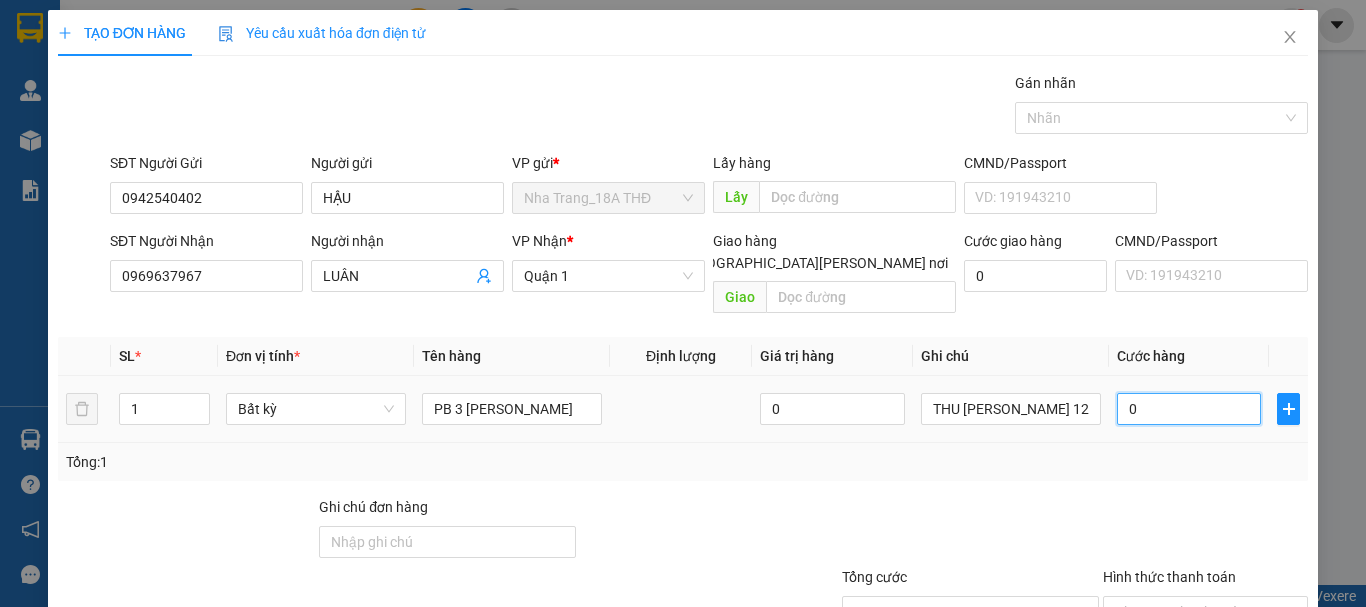click on "0" at bounding box center [1189, 409] 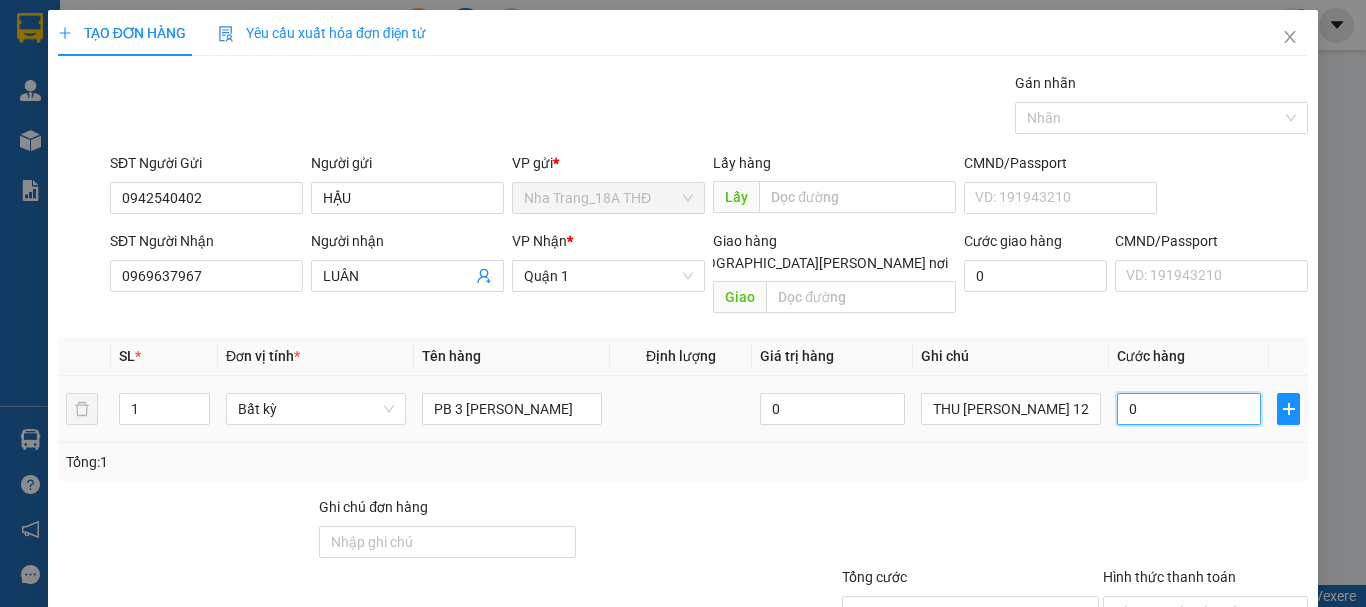 type on "3" 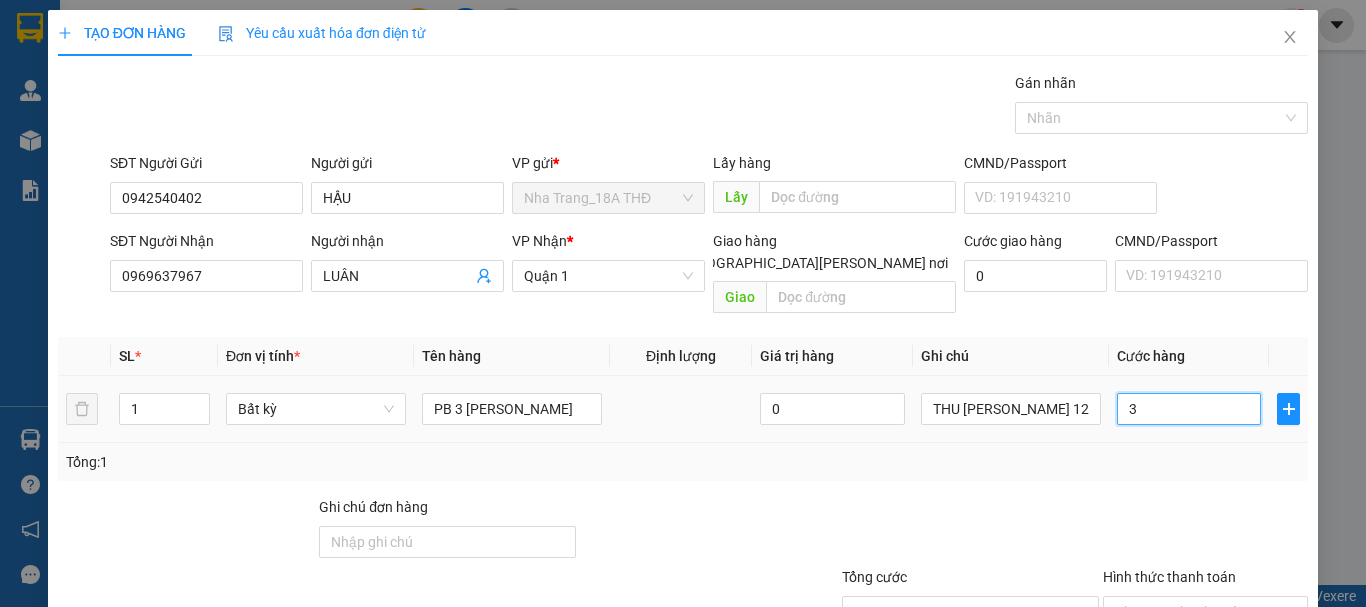 type on "30" 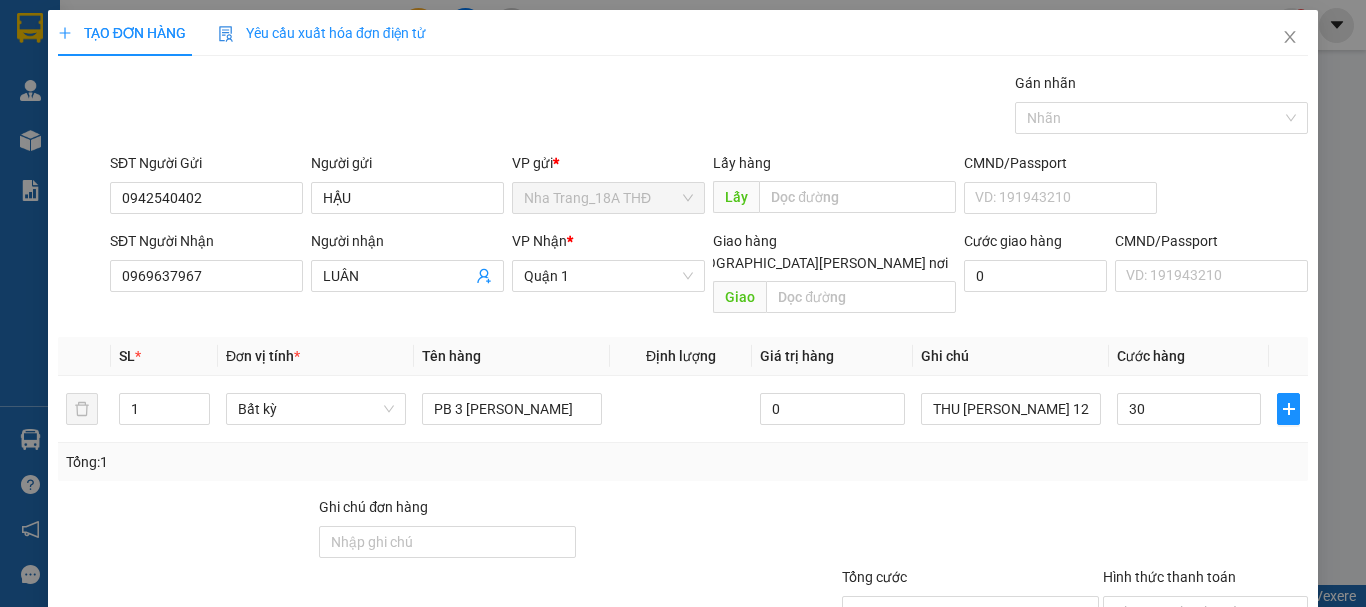 type on "30.000" 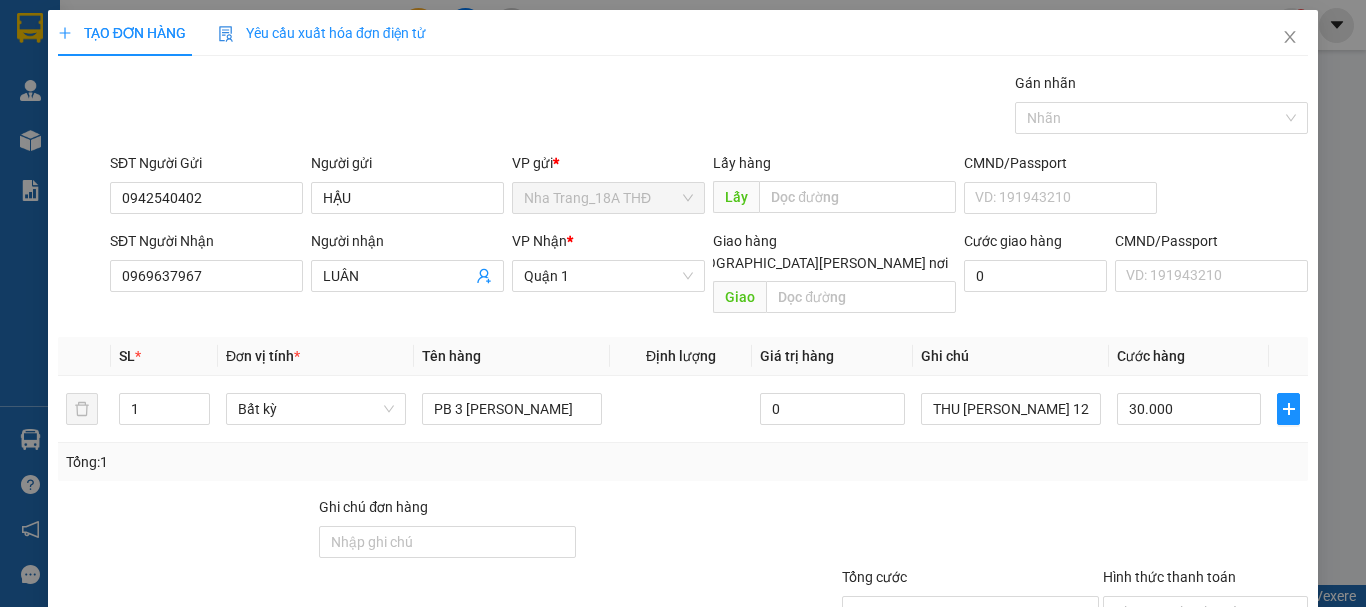 click on "Tổng:  1" at bounding box center (683, 462) 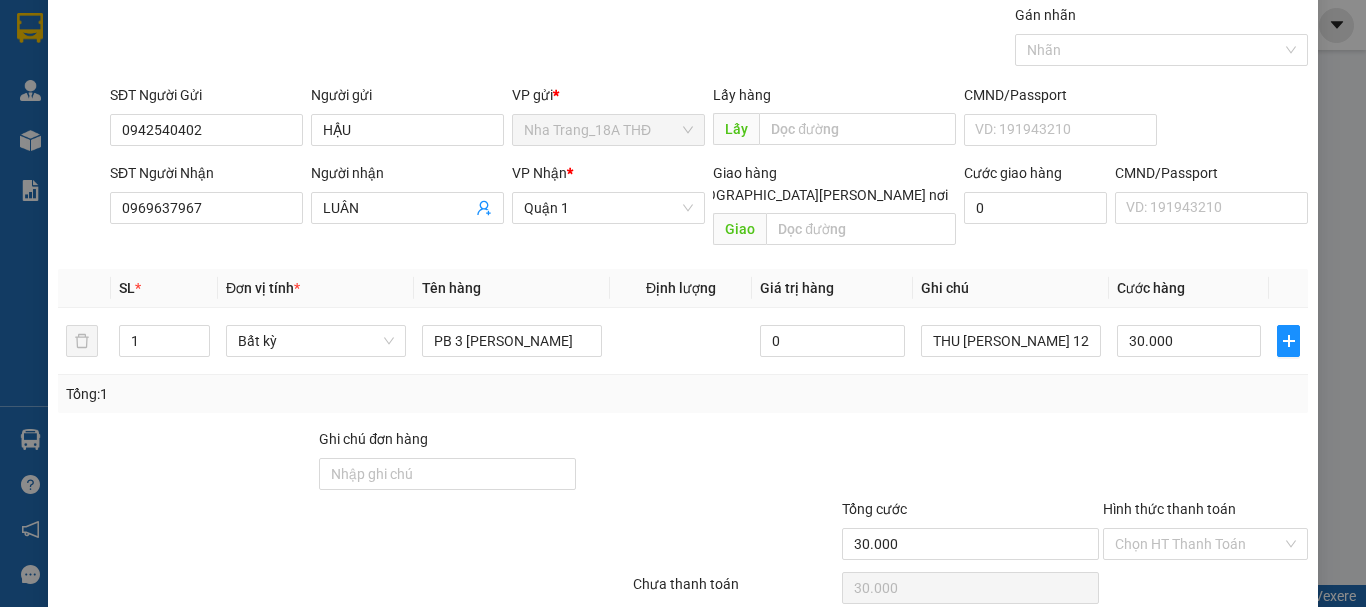 scroll, scrollTop: 133, scrollLeft: 0, axis: vertical 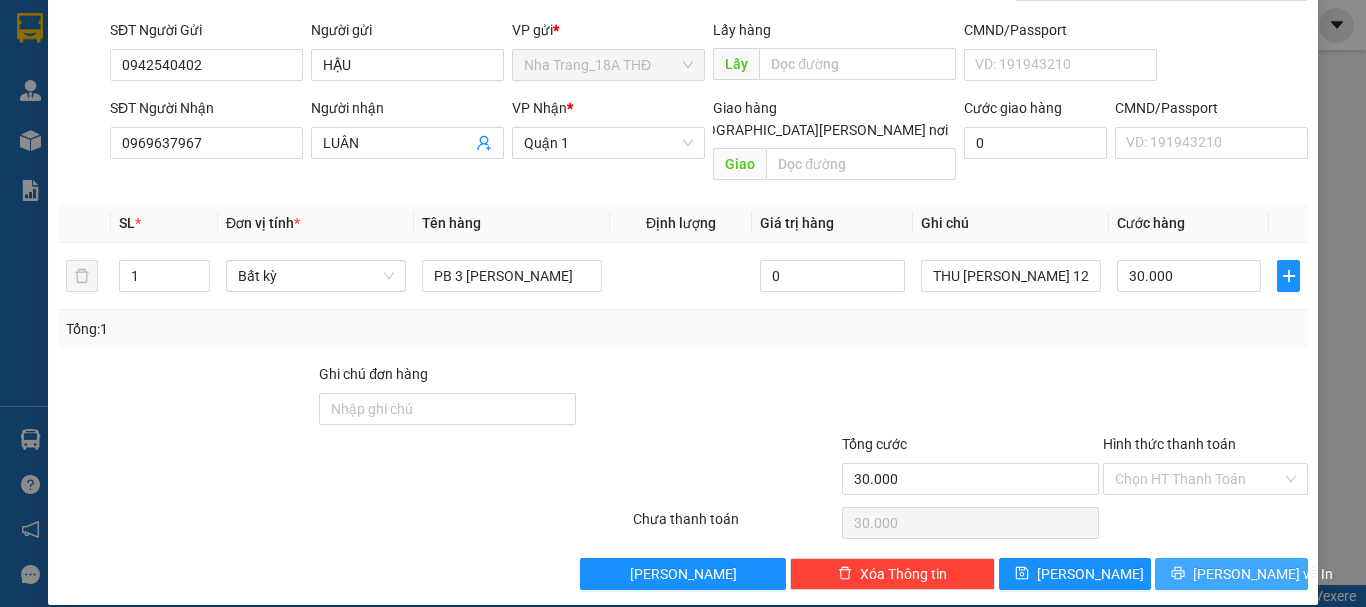 click on "[PERSON_NAME] và In" at bounding box center [1263, 574] 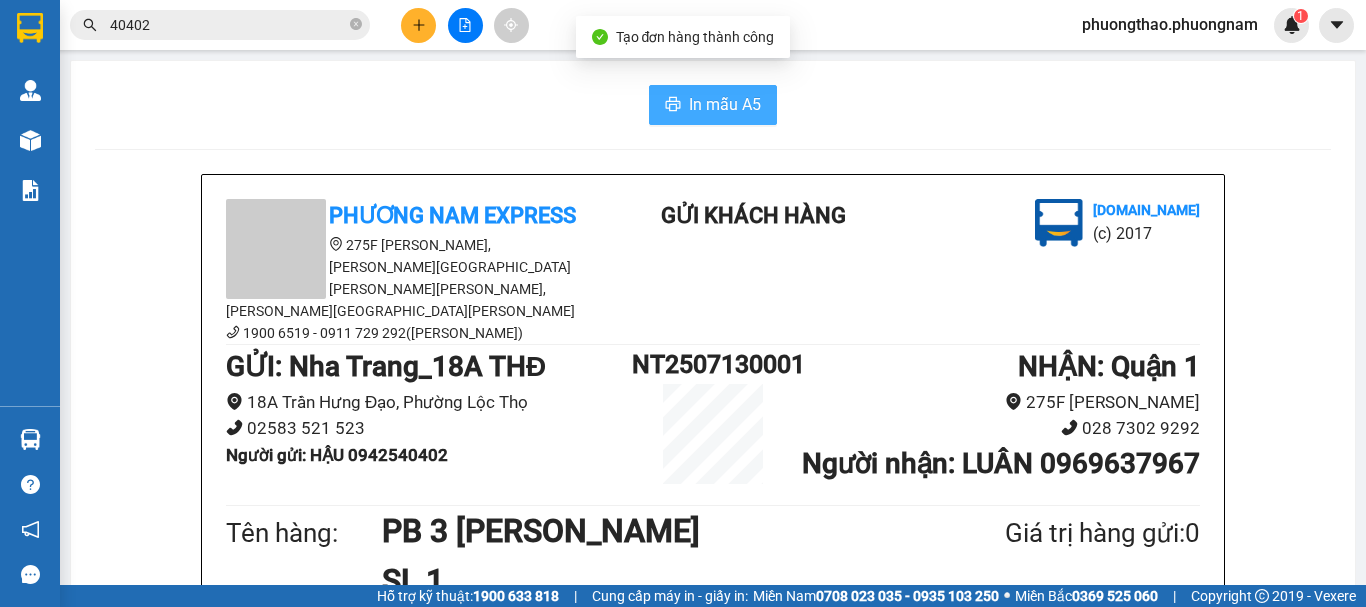 click on "In mẫu A5" at bounding box center (725, 104) 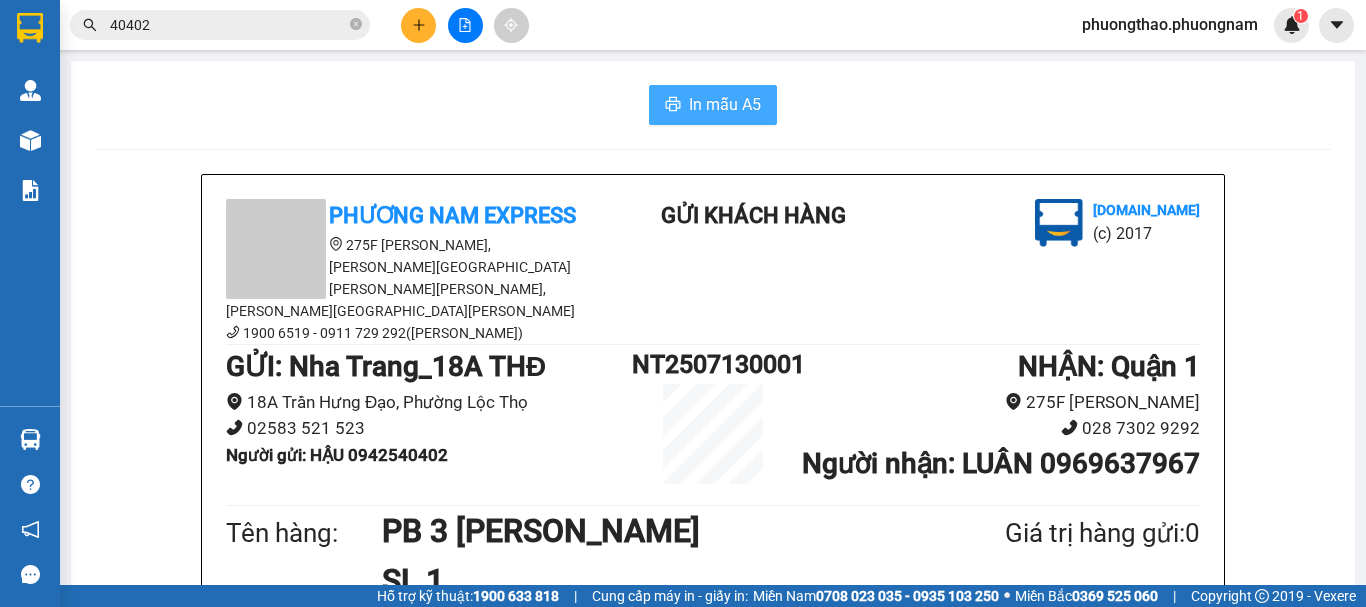 scroll, scrollTop: 0, scrollLeft: 0, axis: both 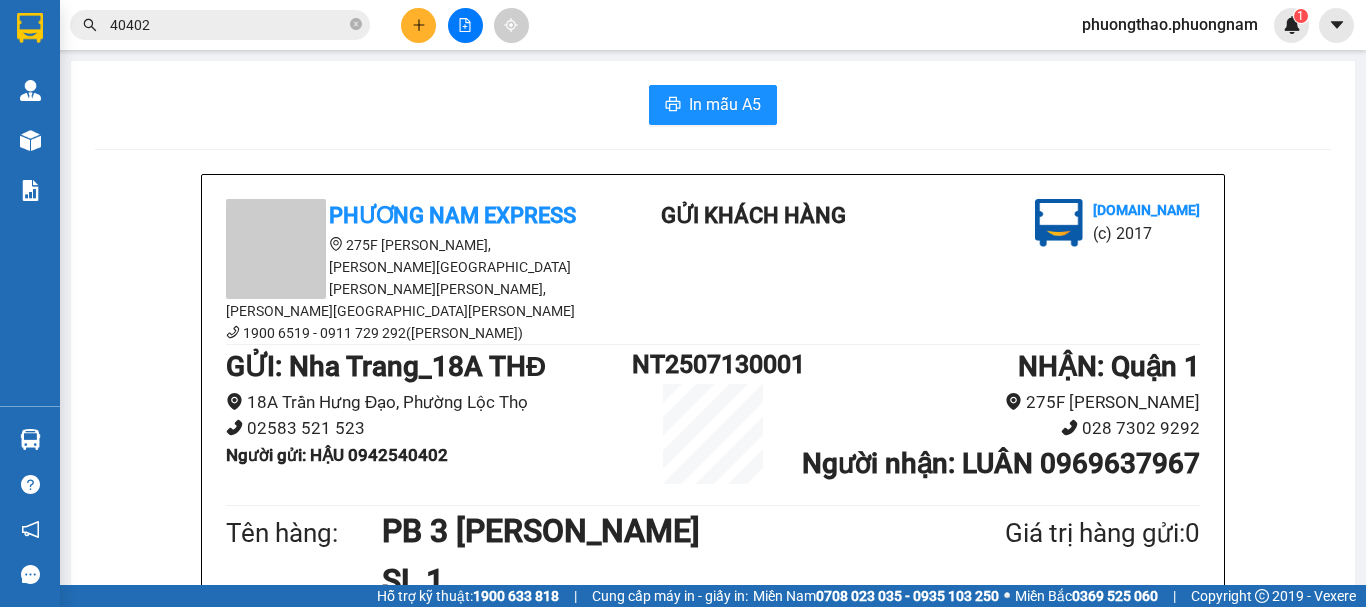 click on "40402" at bounding box center (228, 25) 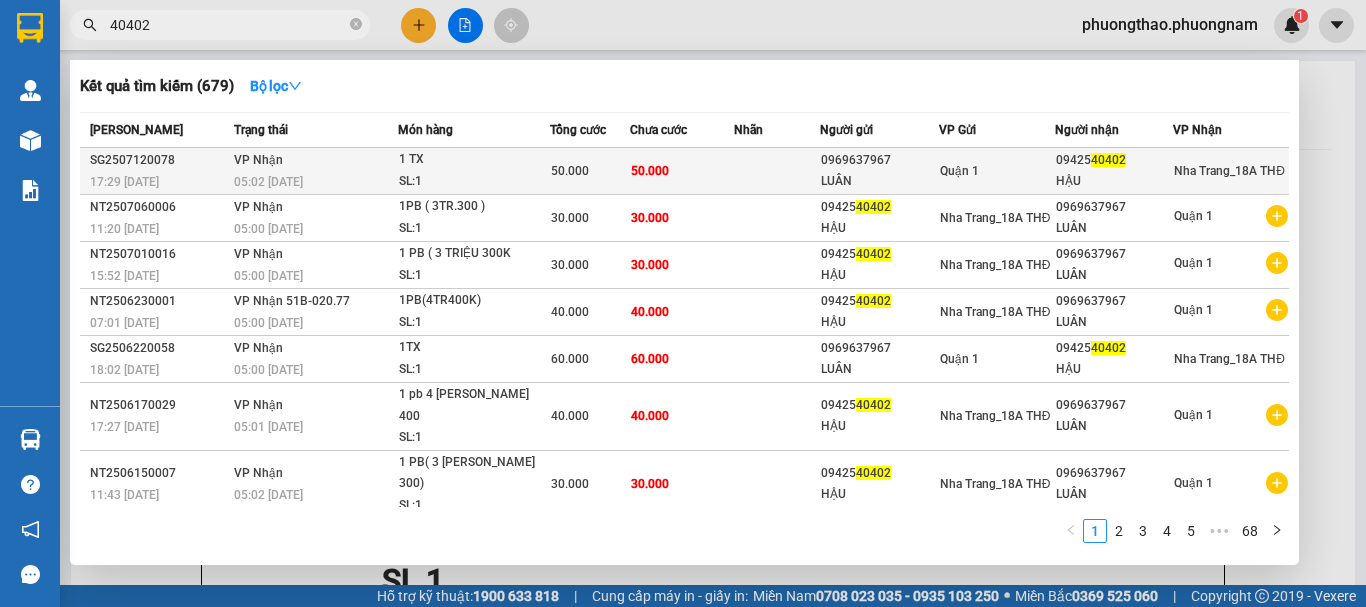 click at bounding box center [777, 171] 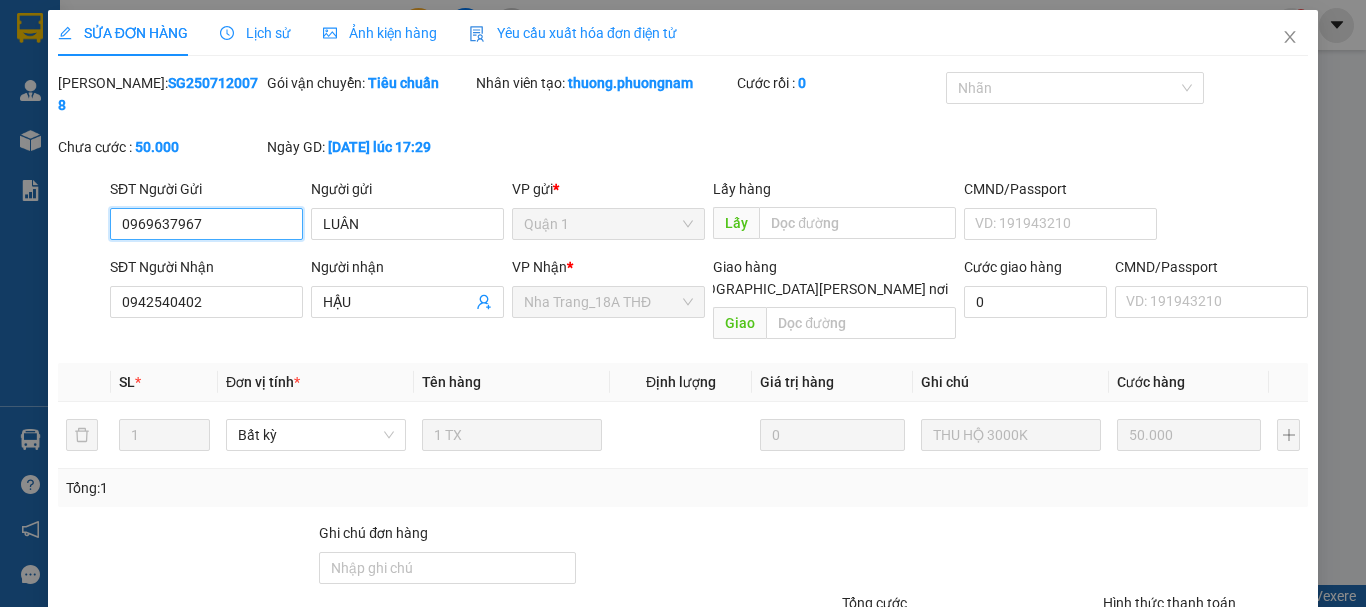 scroll, scrollTop: 137, scrollLeft: 0, axis: vertical 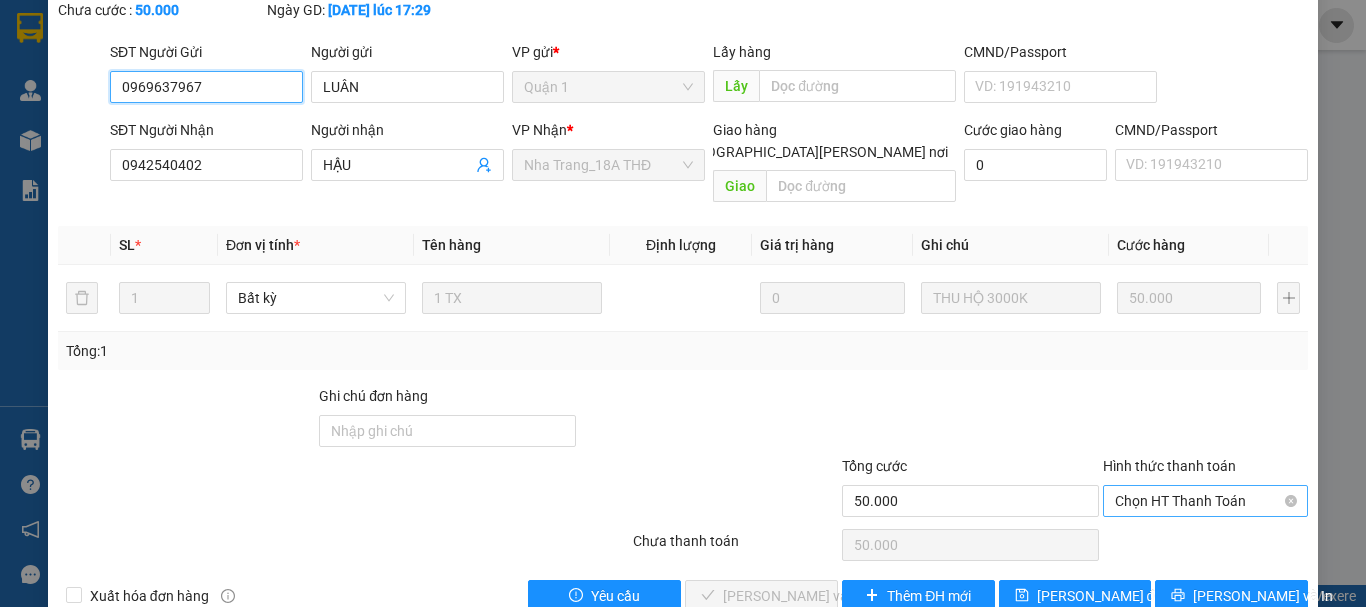 click on "Chọn HT Thanh Toán" at bounding box center [1205, 501] 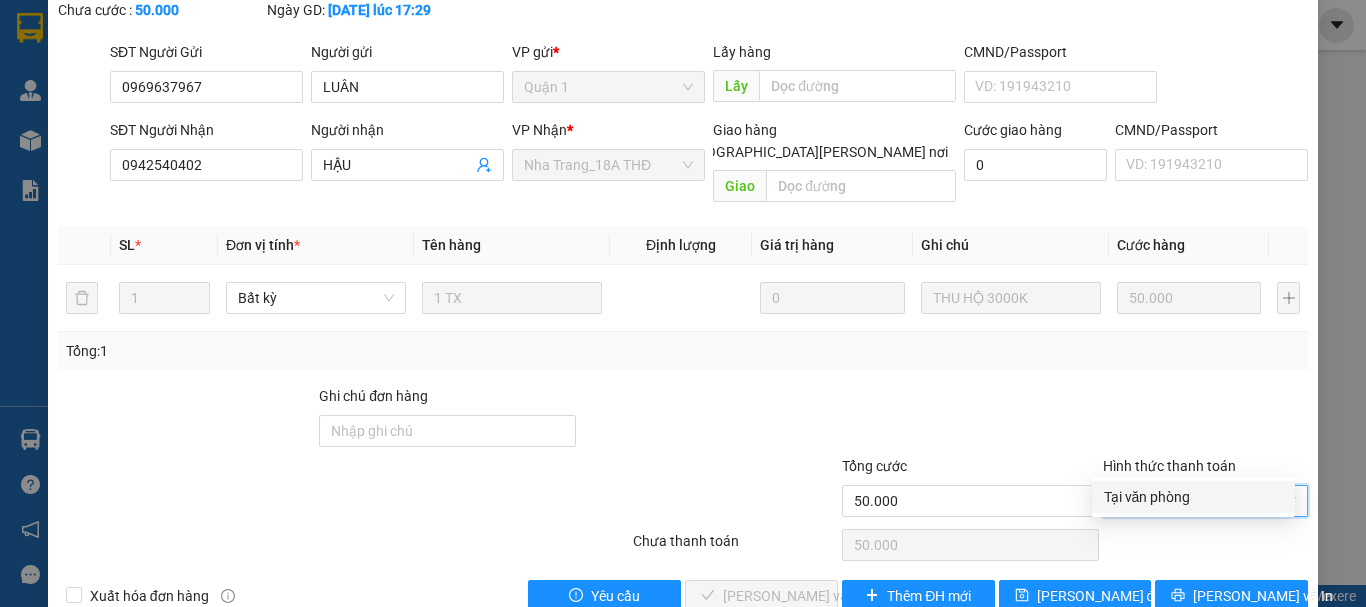 click on "Tại văn phòng" at bounding box center (1193, 497) 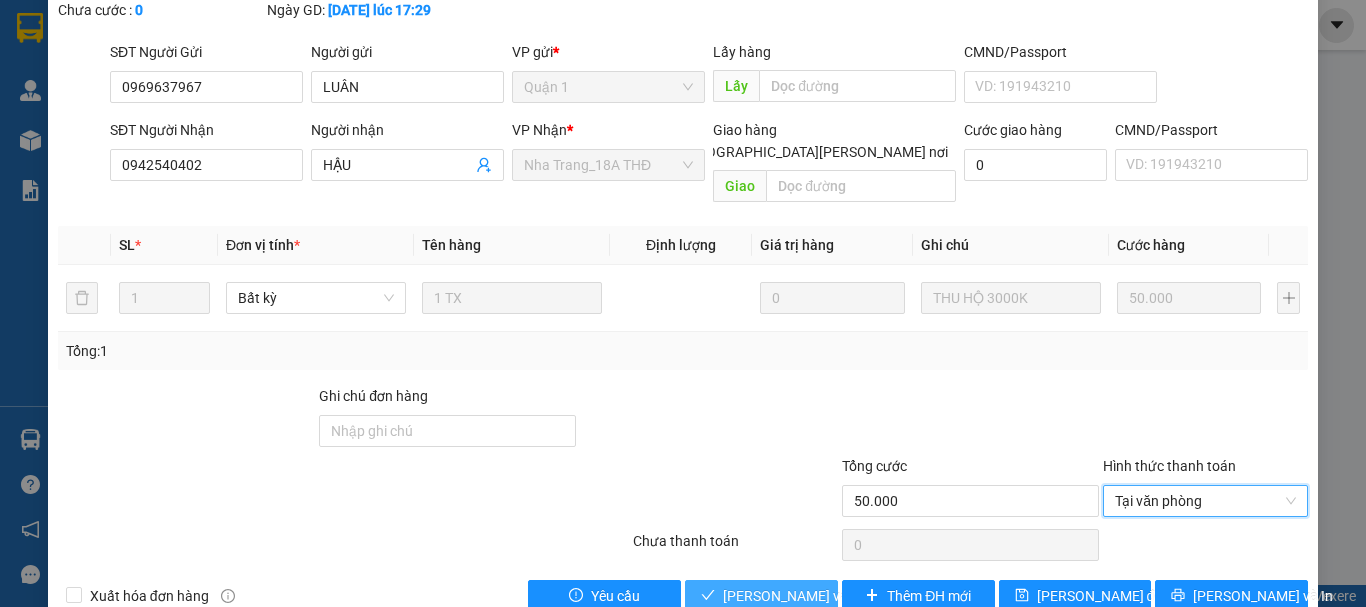 click on "[PERSON_NAME] và Giao hàng" at bounding box center [858, 596] 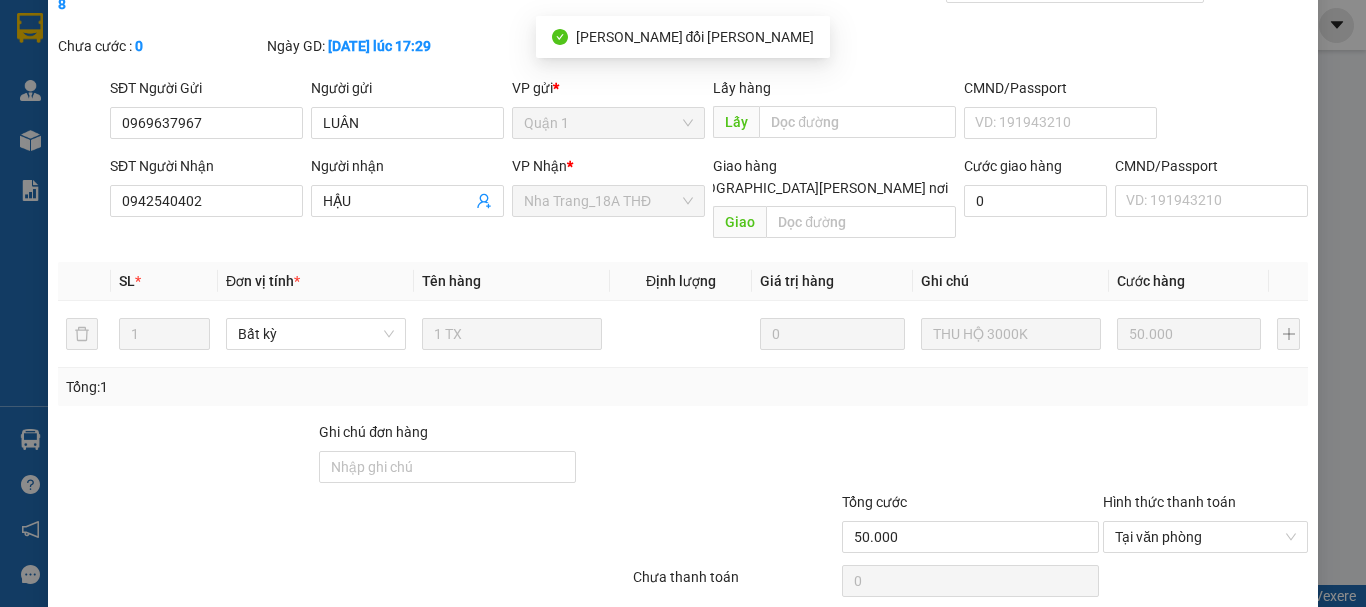 scroll, scrollTop: 0, scrollLeft: 0, axis: both 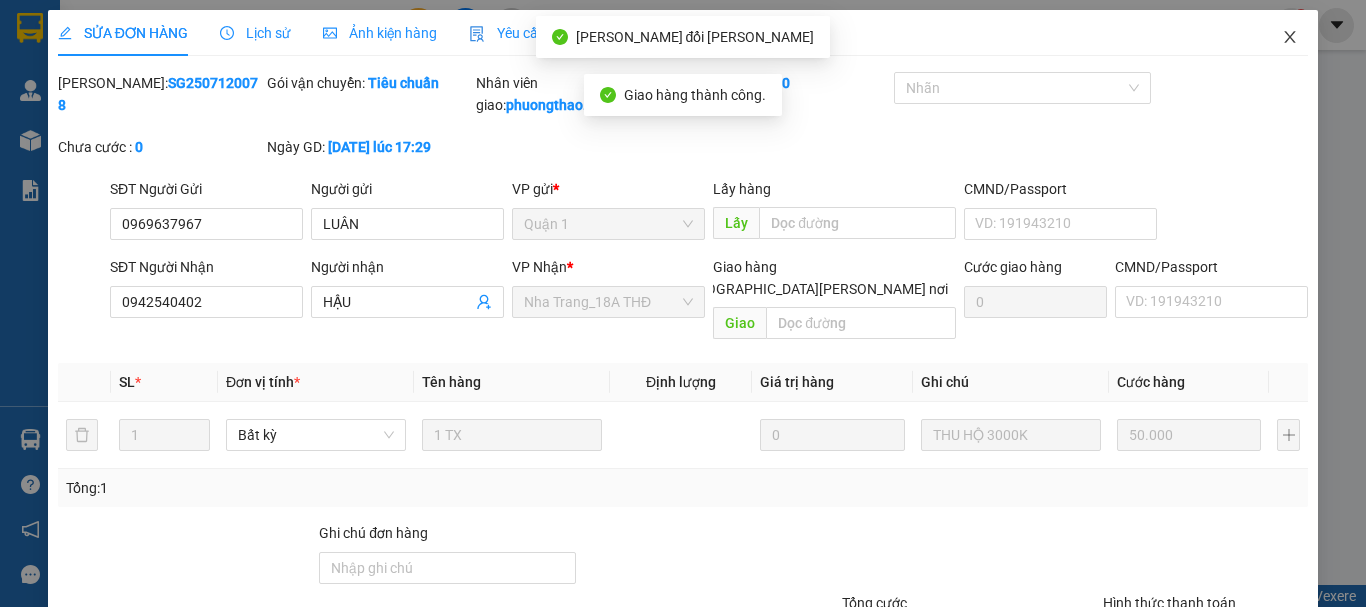 click 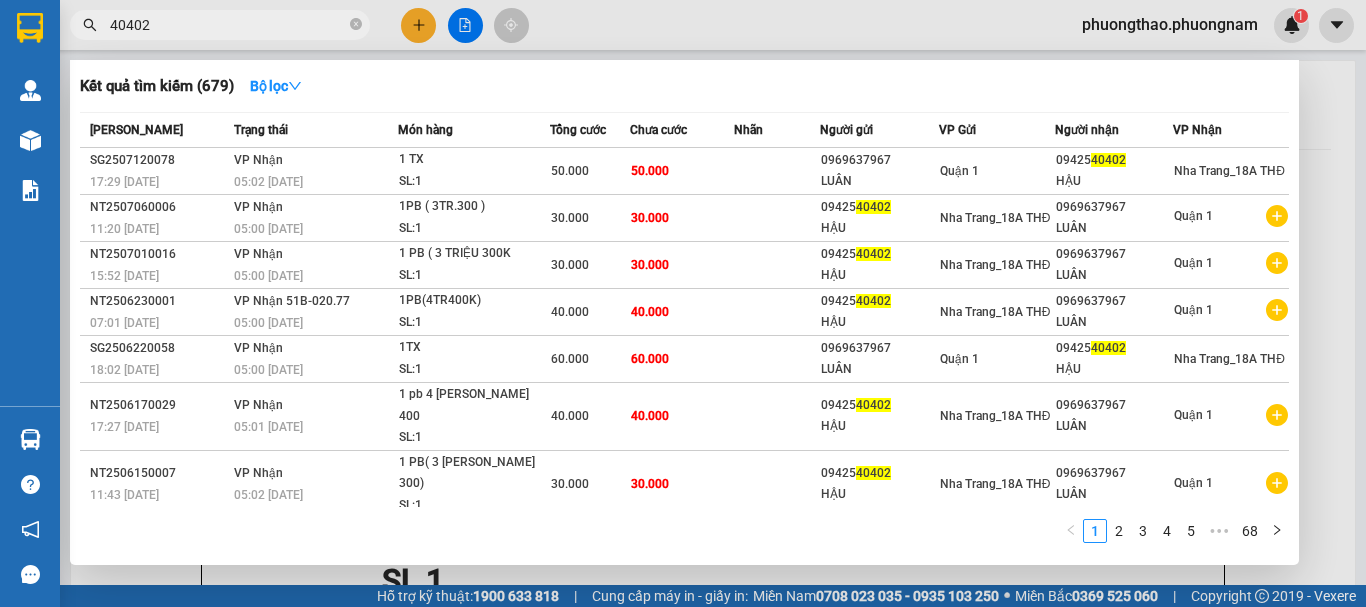 drag, startPoint x: 203, startPoint y: 29, endPoint x: 0, endPoint y: 9, distance: 203.98285 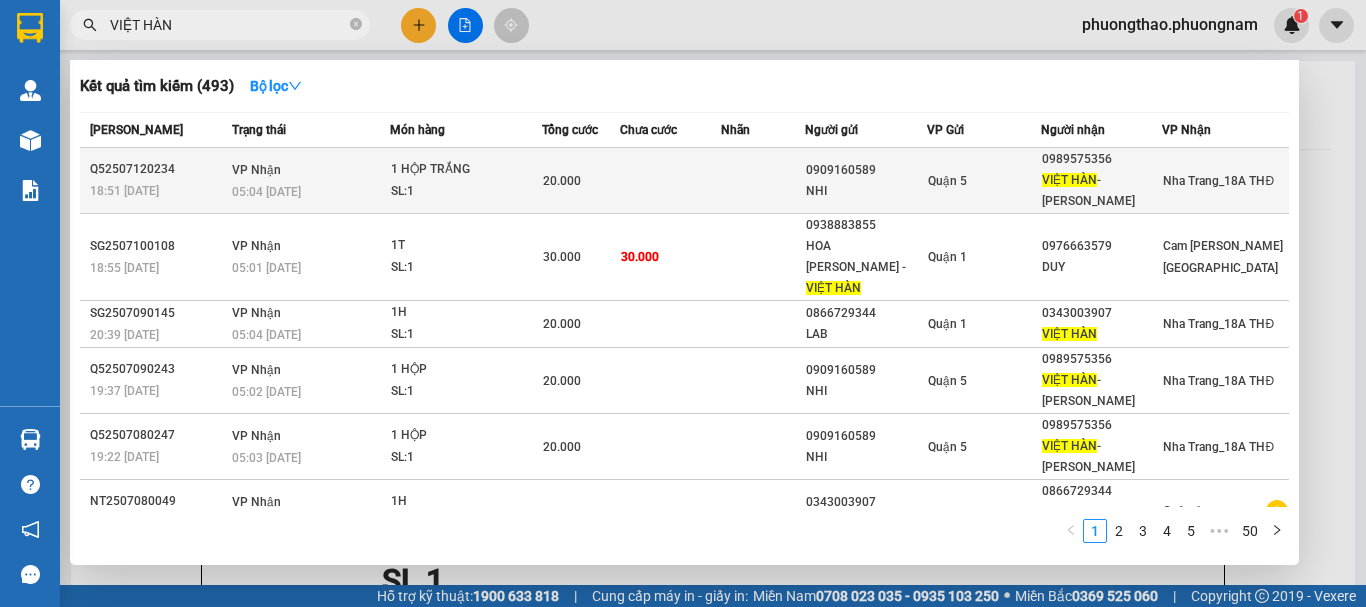 type on "VIỆT HÀN" 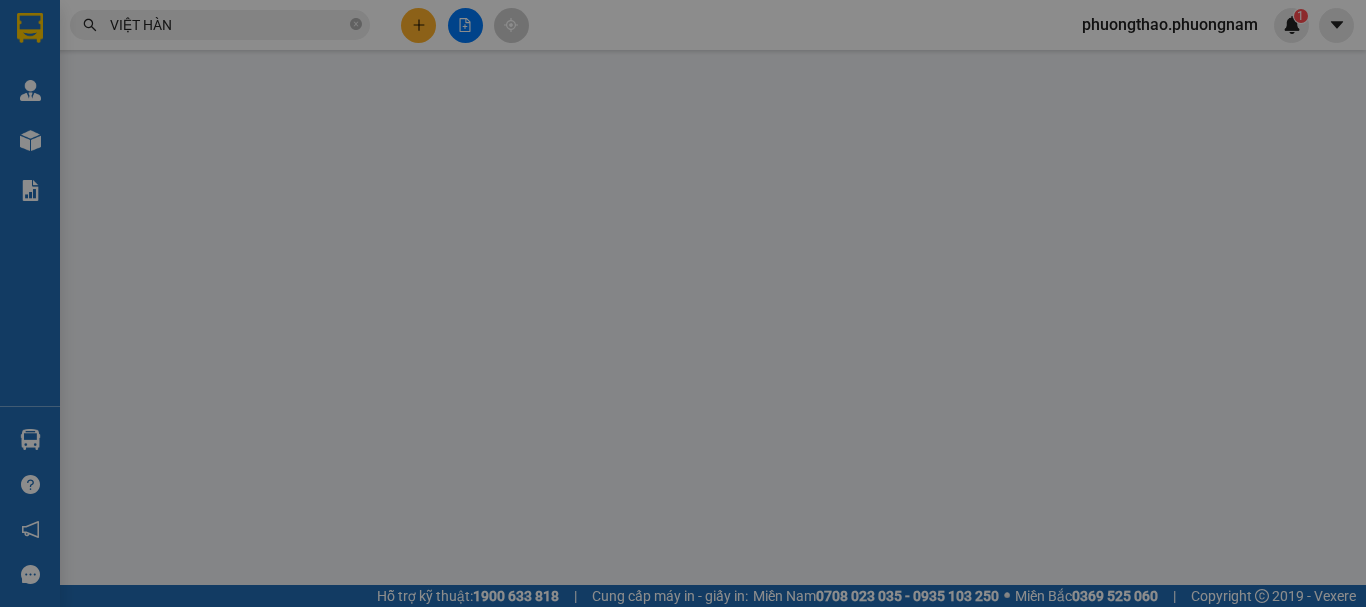 type on "0909160589" 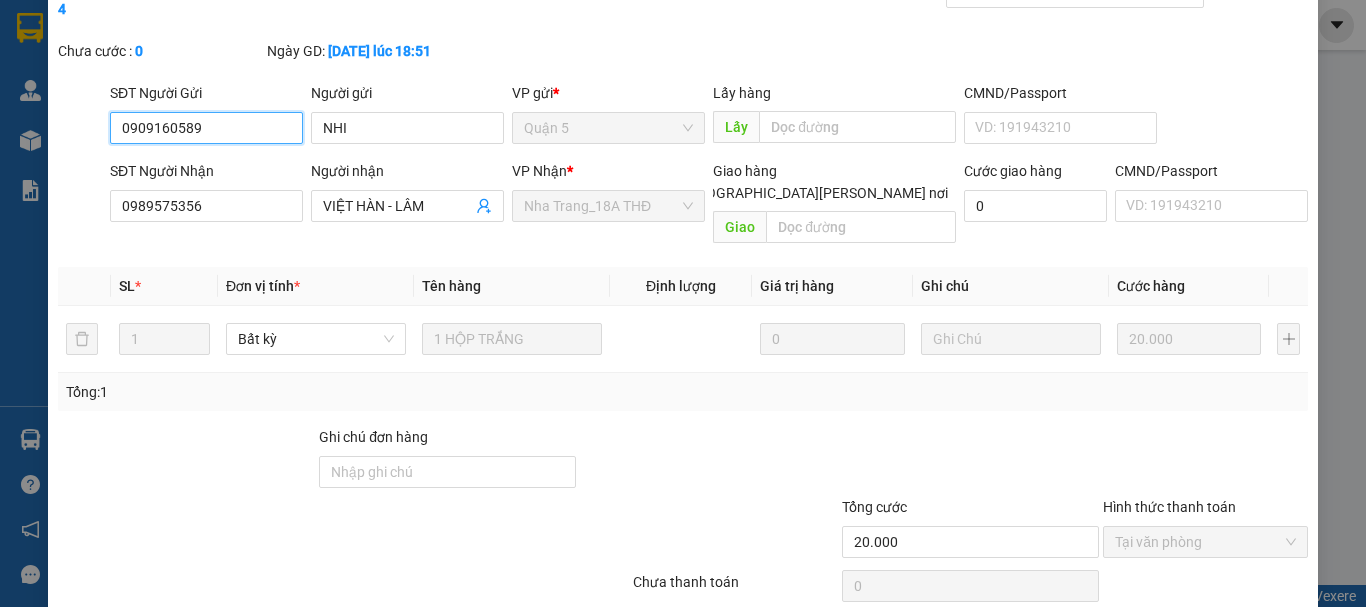 scroll, scrollTop: 137, scrollLeft: 0, axis: vertical 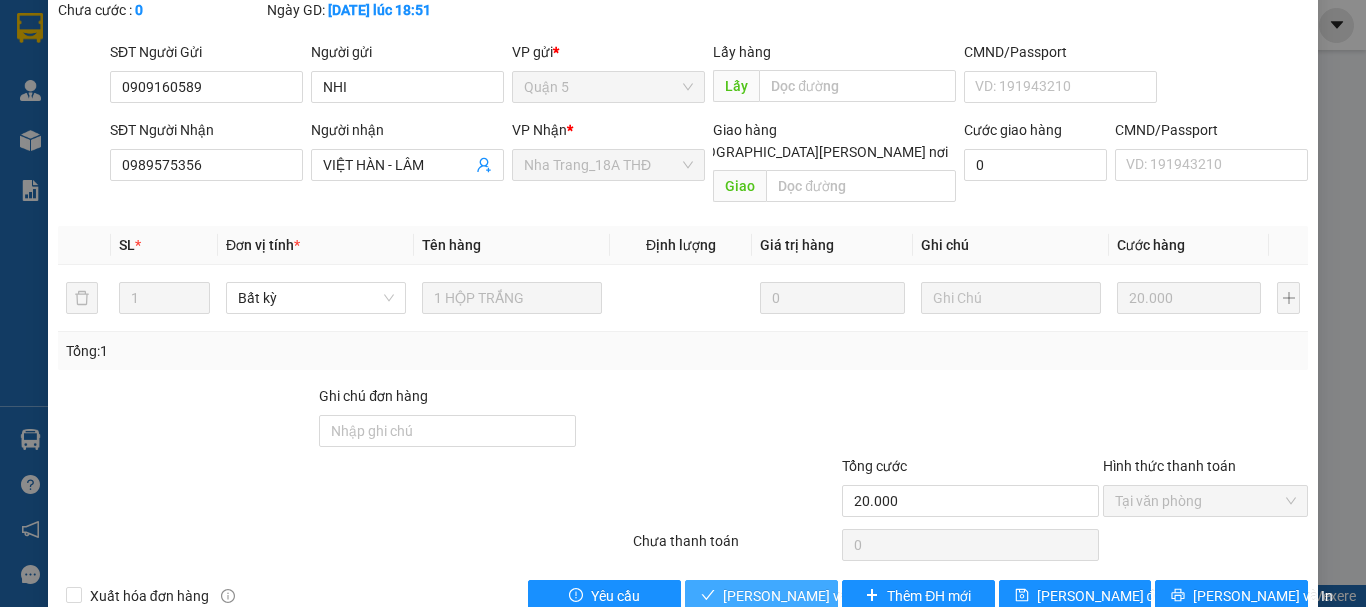 click on "[PERSON_NAME] và Giao hàng" at bounding box center [858, 596] 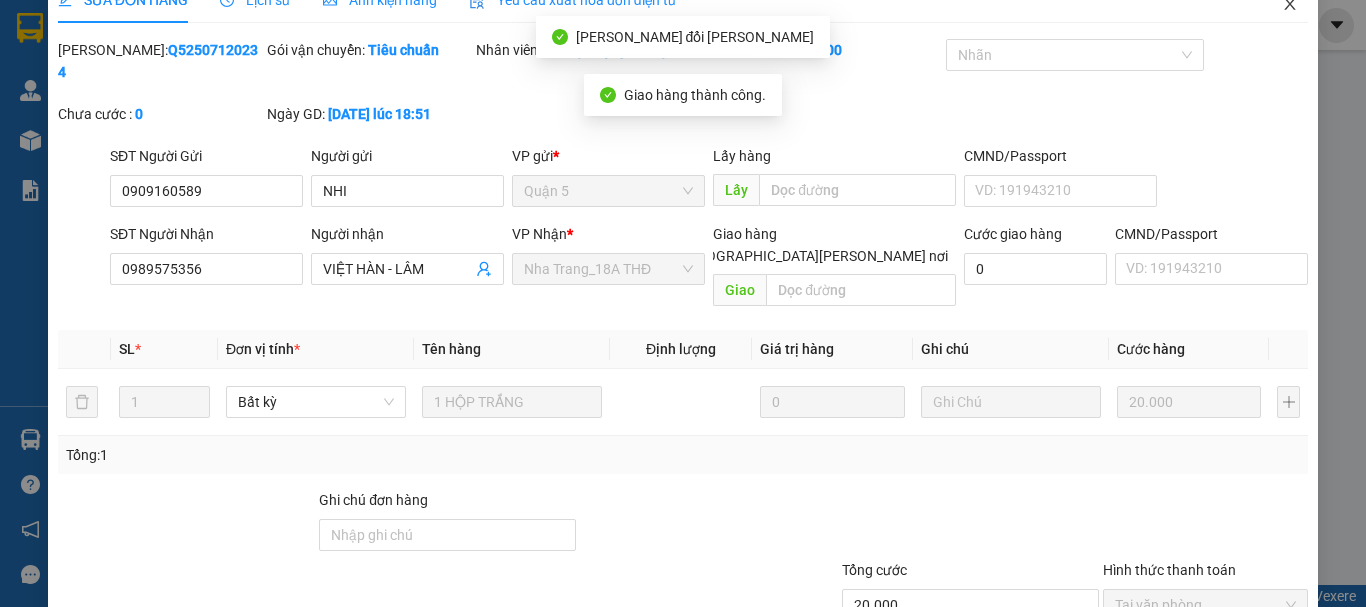 scroll, scrollTop: 0, scrollLeft: 0, axis: both 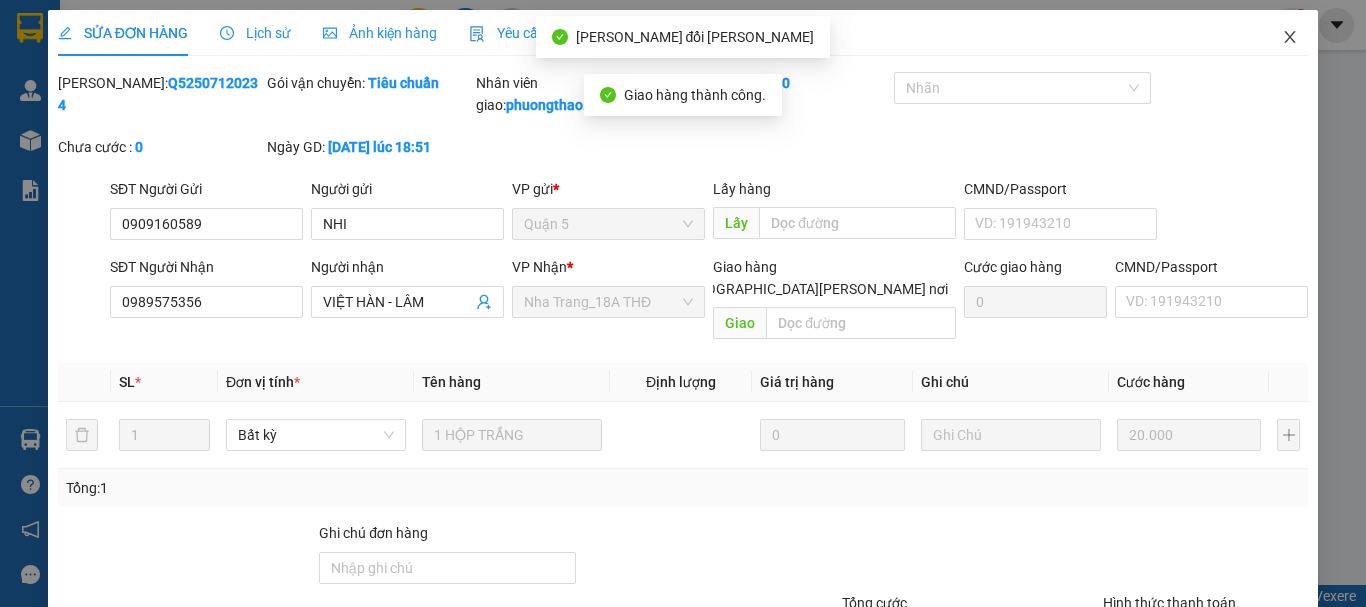 click 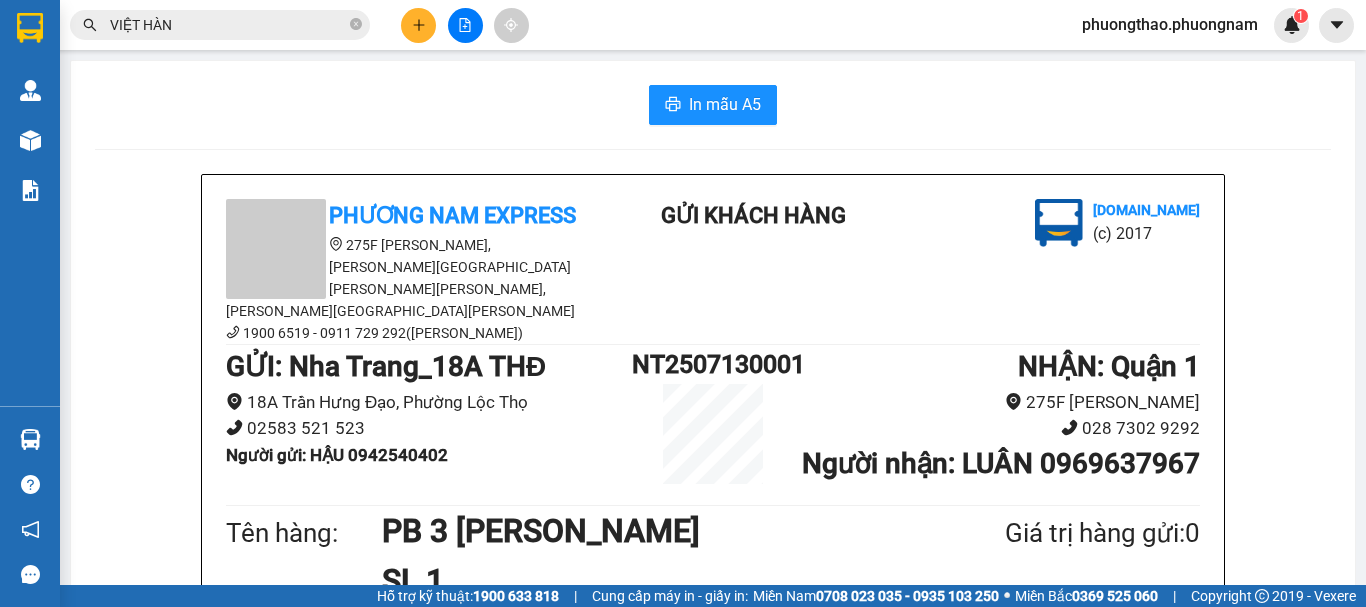 click on "In mẫu A5
Phương Nam Express   275F Phạm Ngũ Lão, Phường Phạm Ngũ Lão, Quận 1, TP Hồ Chí Minh   1900 6519 - 0911 729 292(Ninh Hòa) Gửi khách hàng Vexere.com (c) 2017 GỬI :   Nha Trang_18A THĐ   18A Trần Hưng Đạo, Phường Lộc Thọ   02583 521 523 Người gửi :   HẬU 0942540402 NT2507130001 NHẬN :   Quận 1   275F Phạm Ngũ Lão   028 7302 9292 Người nhận :   LUÂN 0969637967 Tên hàng:  PB 3 TRIỆU  SL 1 Giá trị hàng gửi:  0 CC   30.000 Tổng phải thu:   30.000 THU HỘ BILL 120078 07:25, ngày 13 tháng 07 năm 2025 NV nhận hàng VO THANH PHUONG THAO Quy định nhận/gửi hàng : 1. Quý khách phải báo mã số “Phiếu Gửi Hàng” khi nhận hàng, phải trình CMND hoặc giấy giới thiệu đối với hàng gửi bảo đảm, hàng có giá trị. 2. Hàng gửi phải được nhận trong vòng 02 ngày kể từ ngày gửi. Quá thời hạn trên, Công ty không chịu trách nhiệm. vexere.com VP     -" at bounding box center [713, 952] 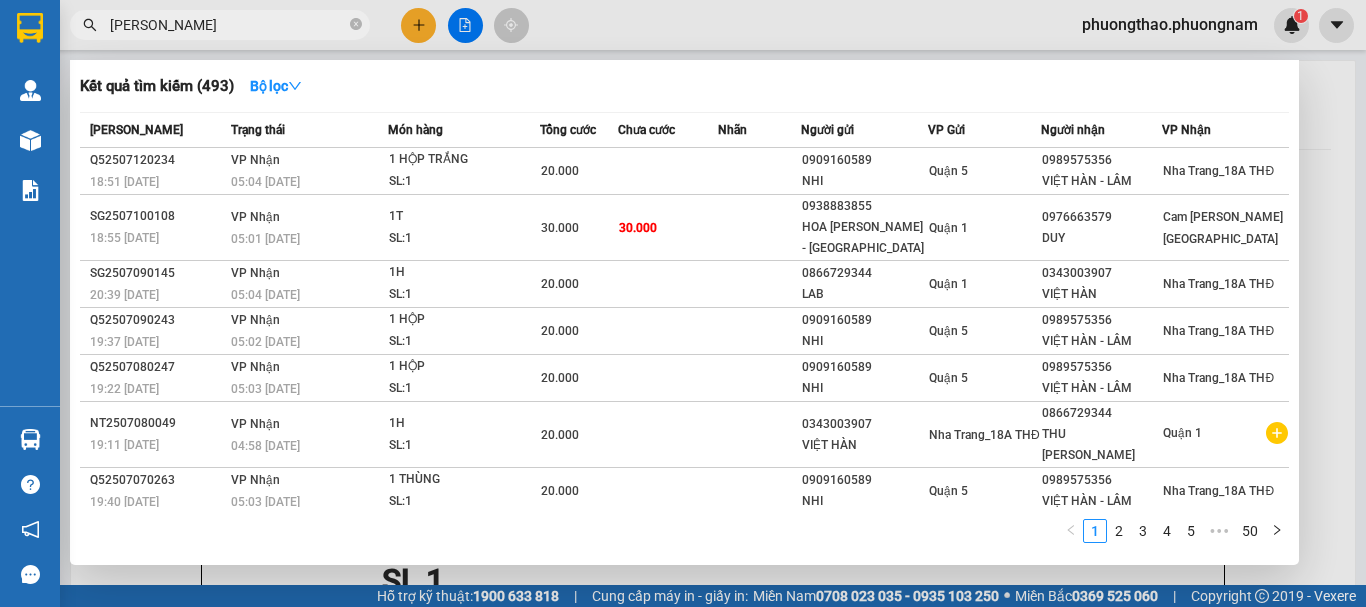 type on "[PERSON_NAME]" 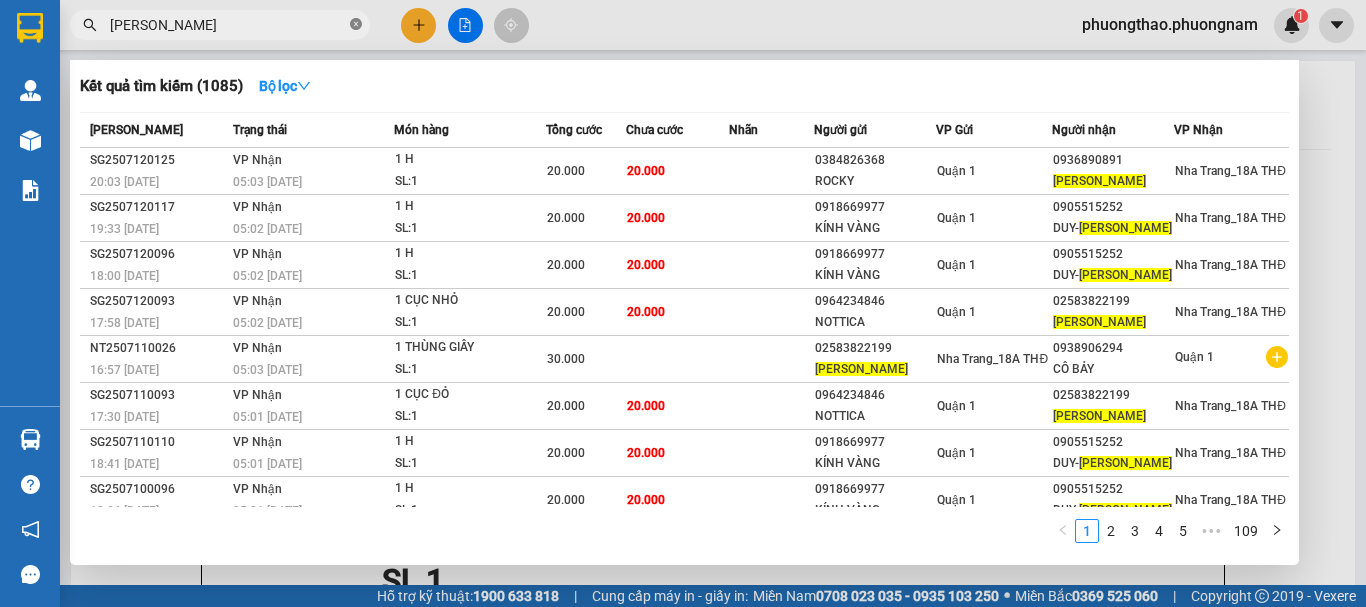 click 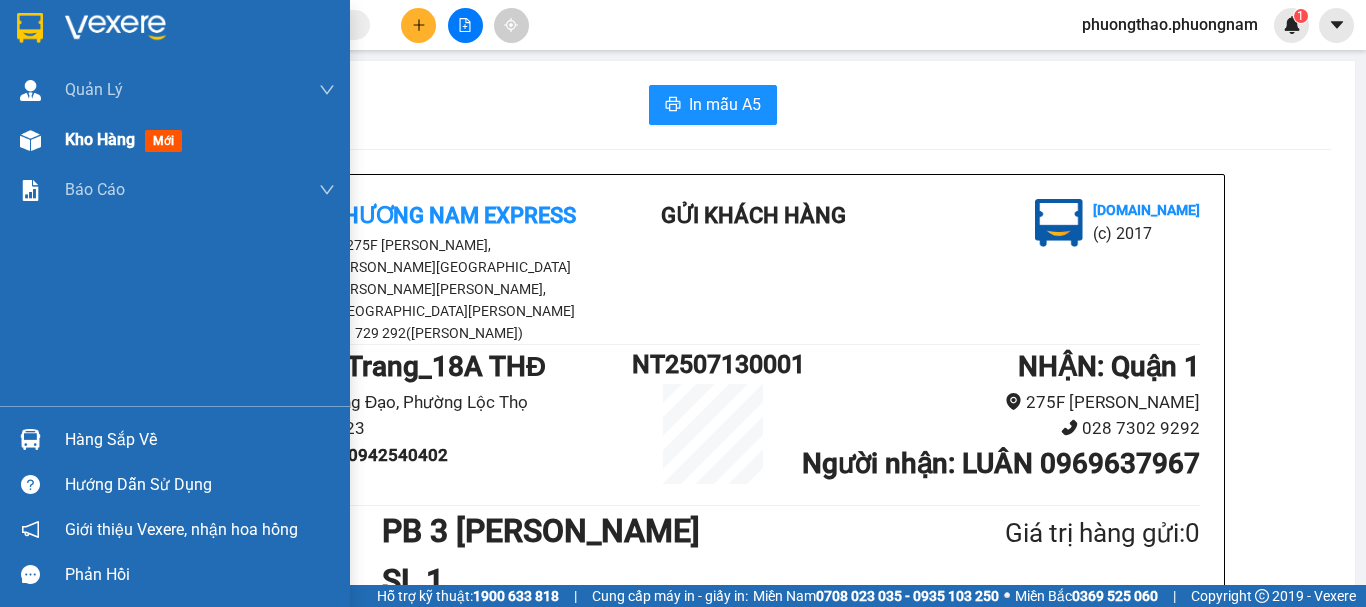 click on "mới" at bounding box center (163, 141) 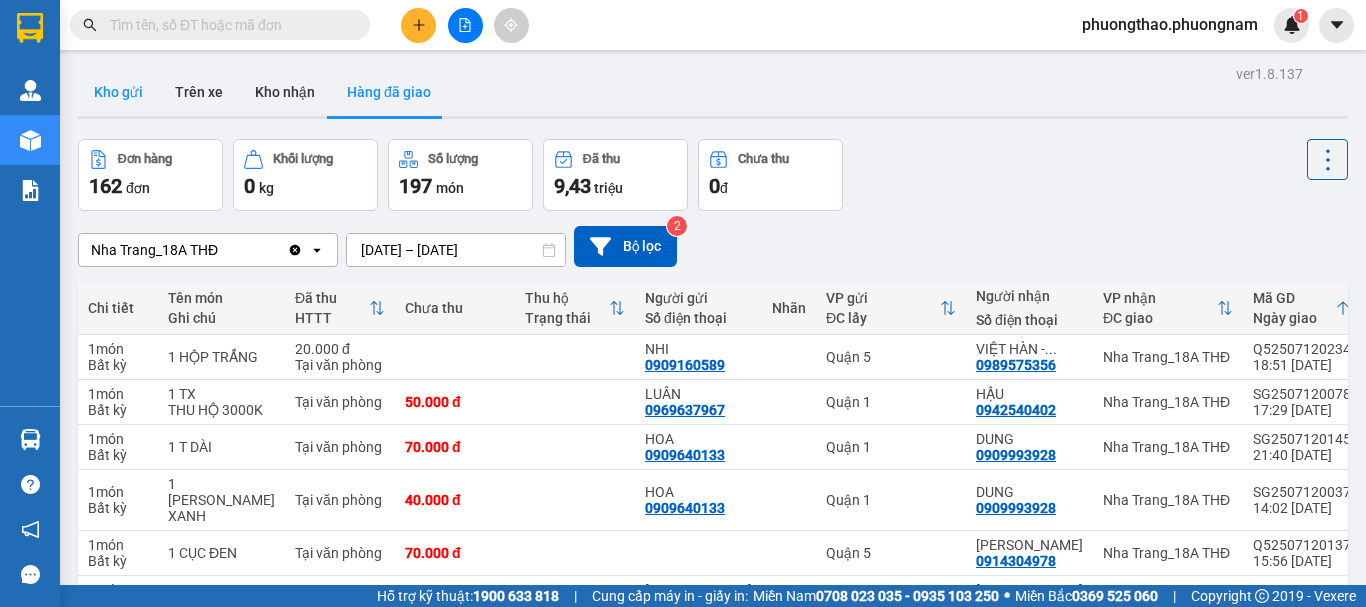 click on "Kho gửi" at bounding box center (118, 92) 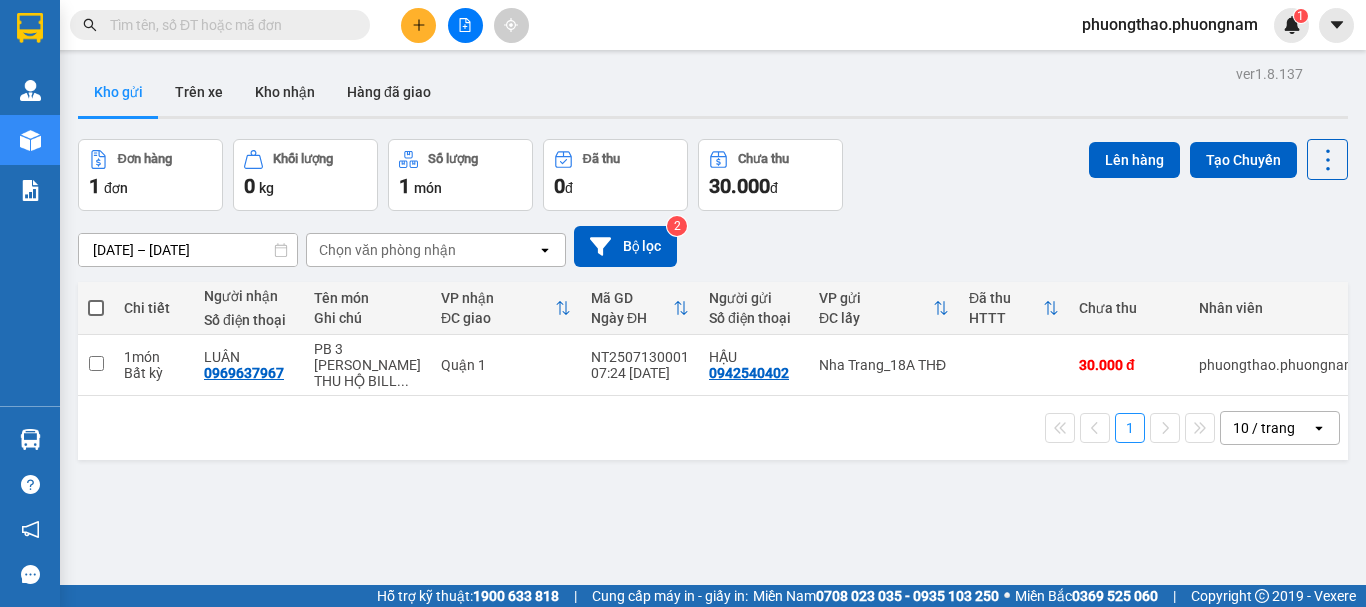 click at bounding box center (228, 25) 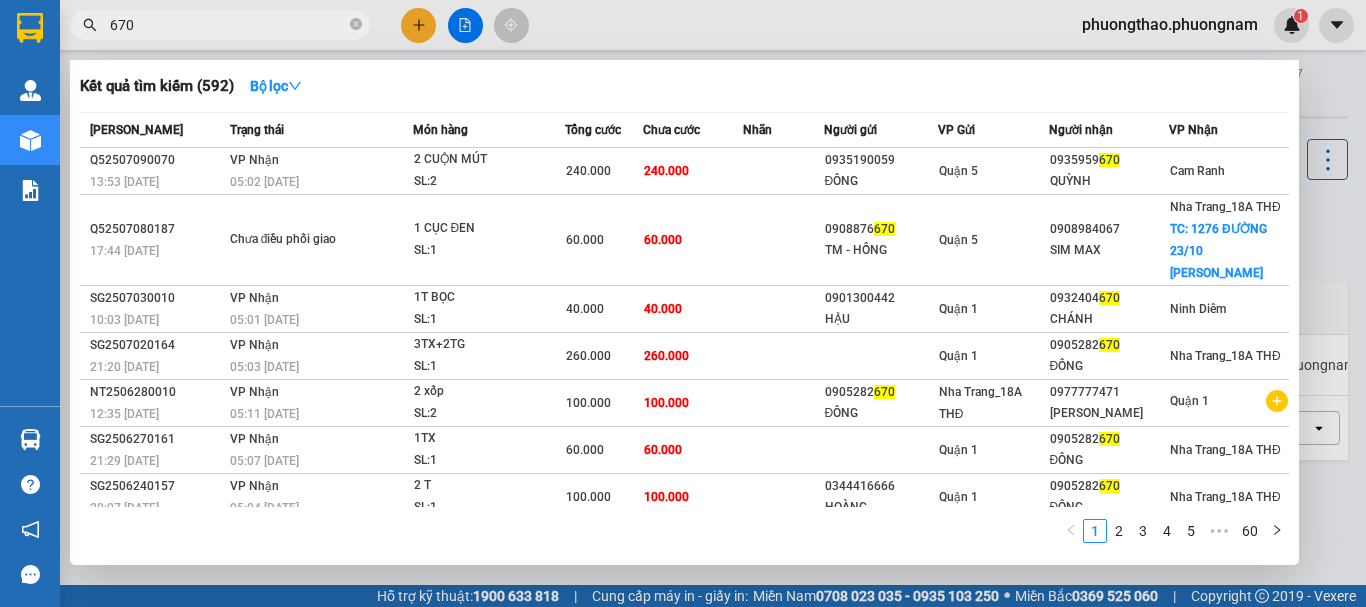 click on "670" at bounding box center (228, 25) 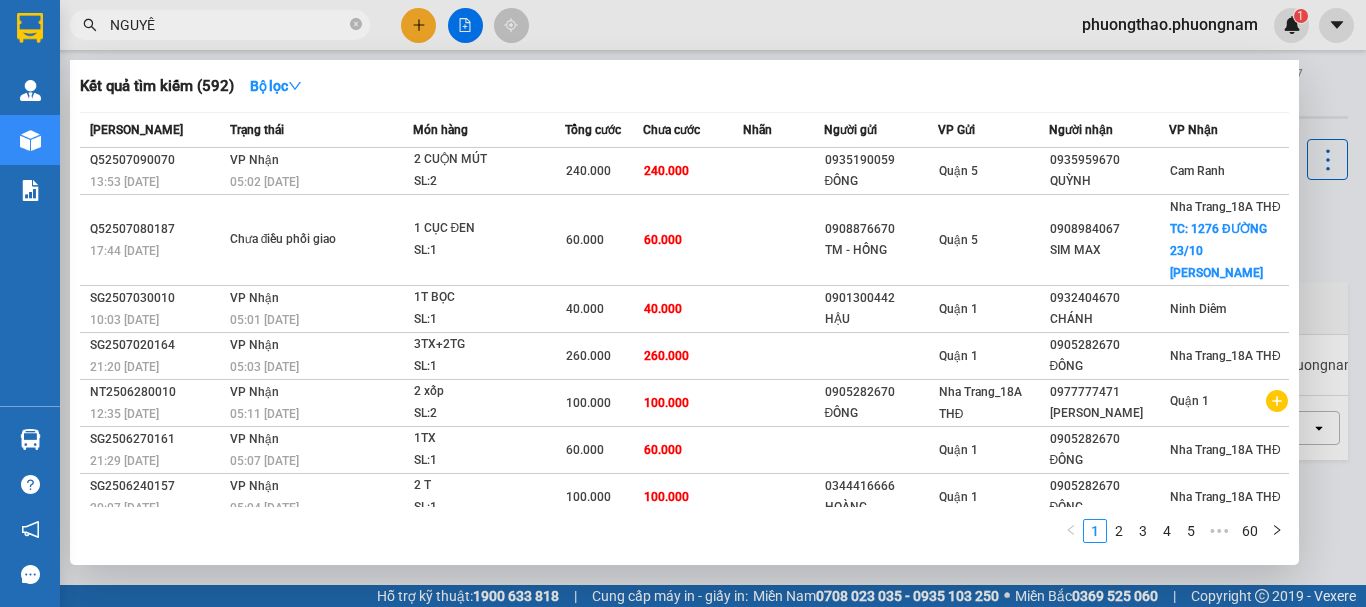 type on "NGUYÊN" 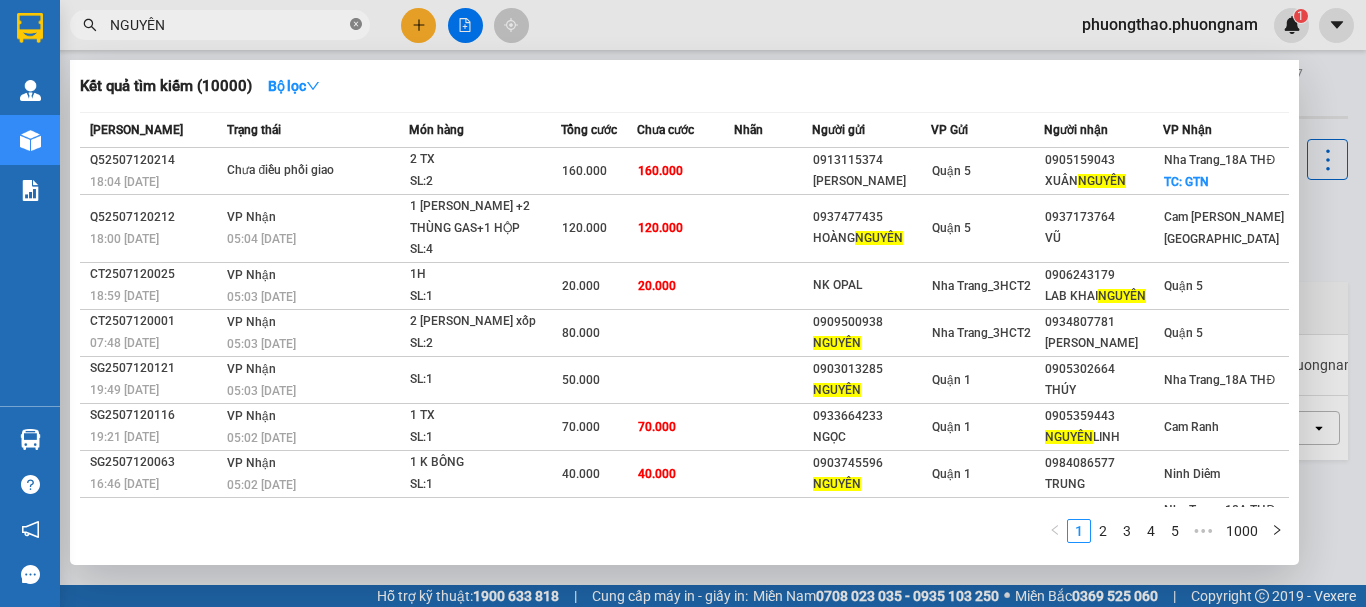 click 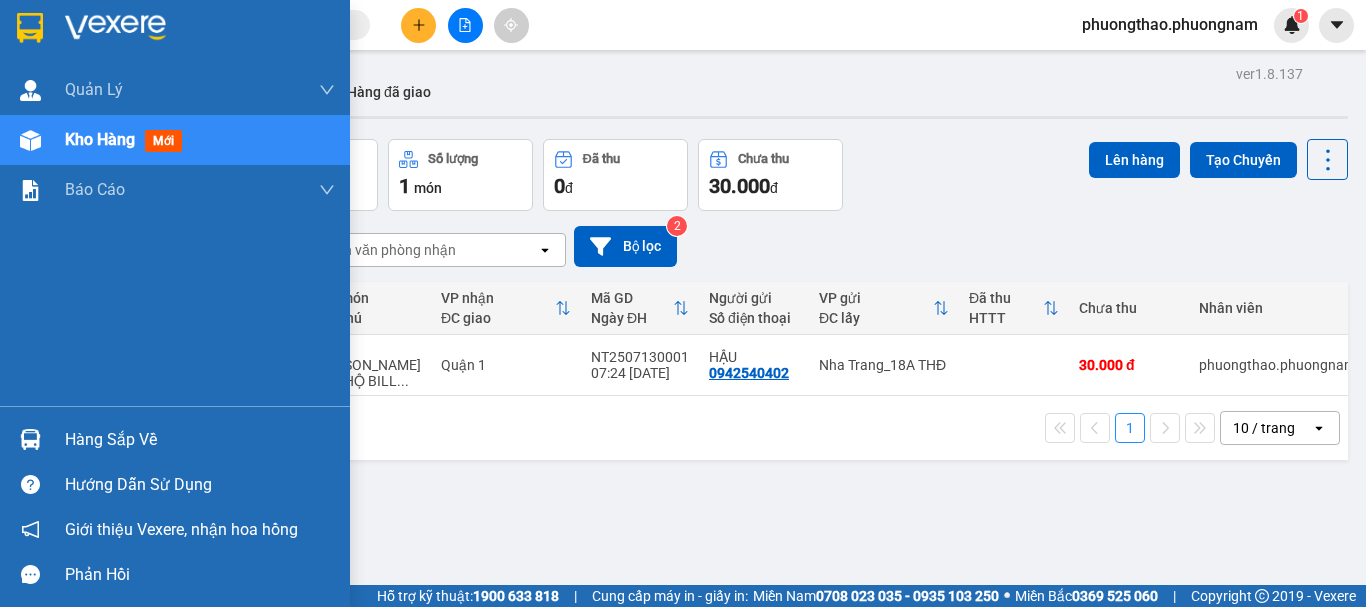click on "Kho hàng" at bounding box center [100, 139] 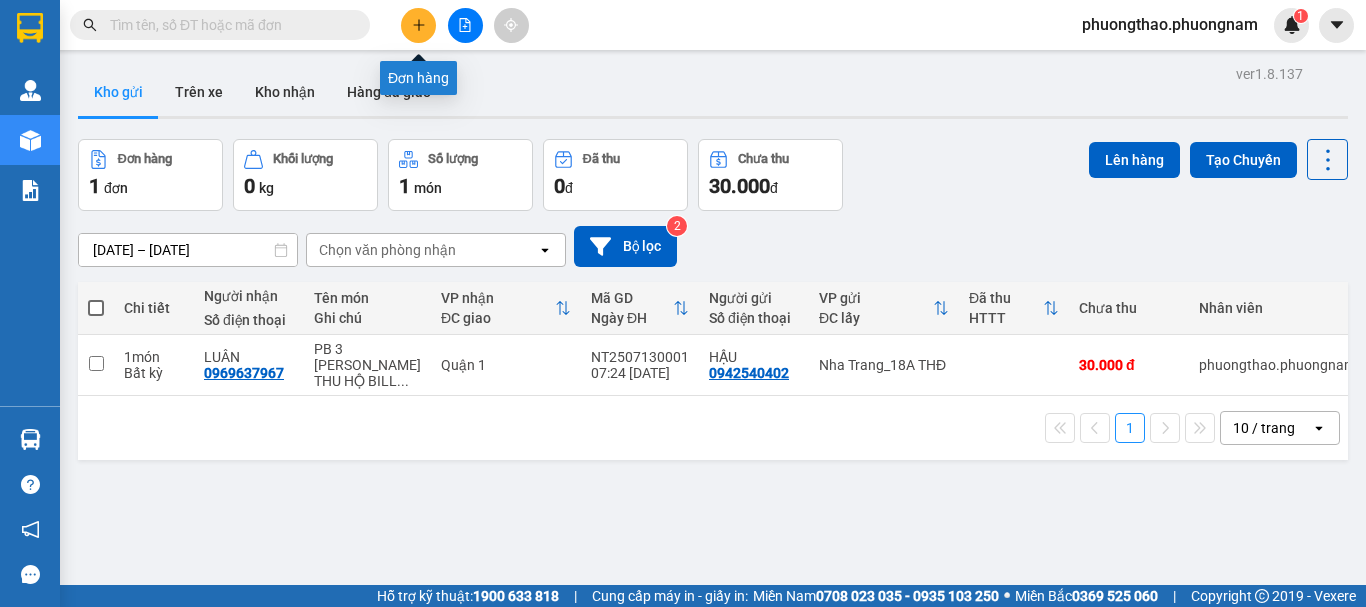 click 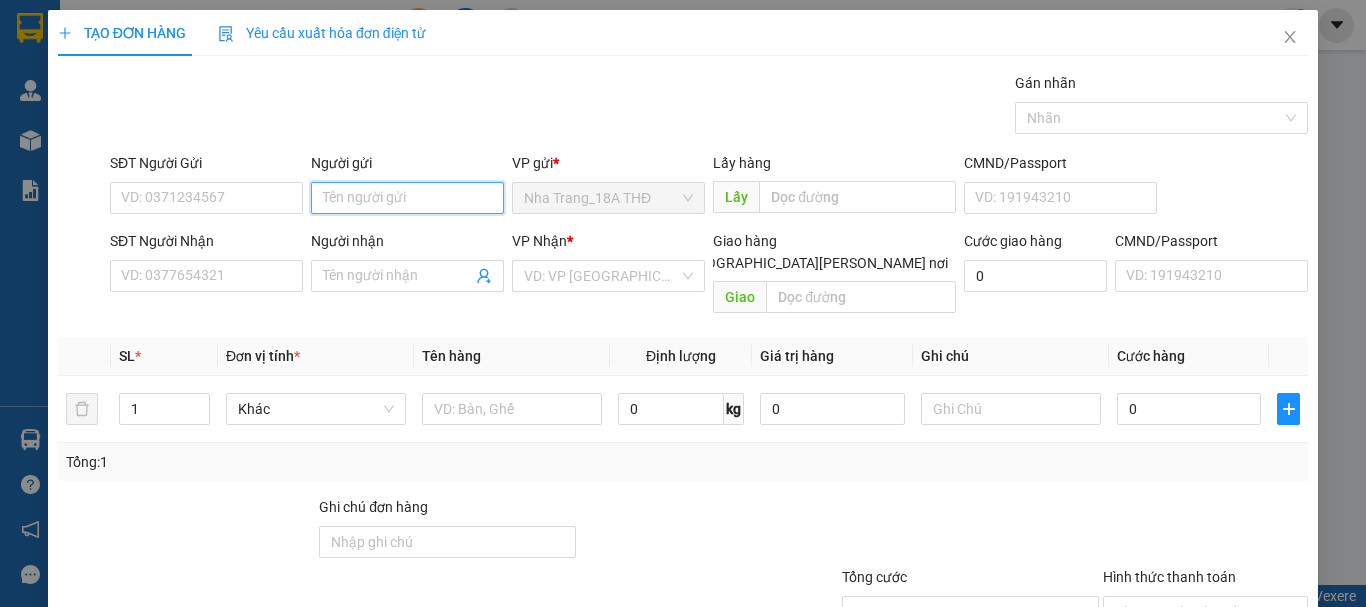 click on "Người gửi" at bounding box center [407, 198] 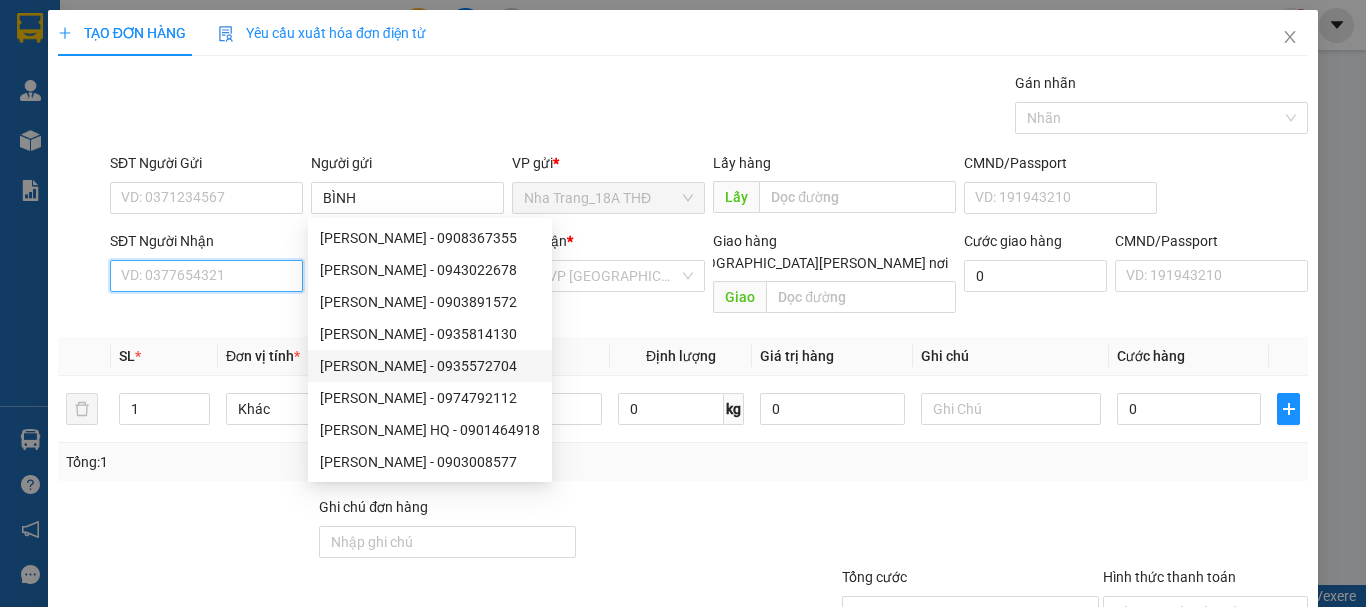 click on "SĐT Người Nhận" at bounding box center [206, 276] 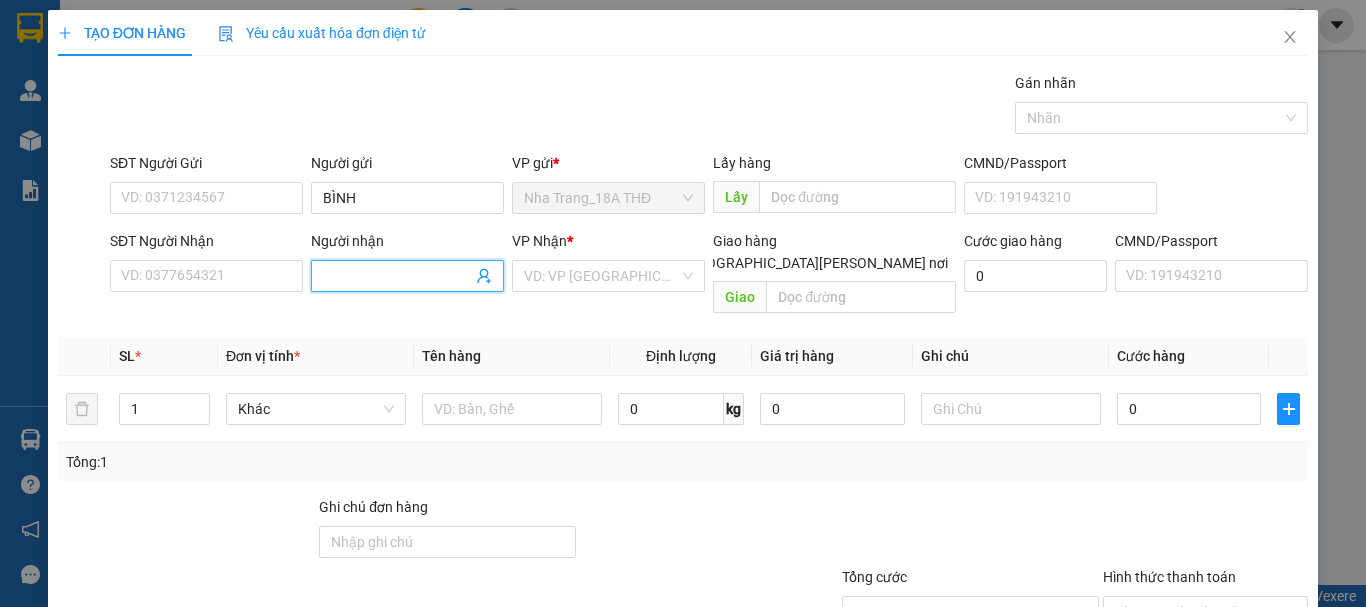 click on "Người nhận" at bounding box center (397, 276) 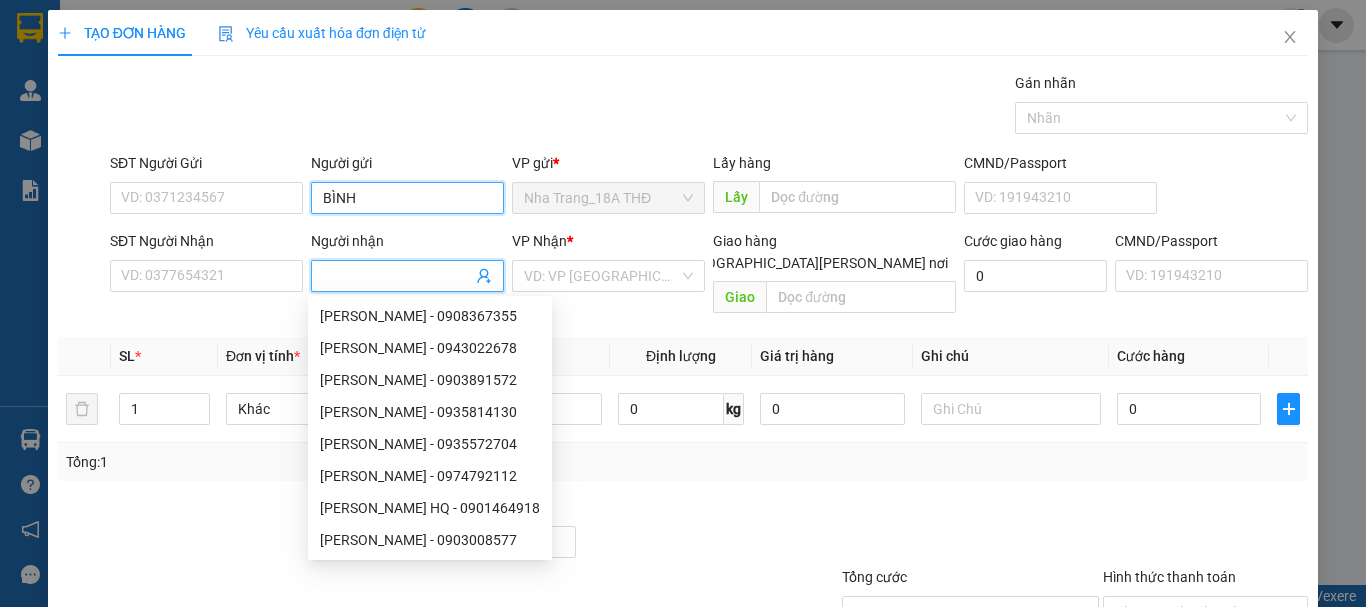 click on "BÌNH" at bounding box center (407, 198) 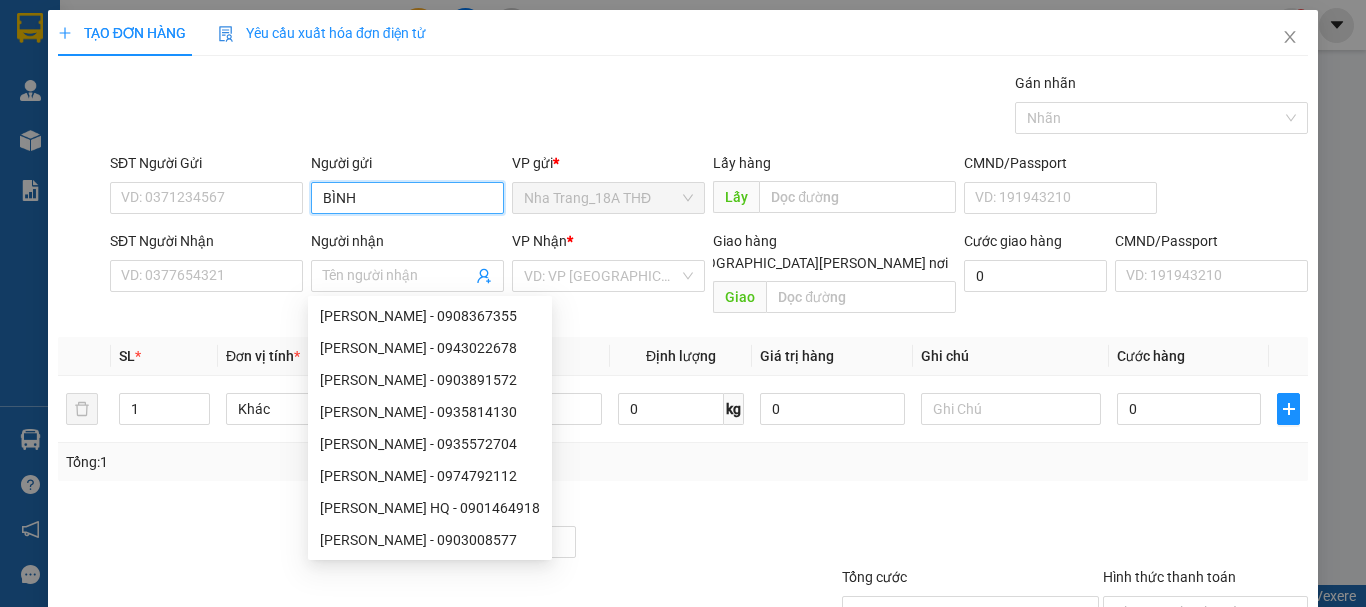 click on "BÌNH" at bounding box center [407, 198] 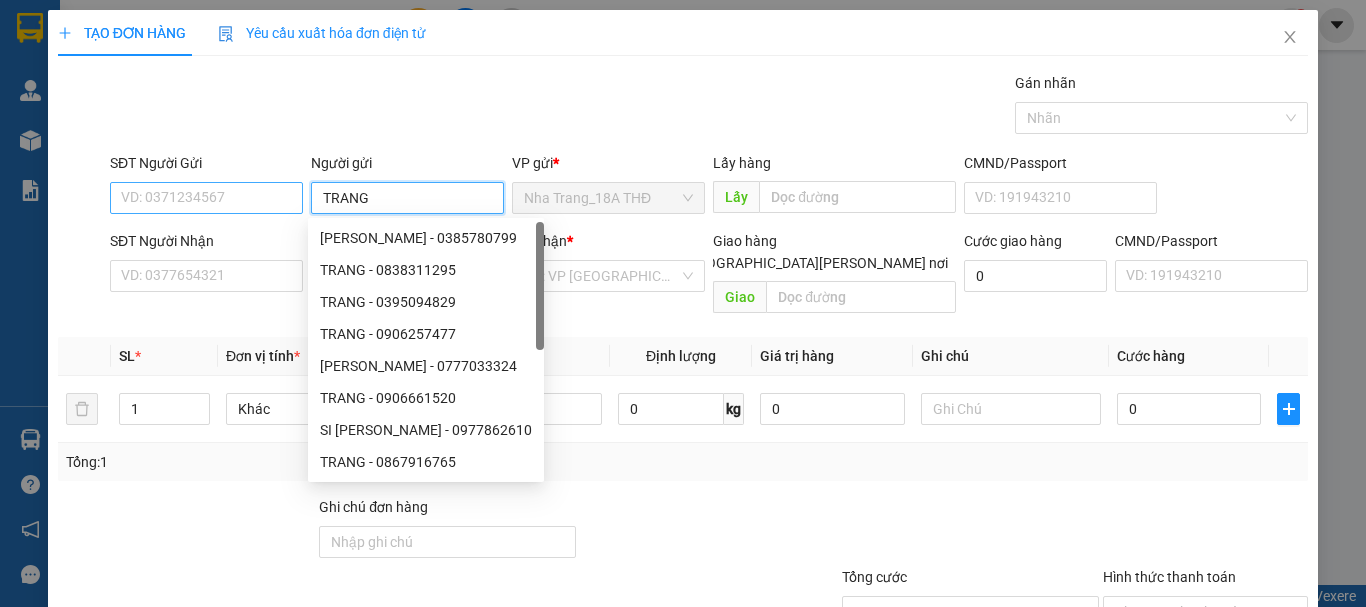 type on "TRANG" 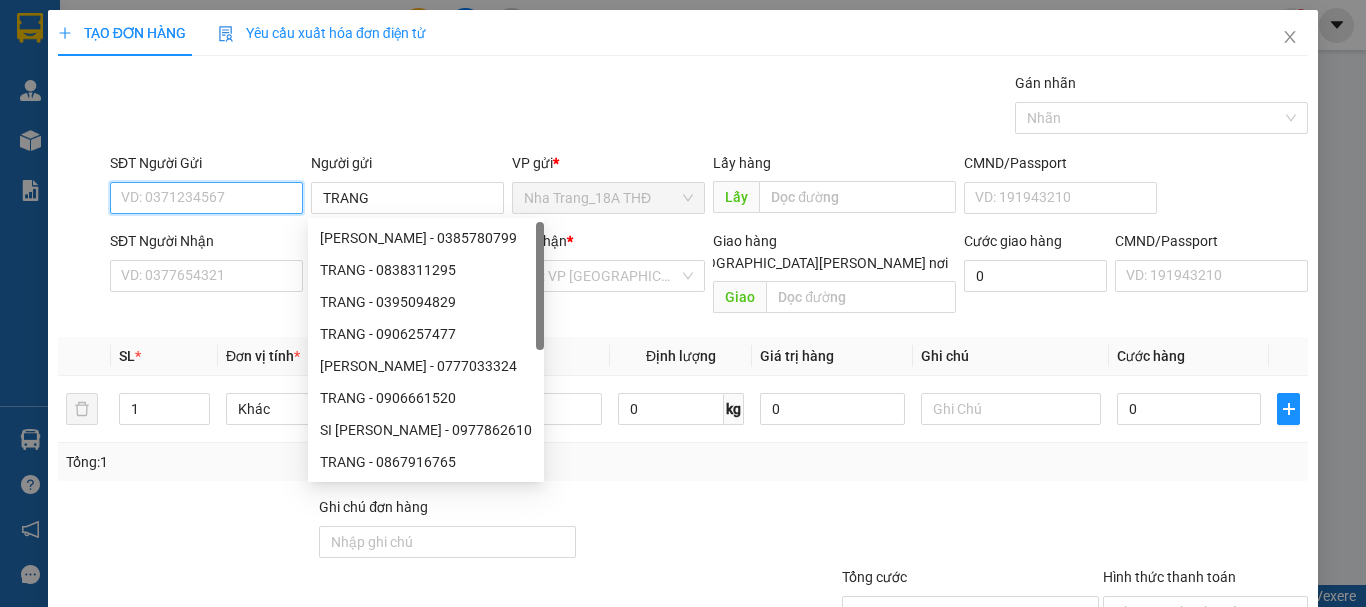 drag, startPoint x: 153, startPoint y: 196, endPoint x: 454, endPoint y: 273, distance: 310.69278 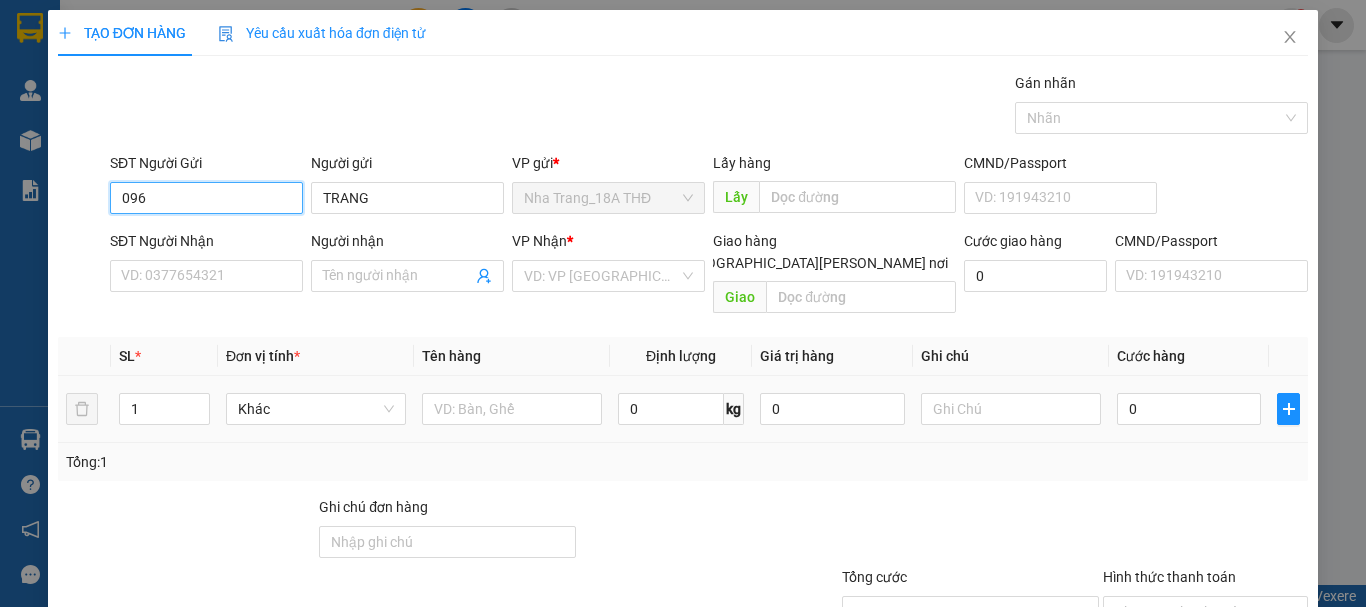 type on "0967" 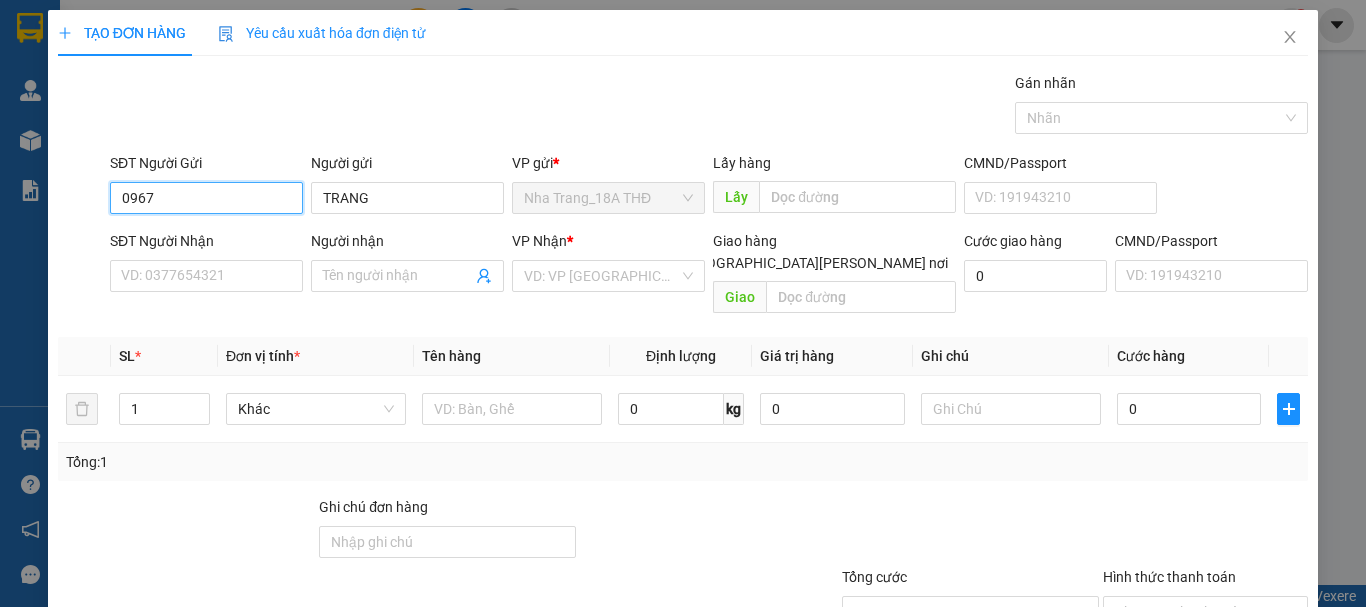 click on "0967" at bounding box center [206, 198] 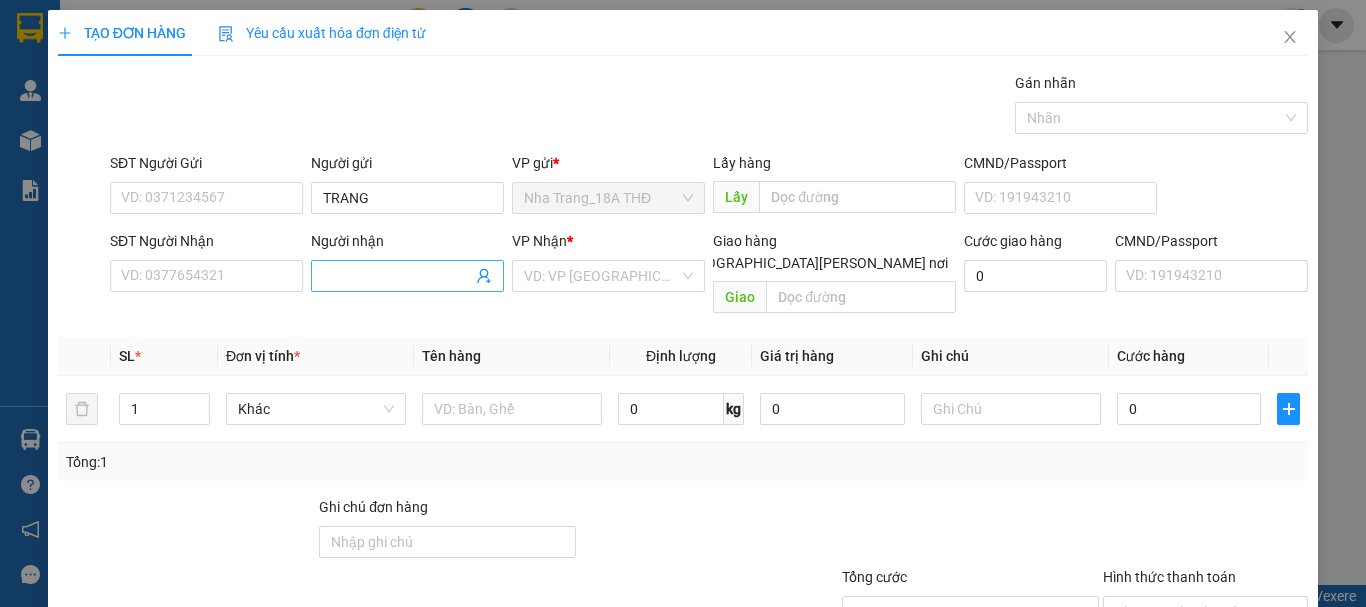 click on "Người nhận" at bounding box center [397, 276] 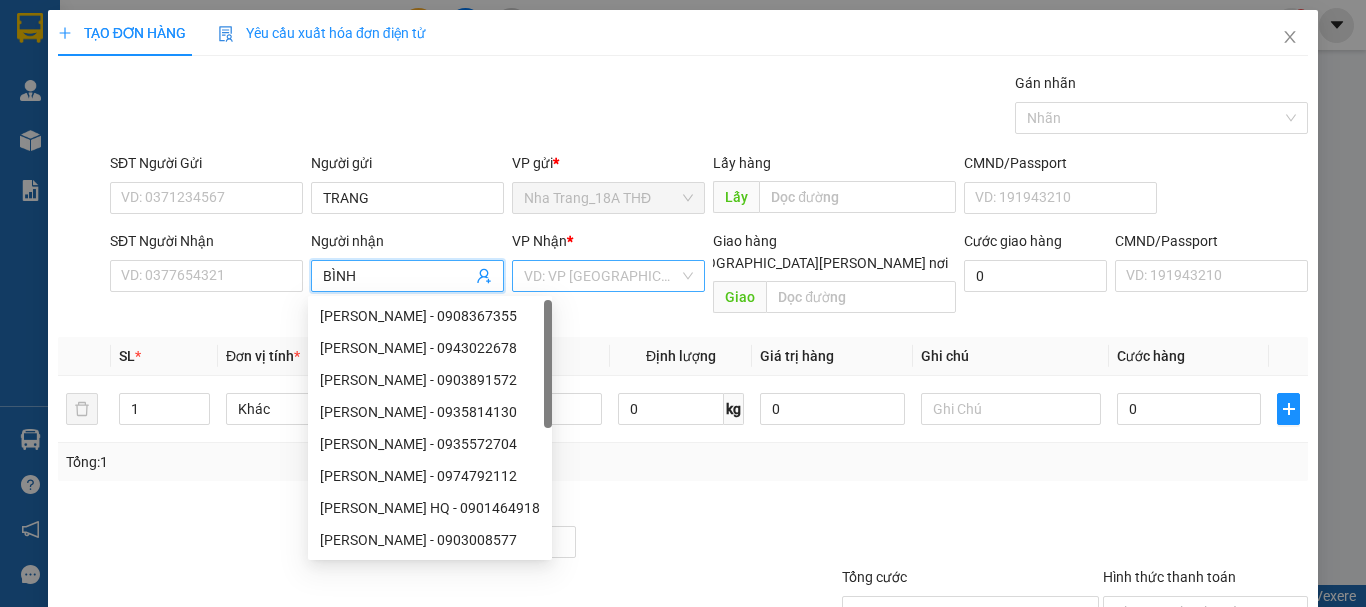 type on "BÌNH" 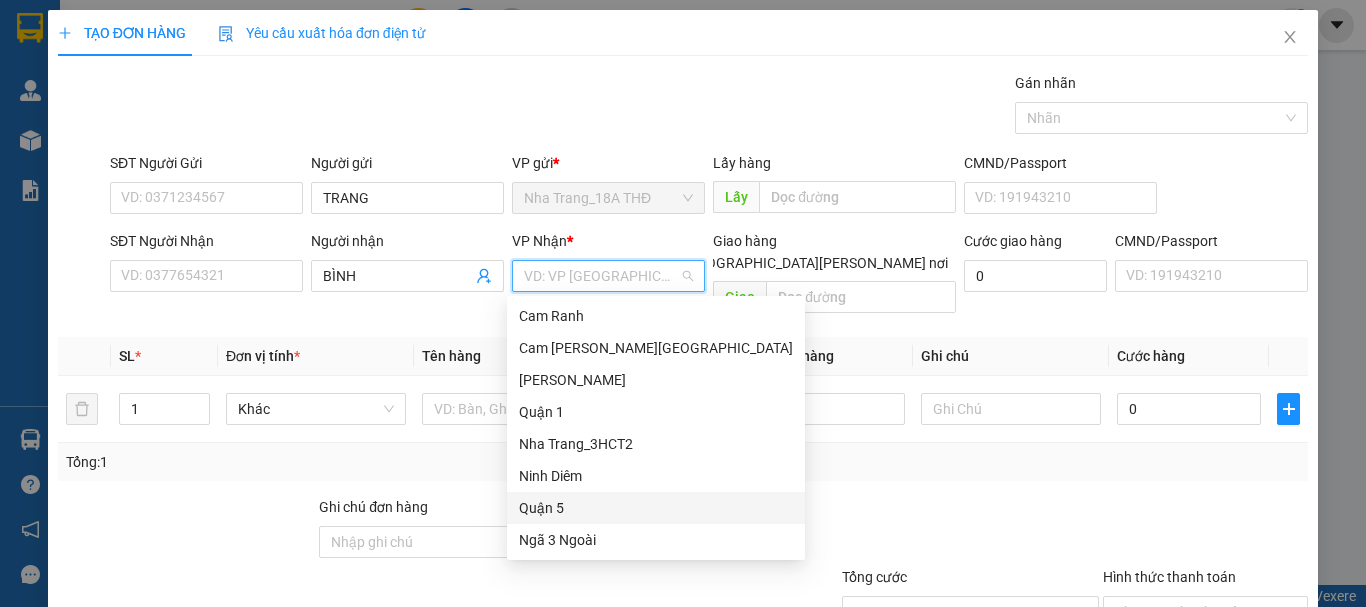 click on "Quận 5" at bounding box center (656, 508) 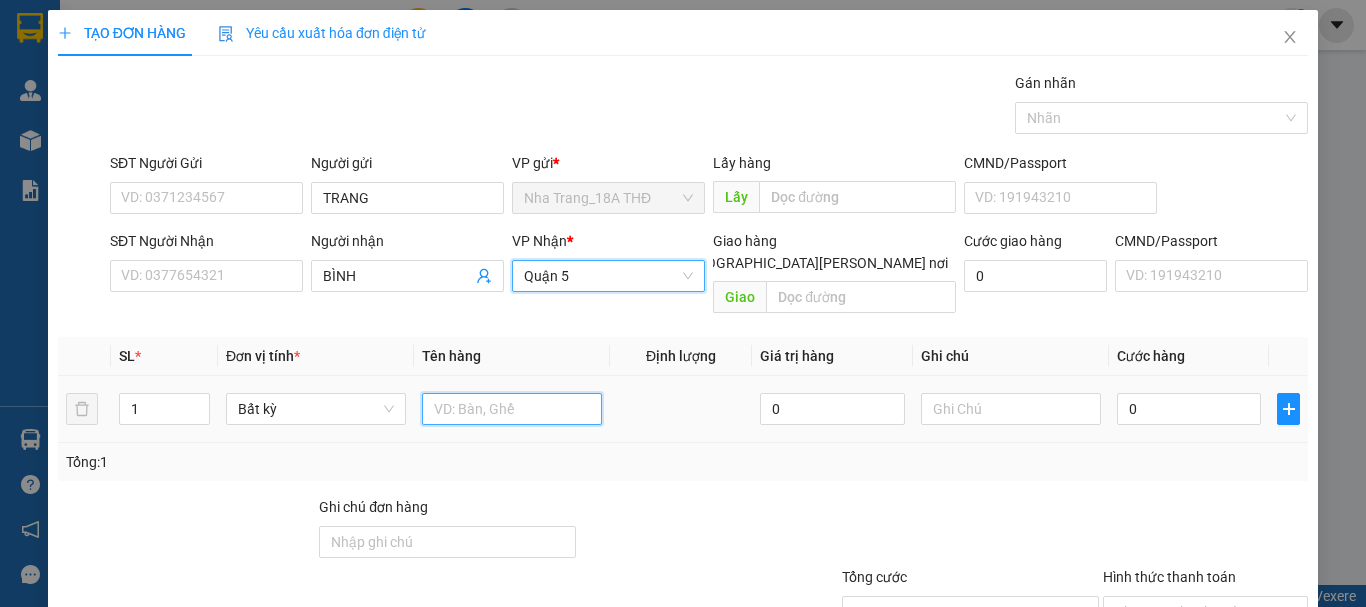 click at bounding box center (512, 409) 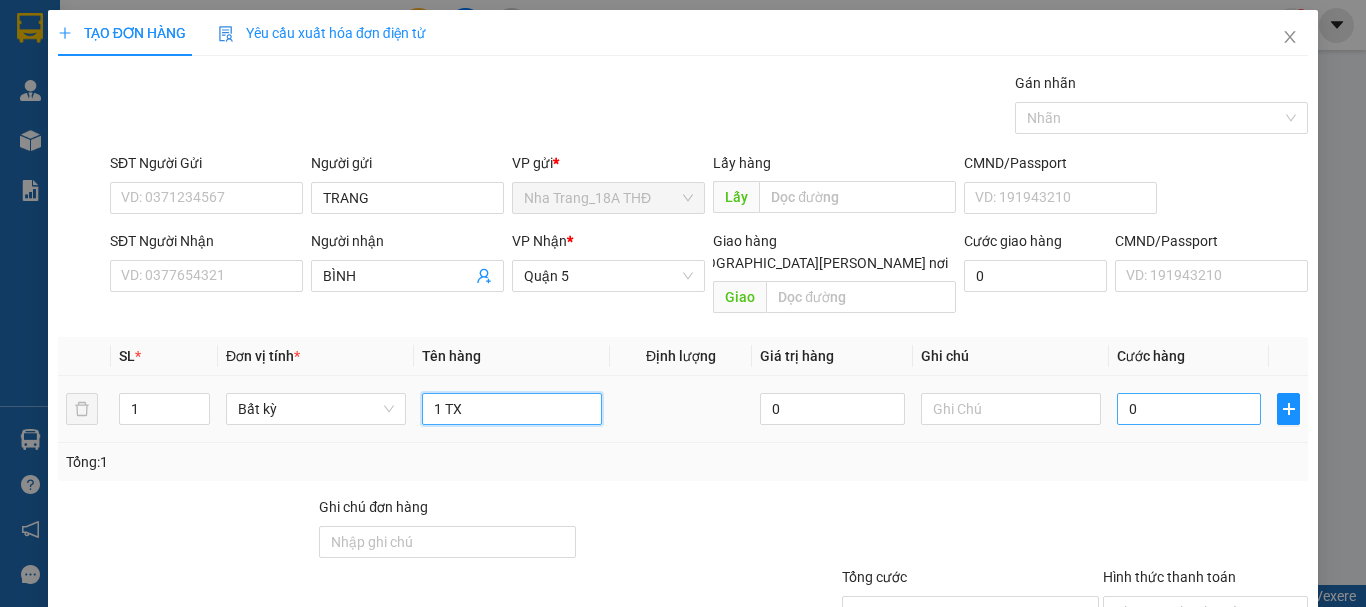 type on "1 TX" 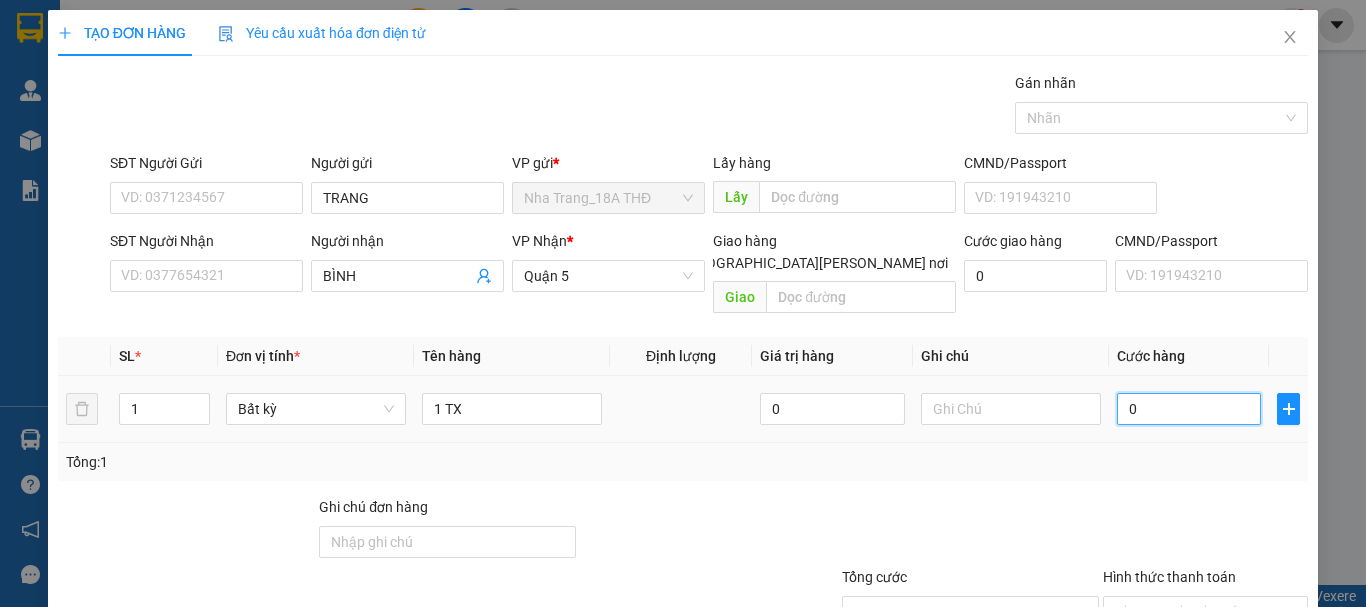 click on "0" at bounding box center (1189, 409) 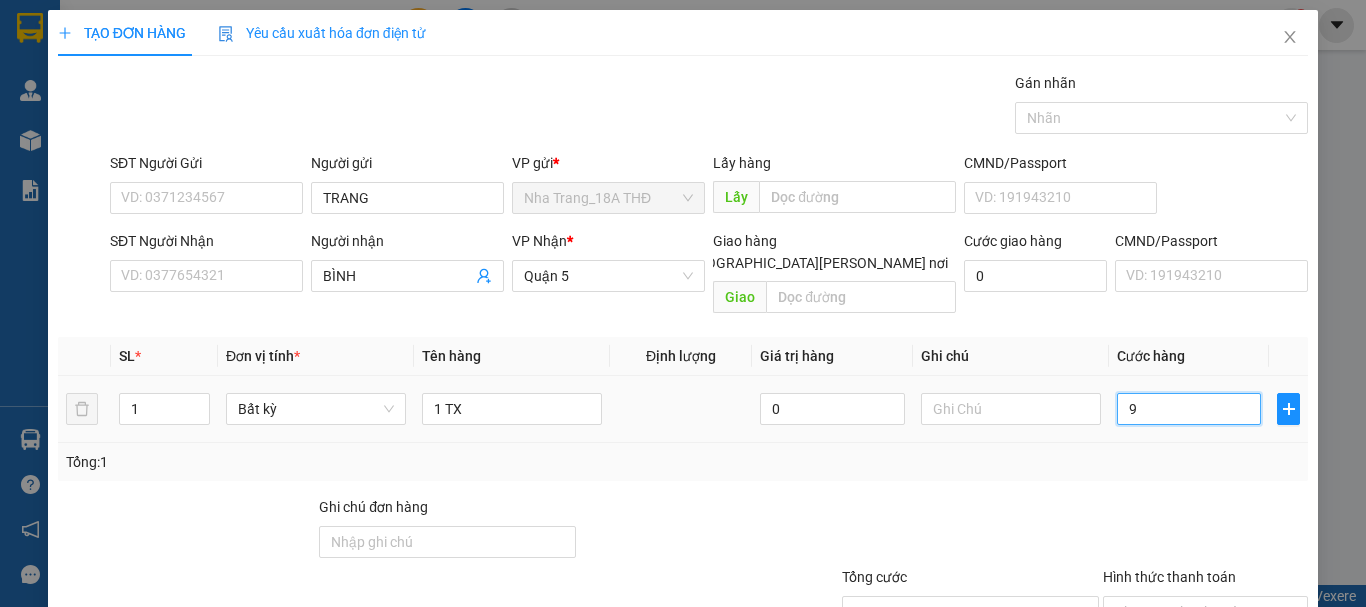 type on "90" 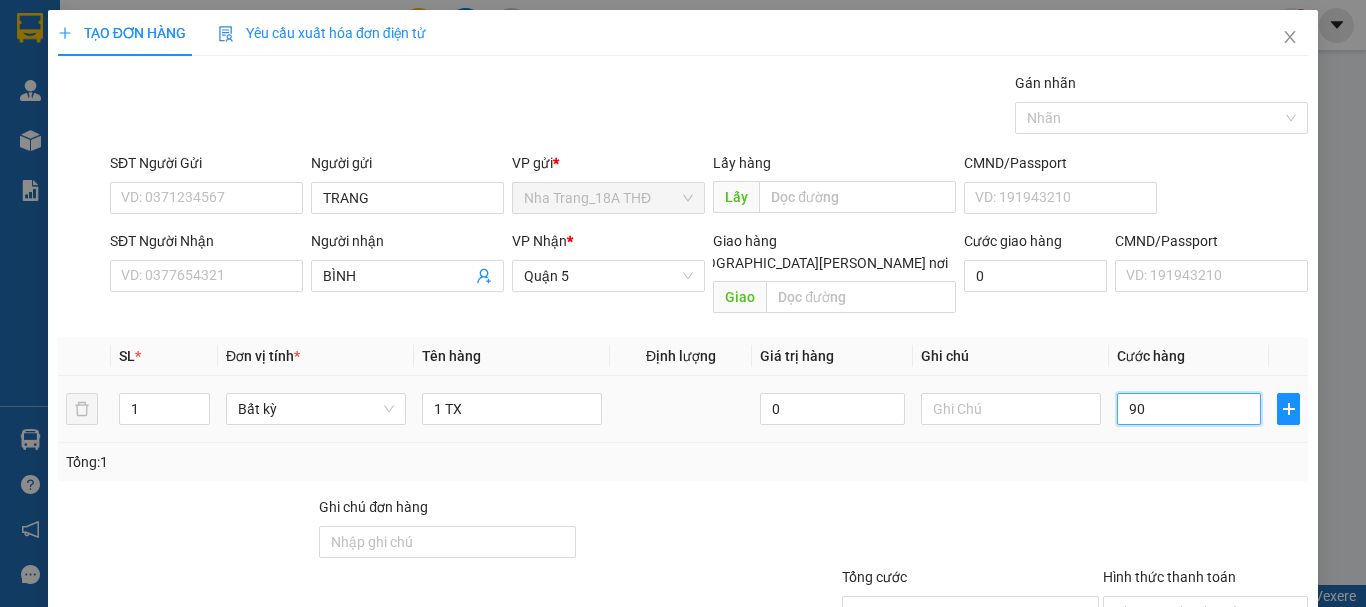 click on "90" at bounding box center [1189, 409] 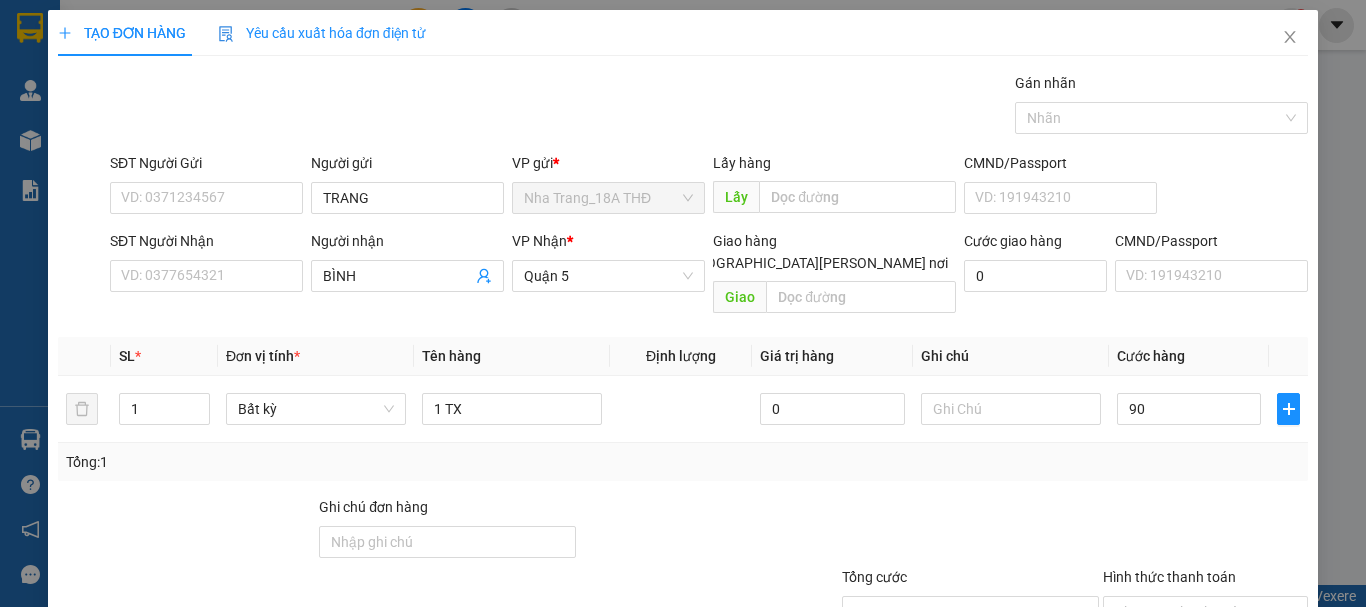 type on "90.000" 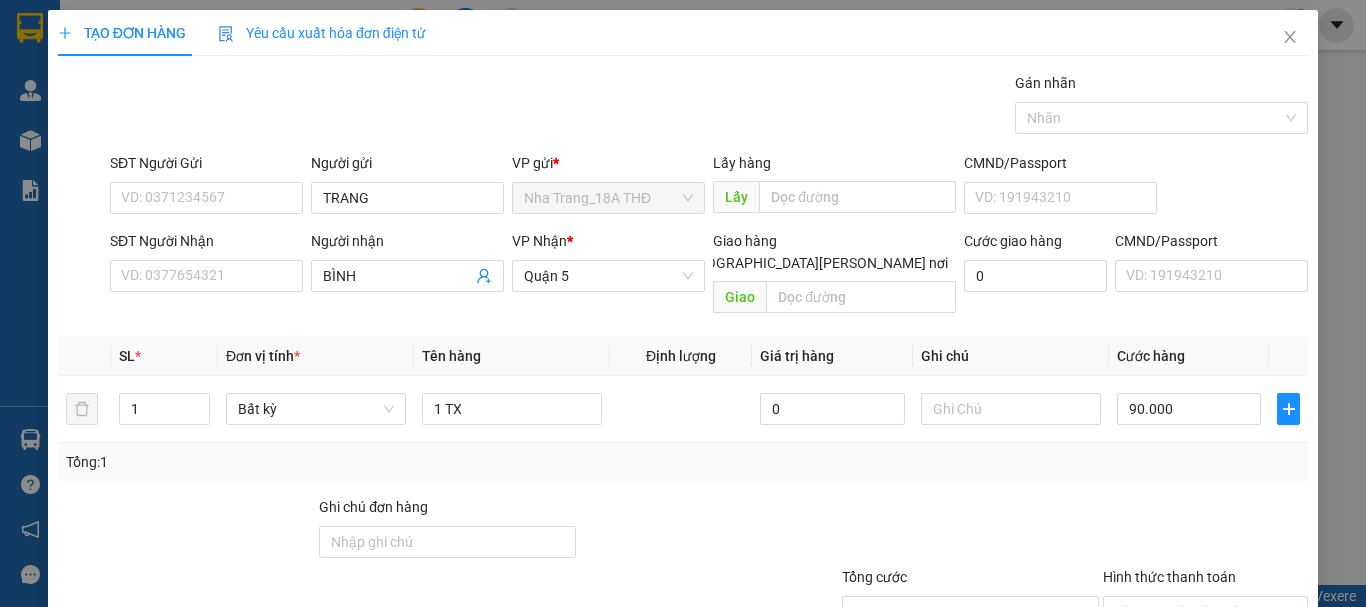 click at bounding box center (1205, 531) 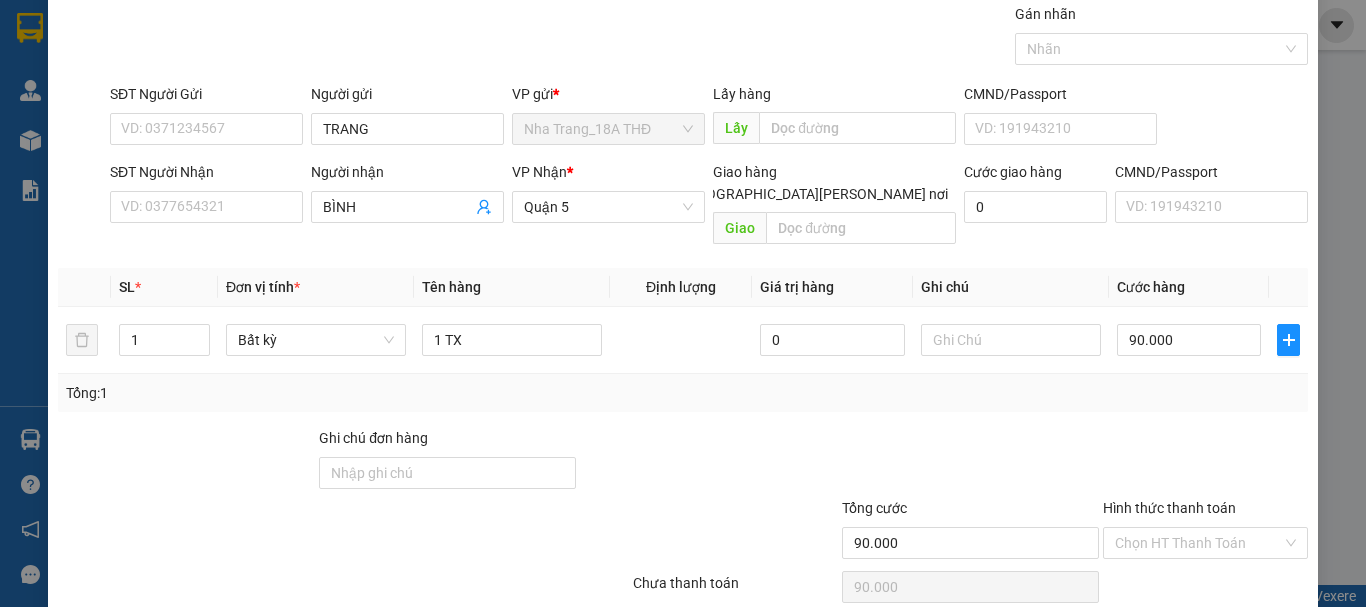 scroll, scrollTop: 133, scrollLeft: 0, axis: vertical 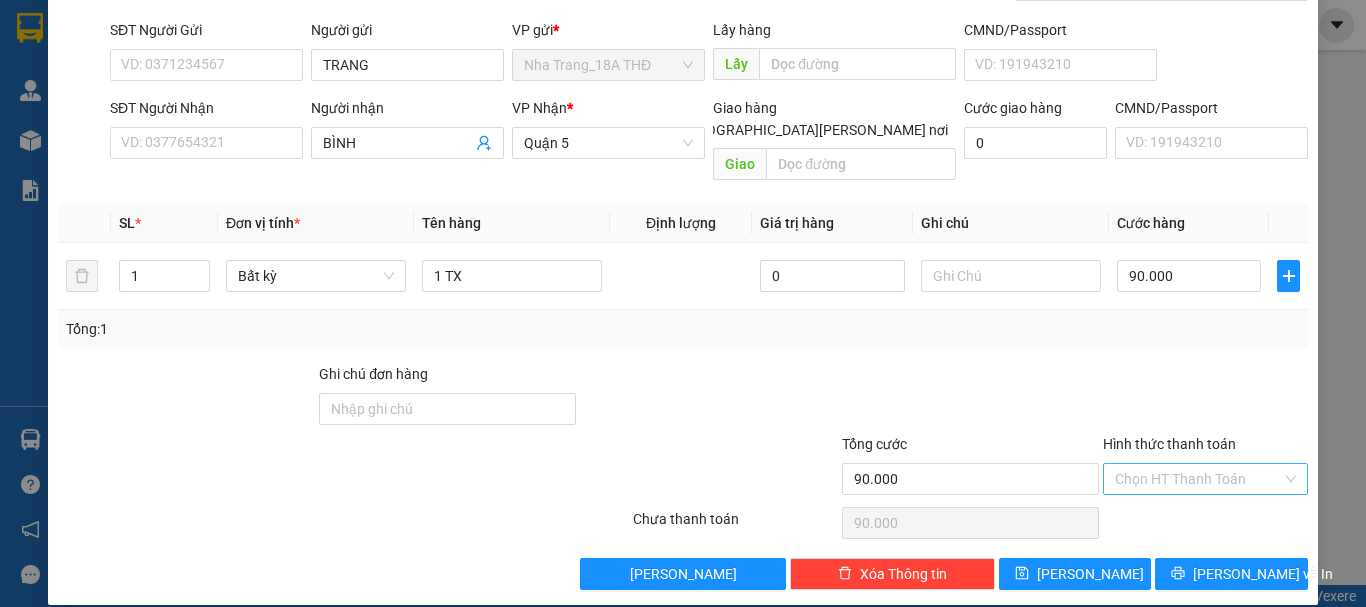 drag, startPoint x: 1186, startPoint y: 432, endPoint x: 1181, endPoint y: 455, distance: 23.537205 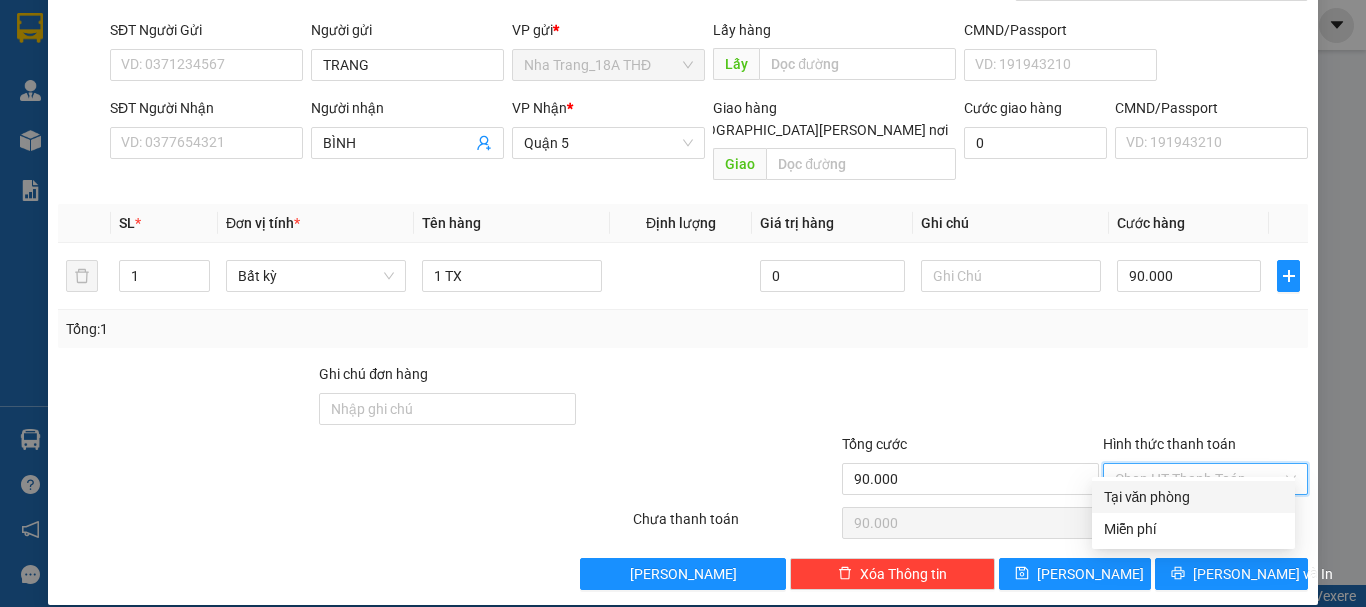 click on "Tại văn phòng" at bounding box center (1193, 497) 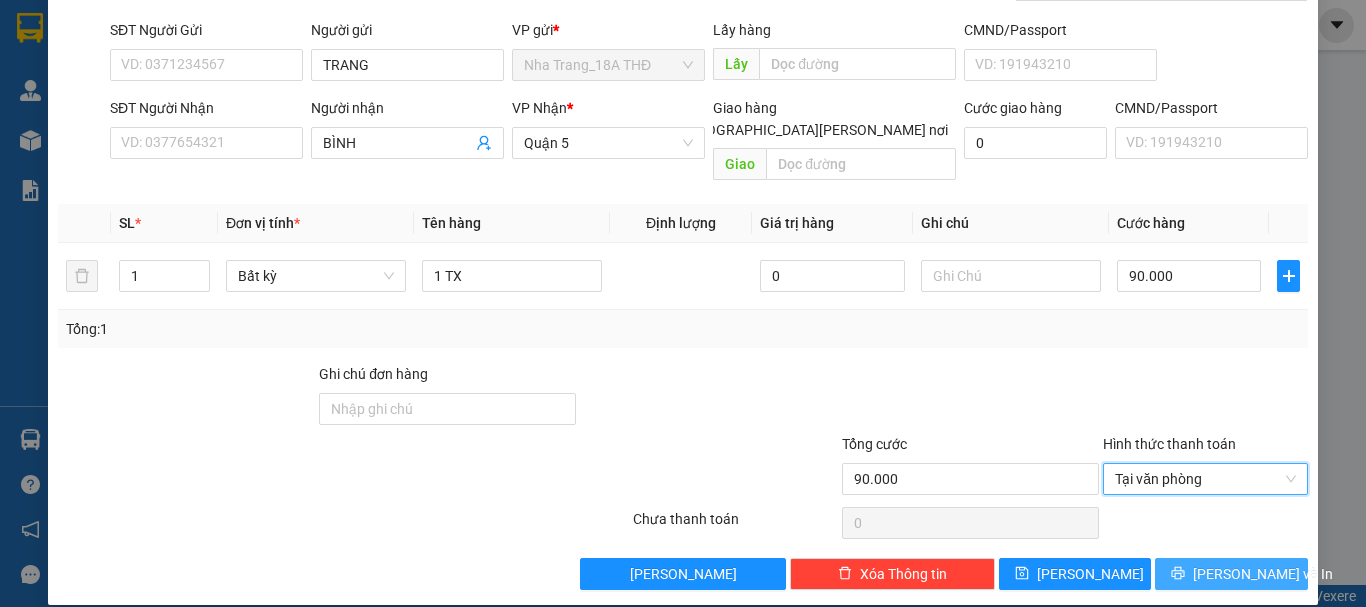 click on "[PERSON_NAME] và In" at bounding box center (1231, 574) 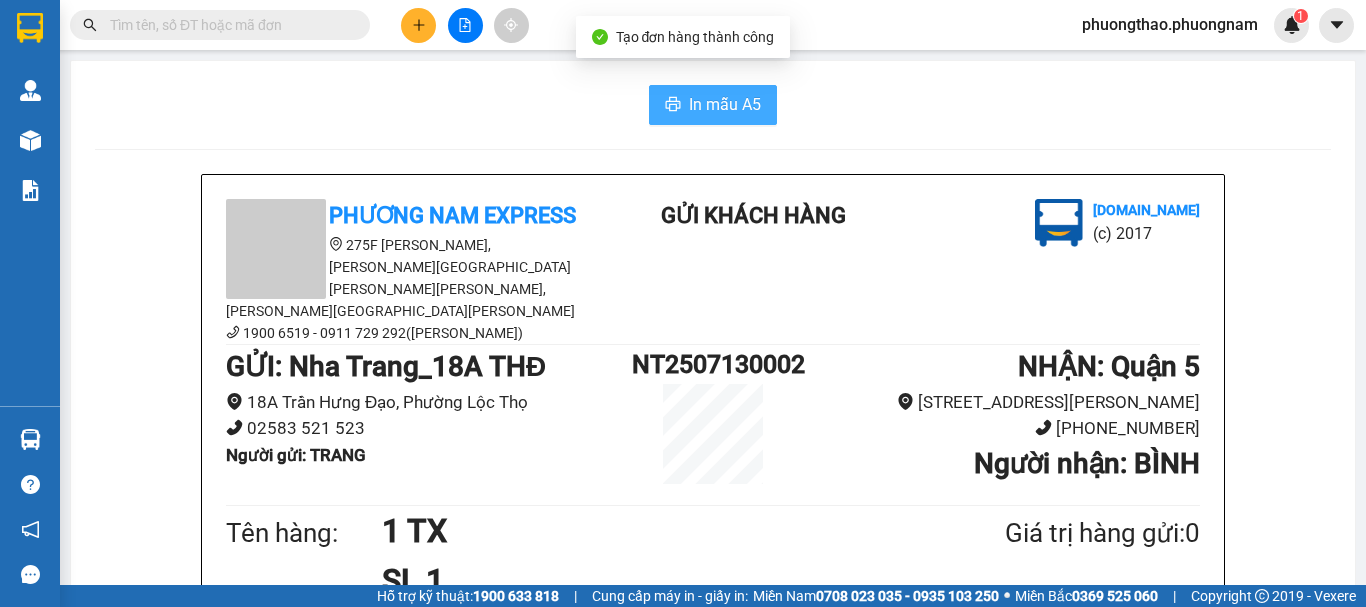 click 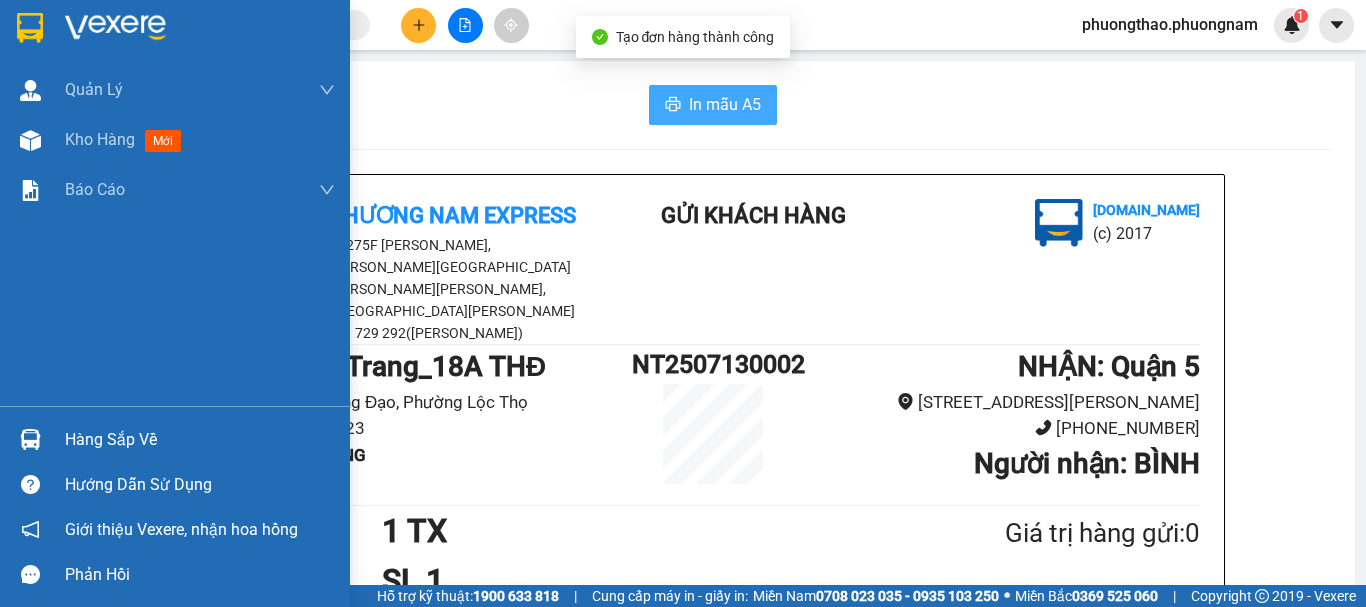 scroll, scrollTop: 0, scrollLeft: 0, axis: both 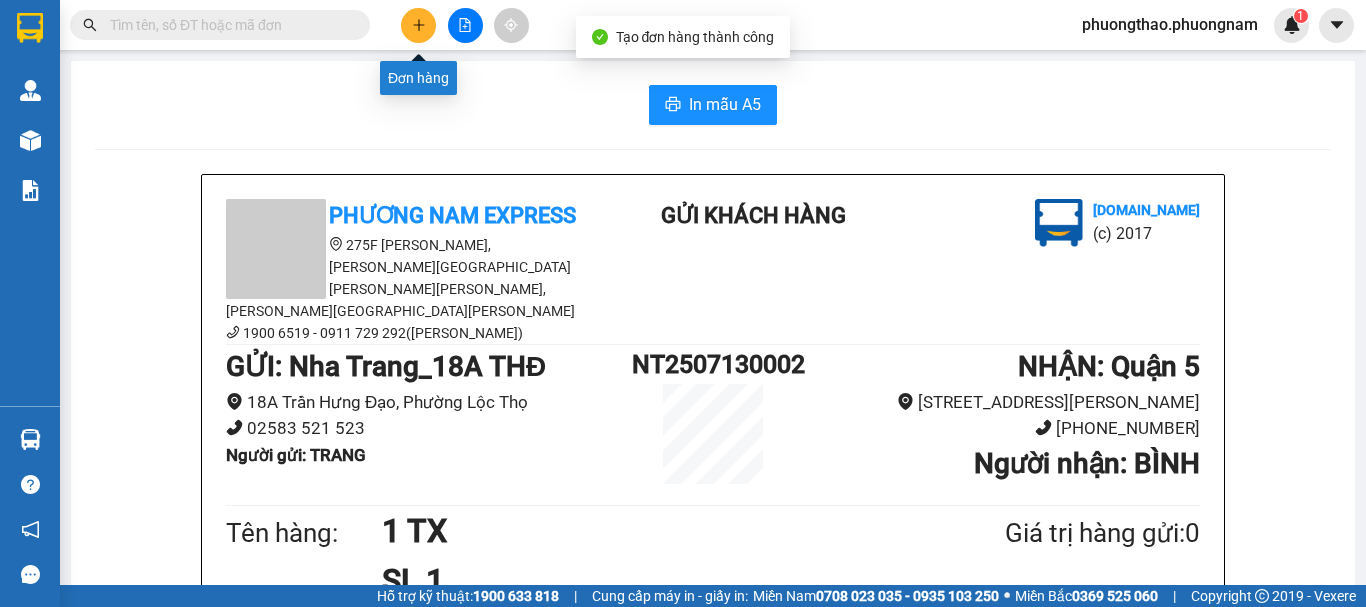 click at bounding box center [418, 25] 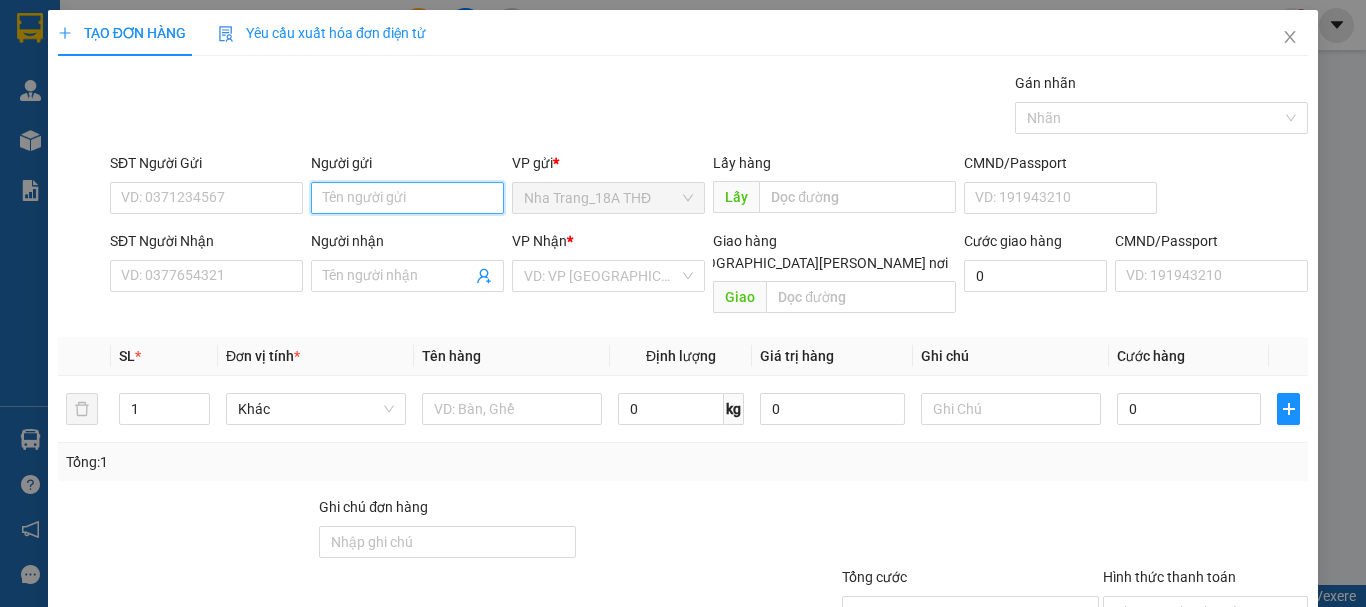 click on "Người gửi" at bounding box center [407, 198] 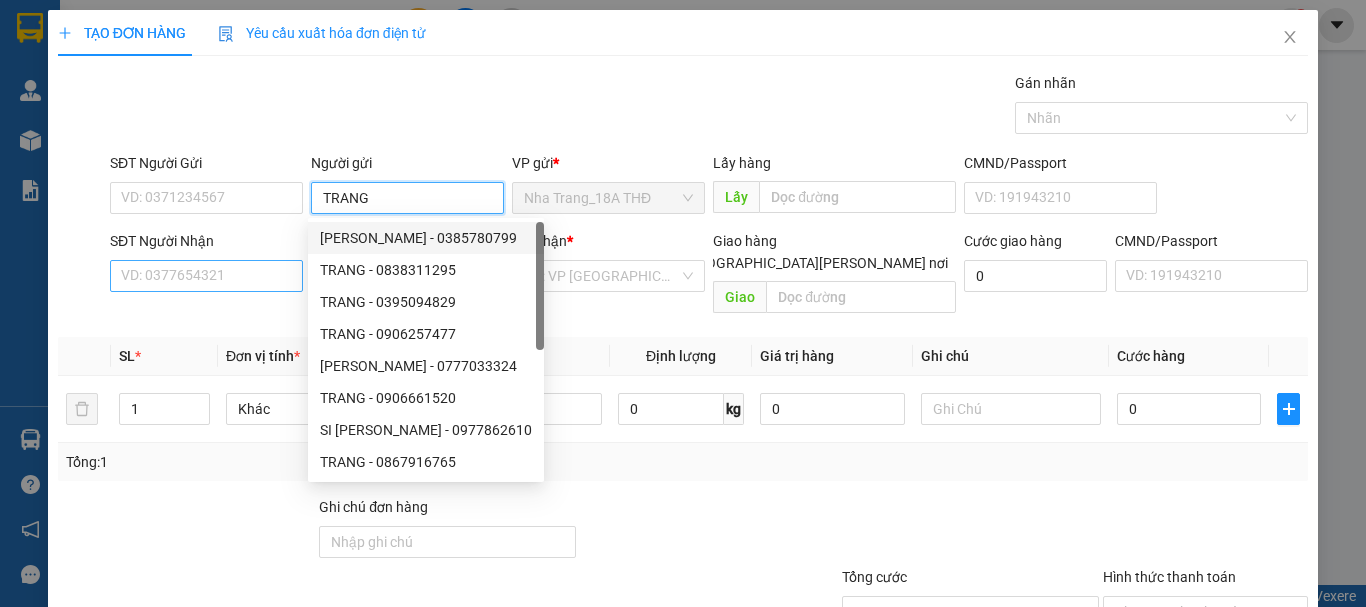 type on "TRANG" 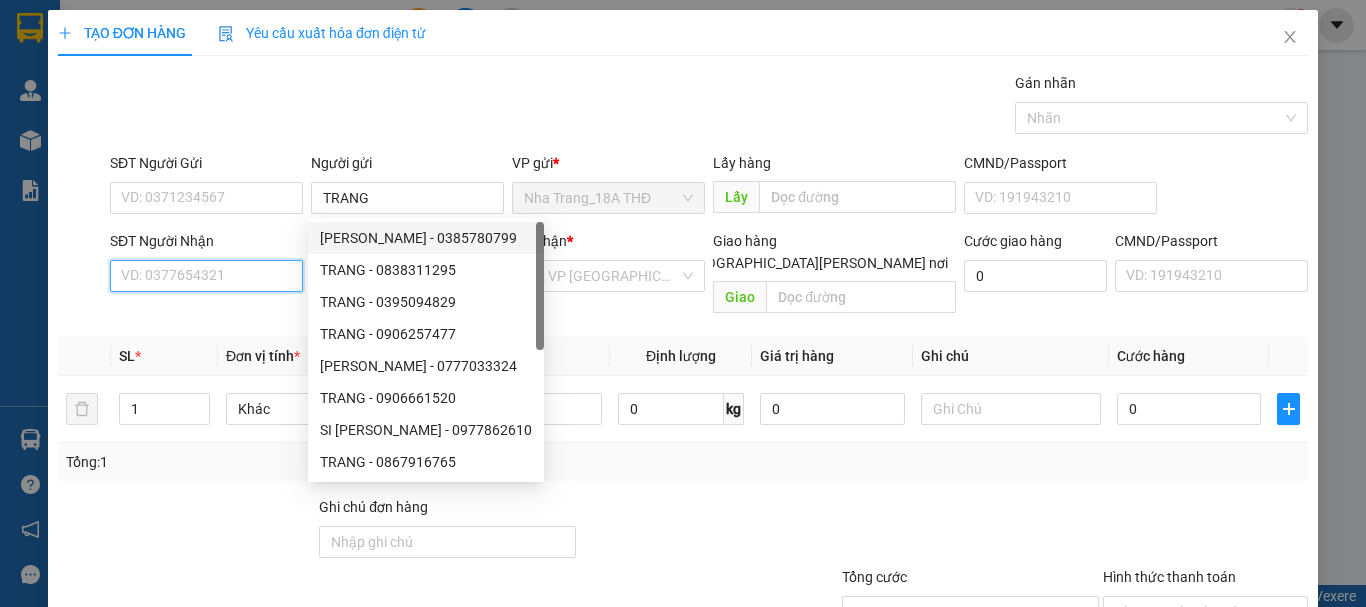 click on "SĐT Người Nhận" at bounding box center [206, 276] 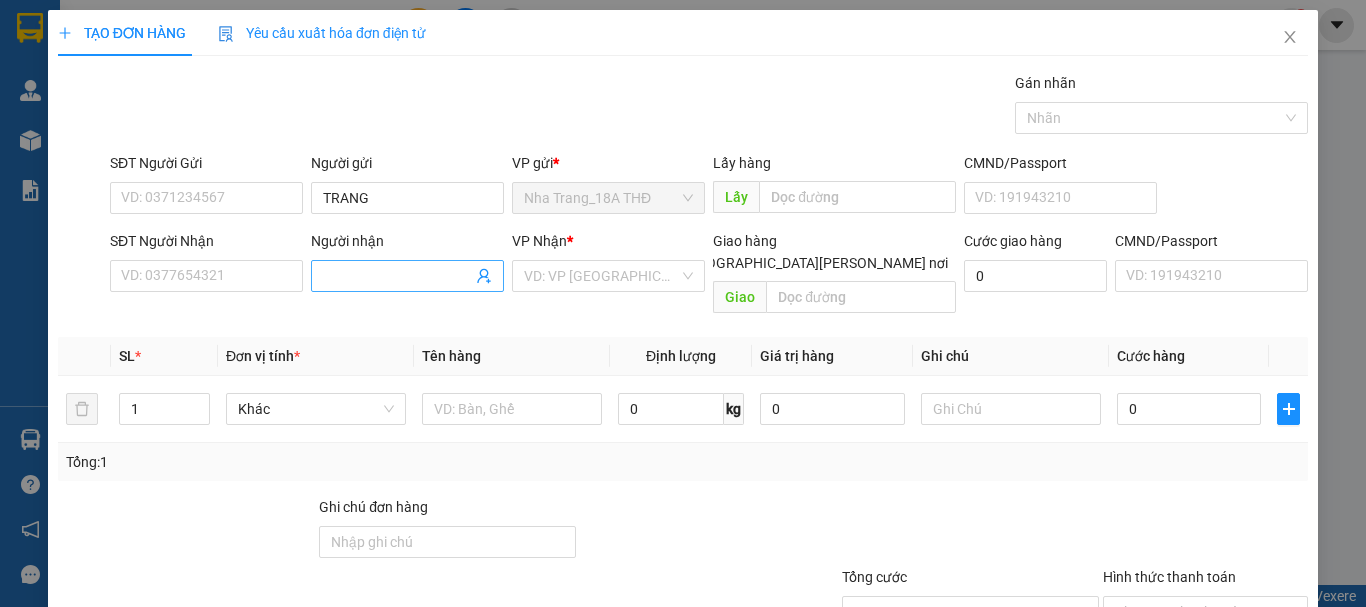 click on "Người nhận" at bounding box center (397, 276) 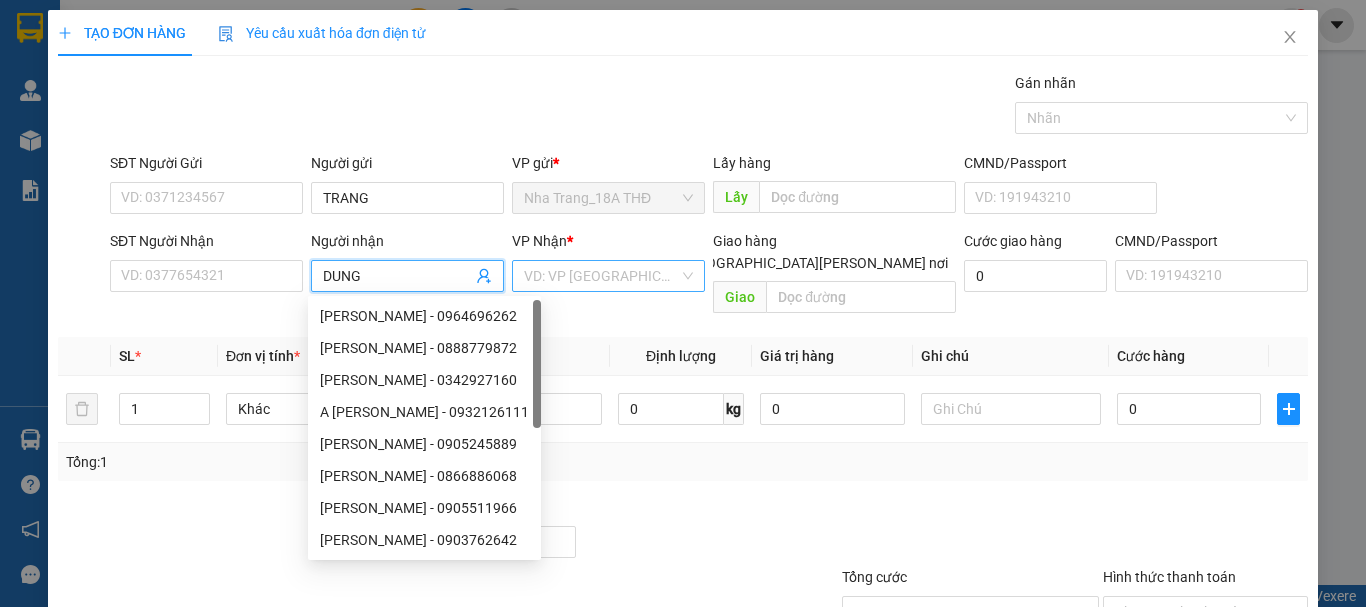 type on "DUNG" 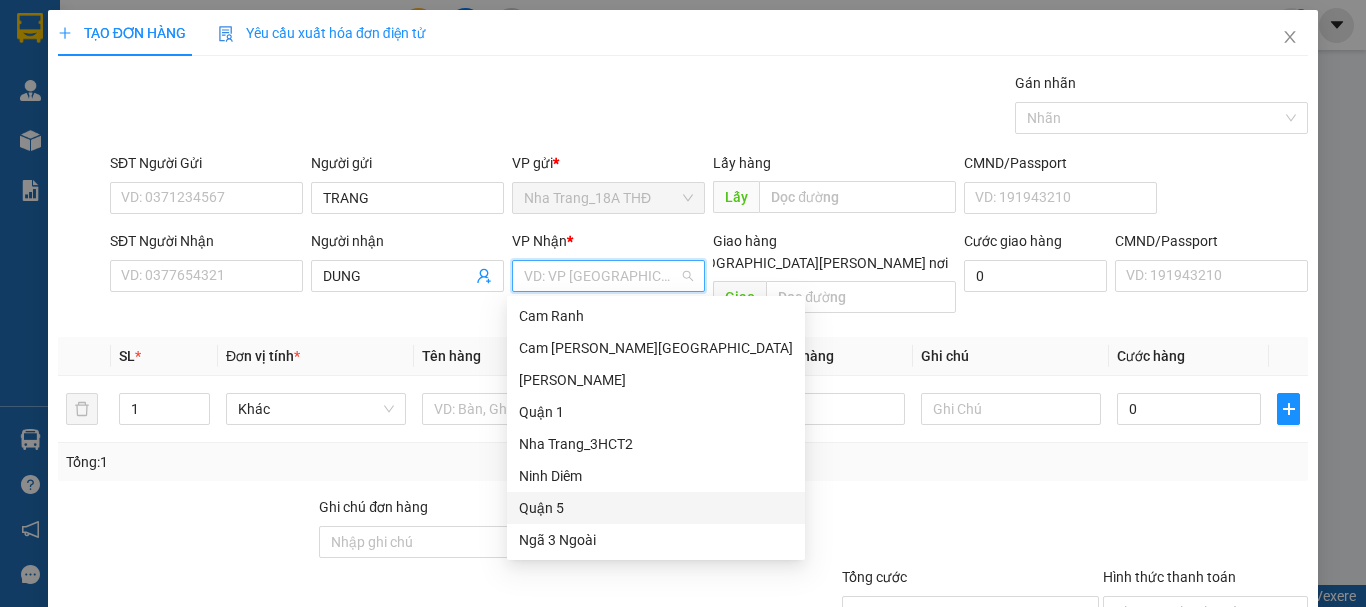 click on "Quận 5" at bounding box center (656, 508) 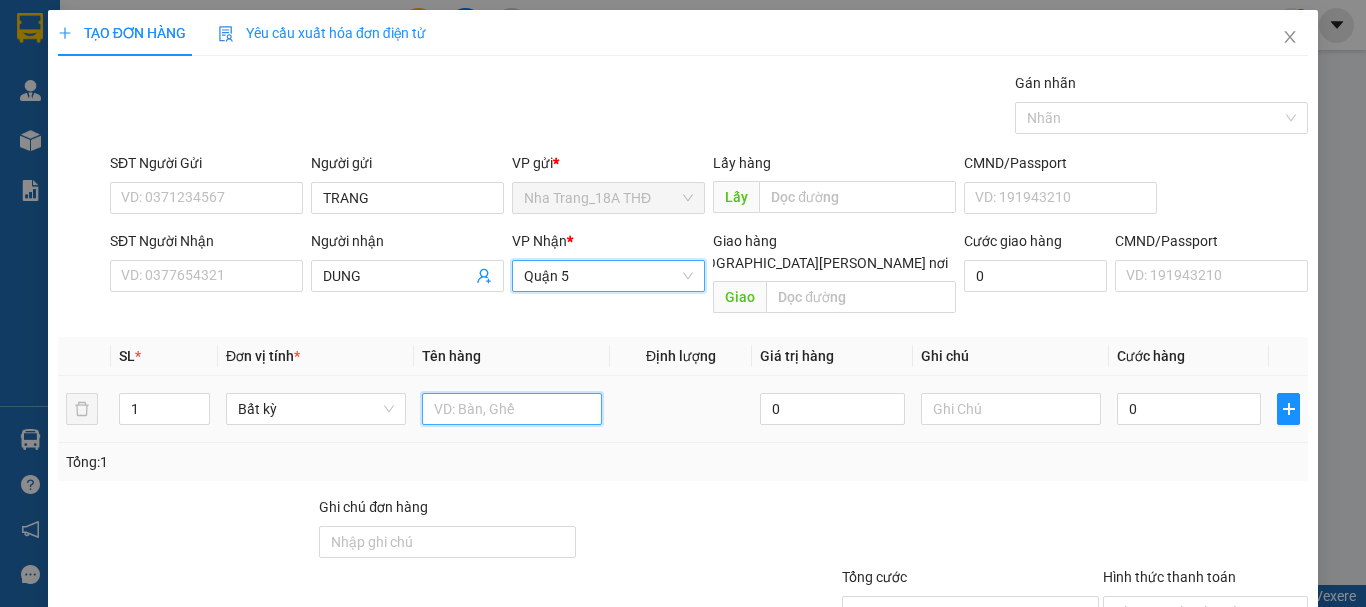 click at bounding box center (512, 409) 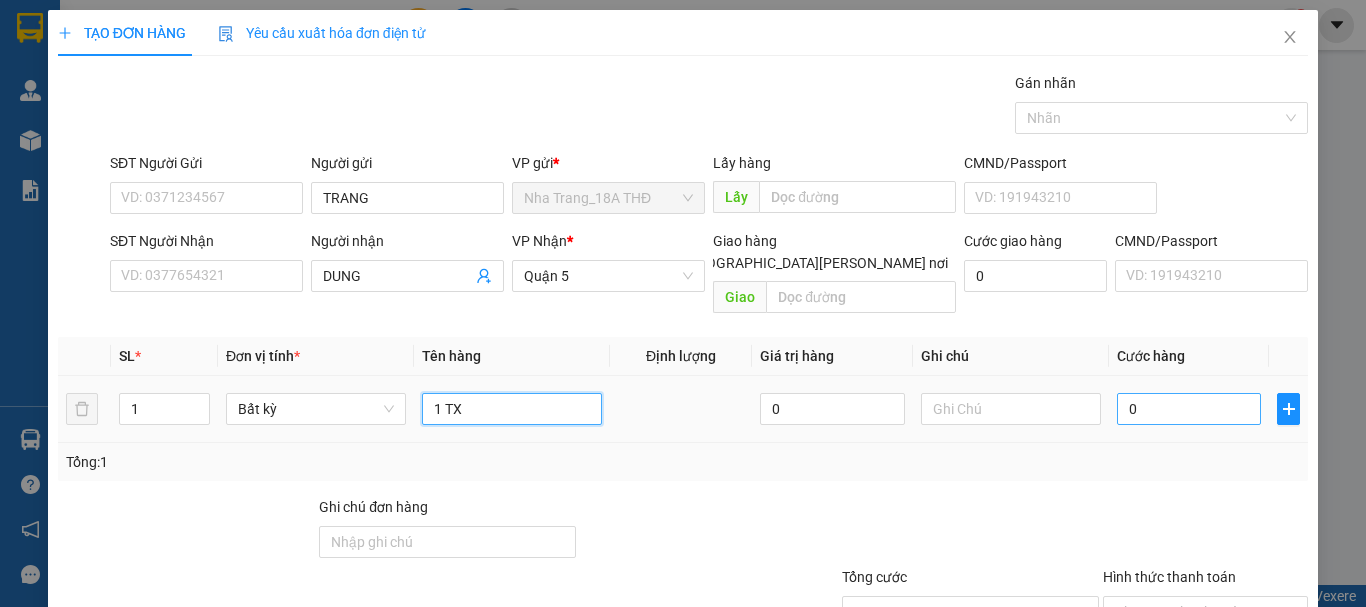 type on "1 TX" 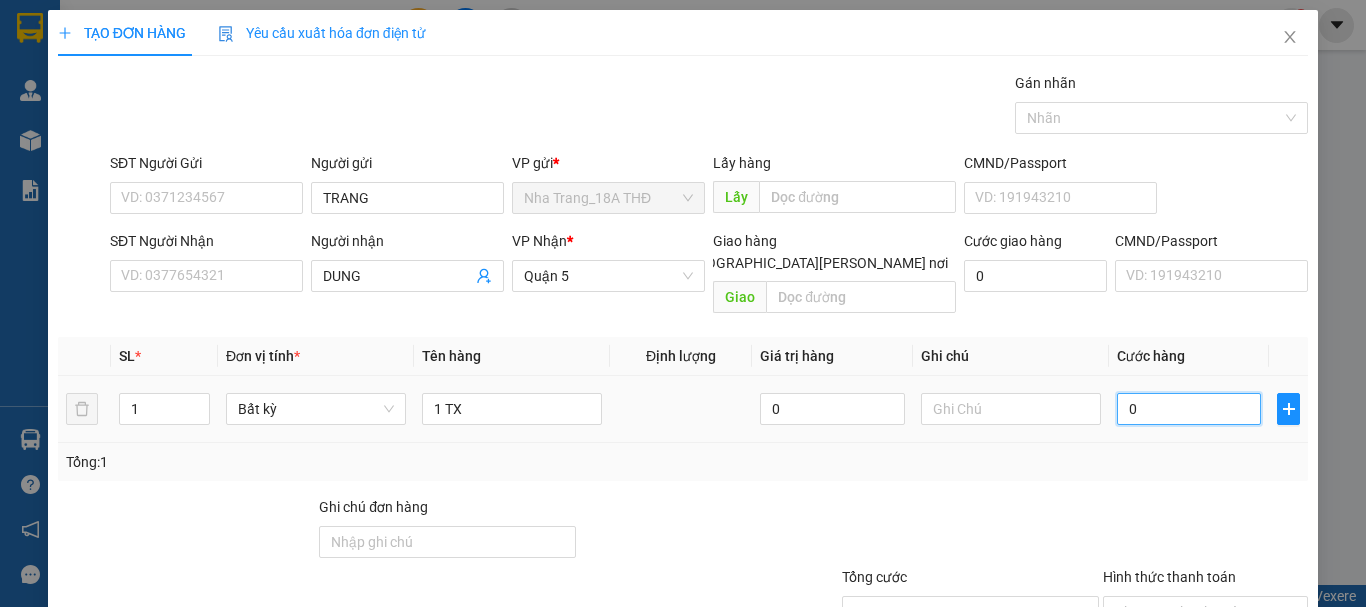 click on "0" at bounding box center [1189, 409] 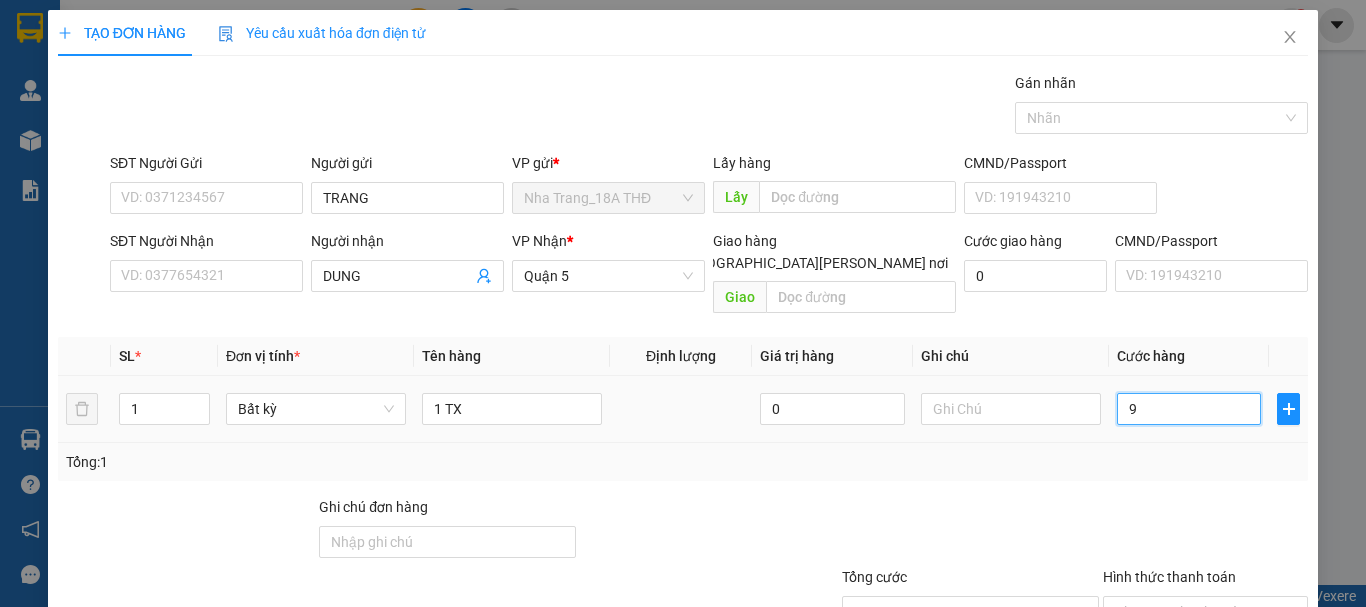 type on "90" 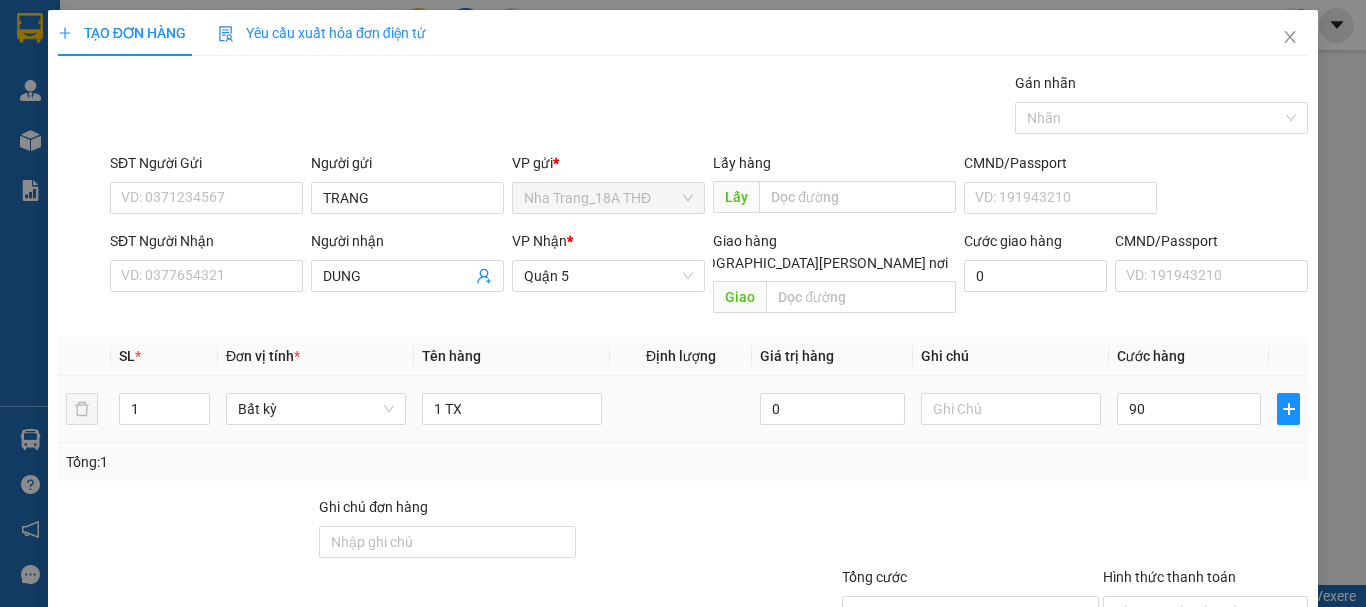 type on "90.000" 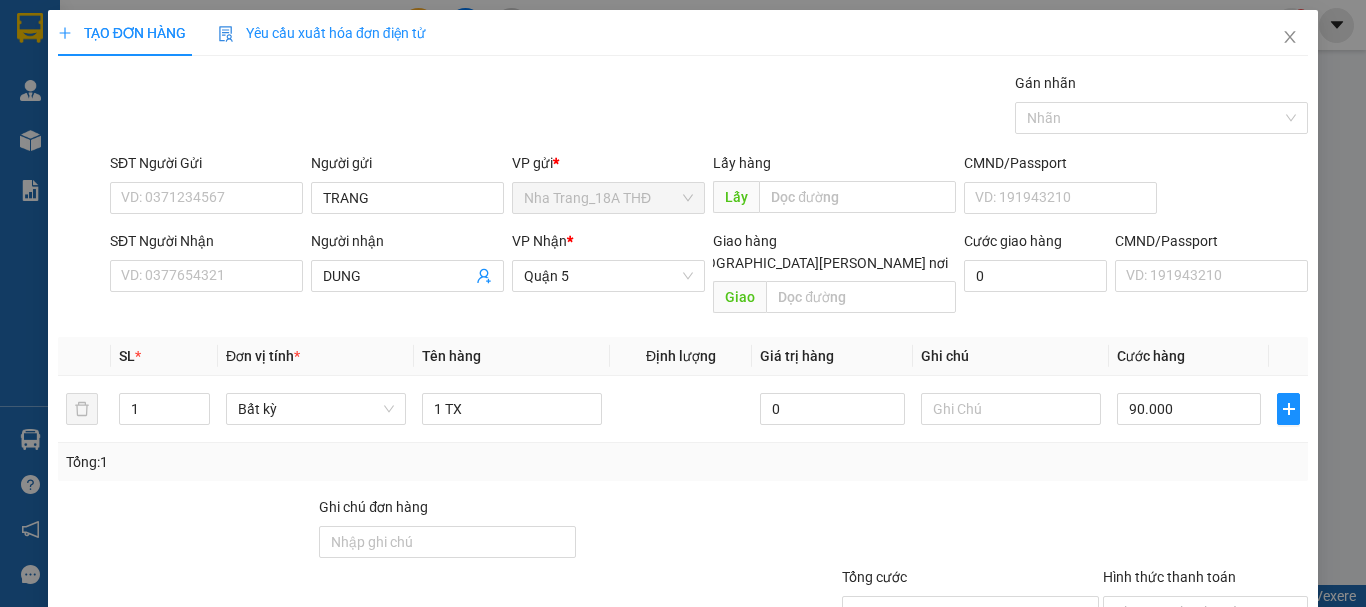 click on "Tổng:  1" at bounding box center (683, 462) 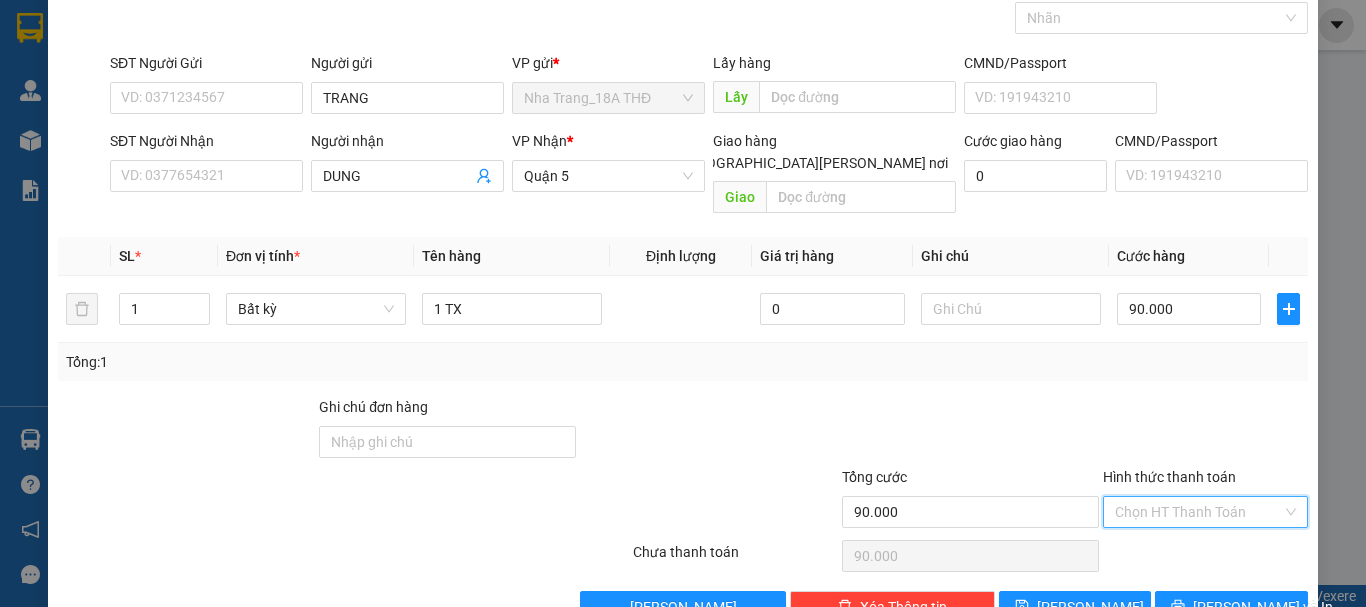 click on "Hình thức thanh toán" at bounding box center [1198, 512] 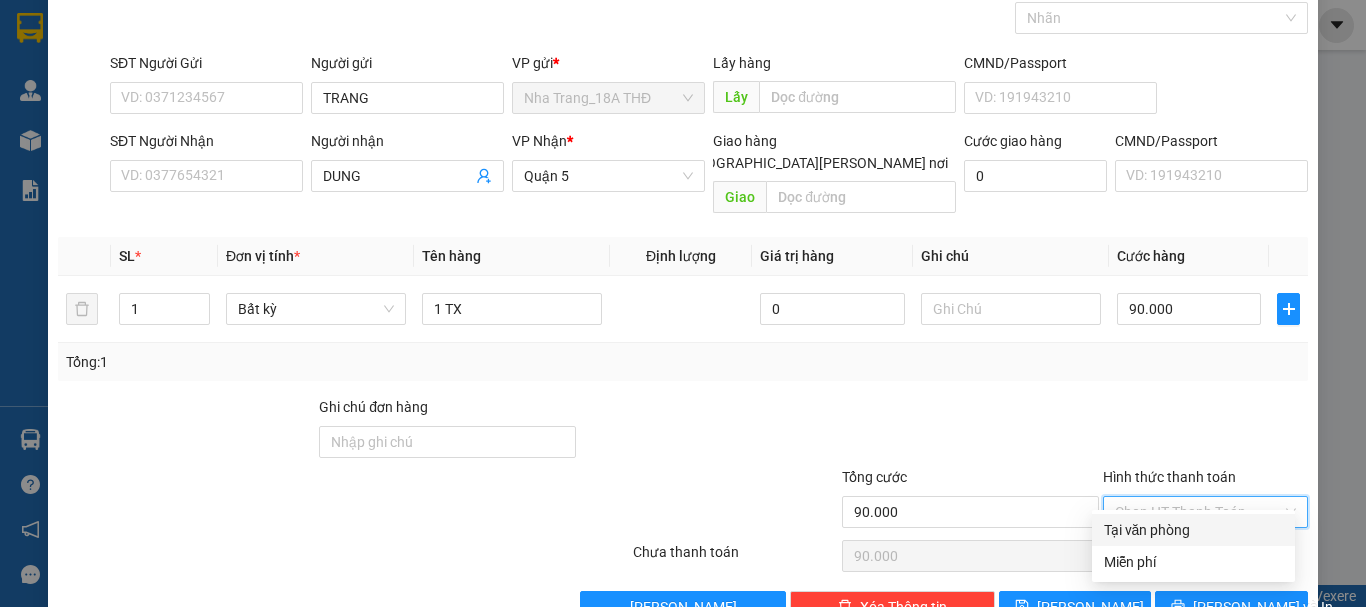 click on "Tại văn phòng" at bounding box center (1193, 530) 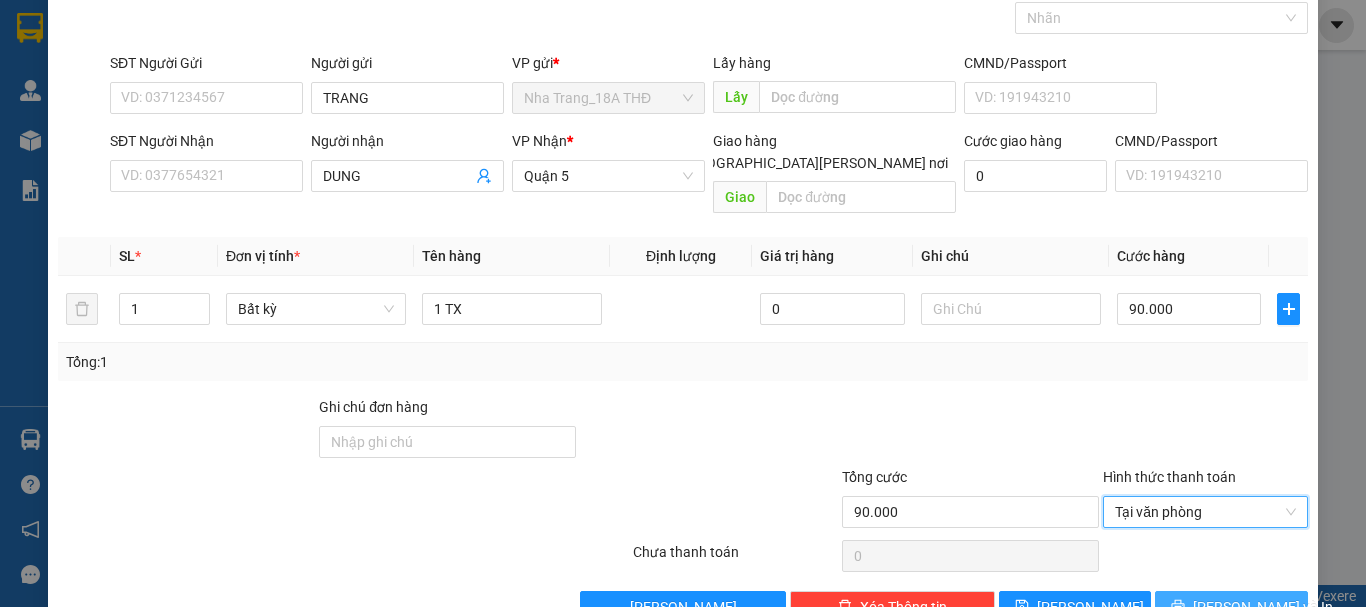click on "[PERSON_NAME] và In" at bounding box center (1263, 607) 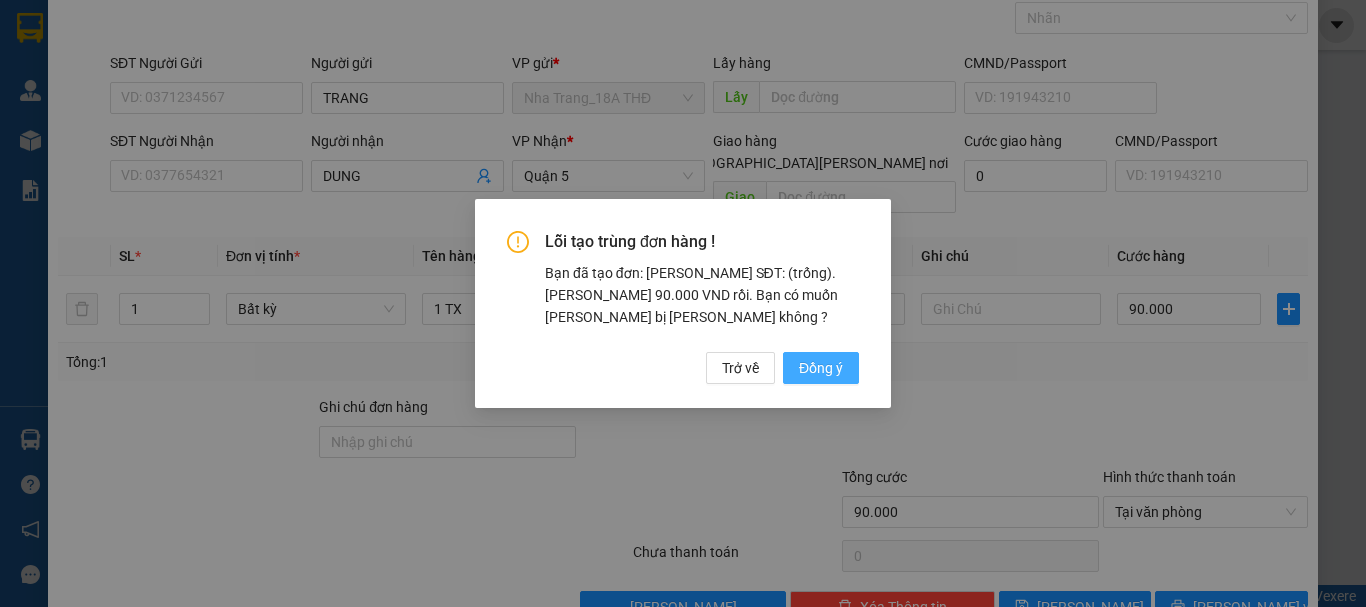click on "Đồng ý" at bounding box center [821, 368] 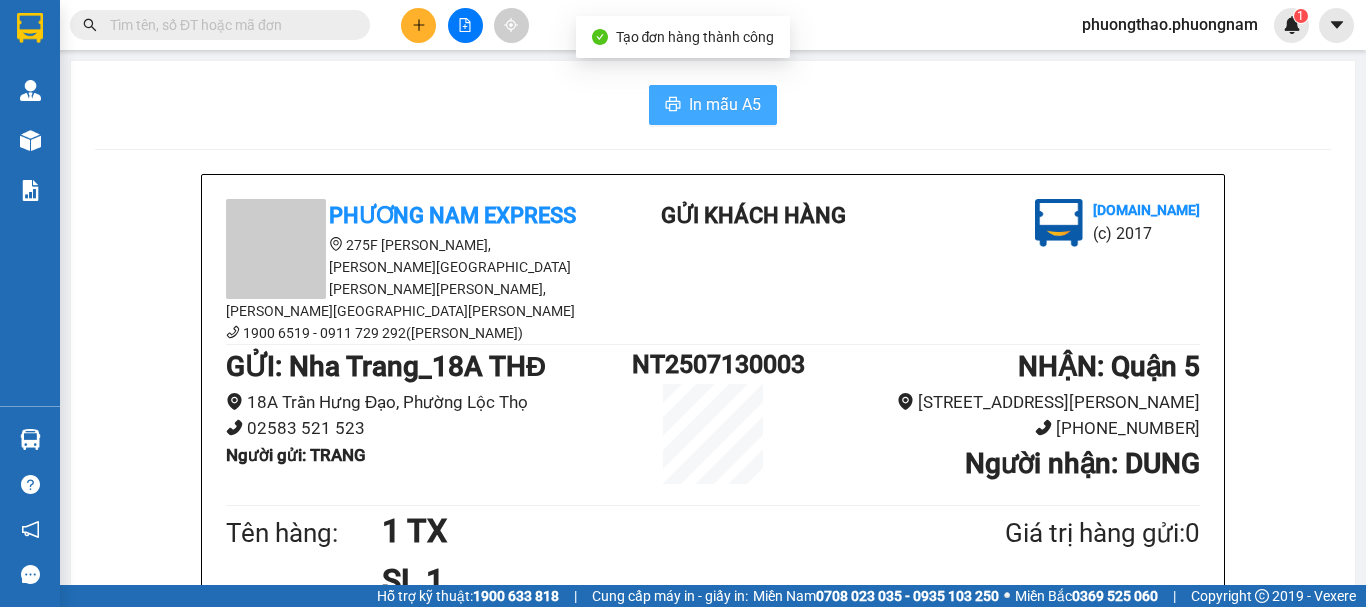 click on "In mẫu A5" at bounding box center (725, 104) 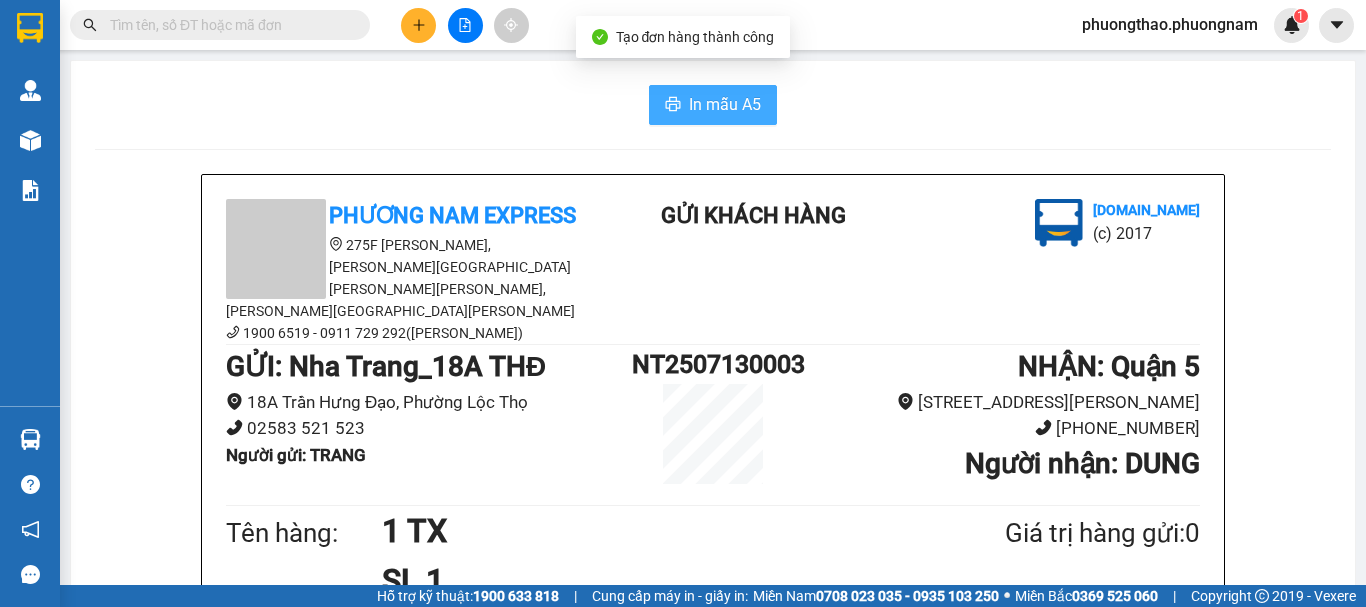 scroll, scrollTop: 0, scrollLeft: 0, axis: both 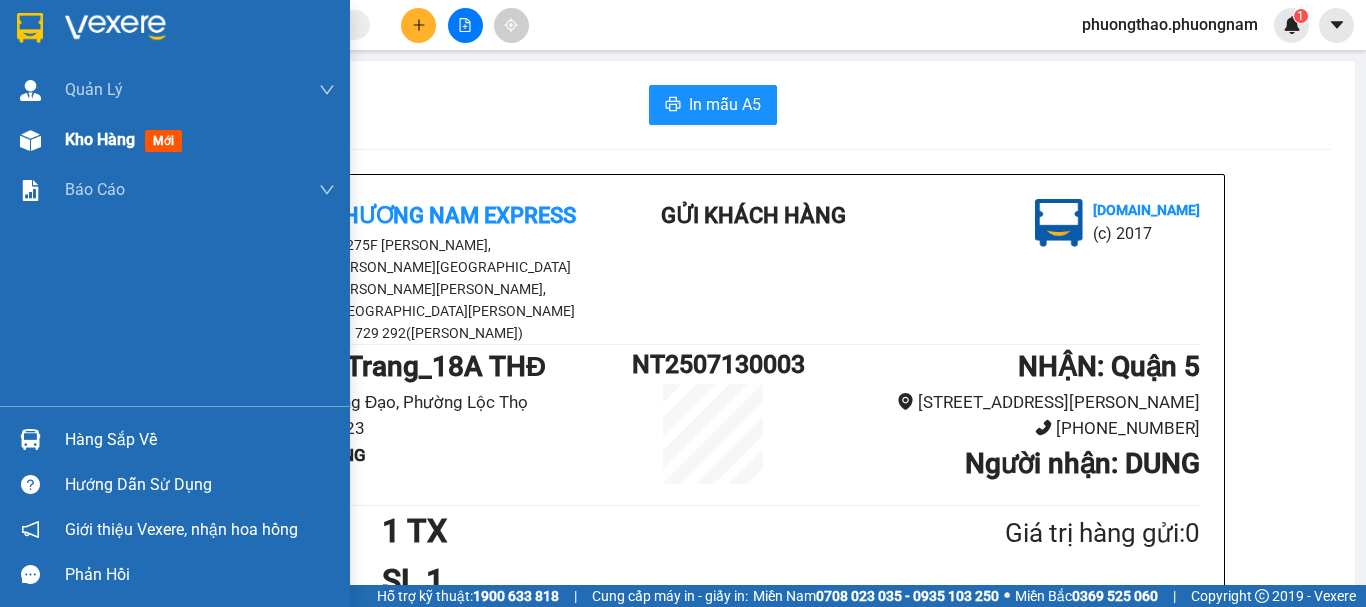 click on "Kho hàng mới" at bounding box center (175, 140) 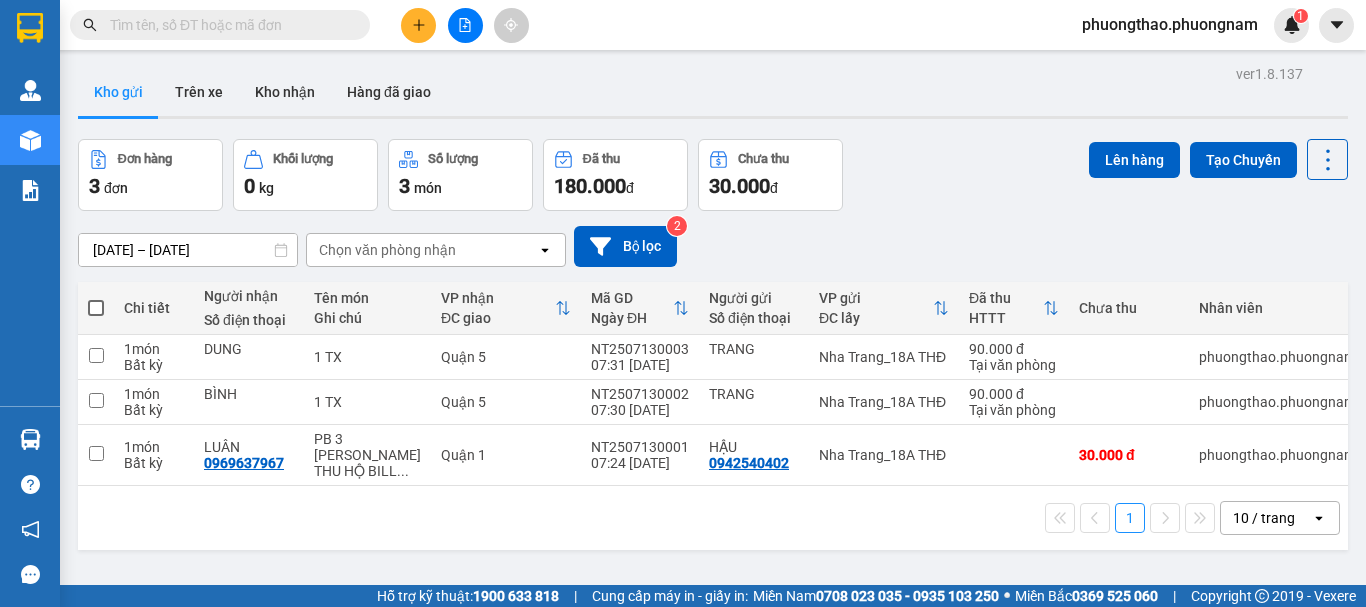 click at bounding box center (220, 25) 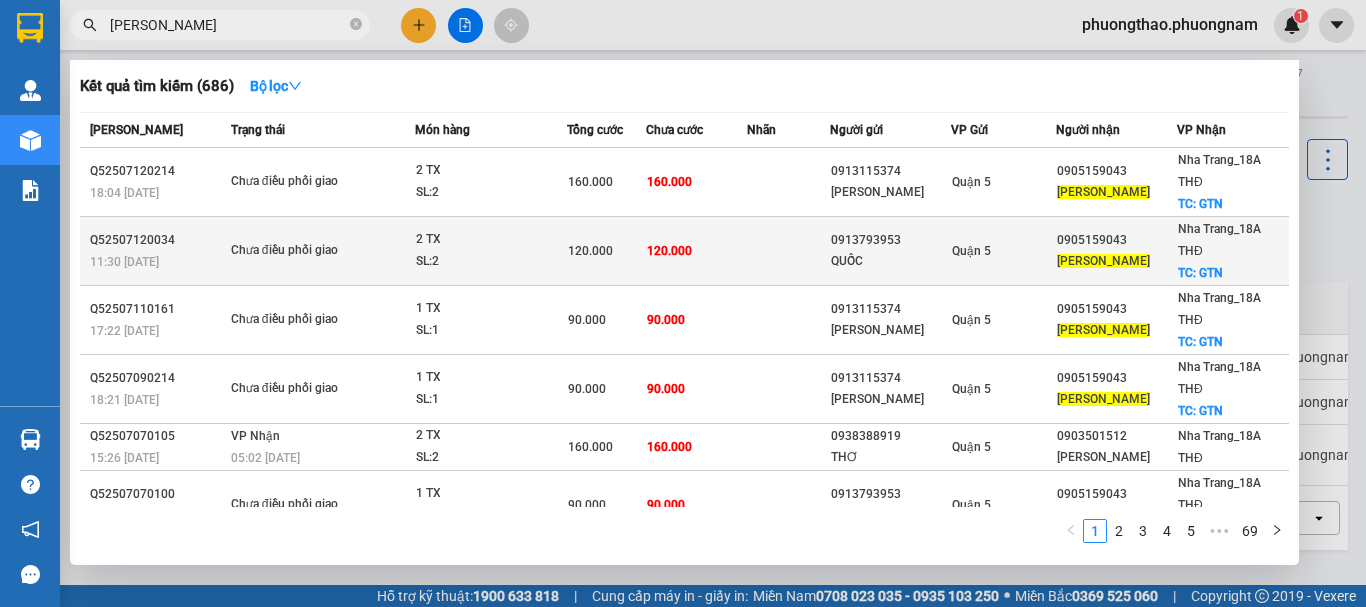 type on "[PERSON_NAME]" 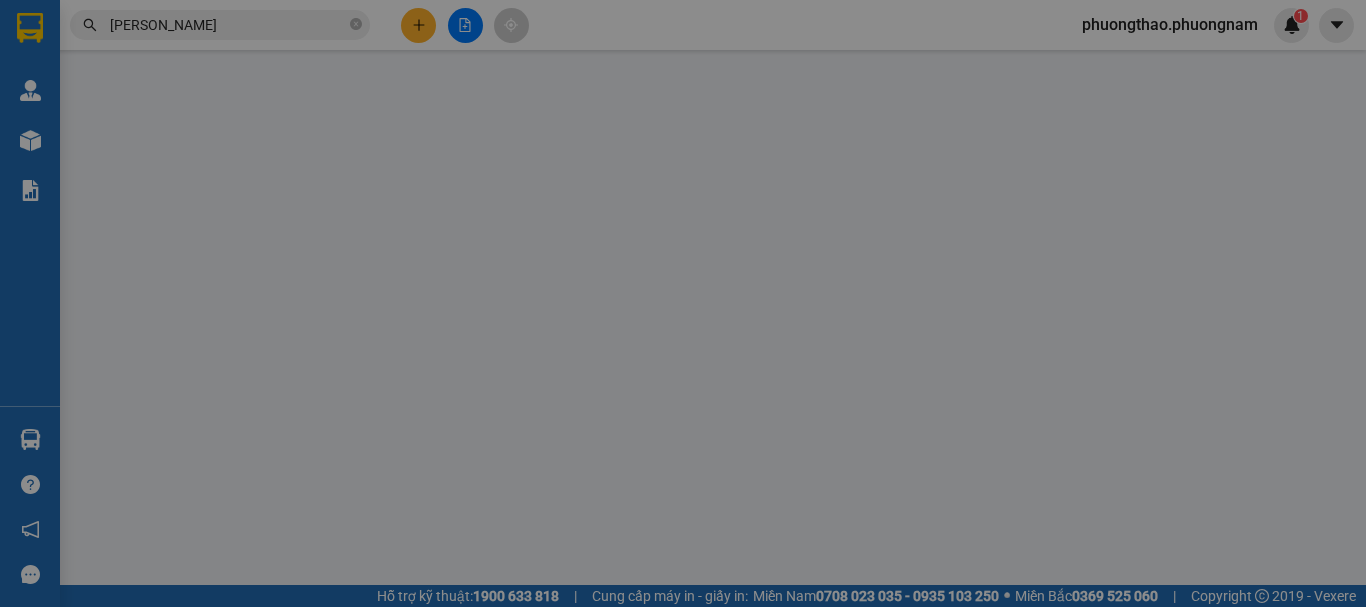 type on "0913793953" 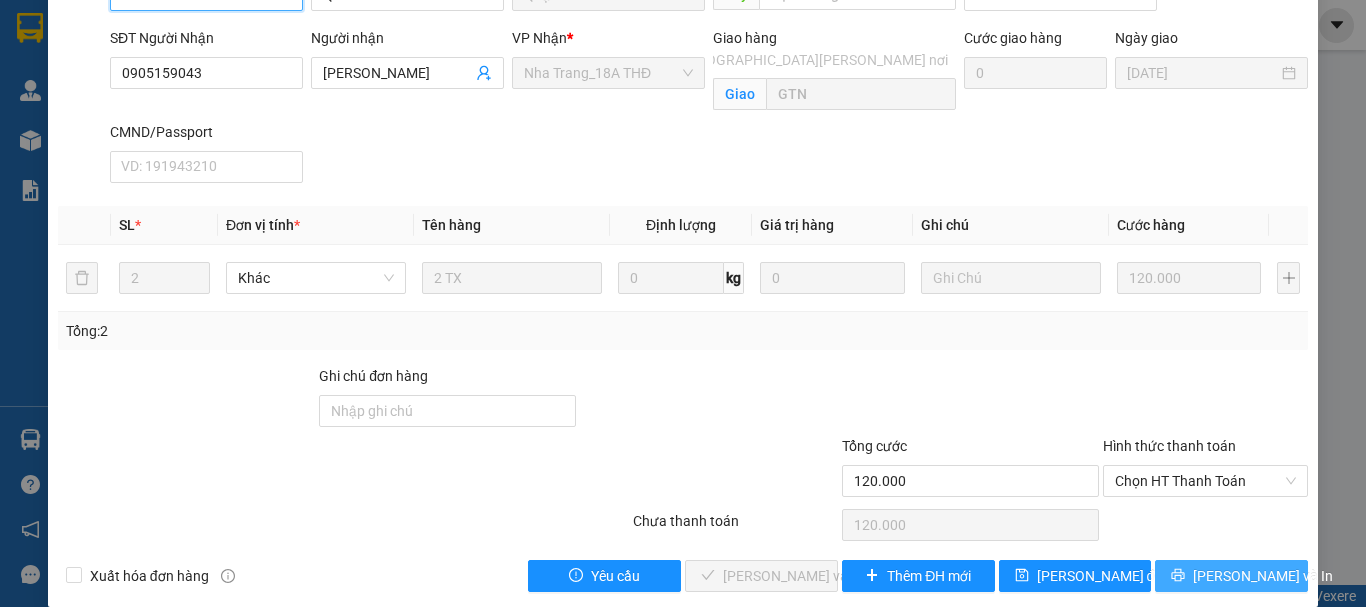scroll, scrollTop: 231, scrollLeft: 0, axis: vertical 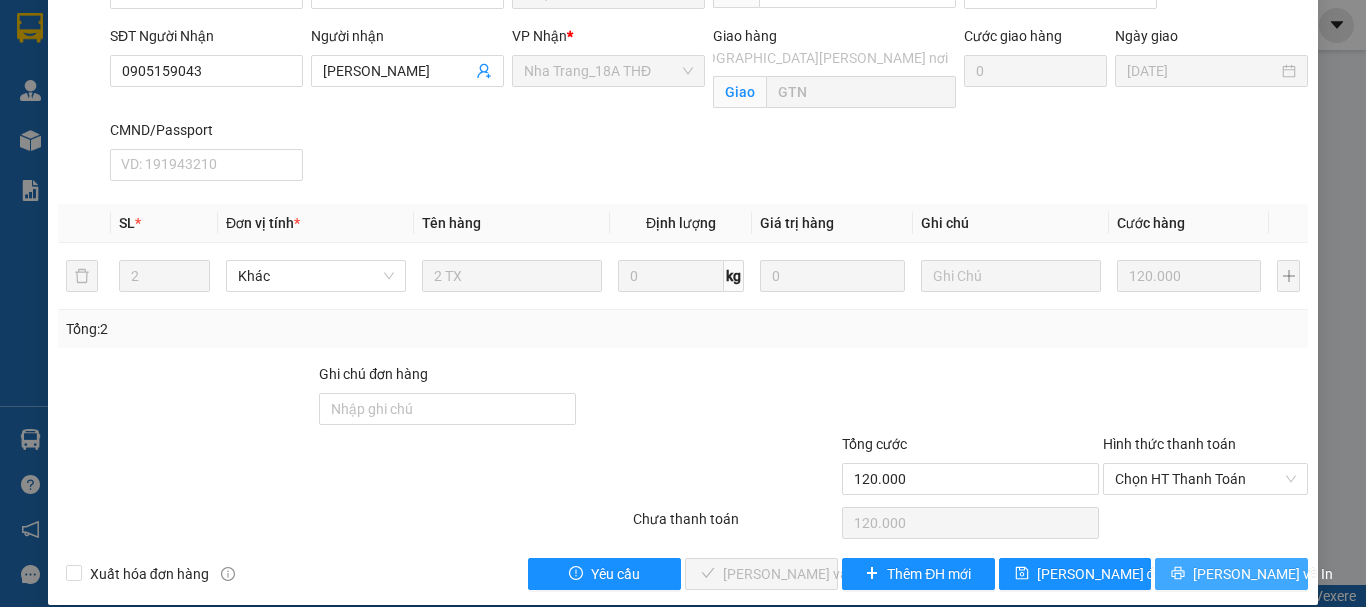 click on "[PERSON_NAME] và In" at bounding box center [1231, 574] 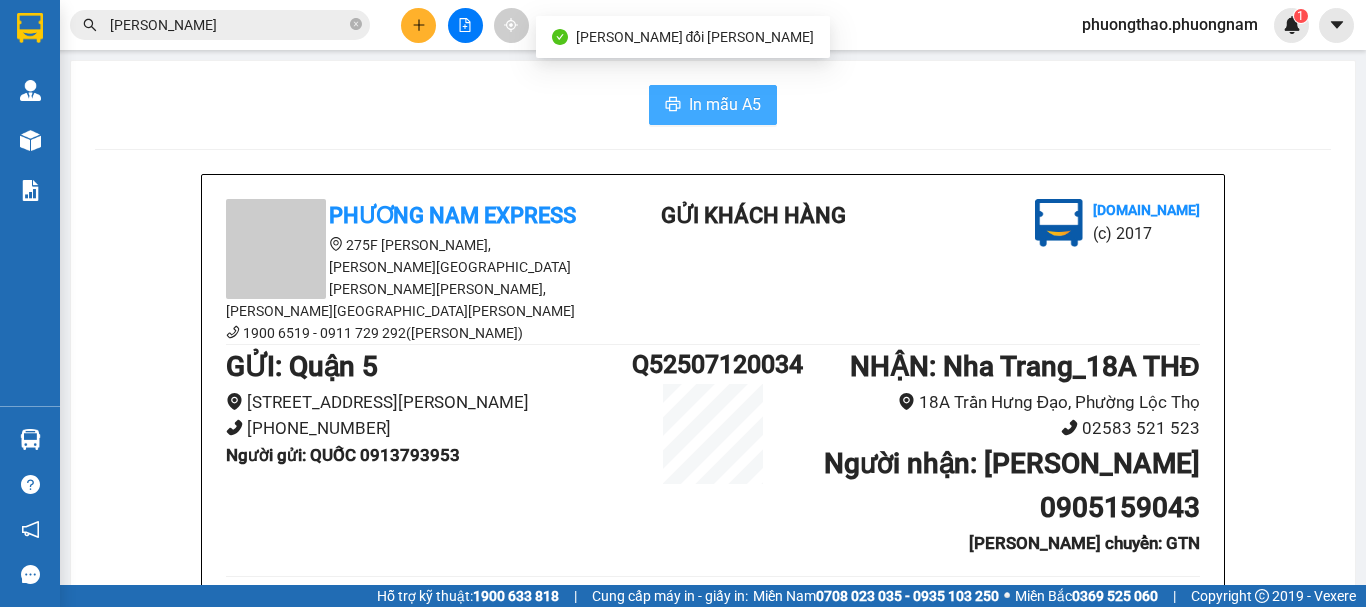 click on "In mẫu A5" at bounding box center (725, 104) 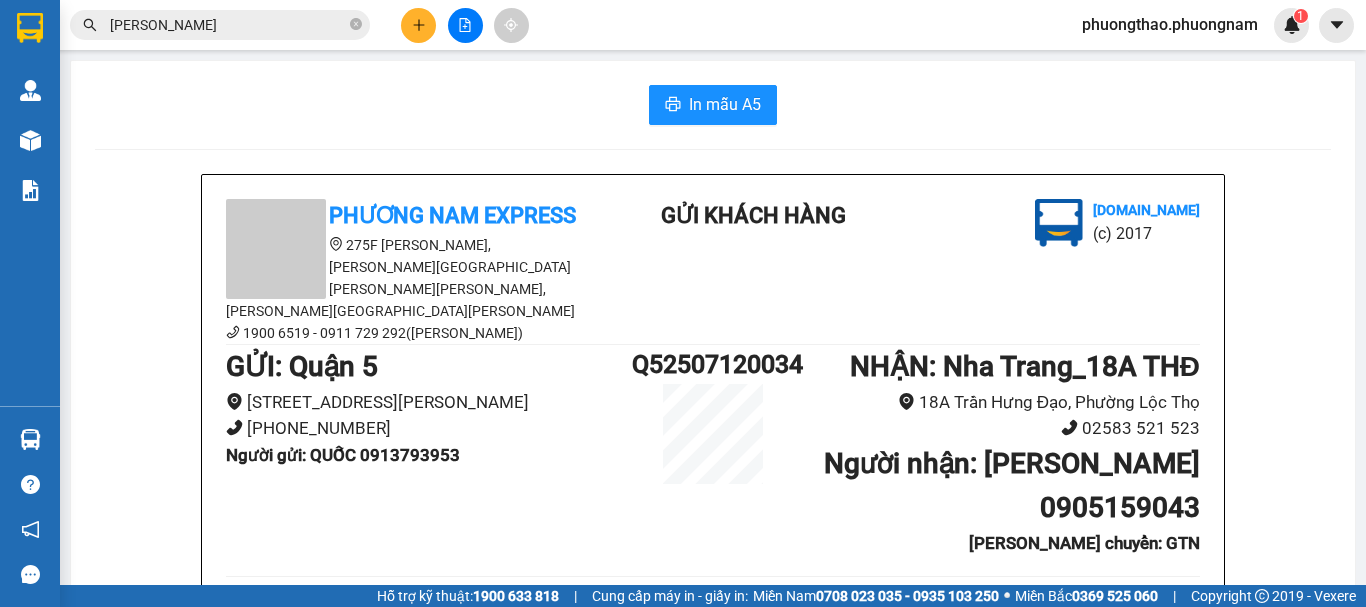 scroll, scrollTop: 118, scrollLeft: 0, axis: vertical 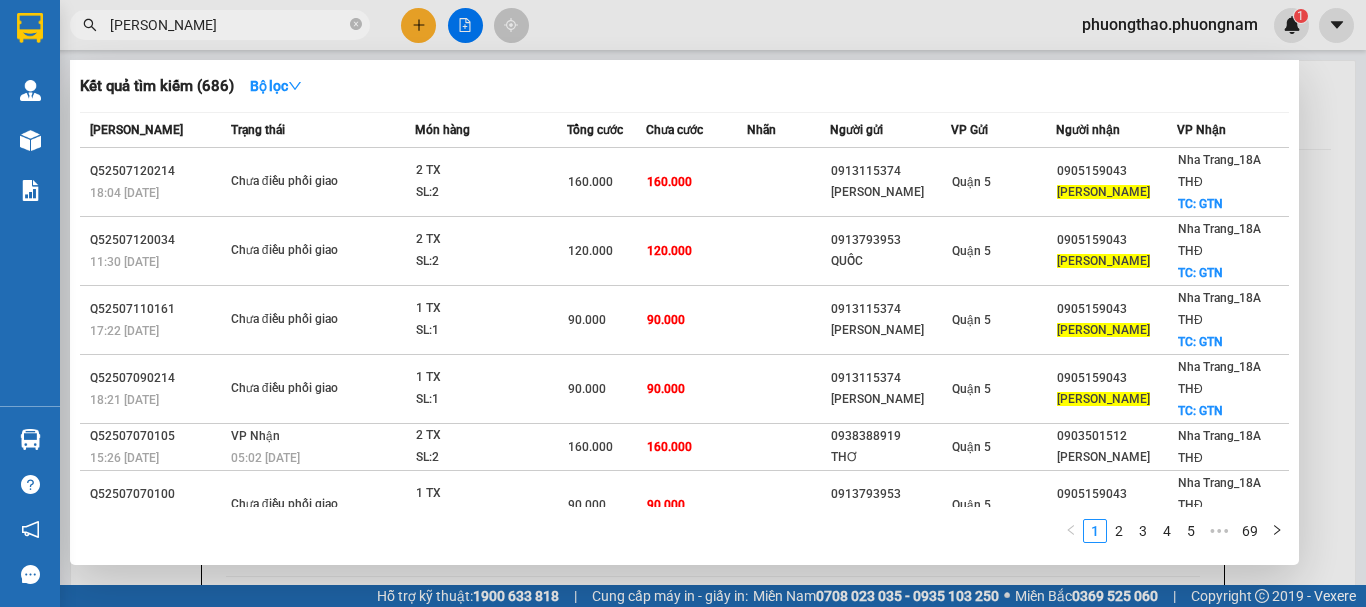 drag, startPoint x: 261, startPoint y: 22, endPoint x: 0, endPoint y: -121, distance: 297.60712 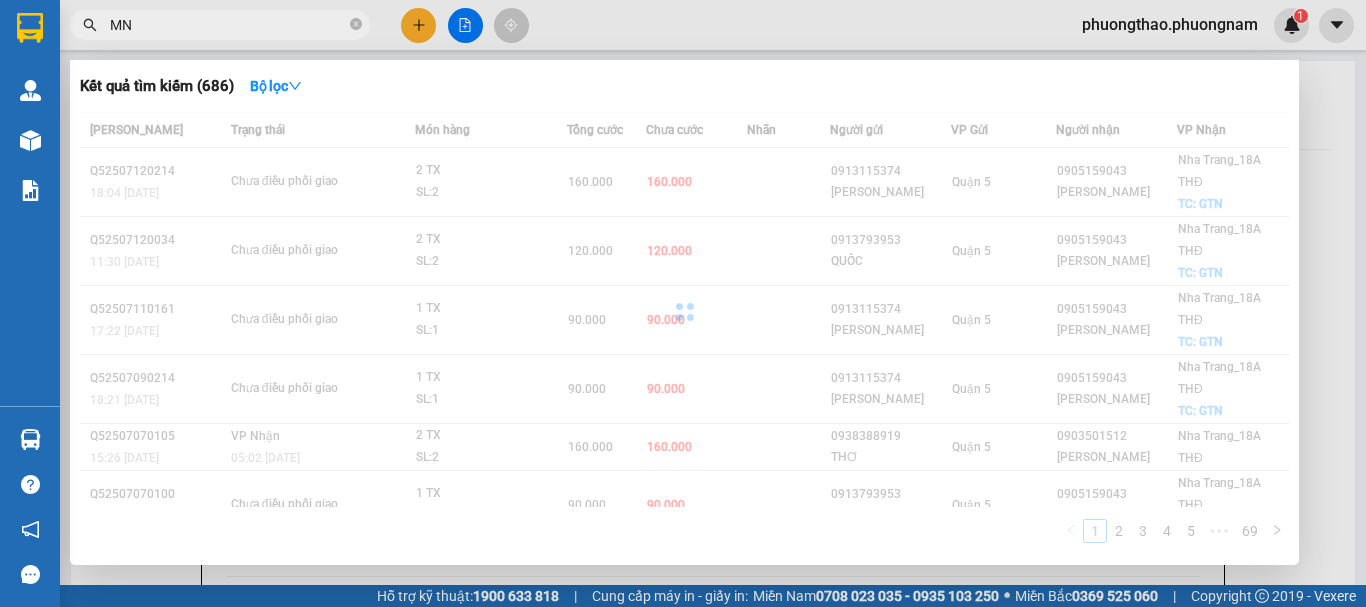 type on "M" 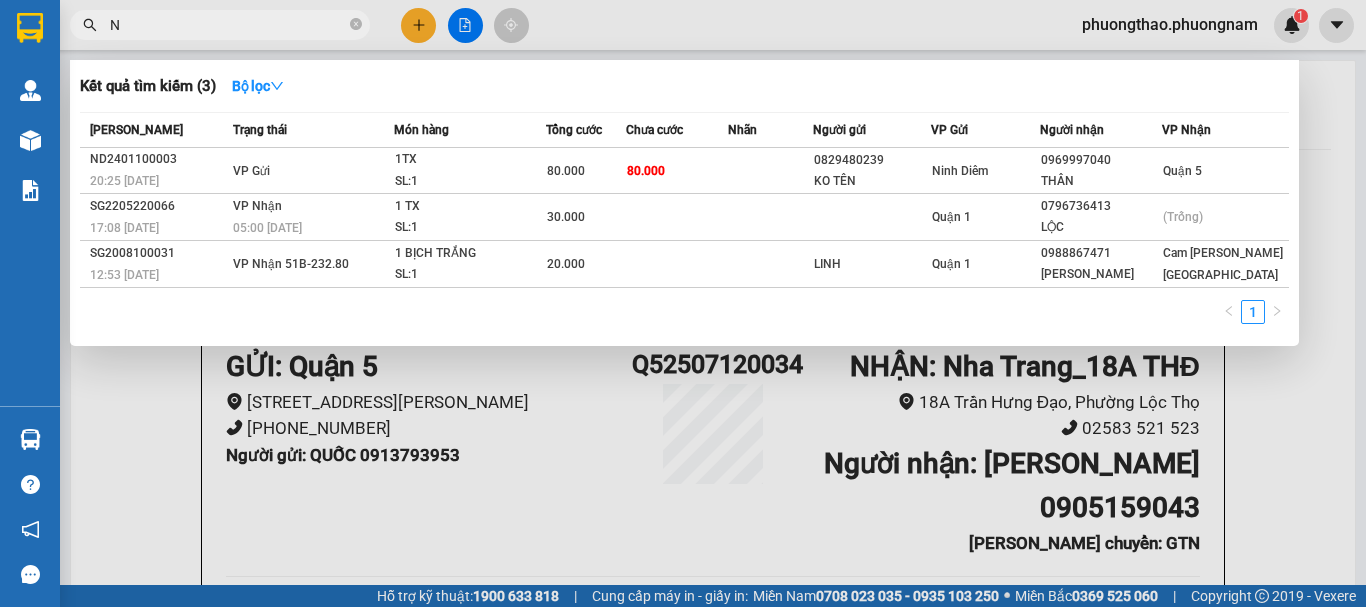 type on "NỤ" 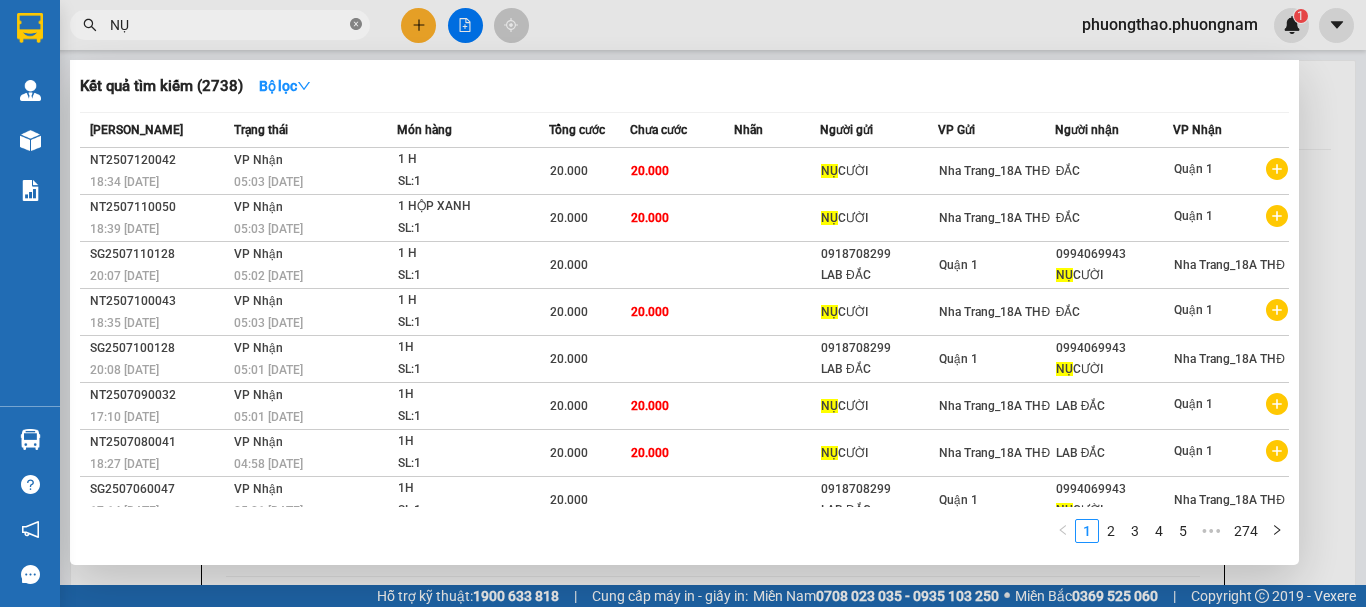 click 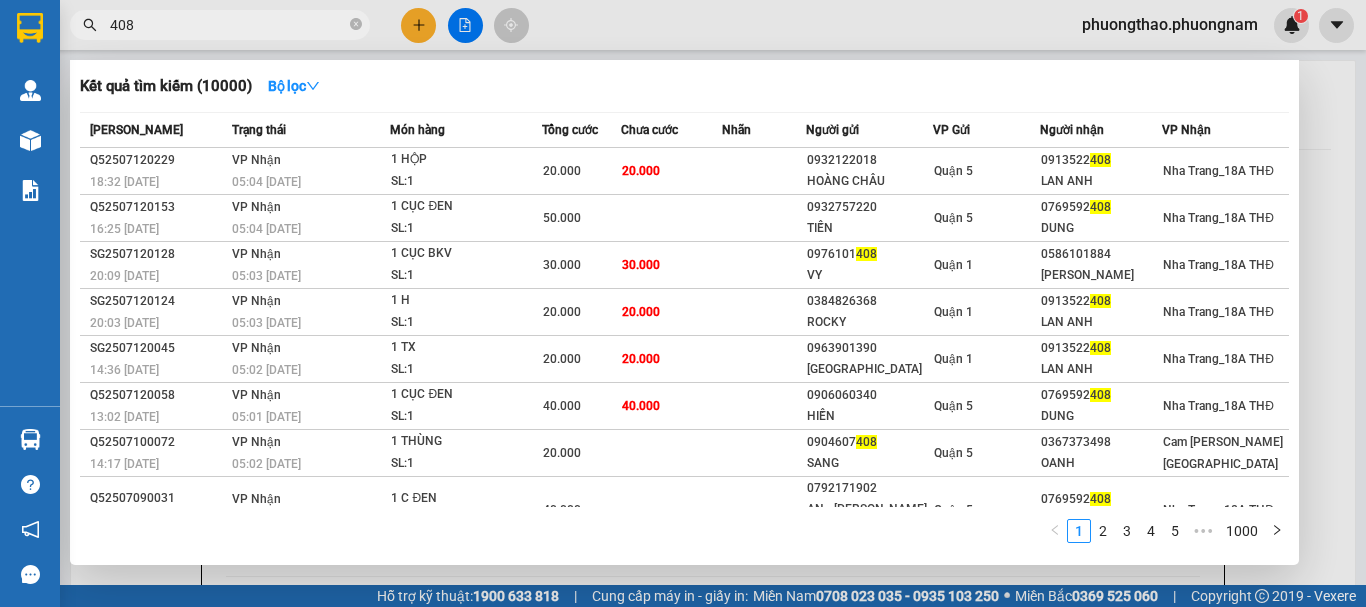 type on "408" 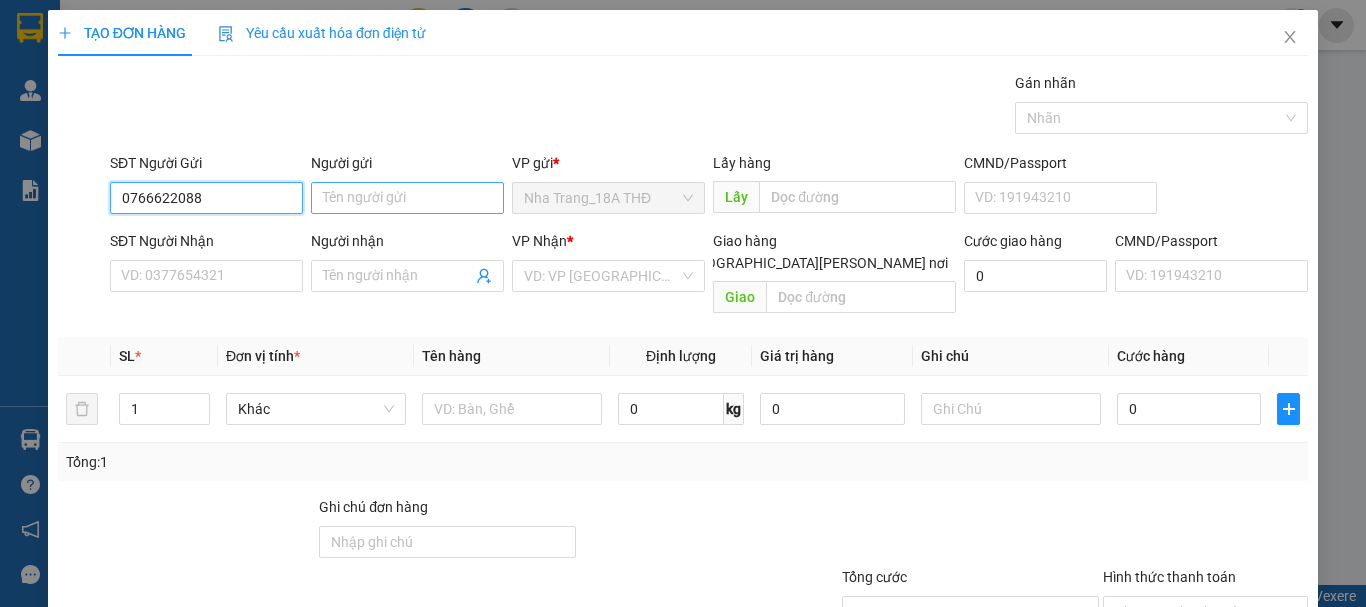 type on "0766622088" 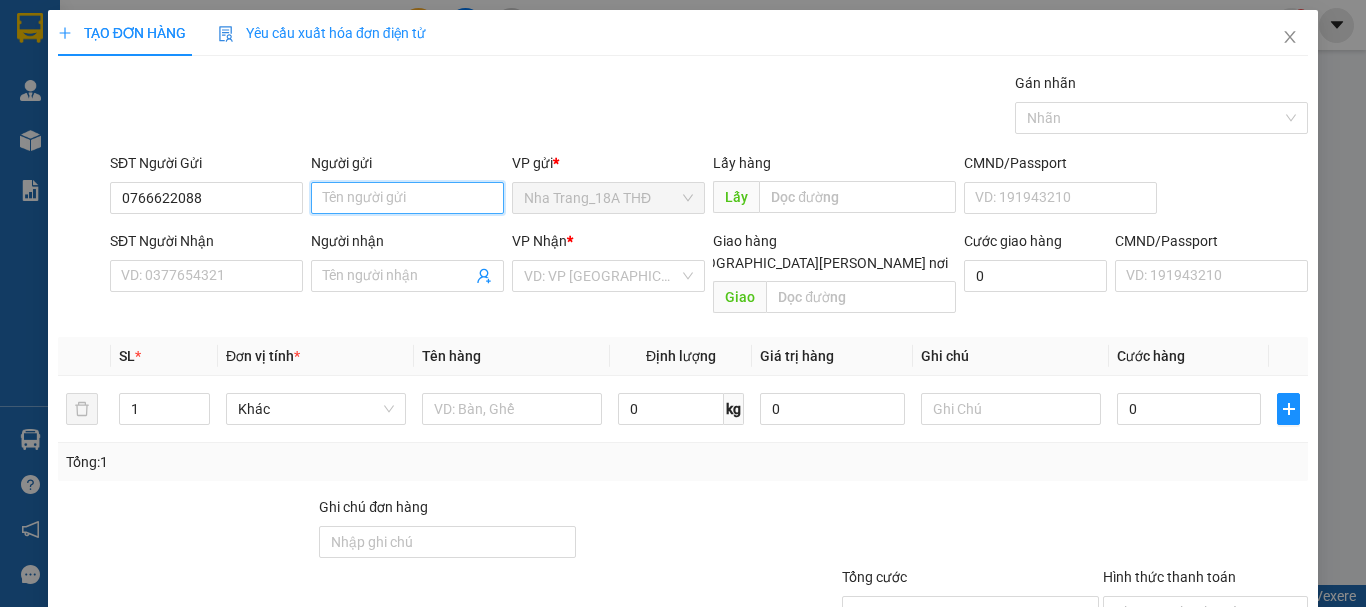 click on "Người gửi" at bounding box center [407, 198] 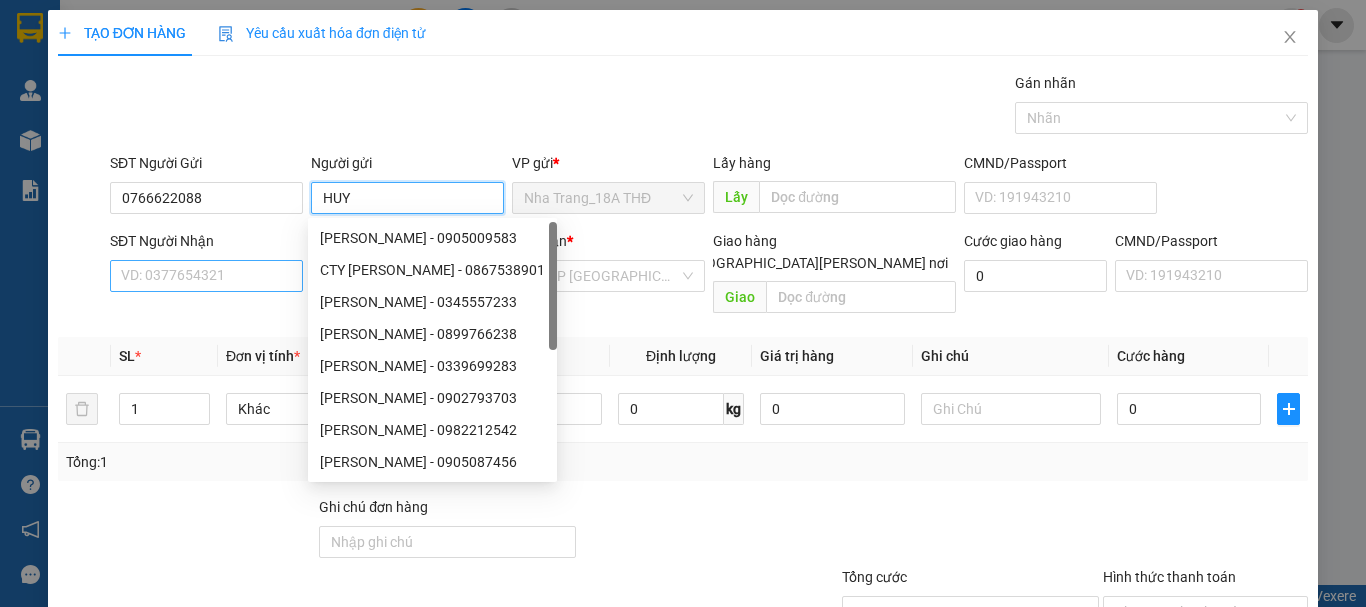 type on "HUY" 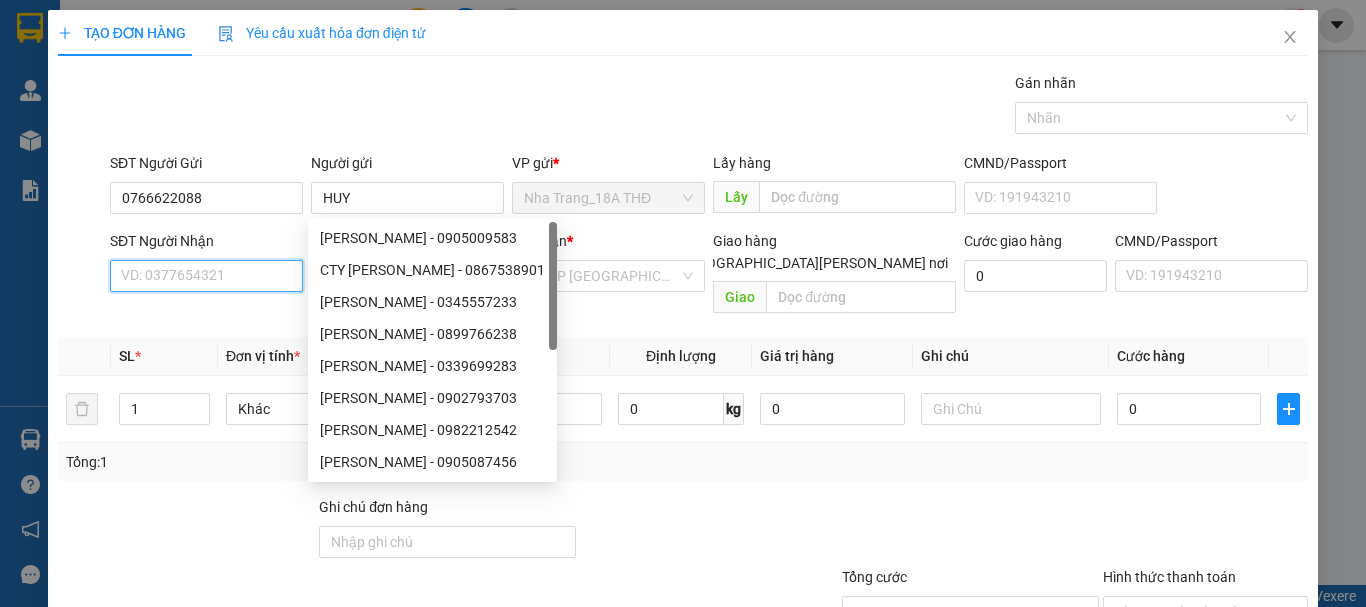 click on "SĐT Người Nhận" at bounding box center [206, 276] 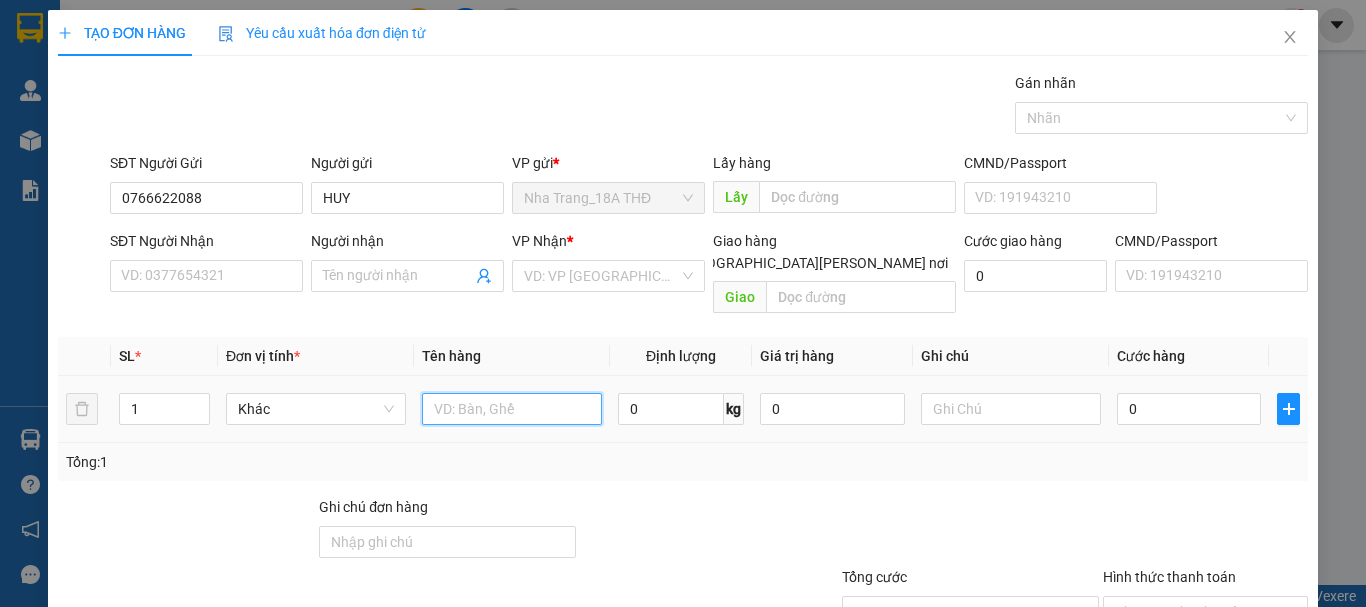 click at bounding box center (512, 409) 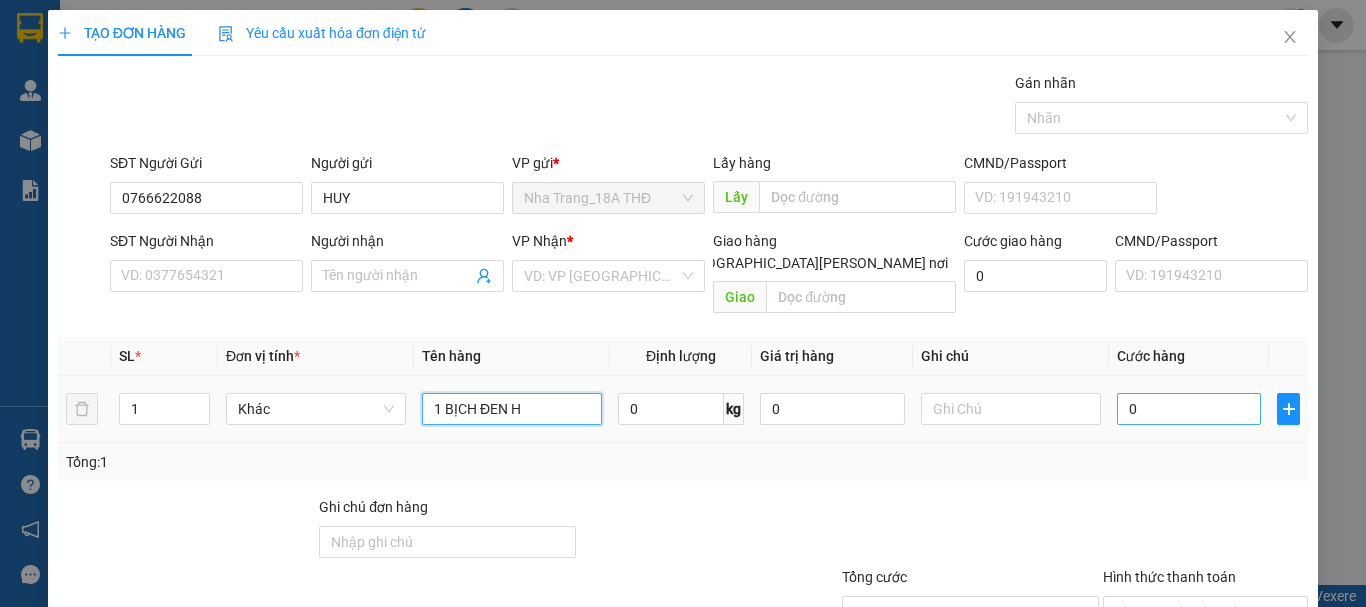type on "1 BỊCH ĐEN H" 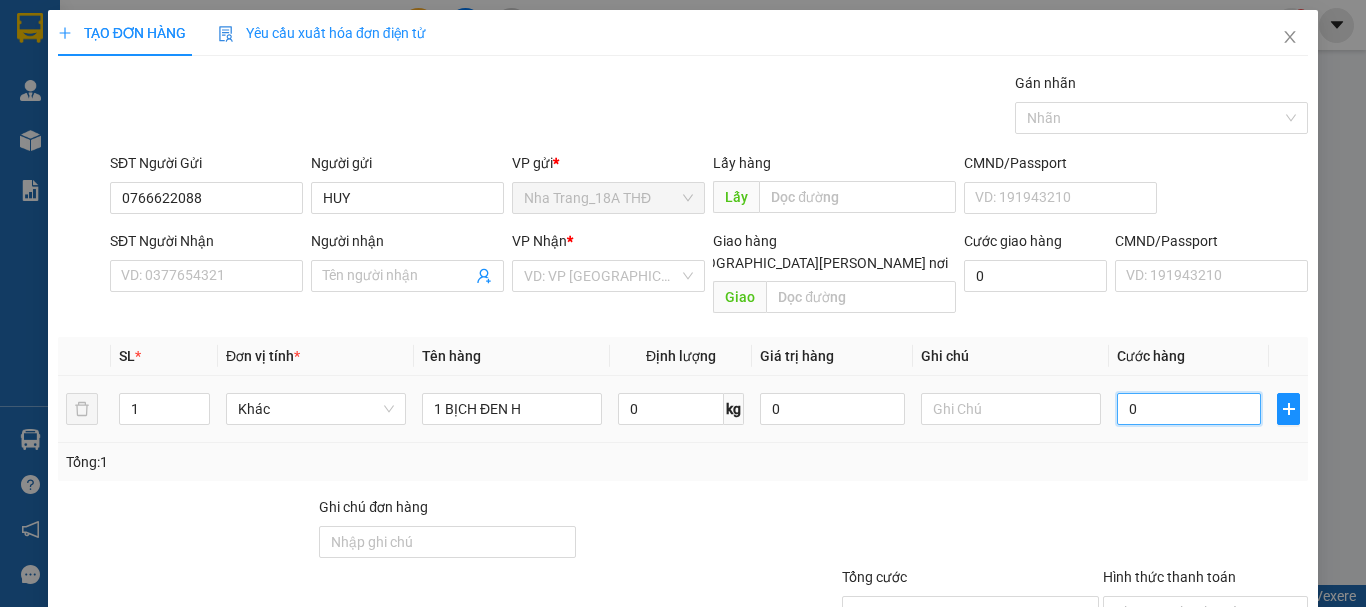 click on "0" at bounding box center [1189, 409] 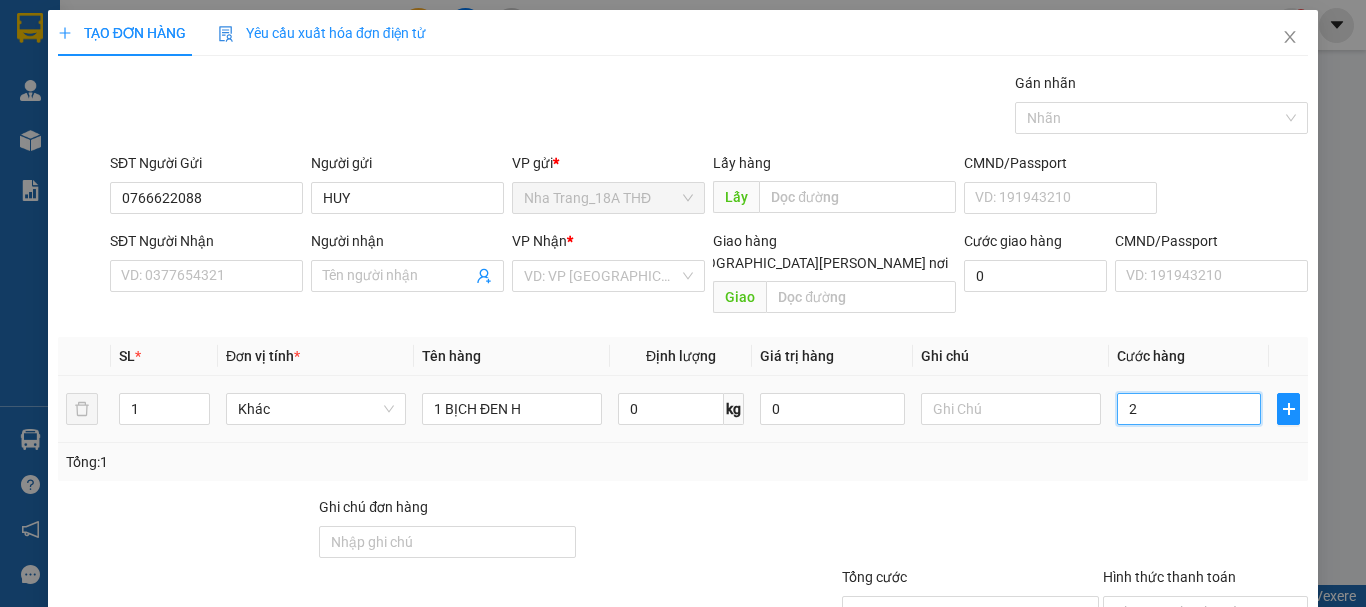 type on "20" 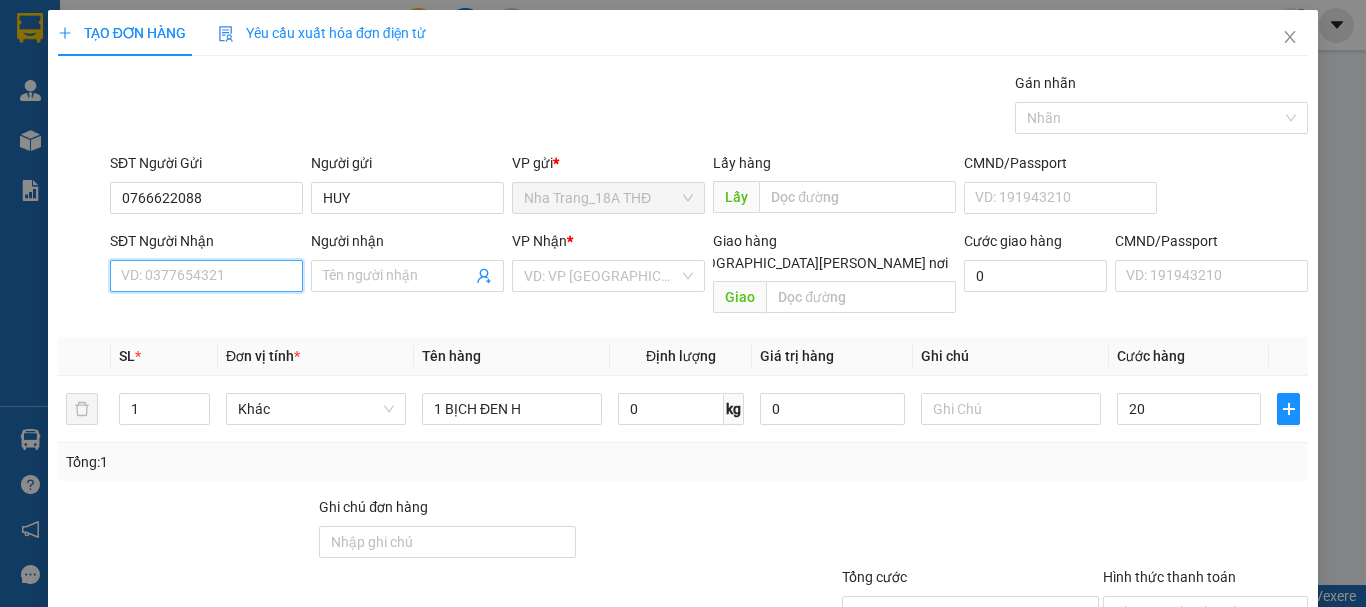 type on "20.000" 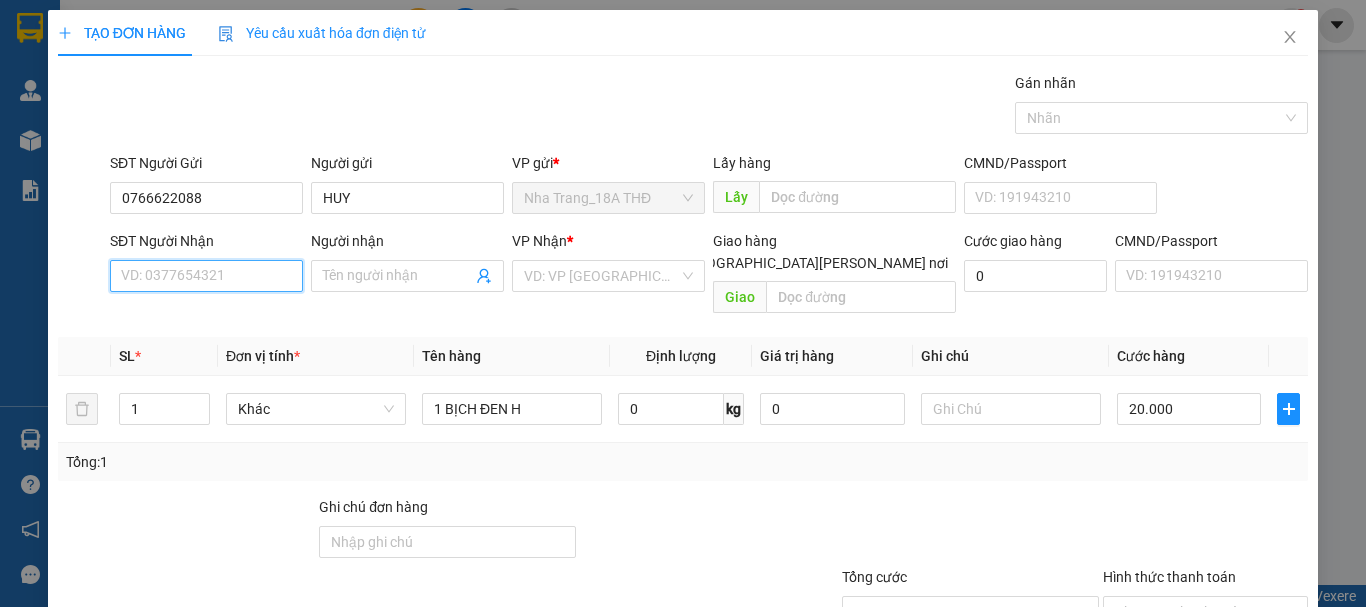 click on "SĐT Người Nhận" at bounding box center [206, 276] 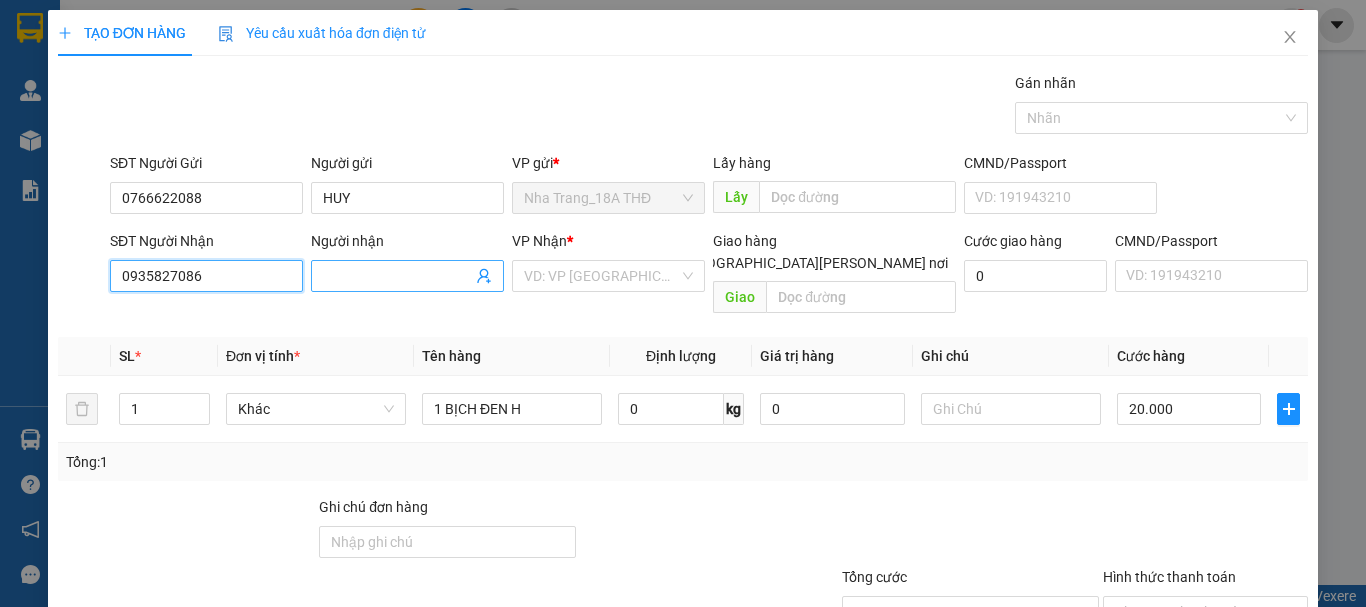 type on "0935827086" 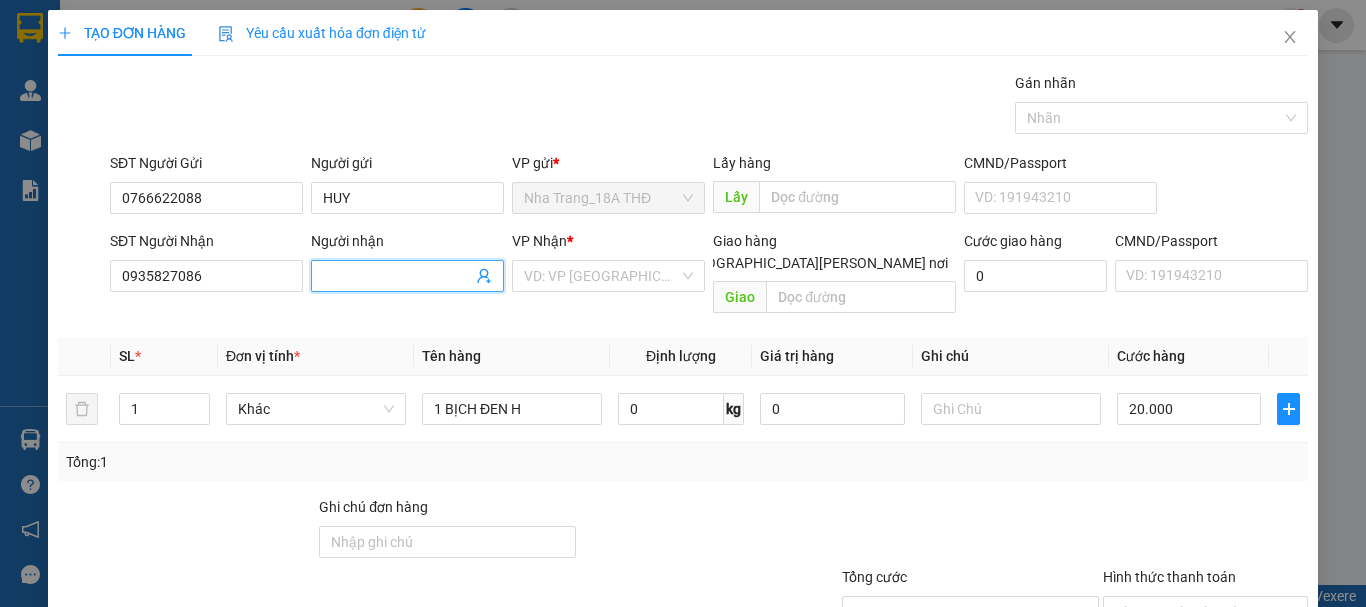 click on "Người nhận" at bounding box center (397, 276) 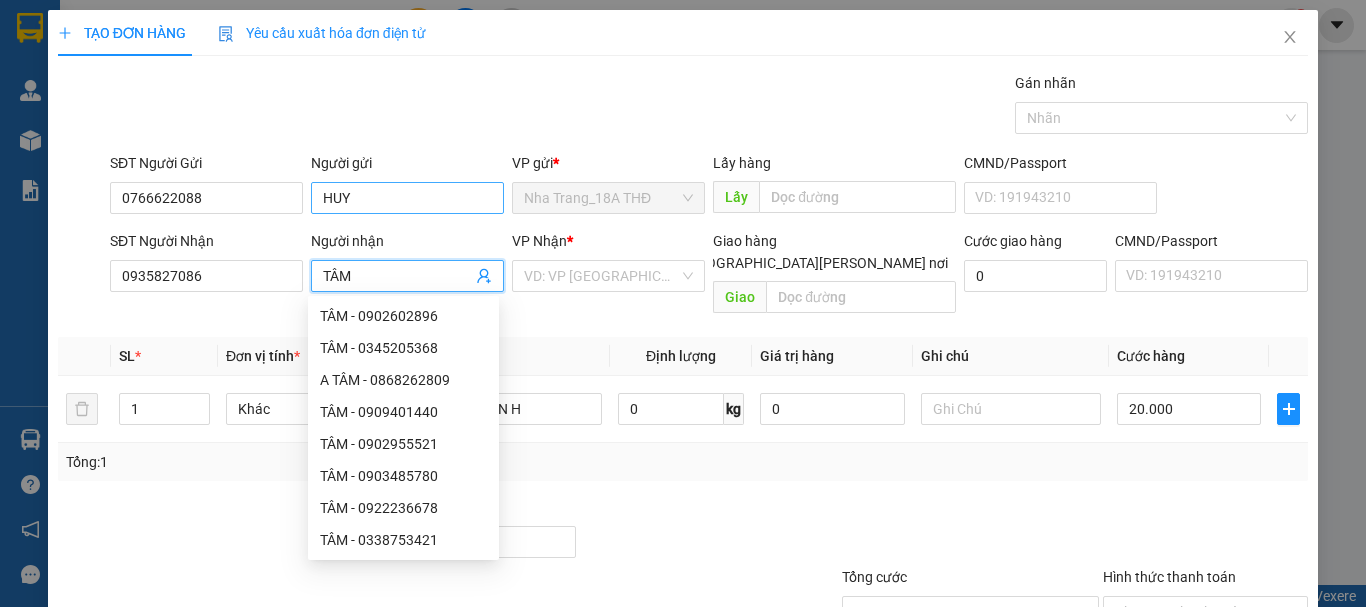type on "TÂM" 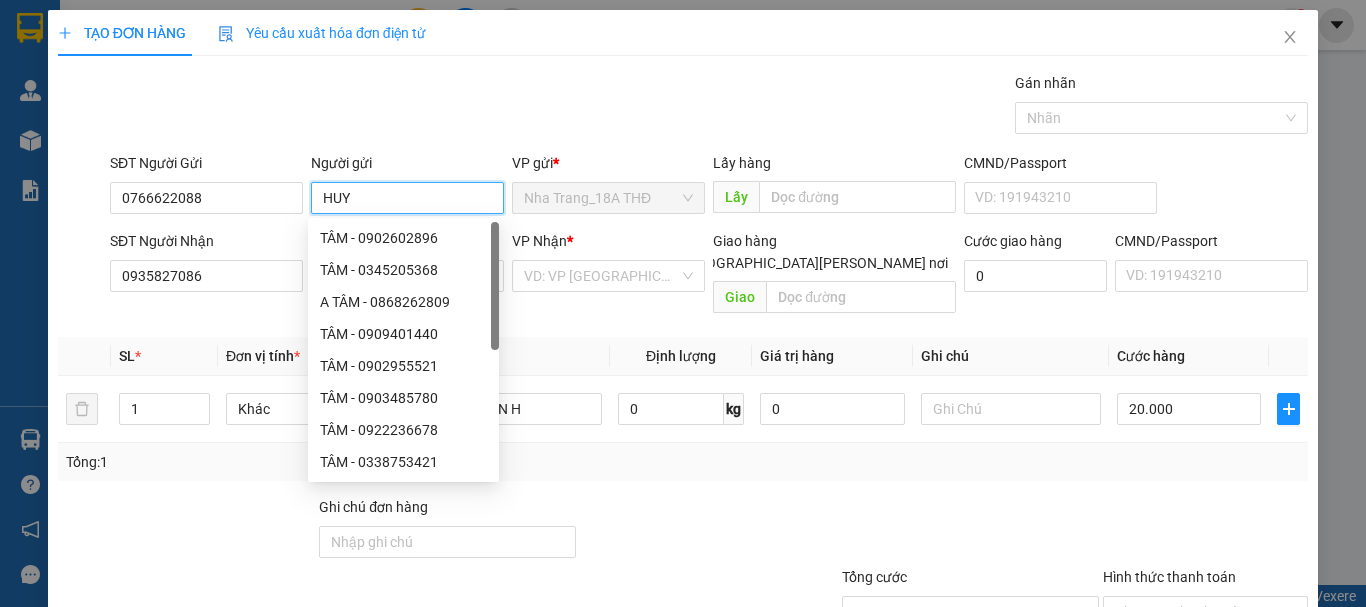 click on "HUY" at bounding box center (407, 198) 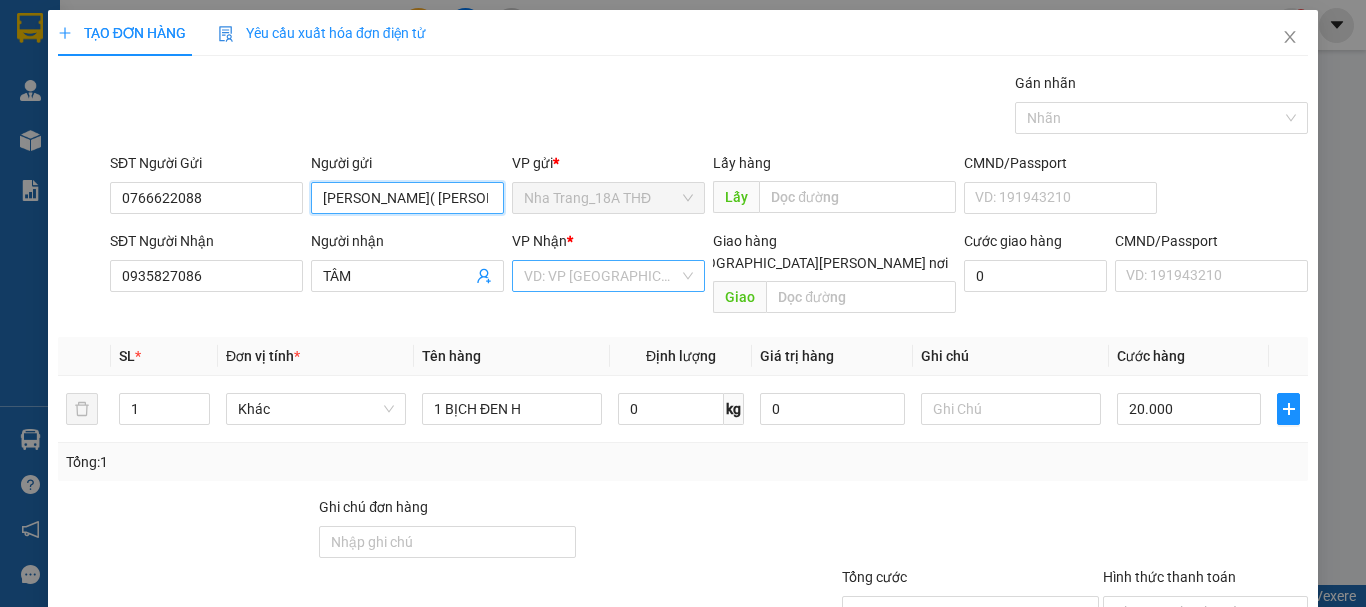 type on "HUY( [GEOGRAPHIC_DATA] )" 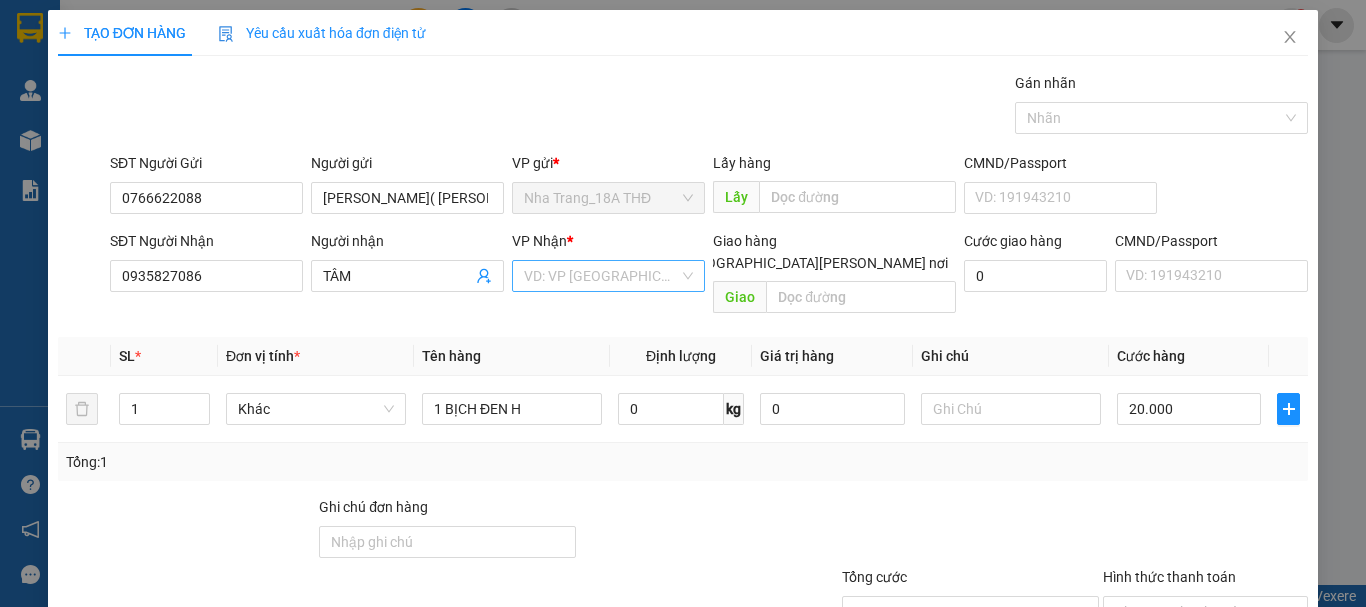 click at bounding box center [601, 276] 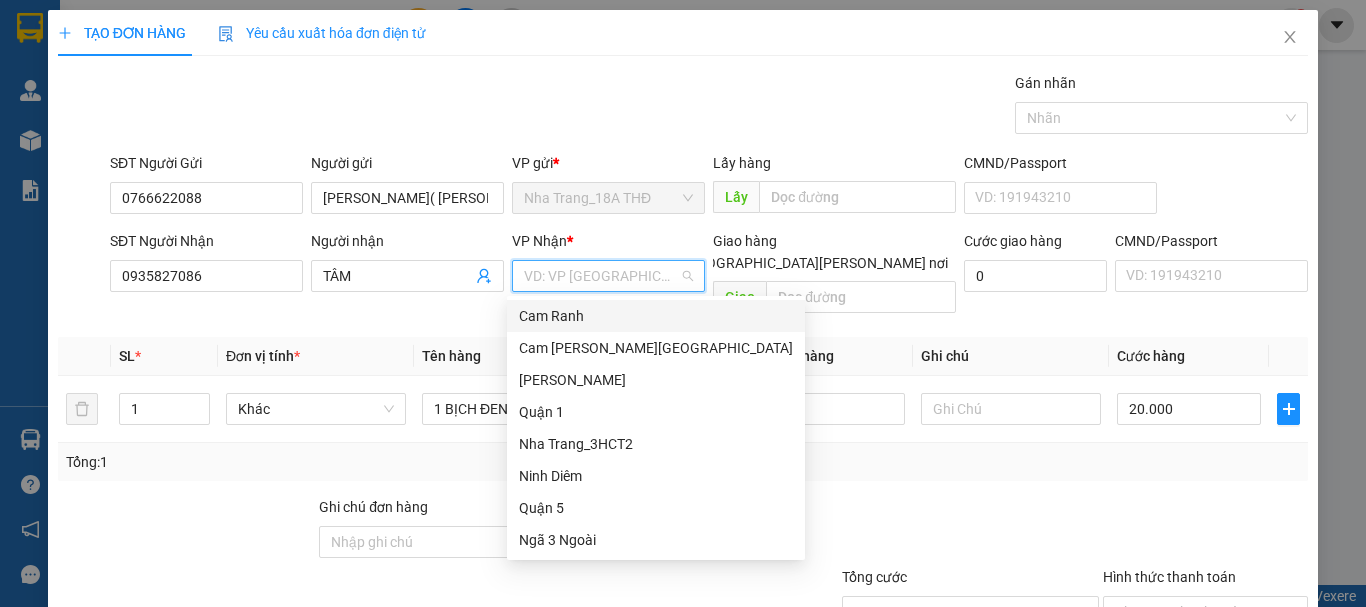 type on "Q" 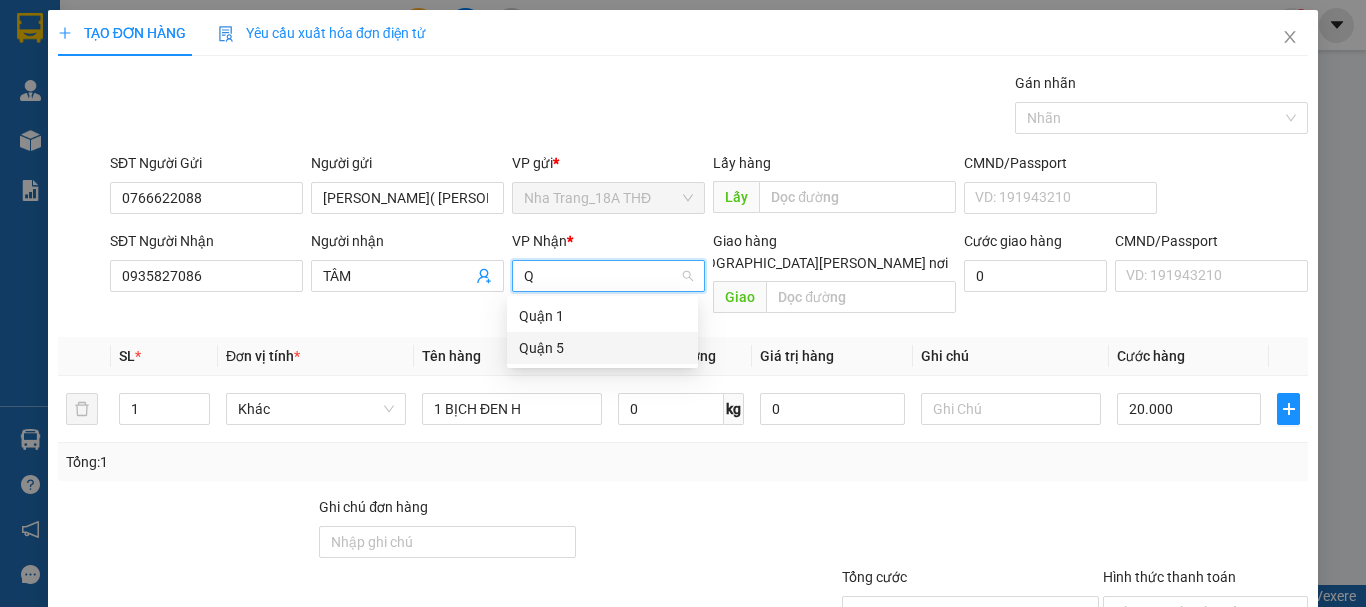 click on "Quận 5" at bounding box center [602, 348] 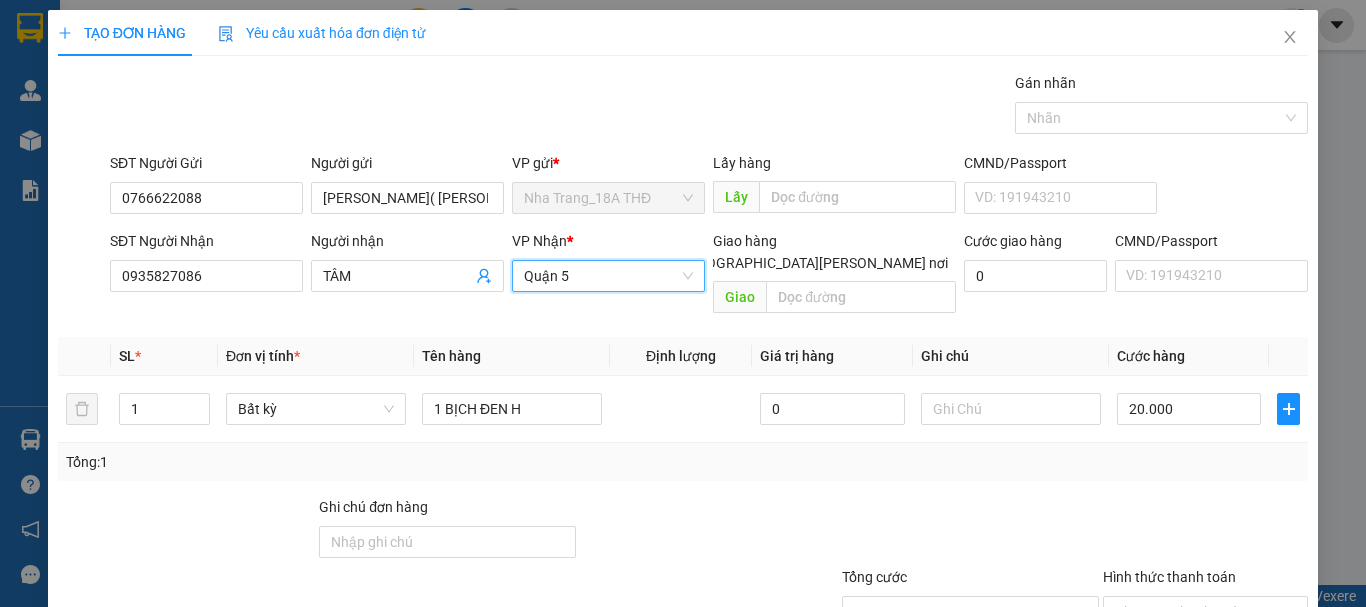click on "Tổng:  1" at bounding box center (683, 462) 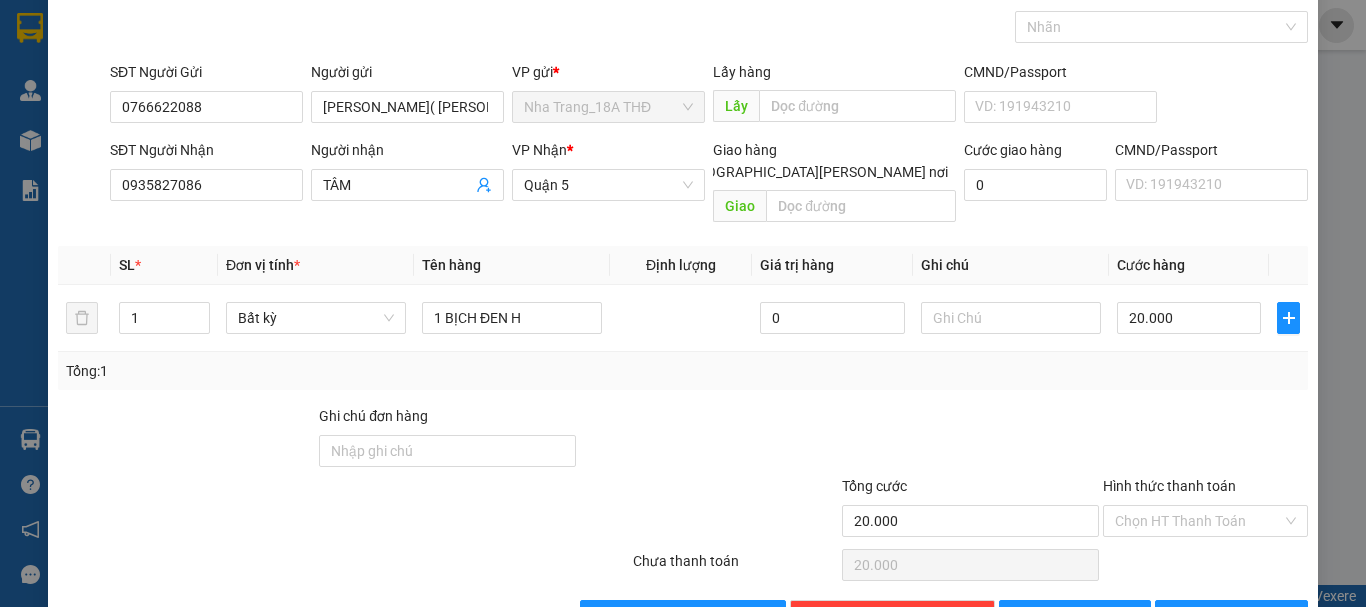 scroll, scrollTop: 133, scrollLeft: 0, axis: vertical 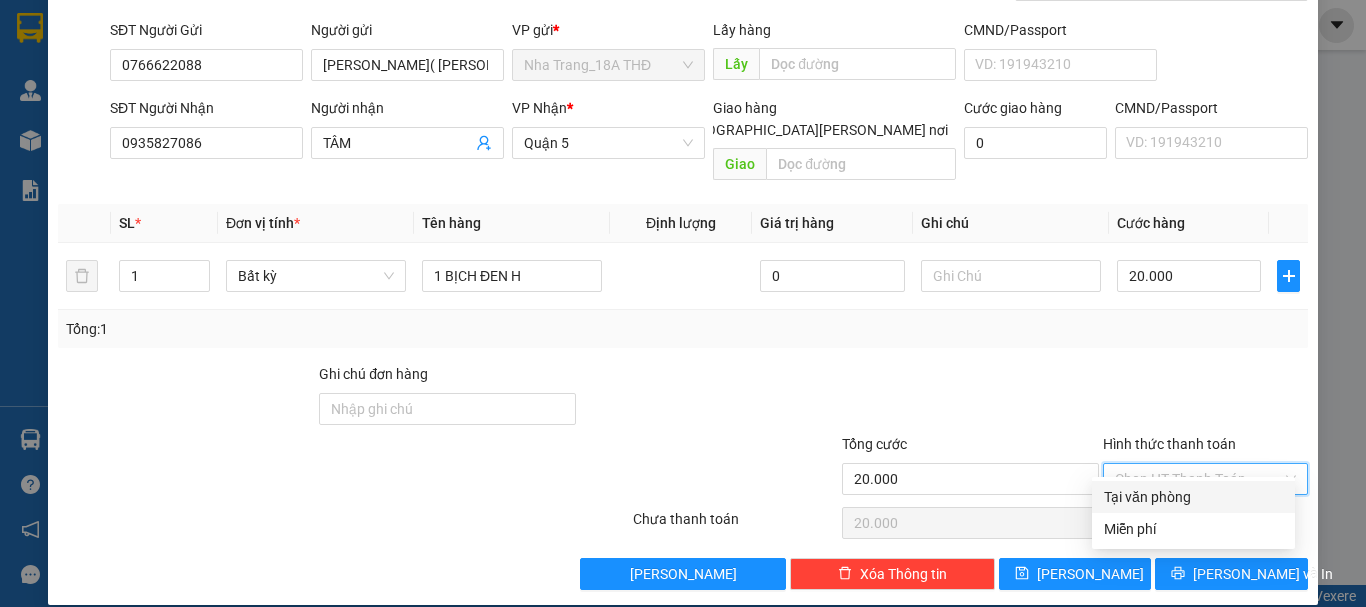 drag, startPoint x: 1164, startPoint y: 452, endPoint x: 1171, endPoint y: 511, distance: 59.413803 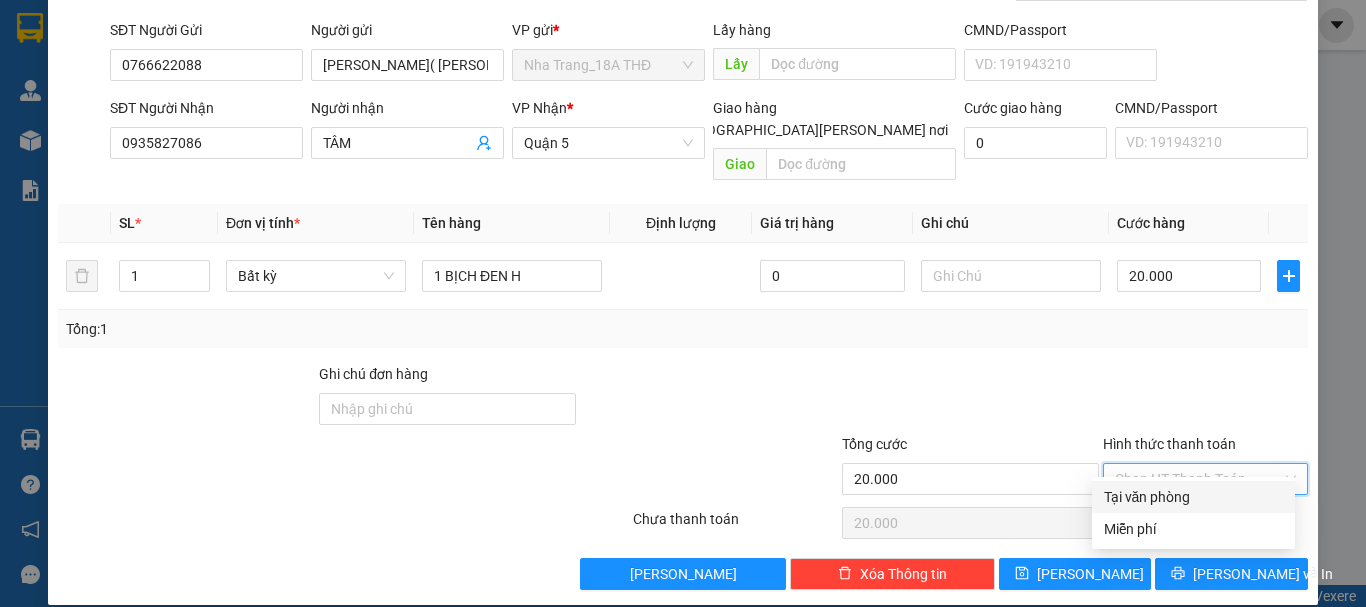 click on "Tại văn phòng" at bounding box center (1193, 497) 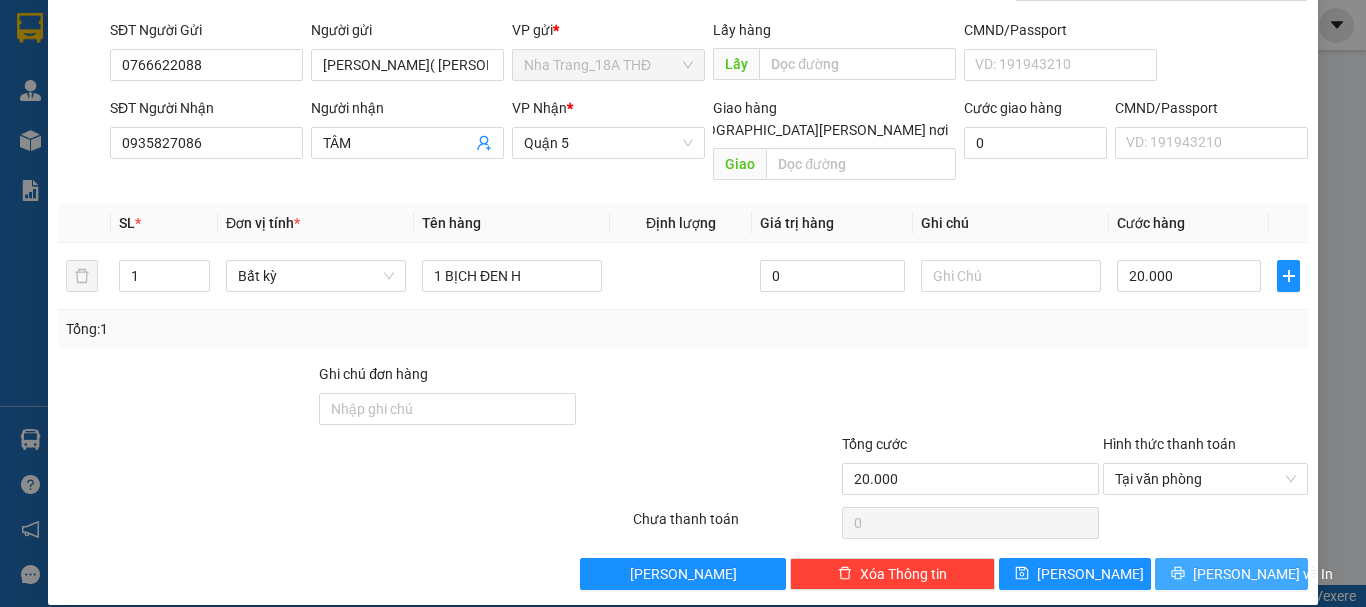click on "[PERSON_NAME] và In" at bounding box center [1263, 574] 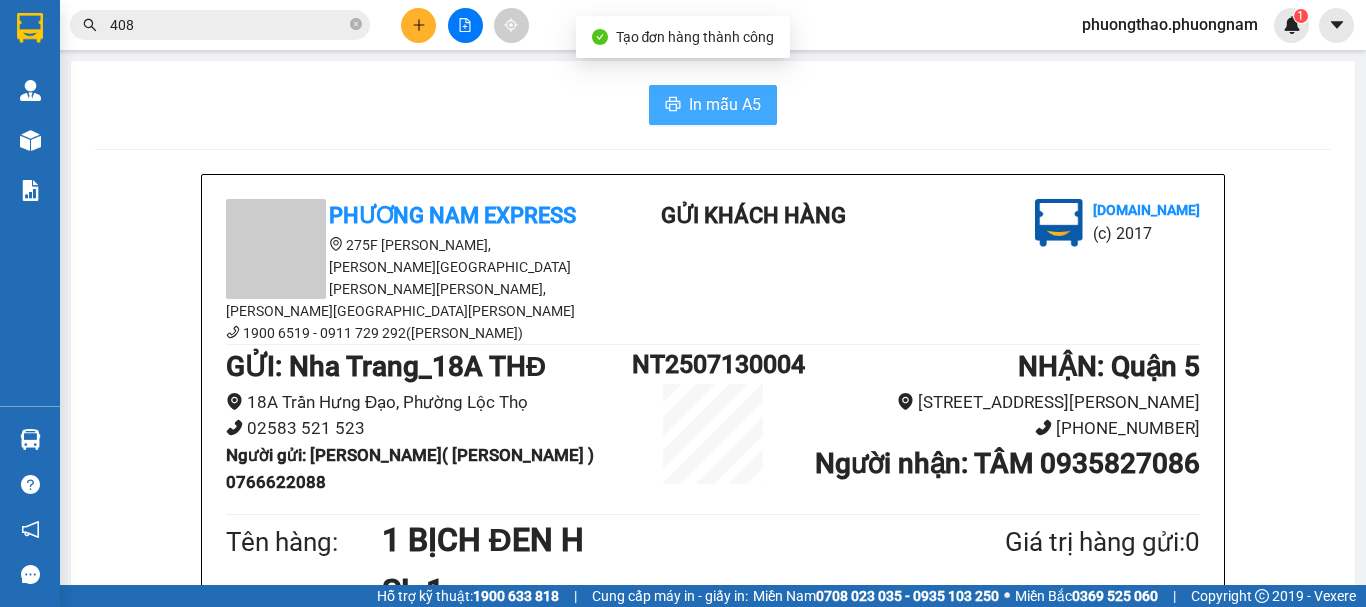 click on "In mẫu A5" at bounding box center (713, 105) 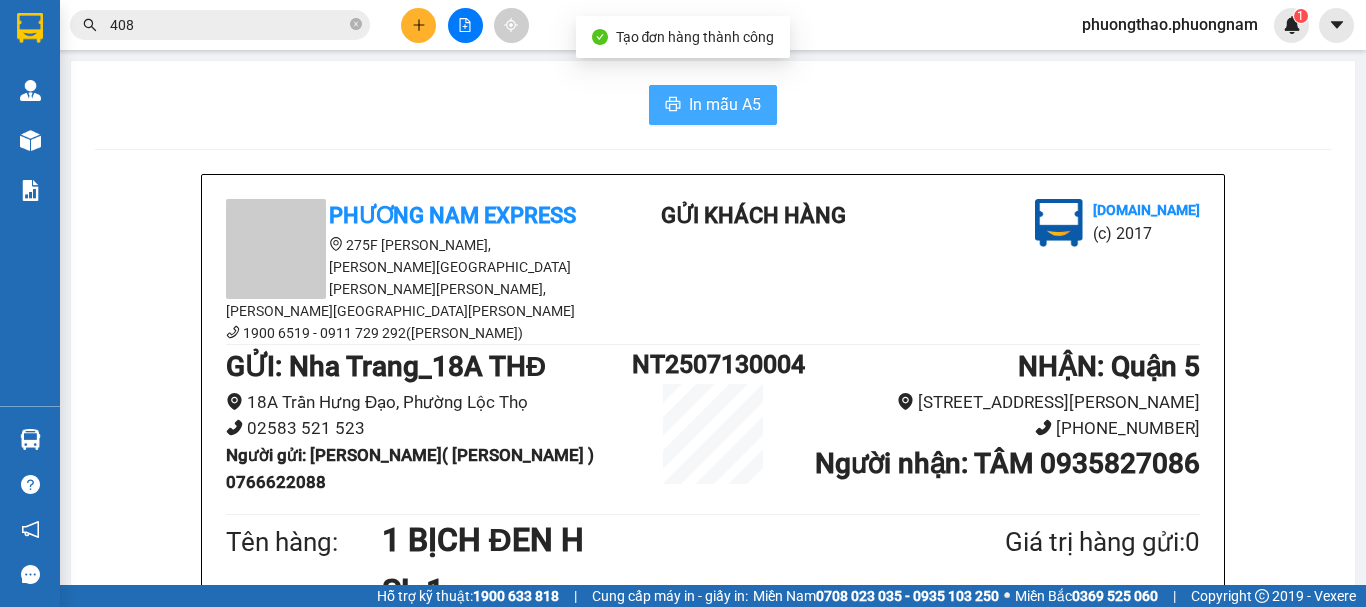 scroll, scrollTop: 0, scrollLeft: 0, axis: both 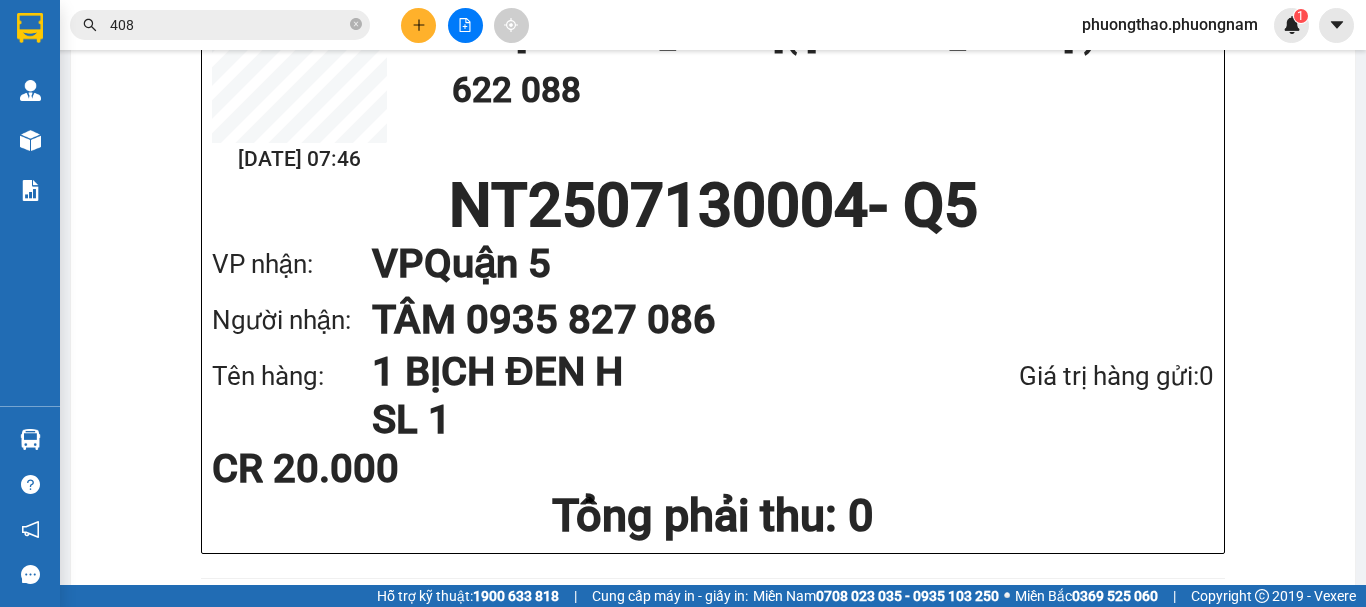 drag, startPoint x: 253, startPoint y: 20, endPoint x: 0, endPoint y: 12, distance: 253.12645 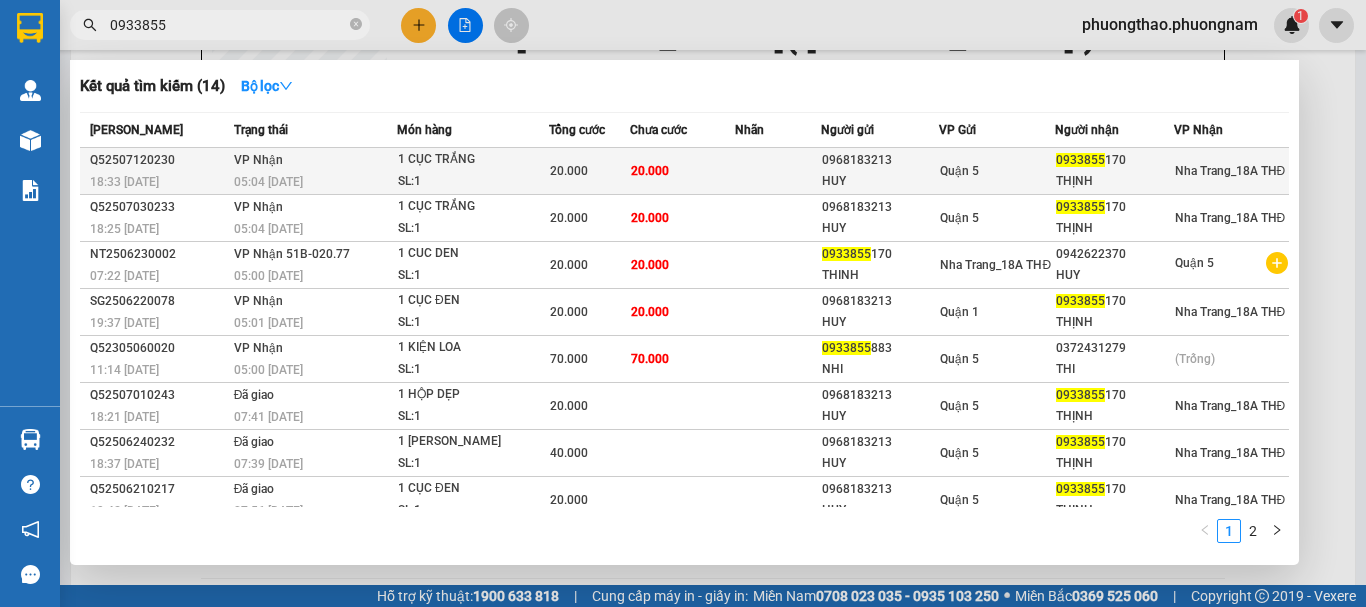 type on "0933855" 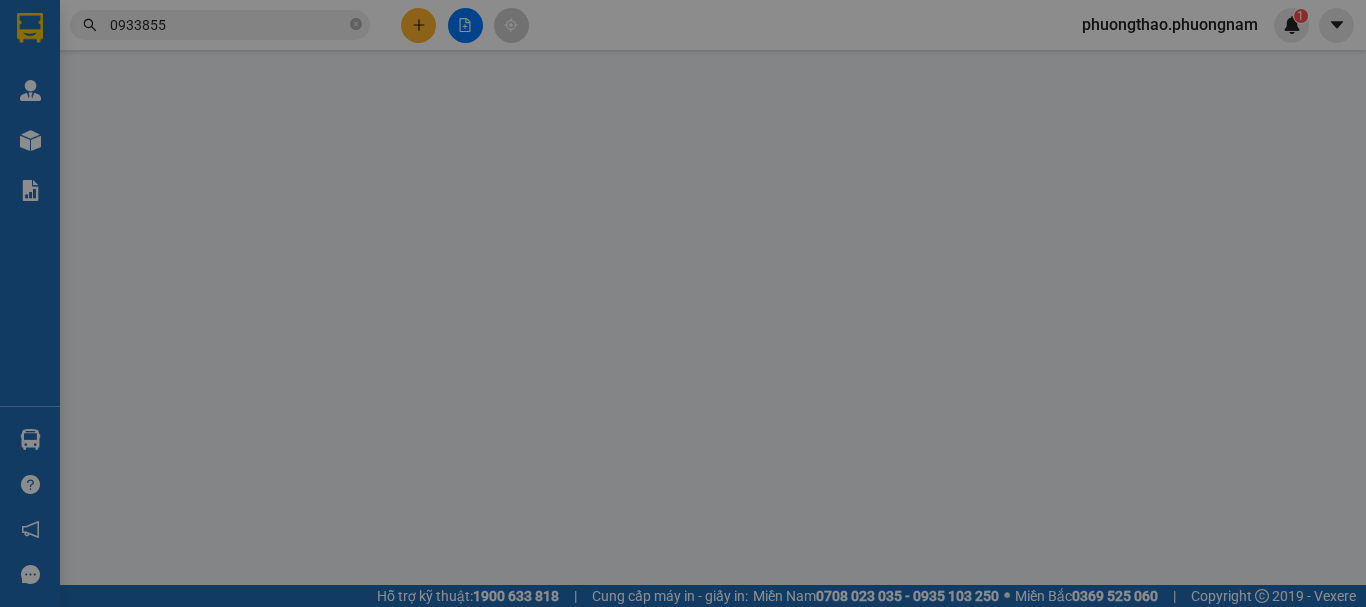 scroll, scrollTop: 0, scrollLeft: 0, axis: both 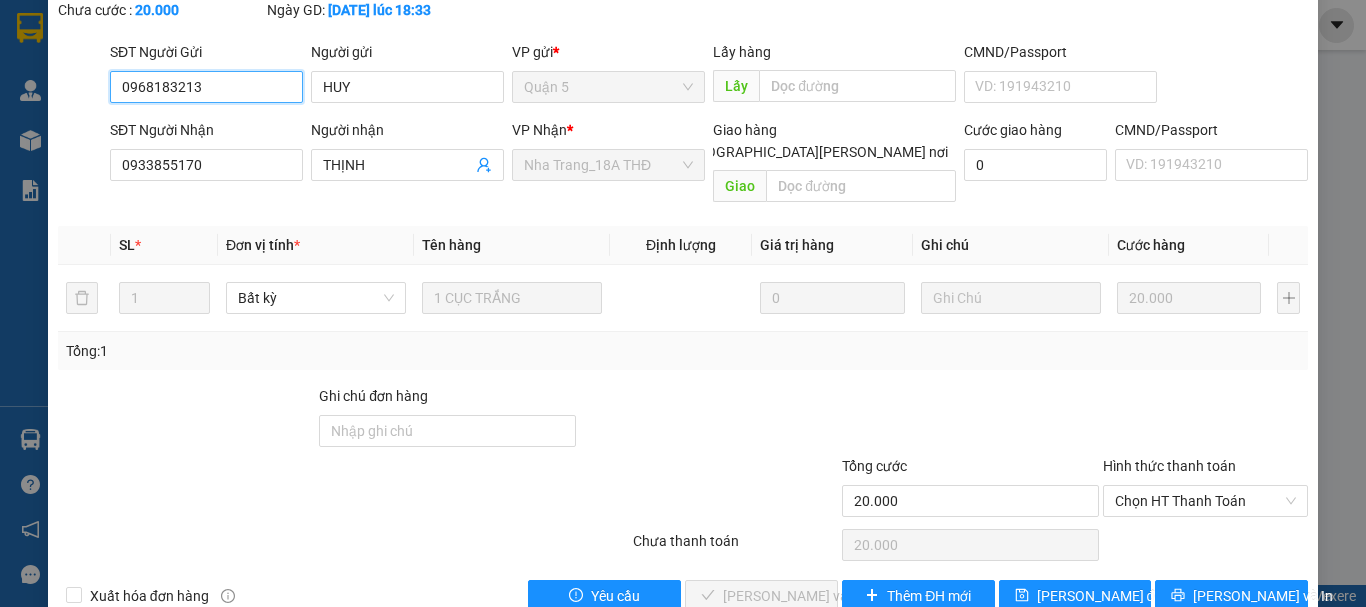drag, startPoint x: 1204, startPoint y: 457, endPoint x: 1201, endPoint y: 484, distance: 27.166155 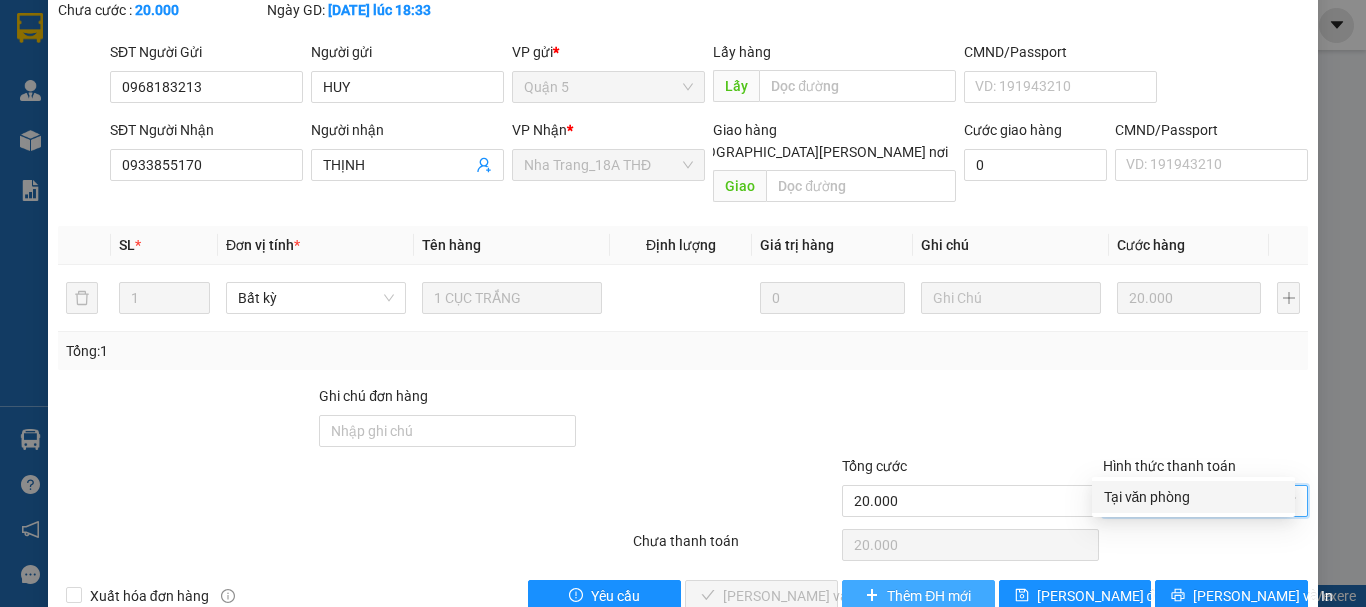 drag, startPoint x: 1194, startPoint y: 499, endPoint x: 848, endPoint y: 559, distance: 351.1638 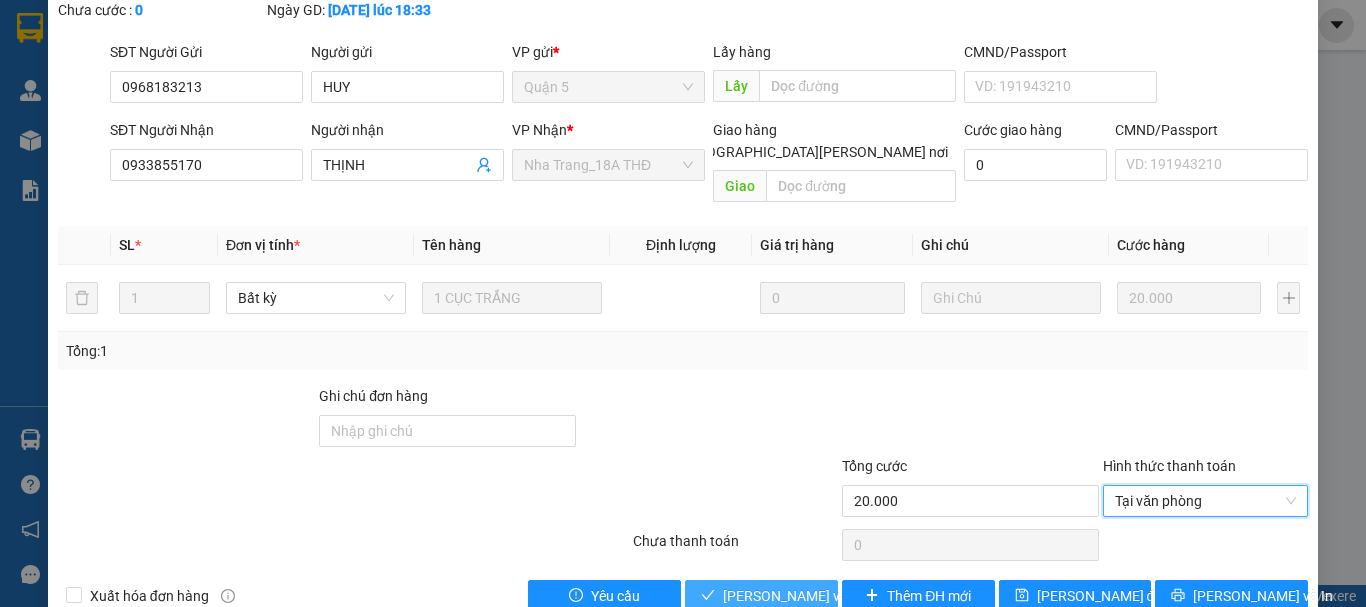 click on "[PERSON_NAME] và Giao hàng" at bounding box center (858, 596) 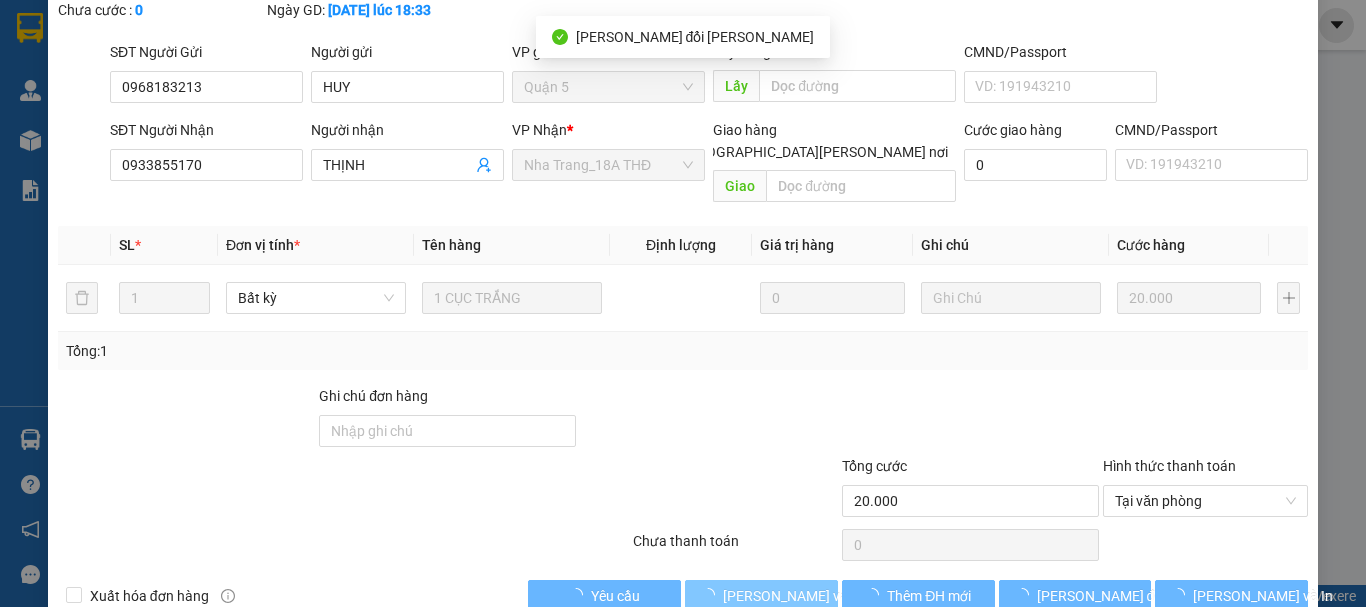 scroll, scrollTop: 0, scrollLeft: 0, axis: both 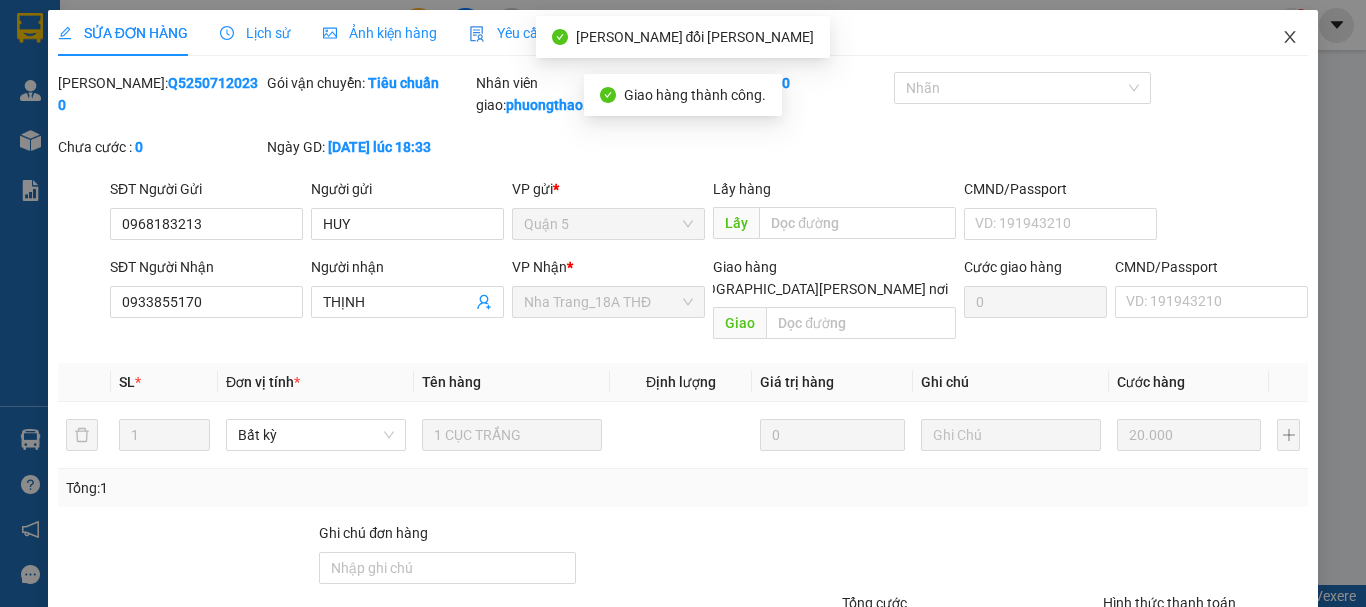 click at bounding box center (1290, 38) 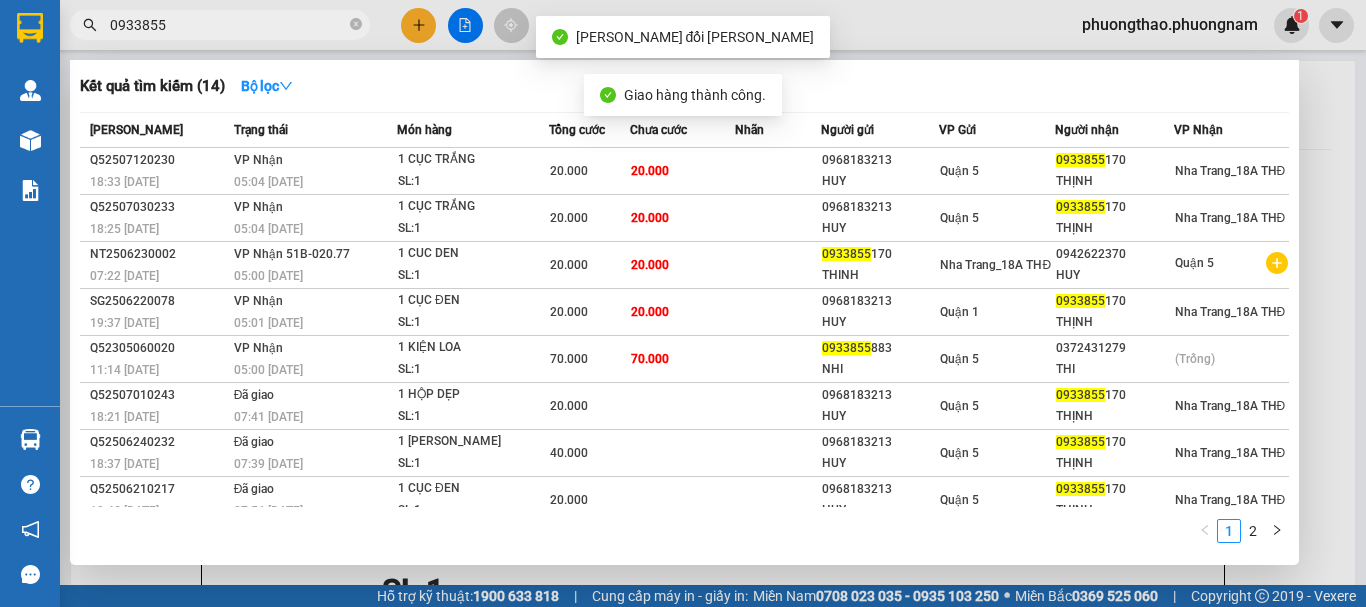 click on "0933855" at bounding box center [228, 25] 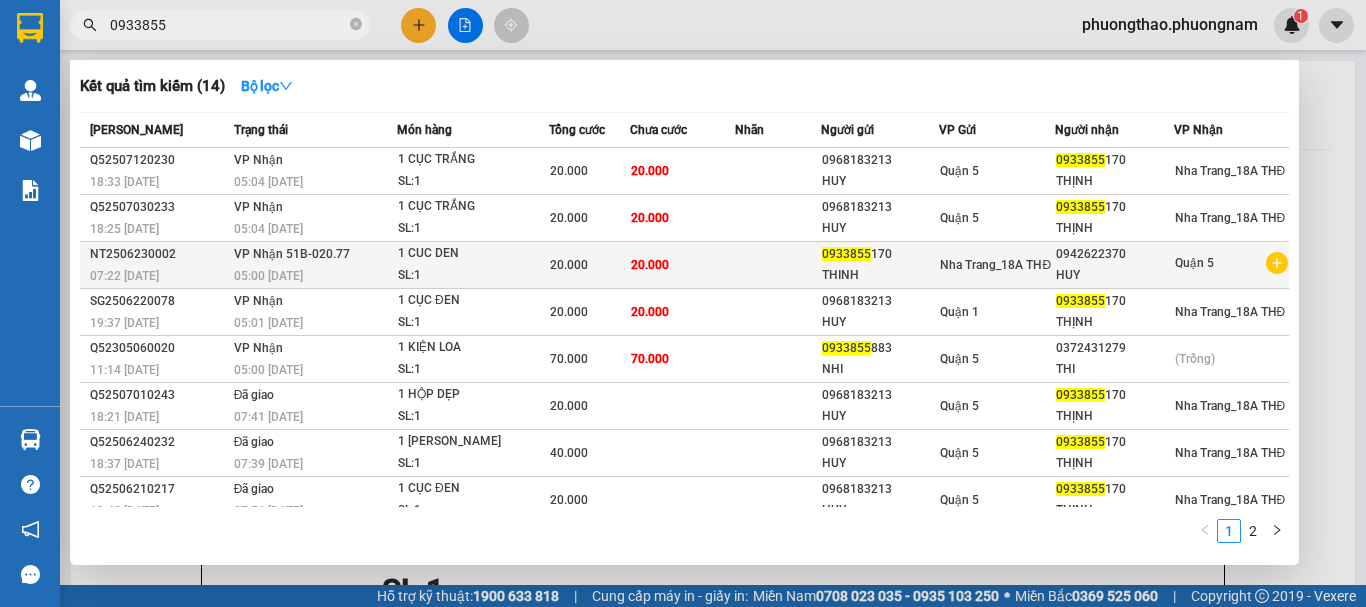 click on "Nha Trang_18A THĐ" at bounding box center [997, 265] 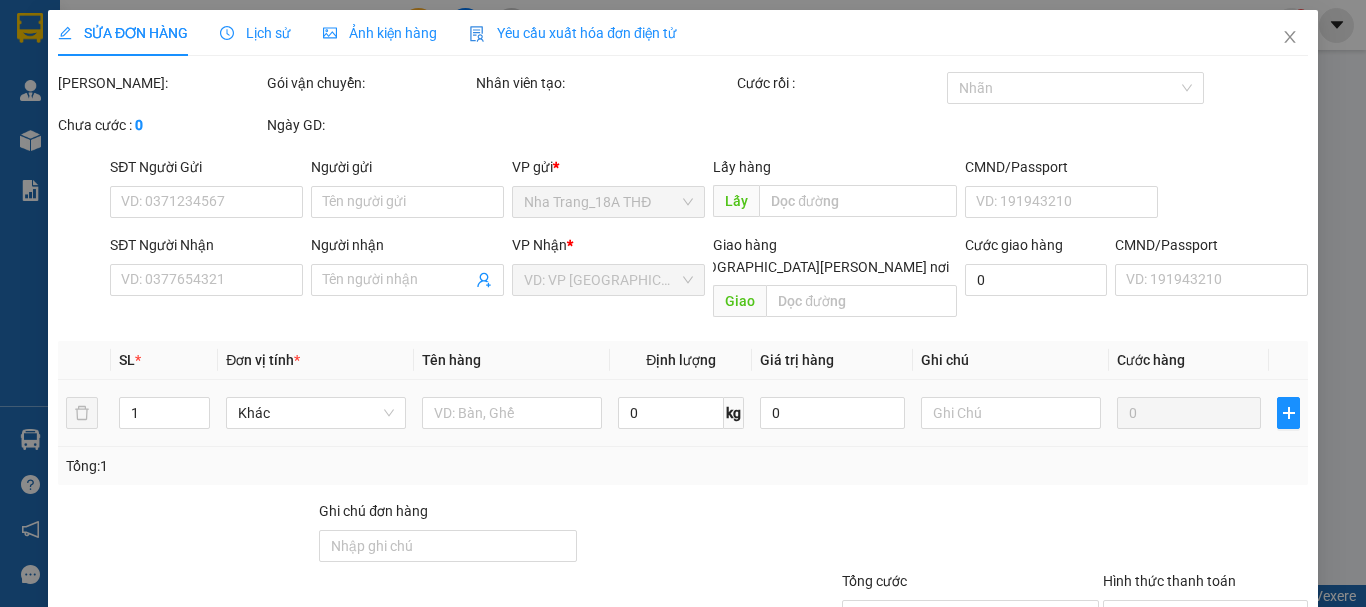 type on "0933855170" 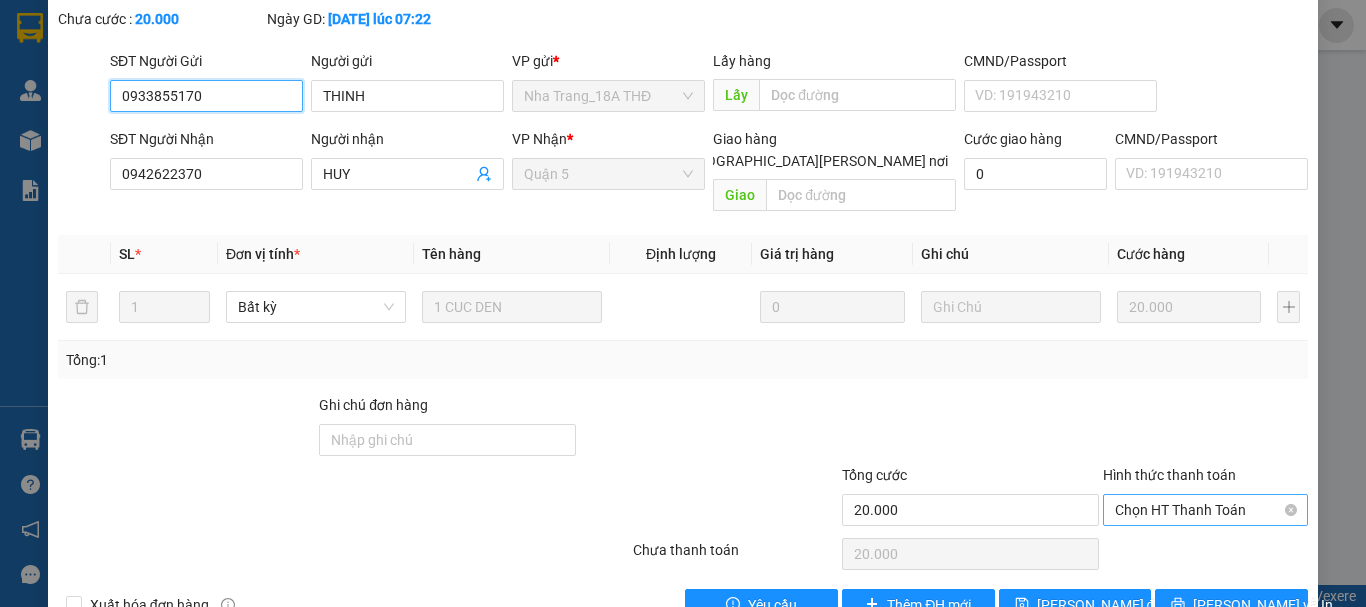 scroll, scrollTop: 137, scrollLeft: 0, axis: vertical 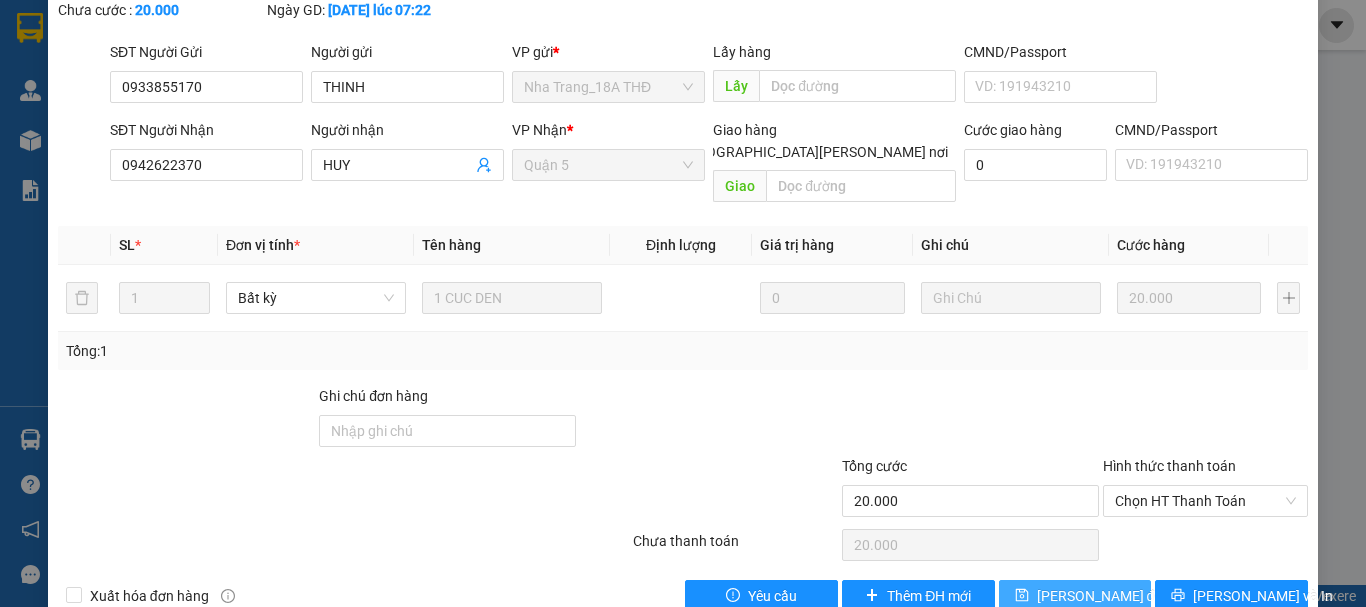 click on "[PERSON_NAME] thay đổi" at bounding box center (1101, 596) 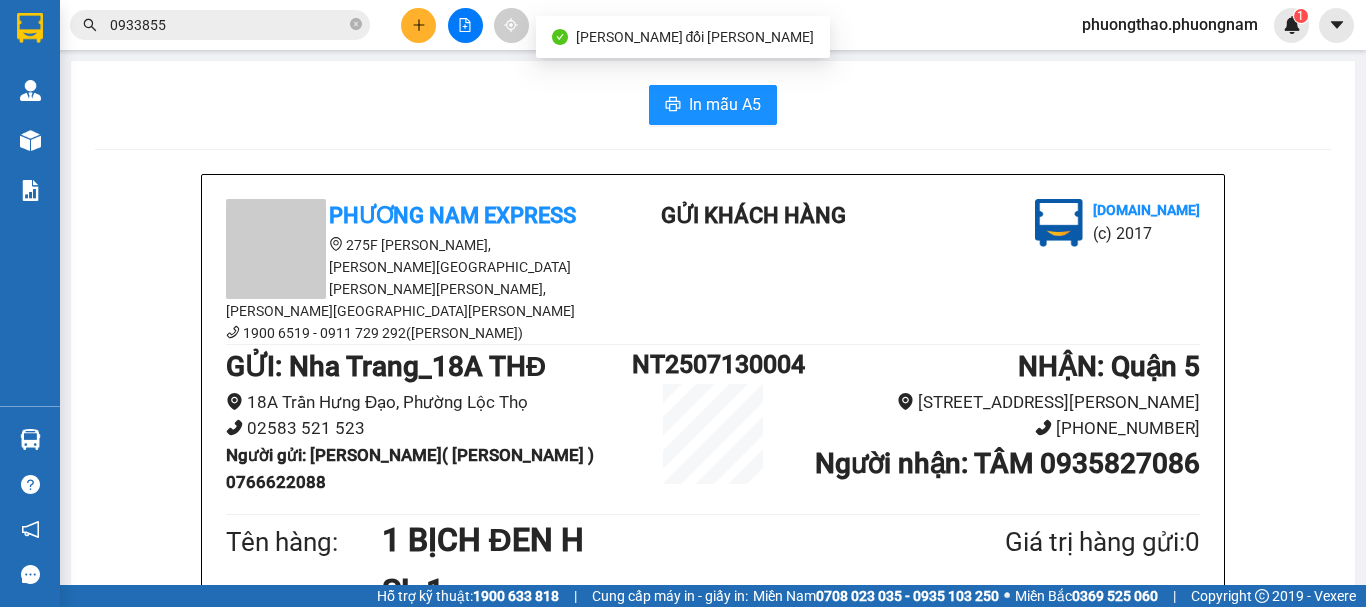 click on "0933855" at bounding box center [228, 25] 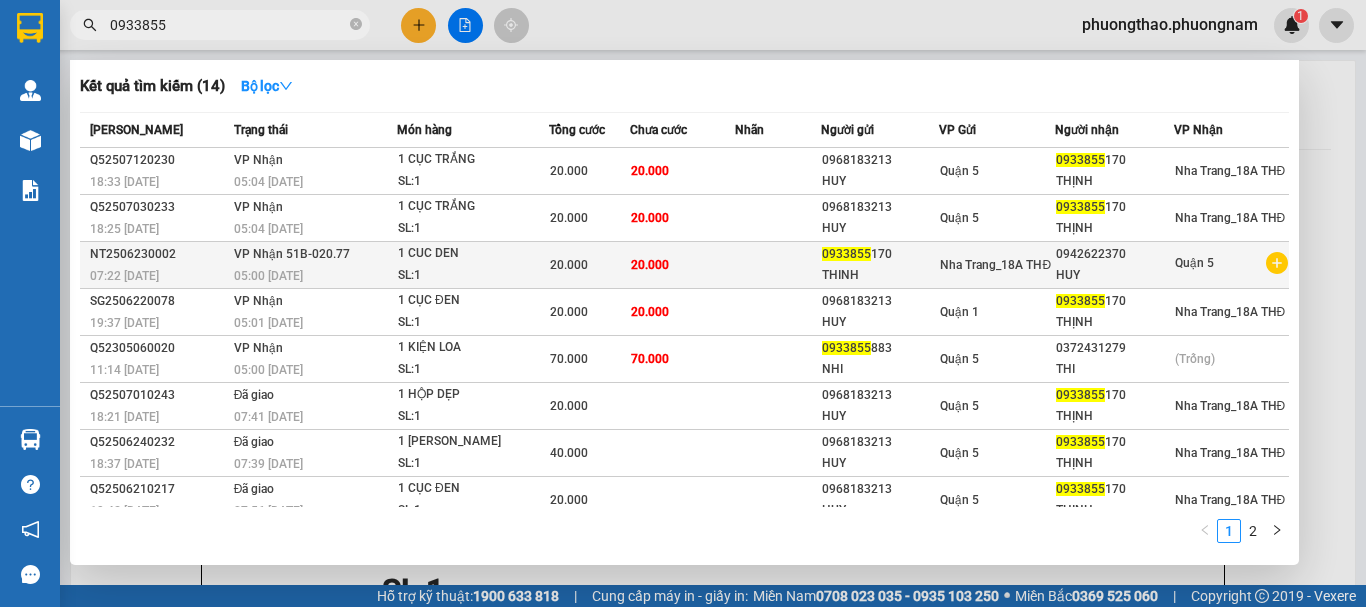 click on "HUY" at bounding box center [1114, 275] 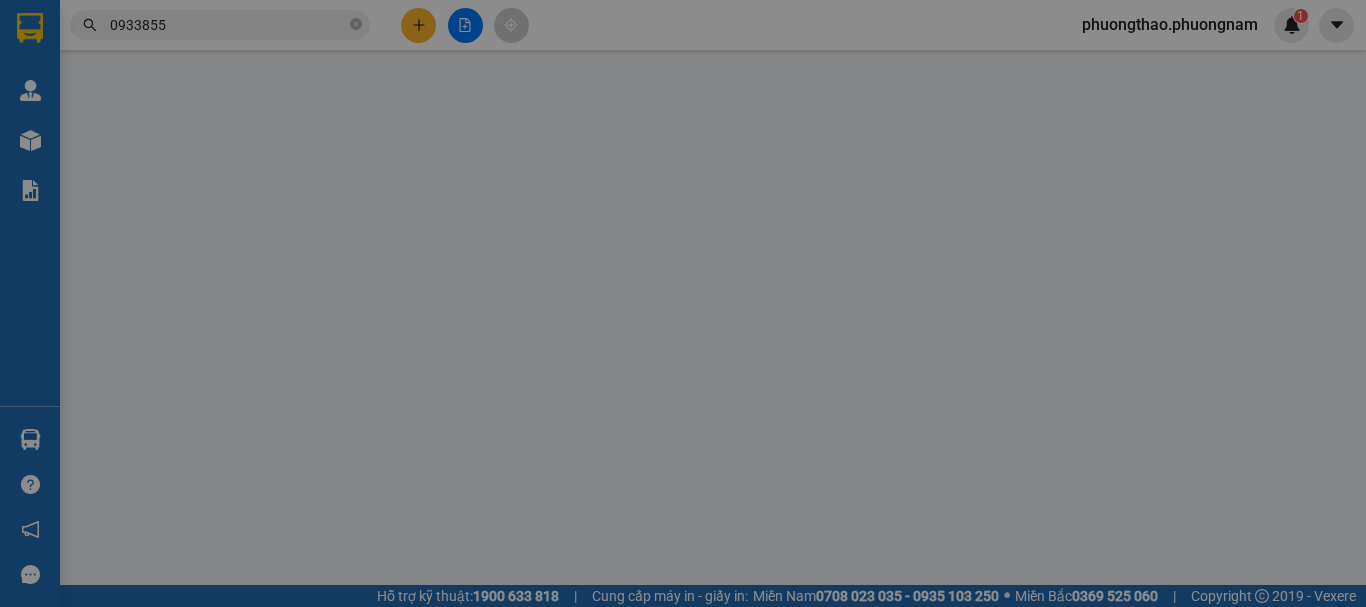 type on "0933855170" 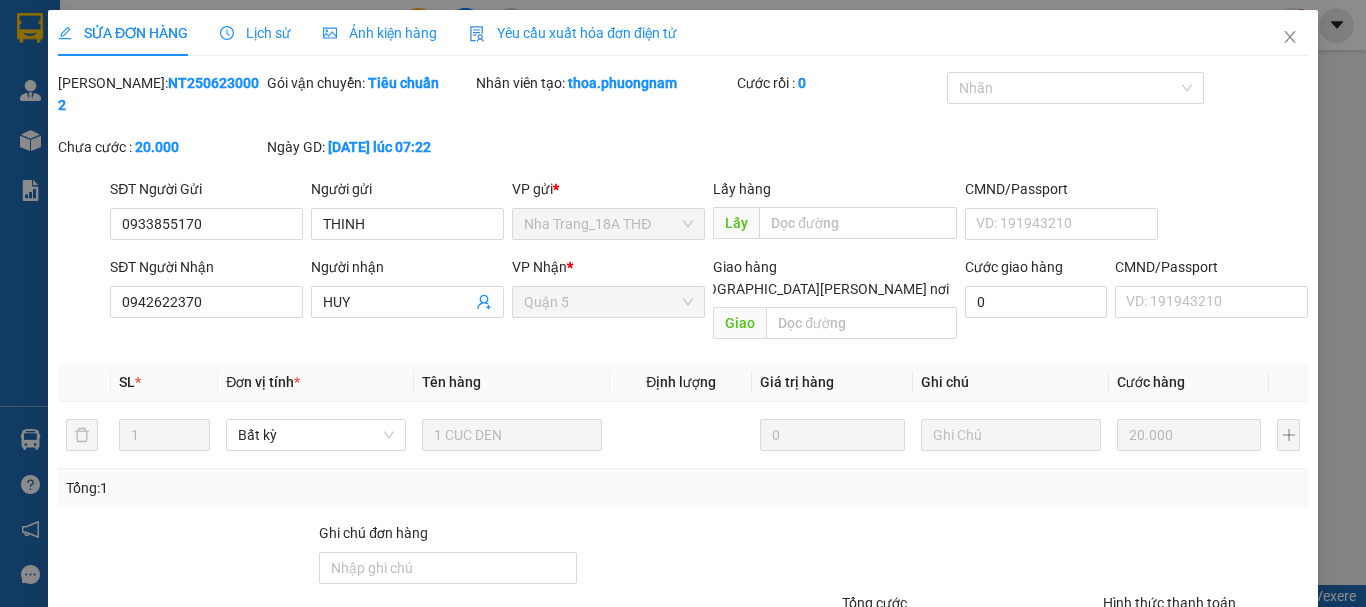 scroll, scrollTop: 0, scrollLeft: 0, axis: both 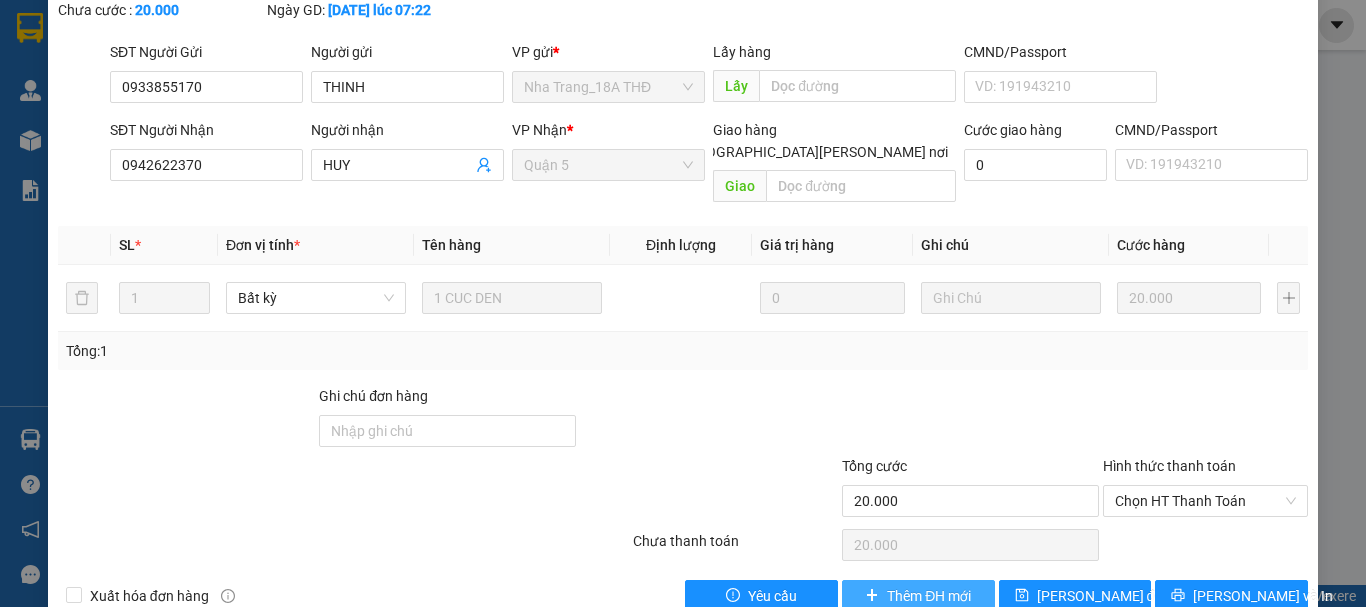 click on "Thêm ĐH mới" at bounding box center (929, 596) 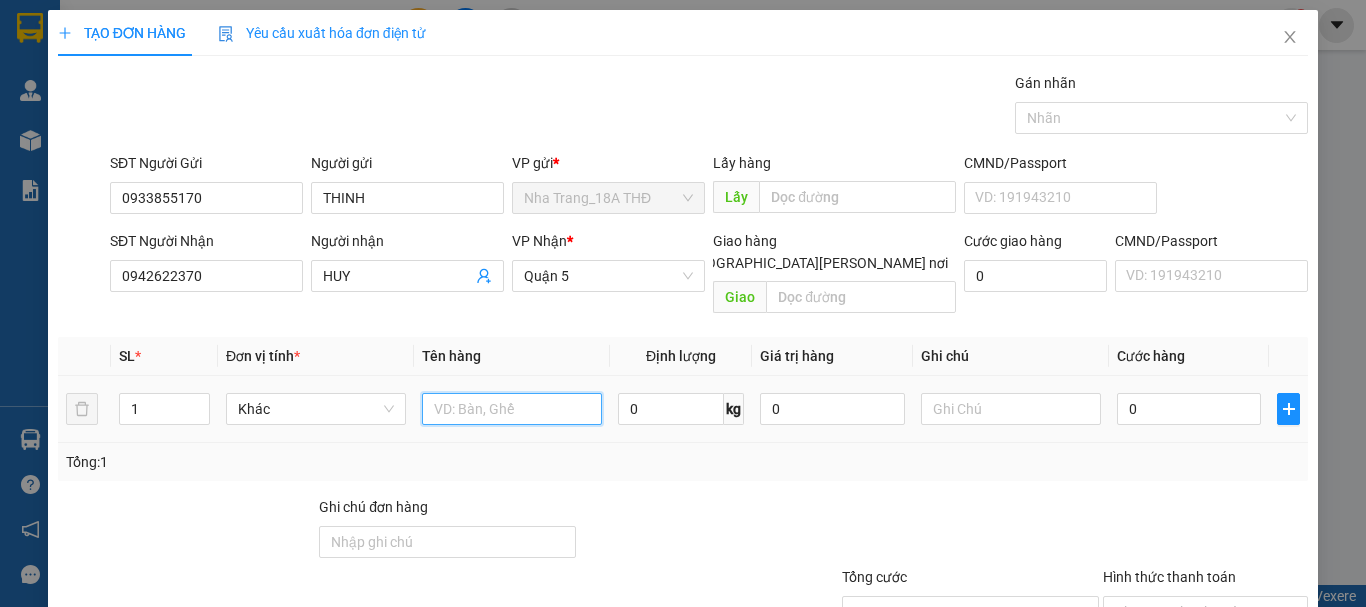 click at bounding box center (512, 409) 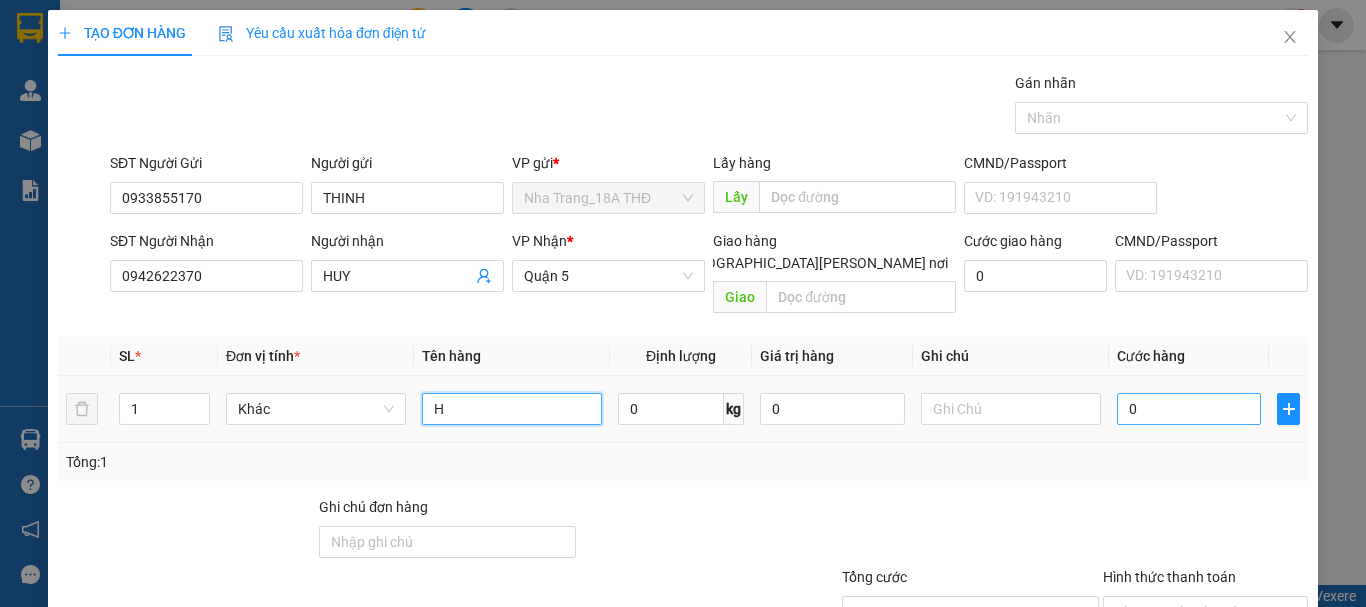 type on "H" 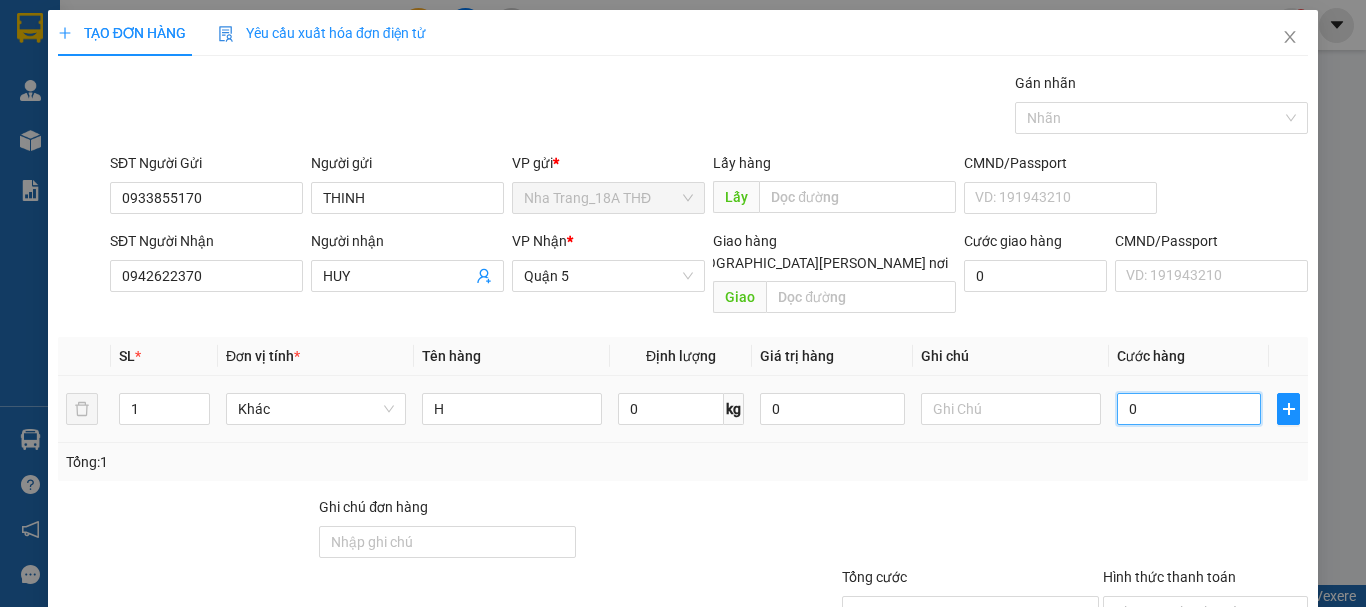 click on "0" at bounding box center [1189, 409] 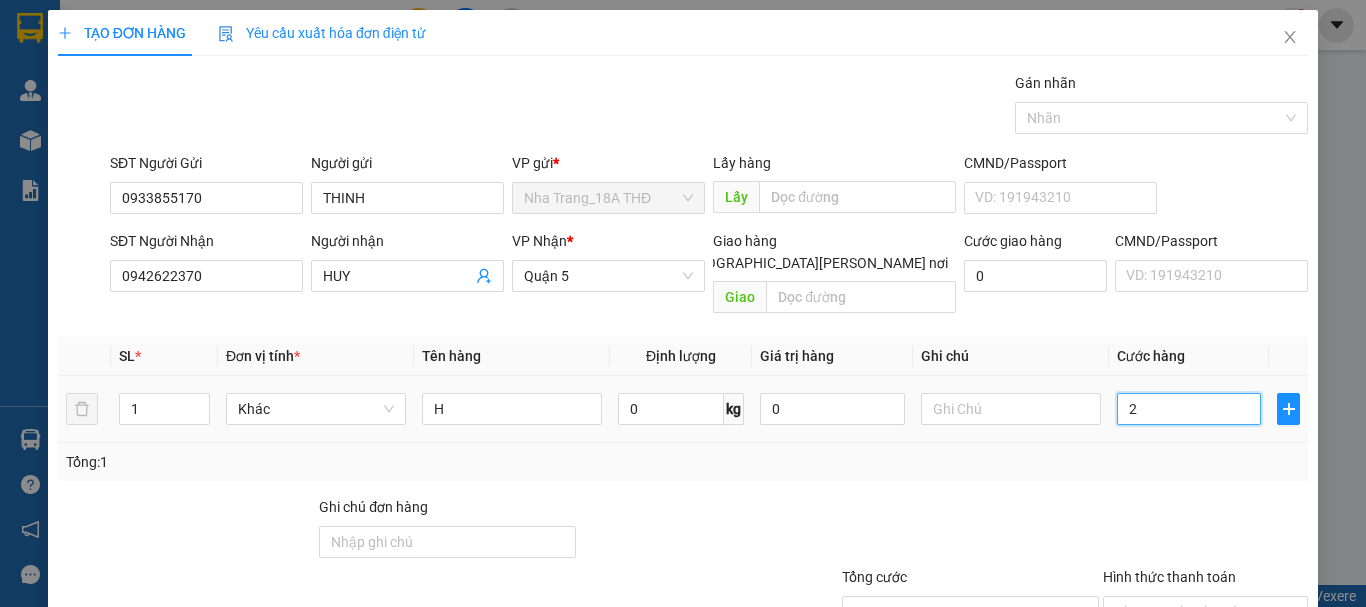 type on "20" 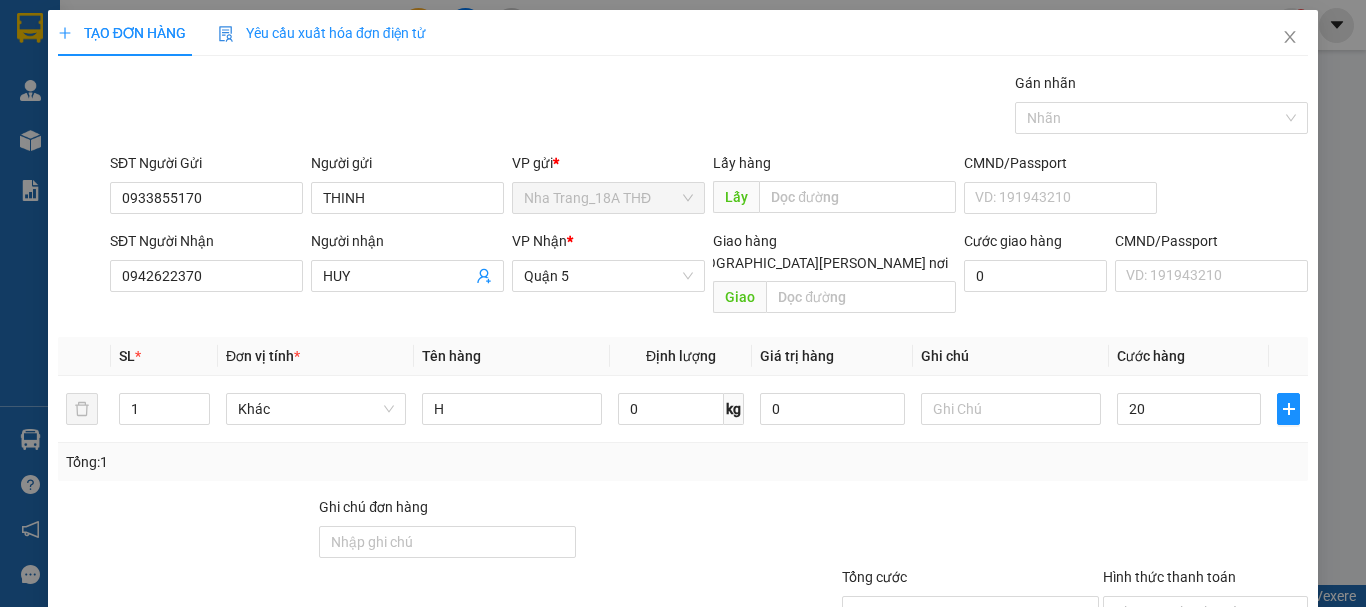 type on "20.000" 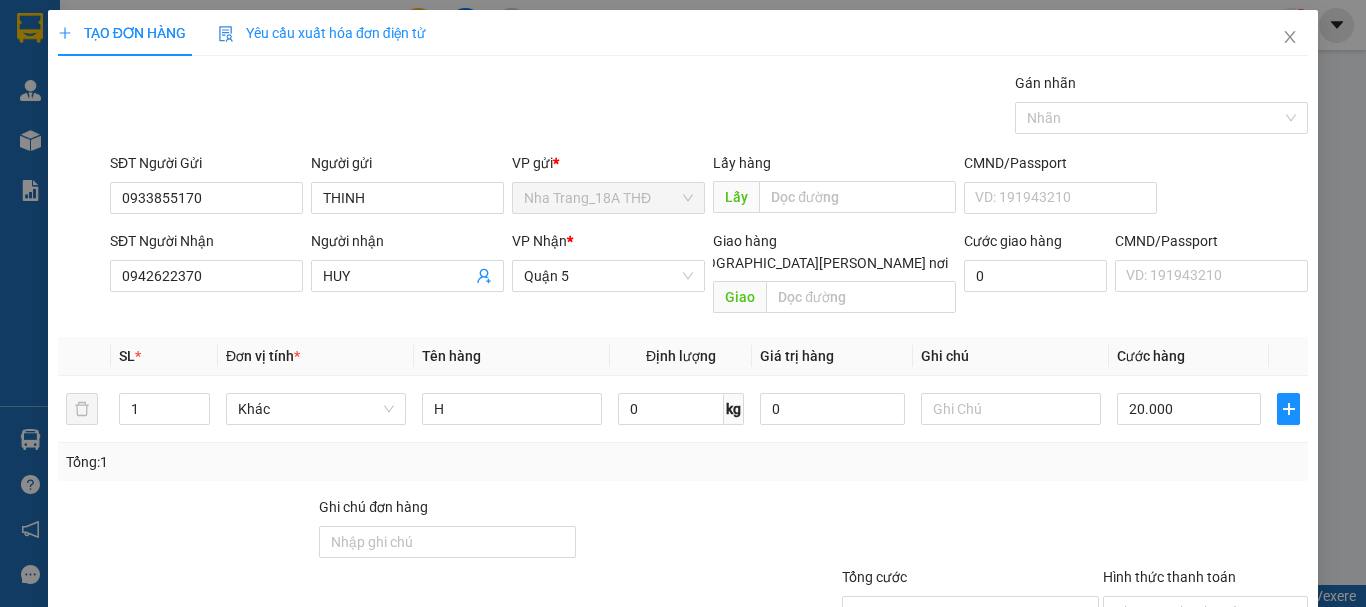 click on "Transit Pickup Surcharge Ids Transit Deliver Surcharge Ids Transit Deliver Surcharge Transit Deliver Surcharge Gói vận chuyển  * Tiêu chuẩn Gán nhãn   Nhãn SĐT Người Gửi 0933855170 Người gửi THINH VP gửi  * Nha Trang_18A THĐ Lấy hàng Lấy CMND/Passport VD: 191943210 SĐT Người Nhận 0942622370 Người nhận HUY VP Nhận  * Quận 5 Giao hàng Giao tận nơi Giao Cước giao hàng 0 CMND/Passport VD: 191943210 SL  * Đơn vị tính  * Tên hàng  Định lượng Giá trị hàng Ghi chú Cước hàng                   1 Khác H 0 kg 0 20.000 Tổng:  1 Ghi chú đơn hàng Tổng cước 20.000 Hình thức thanh toán Chọn HT Thanh Toán Số tiền thu trước 0 Chưa thanh toán 20.000 Chọn HT Thanh Toán Lưu nháp Xóa Thông tin Lưu Lưu và In" at bounding box center (683, 397) 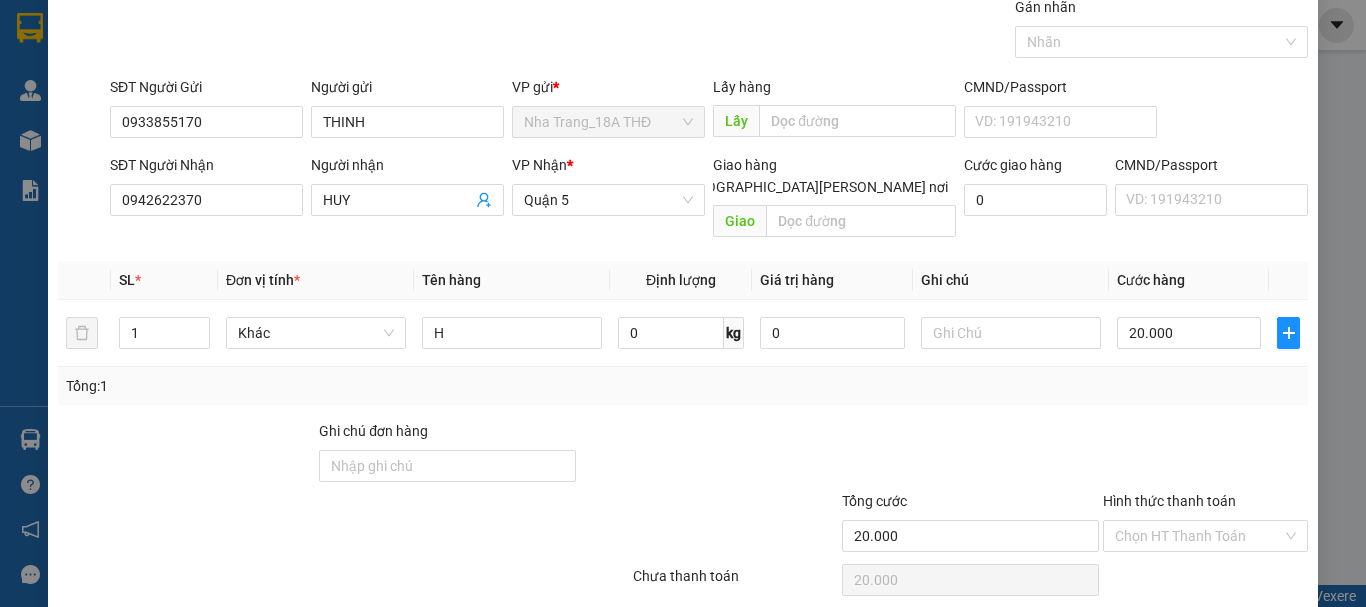 scroll, scrollTop: 133, scrollLeft: 0, axis: vertical 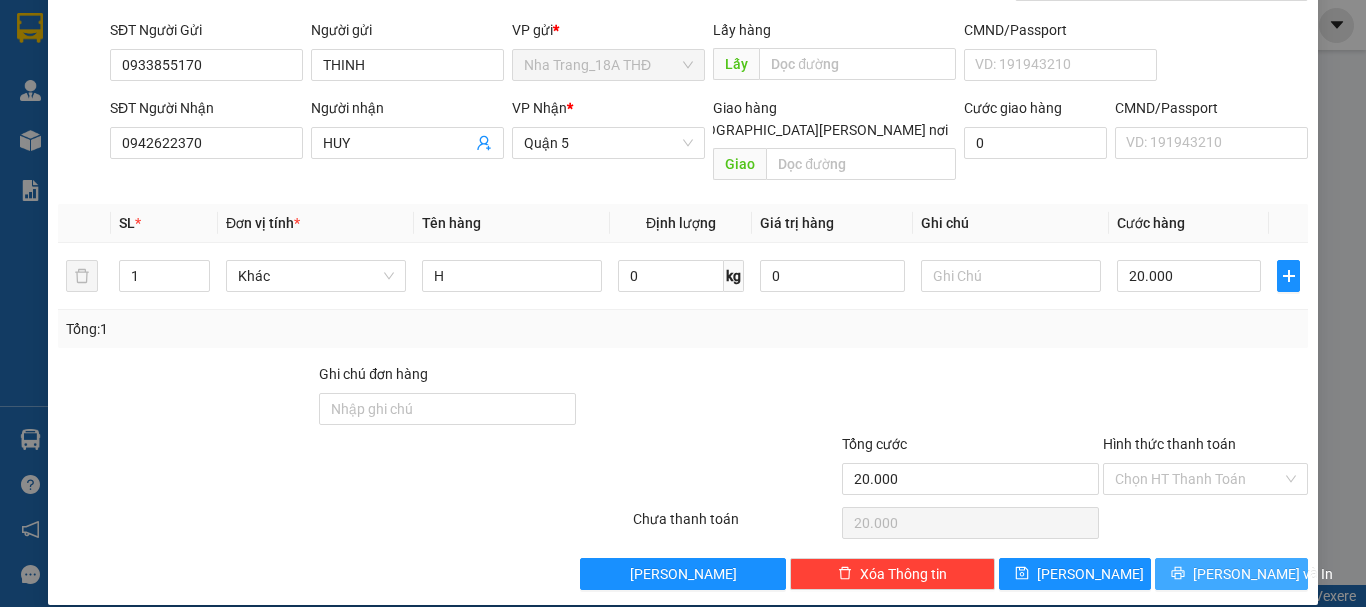 click on "[PERSON_NAME] và In" at bounding box center [1263, 574] 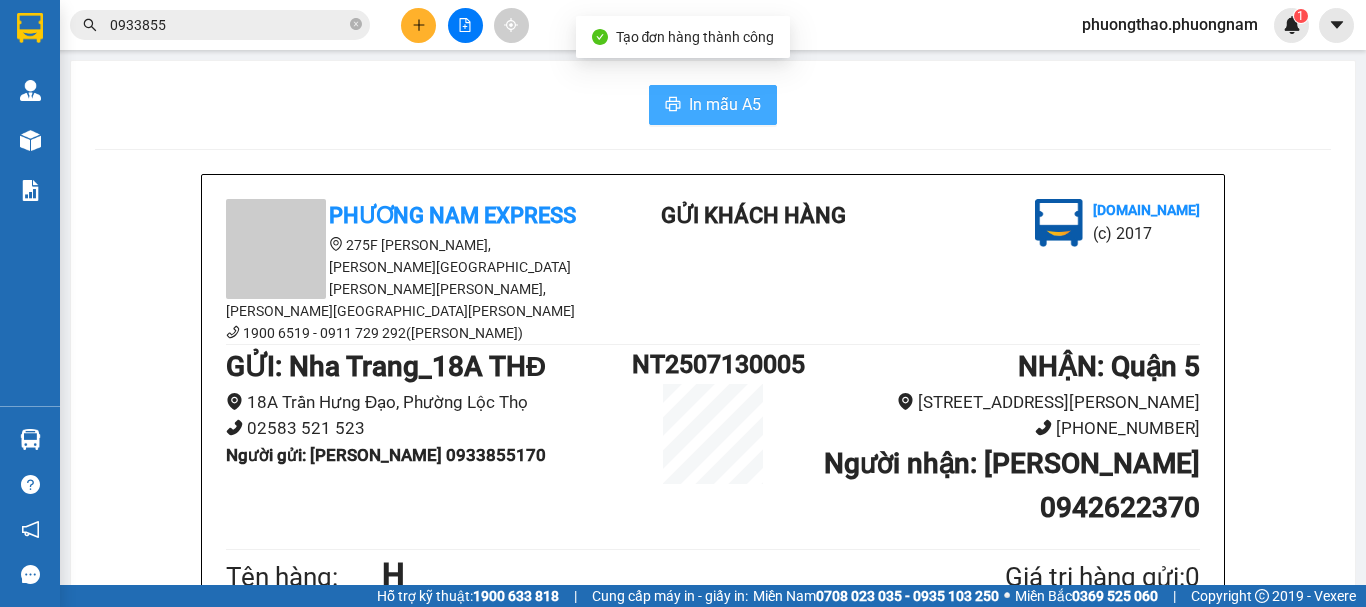 click on "In mẫu A5" at bounding box center (725, 104) 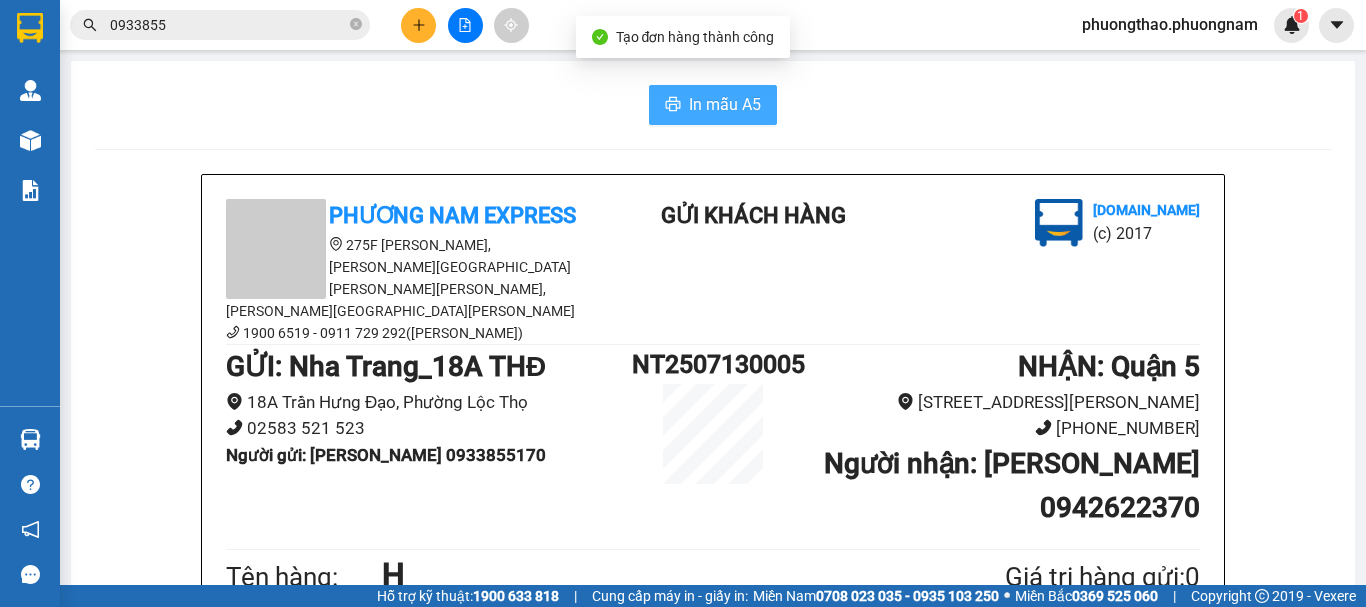 scroll, scrollTop: 0, scrollLeft: 0, axis: both 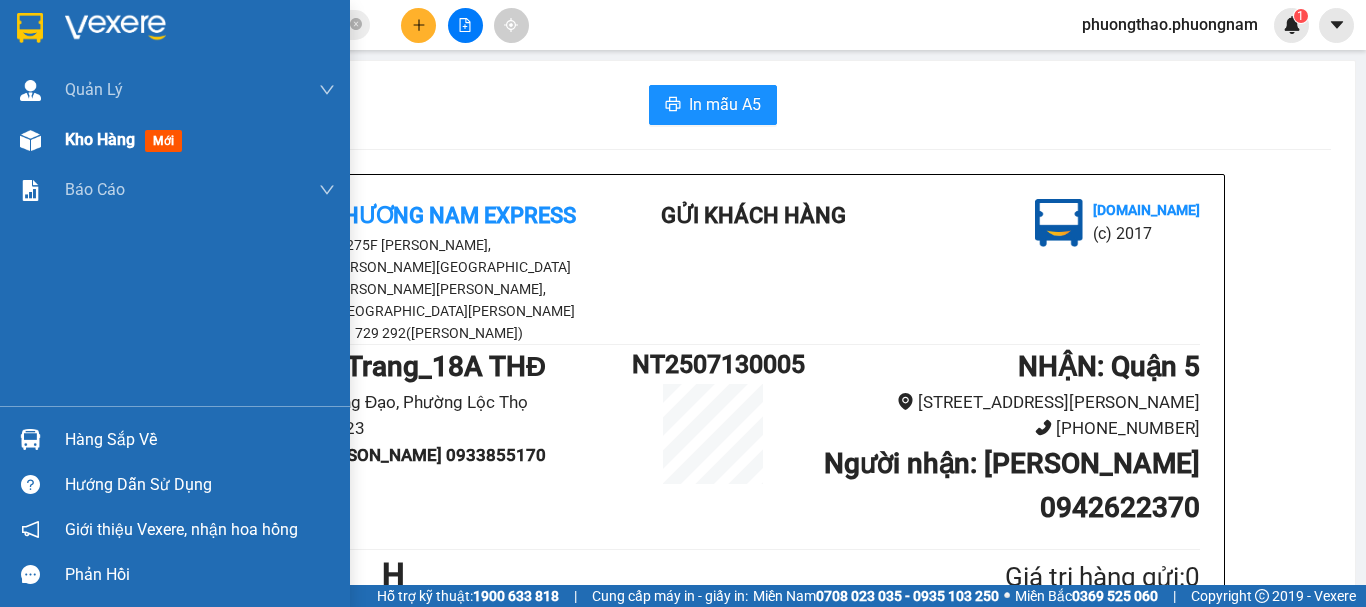 click on "mới" at bounding box center [163, 141] 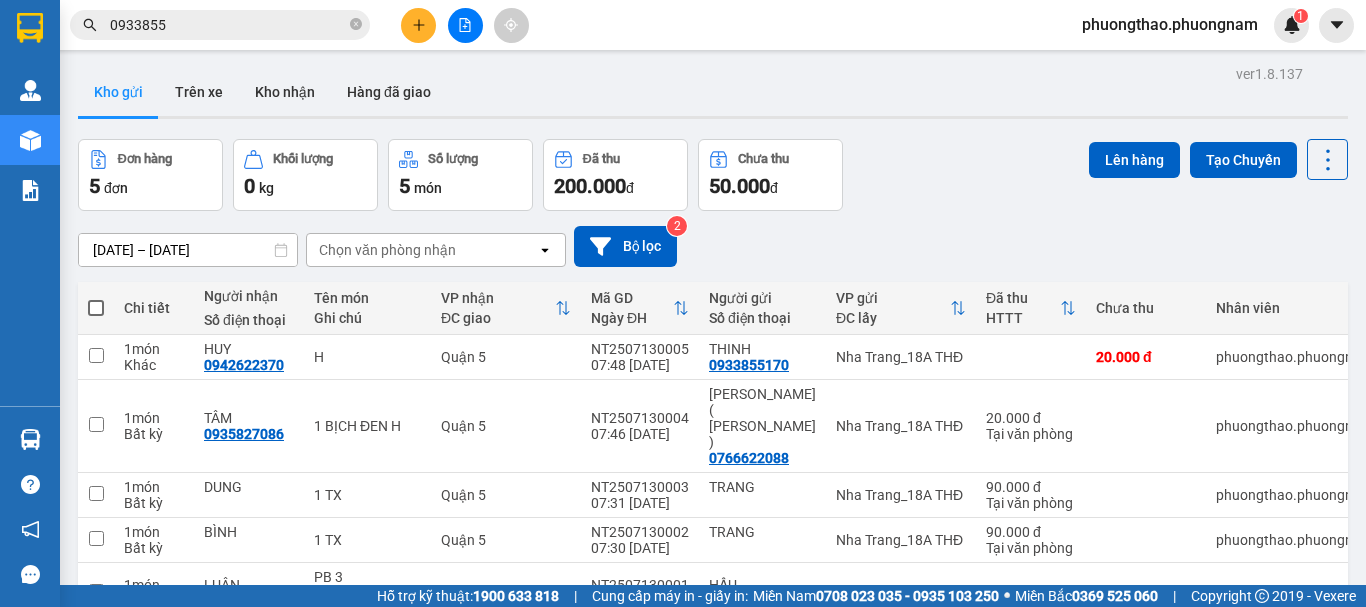 click 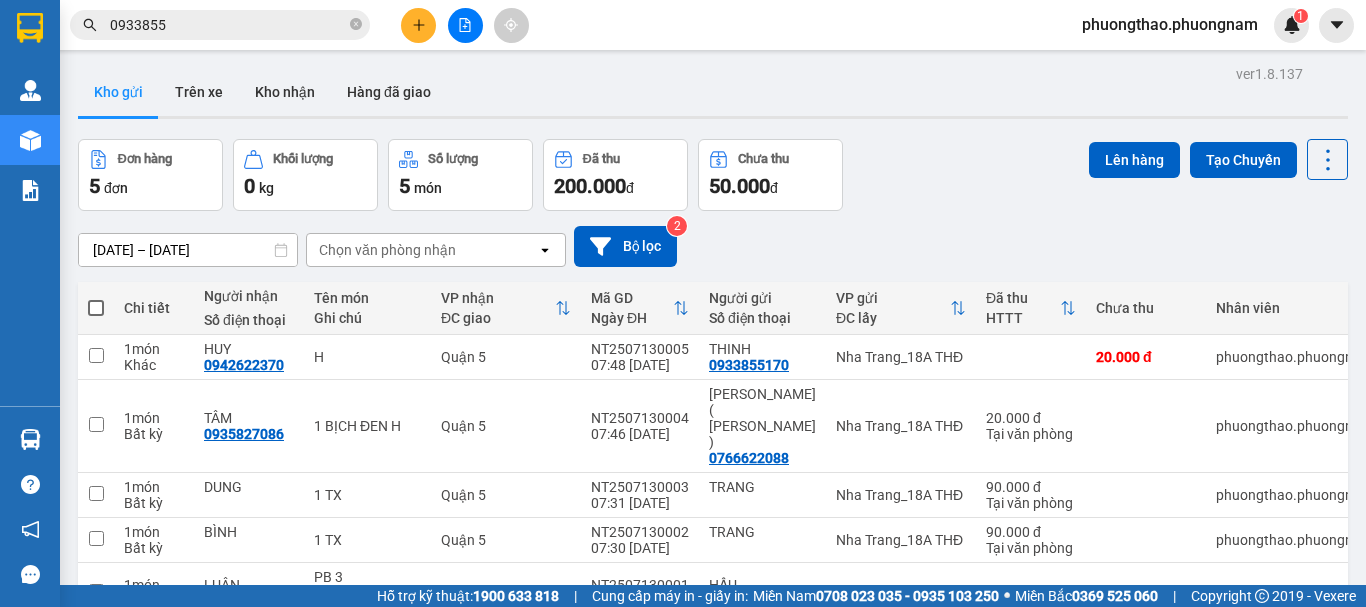 click on "ver  1.8.137 Kho gửi Trên xe Kho nhận Hàng đã giao Đơn hàng 5 đơn Khối lượng 0 kg Số lượng 5 món Đã thu 200.000  đ Chưa thu 50.000  đ Lên hàng Tạo Chuyến 12/07/2025 – 13/07/2025 Press the down arrow key to interact with the calendar and select a date. Press the escape button to close the calendar. Selected date range is from 12/07/2025 to 13/07/2025. Chọn văn phòng nhận open Bộ lọc 2 Chi tiết Người nhận Số điện thoại Tên món Ghi chú VP nhận ĐC giao Mã GD Ngày ĐH Người gửi Số điện thoại VP gửi ĐC lấy Đã thu HTTT Chưa thu Nhân viên 1  món Khác HUY 0942622370  H Quận 5 NT2507130005 07:48 13/07 THINH 0933855170 Nha Trang_18A THĐ 20.000 đ phuongthao.phuongnam 1  món Bất kỳ TÂM 0935827086 1 BỊCH ĐEN H  Quận 5 NT2507130004 07:46 13/07 HUY( ANH HẢI ) 0766622088 Nha Trang_18A THĐ 20.000 đ Tại văn phòng phuongthao.phuongnam 1  món Bất kỳ DUNG 1 TX Quận 5 NT2507130003 07:31 13/07 TRANG 90.000 đ 1" at bounding box center [713, 378] 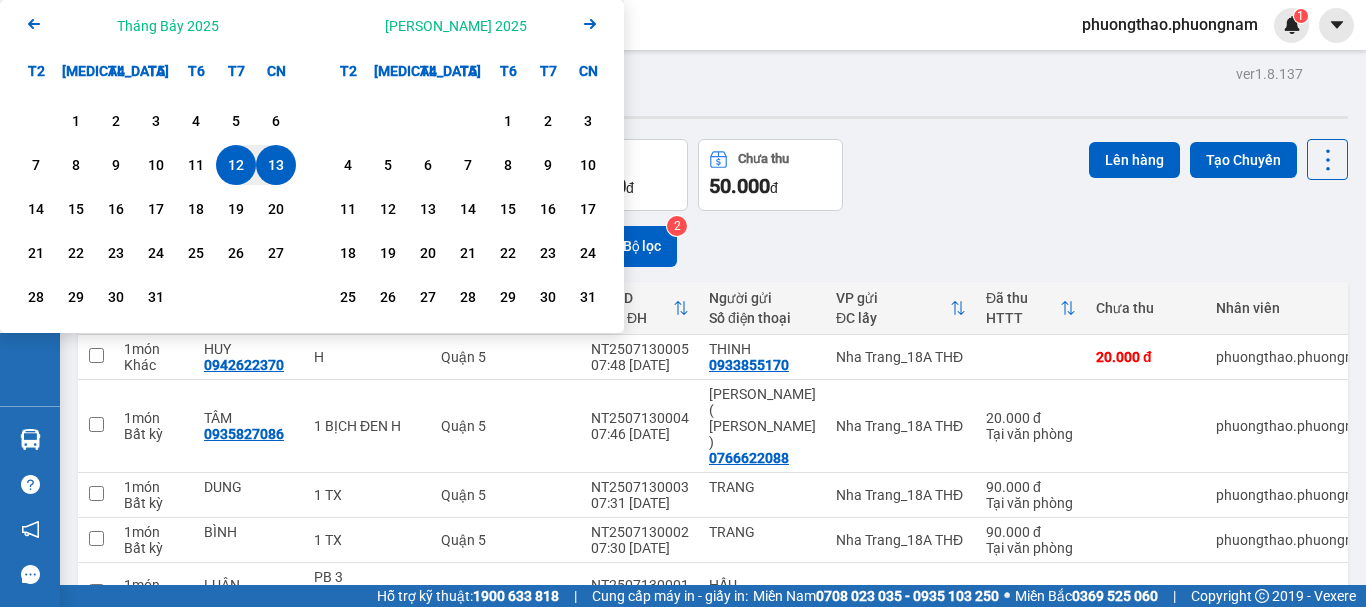 click on "13" at bounding box center (276, 165) 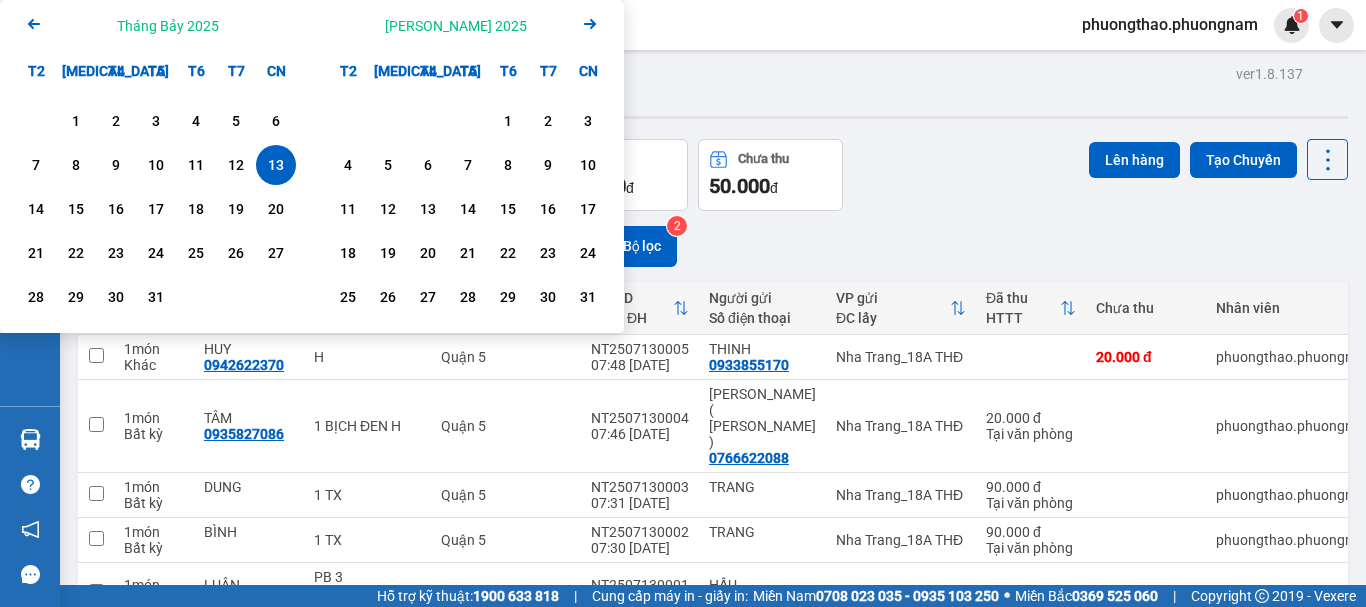 click on "13" at bounding box center (276, 165) 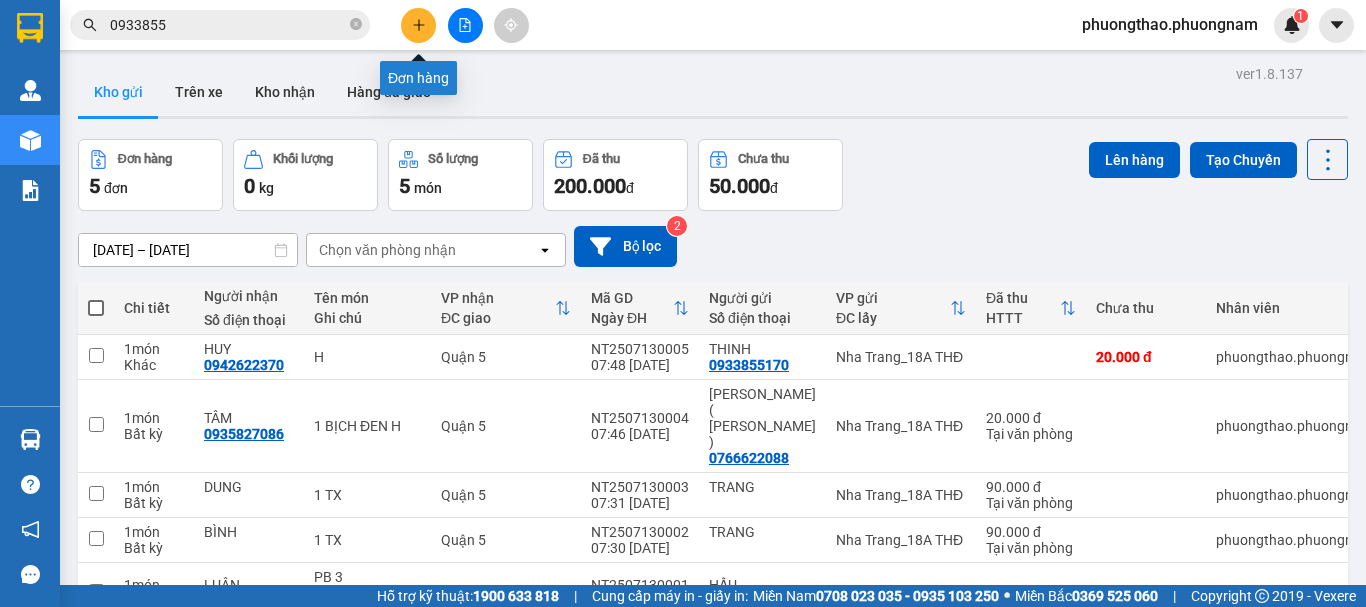 click 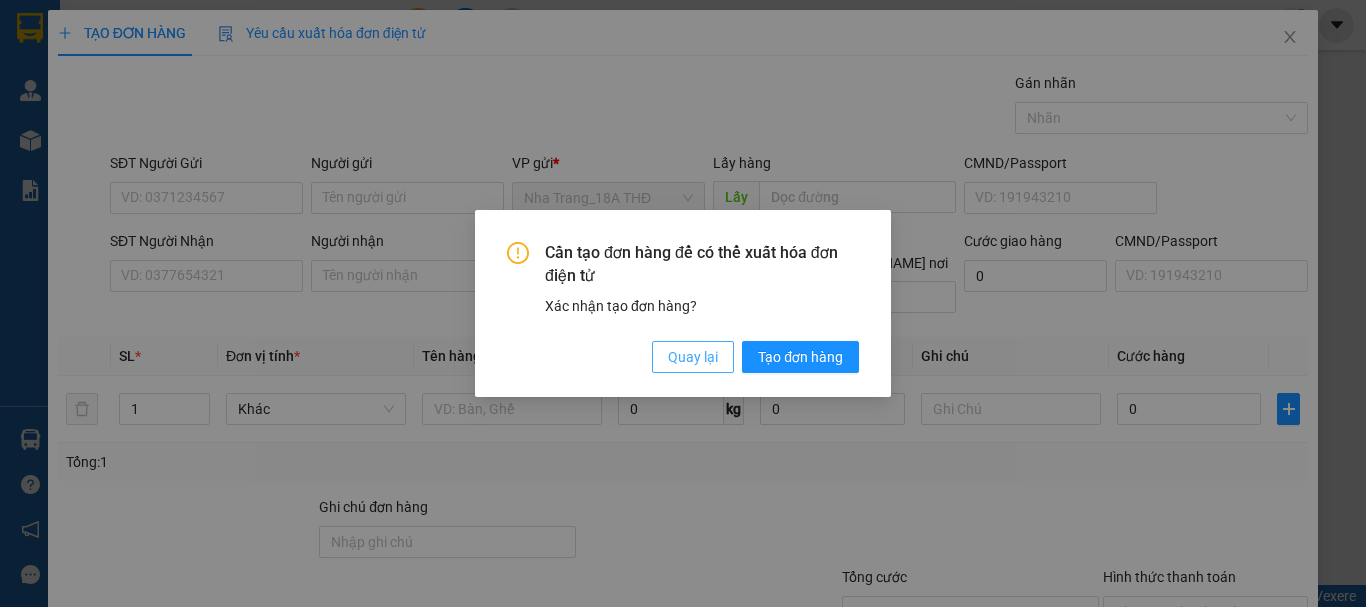 click on "Quay lại" at bounding box center (693, 357) 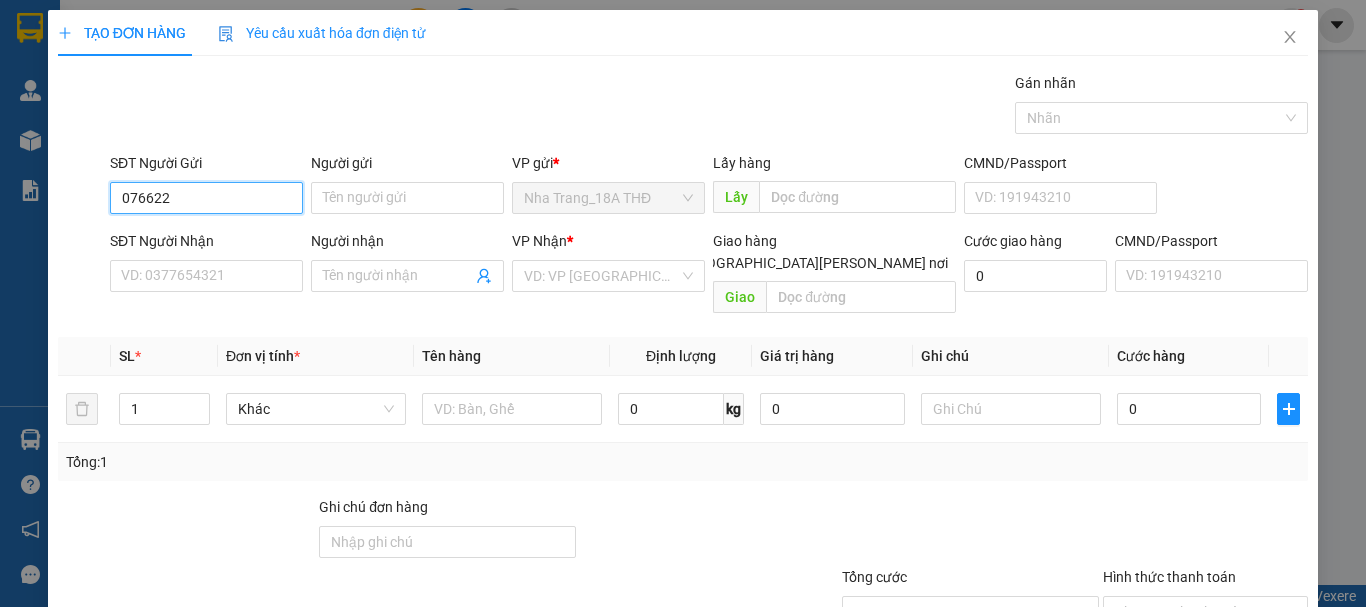 click on "076622" at bounding box center [206, 198] 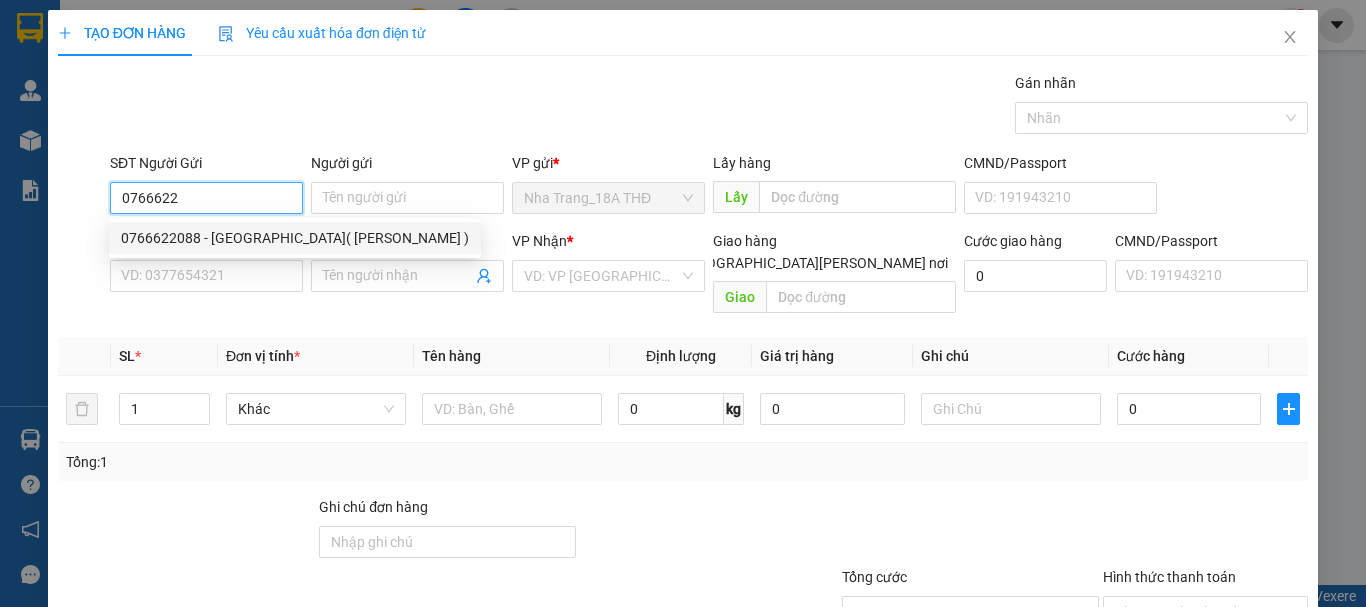 click on "0766622088 - HUY( ANH HẢI )" at bounding box center [295, 238] 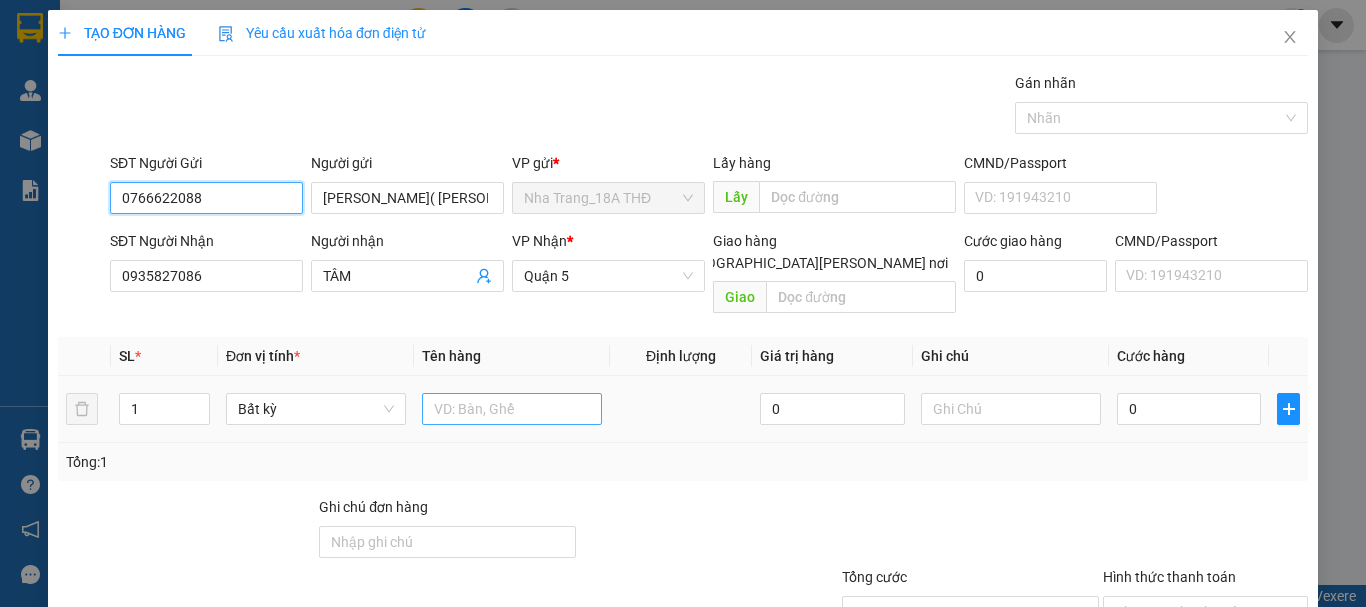 type on "0766622088" 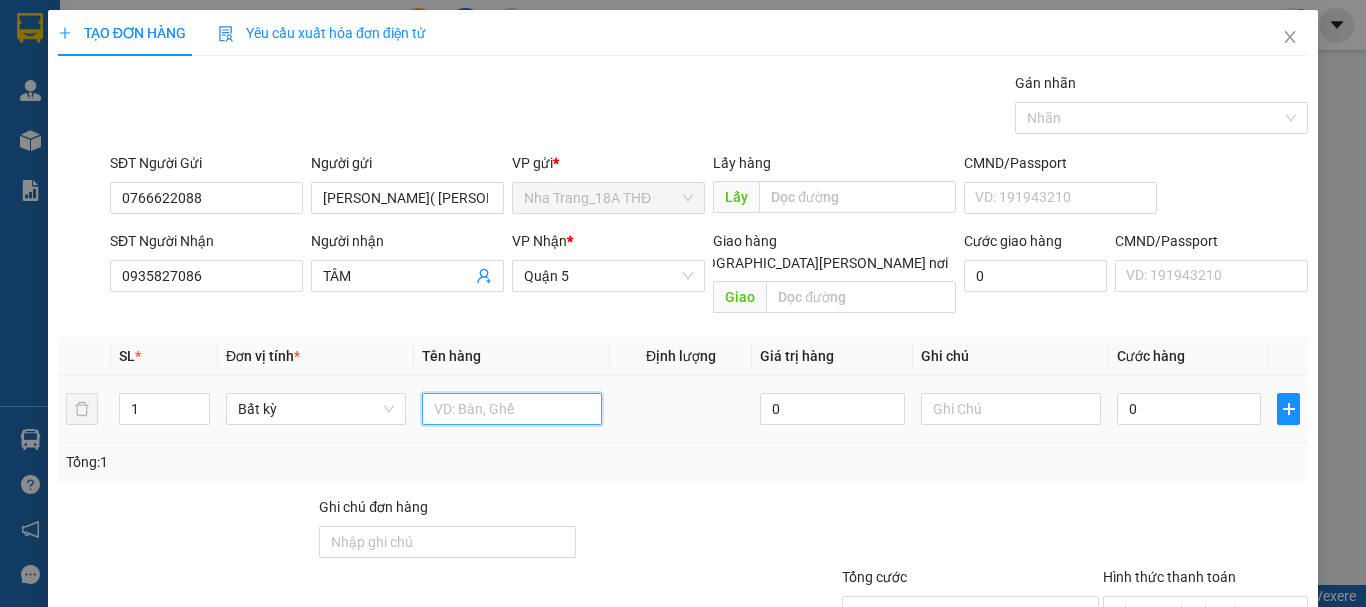 click at bounding box center (512, 409) 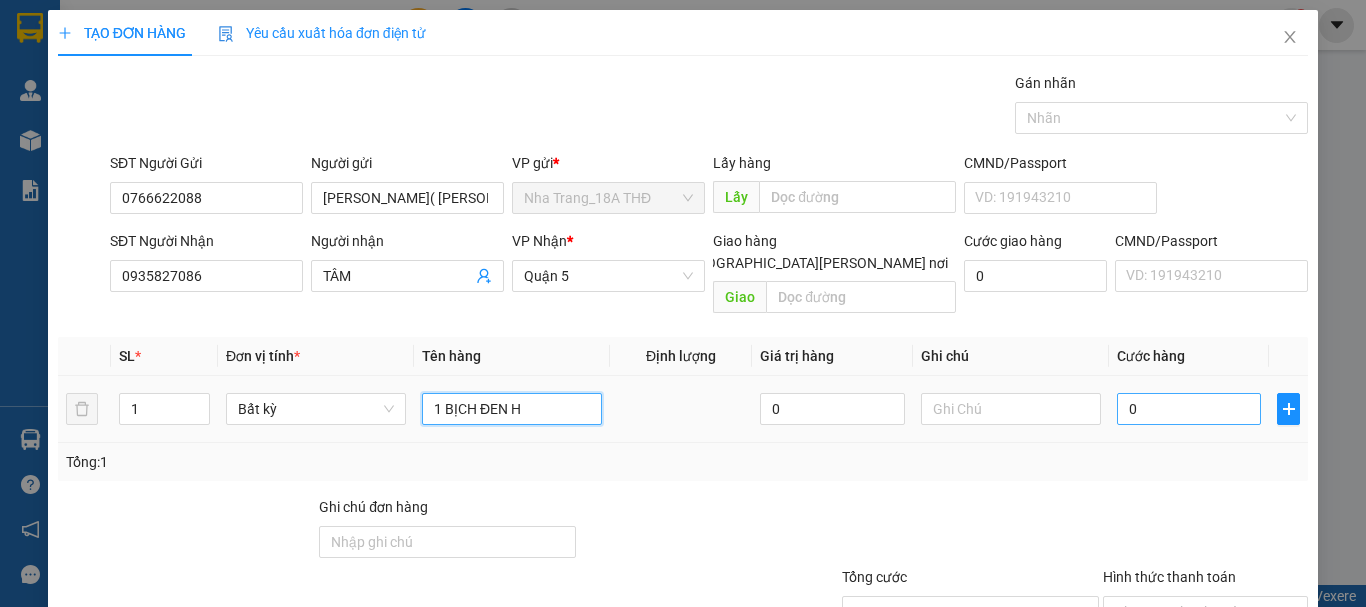 type on "1 BỊCH ĐEN H" 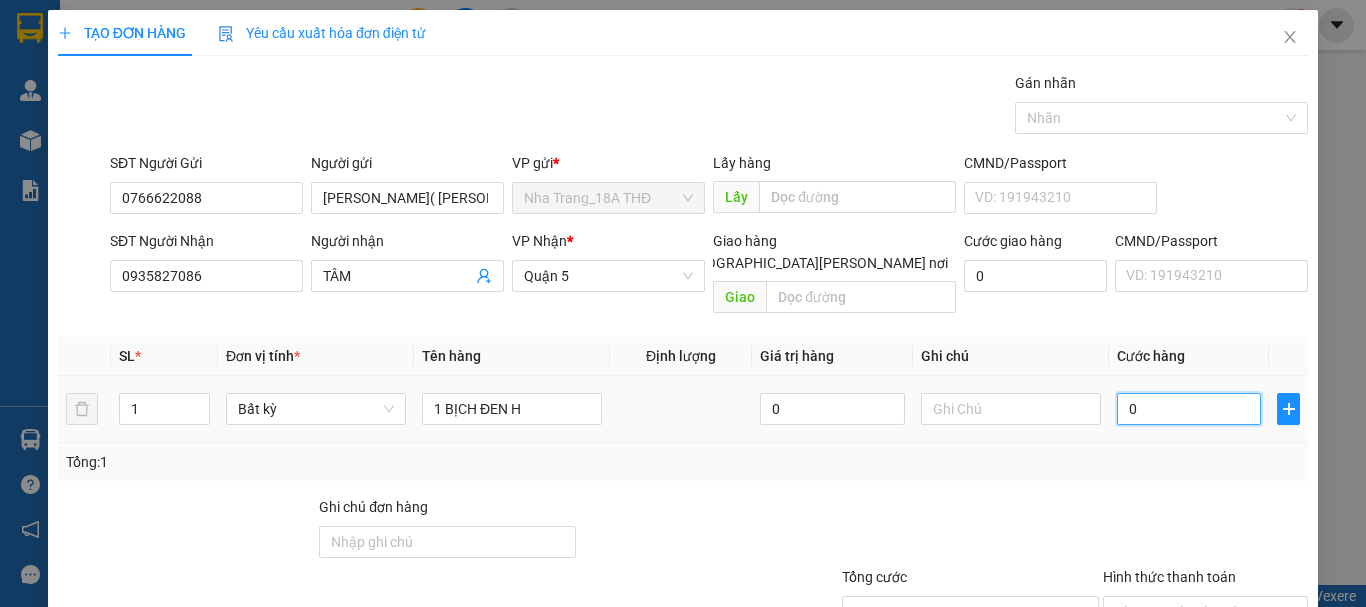 click on "0" at bounding box center [1189, 409] 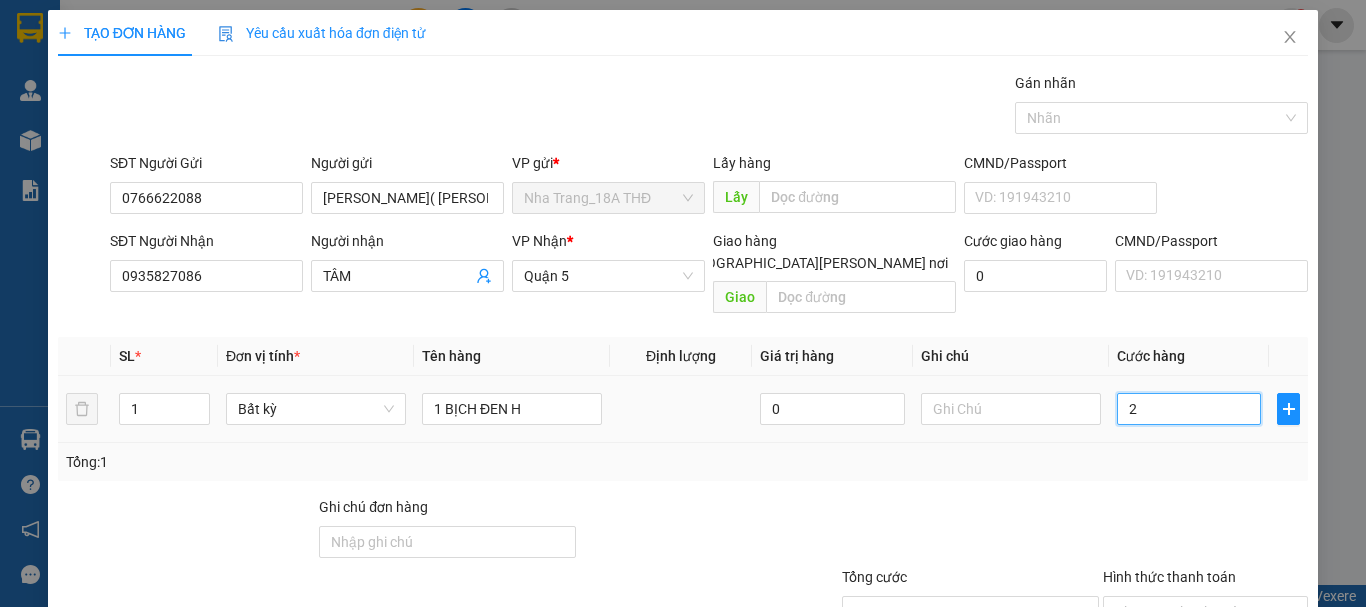 type on "20" 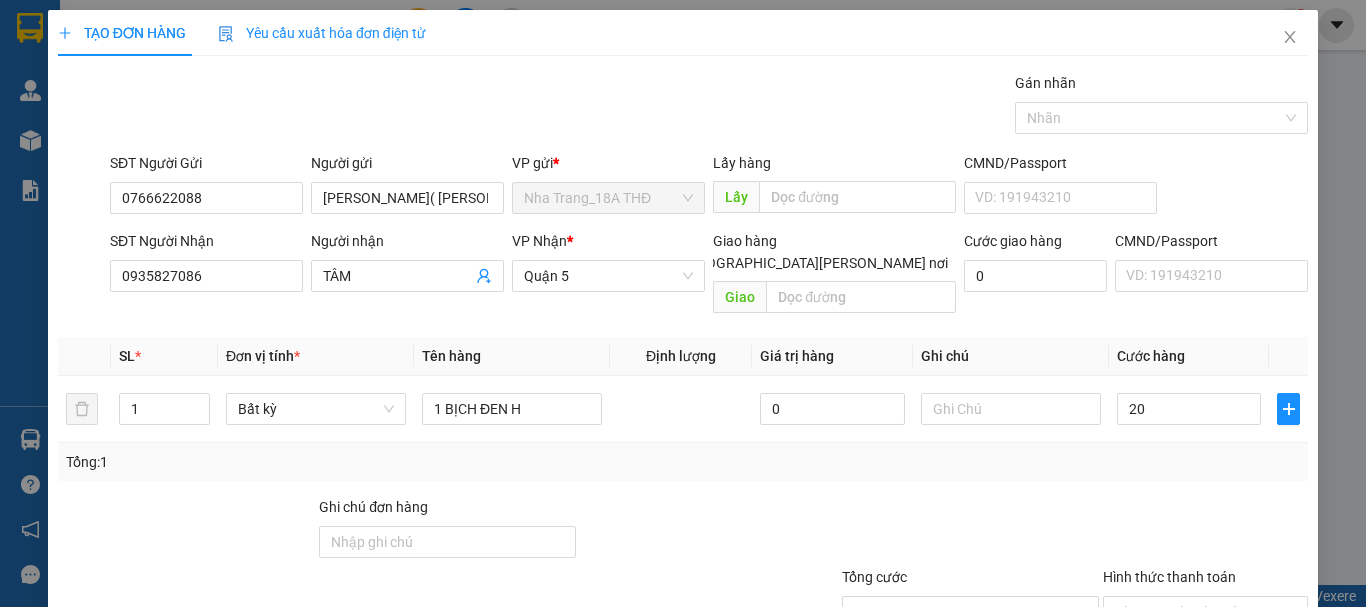 type on "20.000" 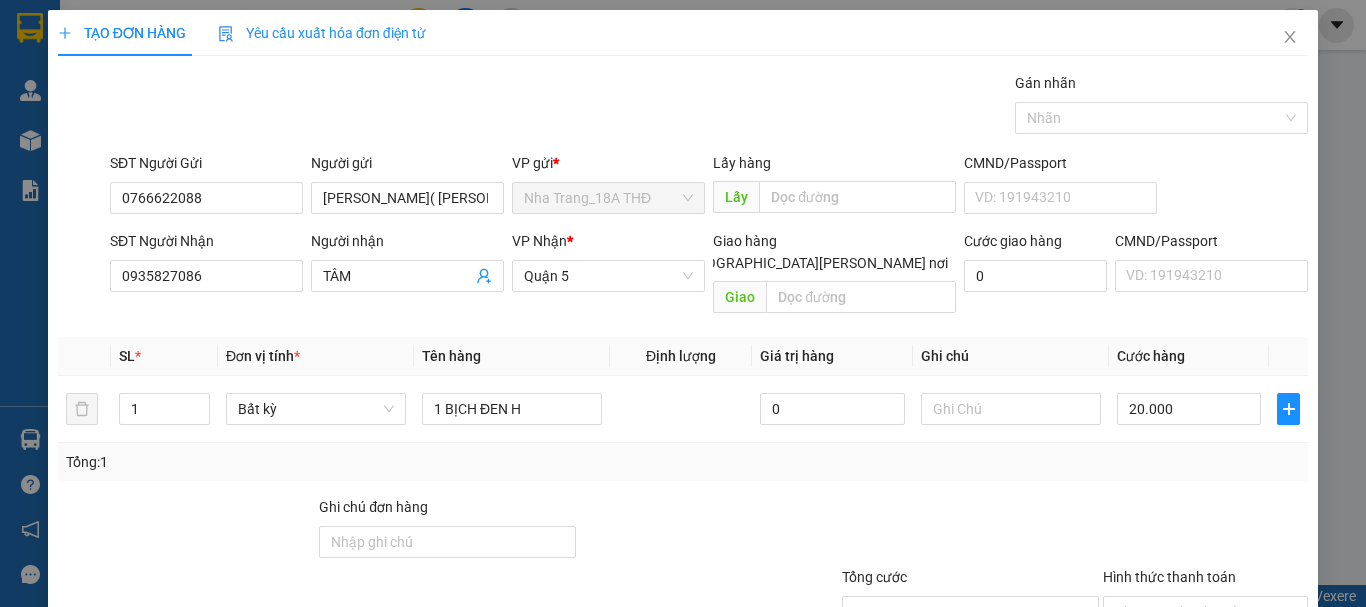 click at bounding box center (1205, 531) 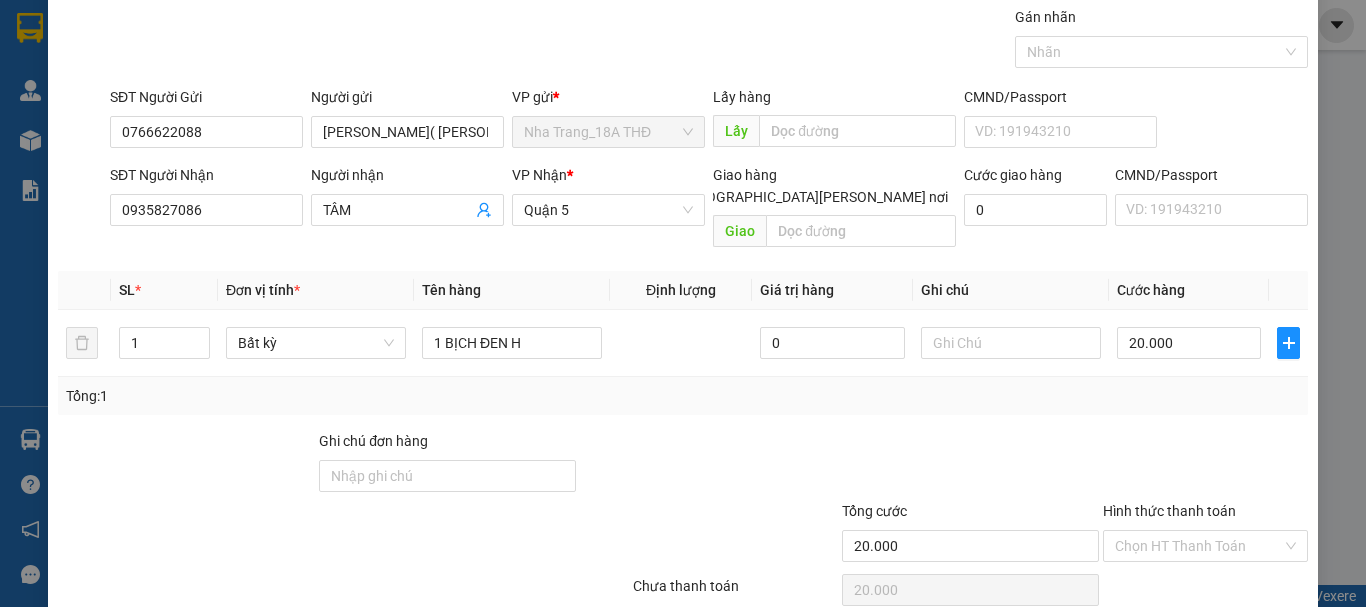 scroll, scrollTop: 133, scrollLeft: 0, axis: vertical 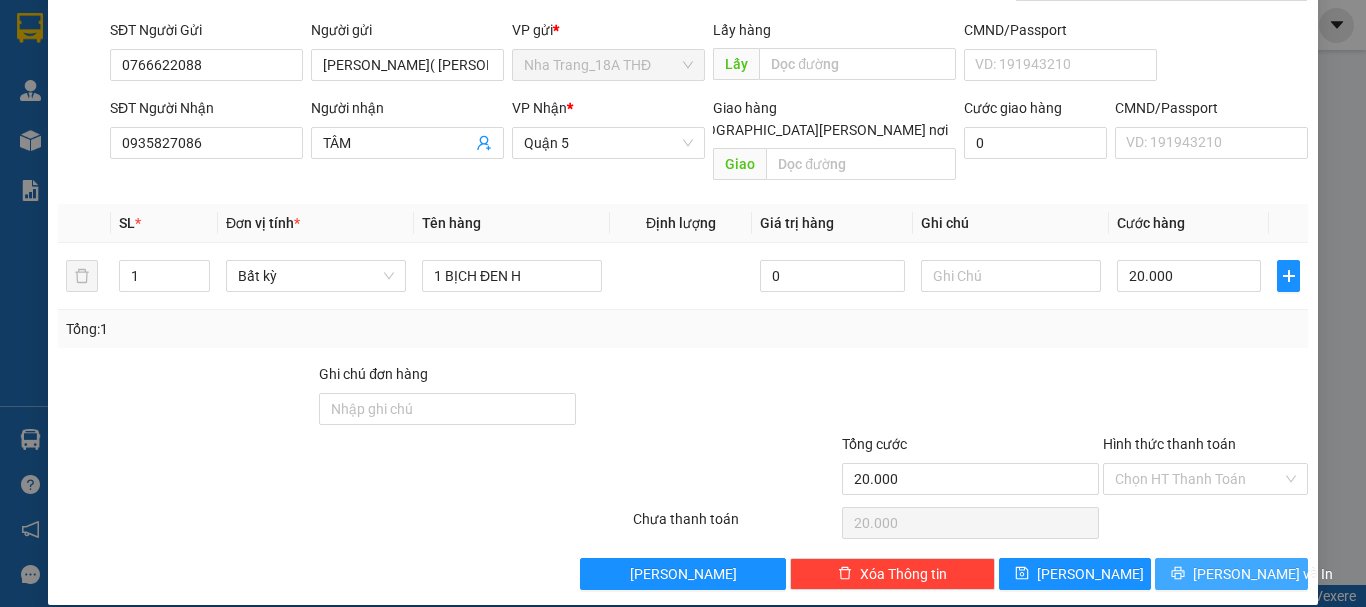 click on "[PERSON_NAME] và In" at bounding box center [1231, 574] 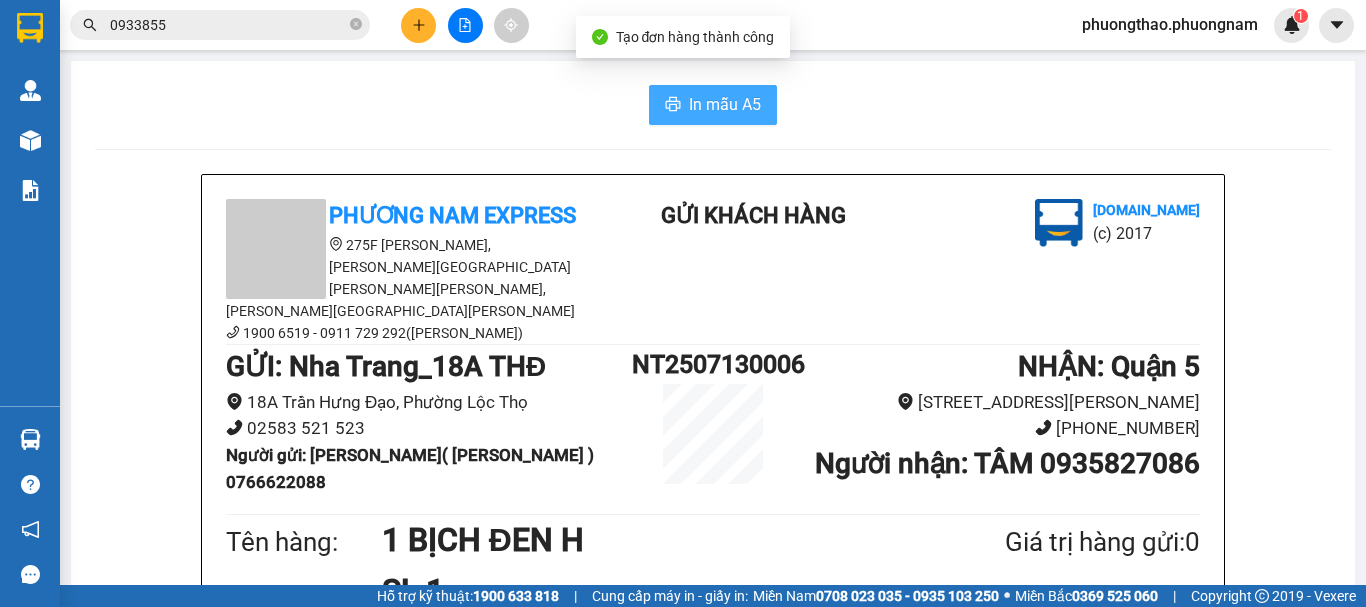 click on "In mẫu A5" at bounding box center (725, 104) 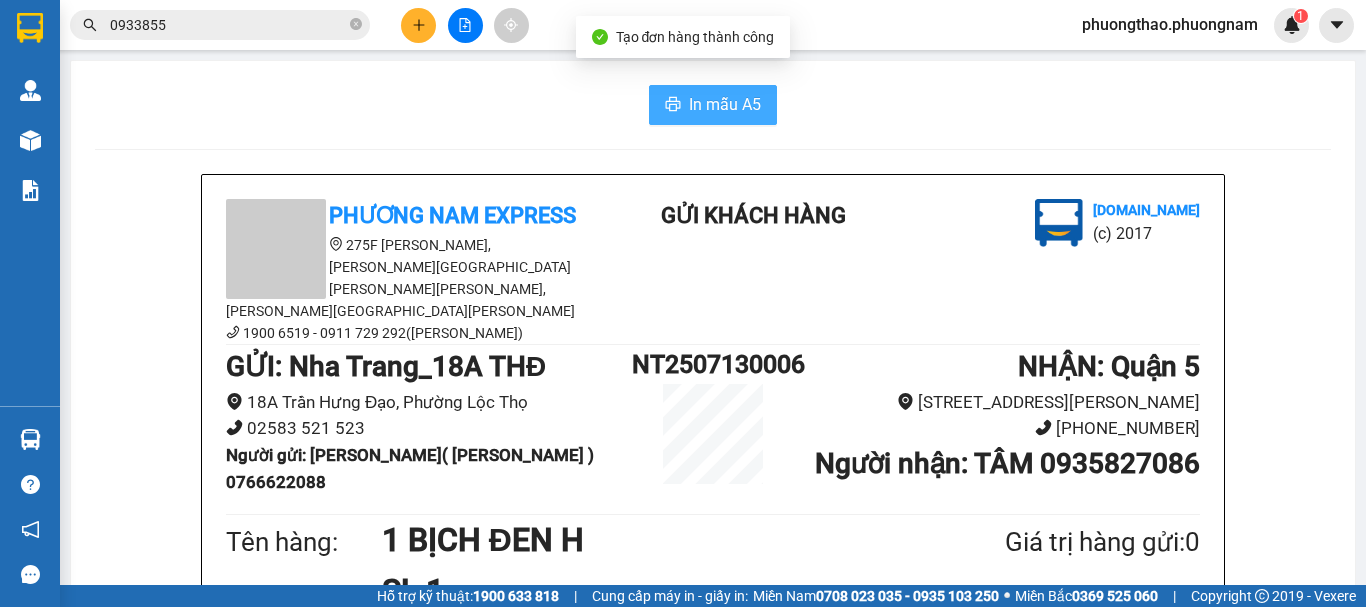 scroll, scrollTop: 0, scrollLeft: 0, axis: both 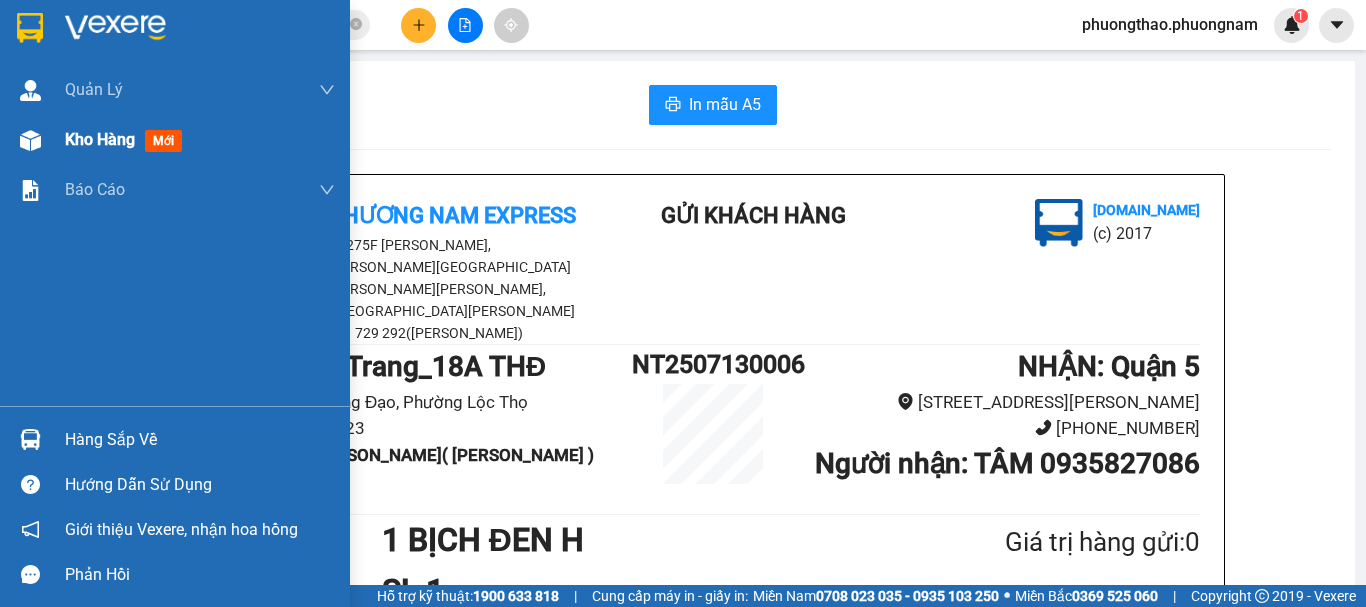 click on "mới" at bounding box center (163, 141) 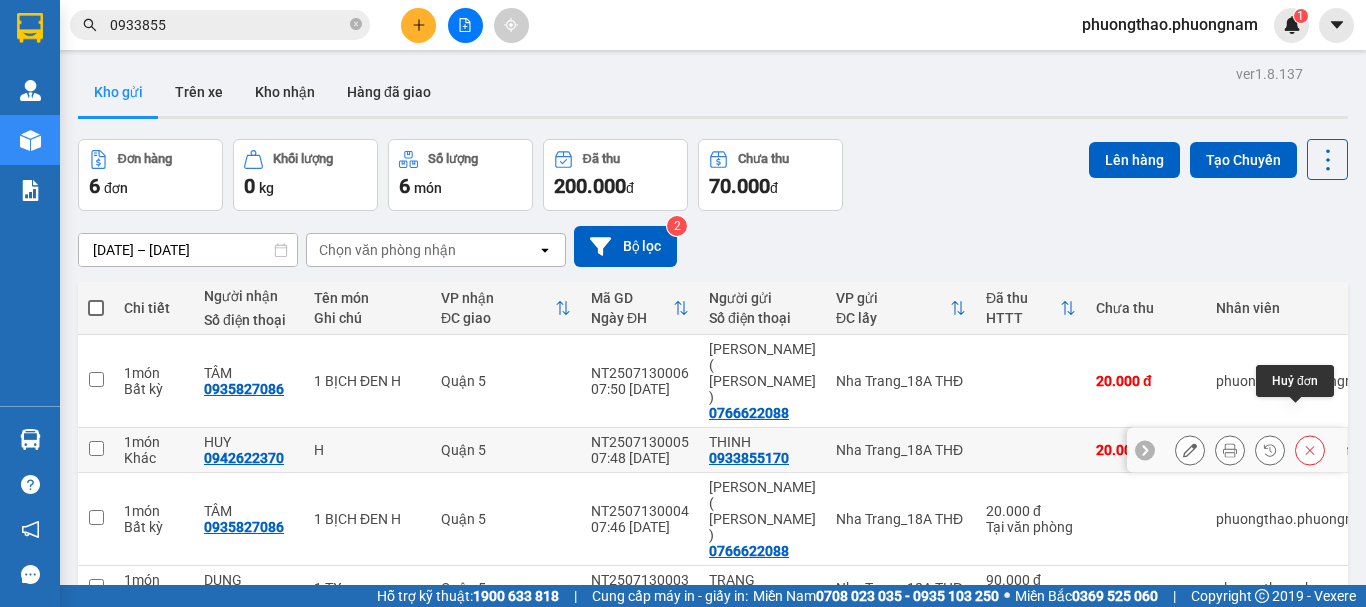click at bounding box center (1310, 450) 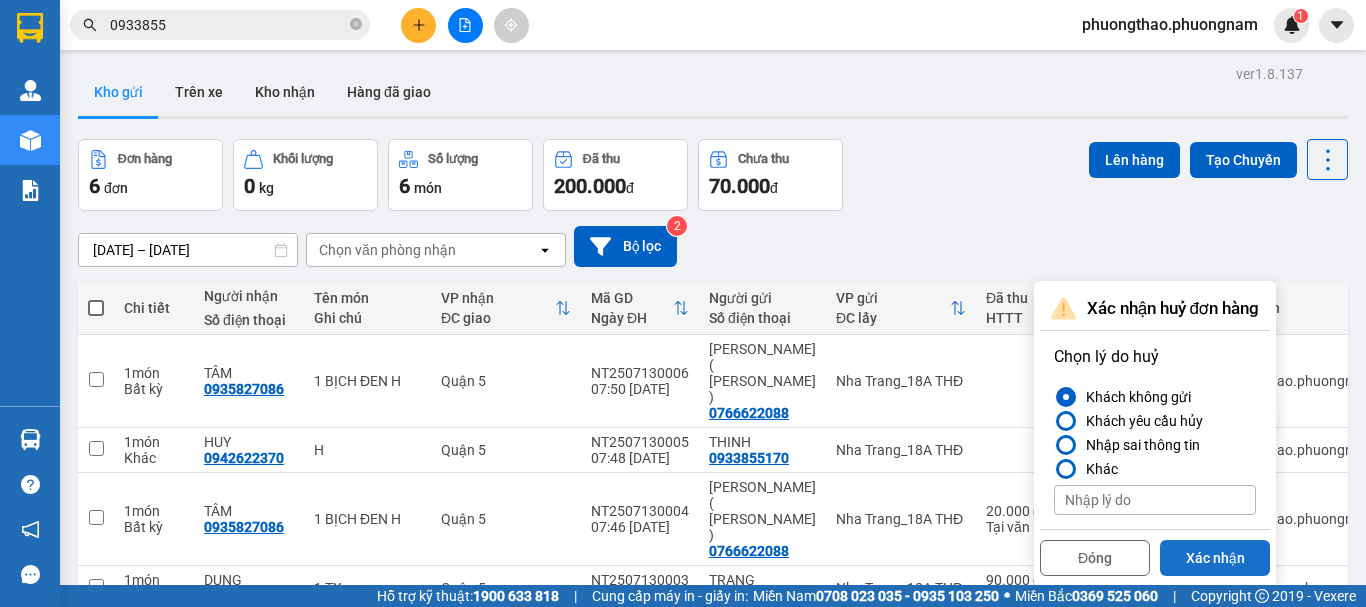 click on "Xác nhận" at bounding box center [1215, 558] 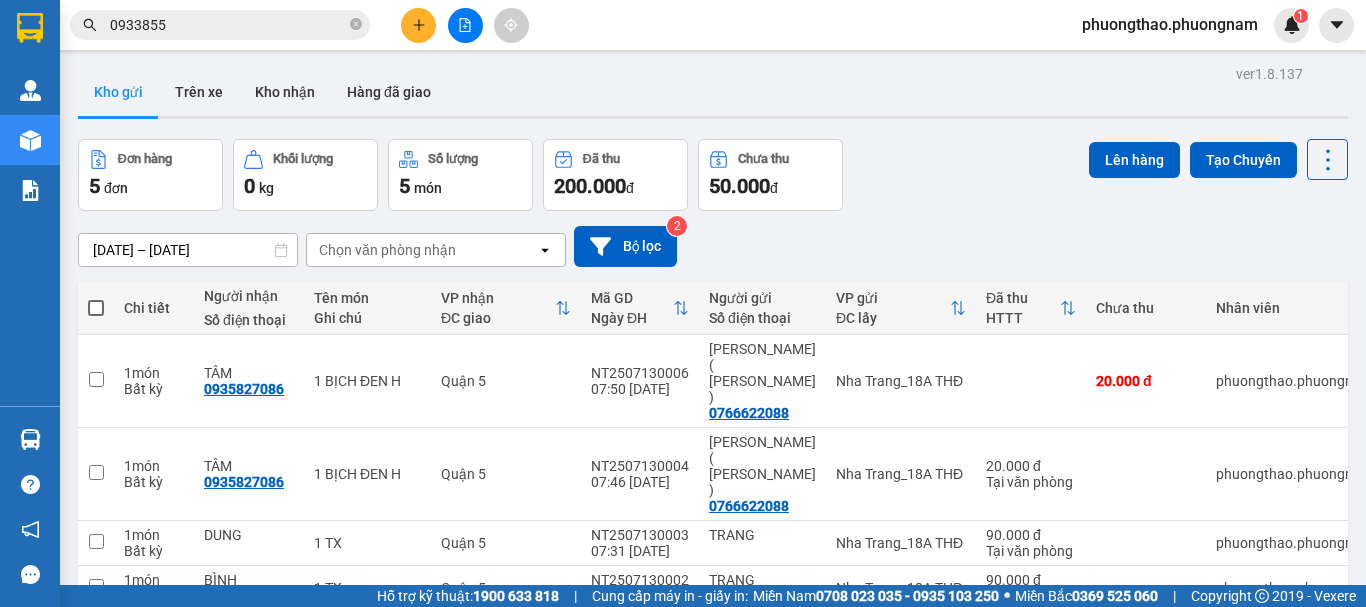 click on "0933855" at bounding box center (228, 25) 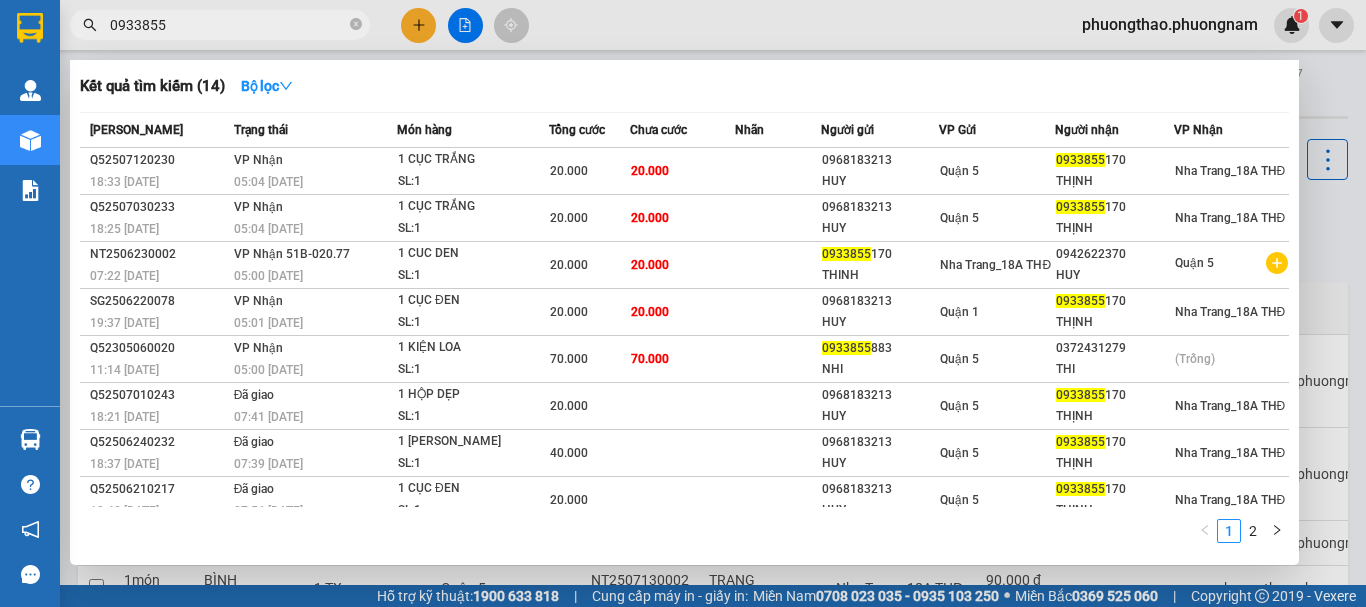 drag, startPoint x: 225, startPoint y: 20, endPoint x: 0, endPoint y: -95, distance: 252.68558 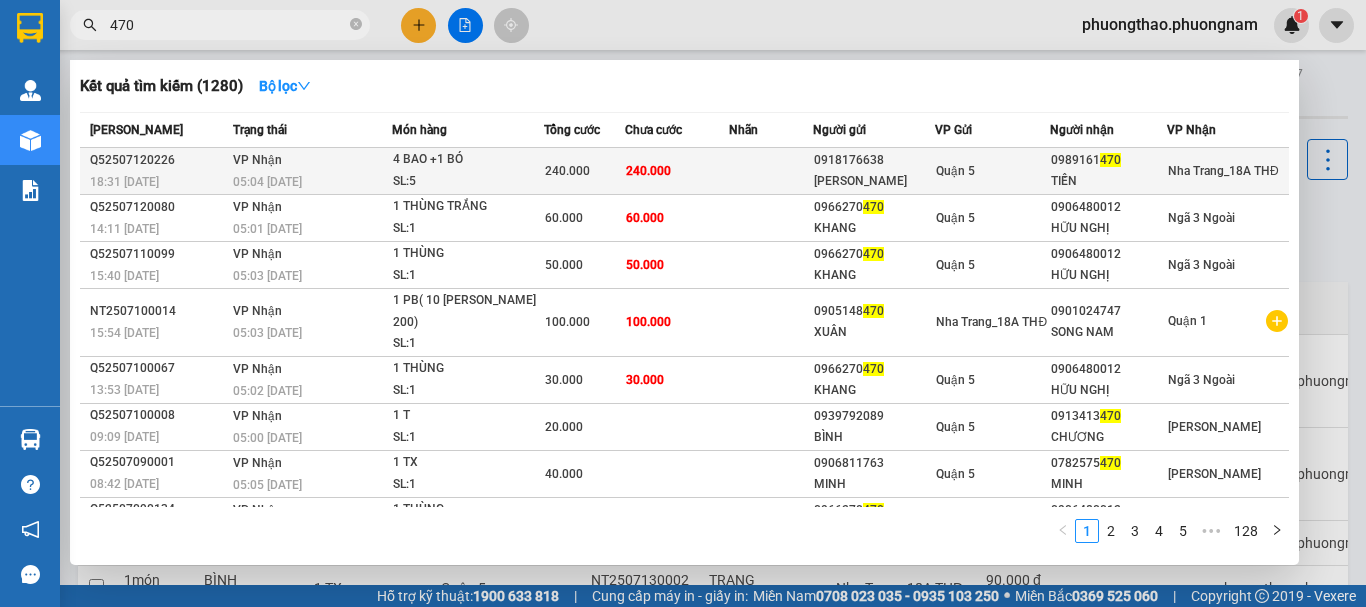type on "470" 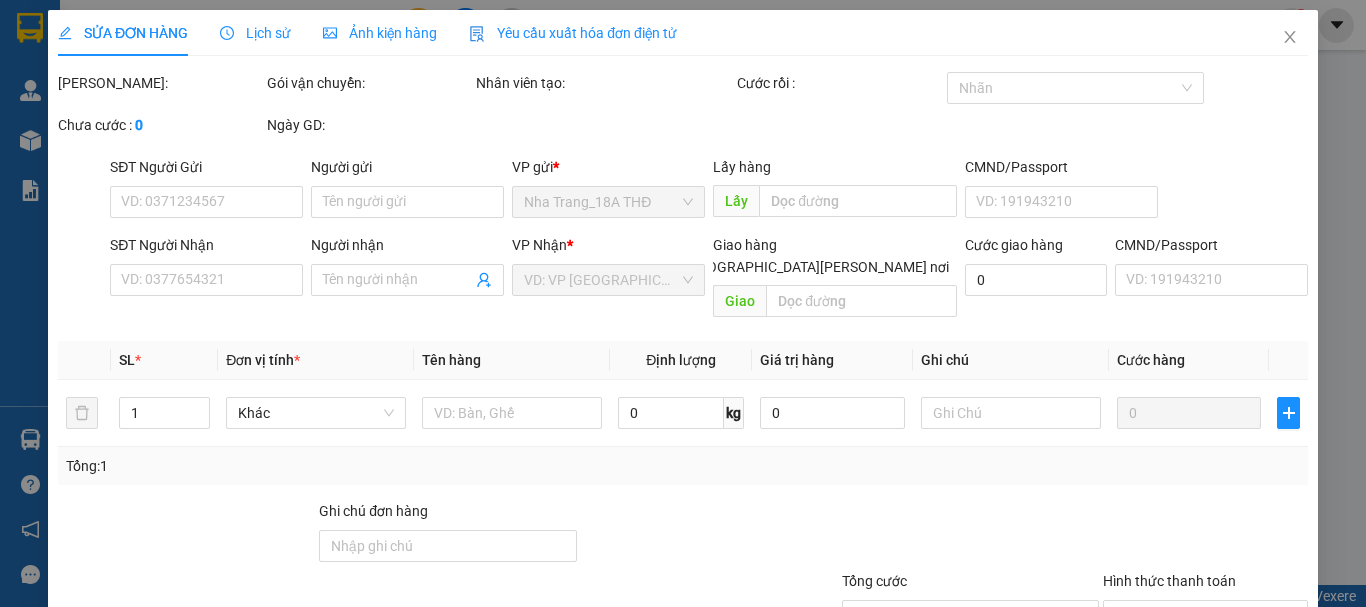 click on "Lấy hàng" at bounding box center (834, 167) 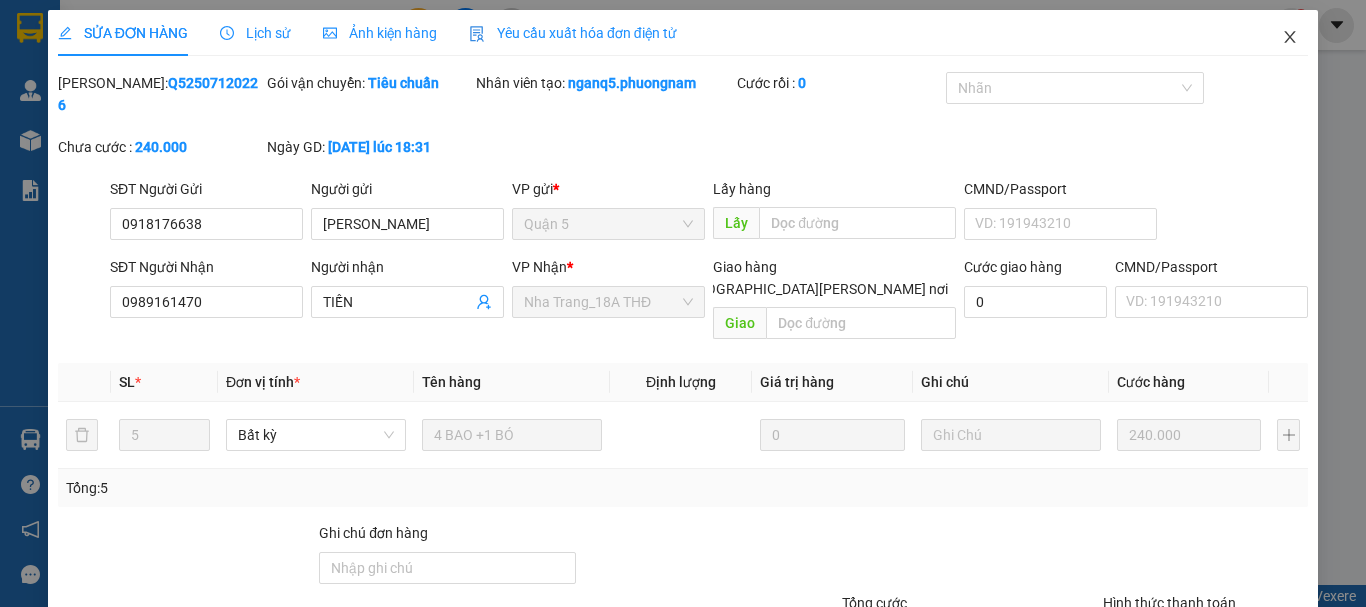 click 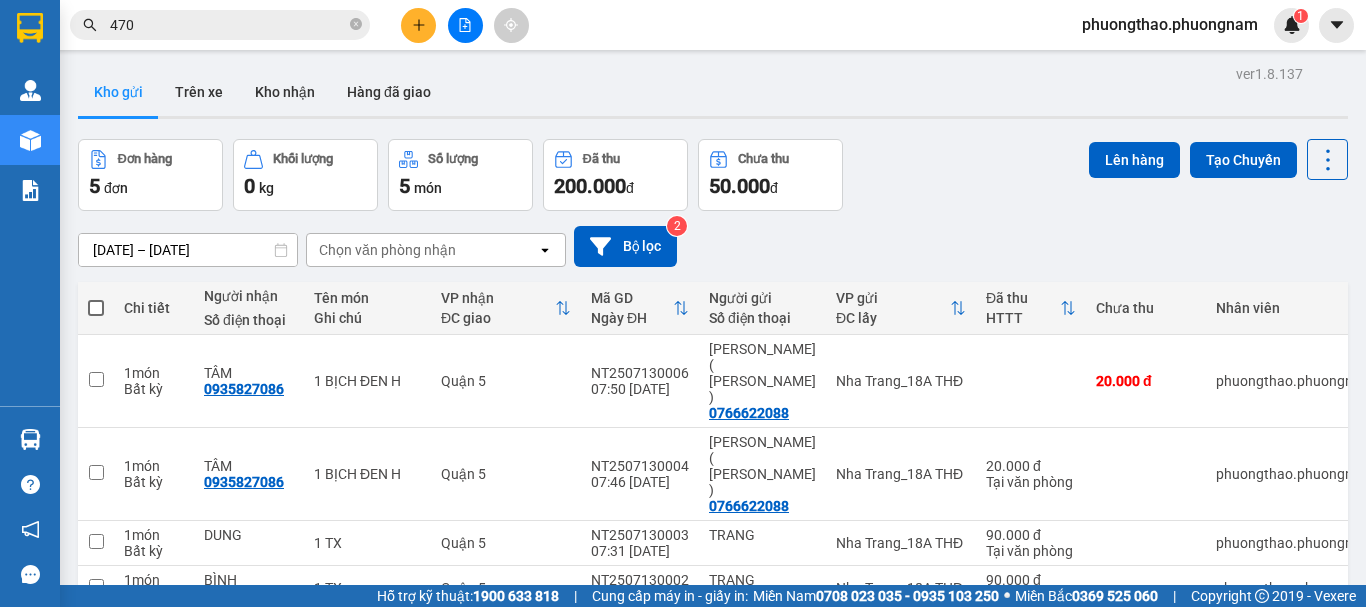 drag, startPoint x: 163, startPoint y: 29, endPoint x: 639, endPoint y: 121, distance: 484.80923 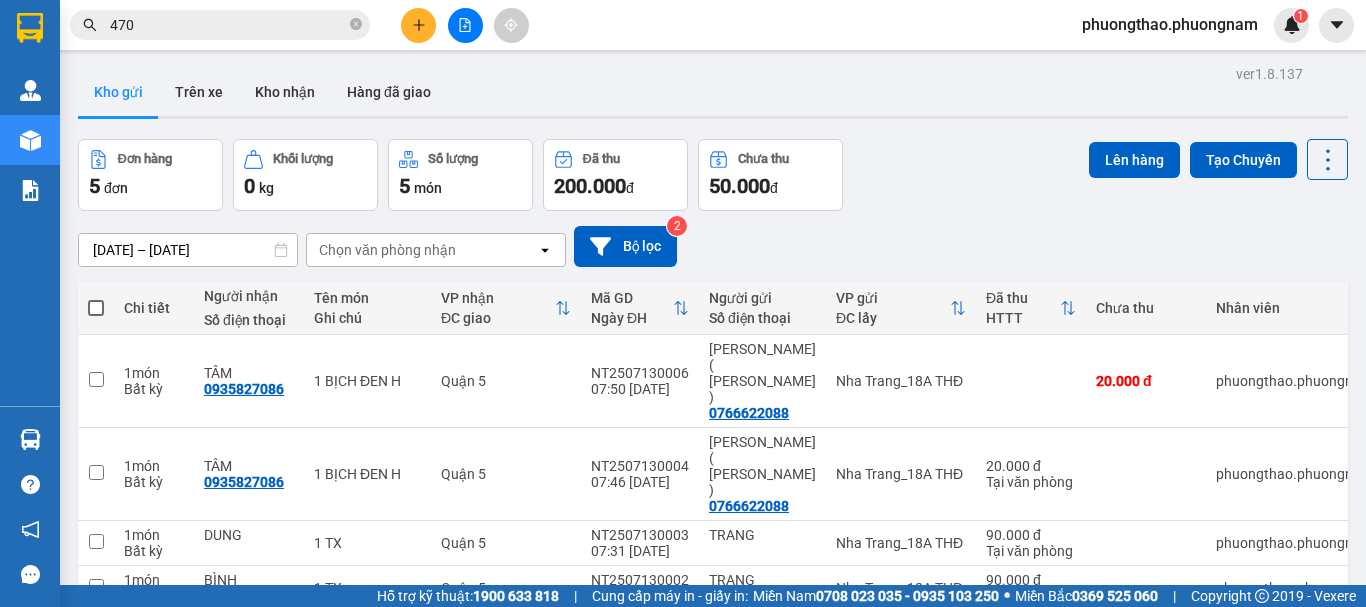 click on "470" at bounding box center (228, 25) 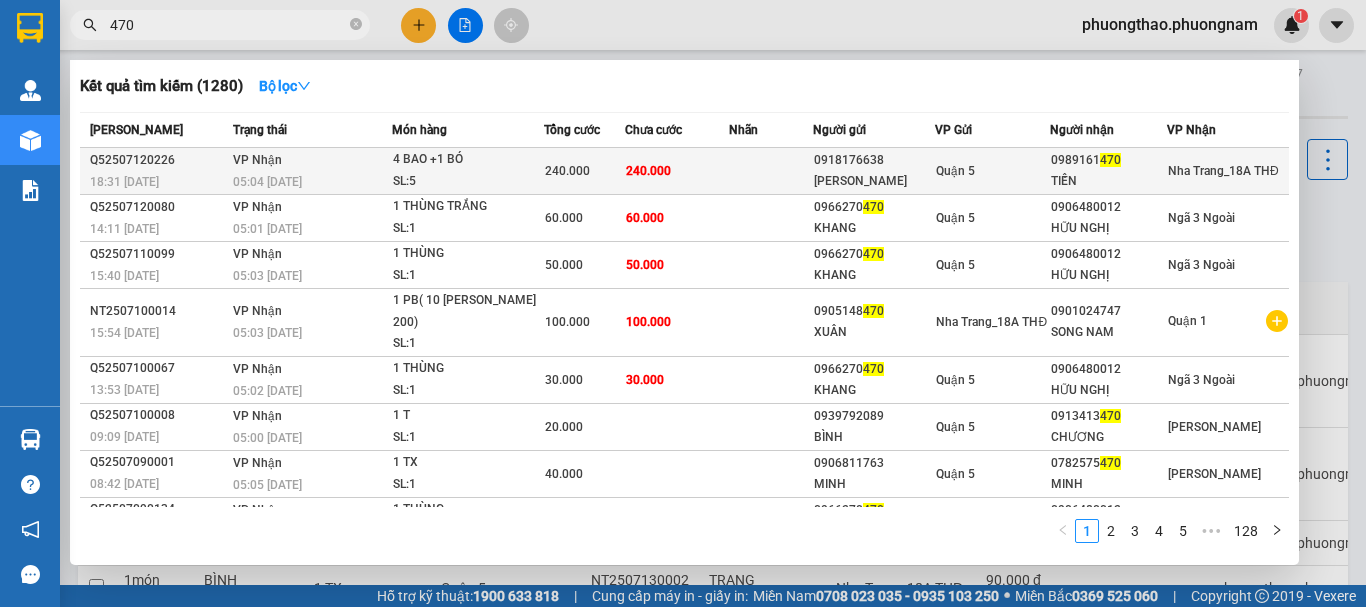 click on "240.000" at bounding box center [677, 171] 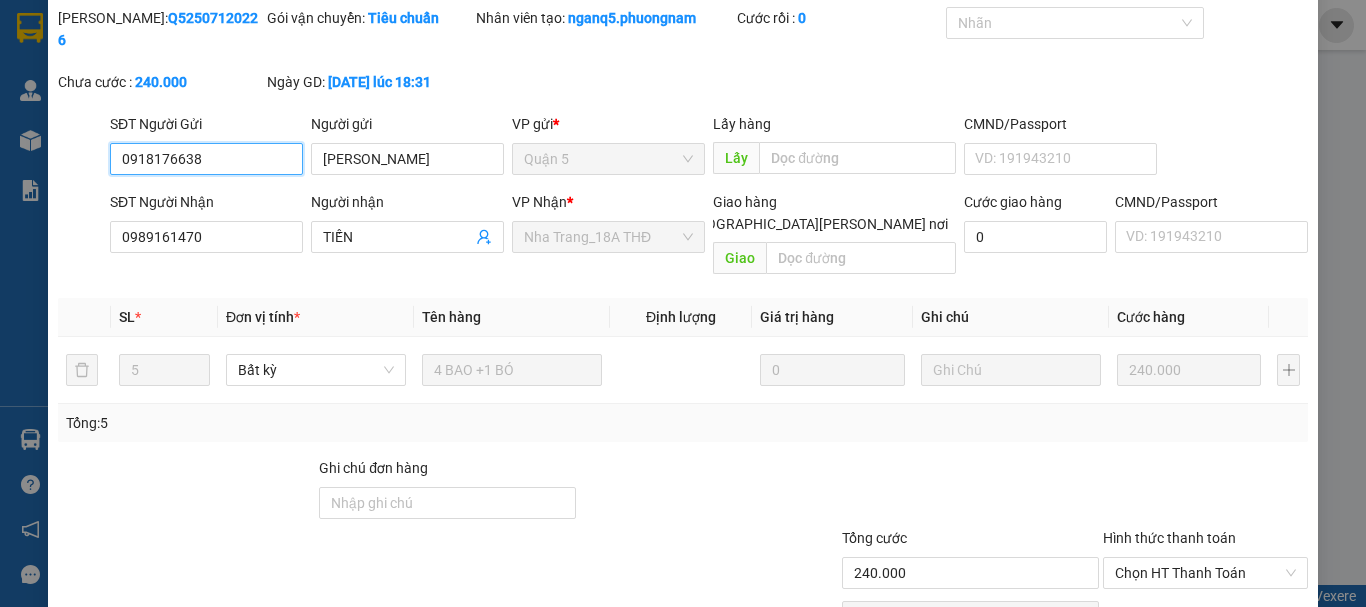 scroll, scrollTop: 100, scrollLeft: 0, axis: vertical 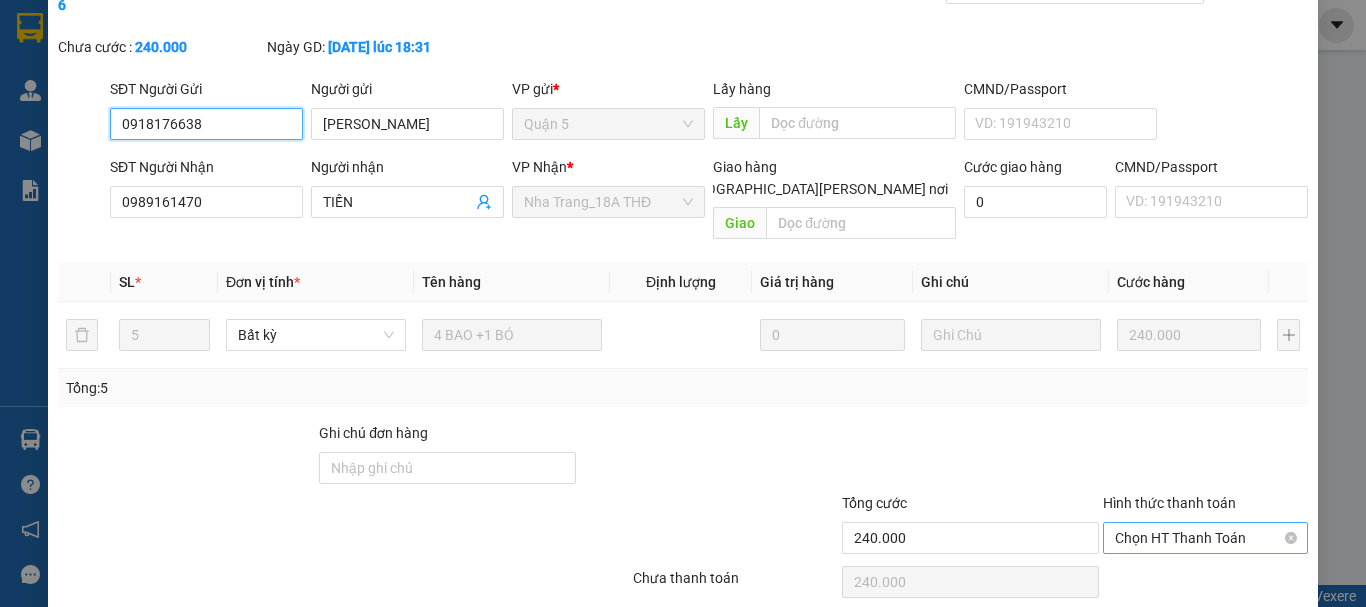 click on "Chọn HT Thanh Toán" at bounding box center (1205, 538) 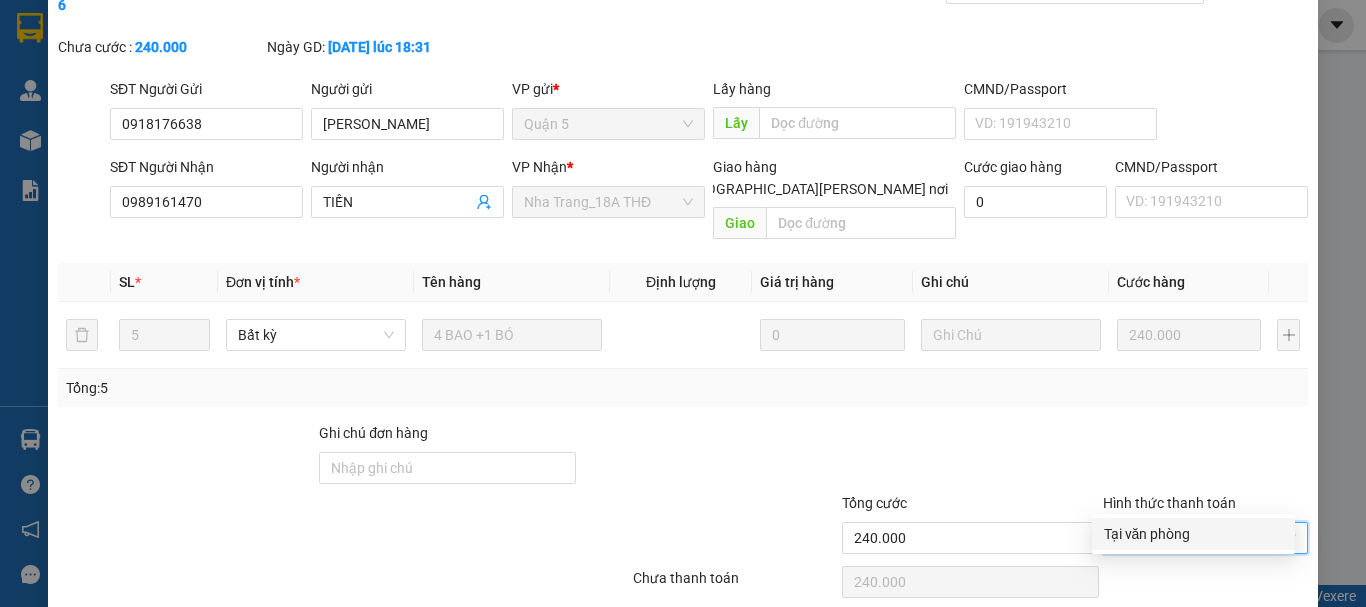drag, startPoint x: 1148, startPoint y: 535, endPoint x: 1010, endPoint y: 597, distance: 151.28781 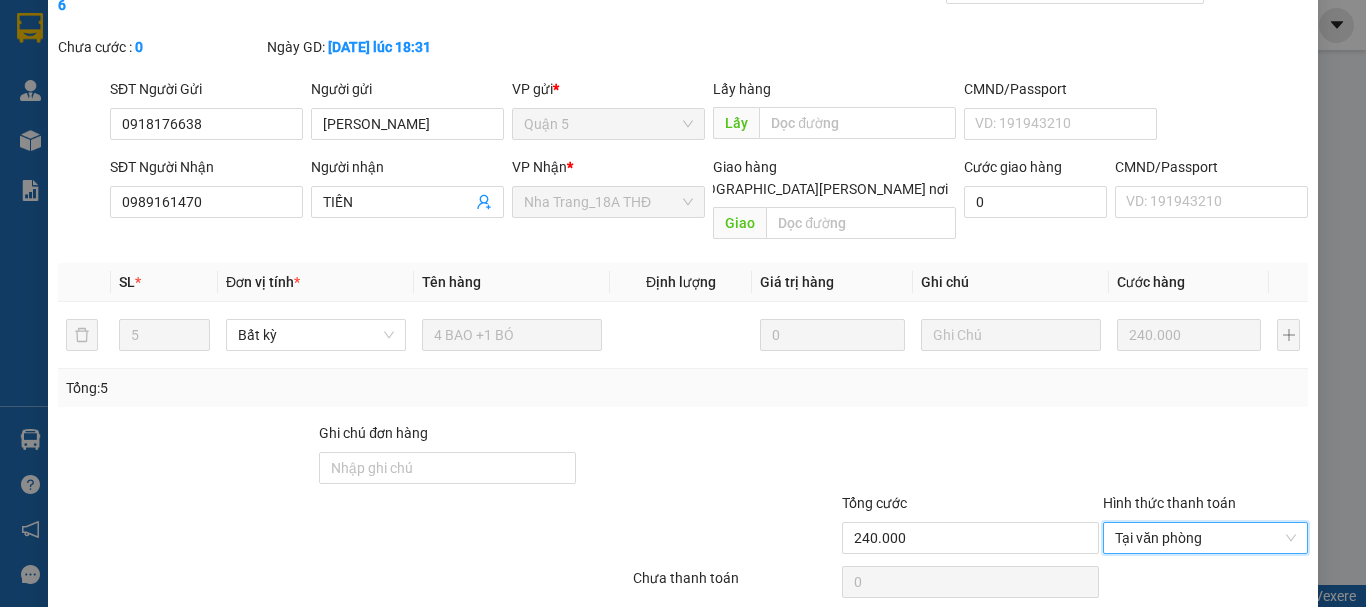 click on "[PERSON_NAME] và Giao hàng" at bounding box center [858, 633] 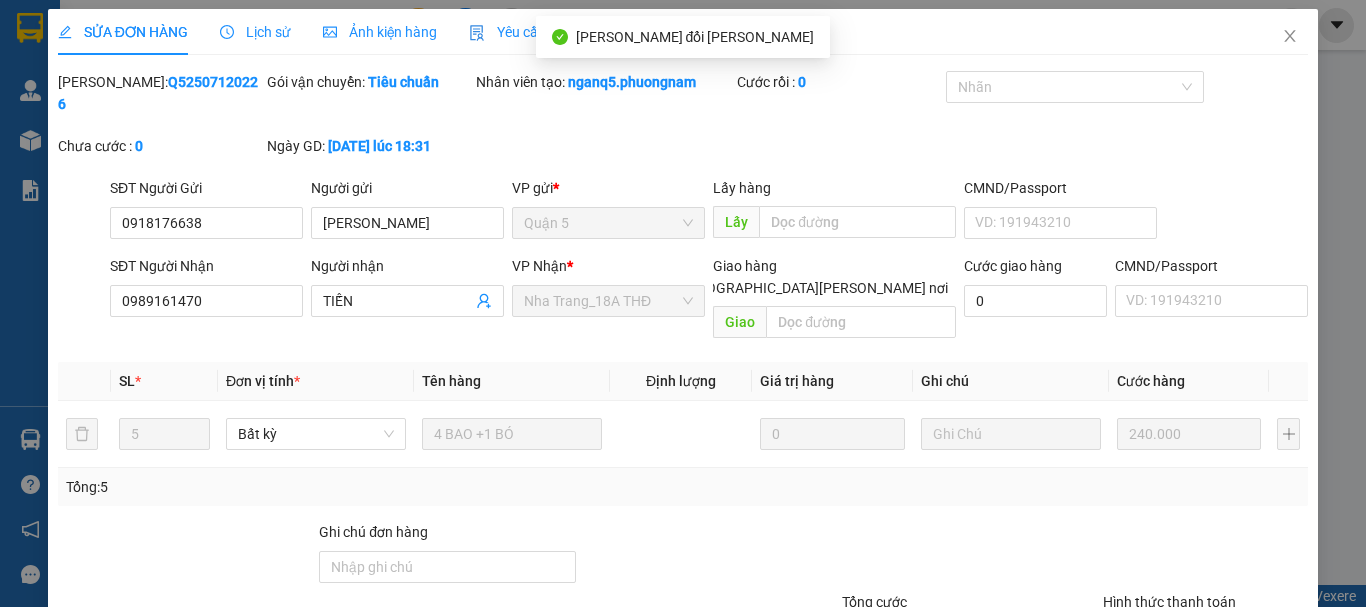 scroll, scrollTop: 0, scrollLeft: 0, axis: both 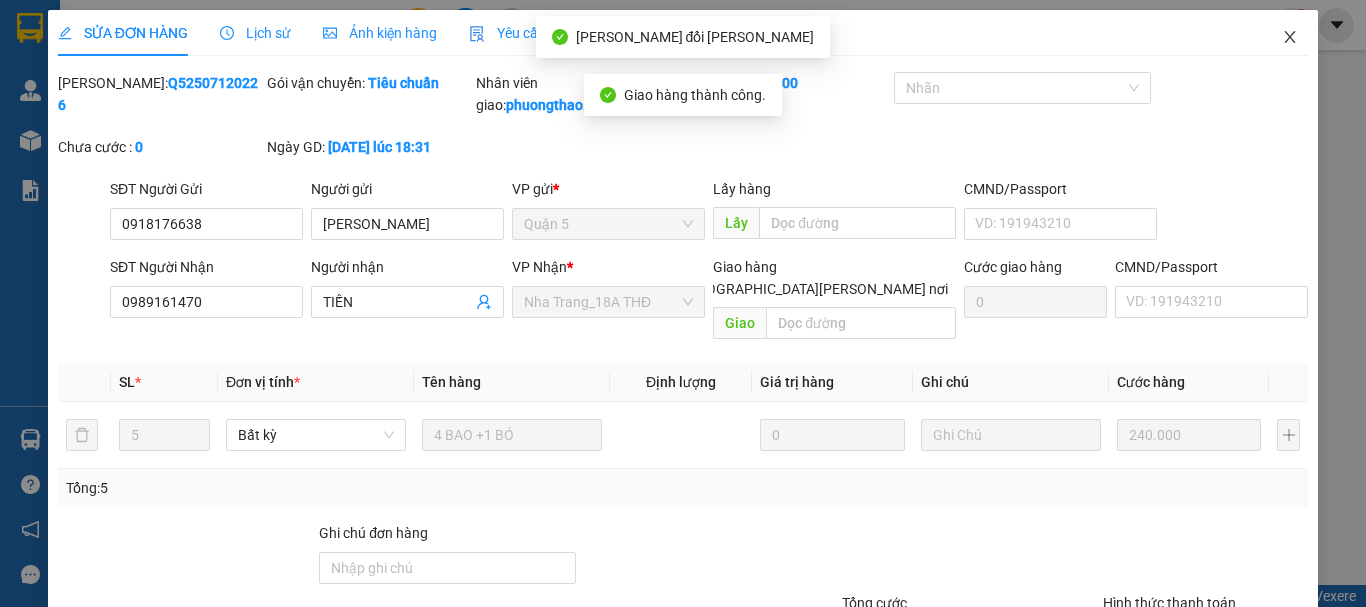 drag, startPoint x: 1270, startPoint y: 41, endPoint x: 317, endPoint y: 42, distance: 953.00055 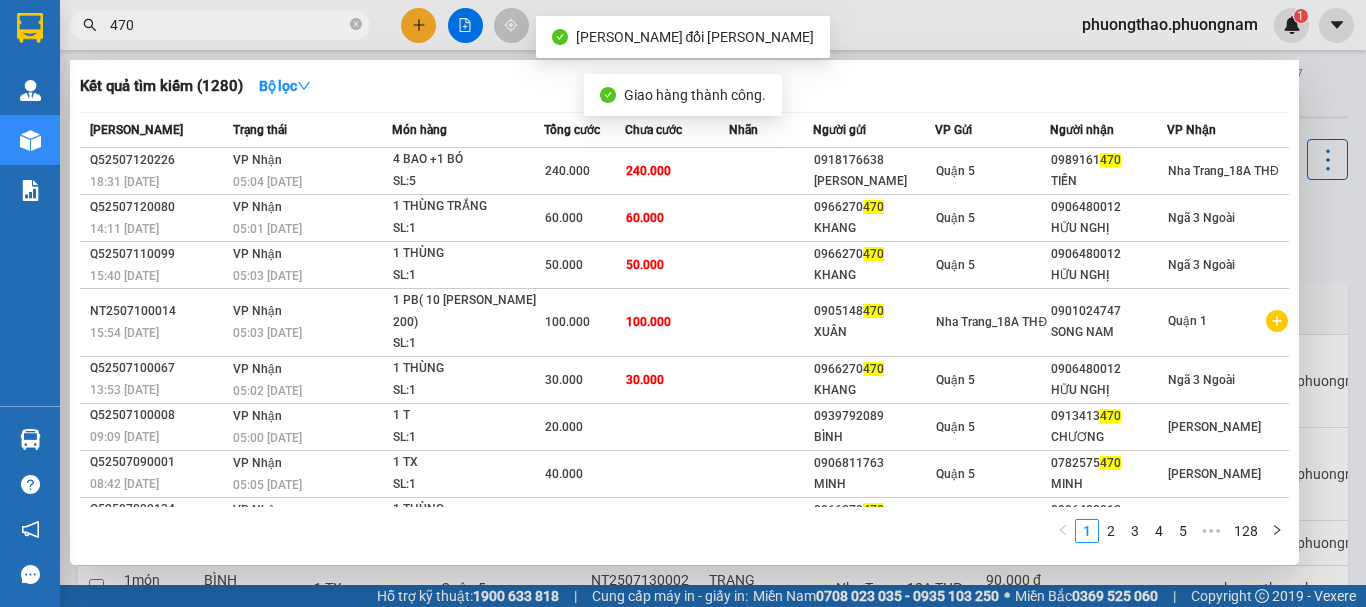 drag, startPoint x: 255, startPoint y: 27, endPoint x: 0, endPoint y: -116, distance: 292.35938 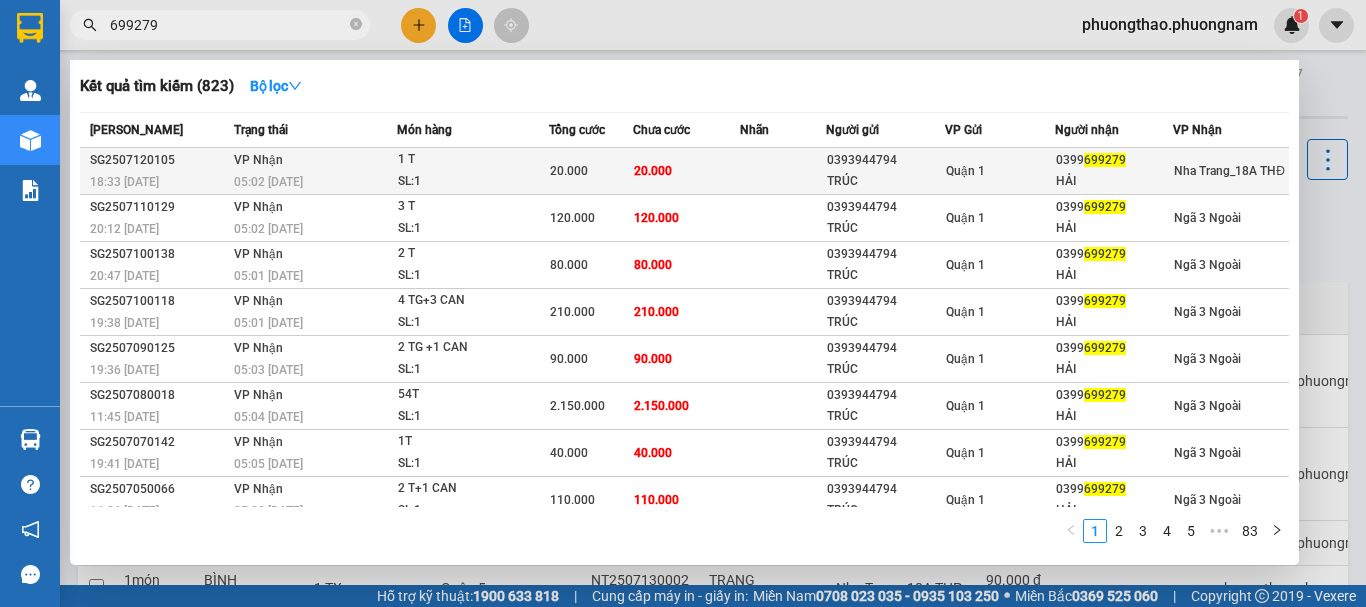 type on "699279" 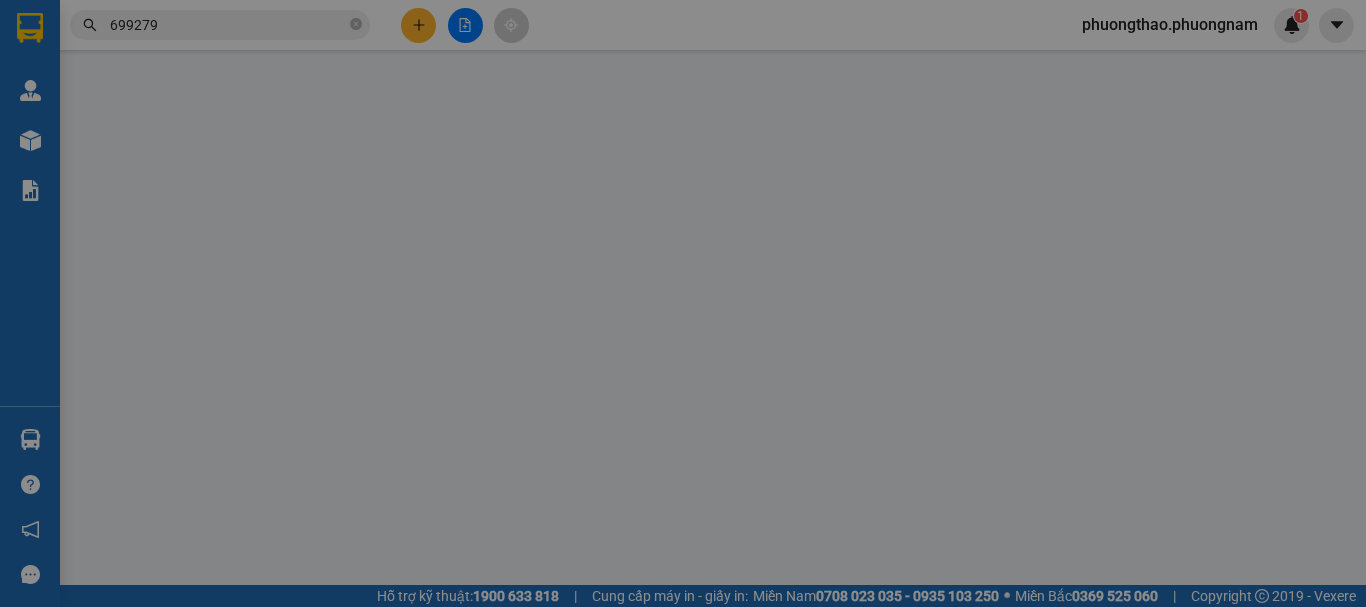 type on "0393944794" 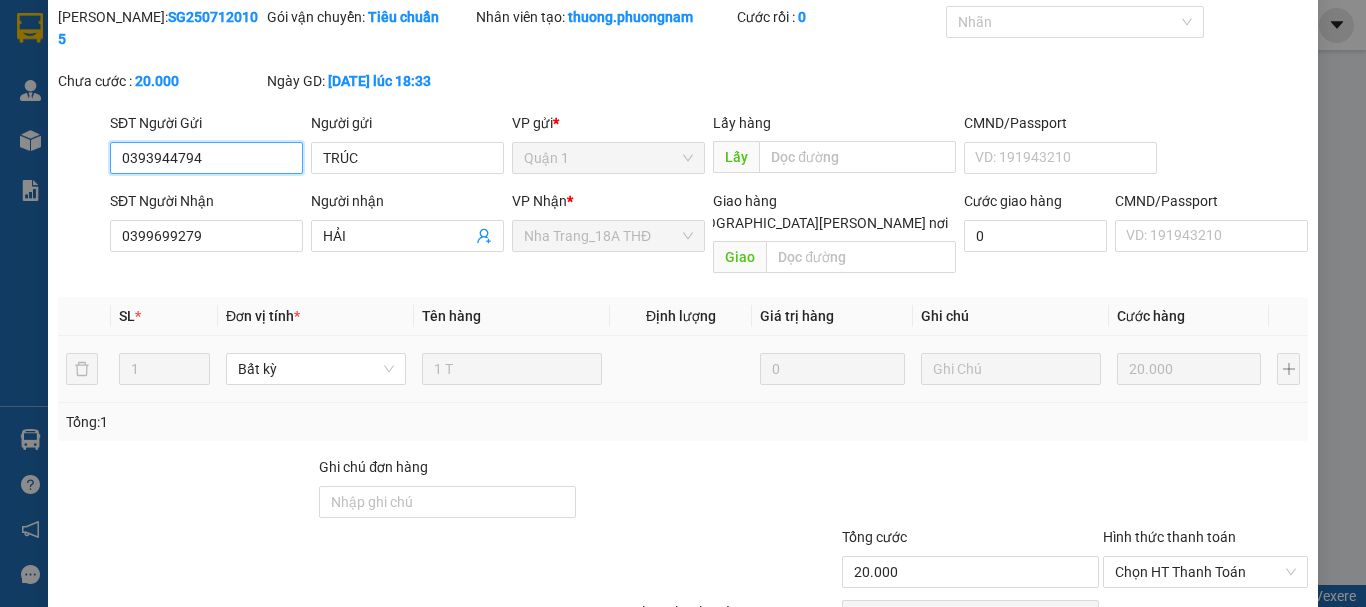 scroll, scrollTop: 137, scrollLeft: 0, axis: vertical 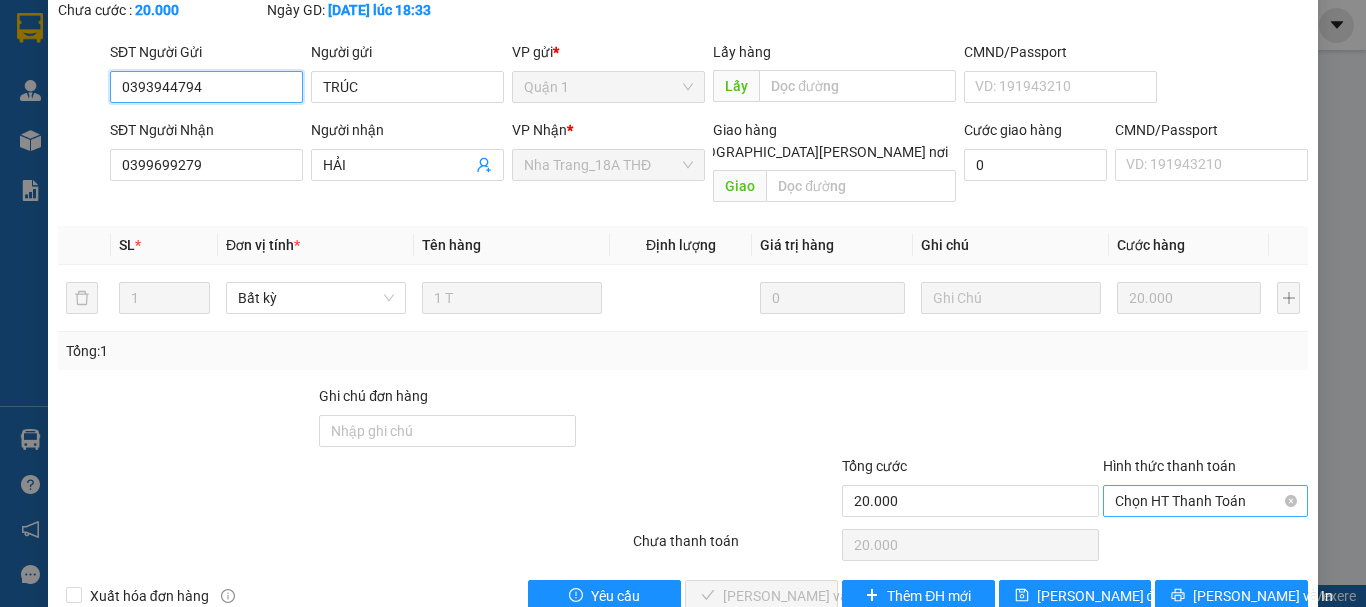 click on "Chọn HT Thanh Toán" at bounding box center [1205, 501] 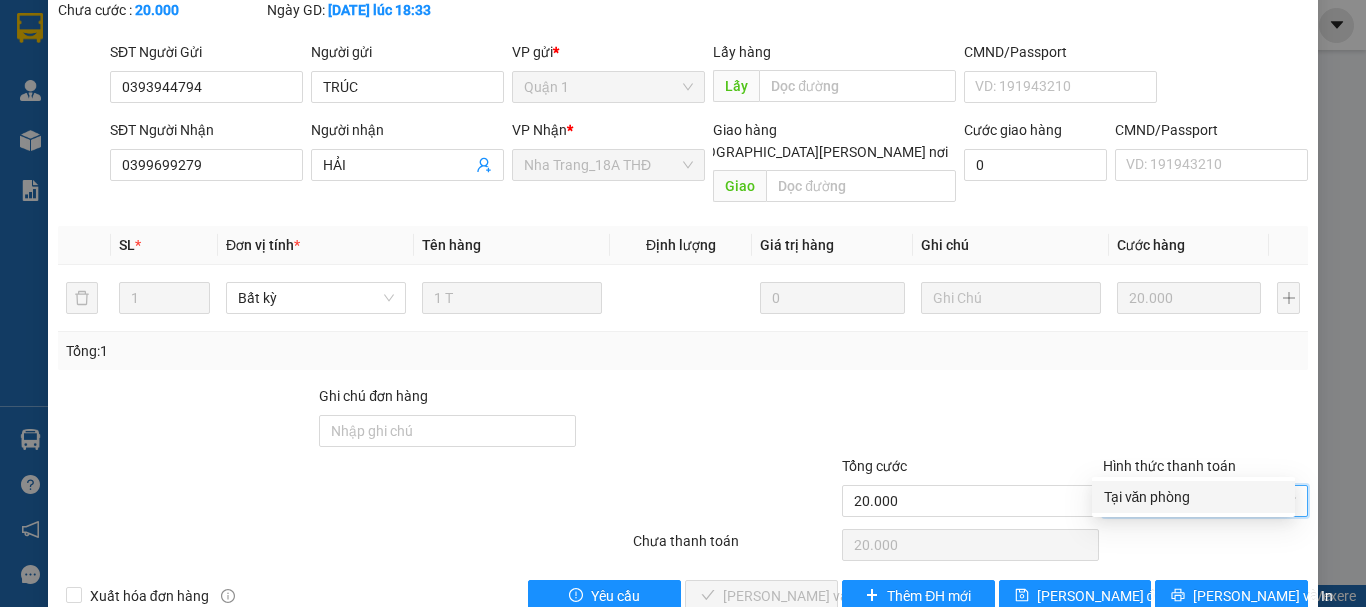drag, startPoint x: 1195, startPoint y: 486, endPoint x: 954, endPoint y: 539, distance: 246.75899 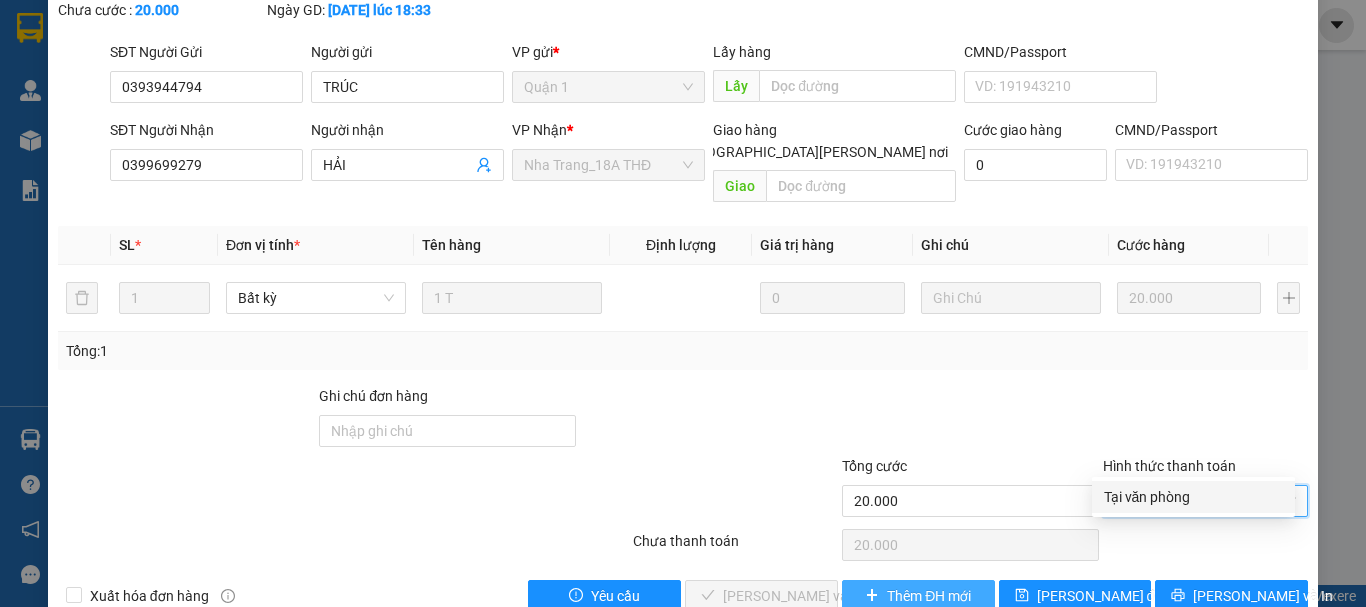 type on "0" 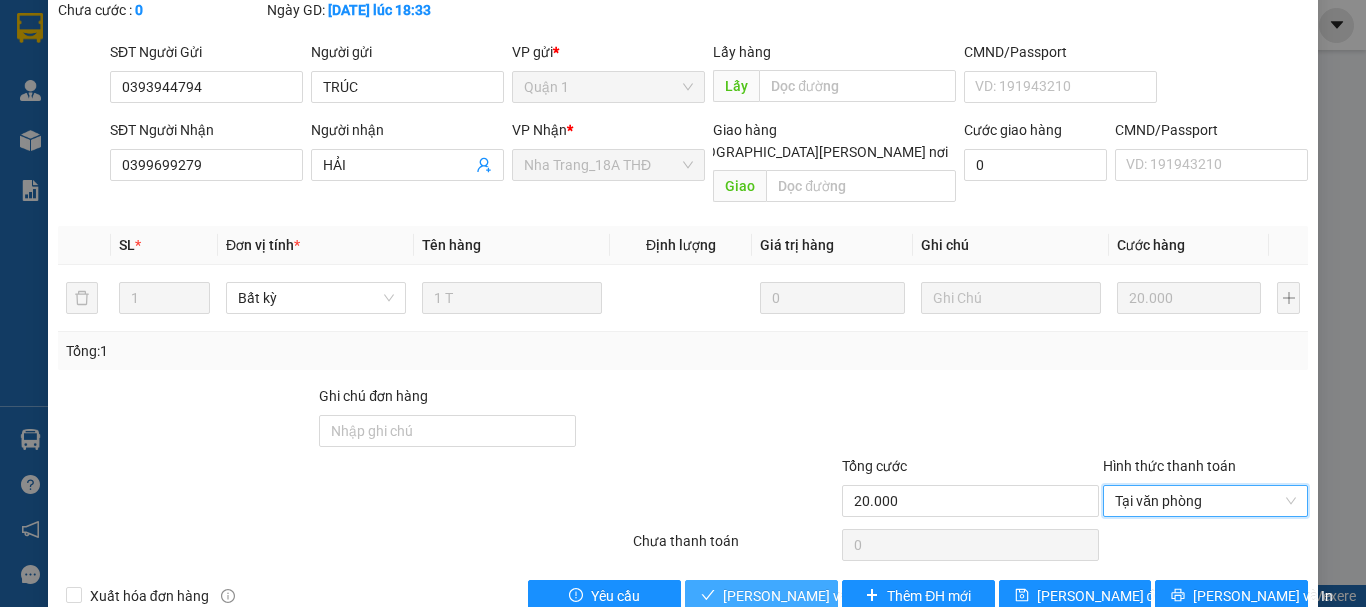 click on "[PERSON_NAME] và Giao hàng" at bounding box center [858, 596] 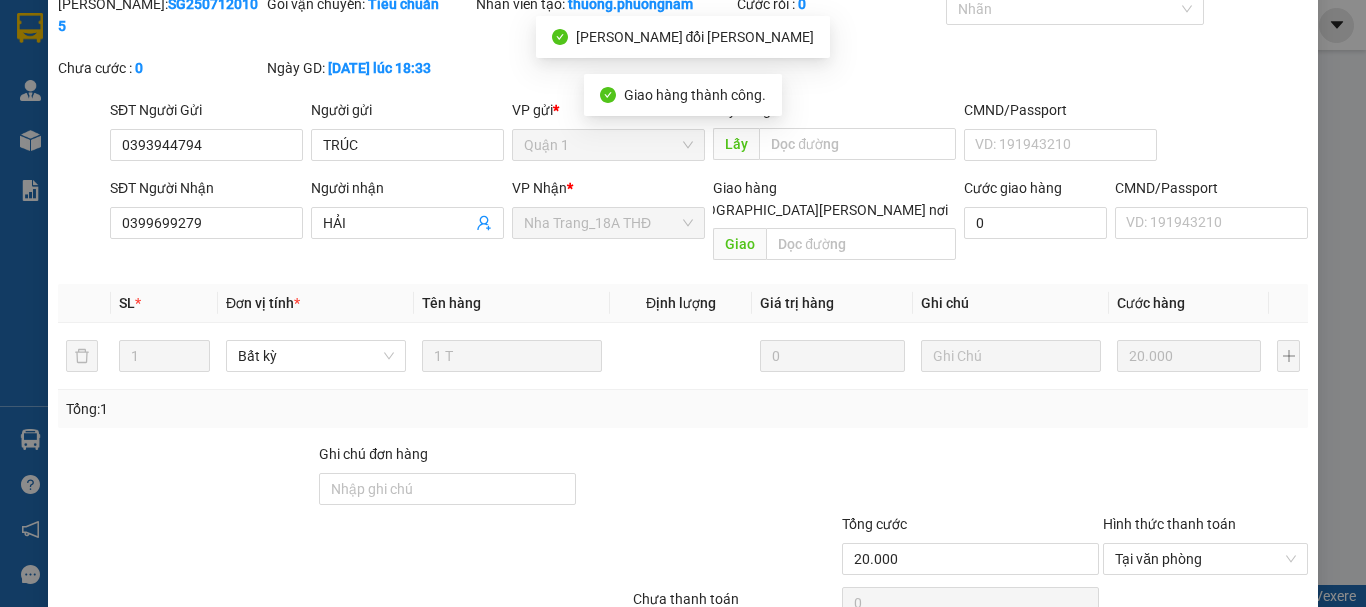 scroll, scrollTop: 0, scrollLeft: 0, axis: both 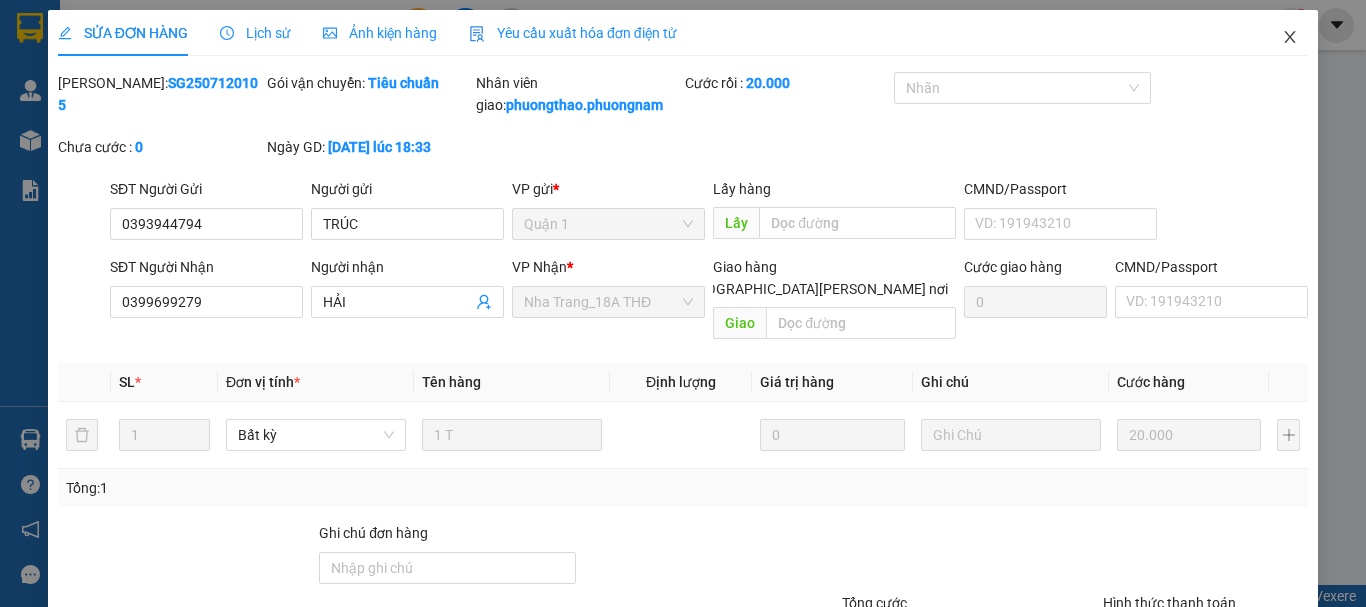 click 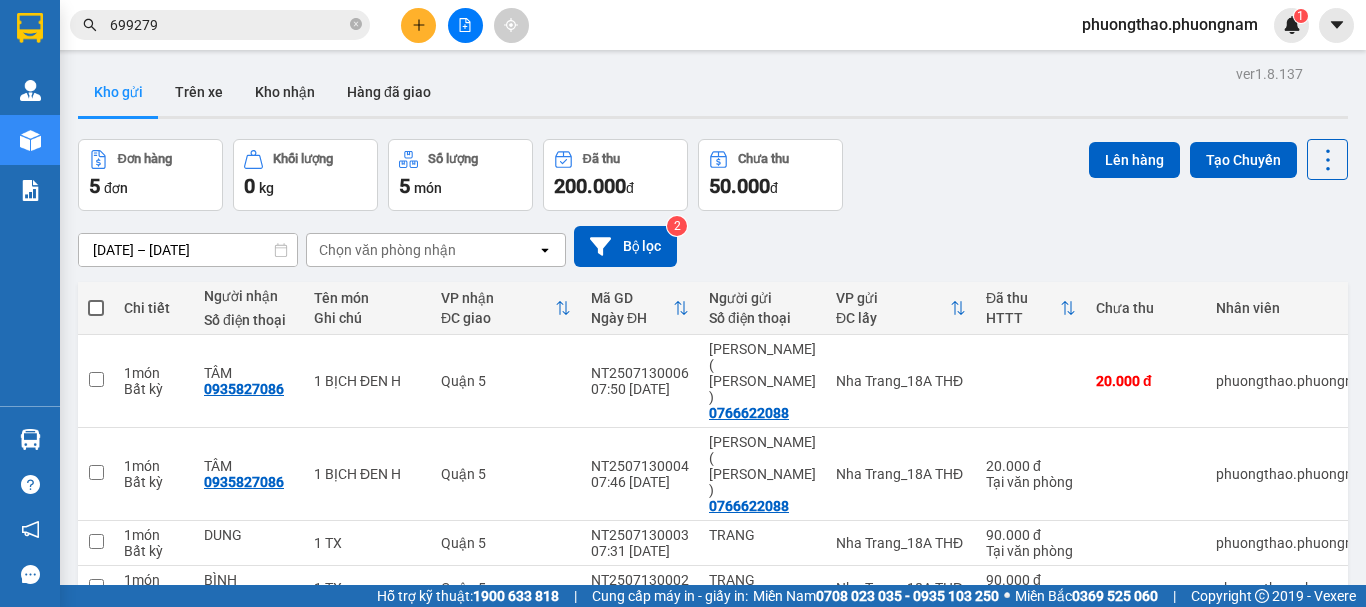 drag, startPoint x: 202, startPoint y: 23, endPoint x: 0, endPoint y: -121, distance: 248.07257 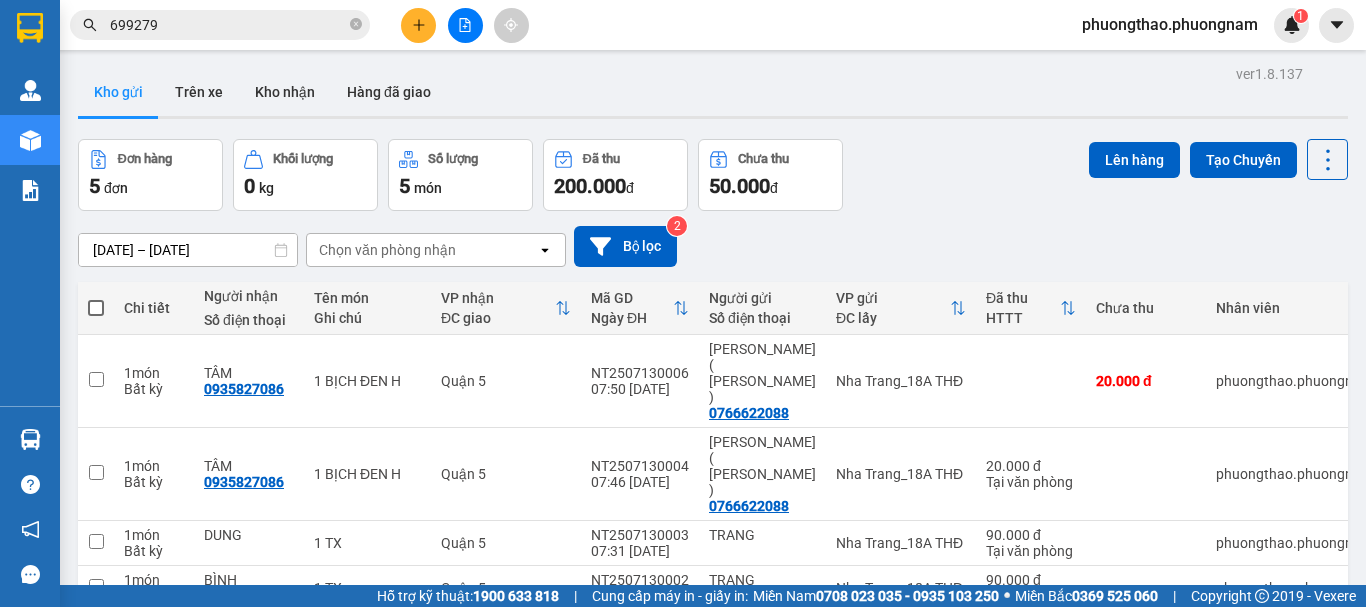 click on "Kết quả tìm kiếm ( 823 )  Bộ lọc  Mã ĐH Trạng thái Món hàng Tổng cước Chưa cước Nhãn Người gửi VP Gửi Người nhận VP Nhận SG2507120105 18:33 - 12/07 VP Nhận   05:02 - 13/07 1 T SL:  1 20.000 20.000 0393944794 TRÚC Quận 1 0399 699279 HẢI Nha Trang_18A THĐ SG2507110129 20:12 - 11/07 VP Nhận   05:02 - 12/07 3 T SL:  1 120.000 120.000 0393944794 TRÚC Quận 1 0399 699279 HẢI Ngã 3 Ngoài SG2507100138 20:47 - 10/07 VP Nhận   05:01 - 11/07 2 T SL:  1 80.000 80.000 0393944794 TRÚC Quận 1 0399 699279 HẢI Ngã 3 Ngoài SG2507100118 19:38 - 10/07 VP Nhận   05:01 - 11/07 4 TG+3 CAN SL:  1 210.000 210.000 0393944794 TRÚC Quận 1 0399 699279 HẢI Ngã 3 Ngoài SG2507090125 19:36 - 09/07 VP Nhận   05:03 - 10/07 2 TG +1 CAN SL:  1 90.000 90.000 0393944794 TRÚC Quận 1 0399 699279 HẢI Ngã 3 Ngoài SG2507080018 11:45 - 08/07 VP Nhận   05:04 - 09/07 54T SL:  1 2.150.000 2.150.000 0393944794 TRÚC Quận 1 0399 699279 HẢI Ngã 3 Ngoài SG2507070142" at bounding box center [683, 303] 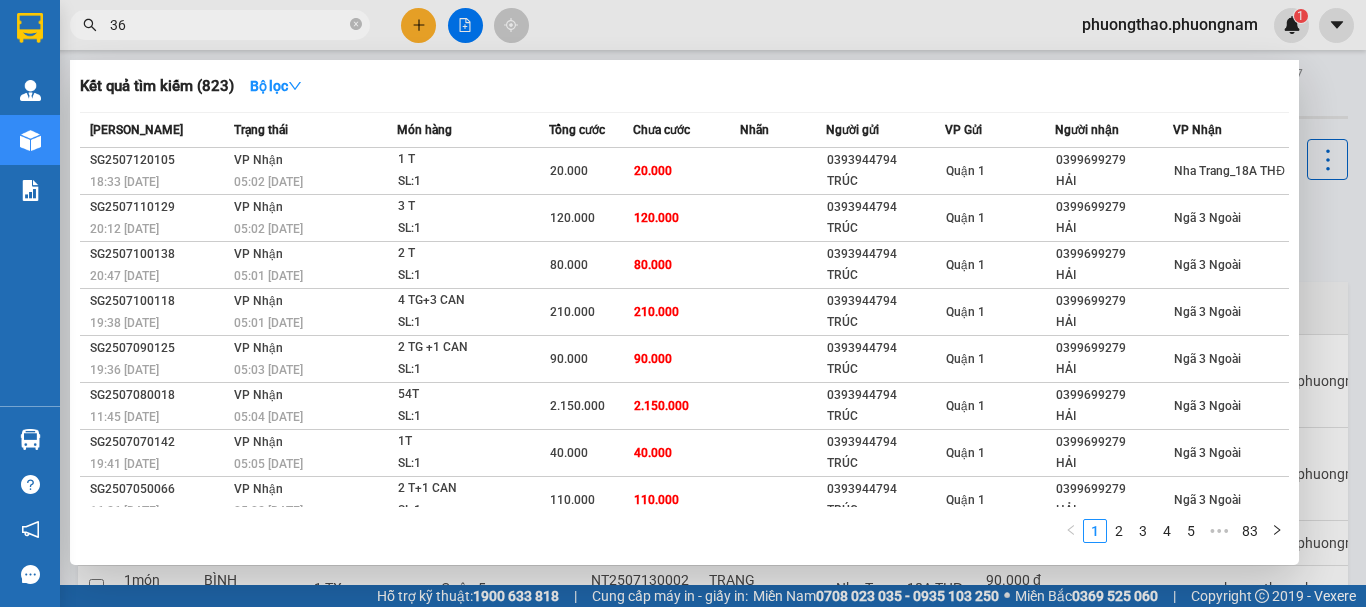 type on "361" 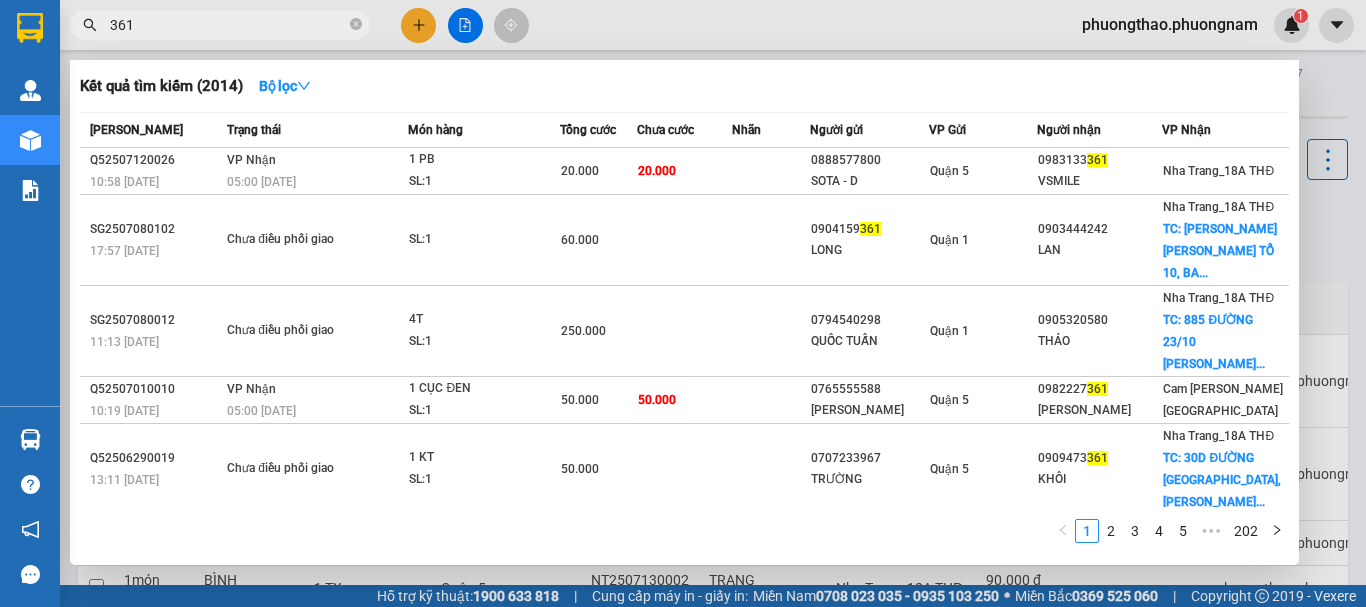 click on "361" at bounding box center [228, 25] 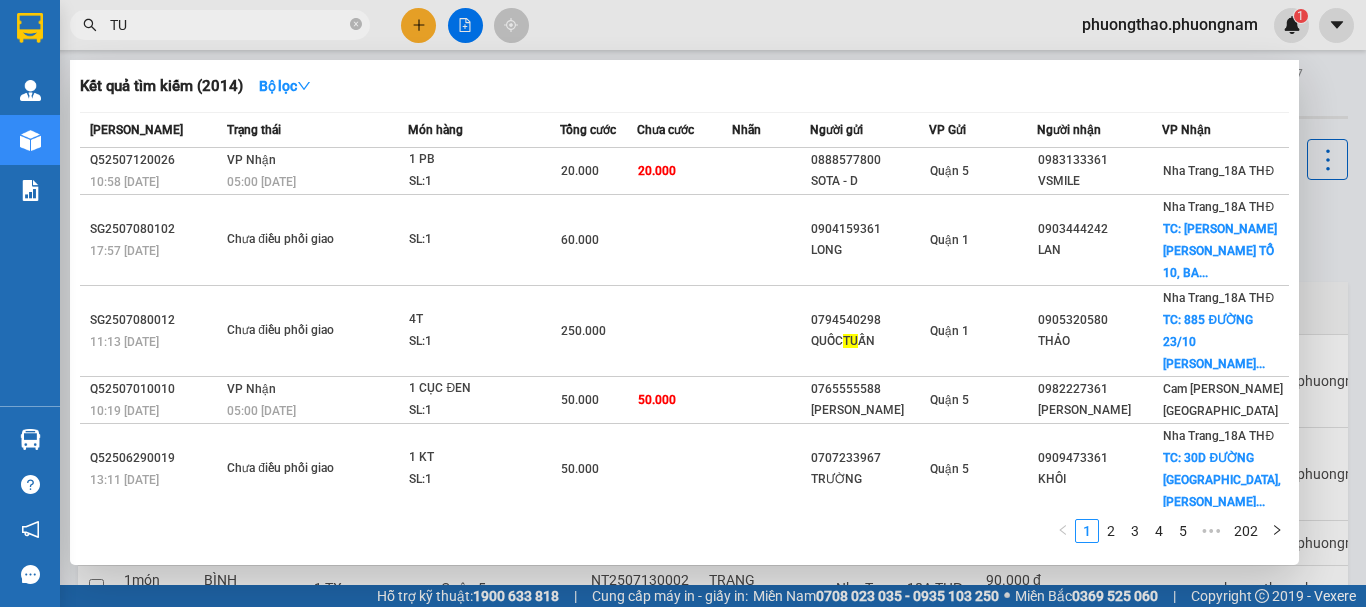 type on "T" 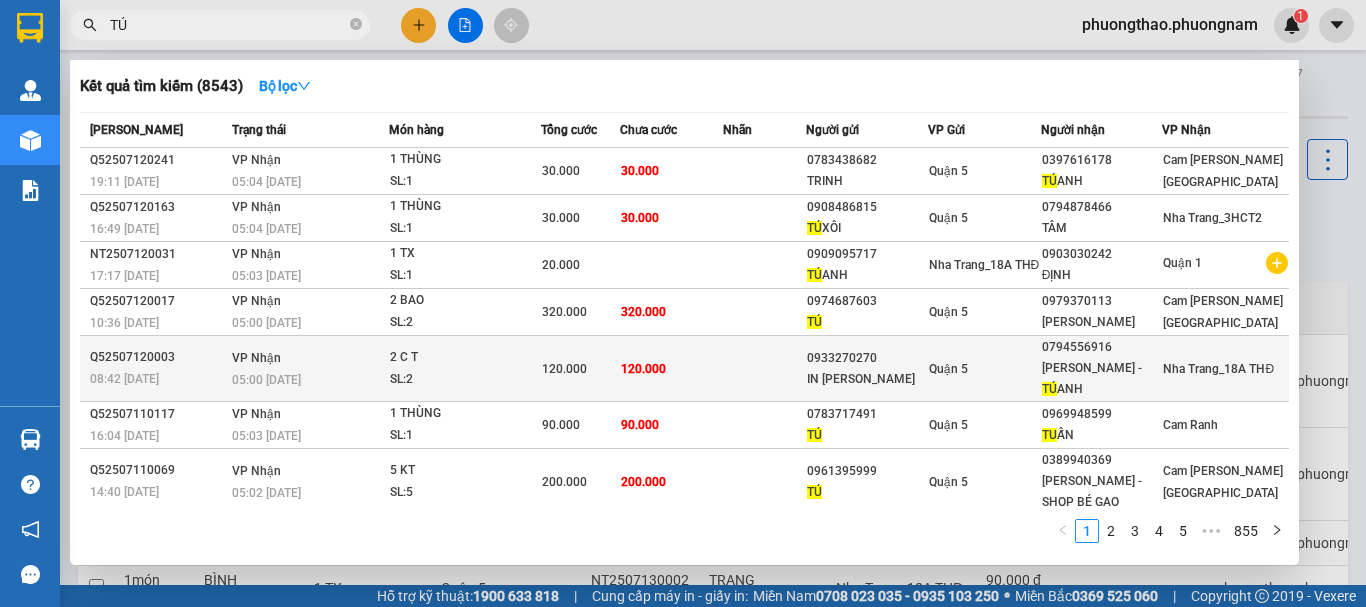 type on "TÚ" 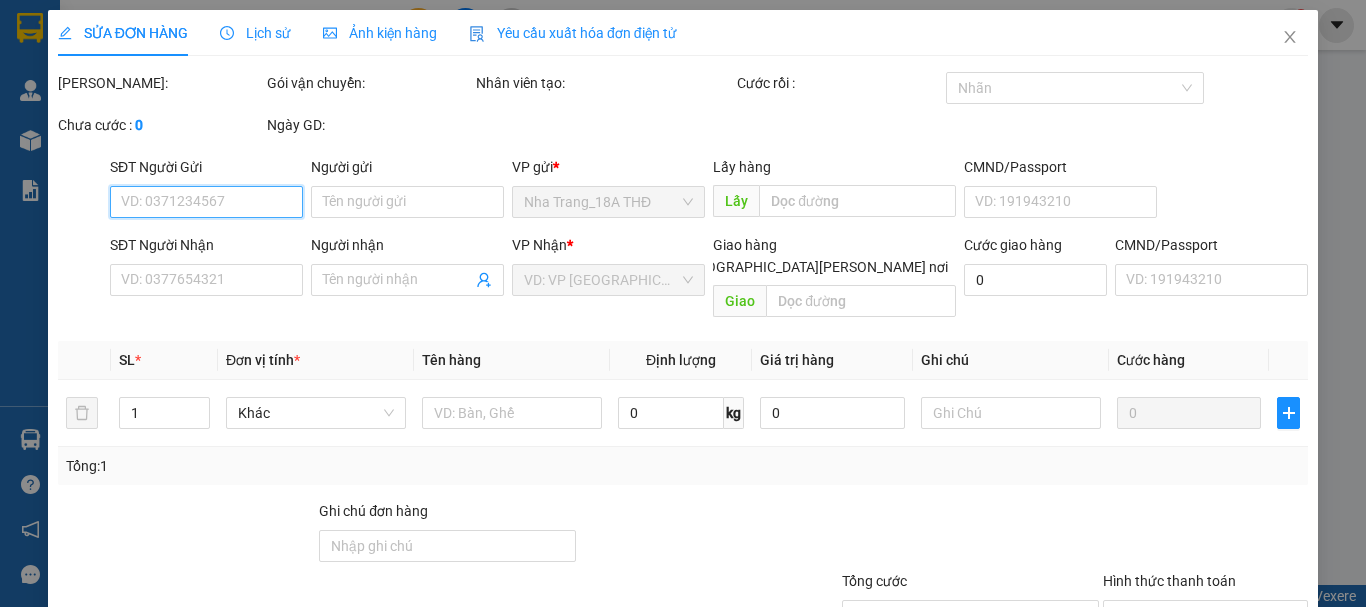 type on "0933270270" 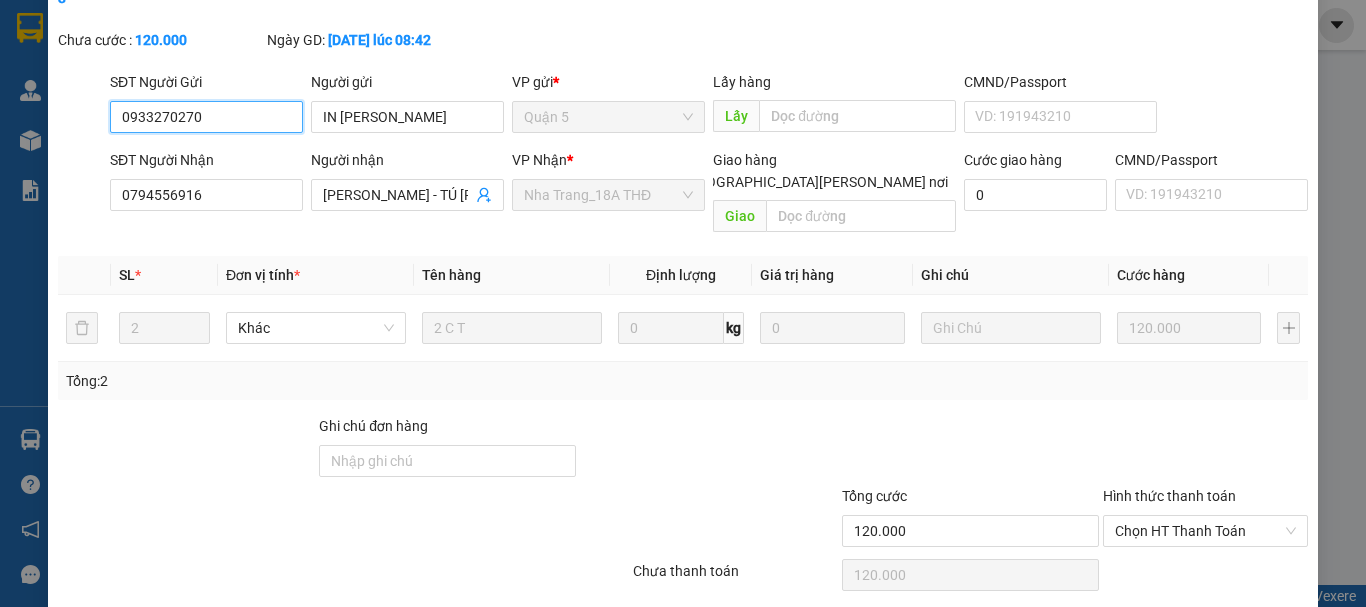 scroll, scrollTop: 137, scrollLeft: 0, axis: vertical 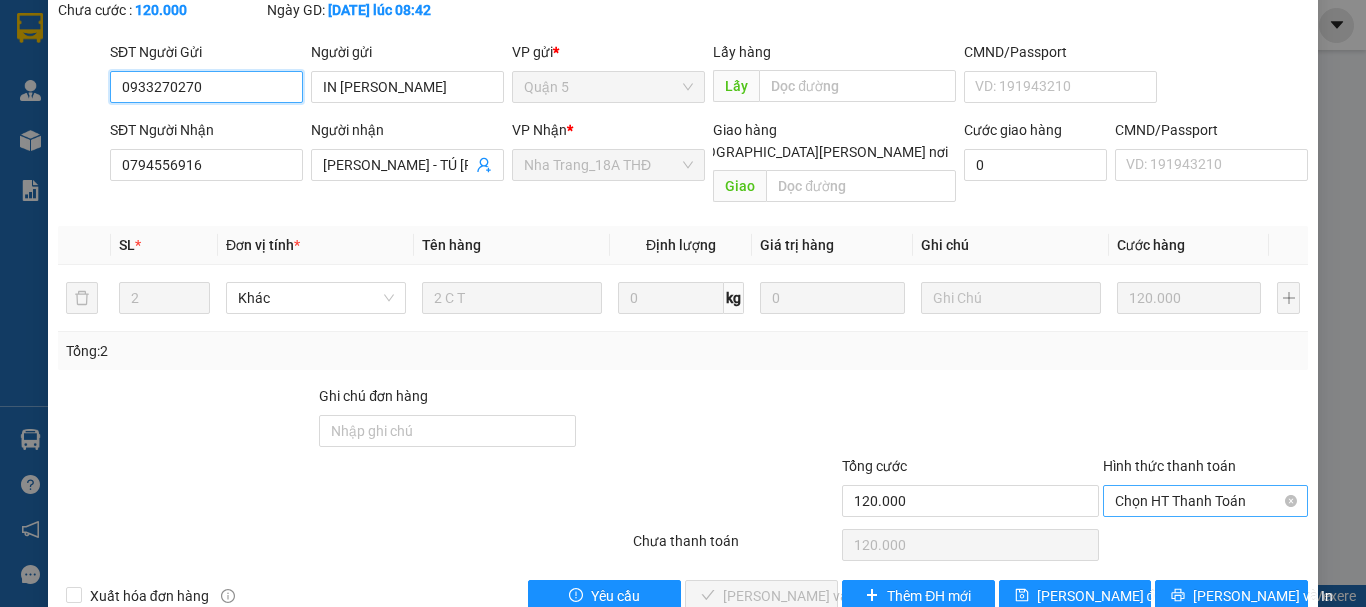click on "Chọn HT Thanh Toán" at bounding box center [1205, 501] 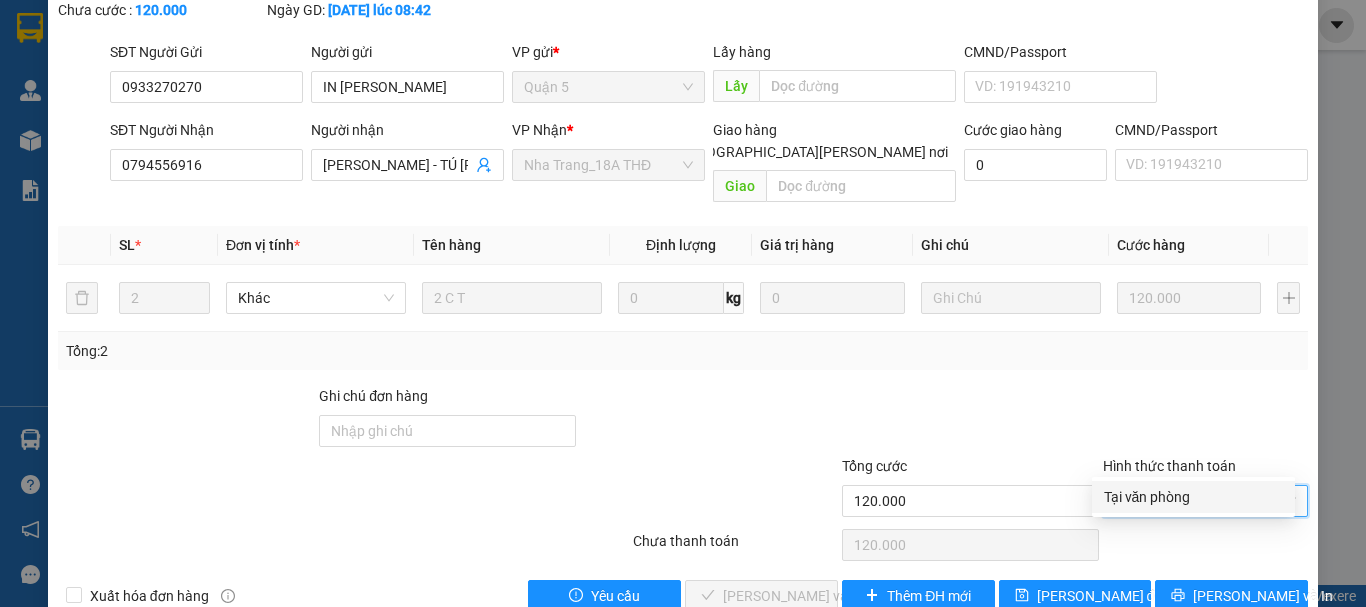 drag, startPoint x: 1110, startPoint y: 471, endPoint x: 1057, endPoint y: 513, distance: 67.62396 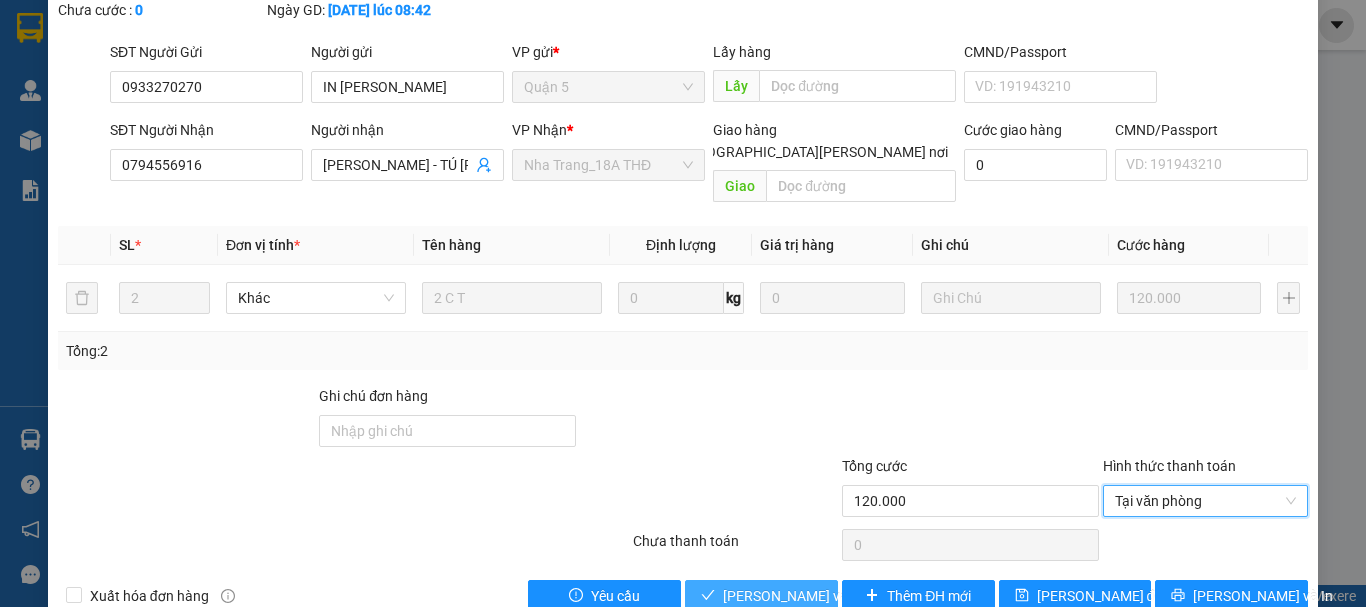 click on "[PERSON_NAME] và Giao hàng" at bounding box center [858, 596] 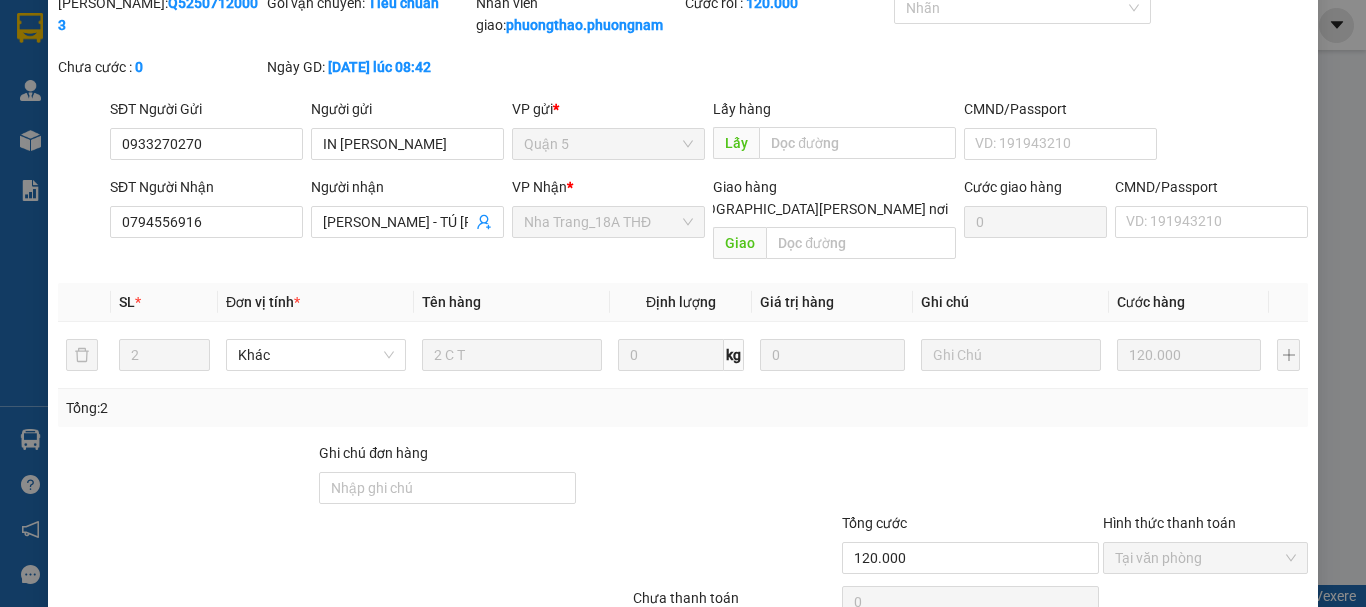 scroll, scrollTop: 0, scrollLeft: 0, axis: both 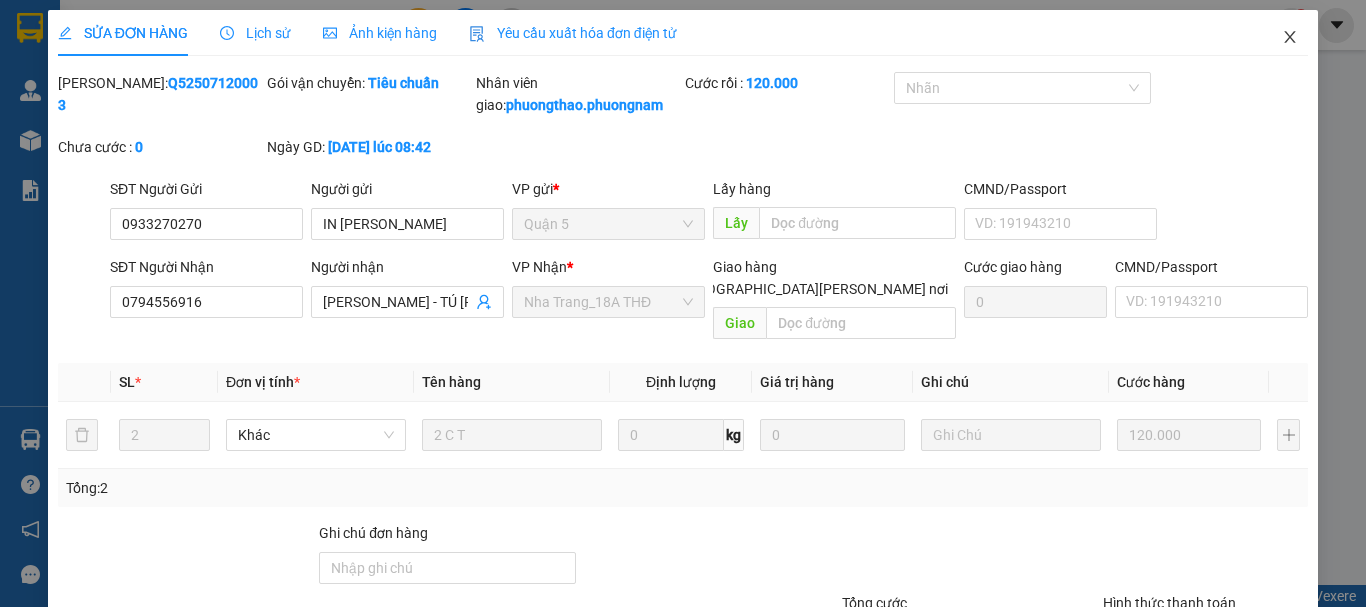 drag, startPoint x: 1272, startPoint y: 26, endPoint x: 78, endPoint y: 23, distance: 1194.0038 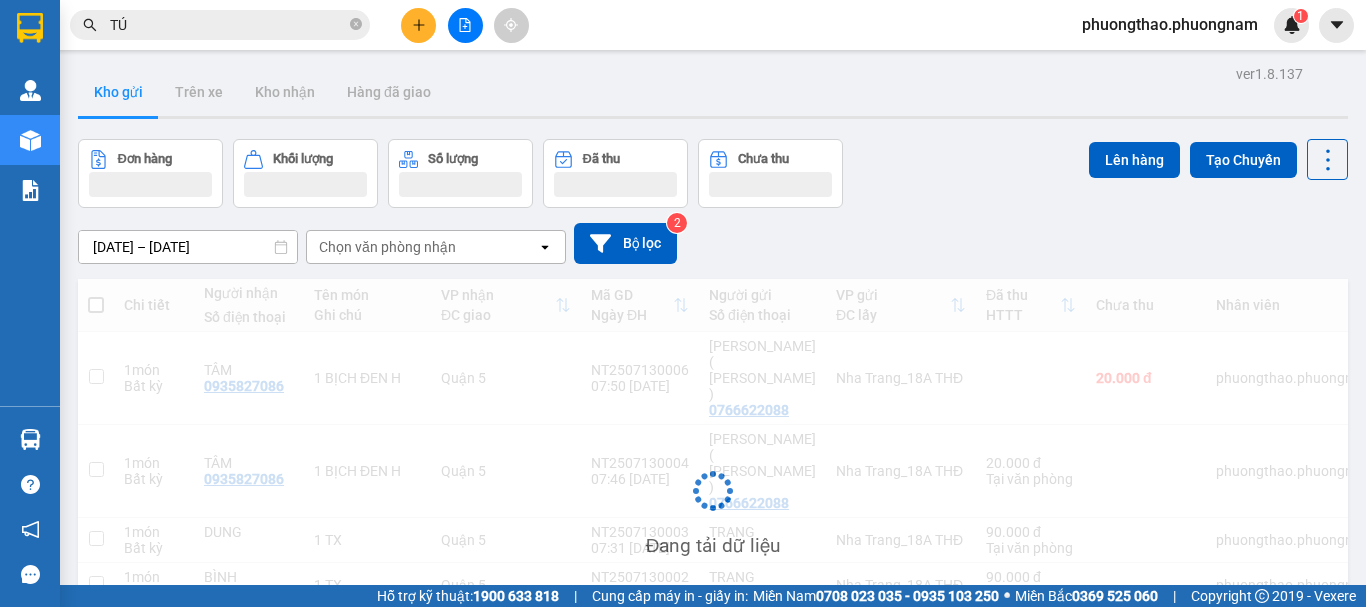 drag, startPoint x: 194, startPoint y: 23, endPoint x: 0, endPoint y: -15, distance: 197.68661 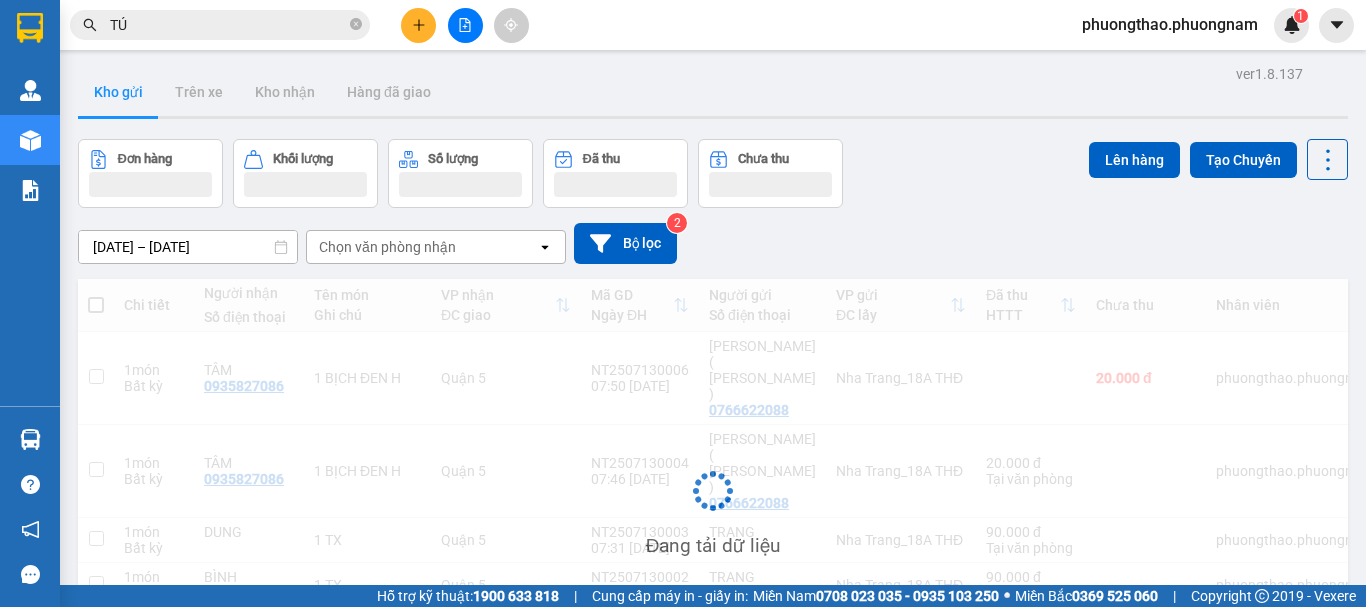 click on "Kết quả tìm kiếm ( 8543 )  Bộ lọc  Mã ĐH Trạng thái Món hàng Tổng cước Chưa cước Nhãn Người gửi VP Gửi Người nhận VP Nhận Q52507120241 19:11 - 12/07 VP Nhận   05:04 - 13/07 1 THÙNG SL:  1 30.000 30.000 0783438682 TRINH Quận 5 0397616178 TÚ  ANH Cam Thành Bắc Q52507120163 16:49 - 12/07 VP Nhận   05:04 - 13/07 1 THÙNG SL:  1 30.000 30.000 0908486815 TÚ  XÔI  Quận 5 0794878466 TÂM Nha Trang_3HCT2 NT2507120031 17:17 - 12/07 VP Nhận   05:03 - 13/07 1 TX SL:  1 20.000 0909095717 TÚ  ANH Nha Trang_18A THĐ 0903030242 ĐỊNH Quận 1 Q52507120017 10:36 - 12/07 VP Nhận   05:00 - 13/07 2 BAO SL:  2 320.000 320.000 0974687603 TÚ Quận 5 0979370113 NGUYỆT ÁNH Cam Thành Bắc Q52507120003 08:42 - 12/07 VP Nhận   05:00 - 13/07 2 C T SL:  2 120.000 120.000 0933270270 IN TÂN PHÚ Quận 5 0794556916 PHƯƠNG THỊNH -  TÚ  ANH Nha Trang_18A THĐ Q52507110117 16:04 - 11/07 VP Nhận   05:03 - 12/07 1 THÙNG SL:  1 90.000 90.000 0783717491 TÚ Quận 5" at bounding box center (683, 303) 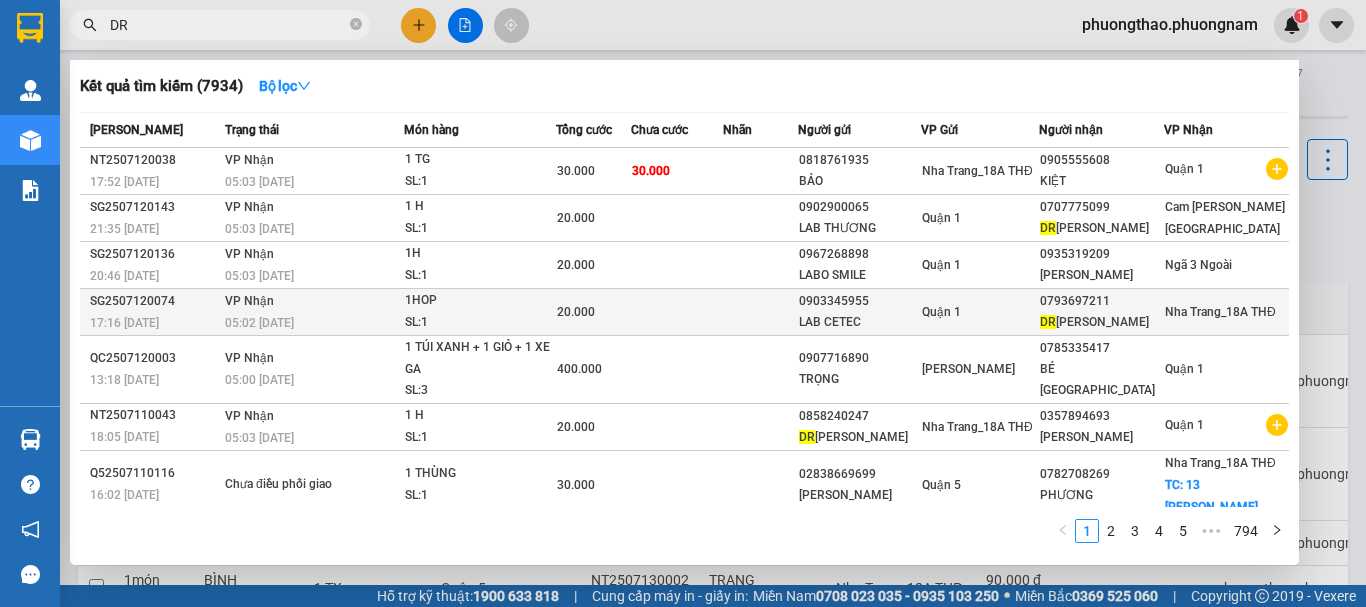 type on "DR" 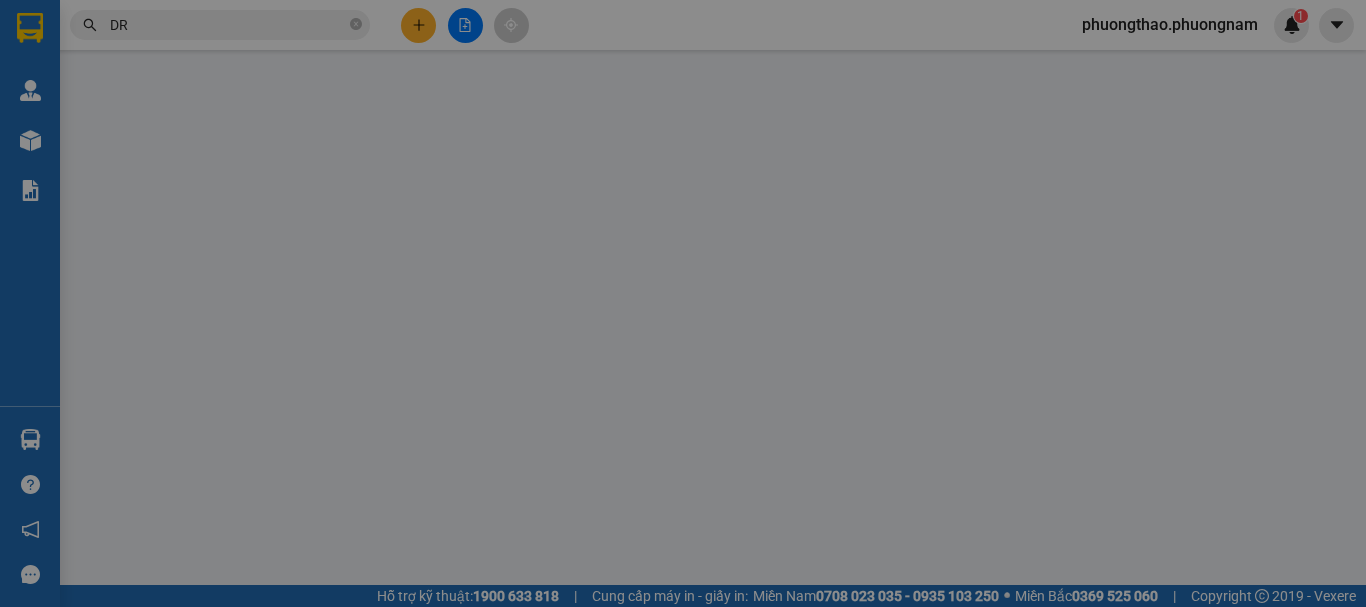 type on "0903345955" 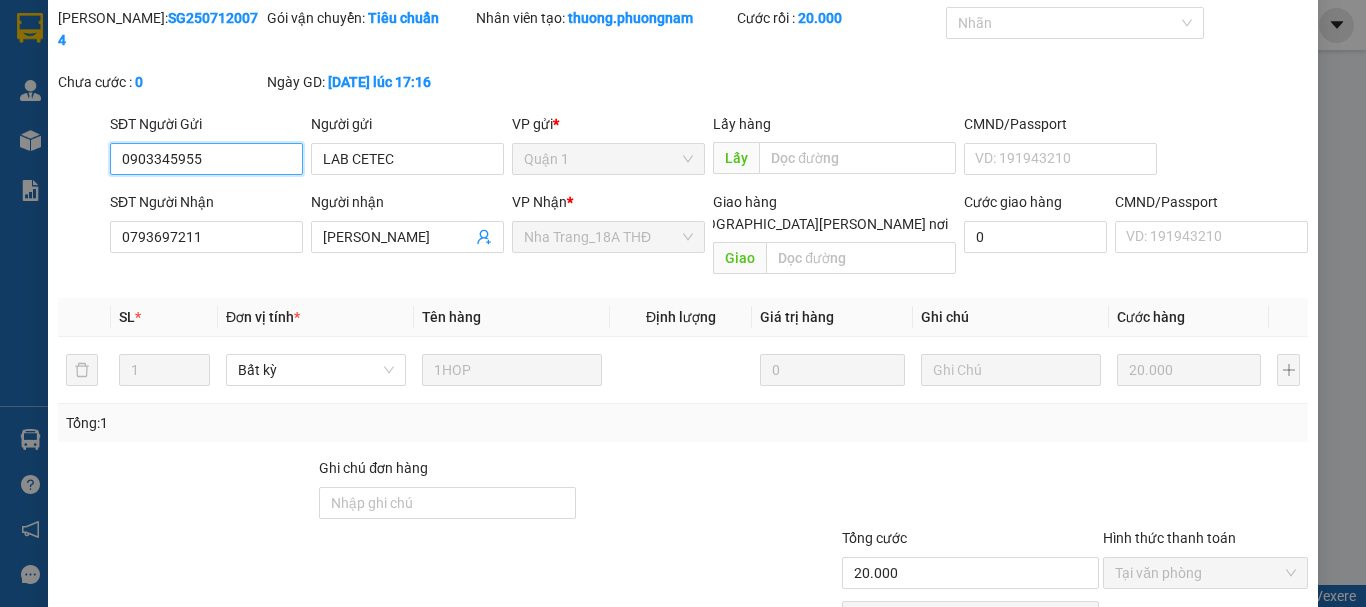 scroll, scrollTop: 137, scrollLeft: 0, axis: vertical 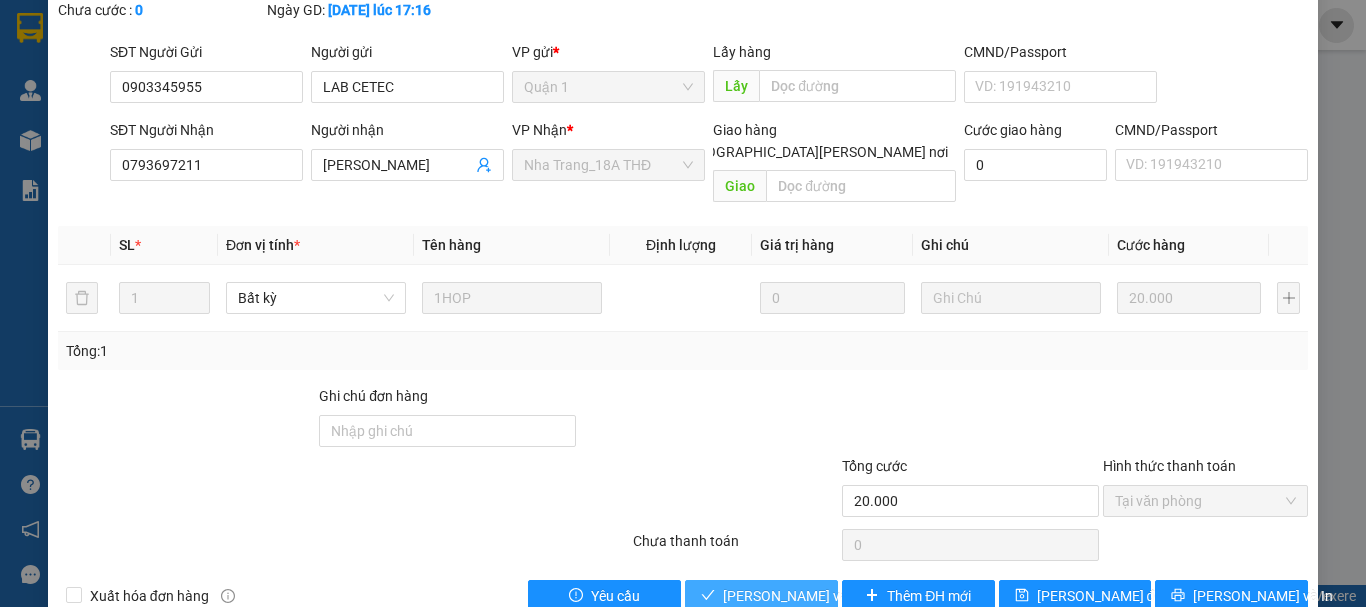 click on "[PERSON_NAME] và Giao hàng" at bounding box center [858, 596] 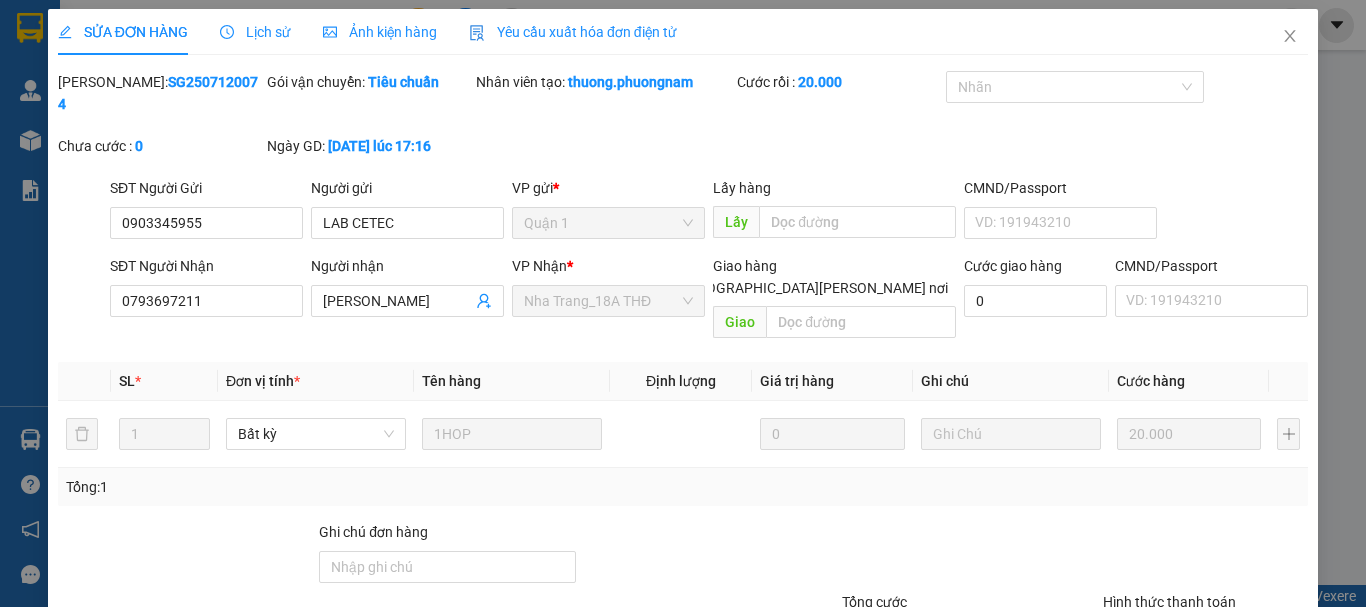 scroll, scrollTop: 0, scrollLeft: 0, axis: both 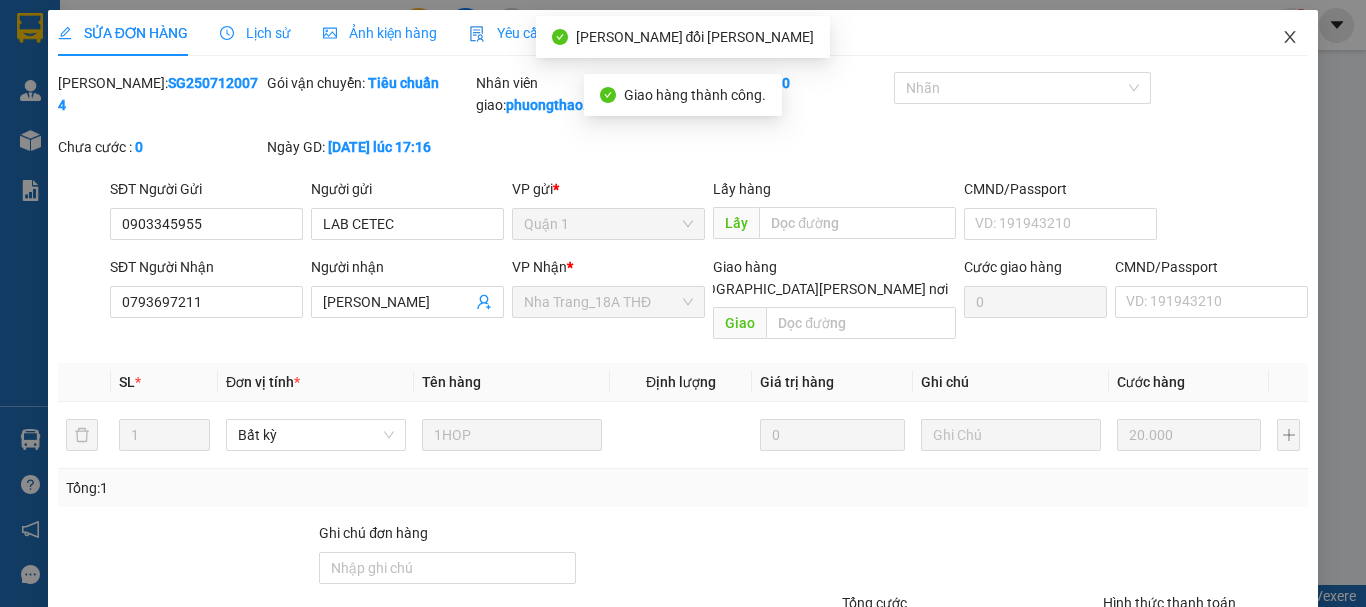click at bounding box center [1290, 38] 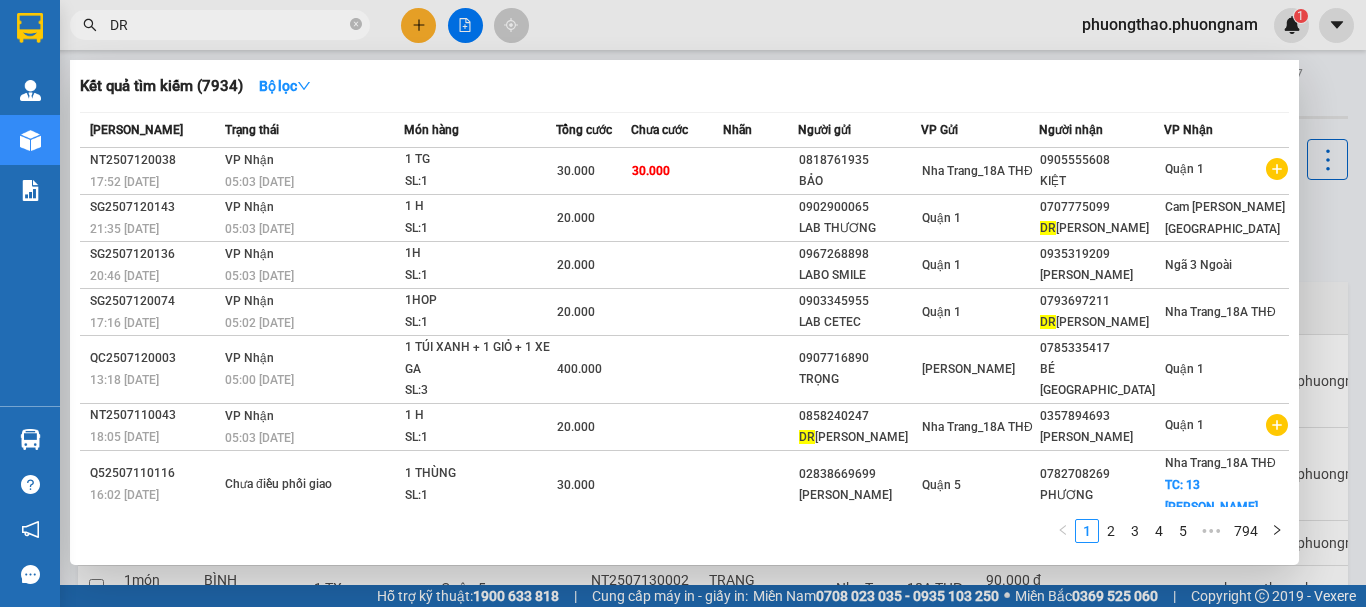 drag, startPoint x: 185, startPoint y: 17, endPoint x: 0, endPoint y: 17, distance: 185 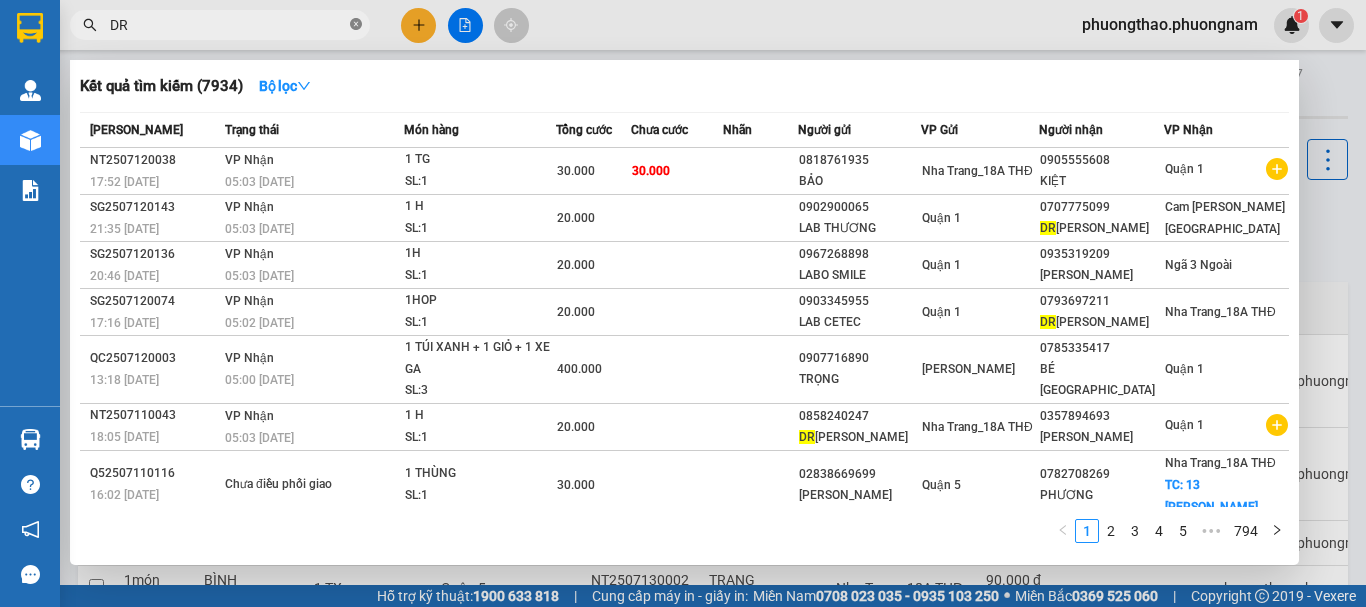 click 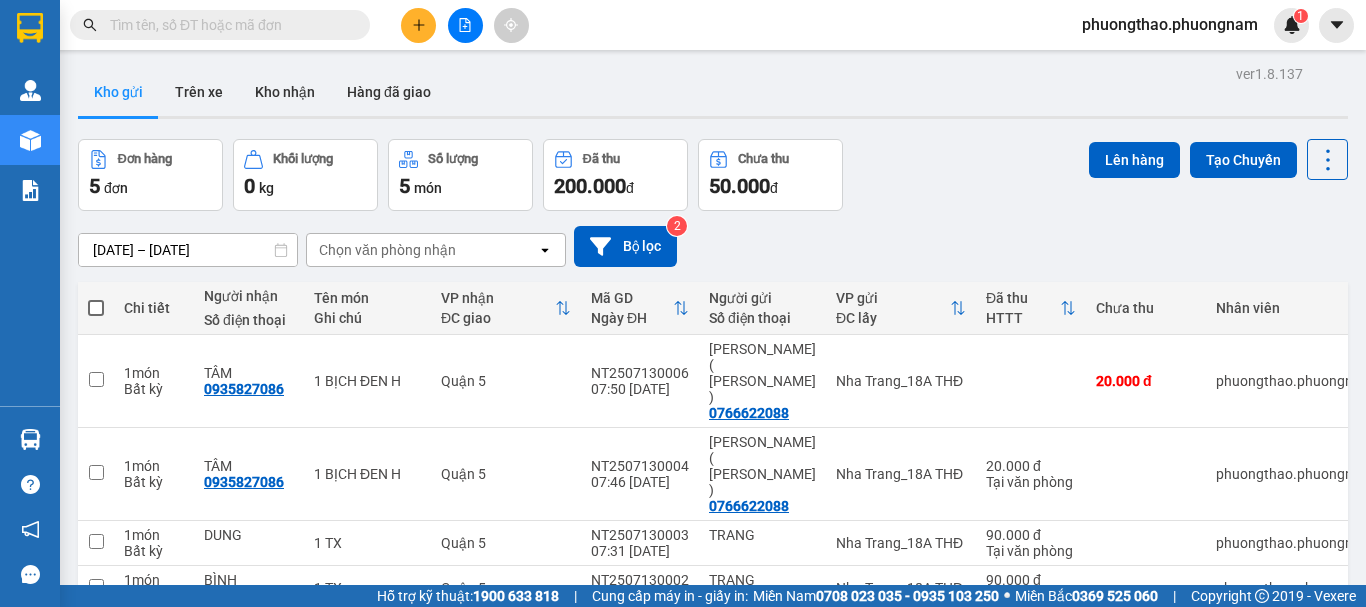 click at bounding box center [228, 25] 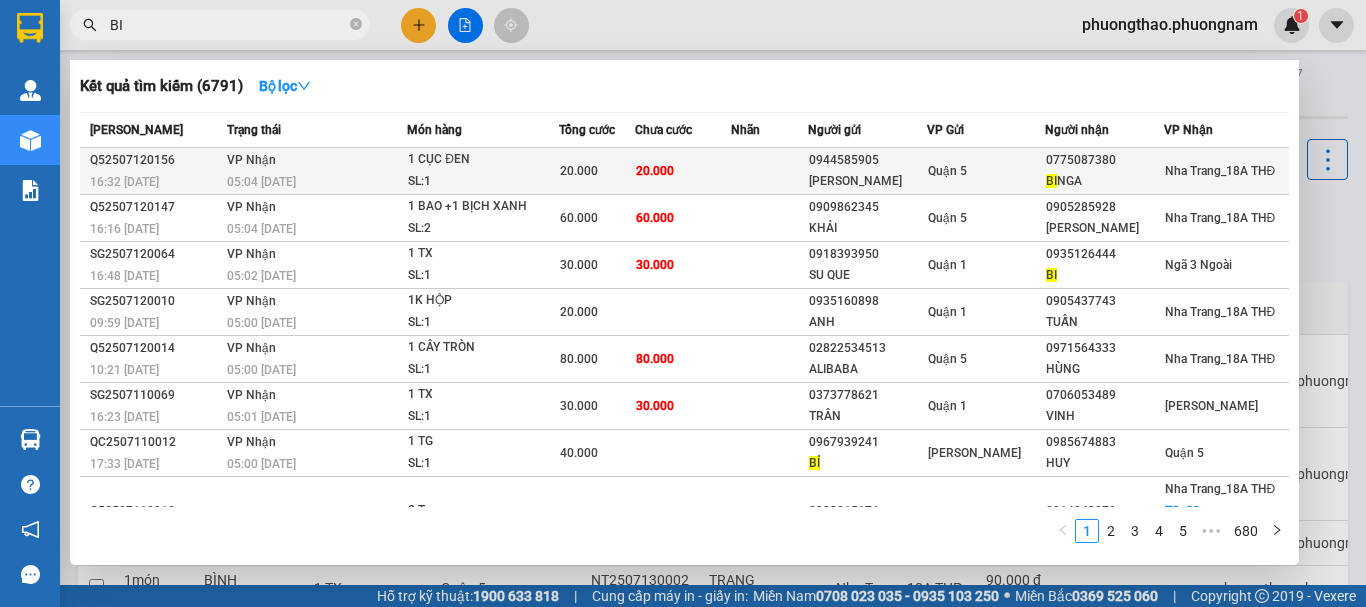 type on "BI" 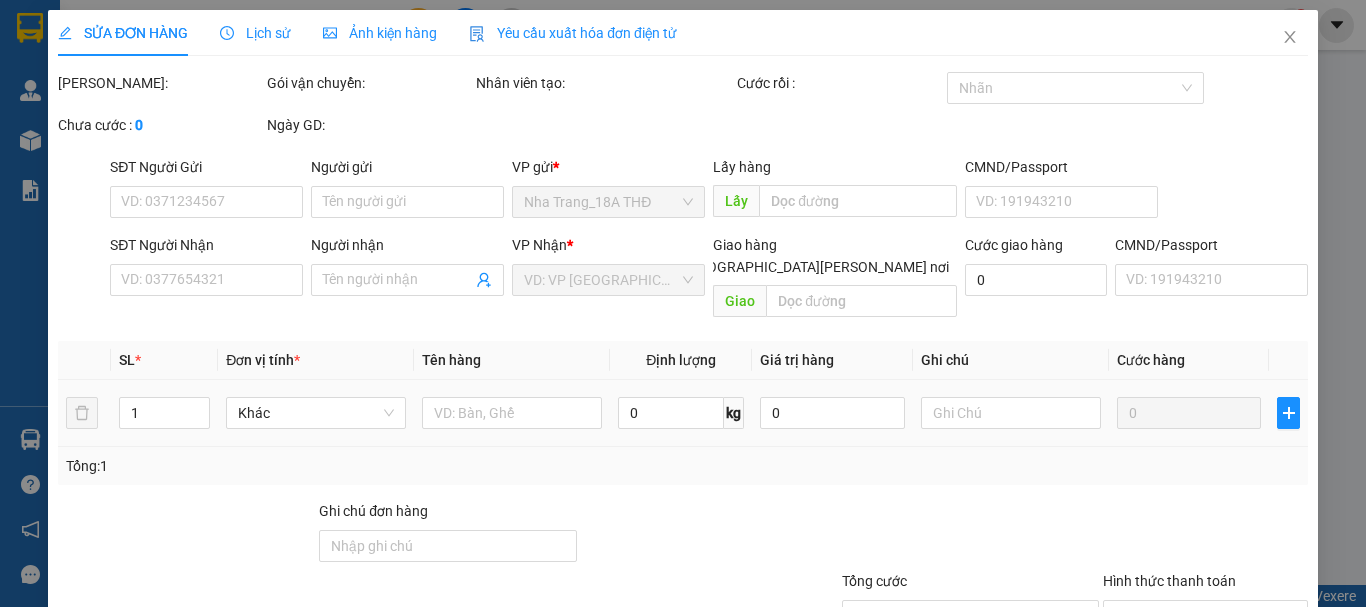 type on "0944585905" 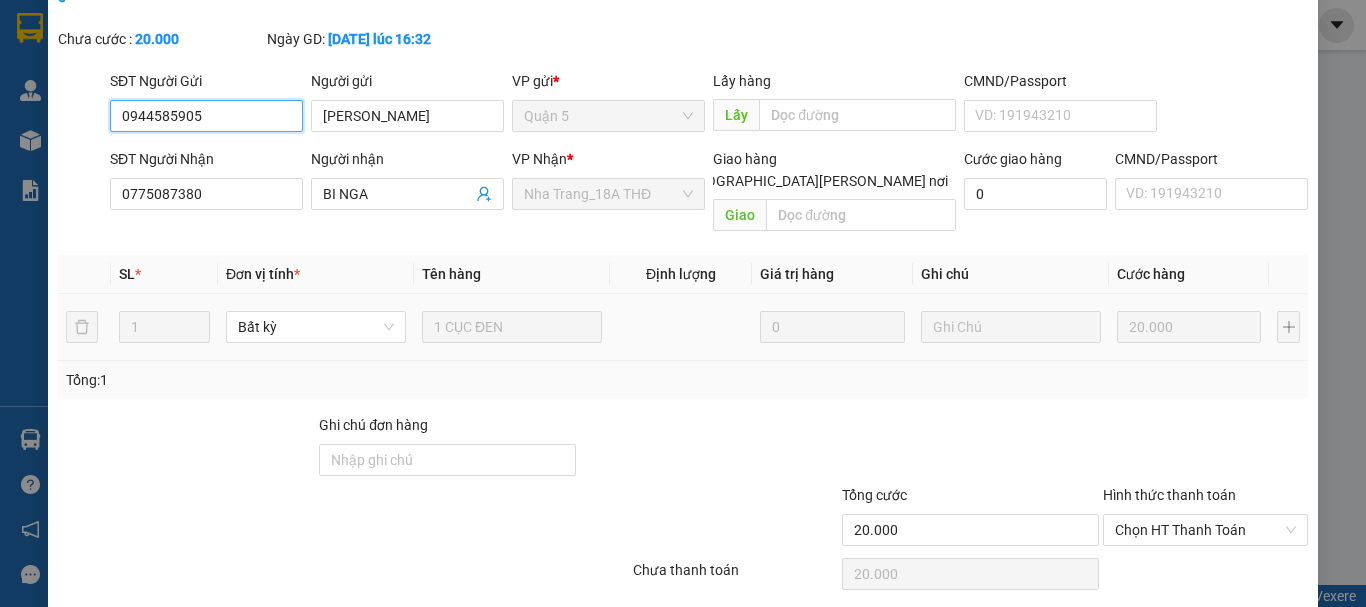 scroll, scrollTop: 137, scrollLeft: 0, axis: vertical 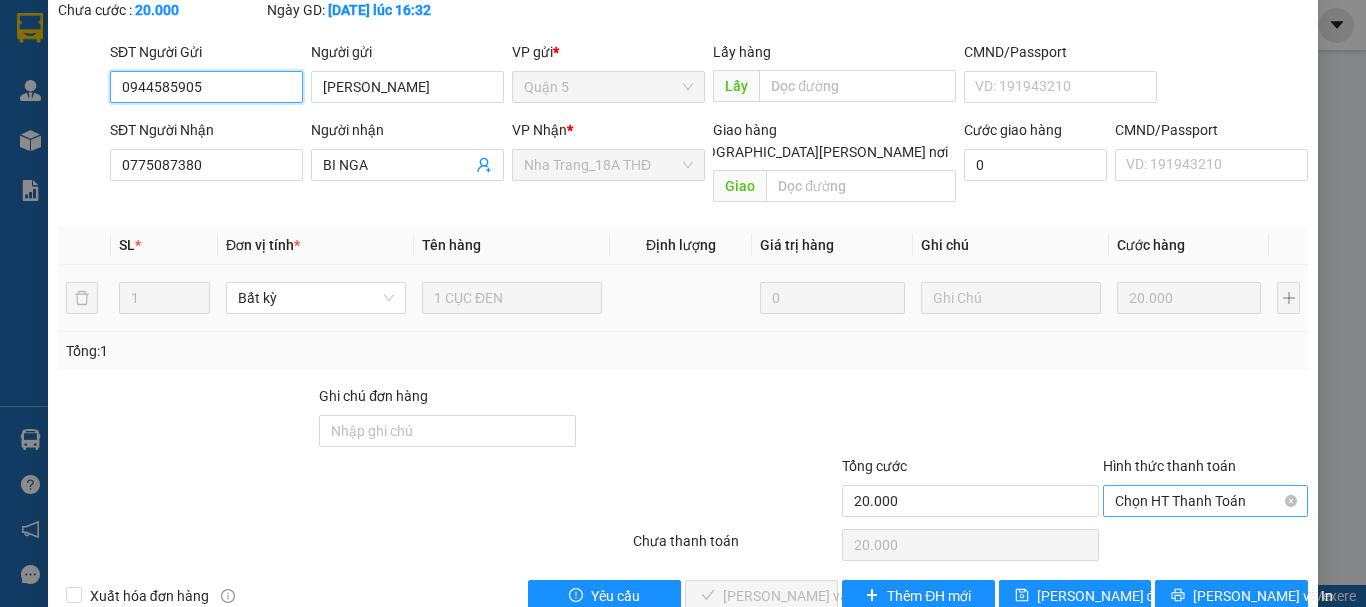 drag, startPoint x: 1174, startPoint y: 450, endPoint x: 1173, endPoint y: 464, distance: 14.035668 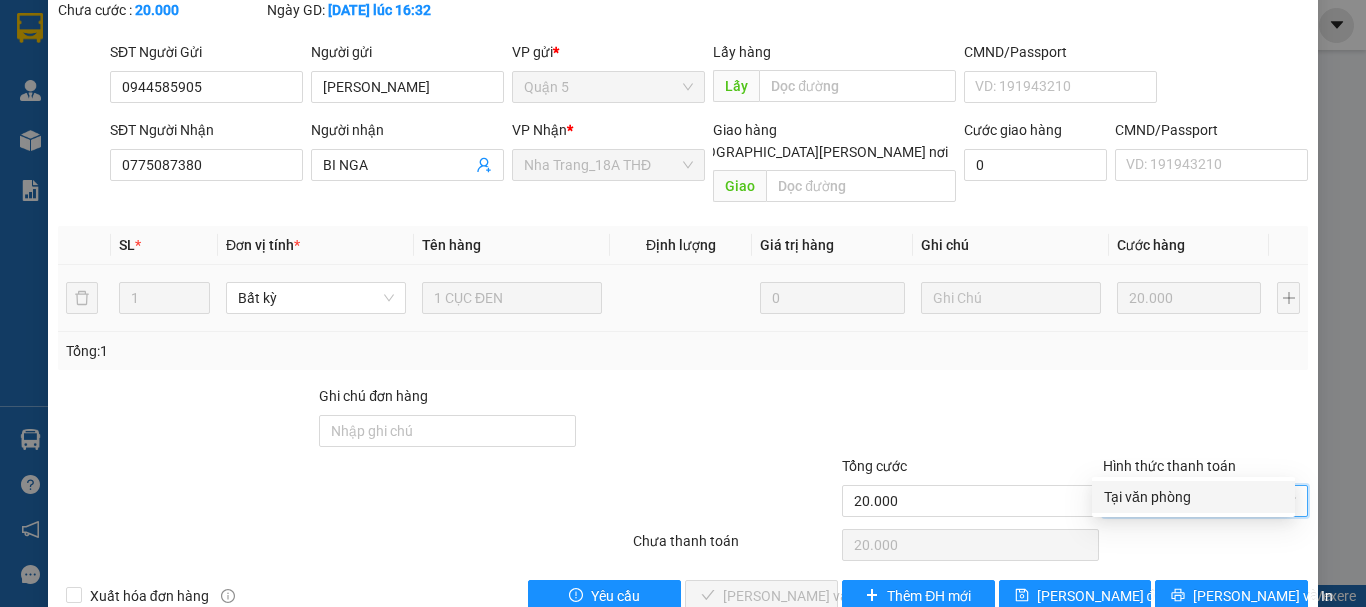 drag, startPoint x: 1170, startPoint y: 489, endPoint x: 919, endPoint y: 548, distance: 257.84103 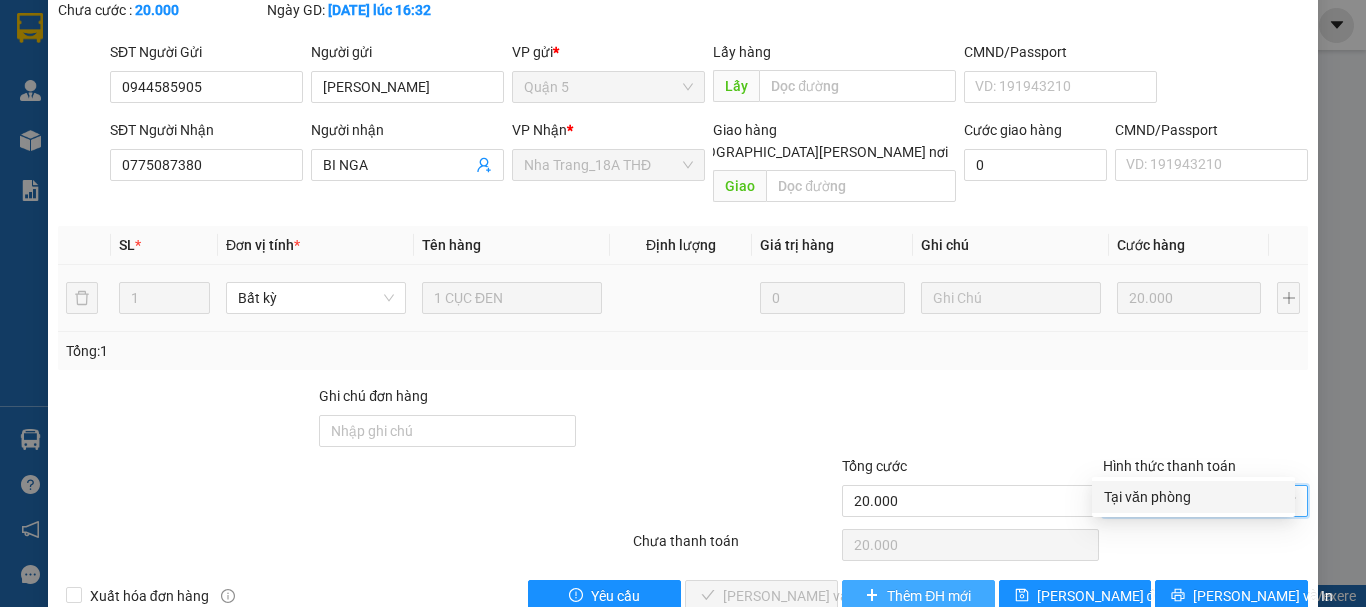 type on "0" 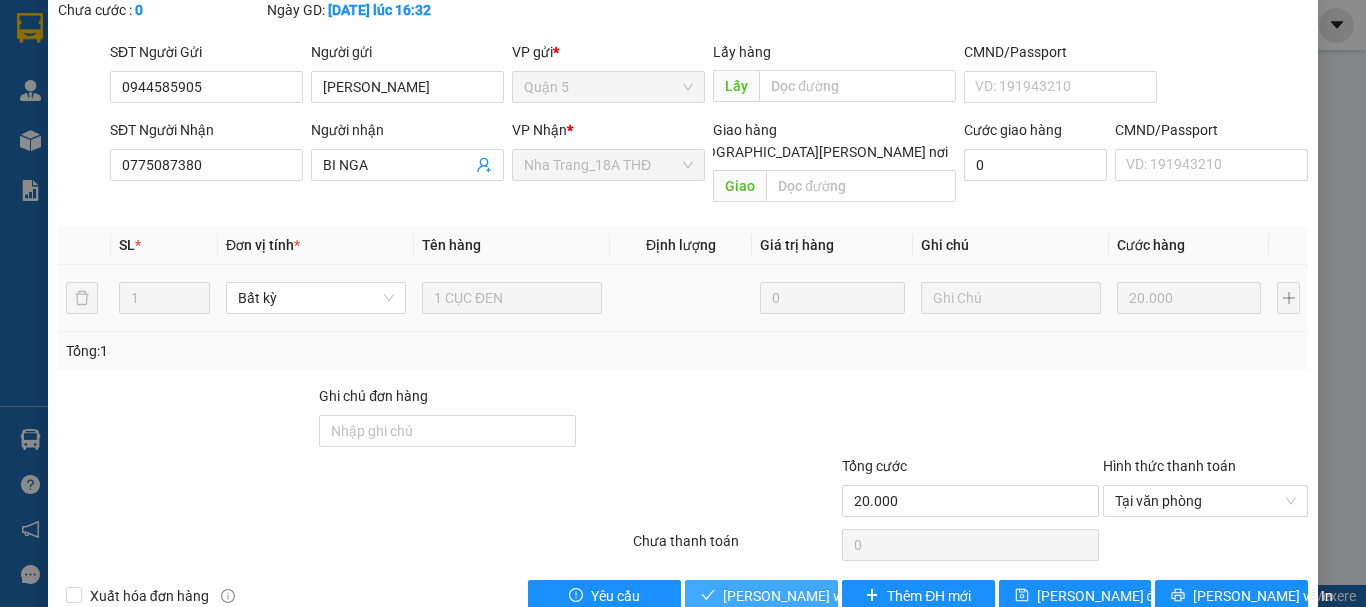 drag, startPoint x: 799, startPoint y: 547, endPoint x: 841, endPoint y: 504, distance: 60.108234 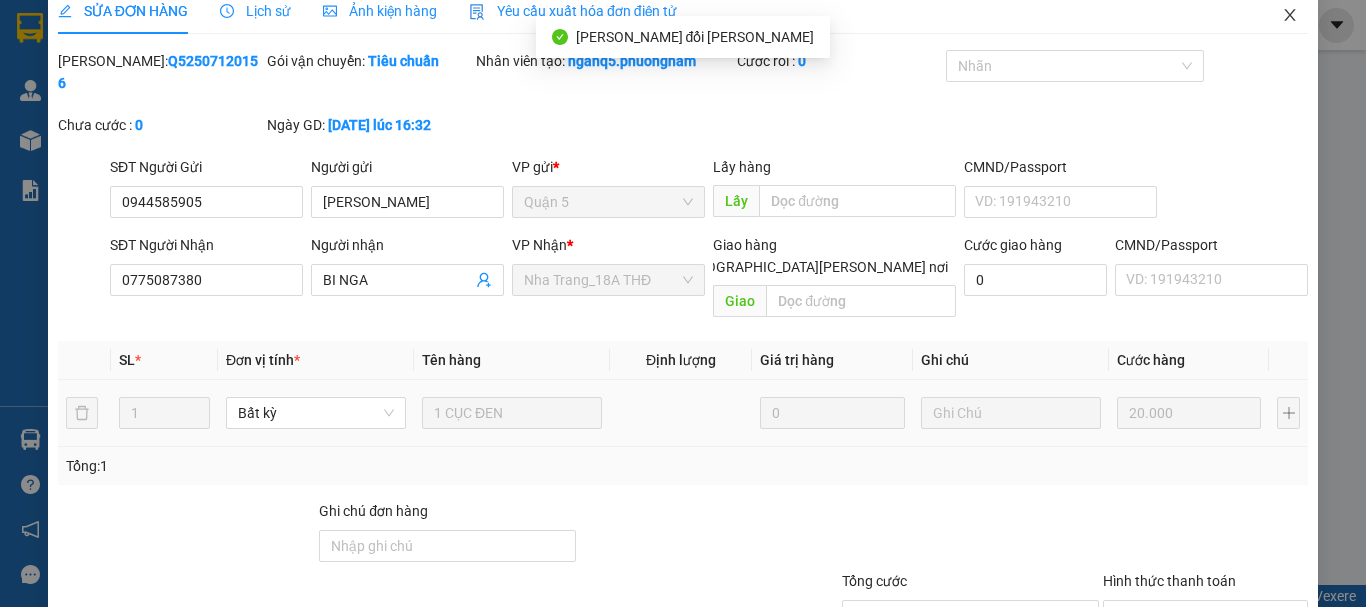 scroll, scrollTop: 0, scrollLeft: 0, axis: both 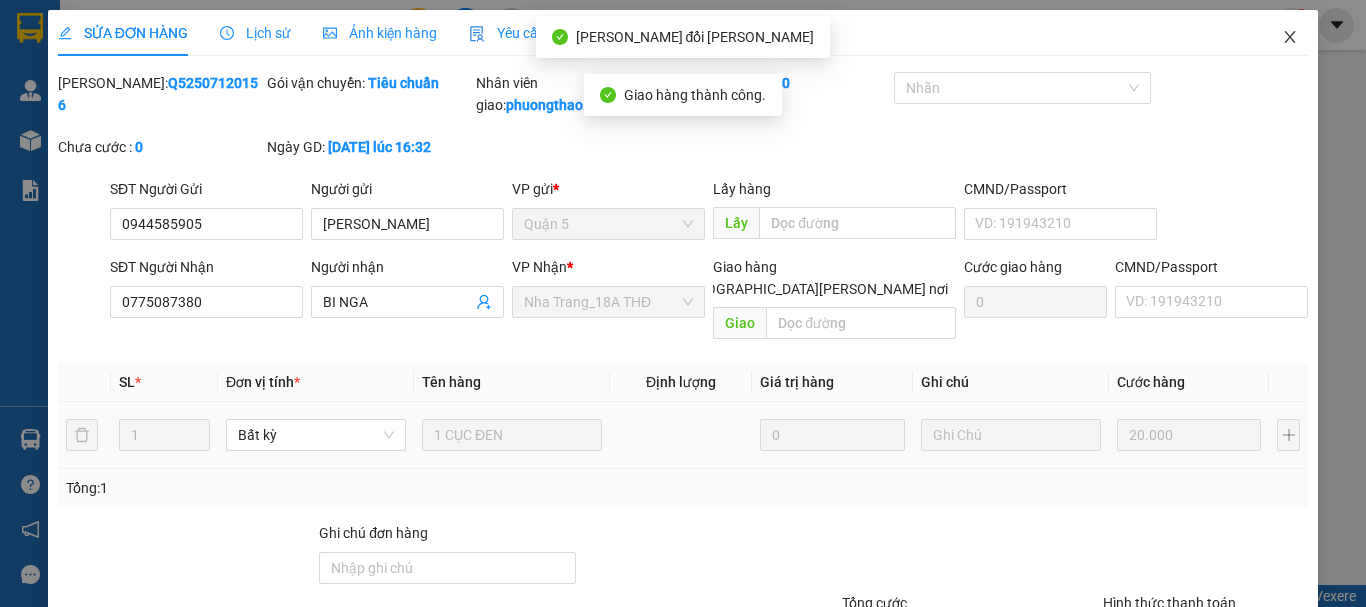 click at bounding box center (1290, 38) 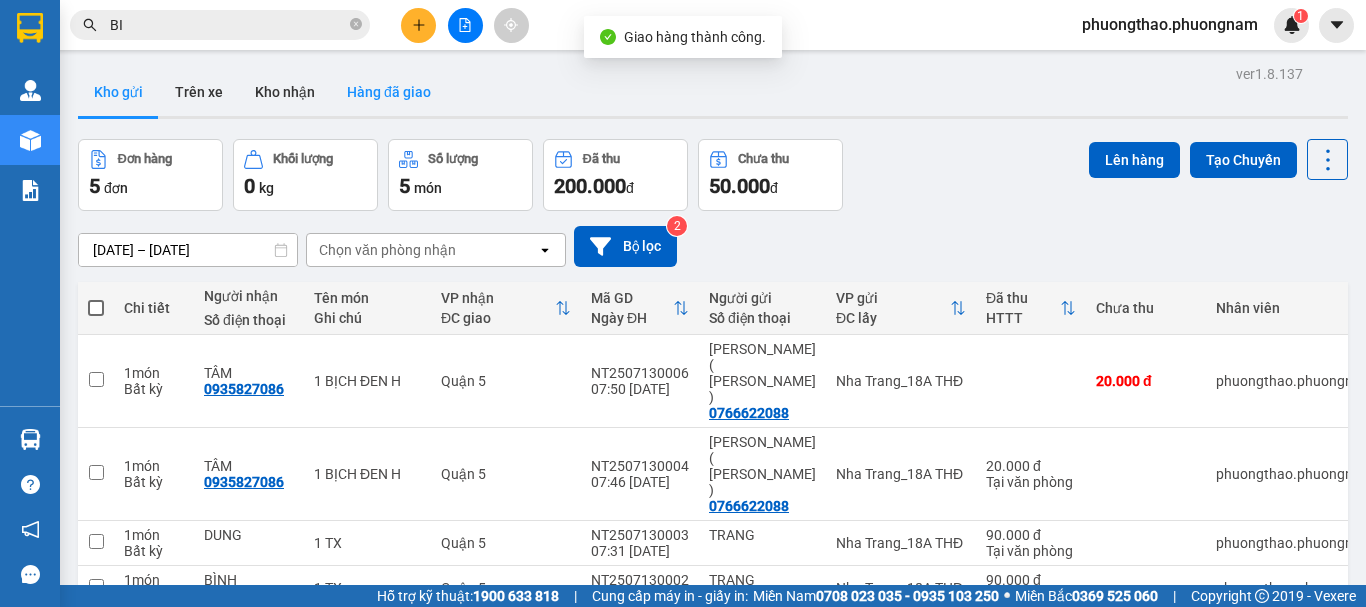click on "Hàng đã giao" at bounding box center [389, 92] 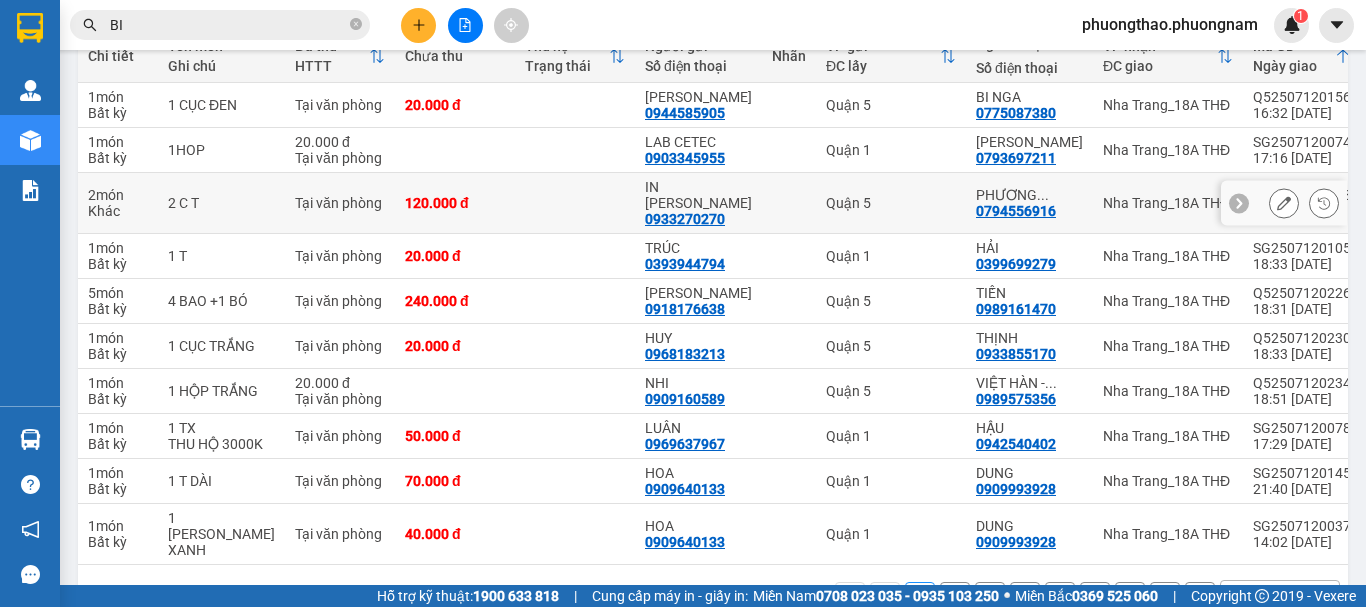 scroll, scrollTop: 106, scrollLeft: 0, axis: vertical 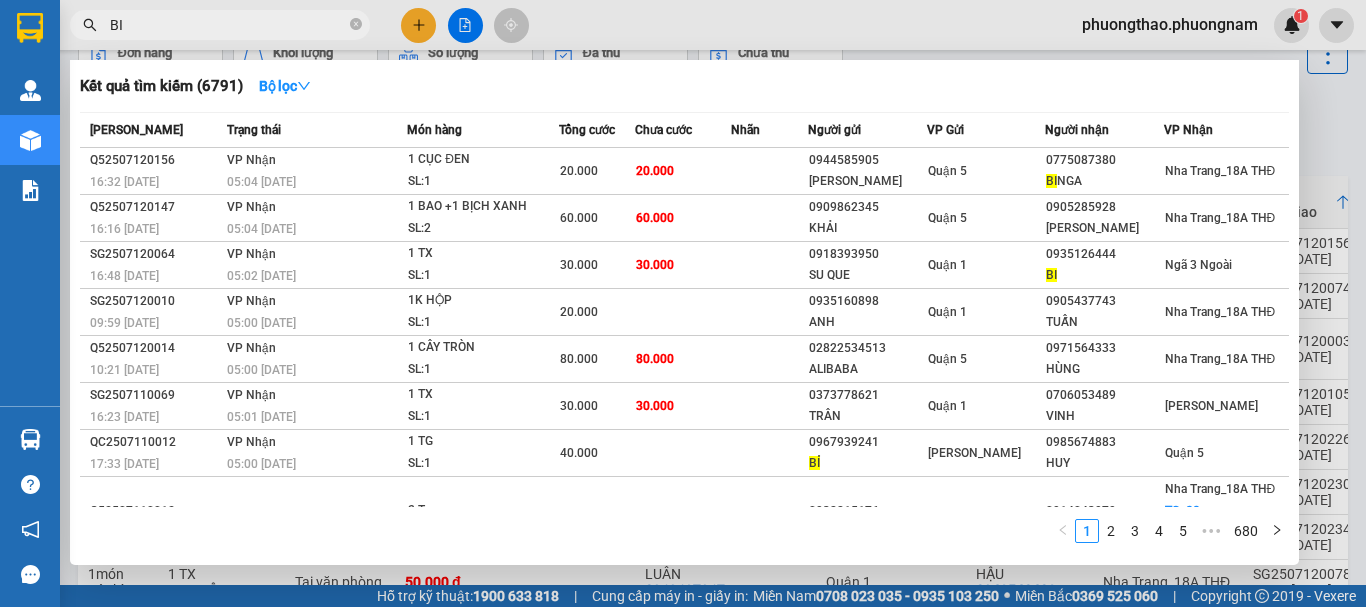 drag, startPoint x: 205, startPoint y: 19, endPoint x: 0, endPoint y: -121, distance: 248.24384 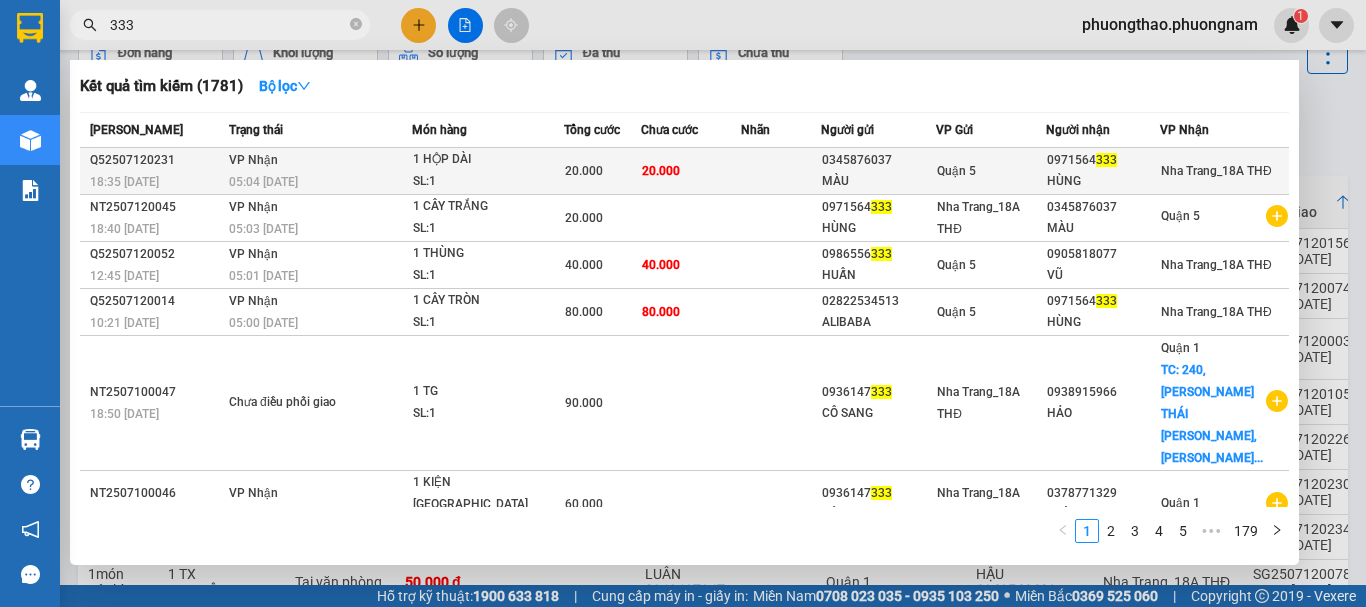type on "333" 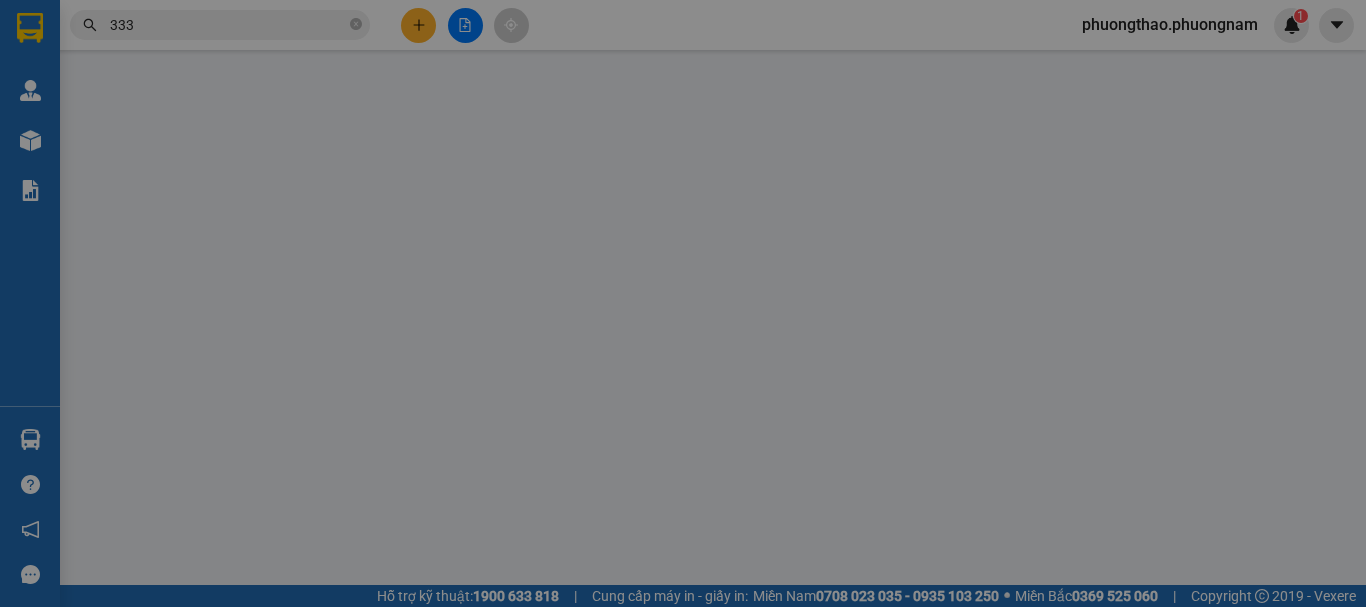 type on "0345876037" 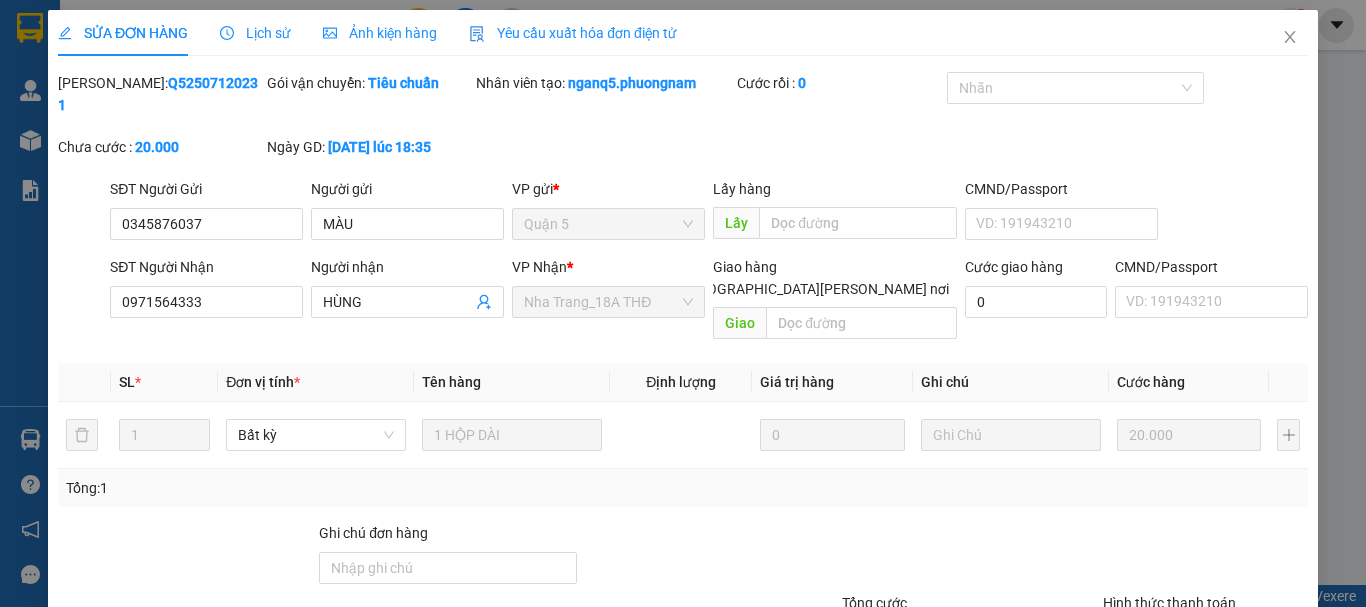 scroll, scrollTop: 0, scrollLeft: 0, axis: both 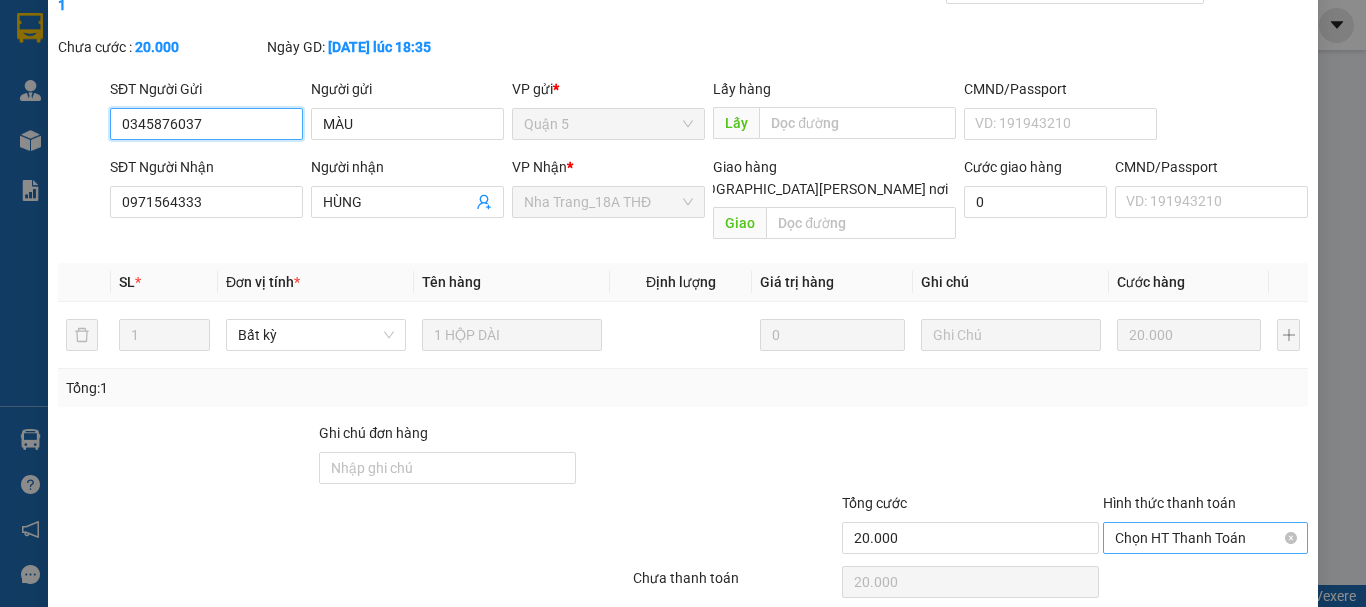 click on "Chọn HT Thanh Toán" at bounding box center [1205, 538] 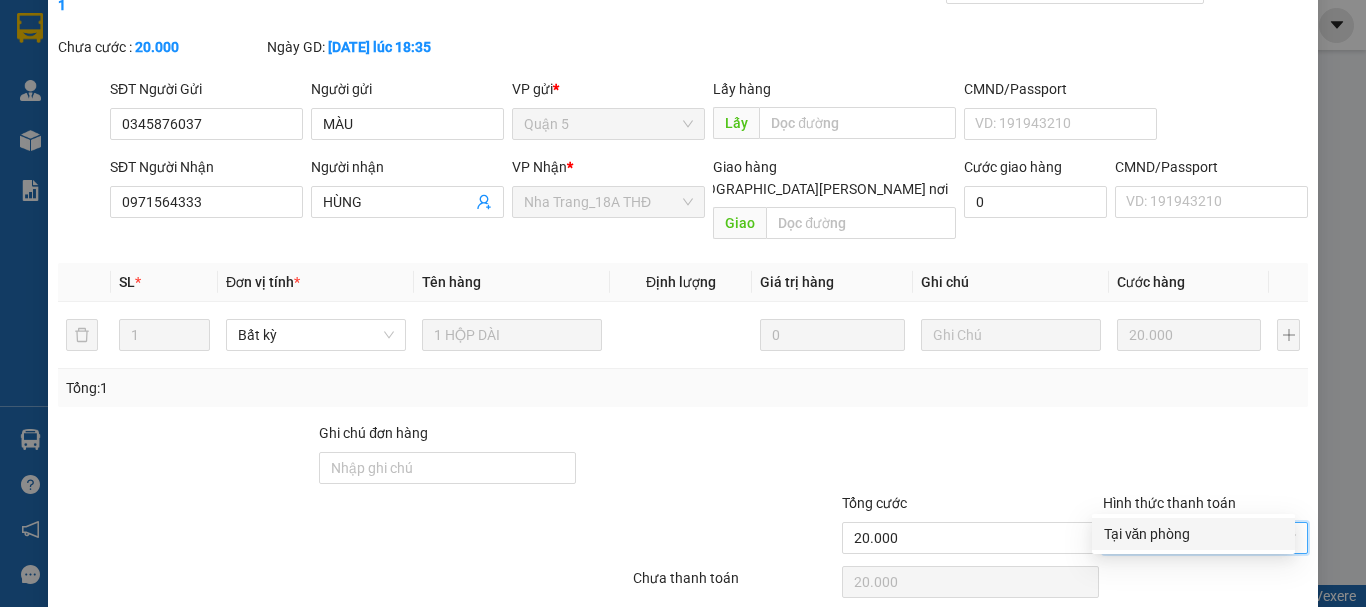 click on "Tại văn phòng" at bounding box center [1193, 534] 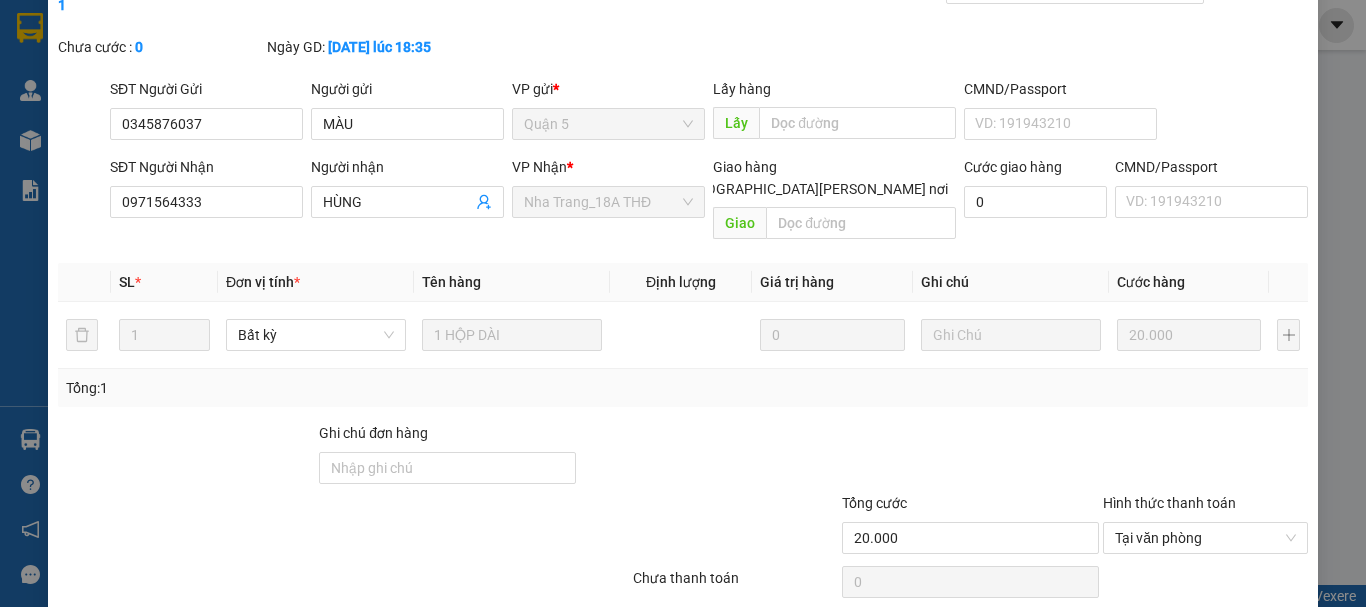 click on "[PERSON_NAME] và Giao hàng" at bounding box center (761, 633) 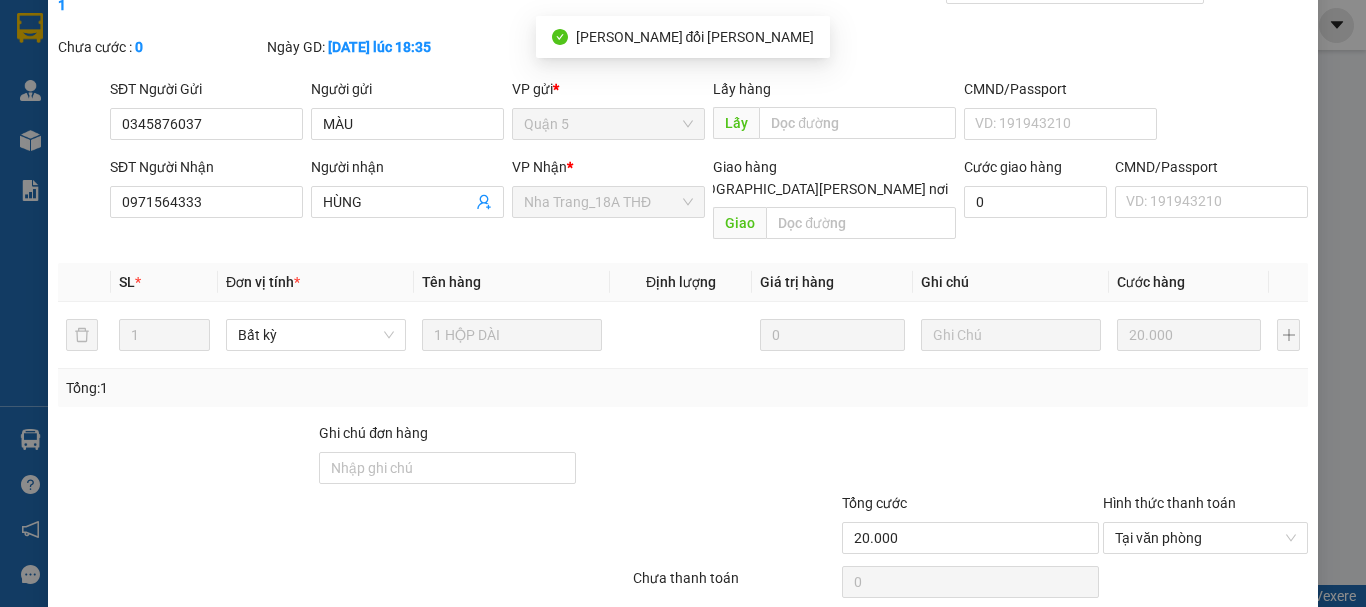 scroll, scrollTop: 0, scrollLeft: 0, axis: both 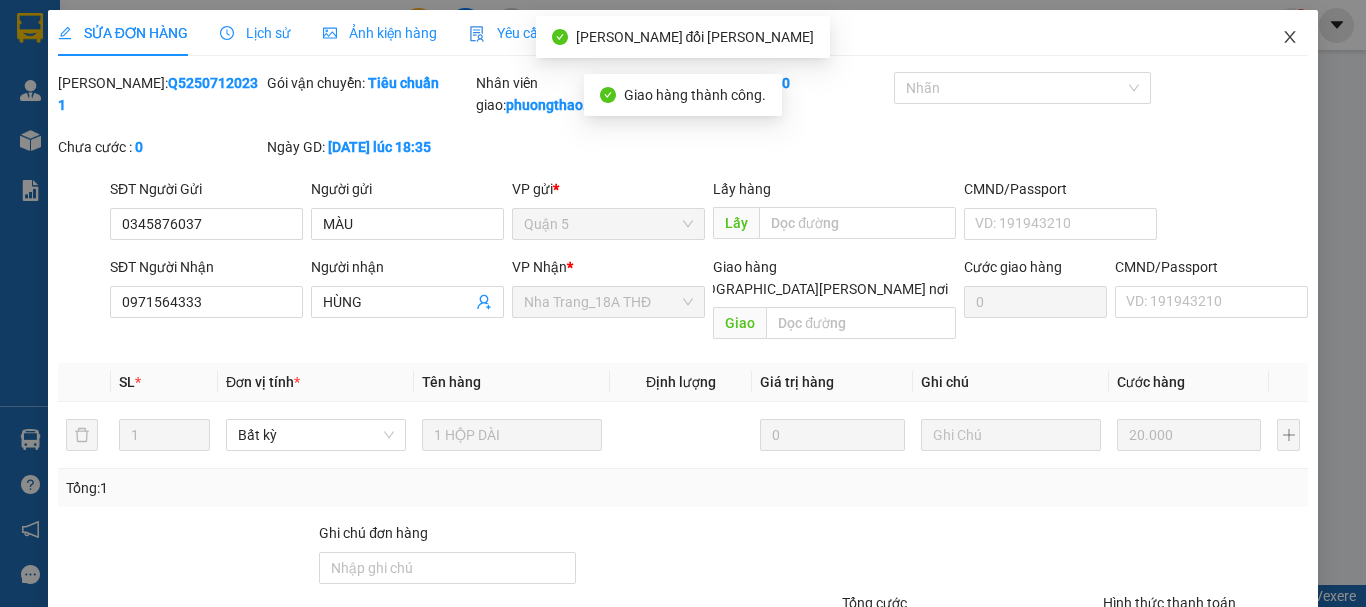 click 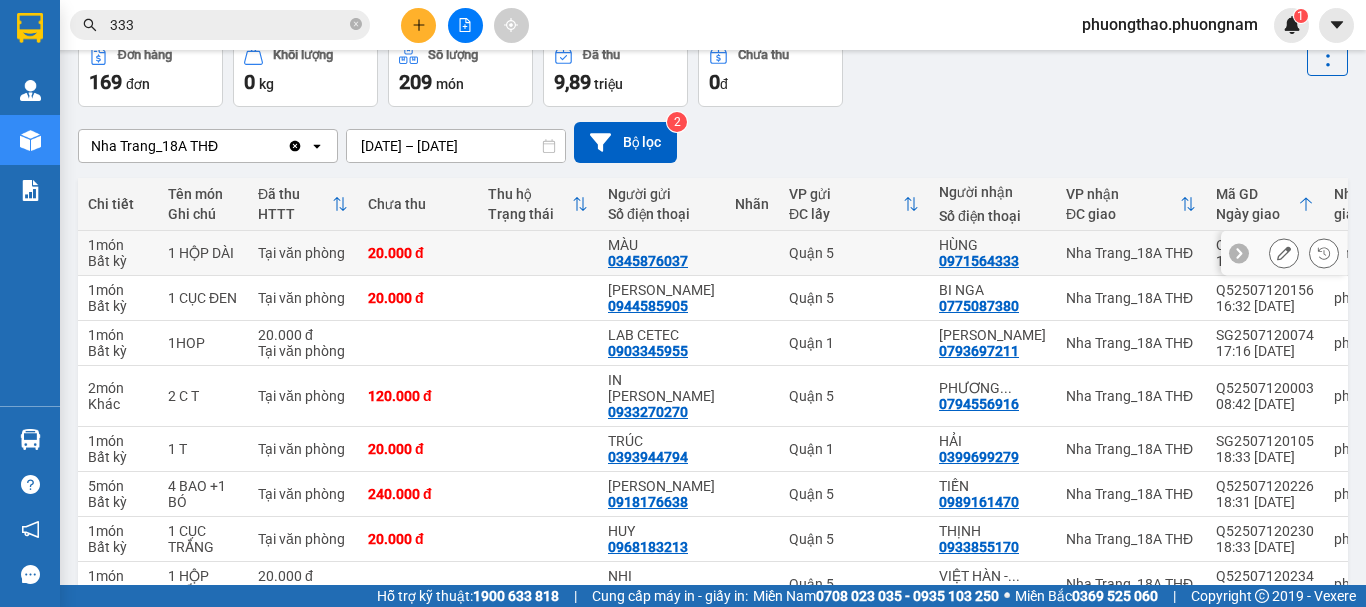 scroll, scrollTop: 200, scrollLeft: 0, axis: vertical 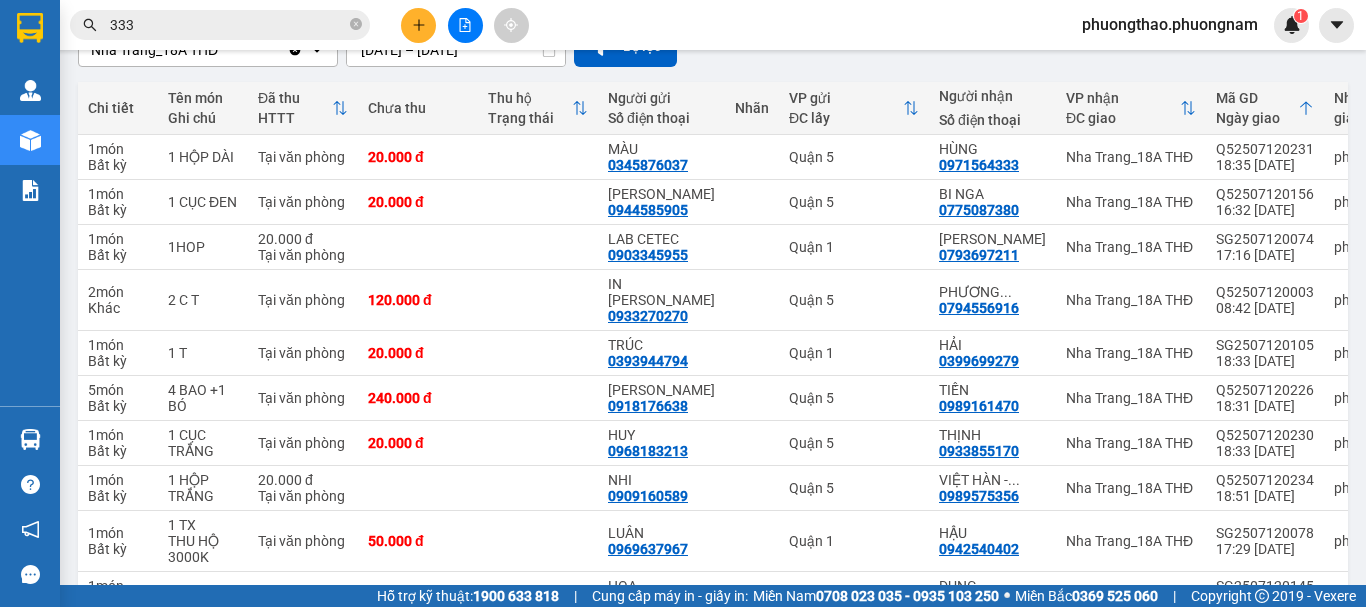 click on "333" at bounding box center [228, 25] 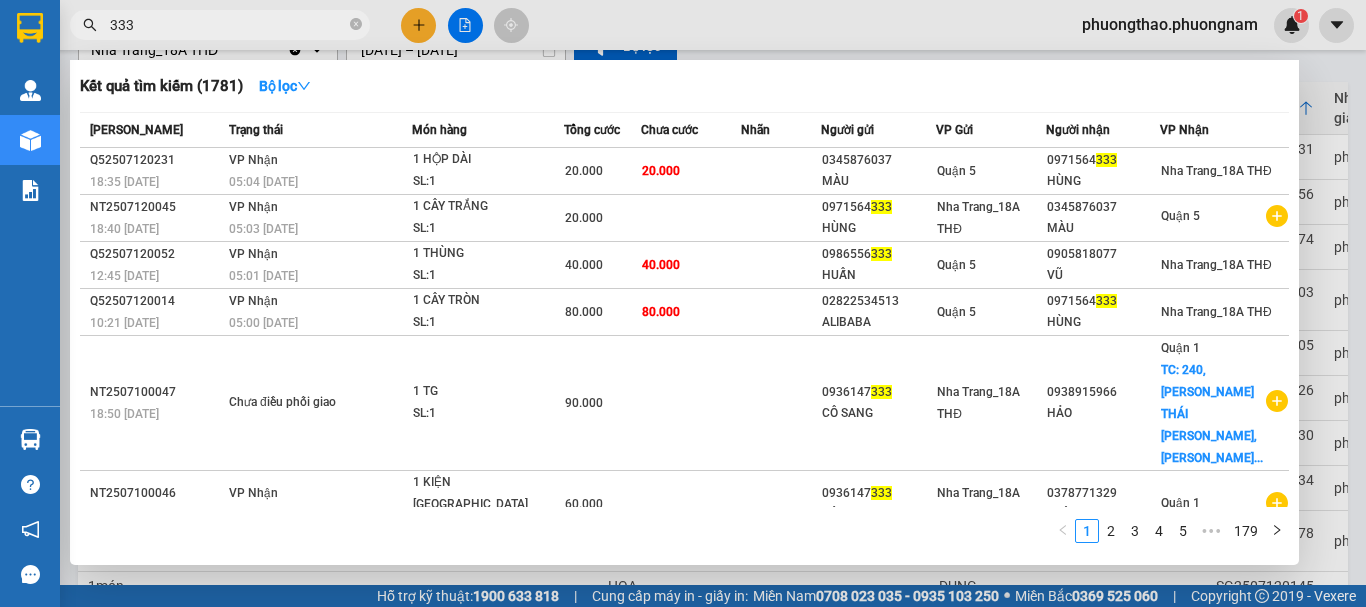 drag, startPoint x: 275, startPoint y: 26, endPoint x: 0, endPoint y: -65, distance: 289.6653 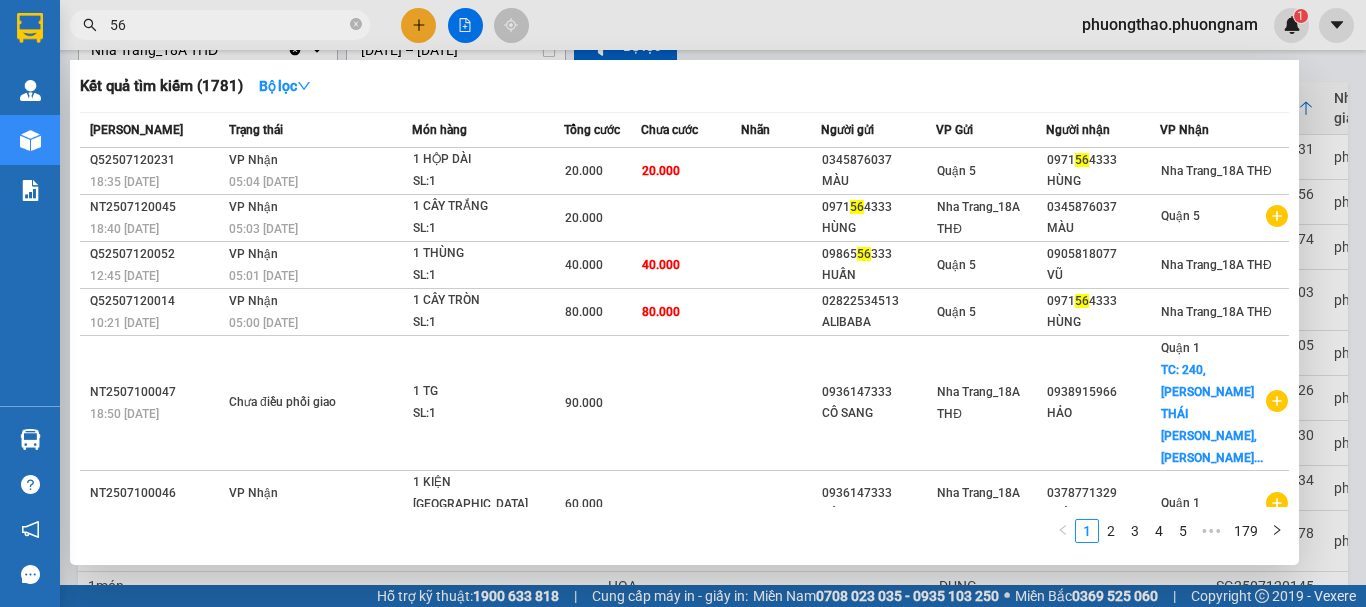 type on "566" 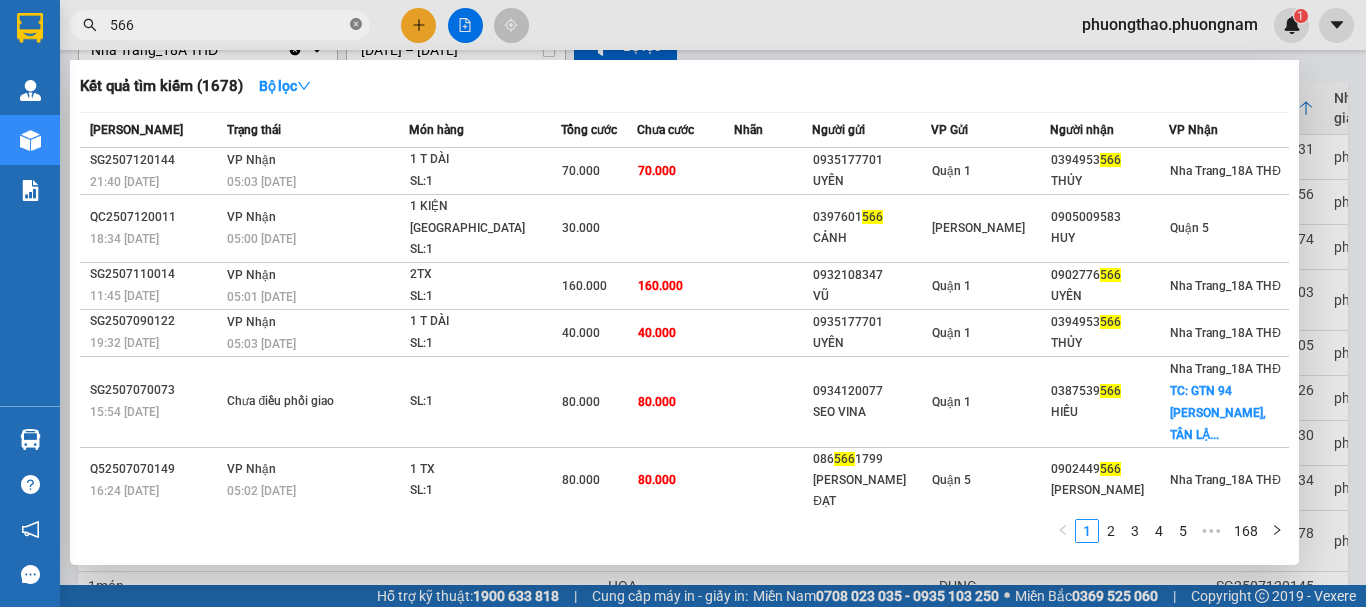 click 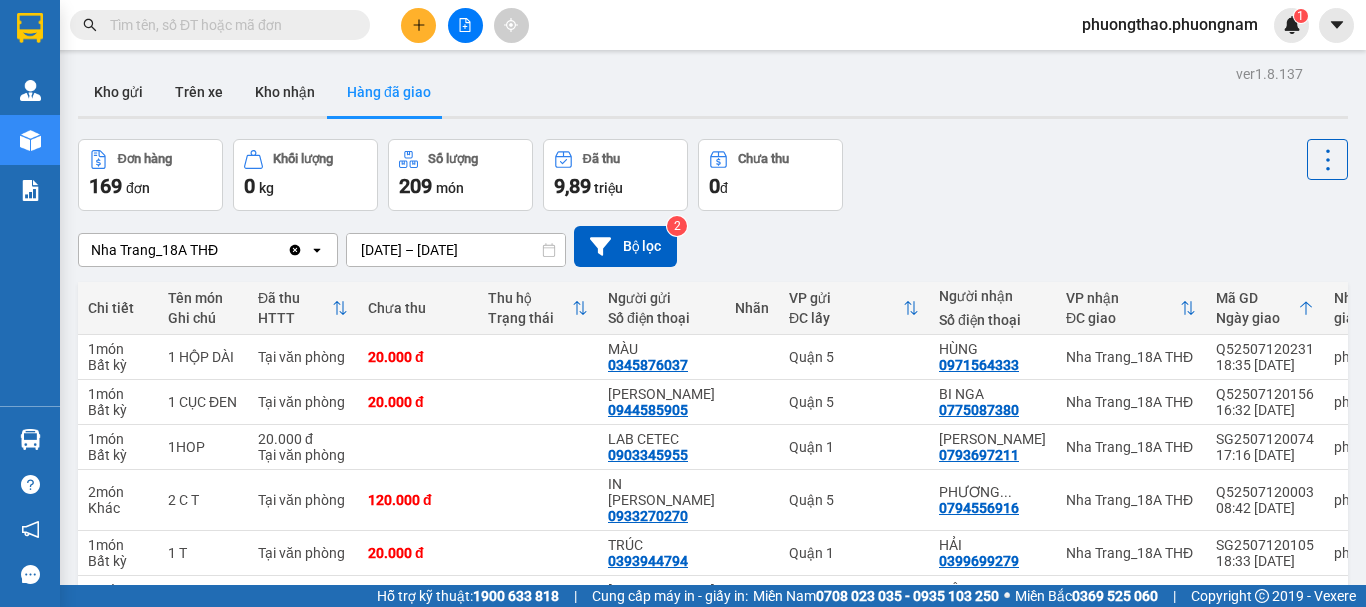 scroll, scrollTop: 0, scrollLeft: 0, axis: both 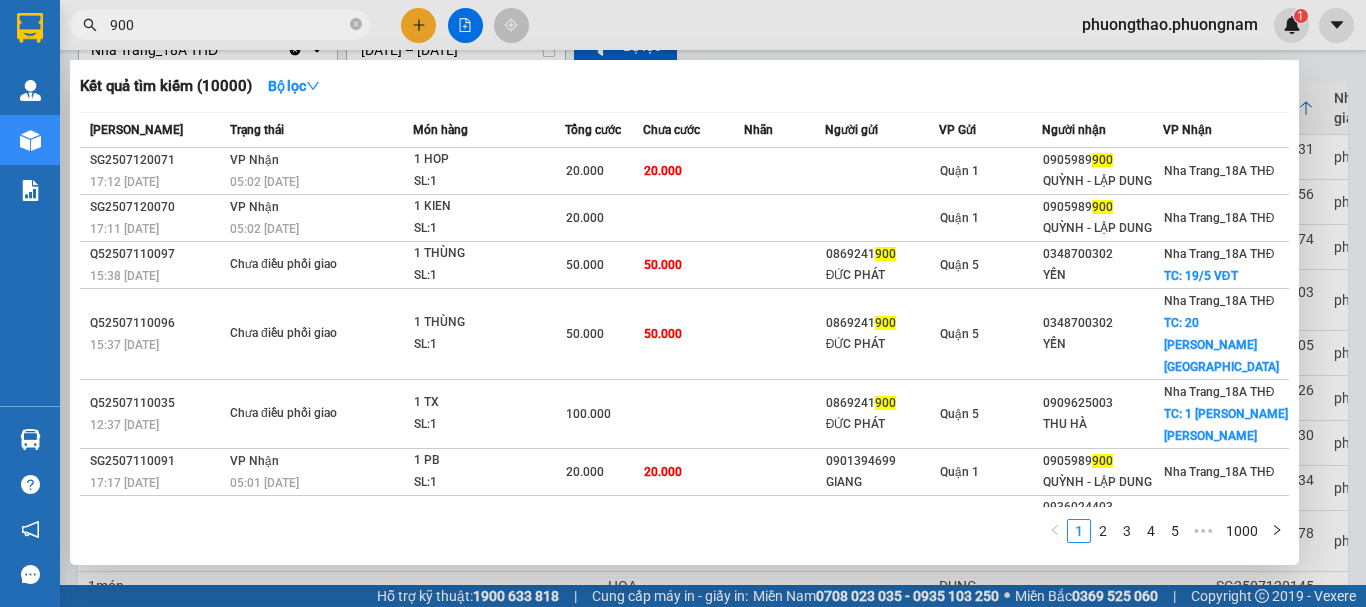 drag, startPoint x: 184, startPoint y: 25, endPoint x: 0, endPoint y: -114, distance: 230.6014 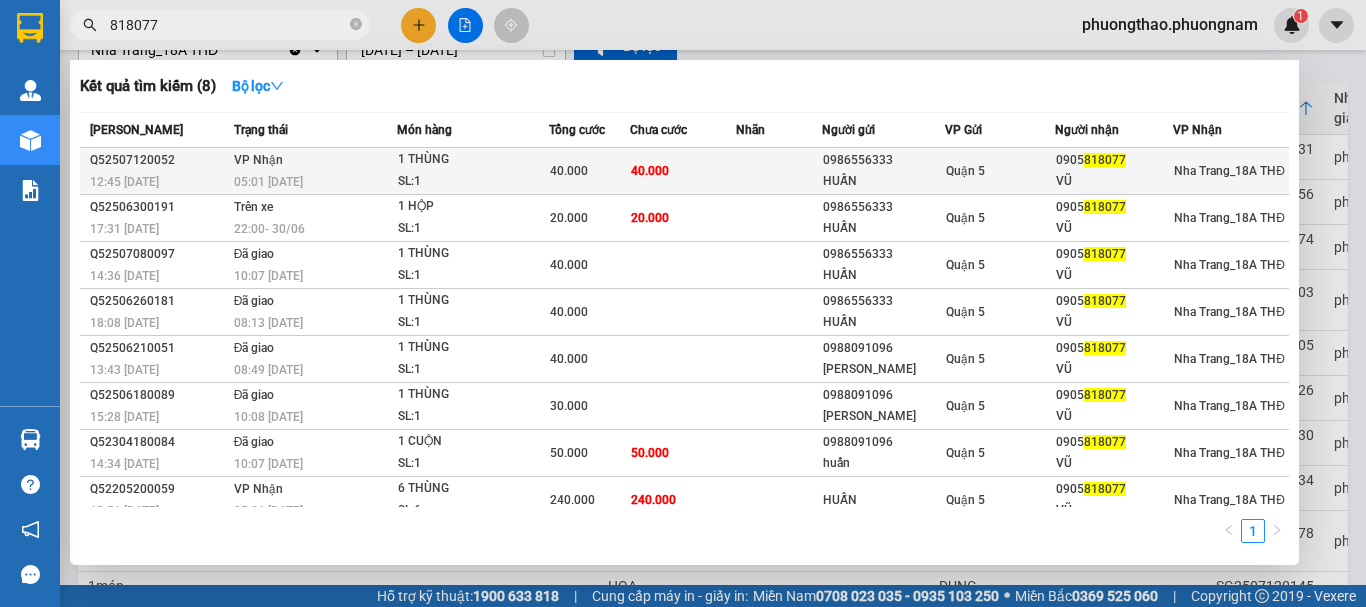 type on "818077" 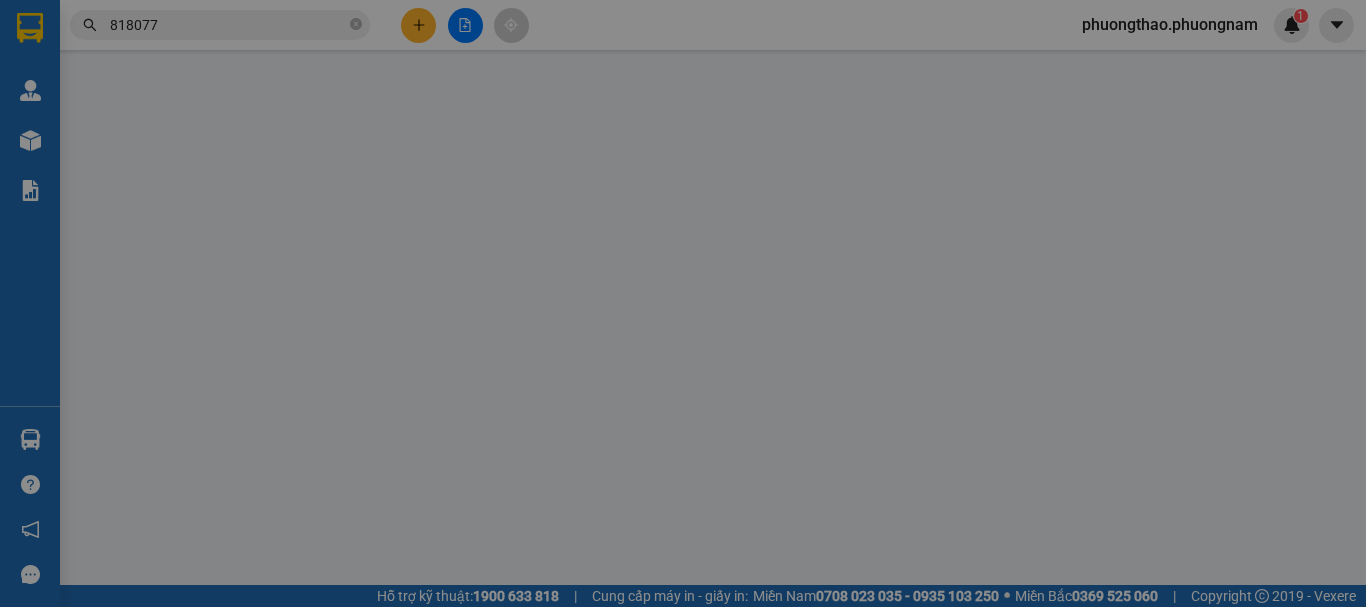 scroll, scrollTop: 0, scrollLeft: 0, axis: both 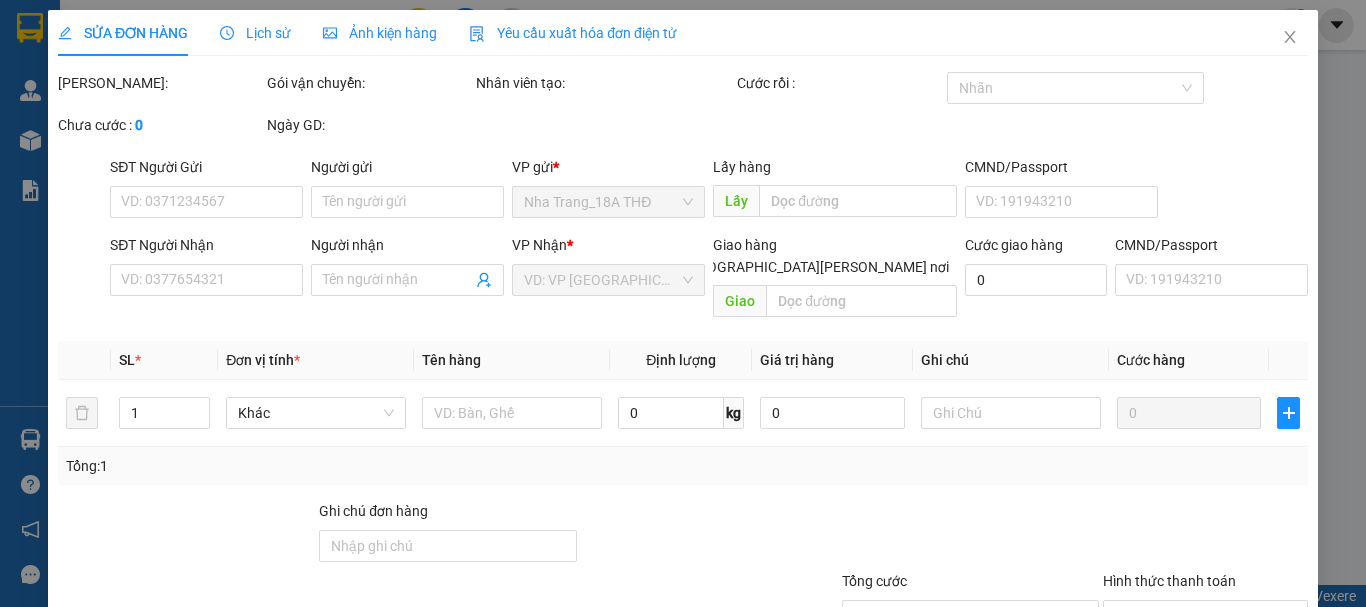 type on "0986556333" 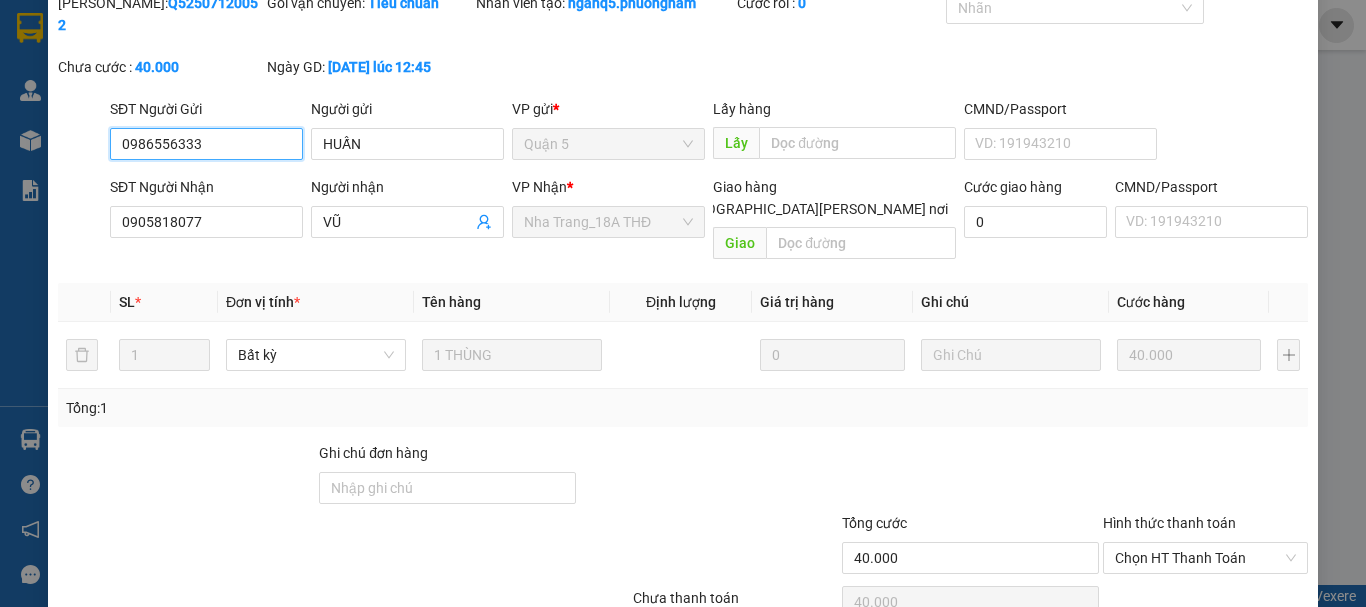 scroll, scrollTop: 137, scrollLeft: 0, axis: vertical 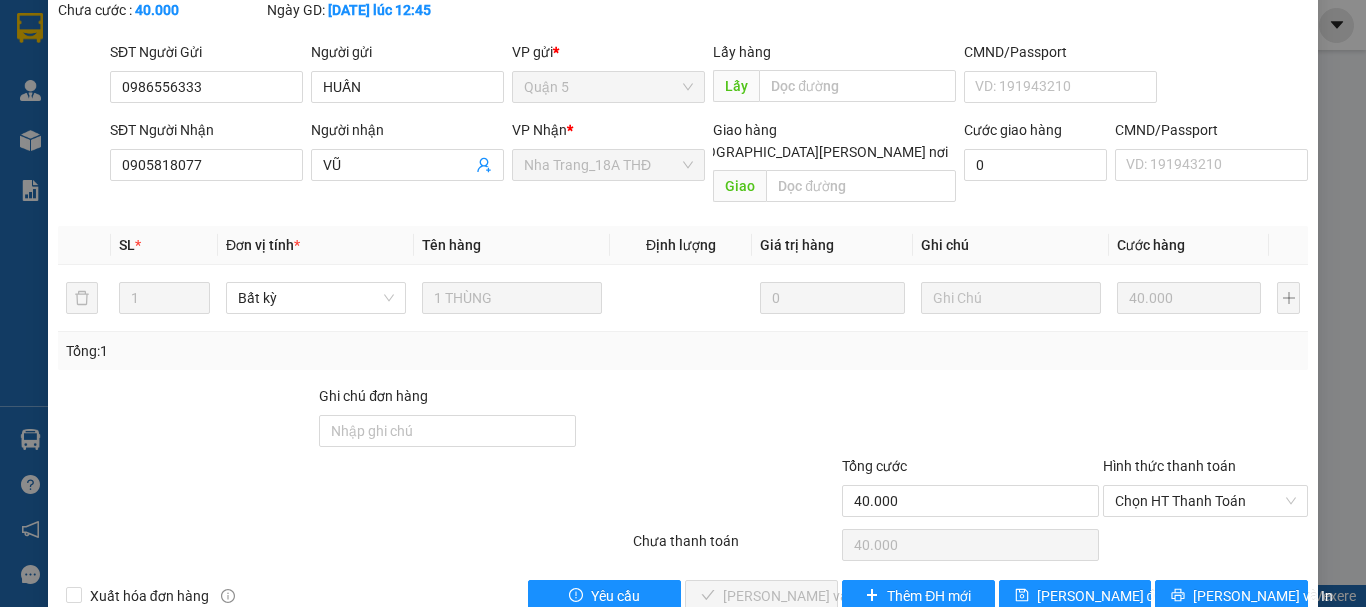 click on "Hình thức thanh toán" at bounding box center (1205, 470) 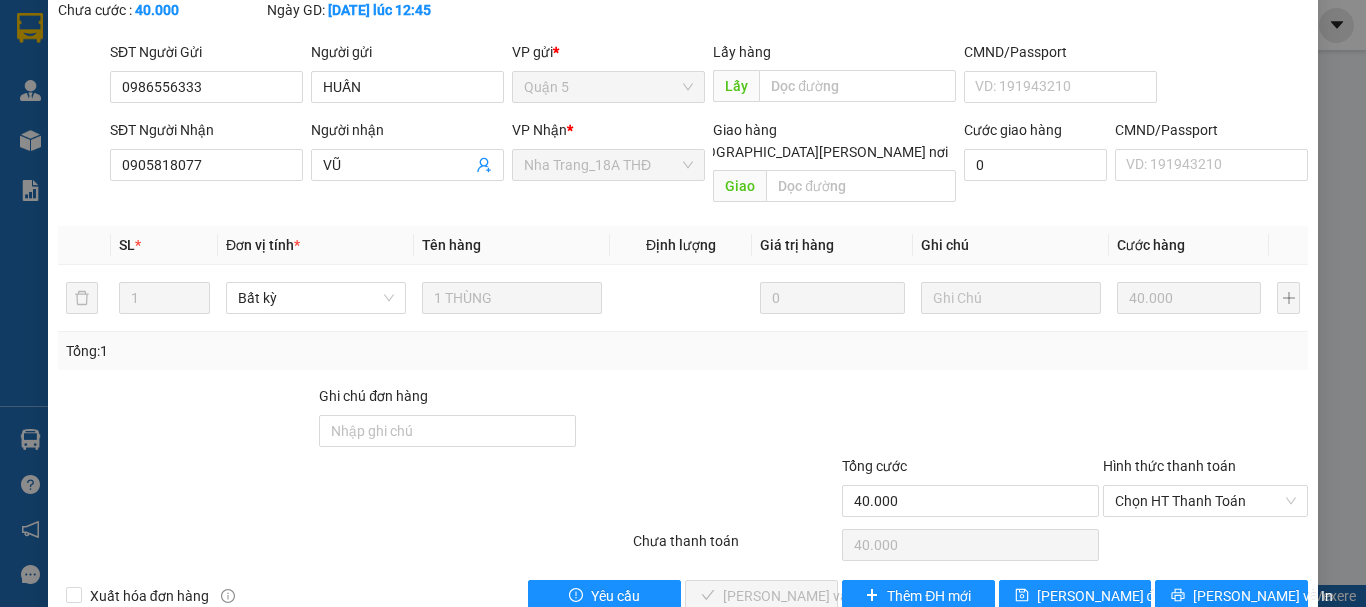 drag, startPoint x: 1189, startPoint y: 461, endPoint x: 1197, endPoint y: 478, distance: 18.788294 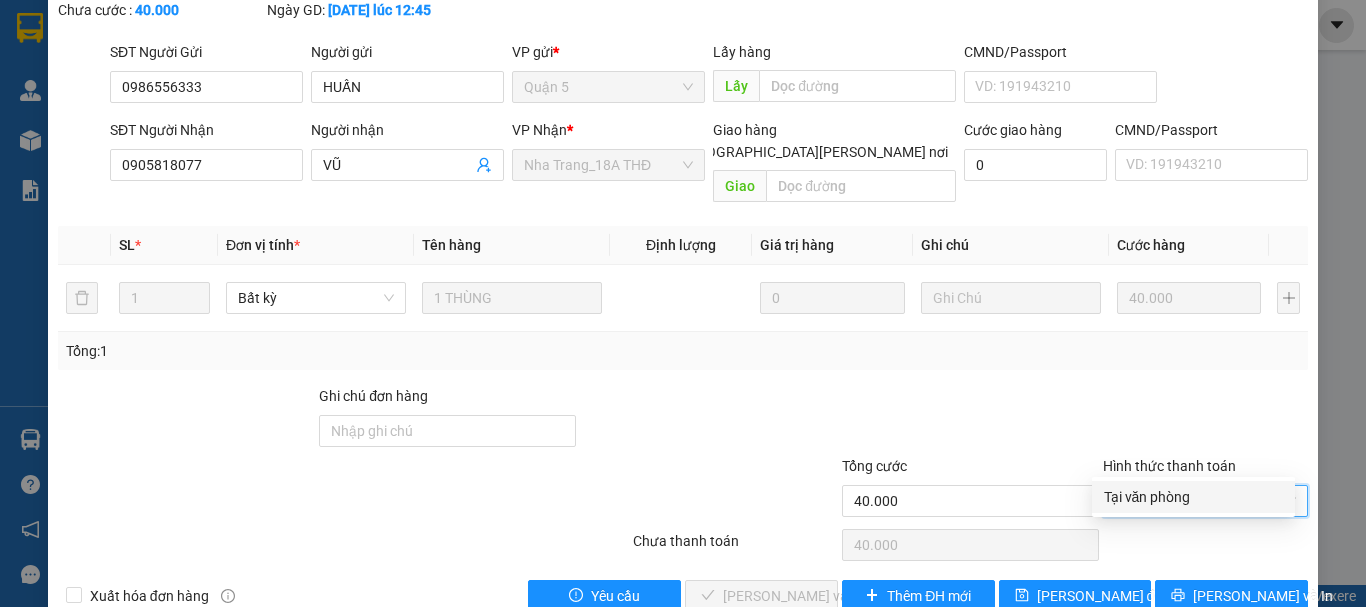 click on "Tại văn phòng" at bounding box center [1193, 497] 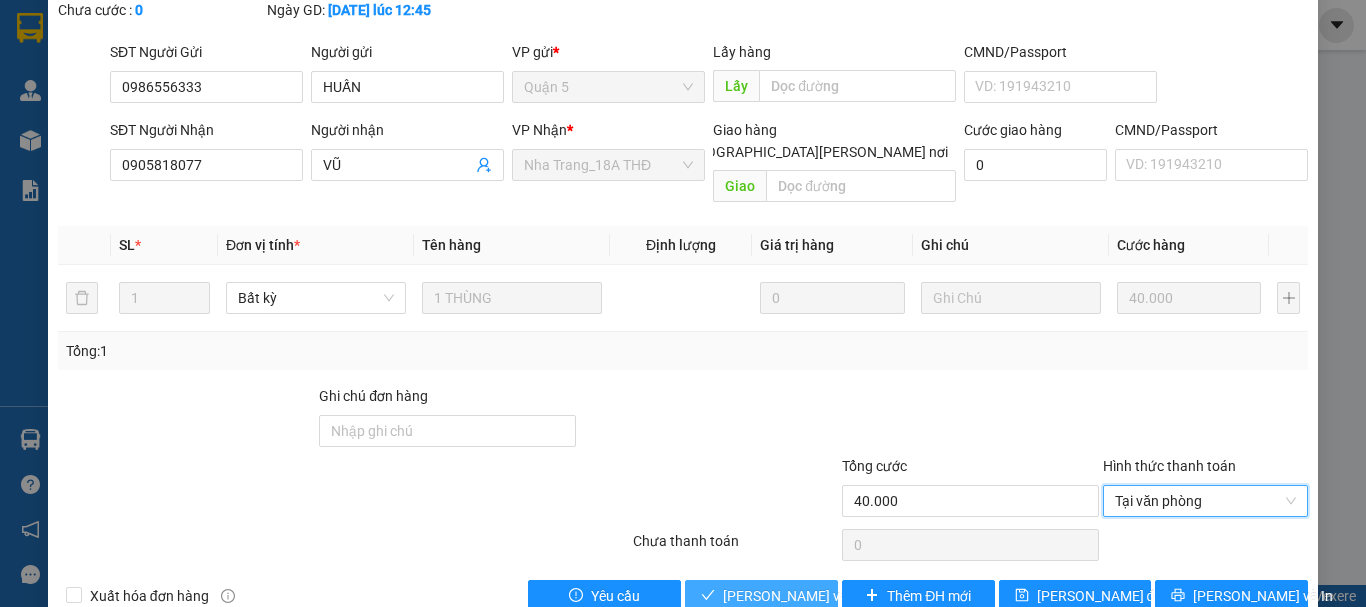 click on "[PERSON_NAME] và Giao hàng" at bounding box center (761, 596) 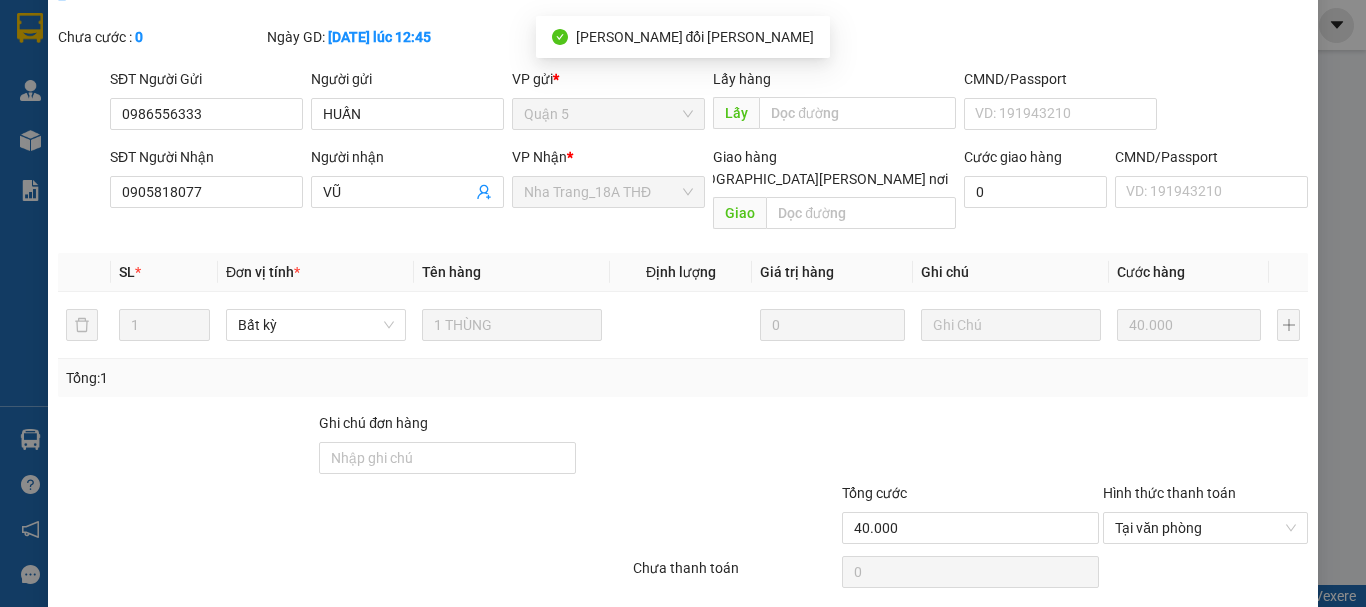 scroll, scrollTop: 0, scrollLeft: 0, axis: both 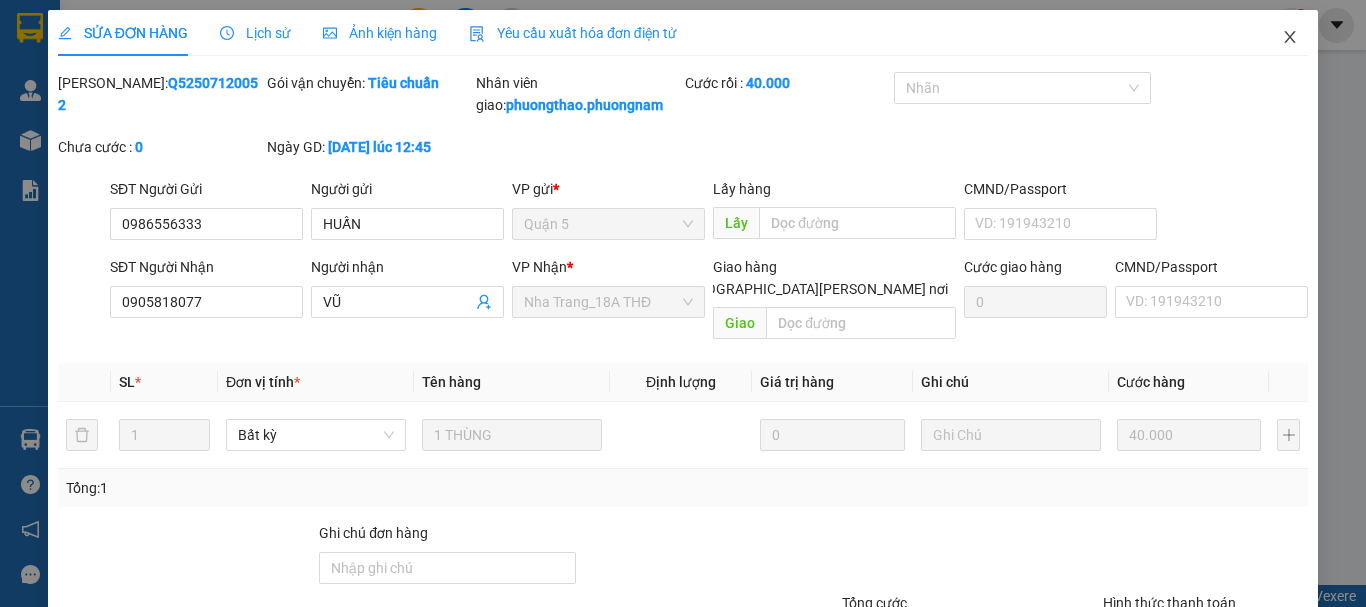 click 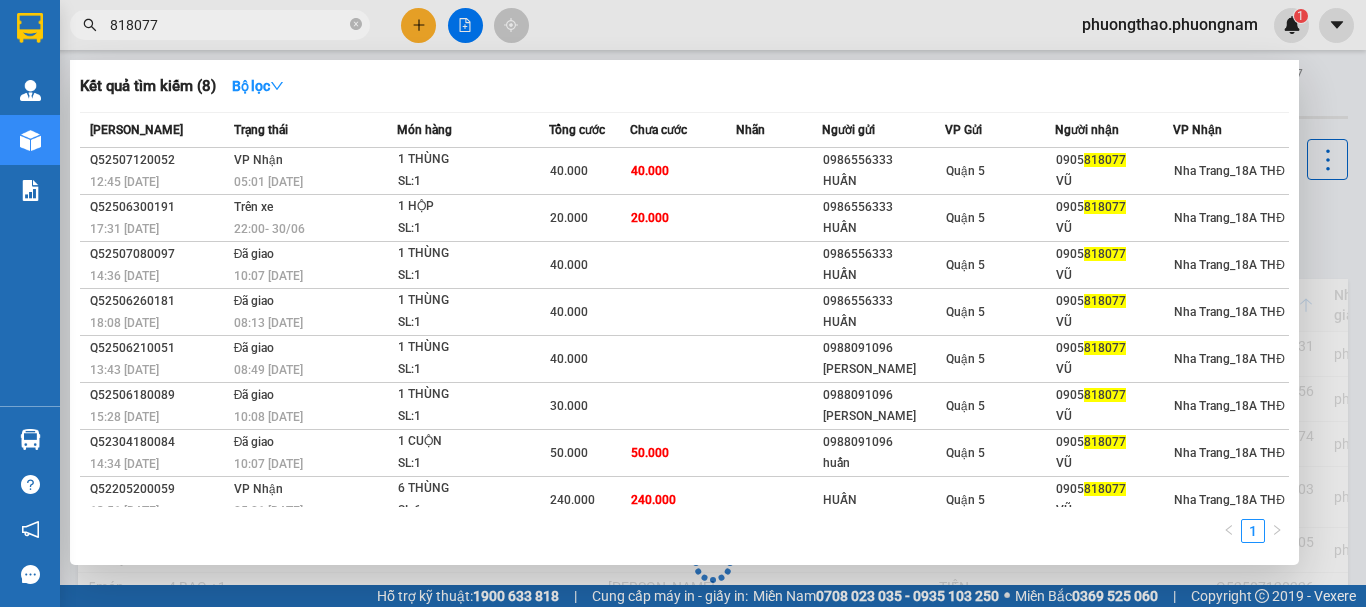 drag, startPoint x: 162, startPoint y: 25, endPoint x: 0, endPoint y: 33, distance: 162.19742 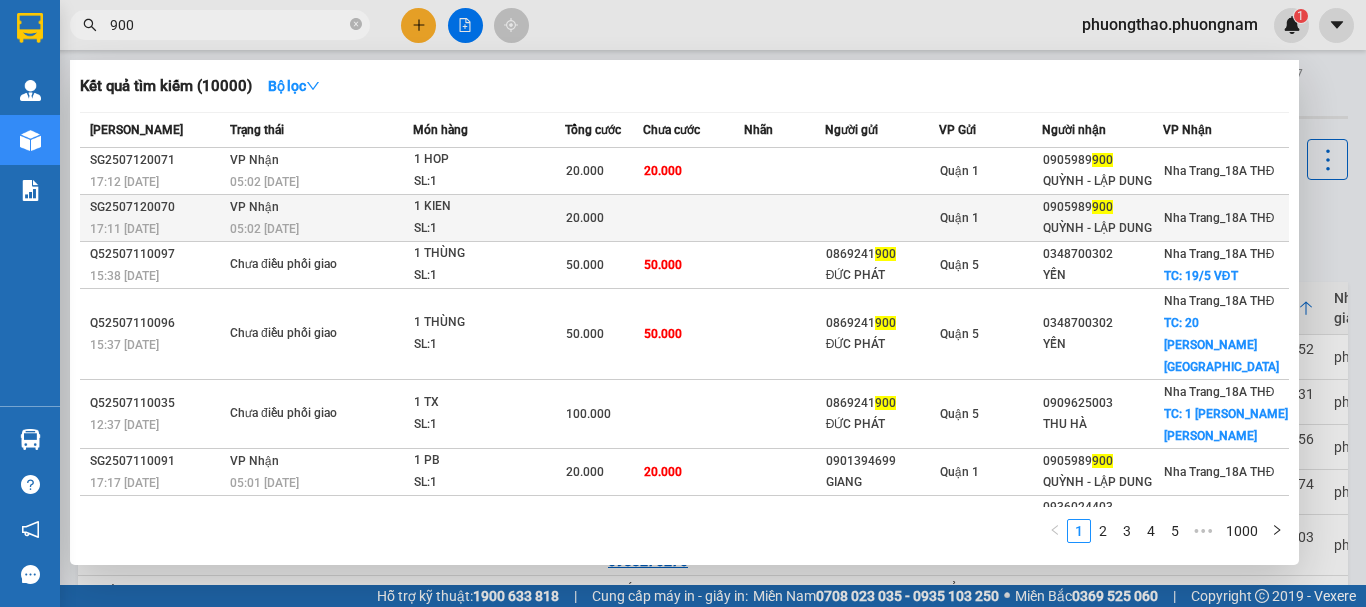 type on "900" 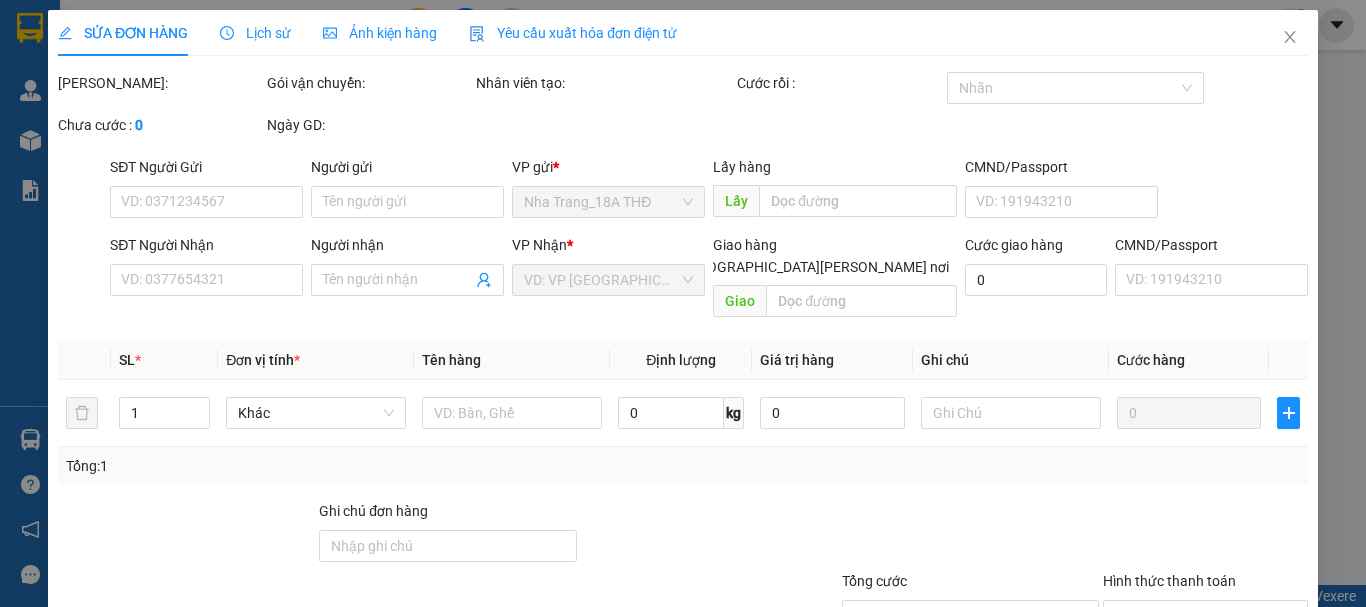 type on "0905989900" 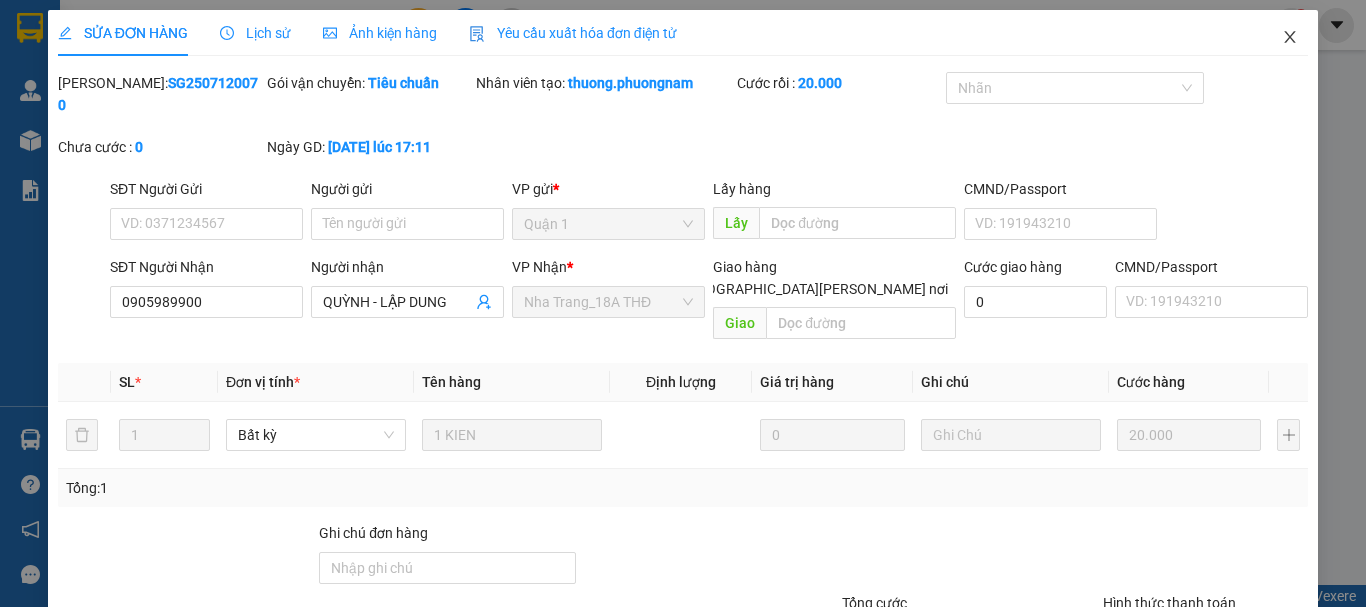 click at bounding box center (1290, 38) 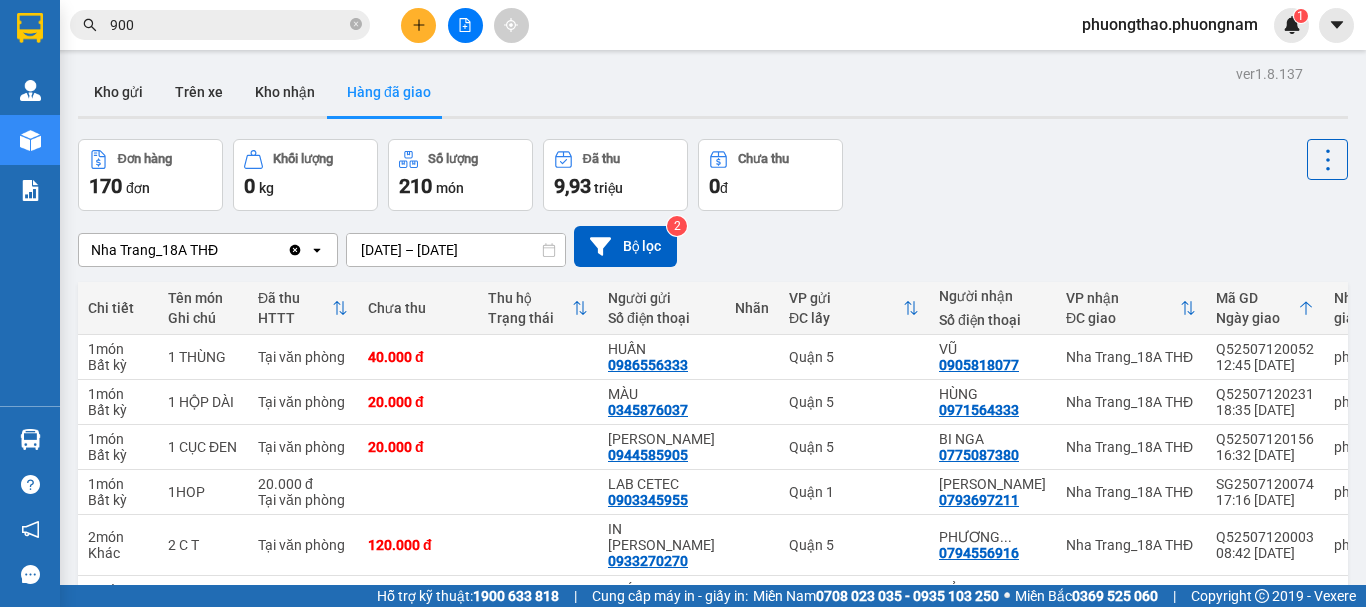 drag, startPoint x: 229, startPoint y: 31, endPoint x: 0, endPoint y: -103, distance: 265.32434 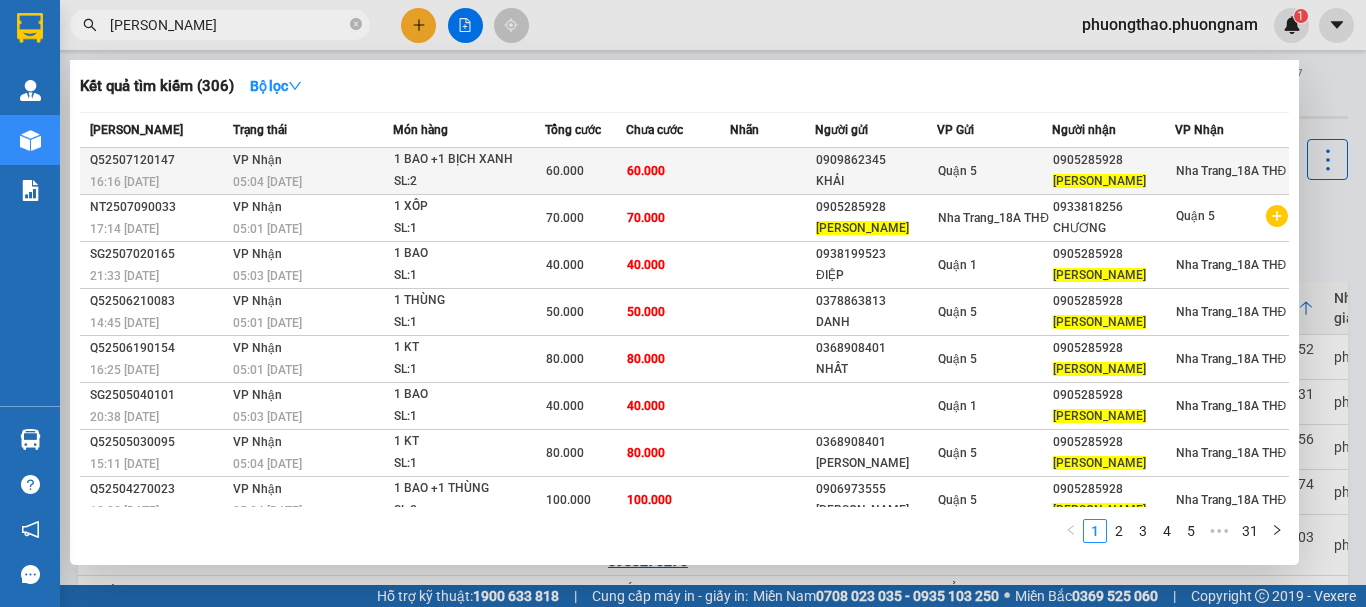 type on "[PERSON_NAME]" 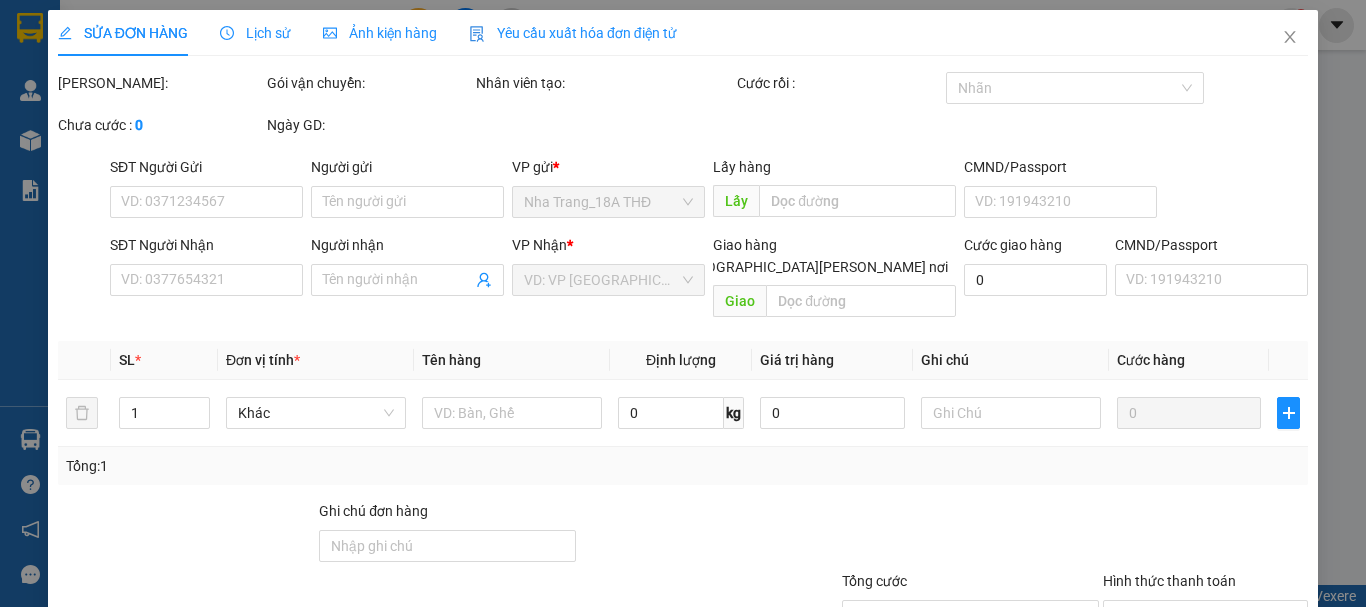 type on "0909862345" 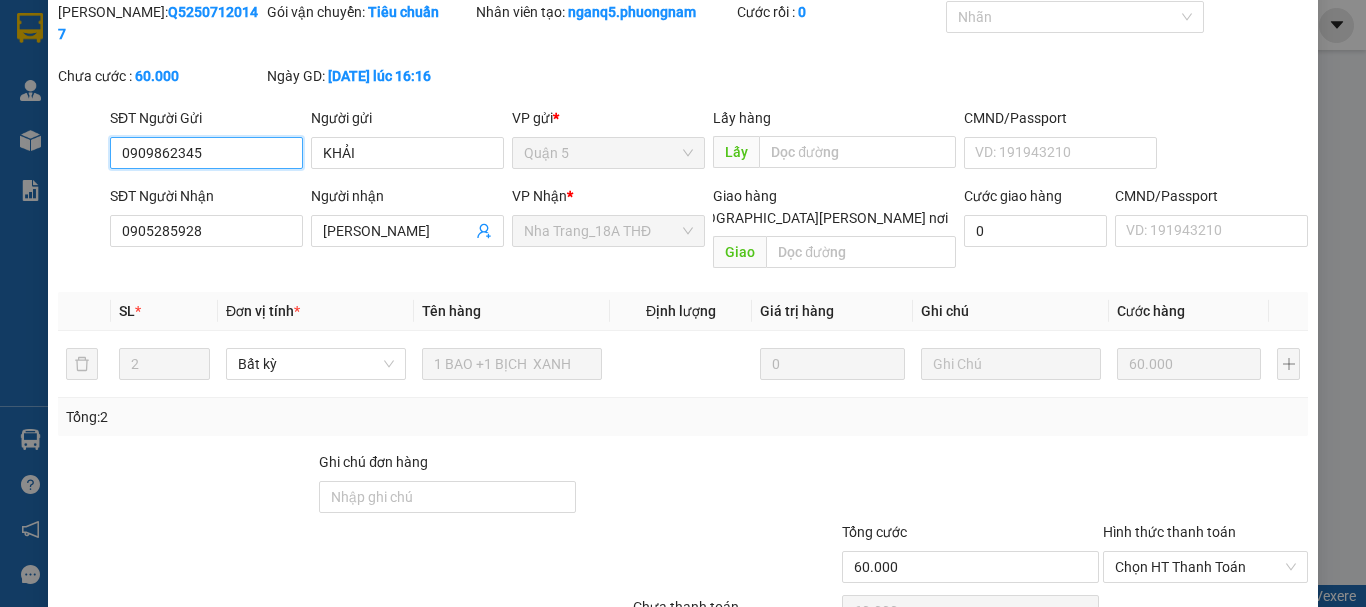 scroll, scrollTop: 100, scrollLeft: 0, axis: vertical 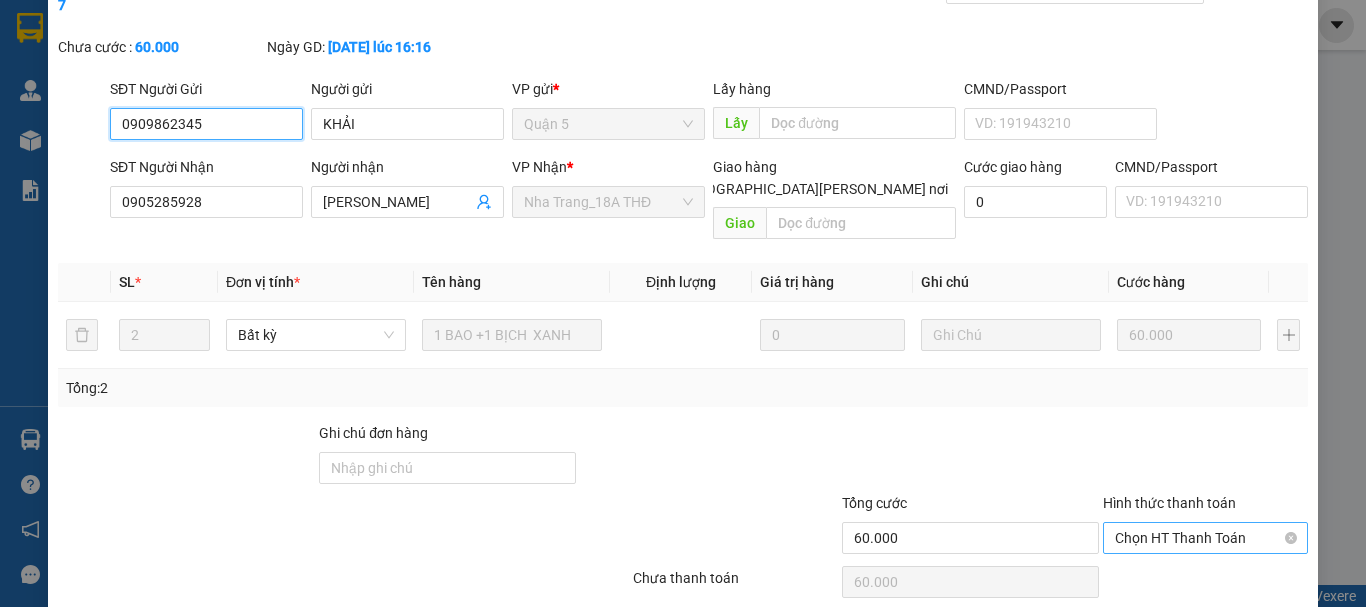 click on "Chọn HT Thanh Toán" at bounding box center [1205, 538] 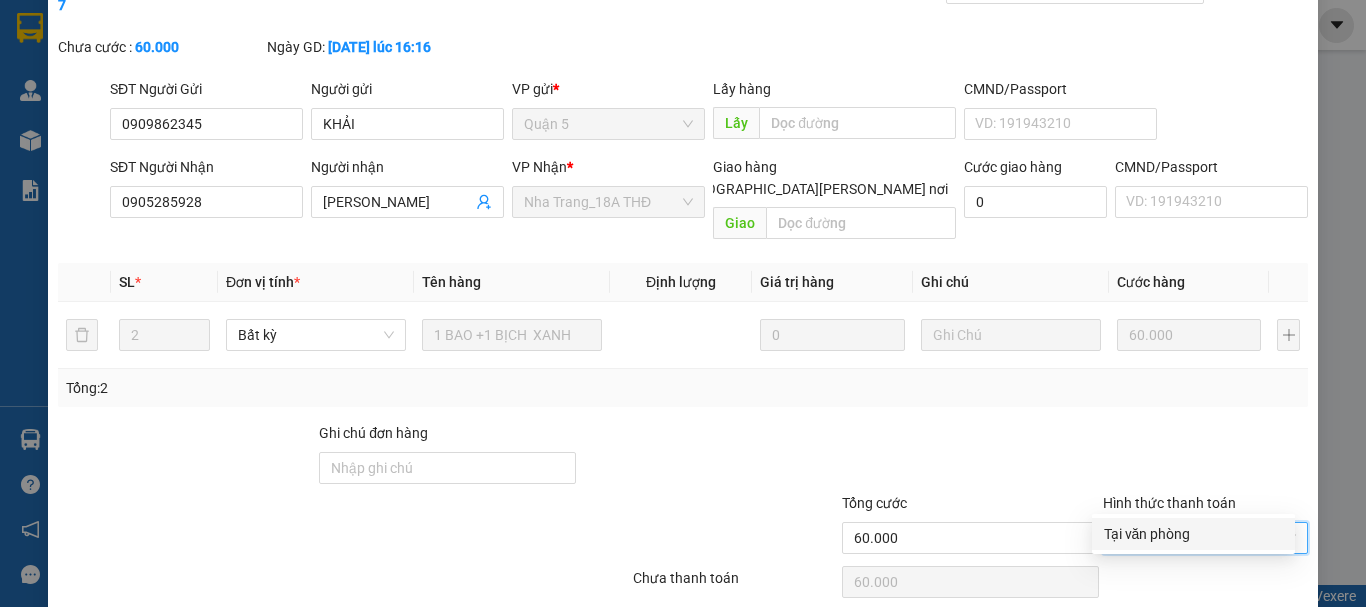 drag, startPoint x: 1130, startPoint y: 509, endPoint x: 950, endPoint y: 568, distance: 189.4228 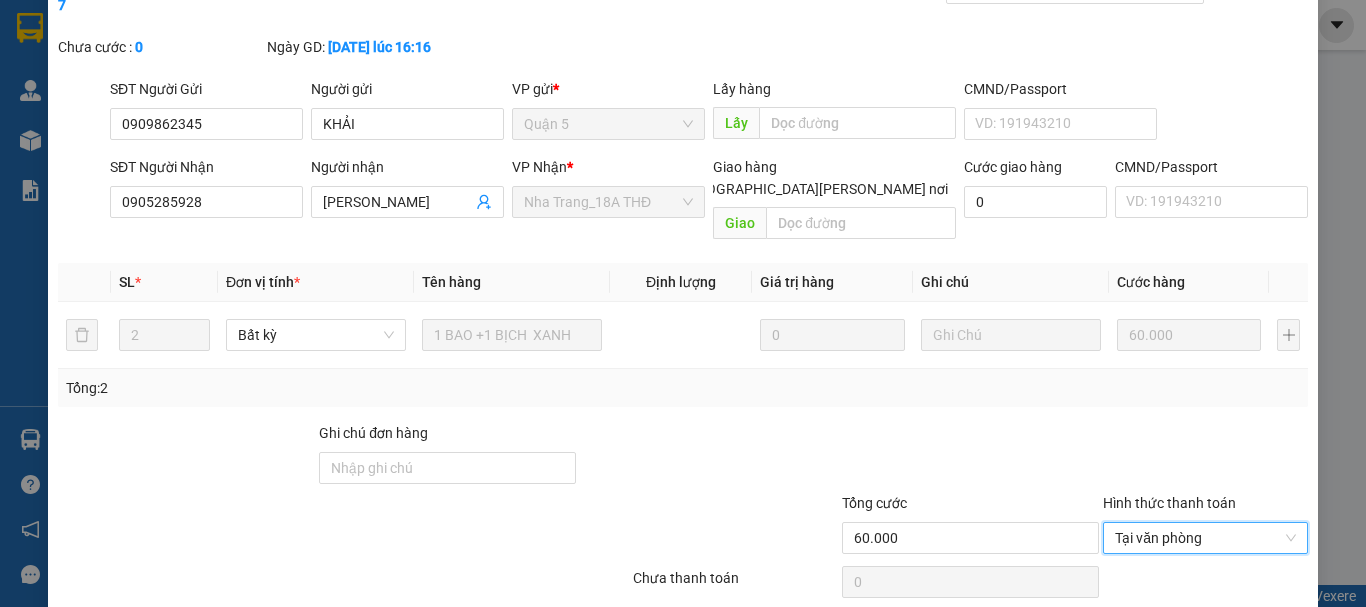 click on "[PERSON_NAME] và Giao hàng" at bounding box center [858, 633] 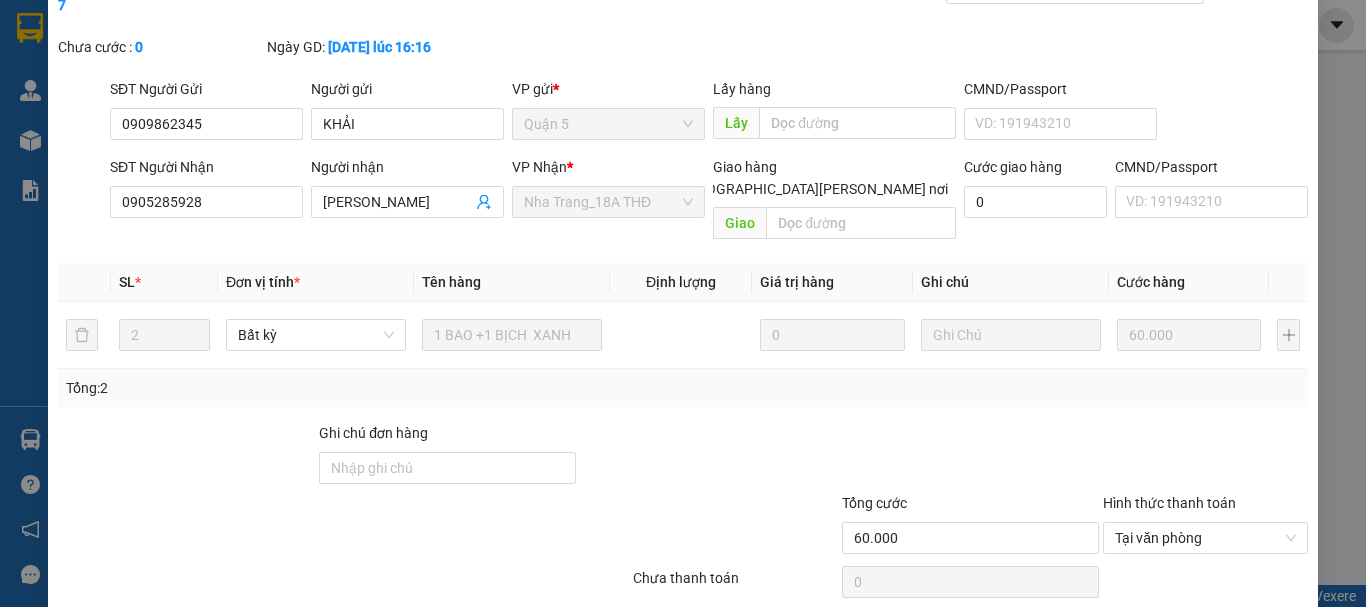 scroll, scrollTop: 0, scrollLeft: 0, axis: both 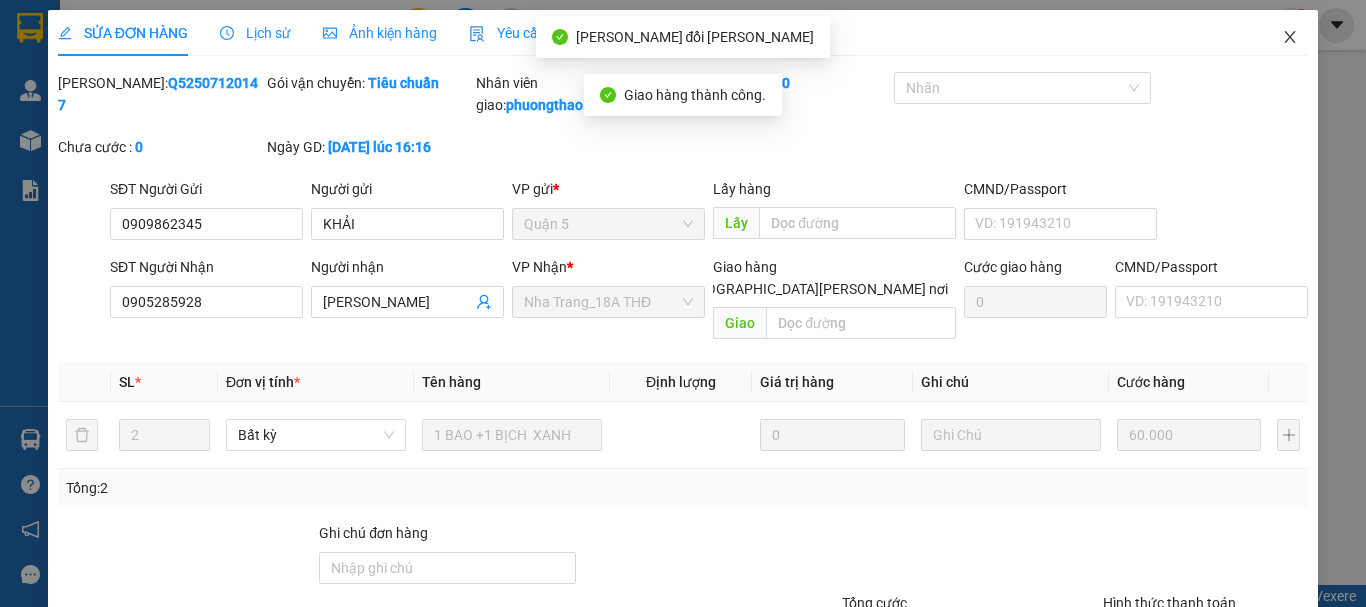 drag, startPoint x: 1281, startPoint y: 44, endPoint x: 324, endPoint y: 39, distance: 957.01306 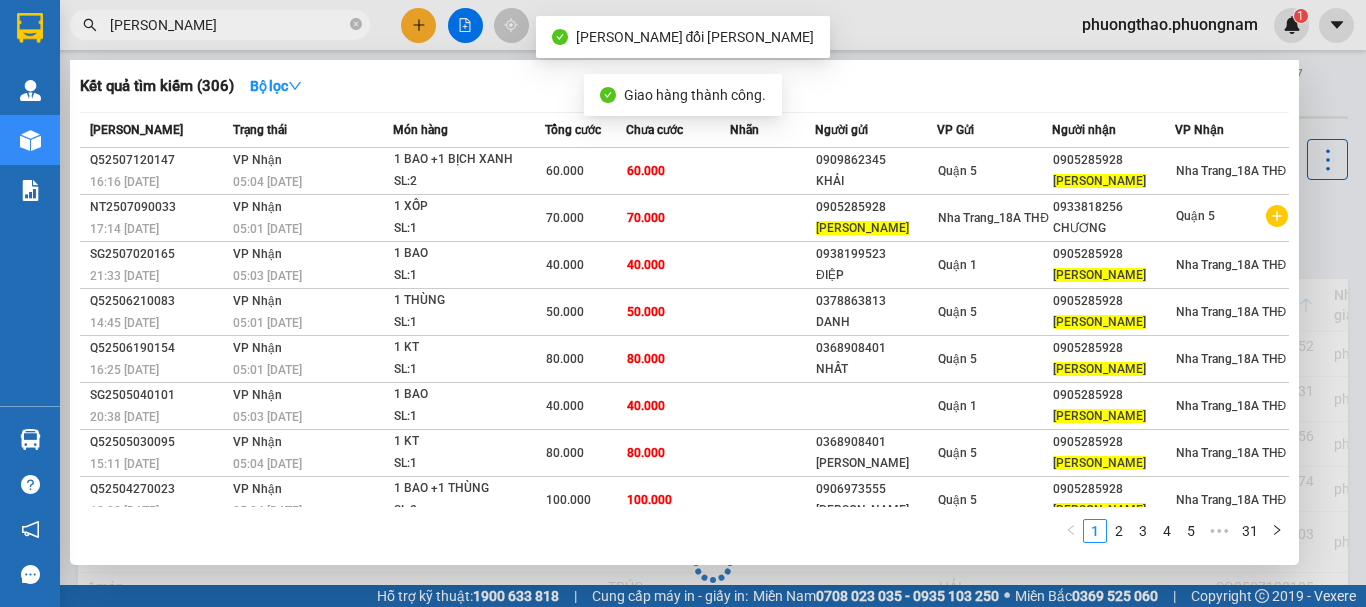 drag, startPoint x: 247, startPoint y: 25, endPoint x: 0, endPoint y: -45, distance: 256.72748 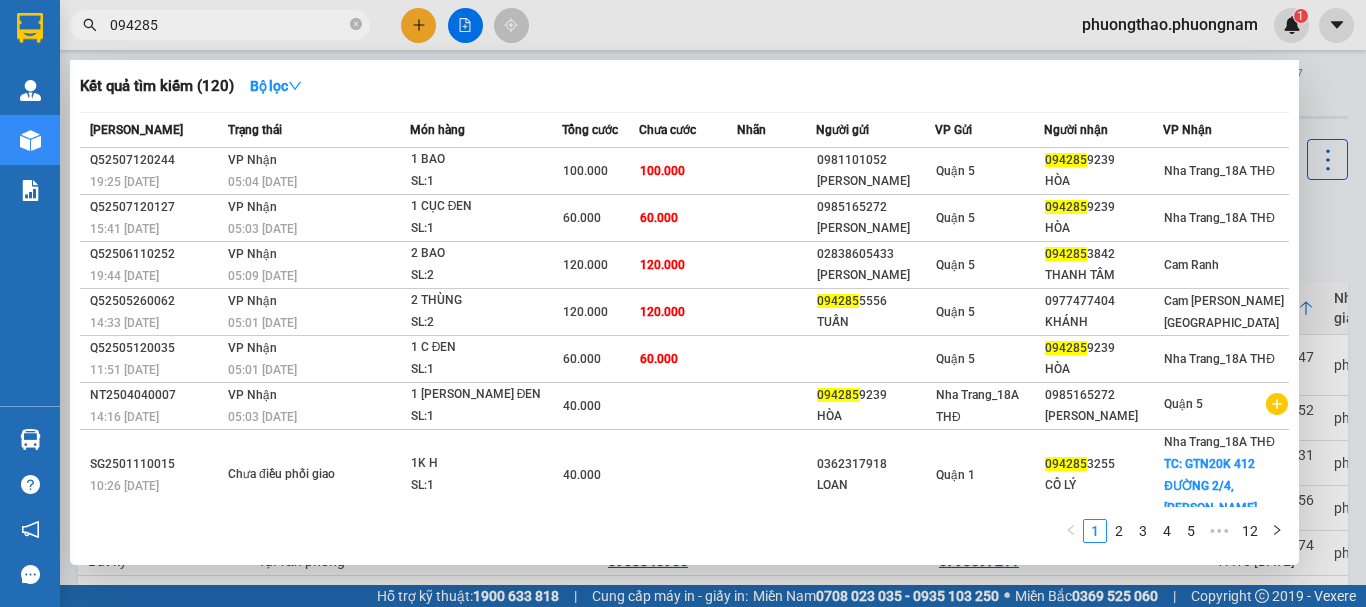 drag, startPoint x: 181, startPoint y: 22, endPoint x: 0, endPoint y: -103, distance: 219.96819 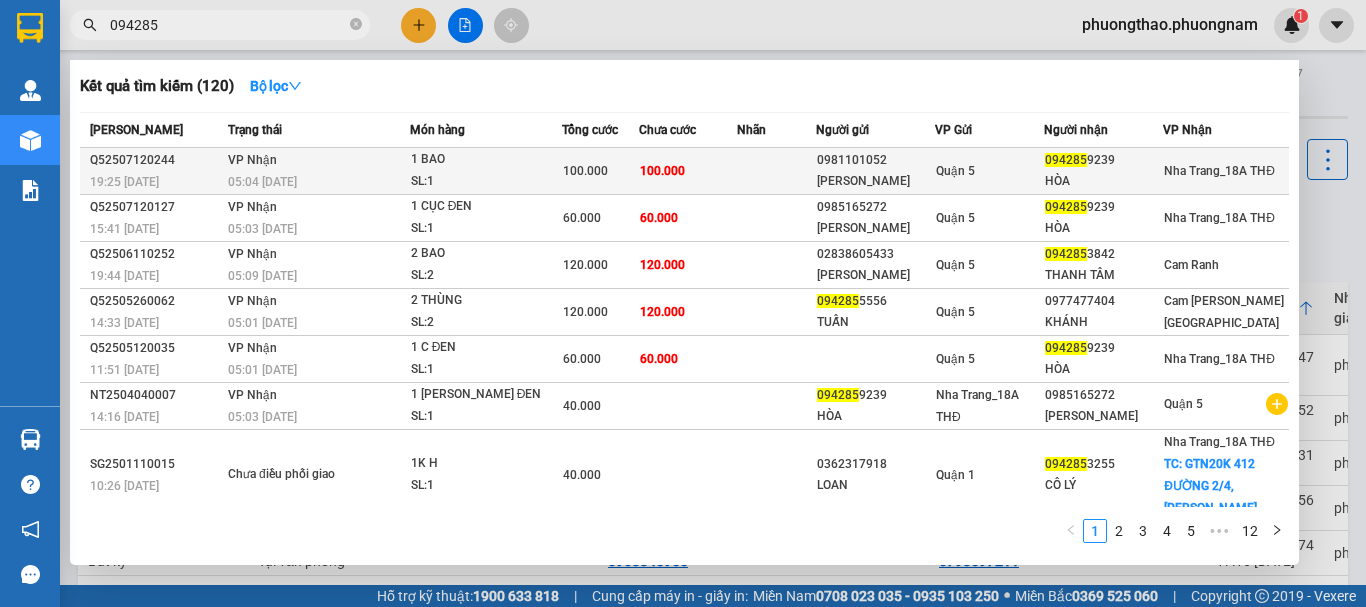 type on "094285" 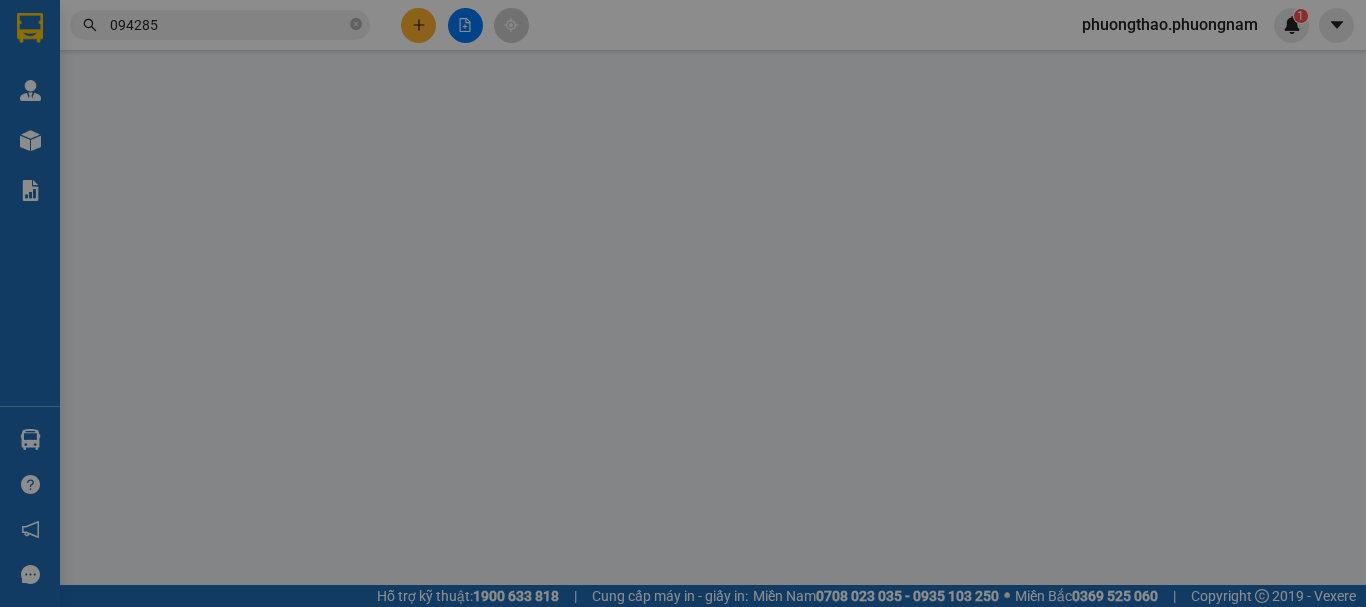 scroll, scrollTop: 54, scrollLeft: 0, axis: vertical 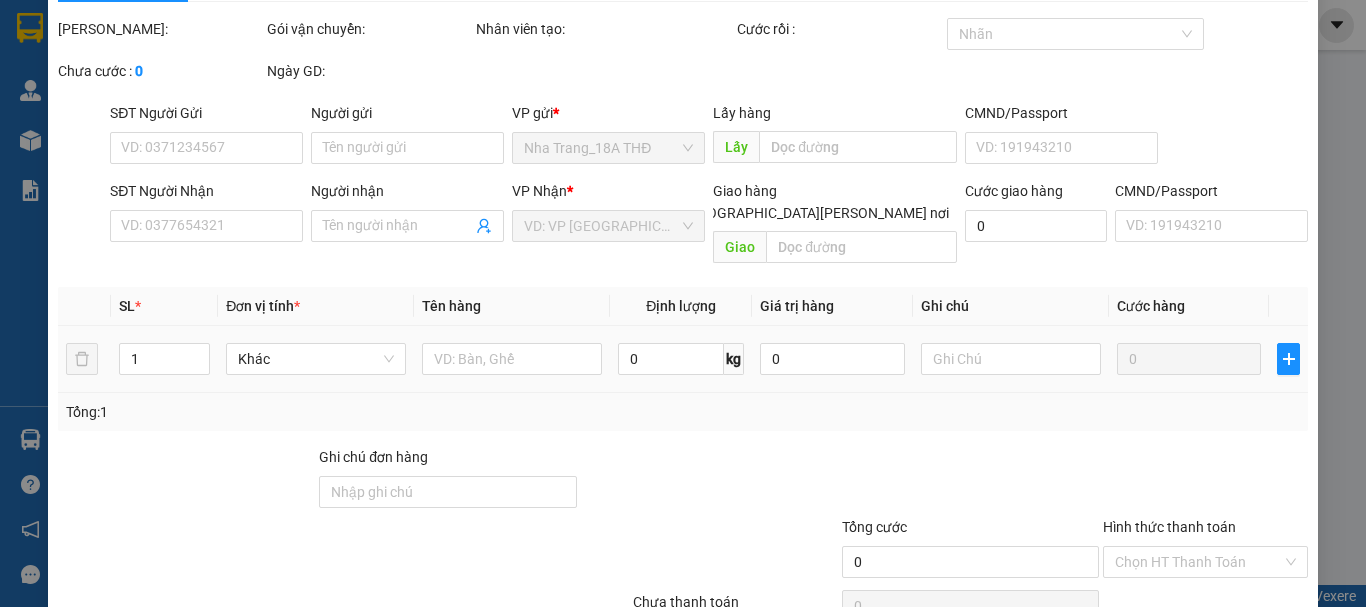 type on "0981101052" 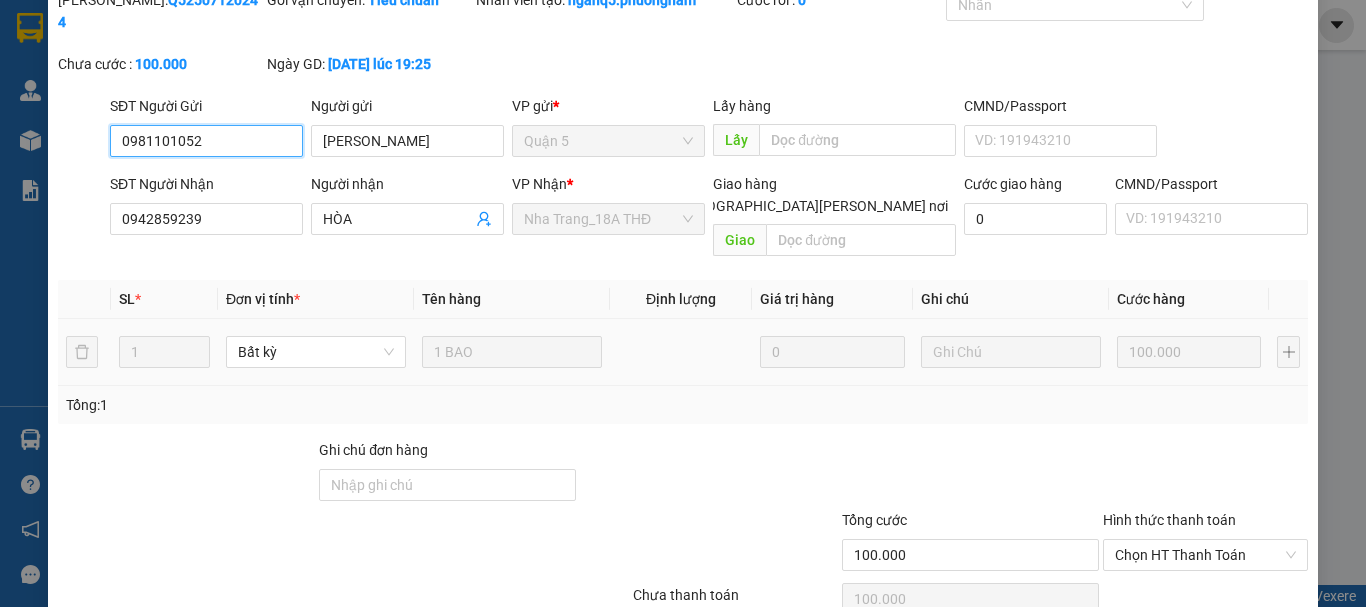 scroll, scrollTop: 137, scrollLeft: 0, axis: vertical 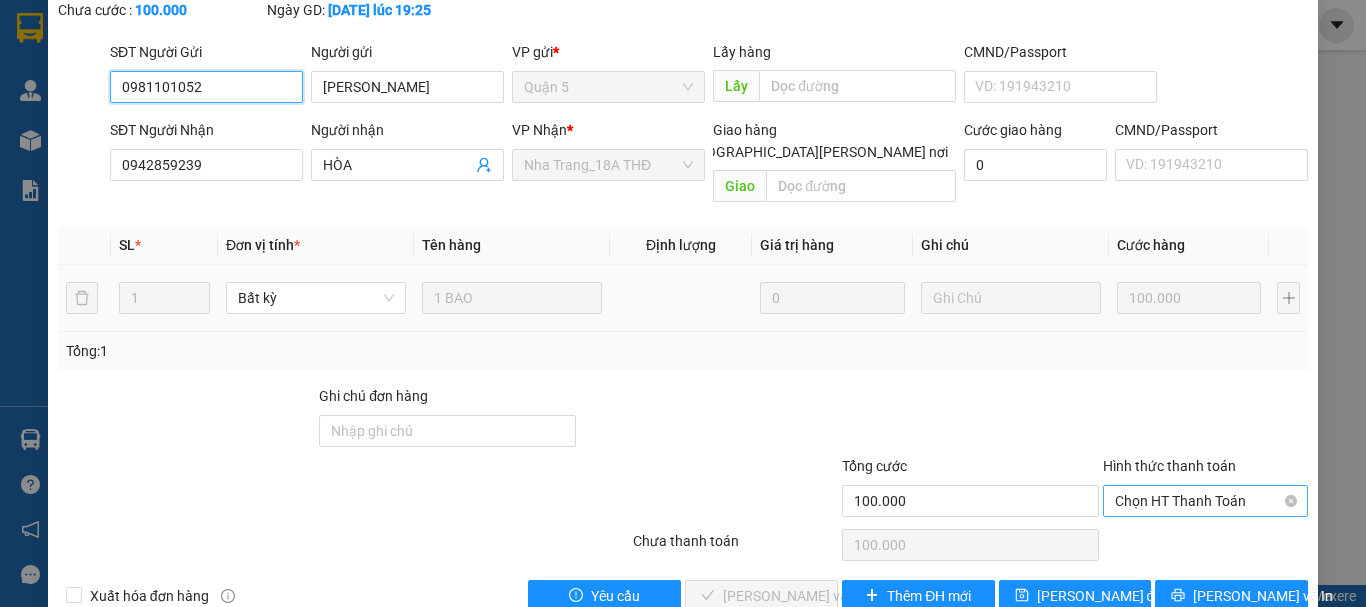 click on "Chọn HT Thanh Toán" at bounding box center [1205, 501] 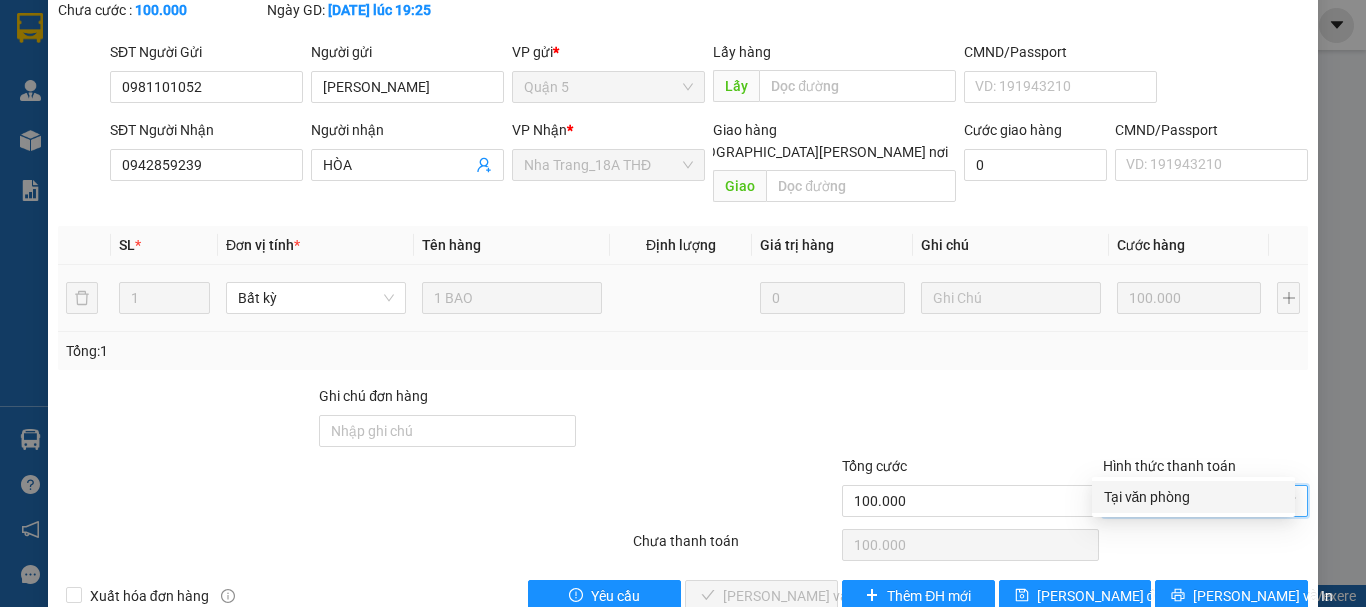 click on "Tại văn phòng" at bounding box center [1193, 497] 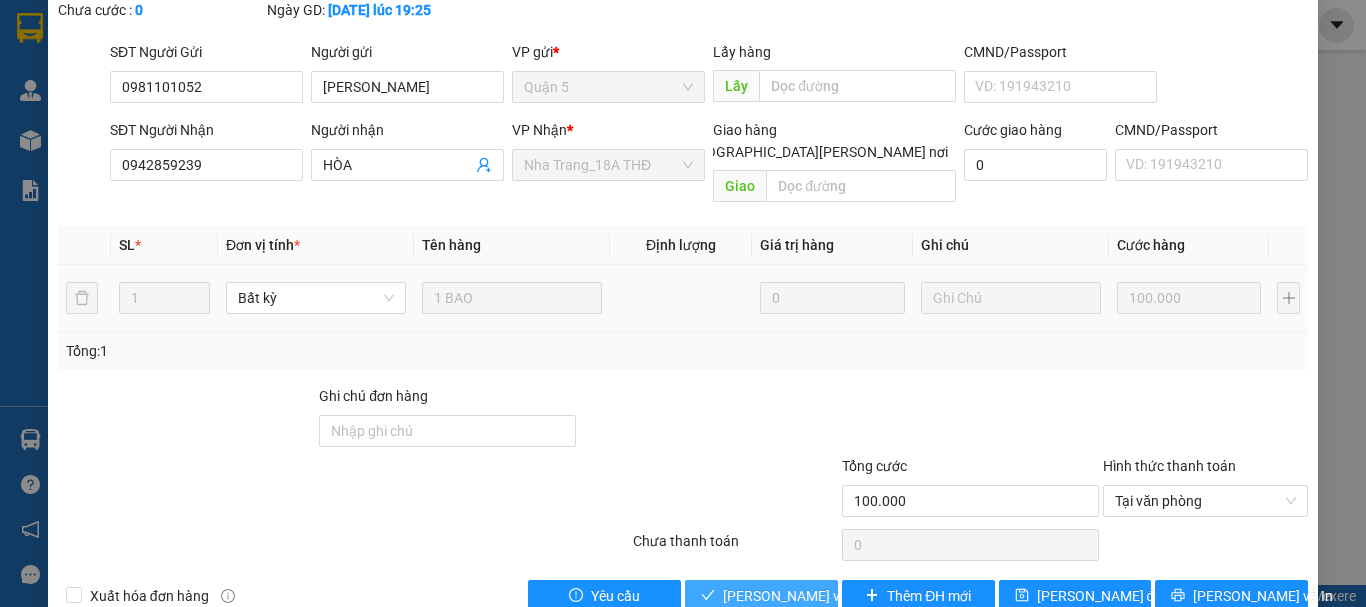 click on "[PERSON_NAME] và Giao hàng" at bounding box center (858, 596) 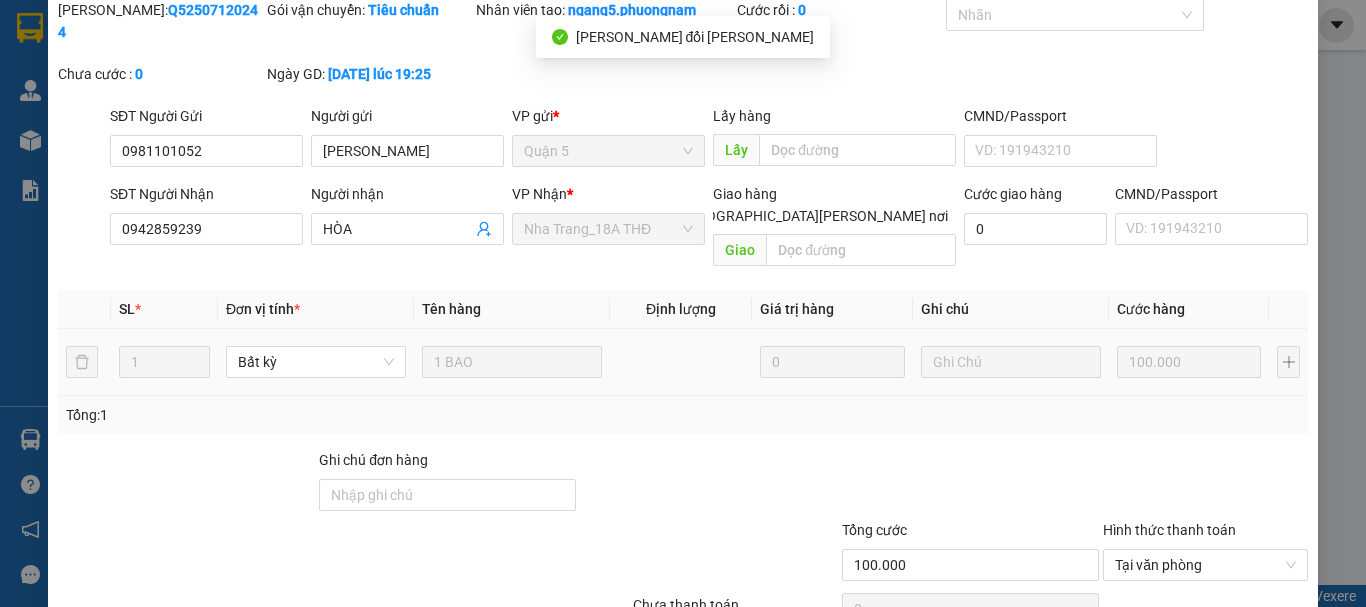 scroll, scrollTop: 0, scrollLeft: 0, axis: both 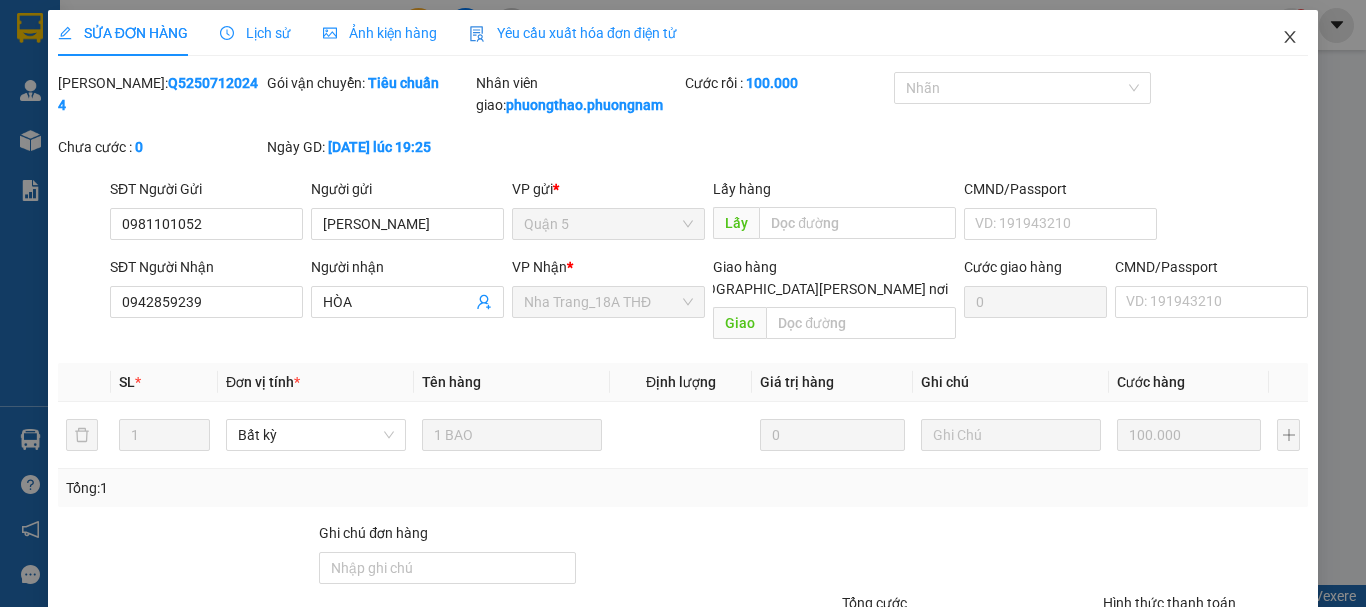 click 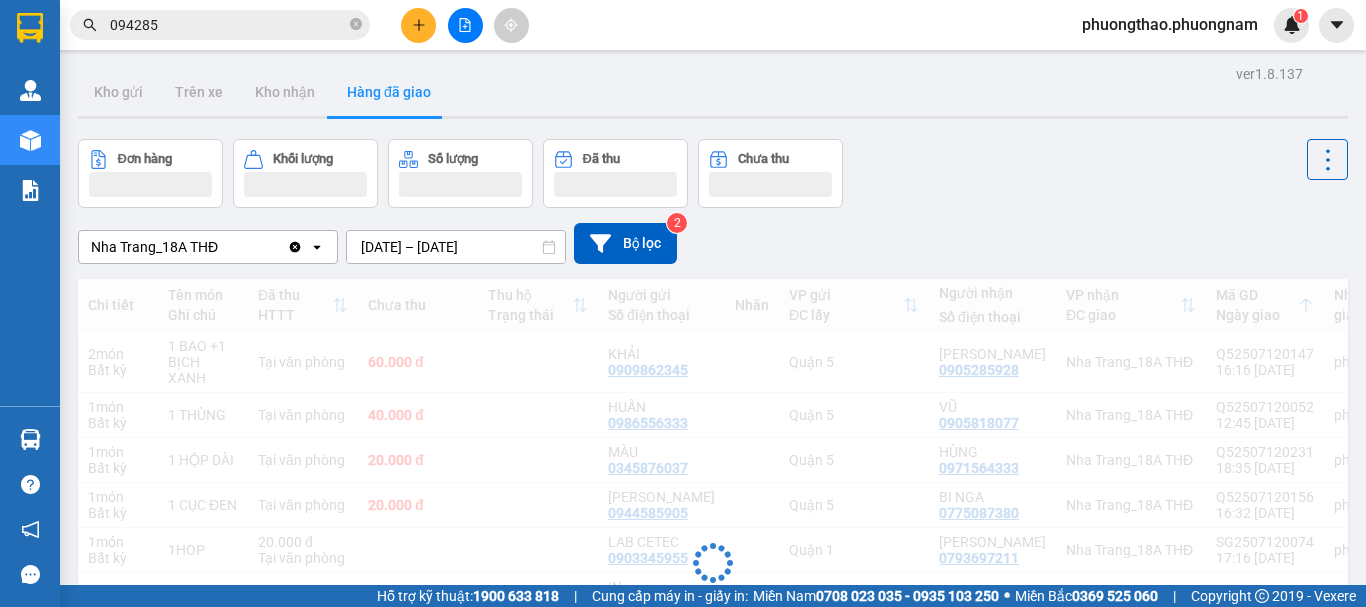 click on "094285" at bounding box center (228, 25) 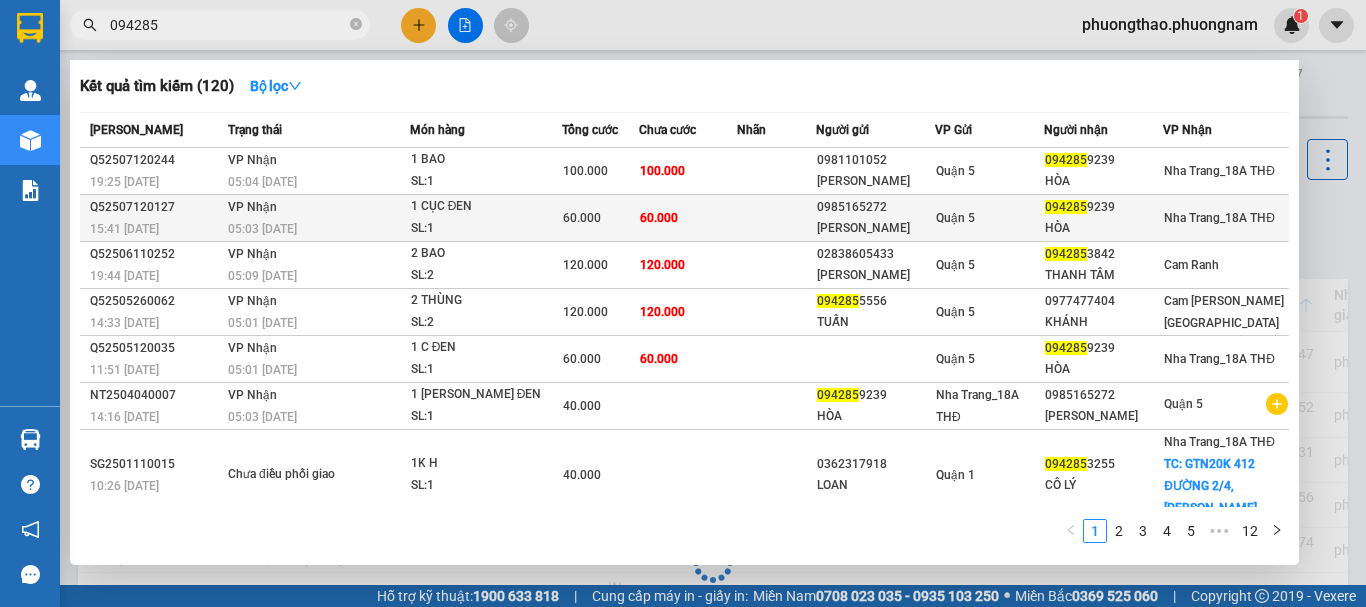 click at bounding box center [776, 218] 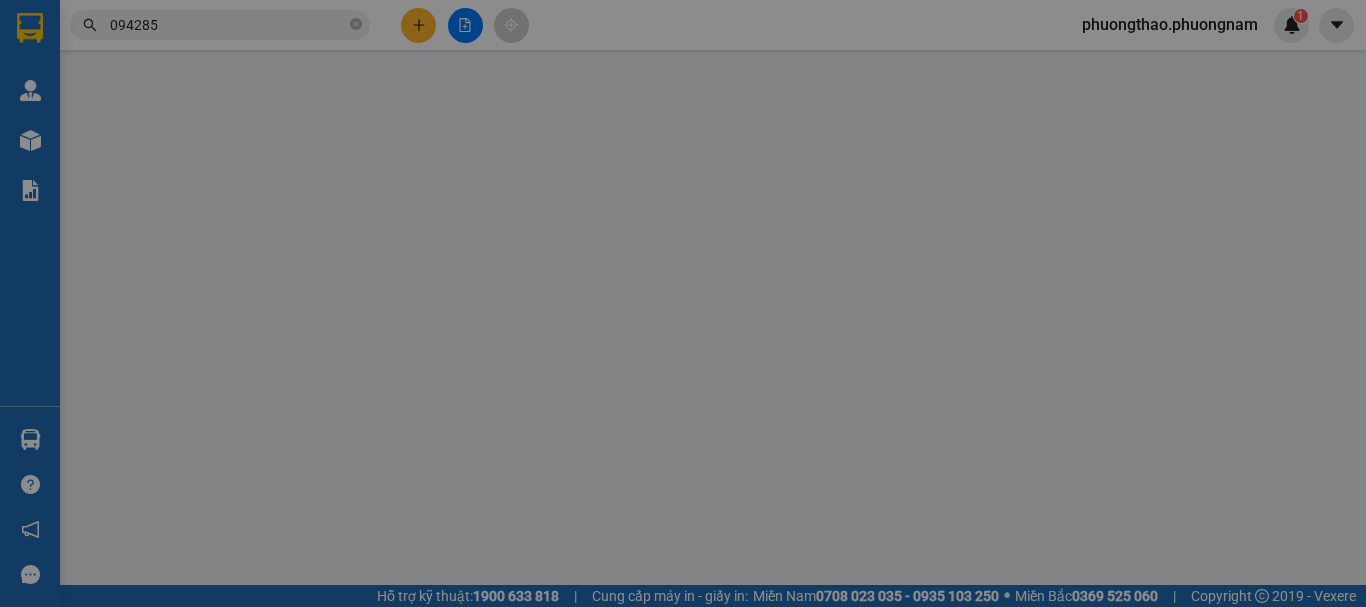 type on "0985165272" 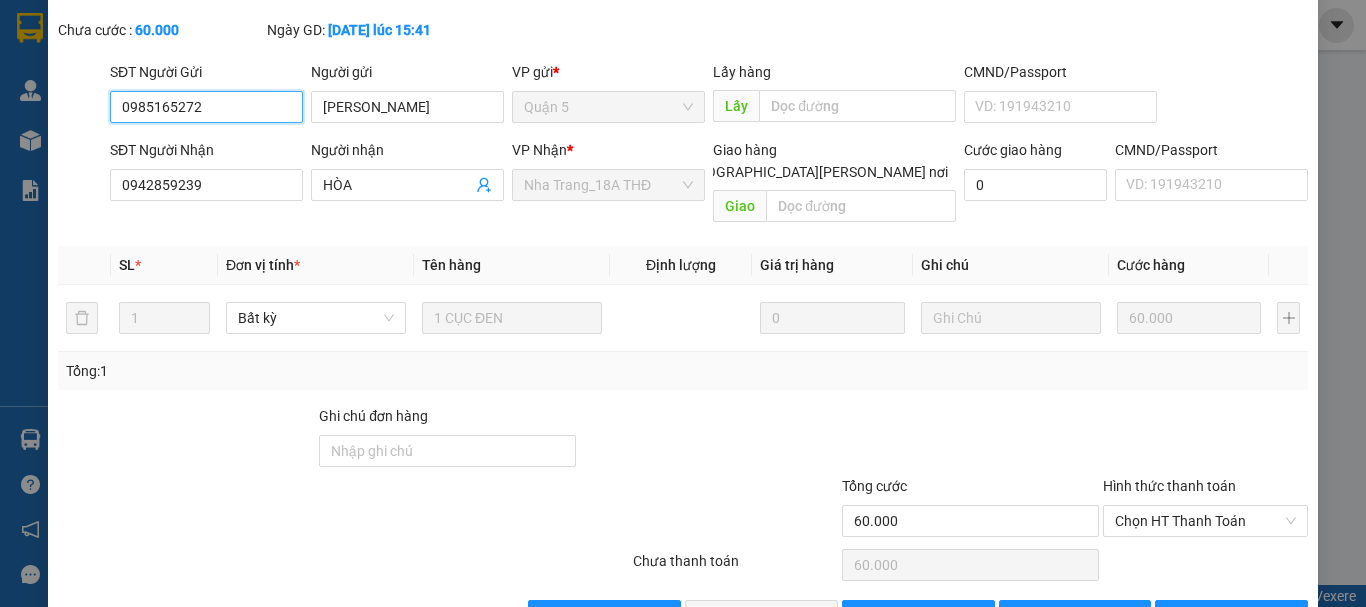 scroll, scrollTop: 127, scrollLeft: 0, axis: vertical 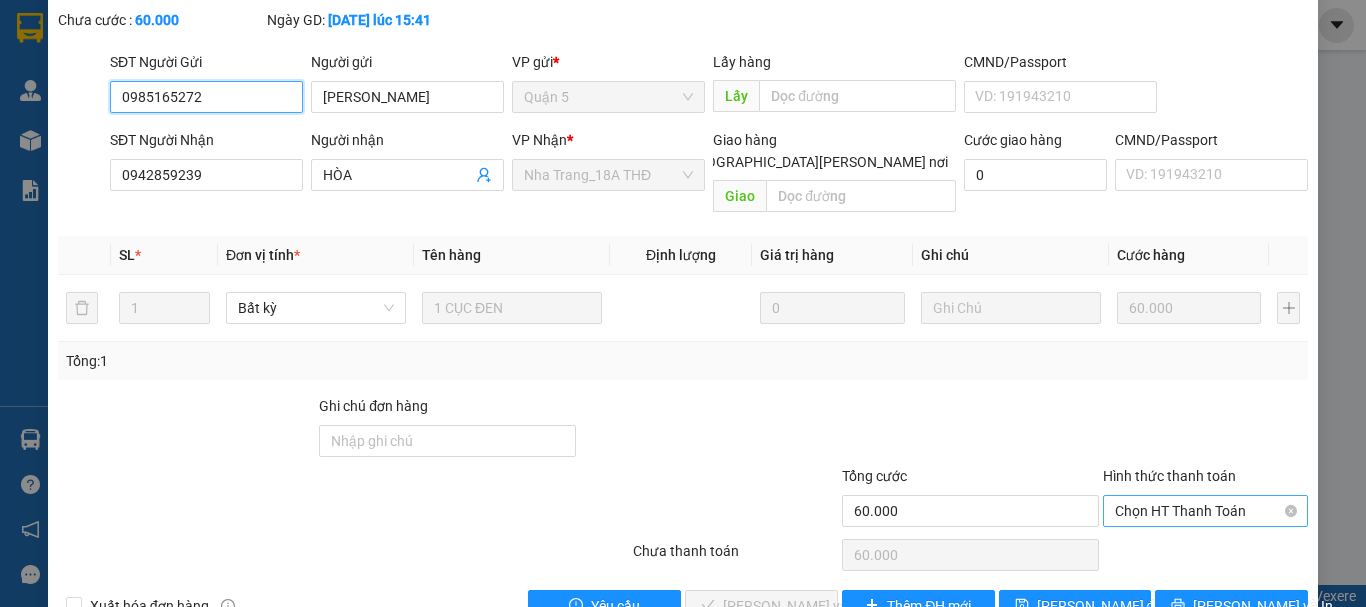 click on "Chọn HT Thanh Toán" at bounding box center [1205, 511] 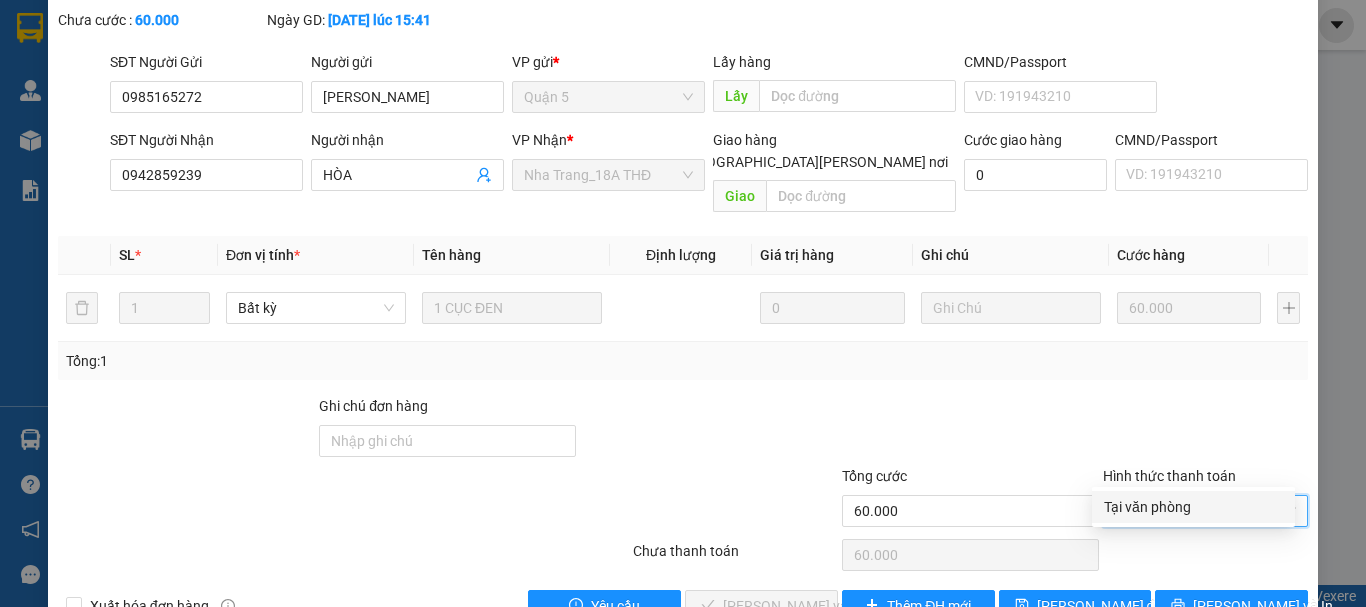 drag, startPoint x: 1207, startPoint y: 501, endPoint x: 826, endPoint y: 533, distance: 382.34146 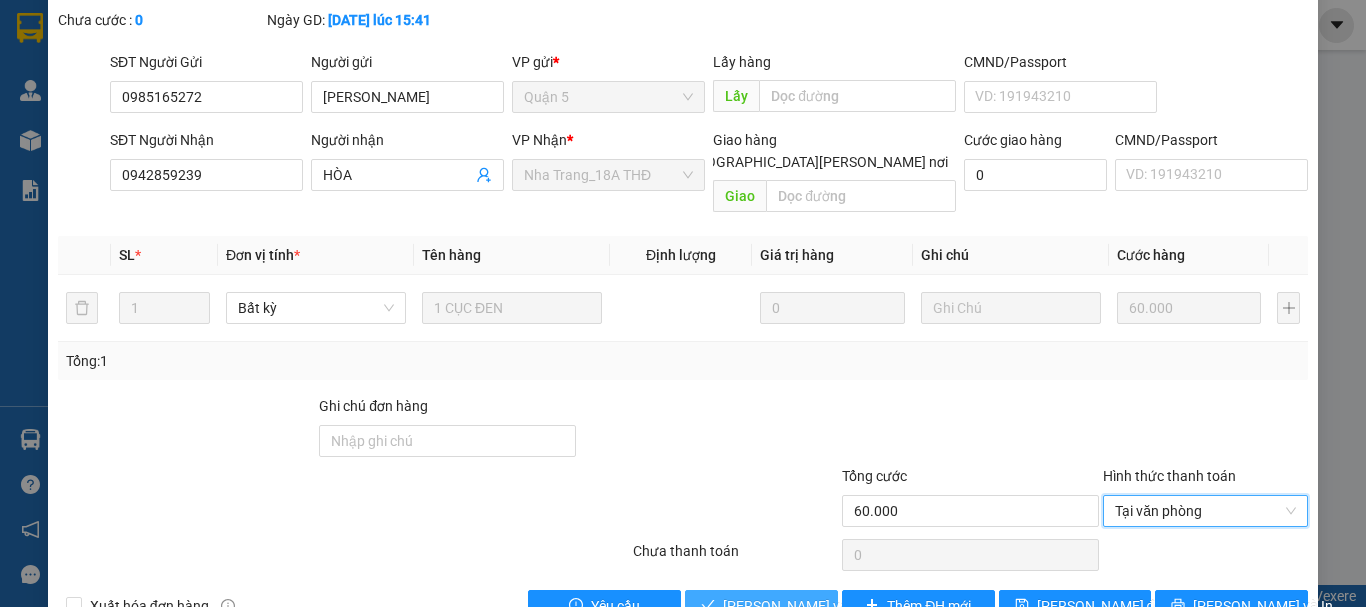 click on "[PERSON_NAME] và Giao hàng" at bounding box center (761, 606) 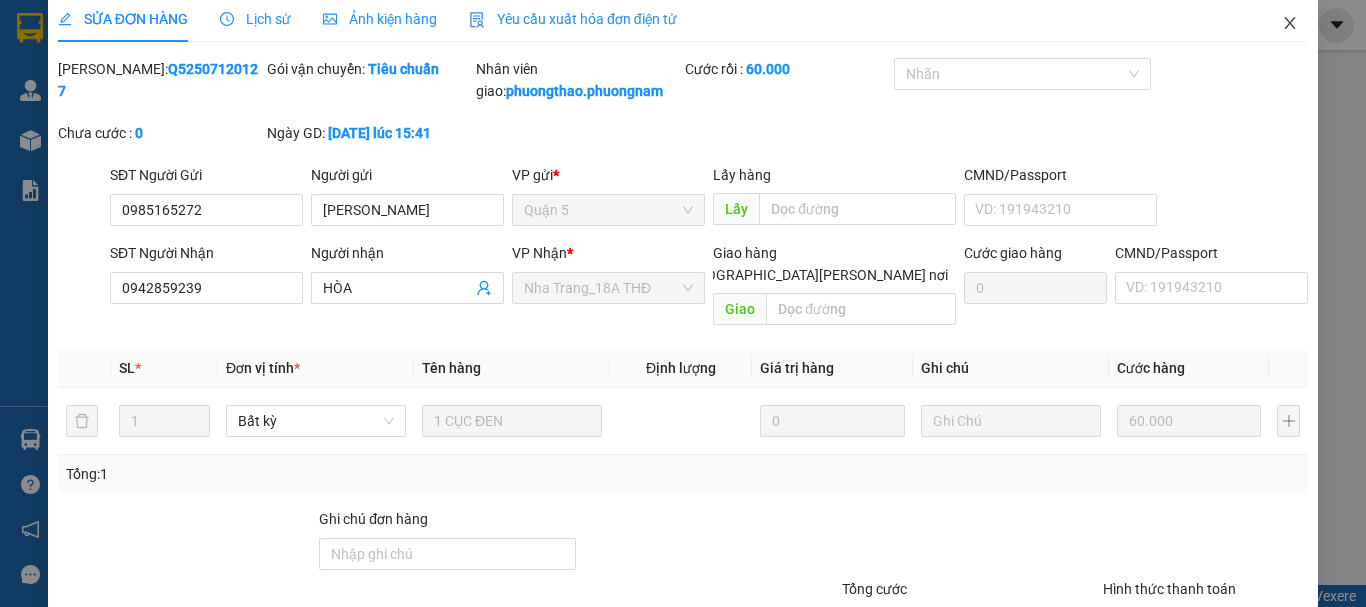 scroll, scrollTop: 0, scrollLeft: 0, axis: both 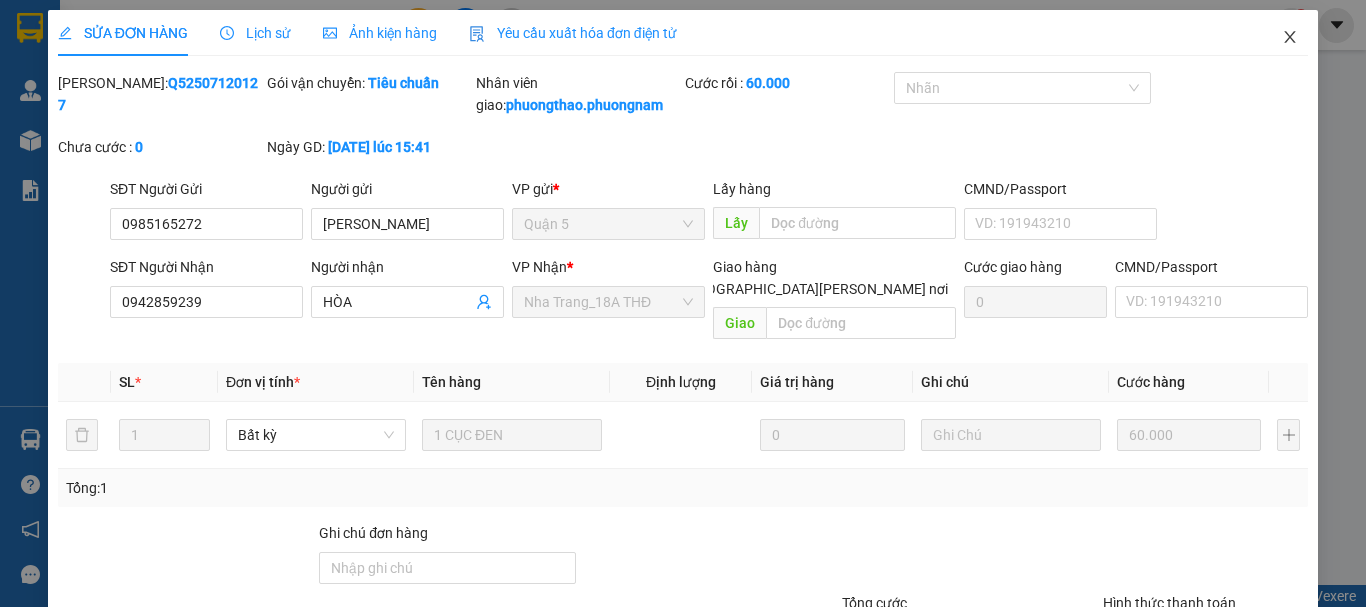 click 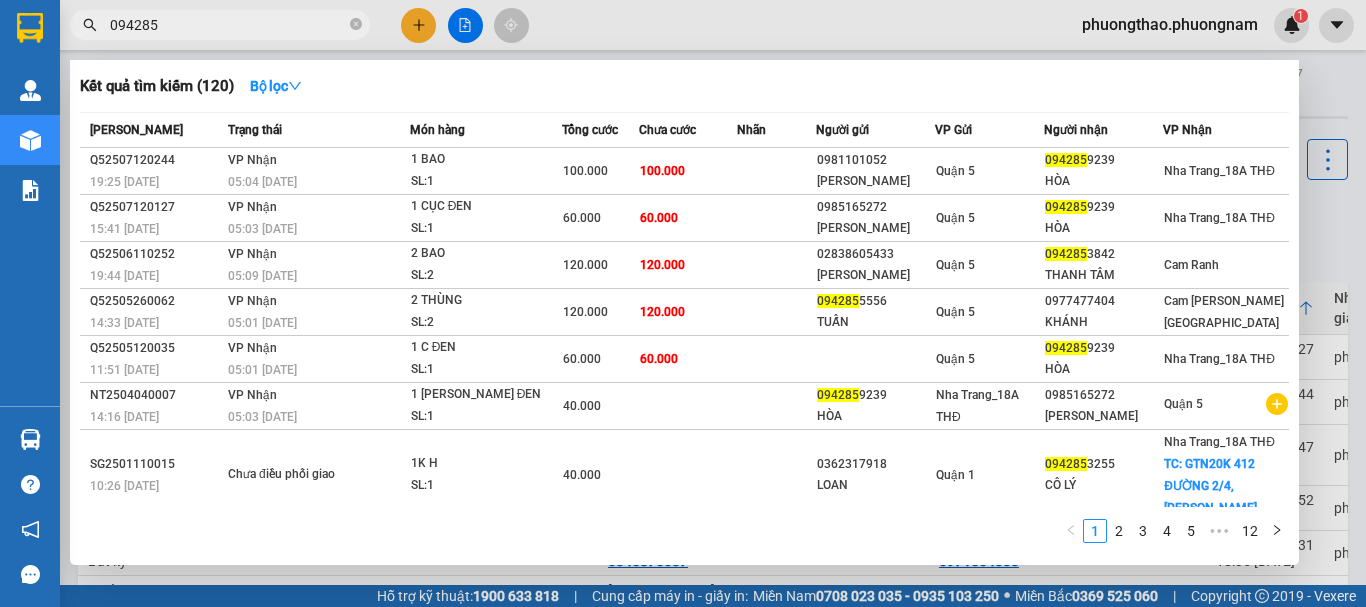 drag, startPoint x: 215, startPoint y: 38, endPoint x: 210, endPoint y: 28, distance: 11.18034 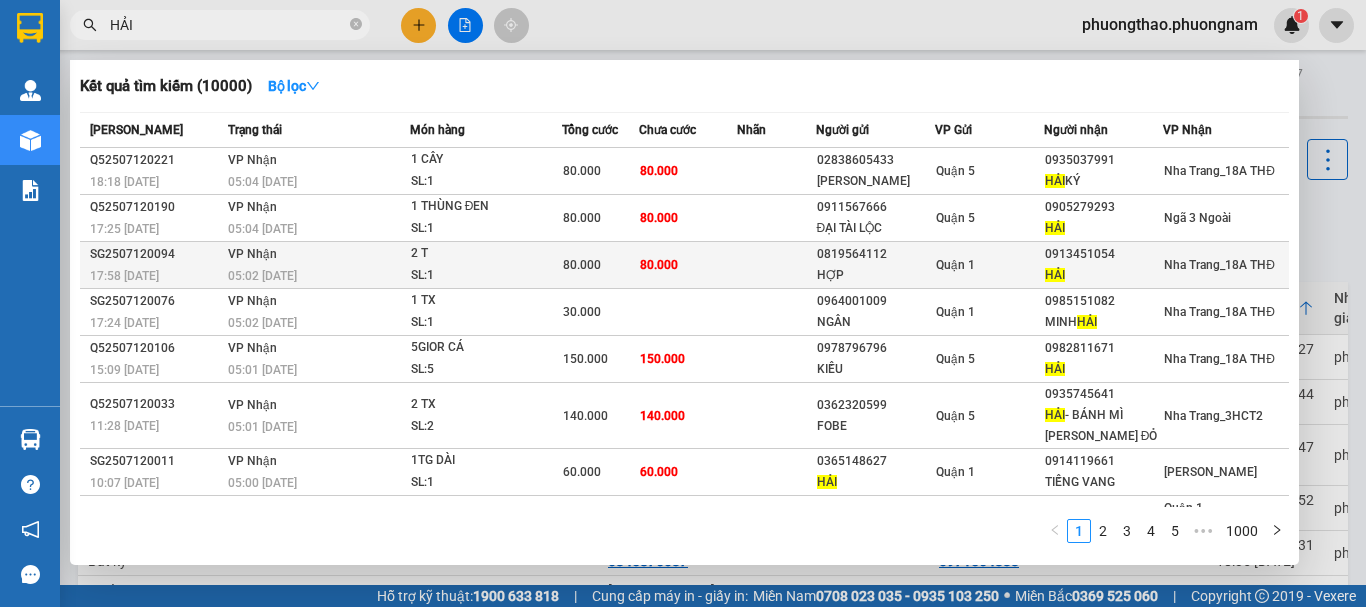 type on "HẢI" 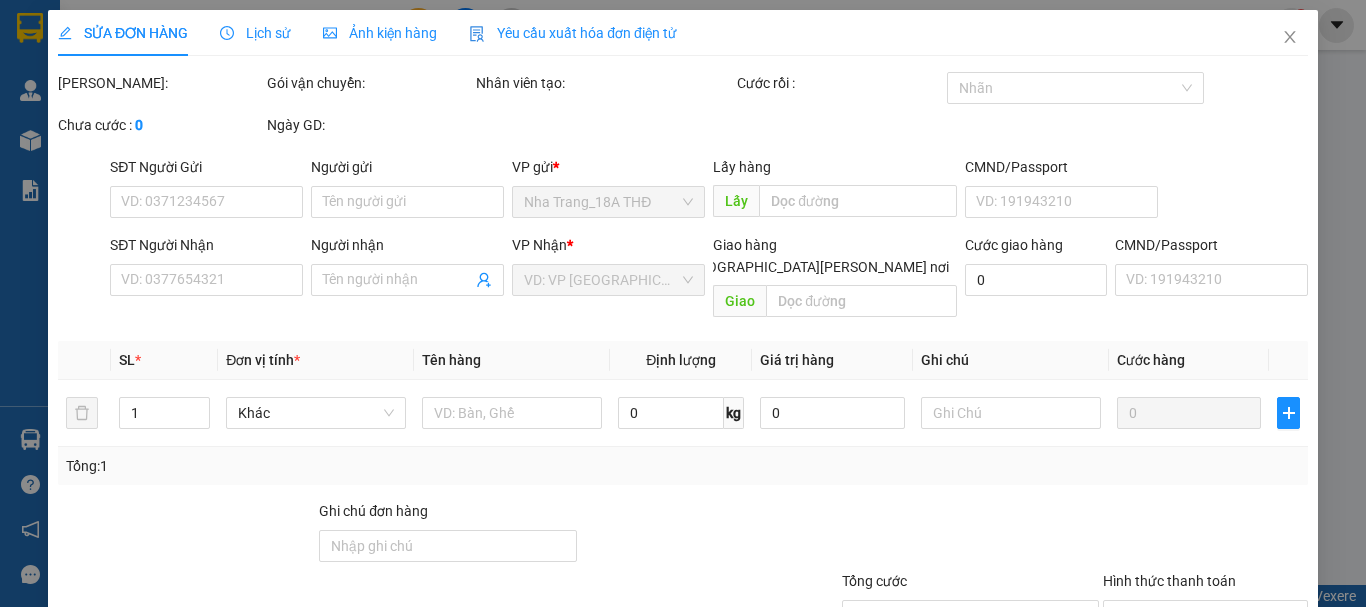 type on "0819564112" 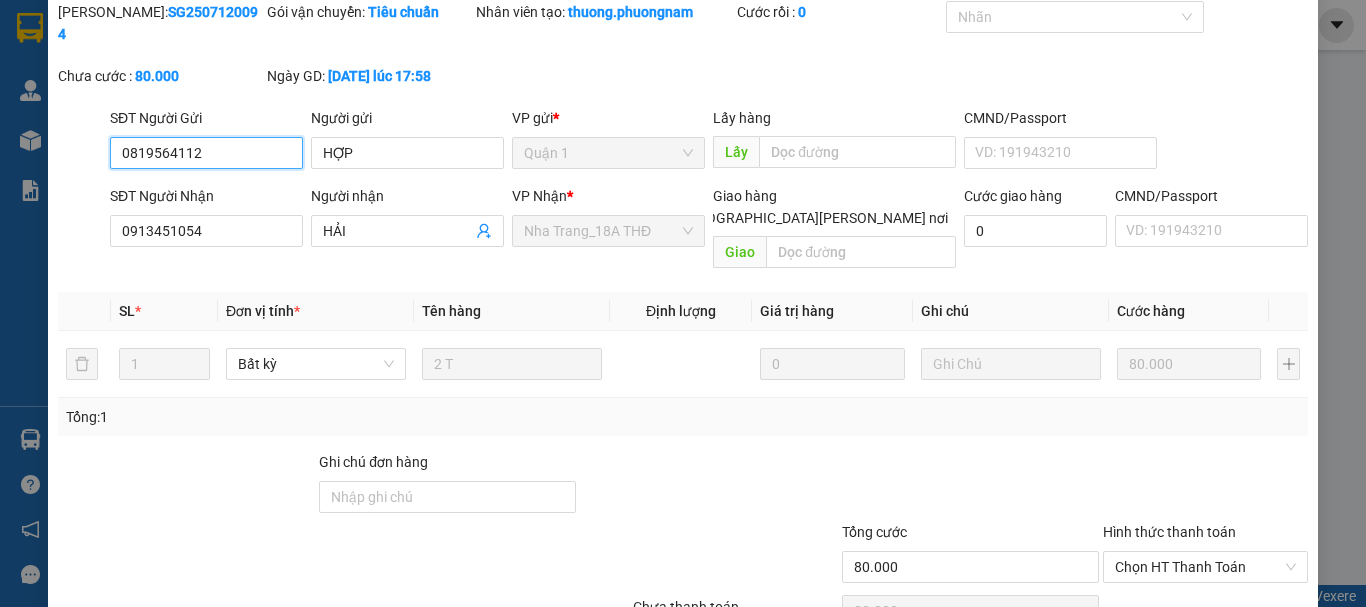 scroll, scrollTop: 137, scrollLeft: 0, axis: vertical 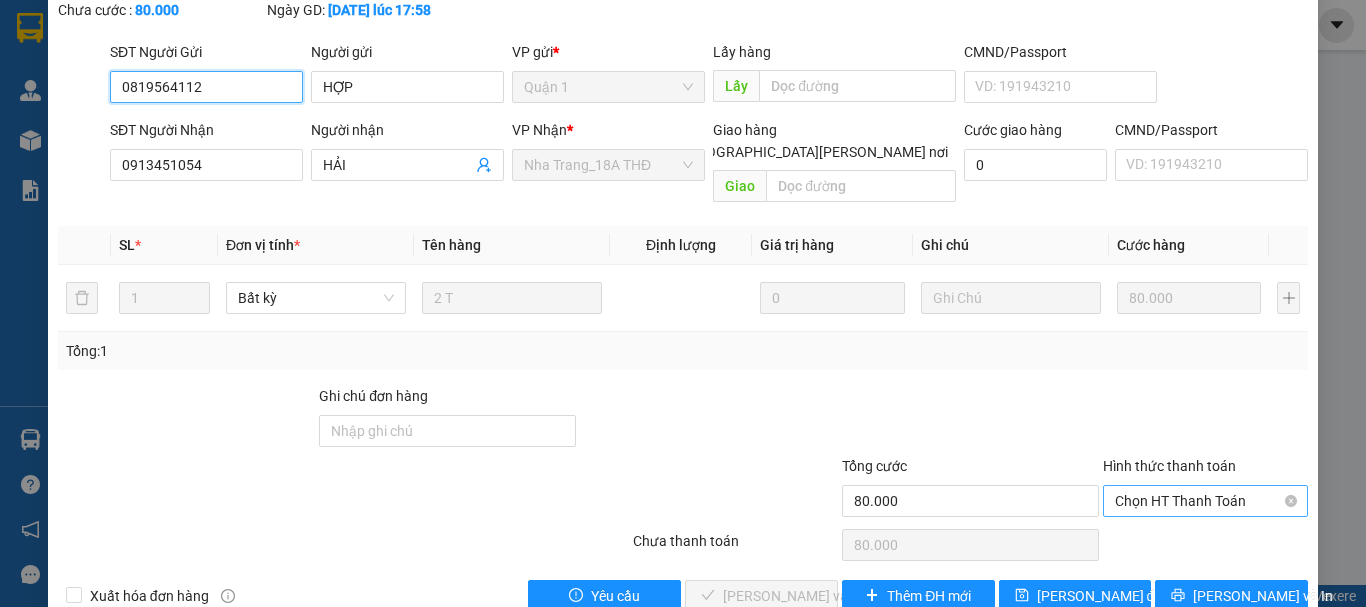 drag, startPoint x: 1161, startPoint y: 456, endPoint x: 1147, endPoint y: 511, distance: 56.753853 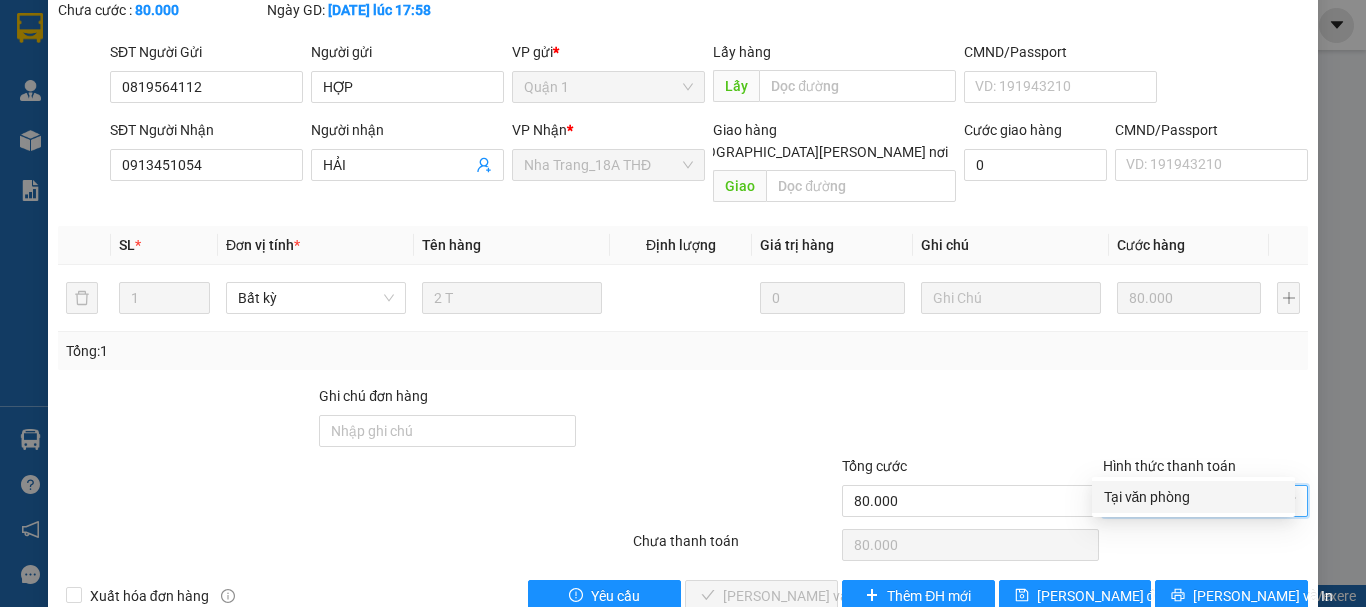 click on "Tại văn phòng" at bounding box center (1193, 497) 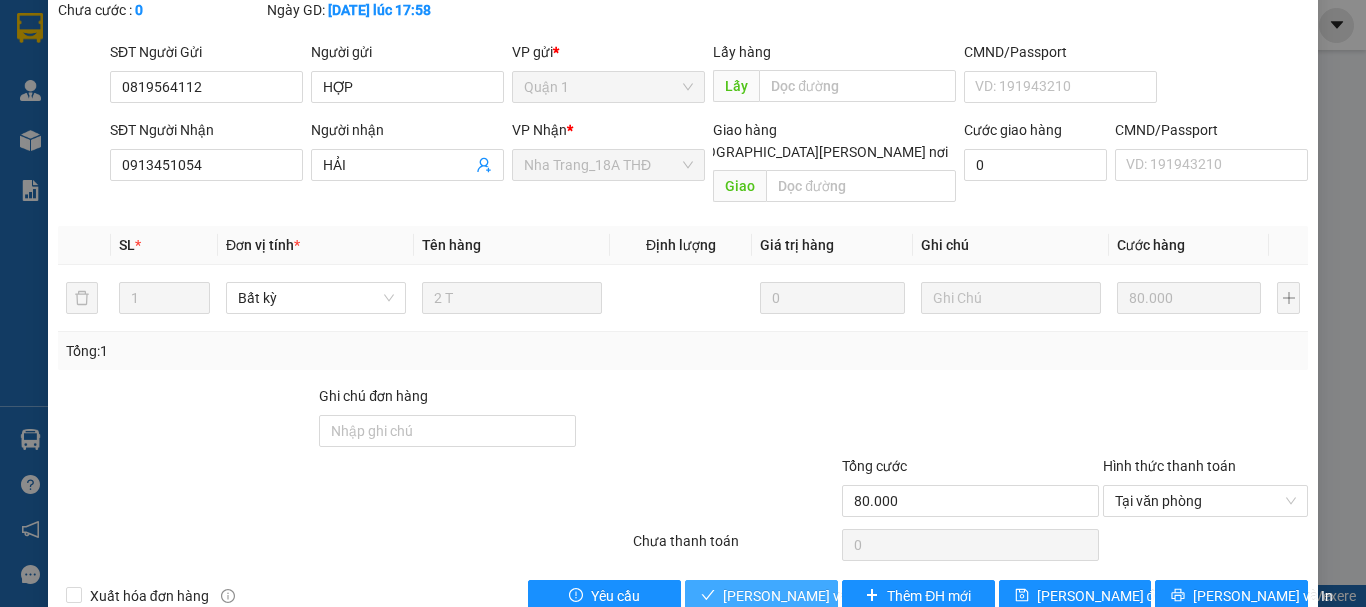click on "[PERSON_NAME] và Giao hàng" at bounding box center (858, 596) 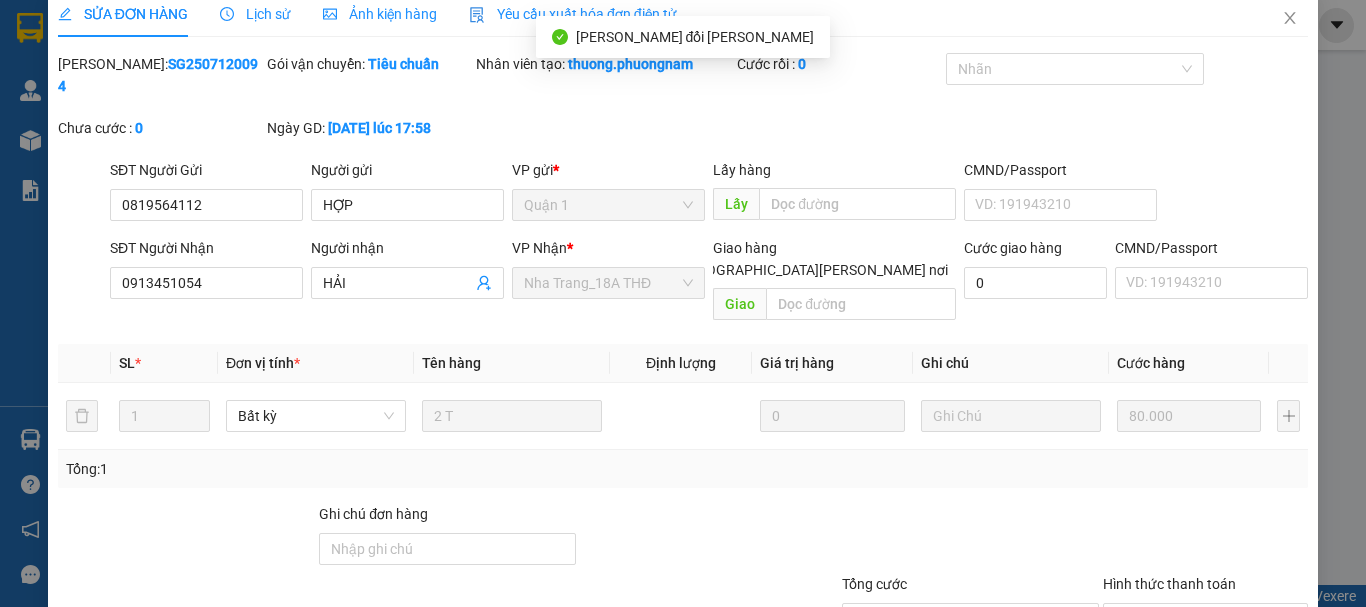 scroll, scrollTop: 0, scrollLeft: 0, axis: both 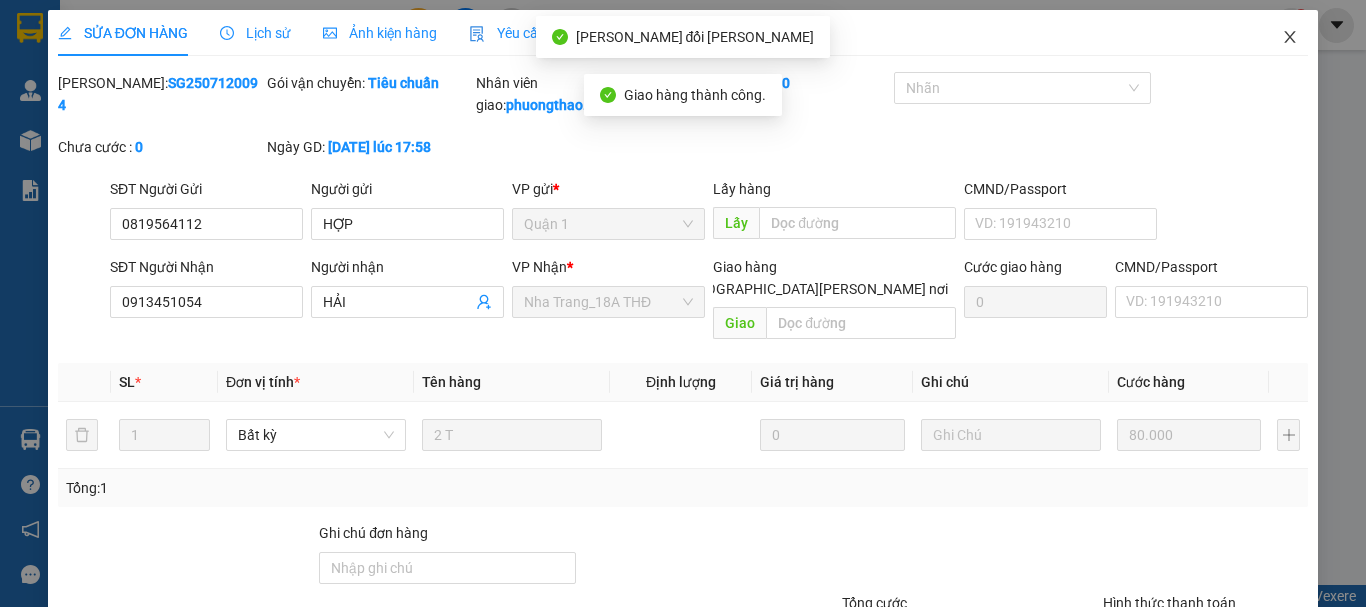 click at bounding box center [1290, 38] 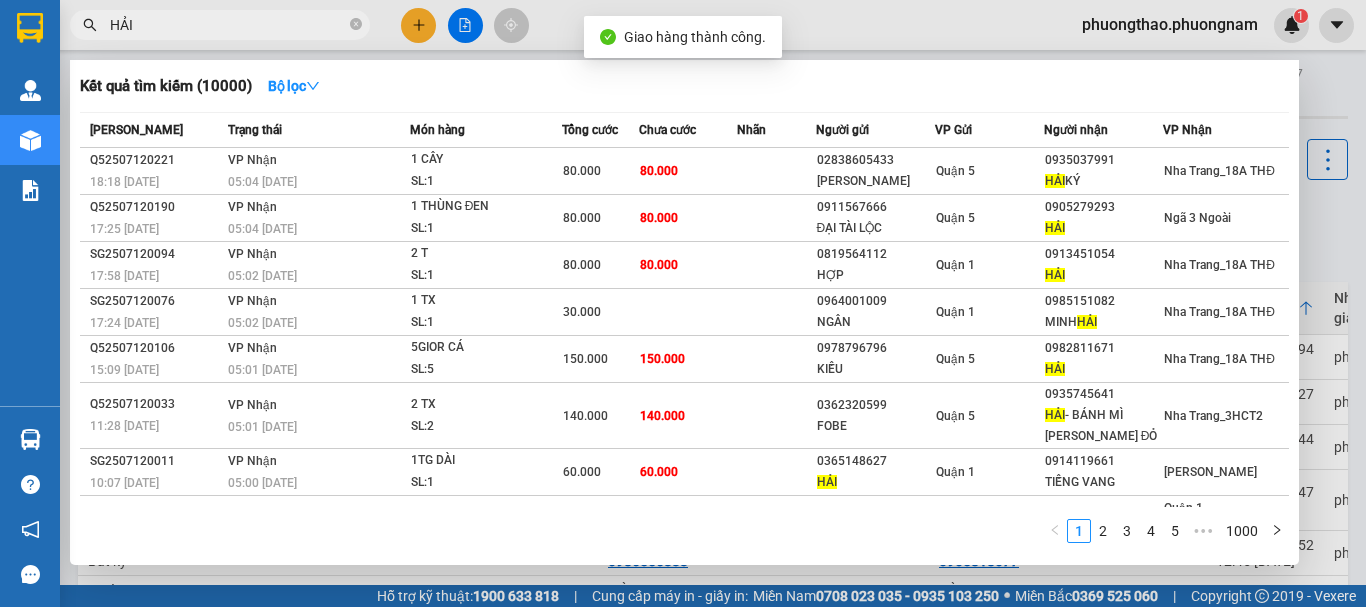 click on "HẢI" at bounding box center (228, 25) 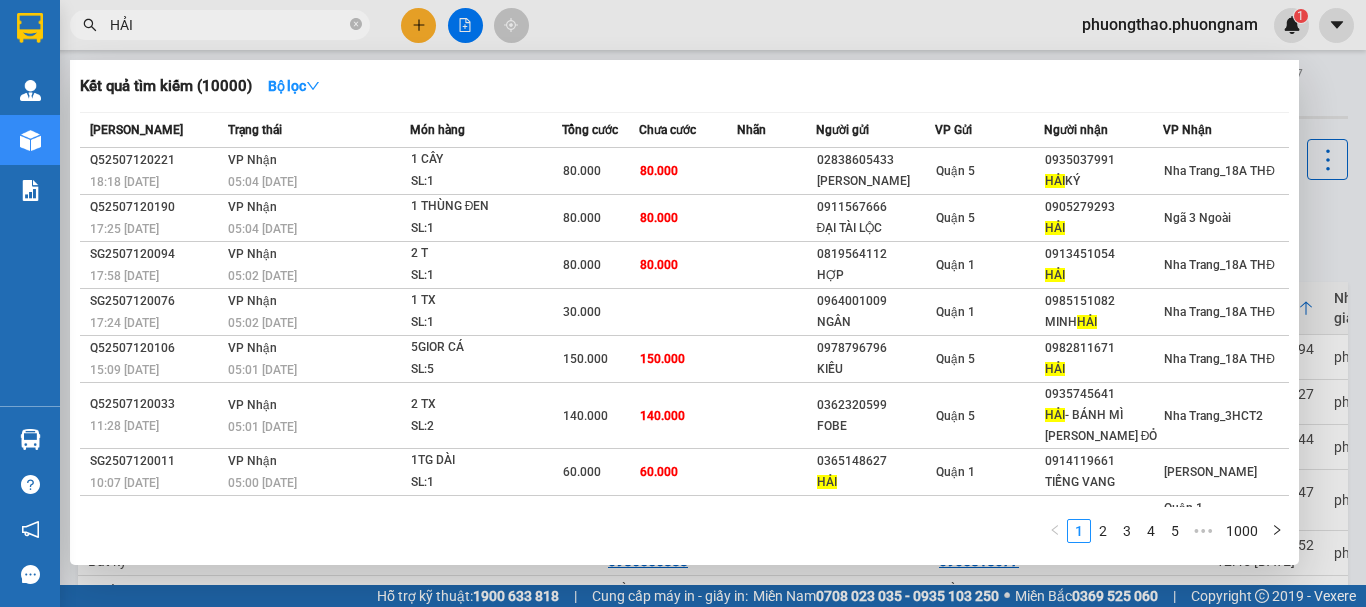 click on "Kết quả tìm kiếm ( 10000 )  Bộ lọc  Mã ĐH Trạng thái Món hàng Tổng cước Chưa cước Nhãn Người gửi VP Gửi Người nhận VP Nhận Q52507120221 18:18 - 12/07 VP Nhận   05:04 - 13/07 1 CÂY SL:  1 80.000 80.000 02838605433 HOÀNG NAM Quận 5 0935037991 HẢI  KÝ  Nha Trang_18A THĐ Q52507120190 17:25 - 12/07 VP Nhận   05:04 - 13/07 1 THÙNG ĐEN SL:  1 80.000 80.000 0911567666 ĐẠI TÀI LỘC Quận 5 0905279293 HẢI    Ngã 3 Ngoài SG2507120094 17:58 - 12/07 VP Nhận   05:02 - 13/07 2 T SL:  1 80.000 80.000 0819564112 HỢP Quận 1 0913451054 HẢI   Nha Trang_18A THĐ SG2507120076 17:24 - 12/07 VP Nhận   05:02 - 13/07 1 TX SL:  1 30.000 0964001009 NGÂN Quận 1 0985151082 MINH  HẢI Nha Trang_18A THĐ Q52507120106 15:09 - 12/07 VP Nhận   05:01 - 13/07 5GIOR CÁ SL:  5 150.000 150.000 0978796796 KIỀU Quận 5 0982811671 HẢI Nha Trang_18A THĐ Q52507120033 11:28 - 12/07 VP Nhận   05:01 - 13/07 2 TX SL:  2 140.000 140.000 0362320599 FOBE Quận 5 HẢI" at bounding box center (684, 312) 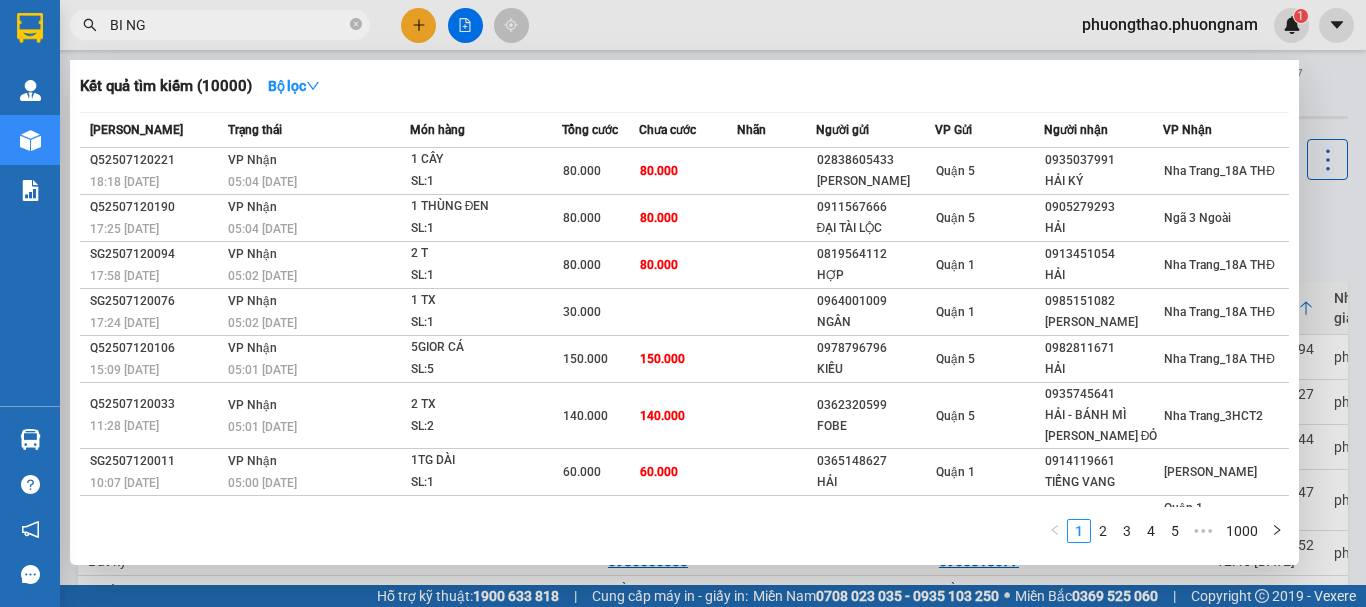 type on "BI NGA" 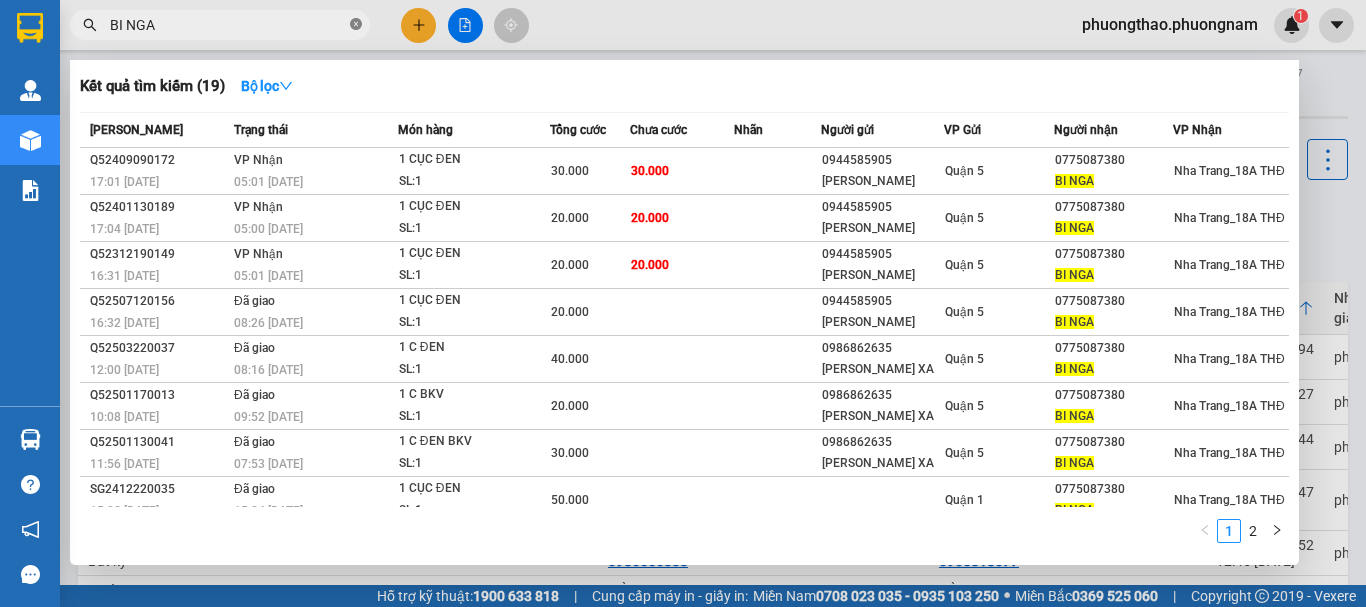 click 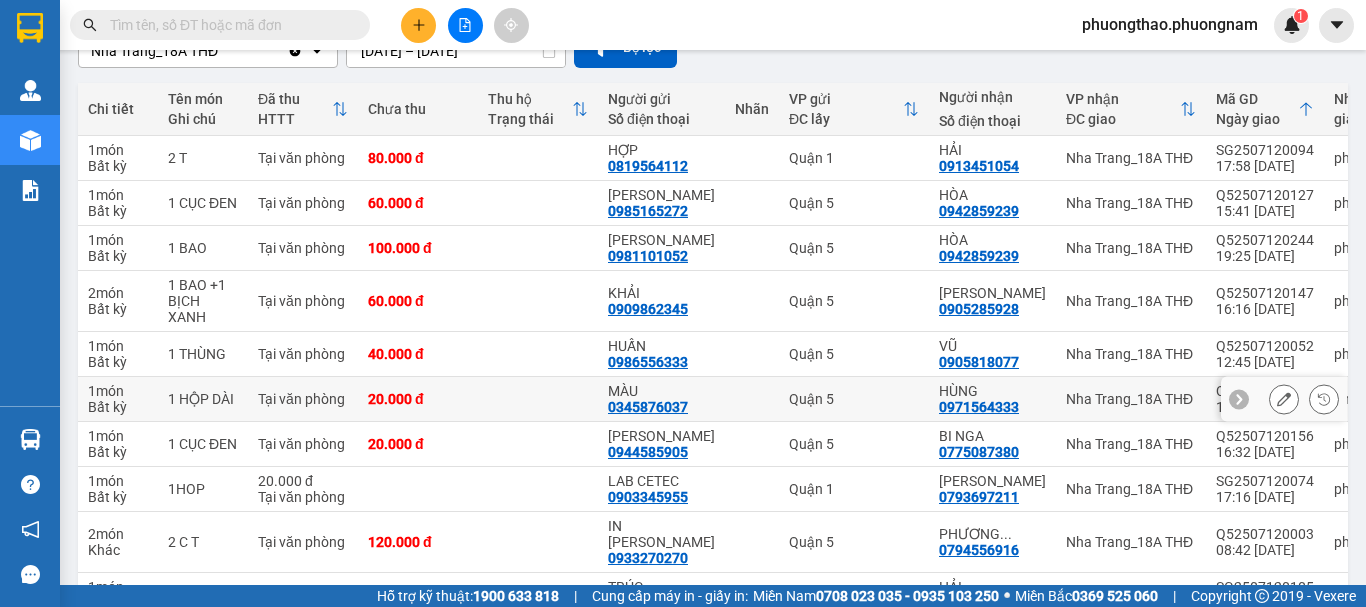 scroll, scrollTop: 200, scrollLeft: 0, axis: vertical 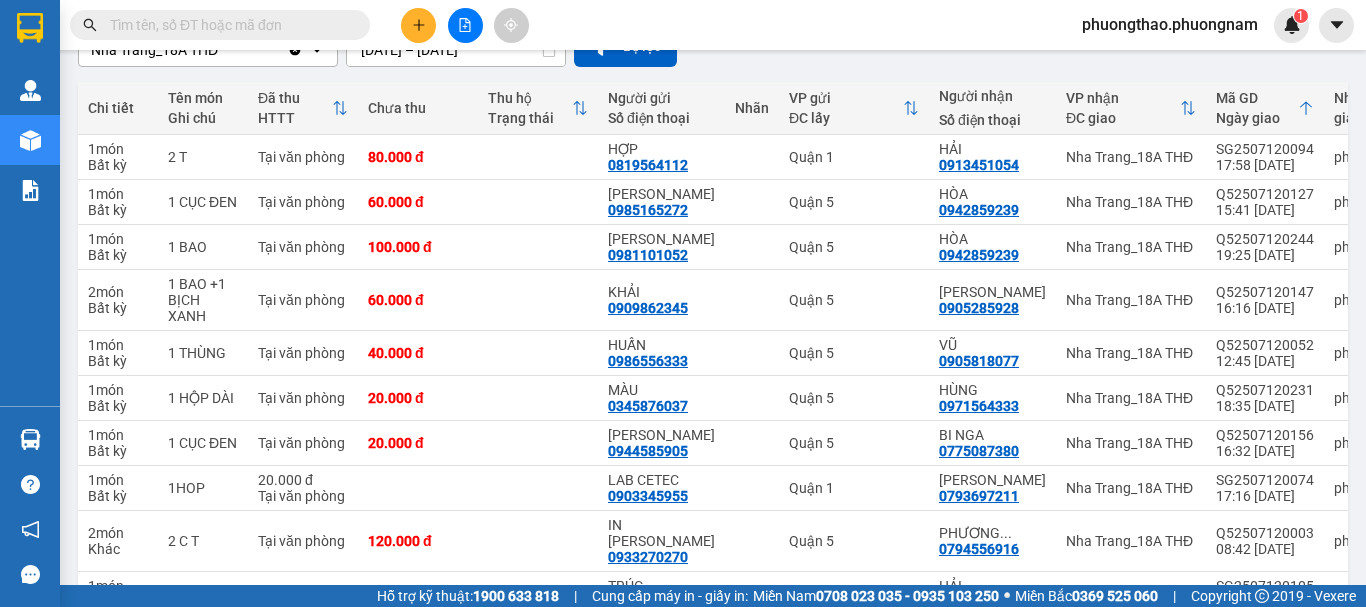 click at bounding box center (228, 25) 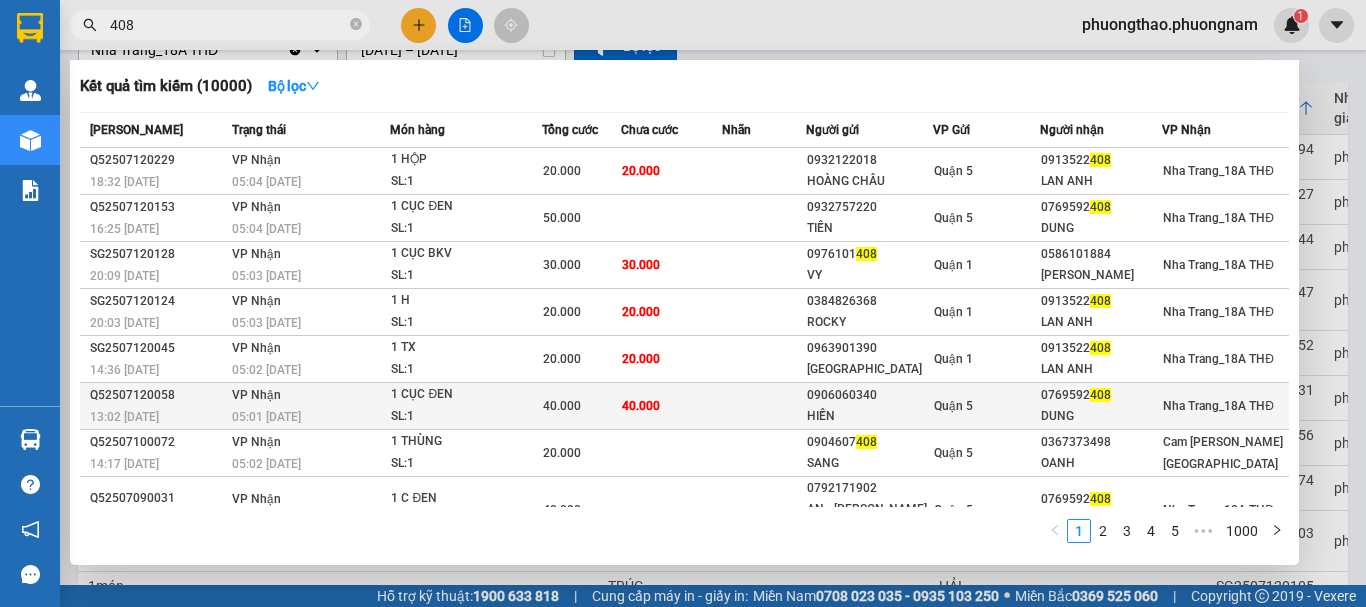 type on "408" 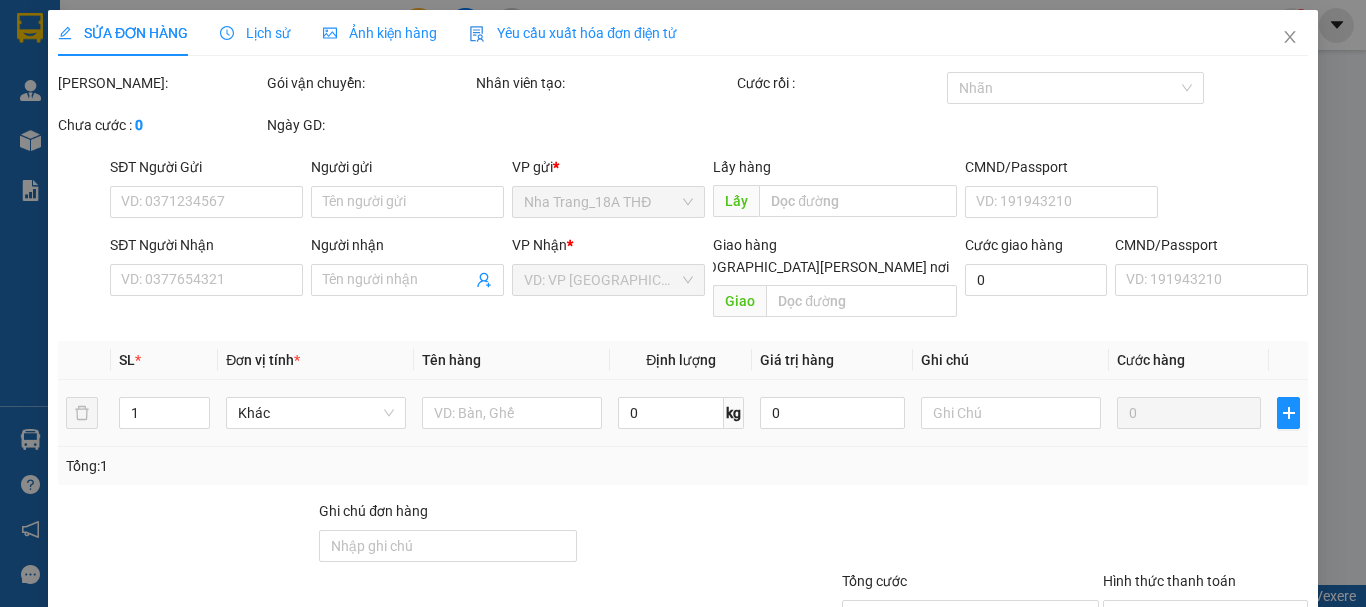 scroll, scrollTop: 0, scrollLeft: 0, axis: both 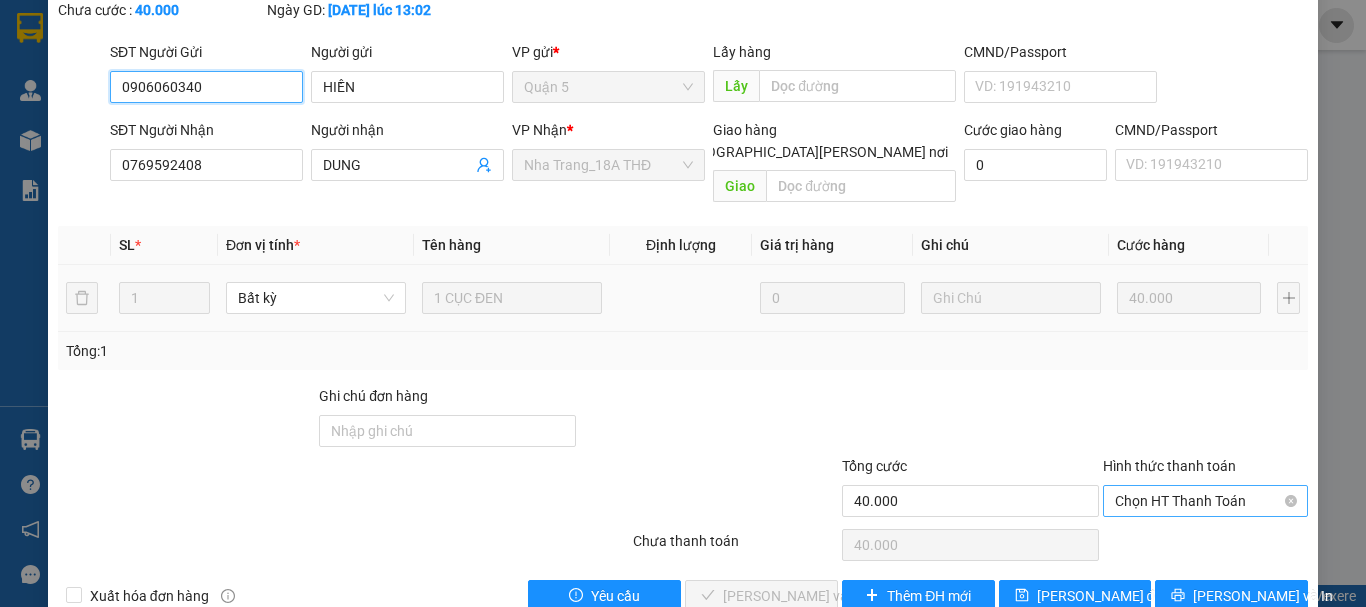 click on "Chọn HT Thanh Toán" at bounding box center (1205, 501) 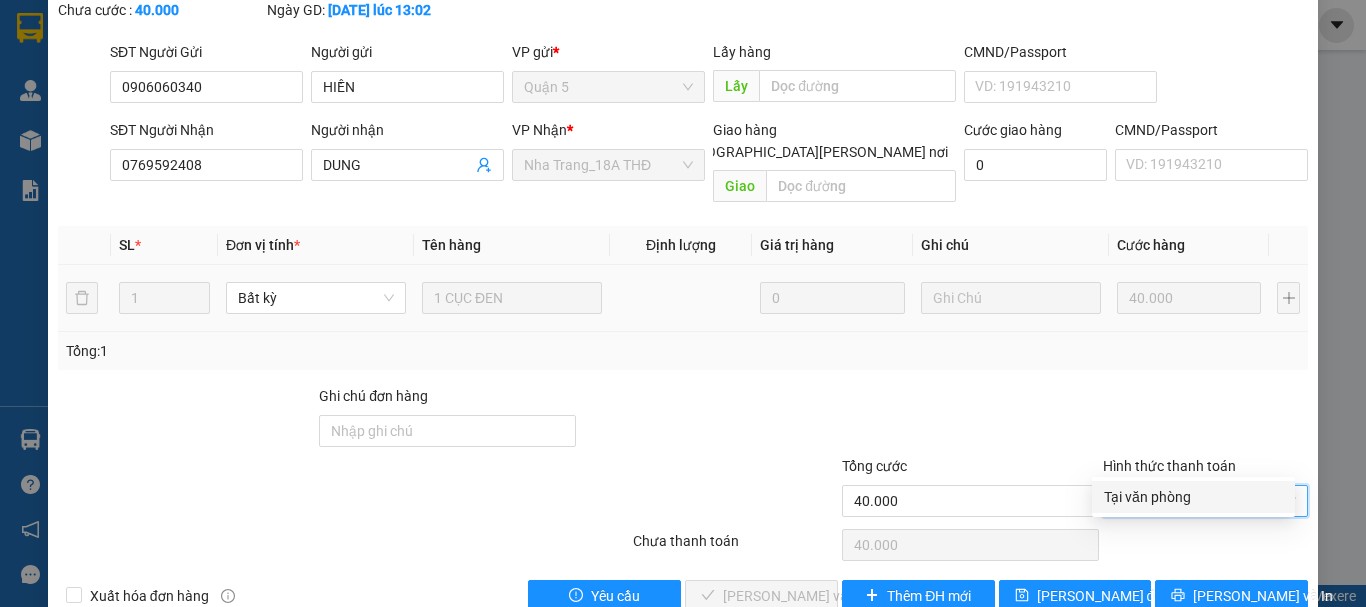 drag, startPoint x: 1211, startPoint y: 473, endPoint x: 1103, endPoint y: 512, distance: 114.82596 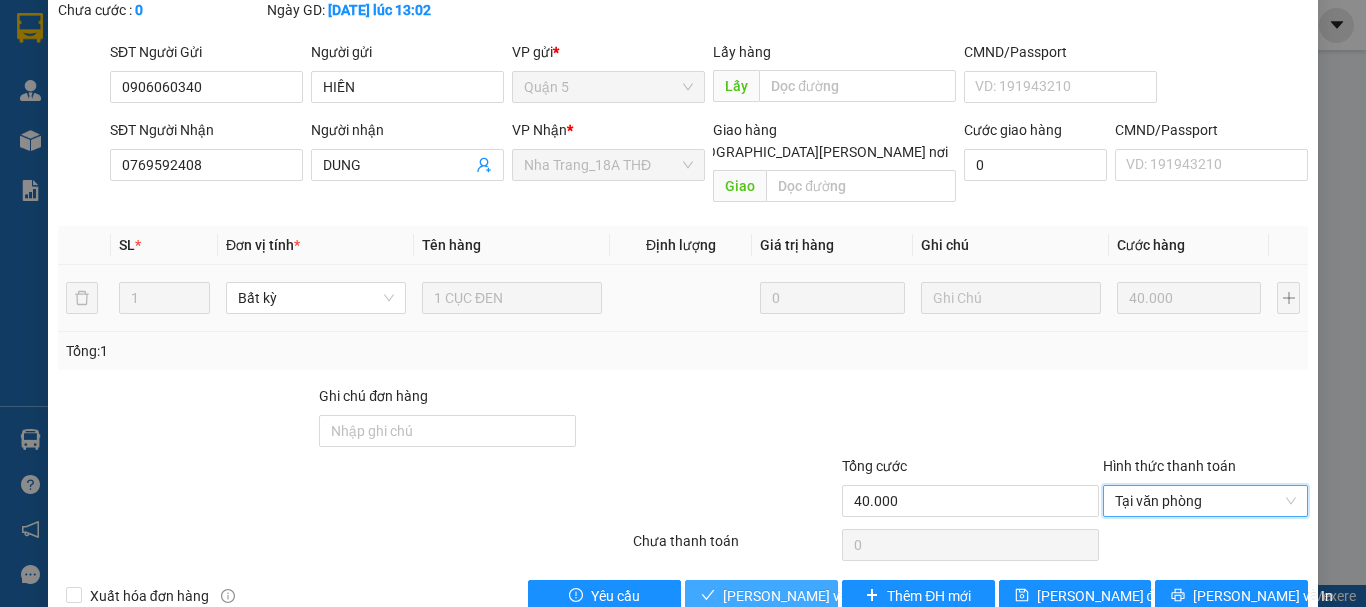click on "[PERSON_NAME] và Giao hàng" at bounding box center [858, 596] 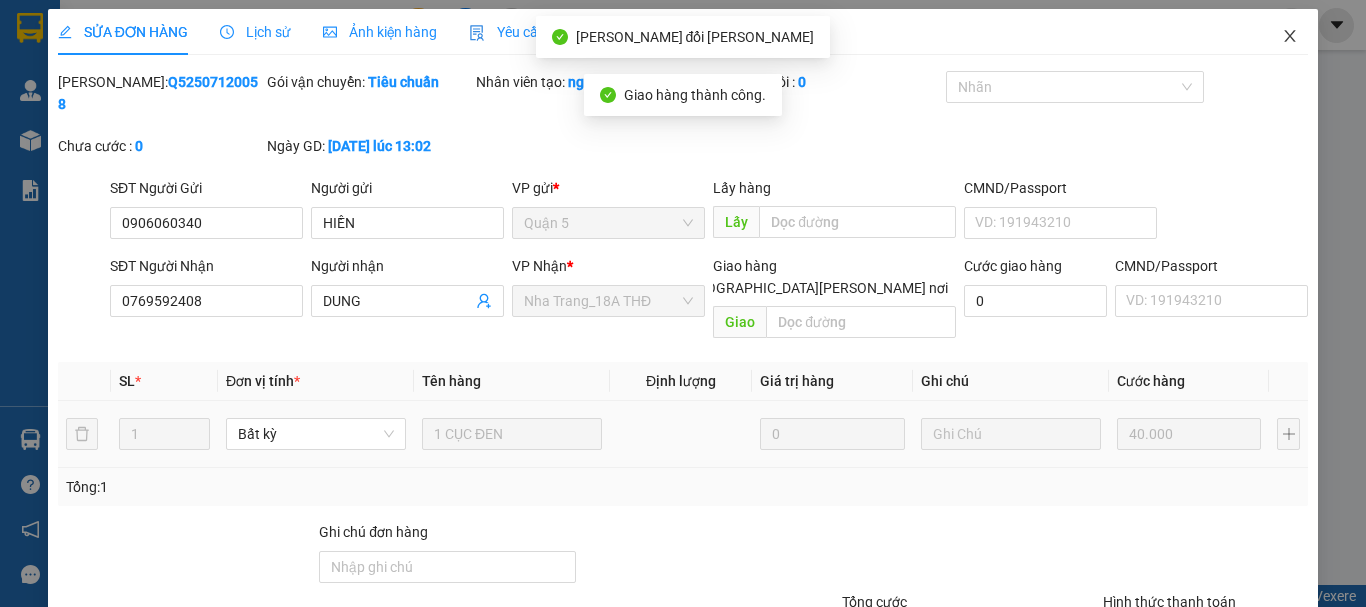 scroll, scrollTop: 0, scrollLeft: 0, axis: both 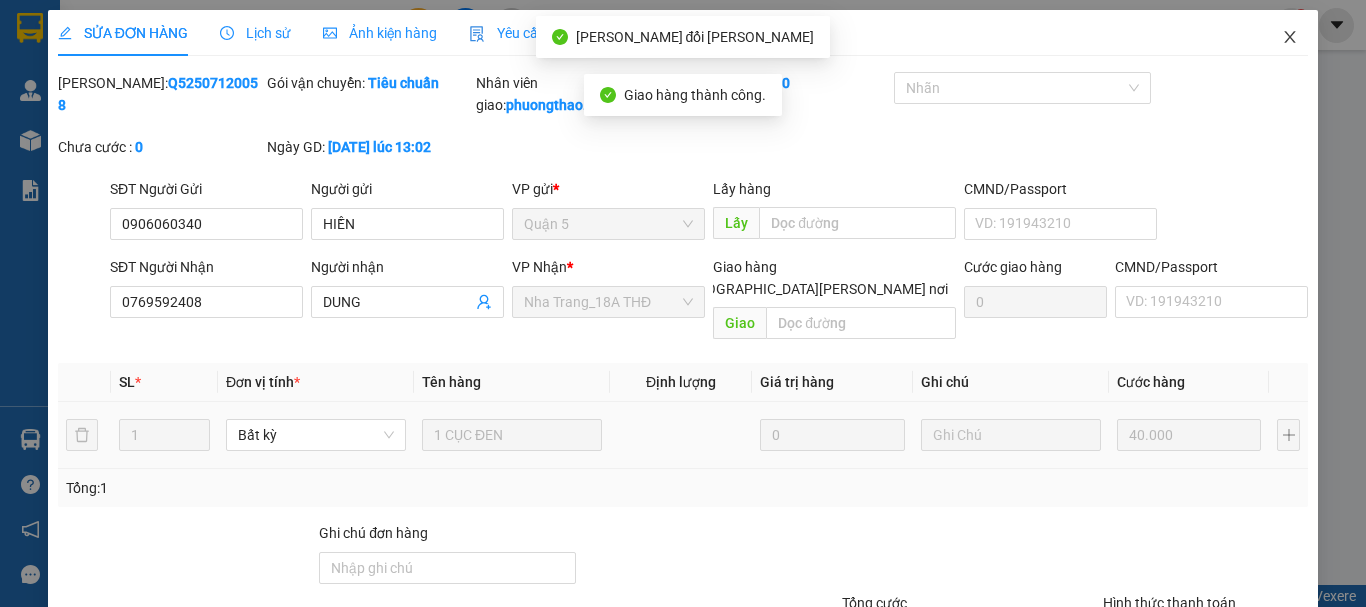 click 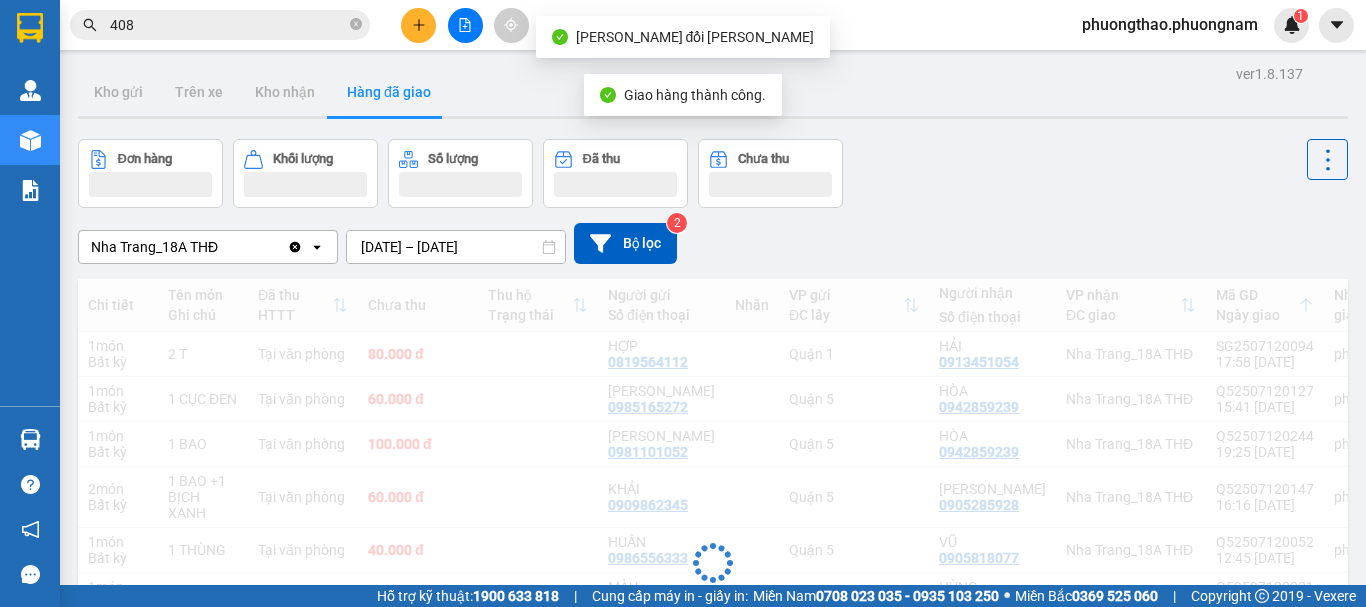 click on "408" at bounding box center [228, 25] 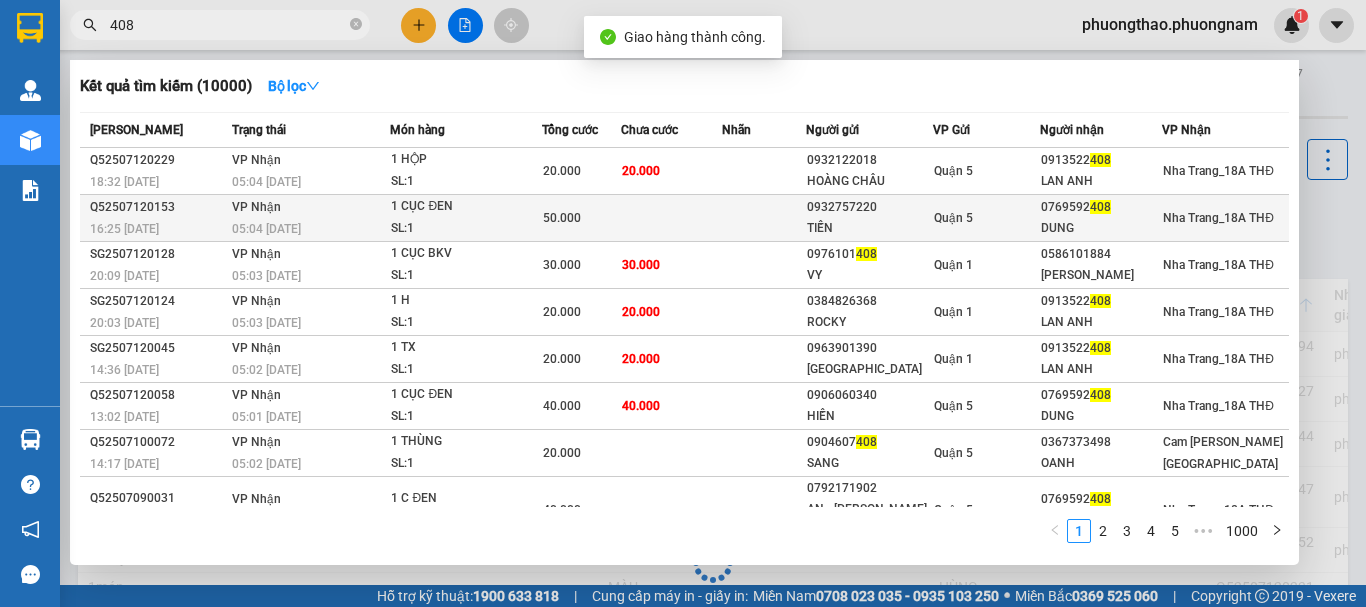 click on "Quận 5" at bounding box center [986, 218] 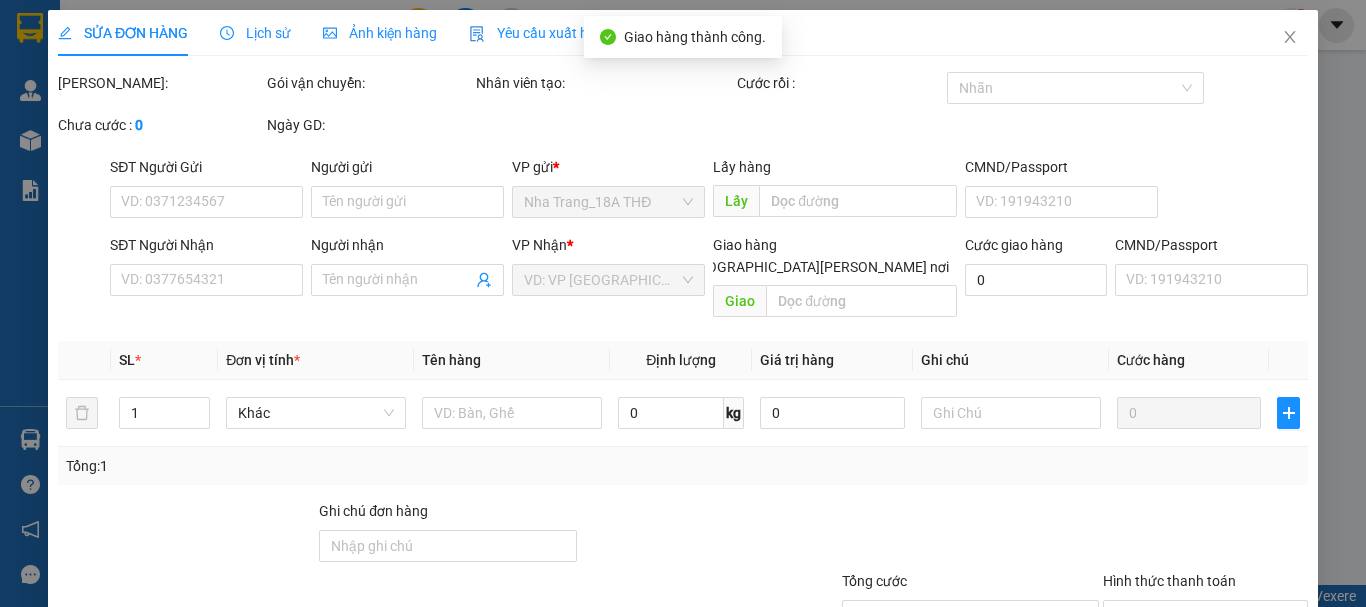 type on "0932757220" 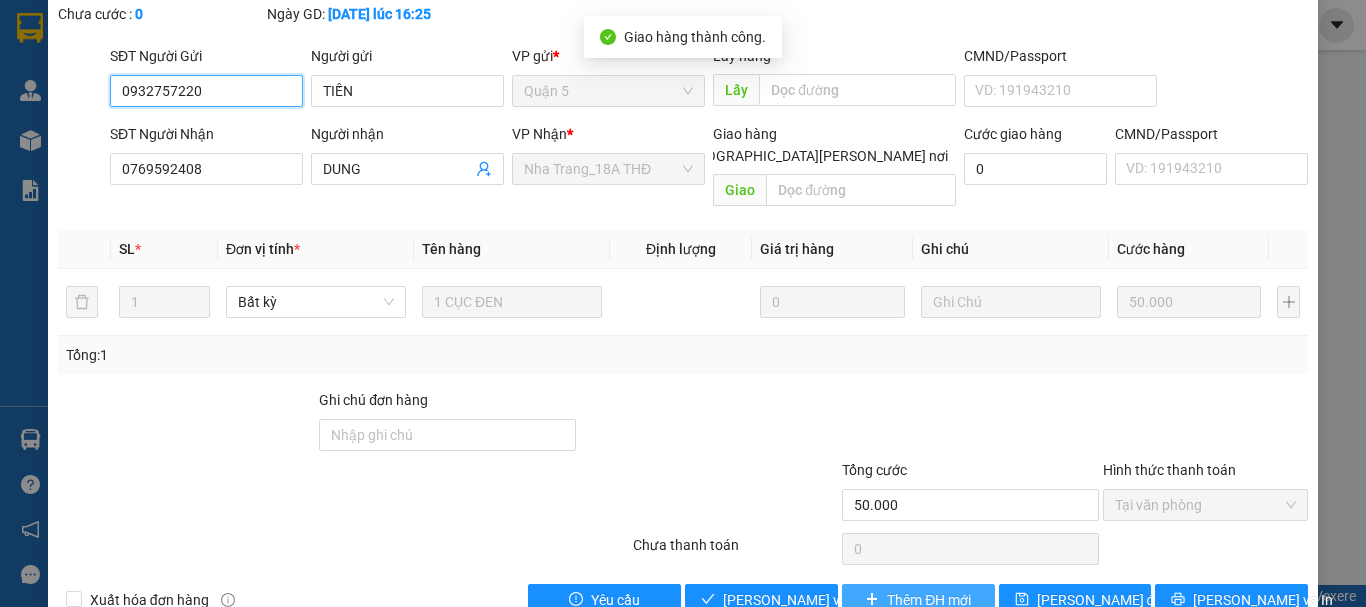 scroll, scrollTop: 137, scrollLeft: 0, axis: vertical 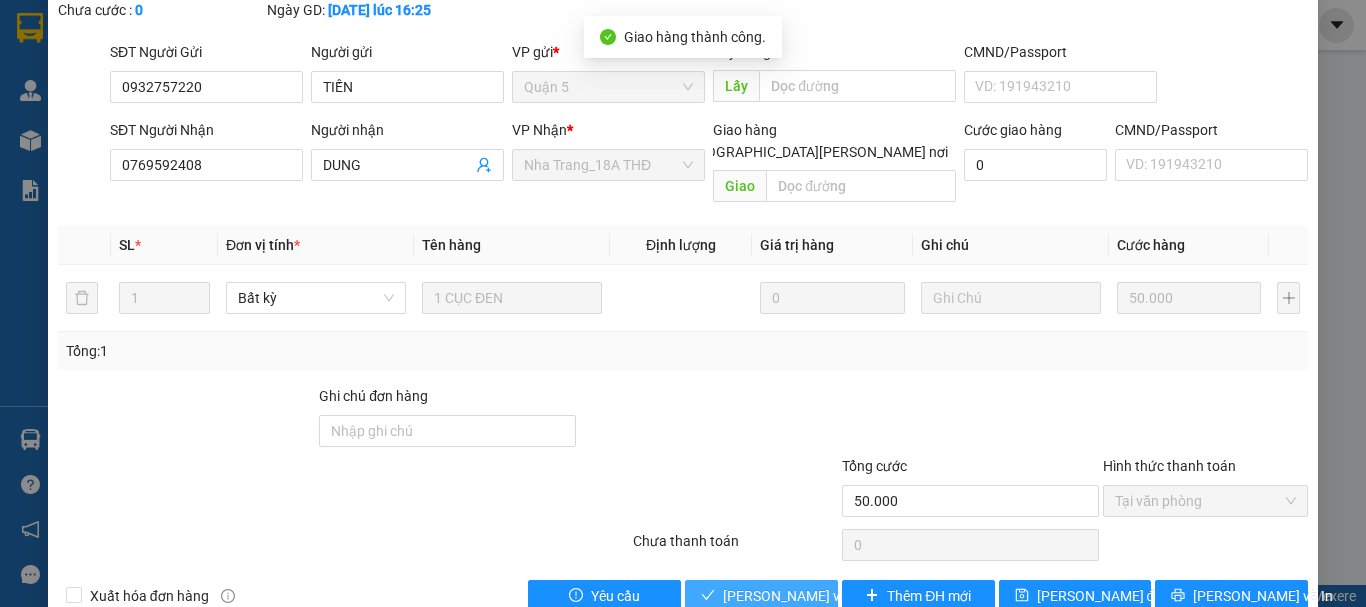 click on "[PERSON_NAME] và Giao hàng" at bounding box center [761, 596] 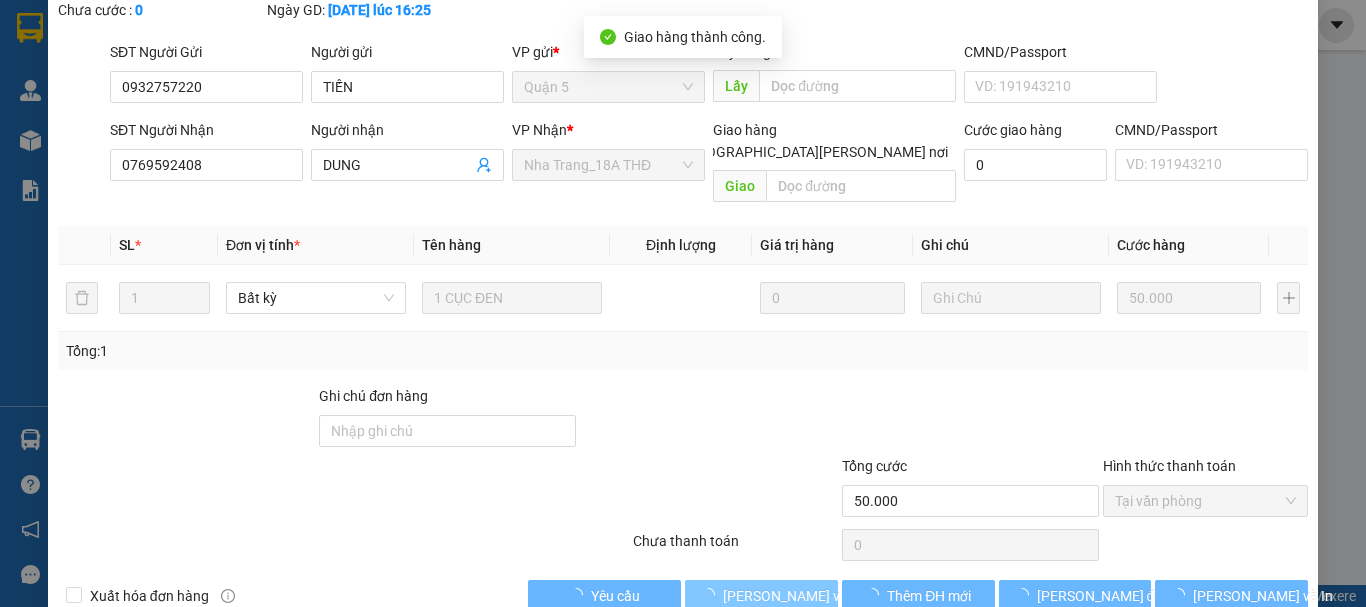 scroll, scrollTop: 0, scrollLeft: 0, axis: both 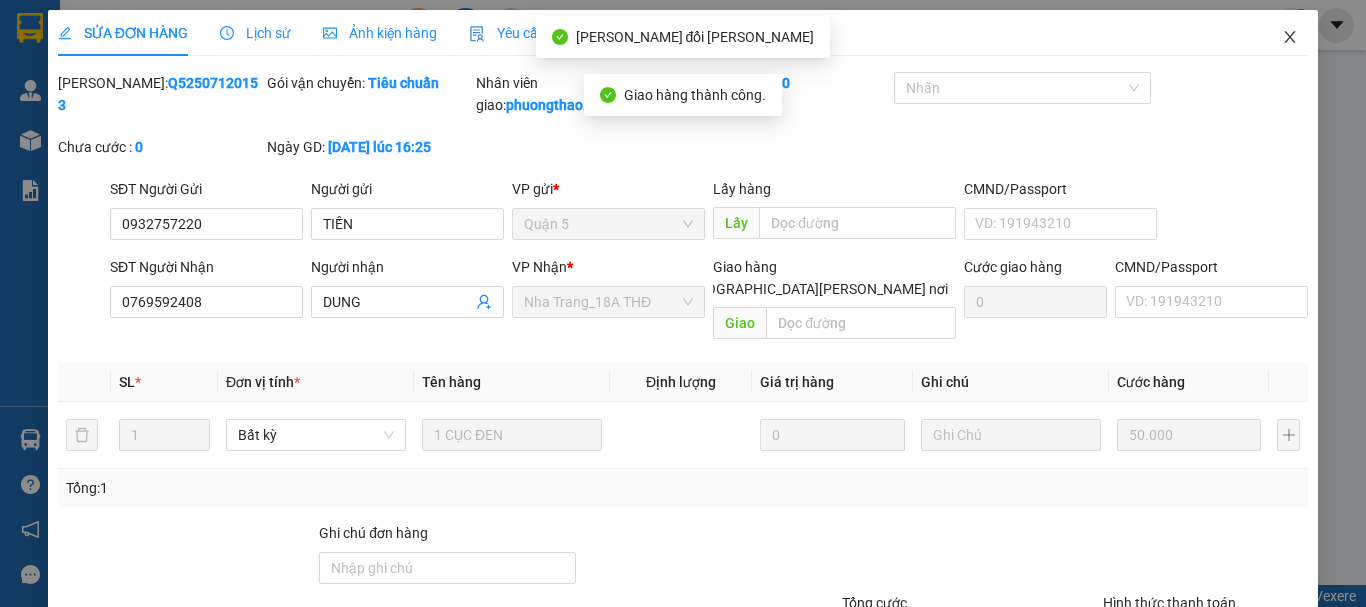 click at bounding box center (1290, 38) 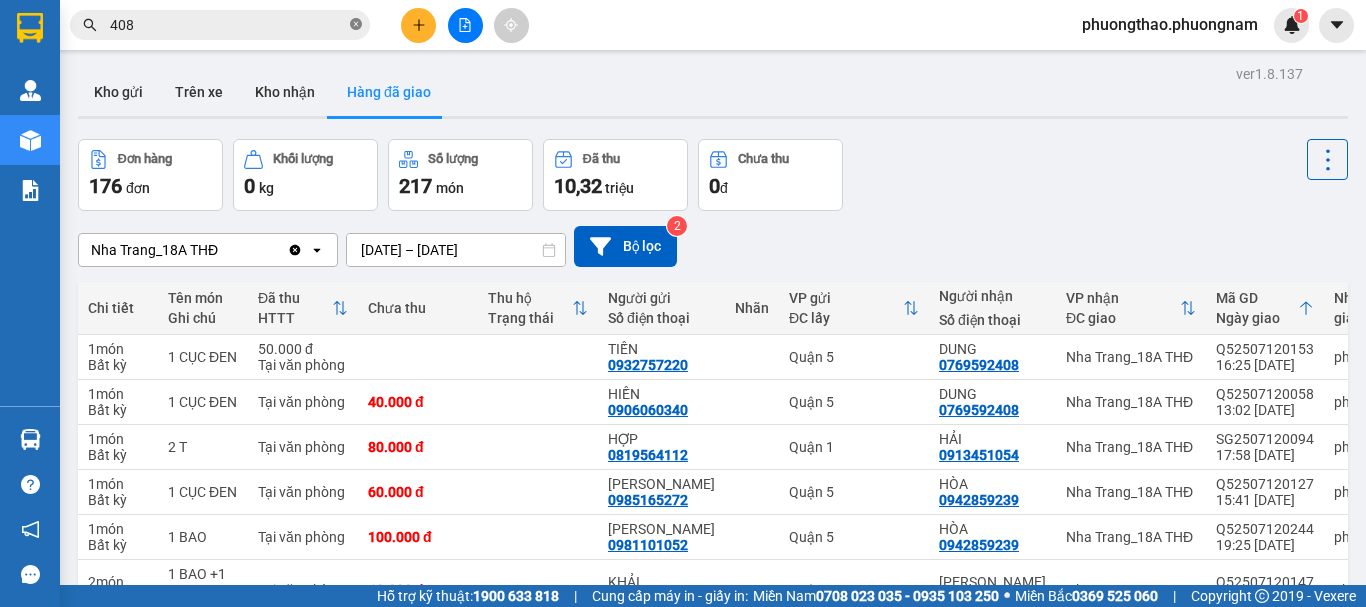 click 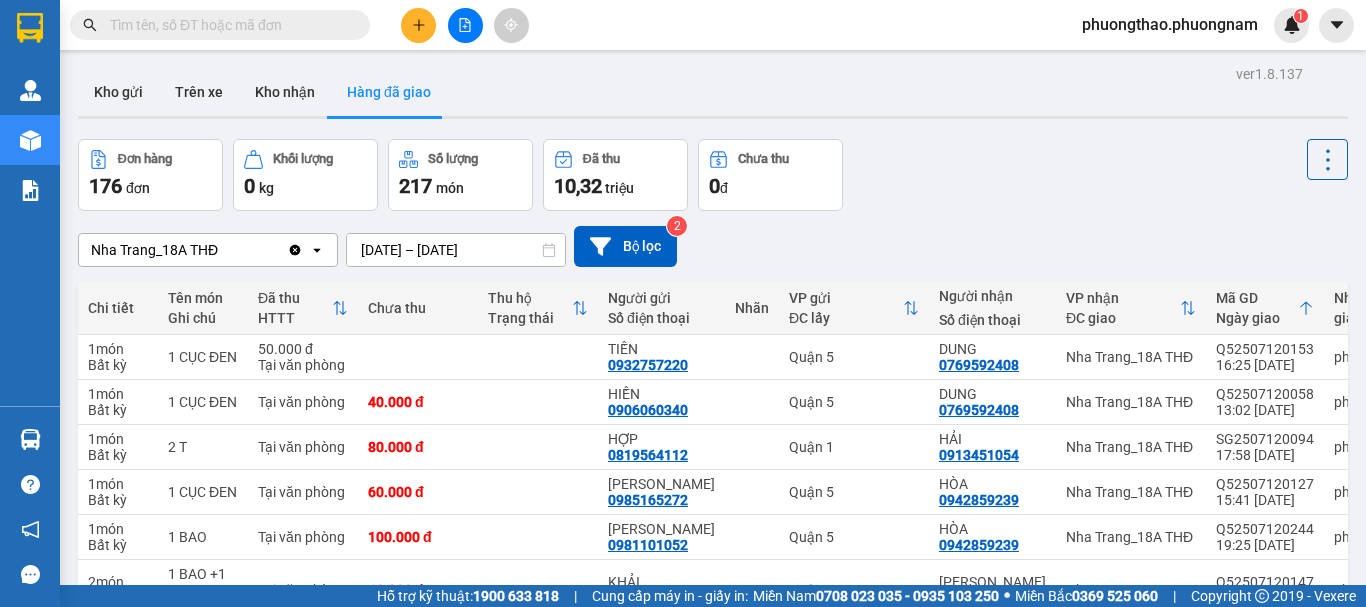 click at bounding box center [228, 25] 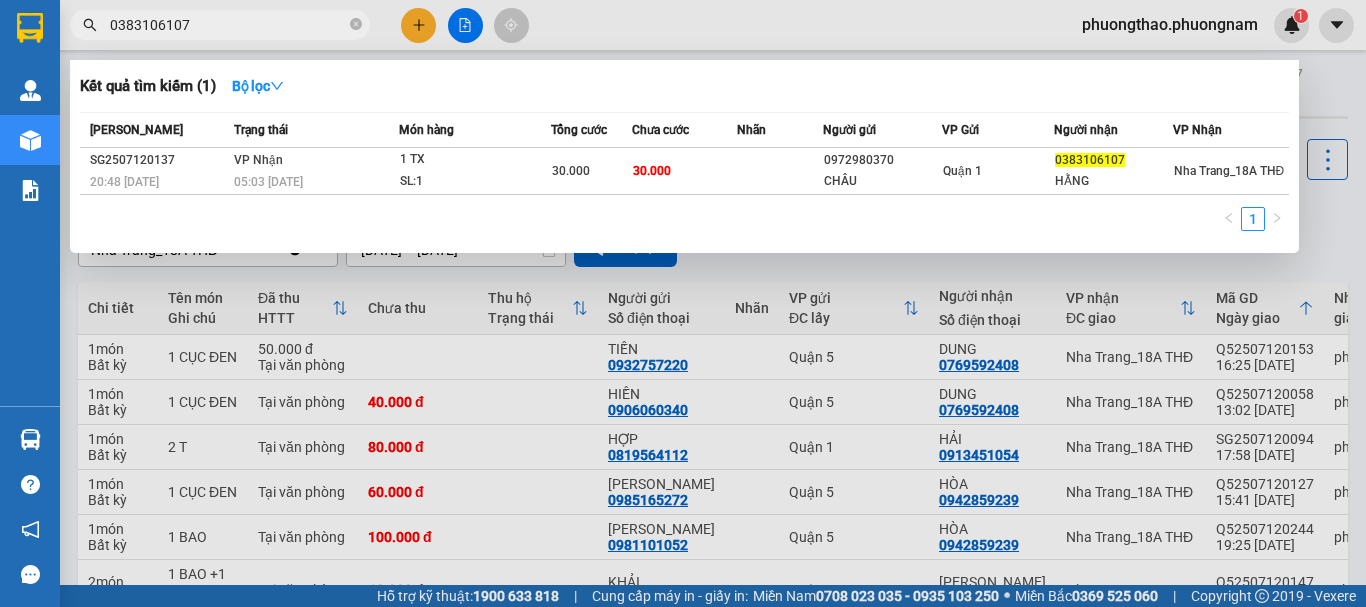 drag, startPoint x: 266, startPoint y: 28, endPoint x: 0, endPoint y: -36, distance: 273.59094 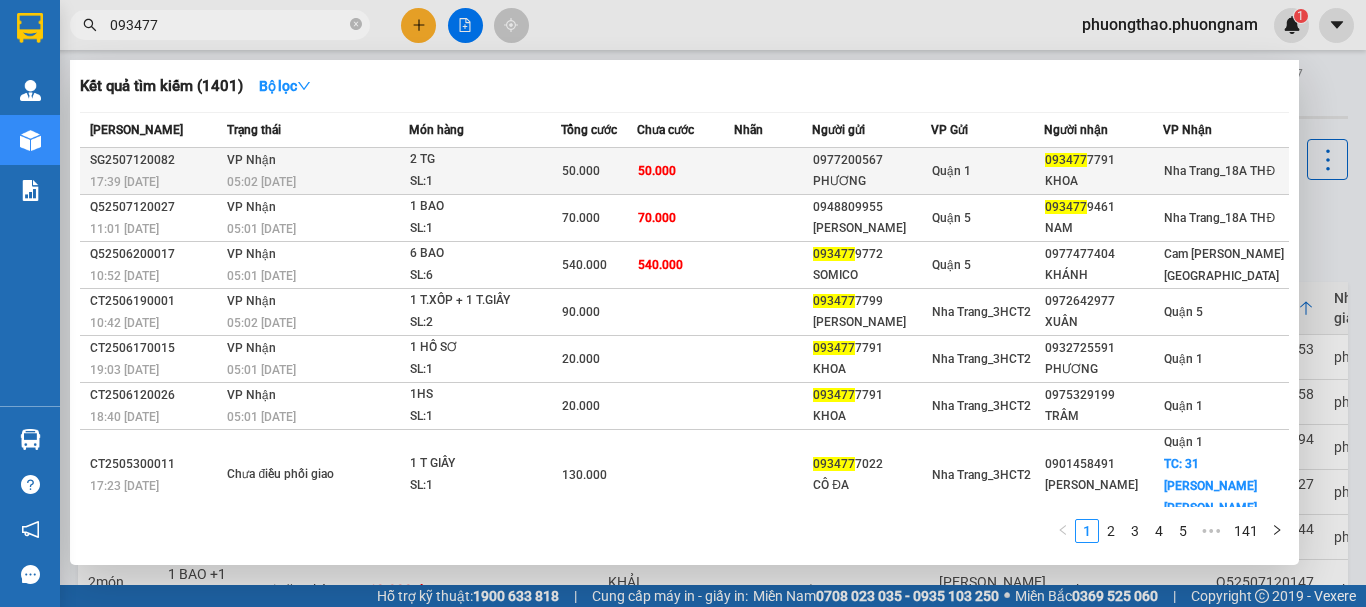 type on "093477" 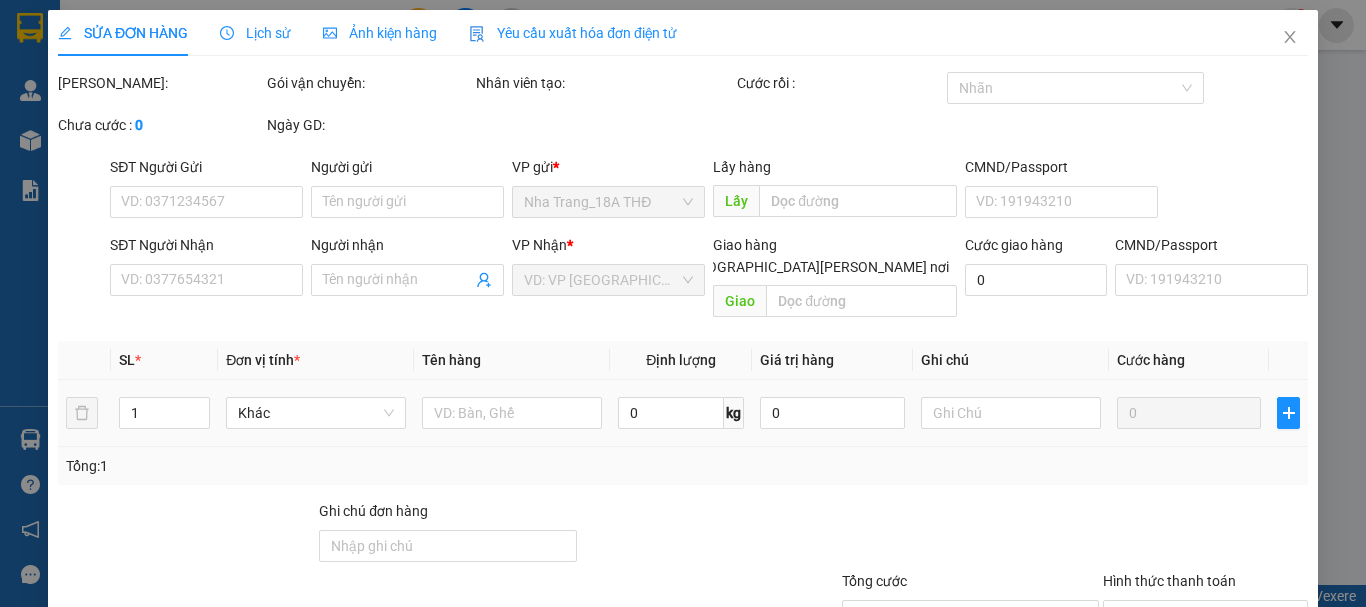 type on "0977200567" 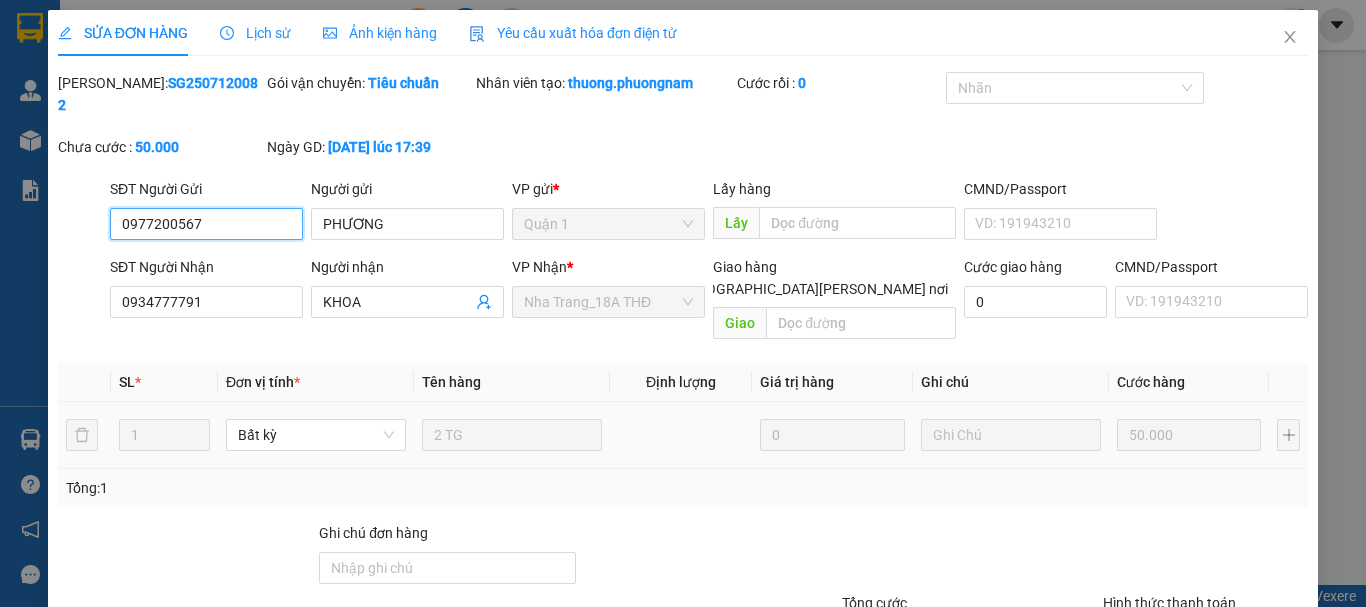 scroll, scrollTop: 137, scrollLeft: 0, axis: vertical 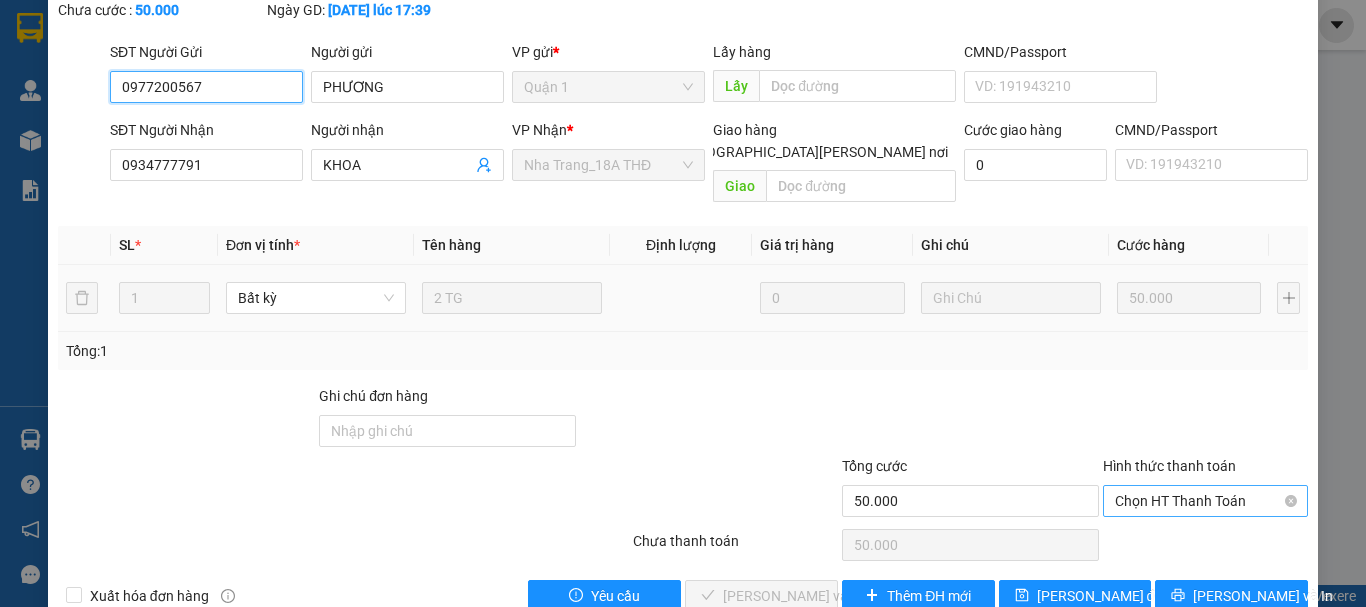 click on "Chọn HT Thanh Toán" at bounding box center (1205, 501) 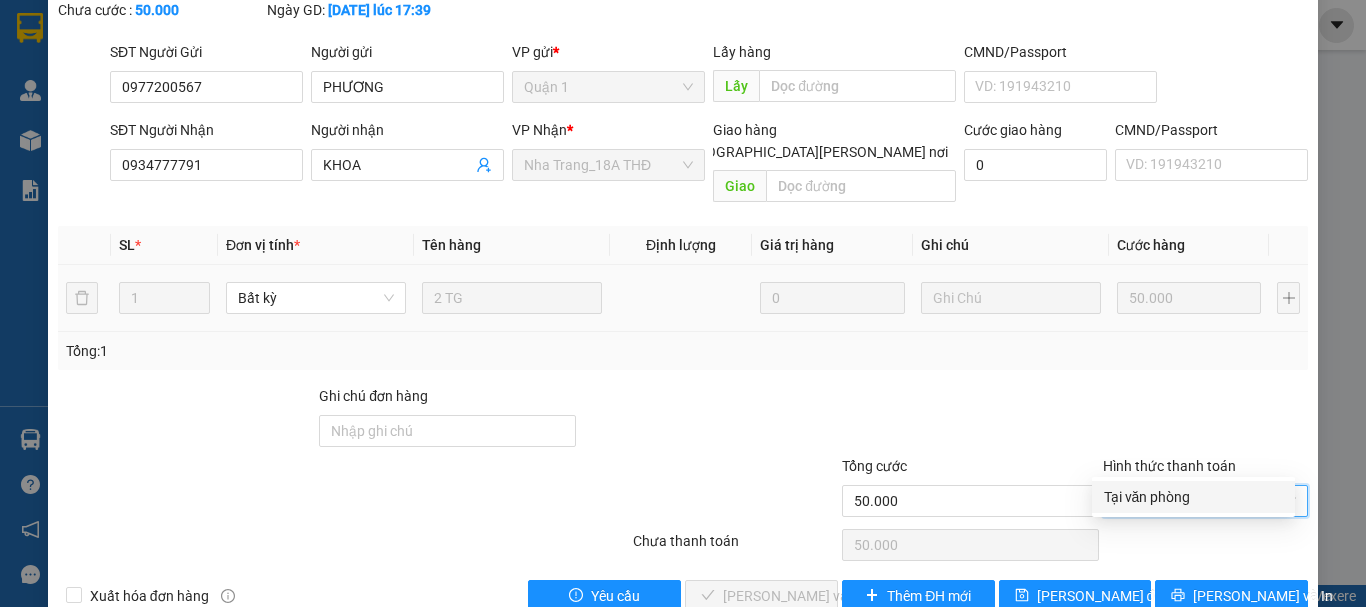 drag, startPoint x: 1185, startPoint y: 471, endPoint x: 831, endPoint y: 509, distance: 356.0337 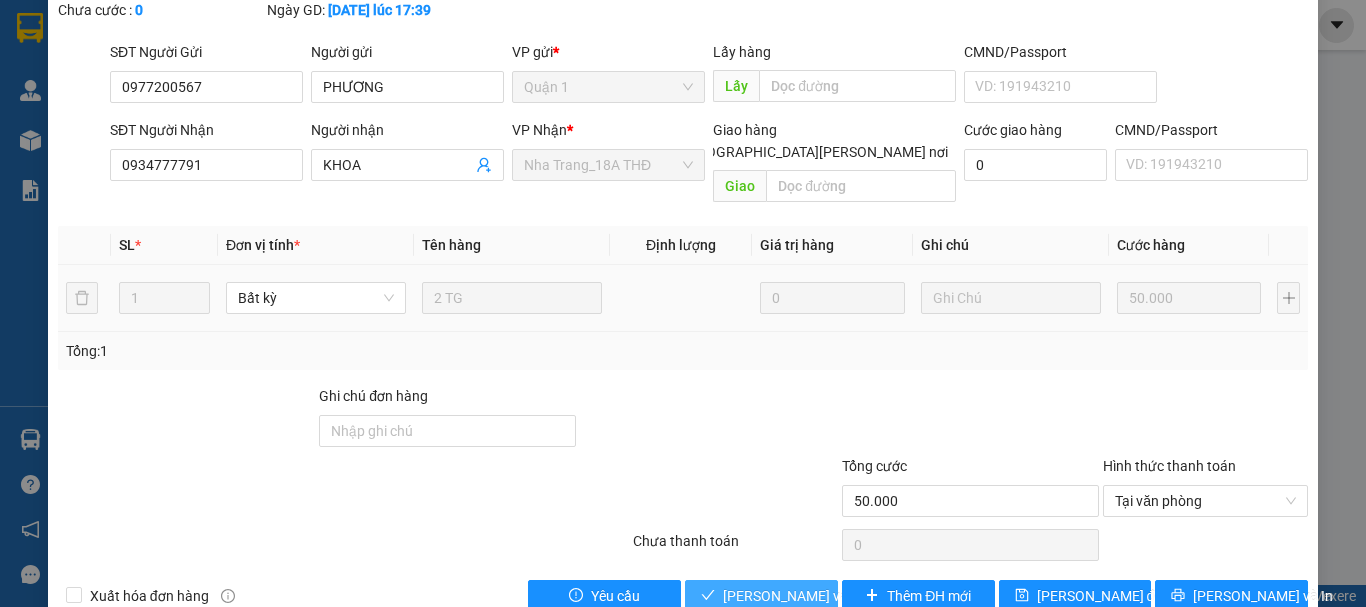 click on "[PERSON_NAME] và Giao hàng" at bounding box center [761, 596] 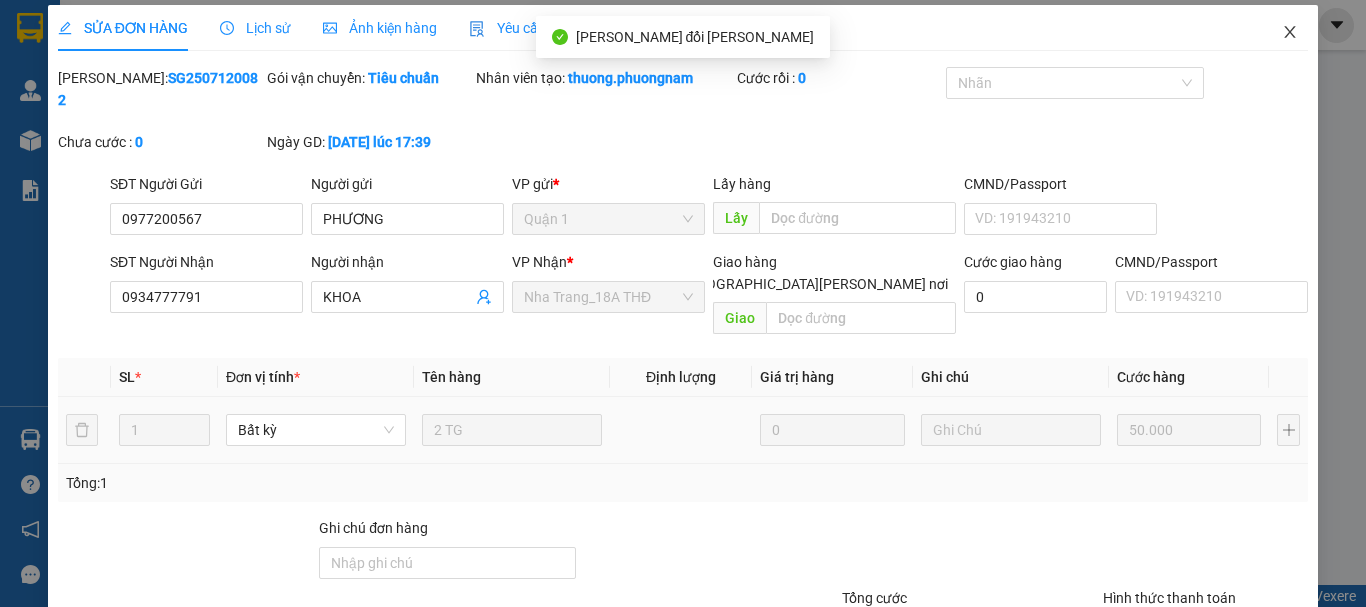 scroll, scrollTop: 0, scrollLeft: 0, axis: both 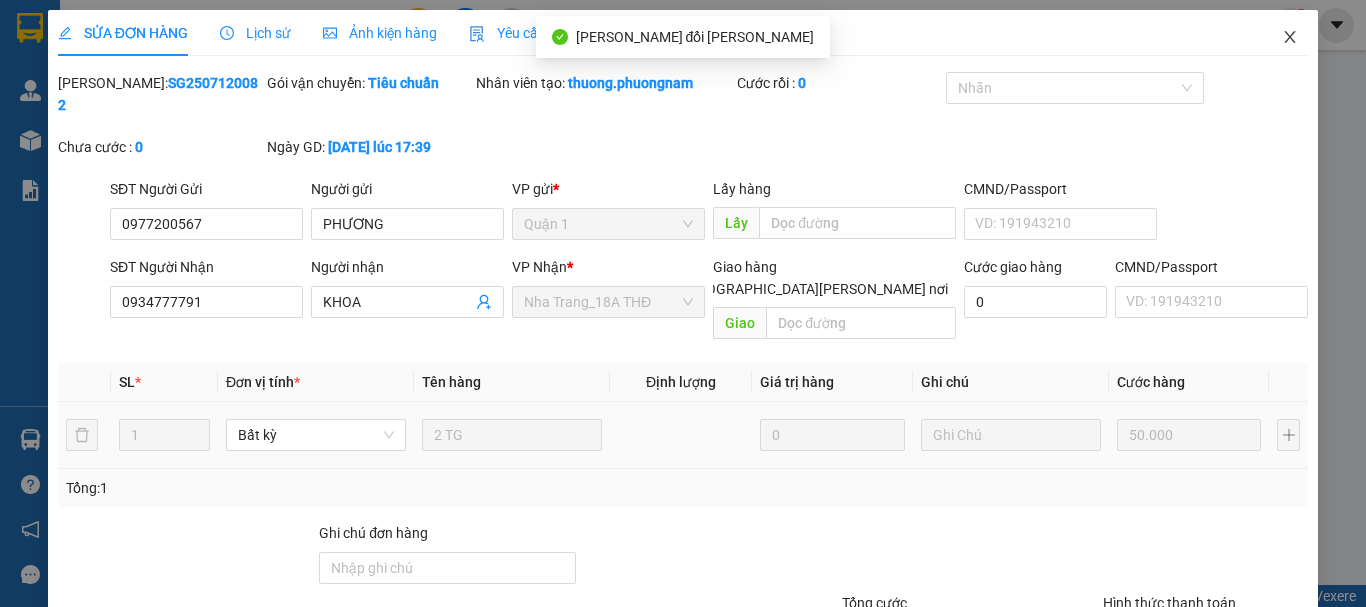 click at bounding box center [1290, 38] 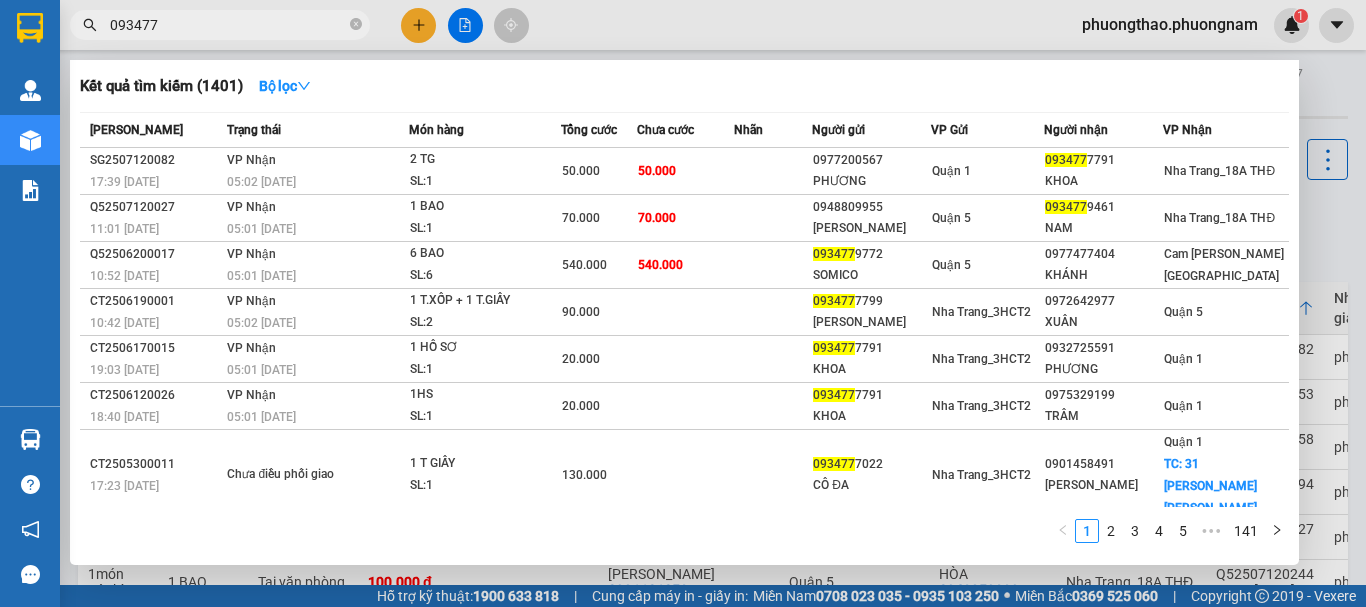 drag, startPoint x: 295, startPoint y: 19, endPoint x: 0, endPoint y: -13, distance: 296.73053 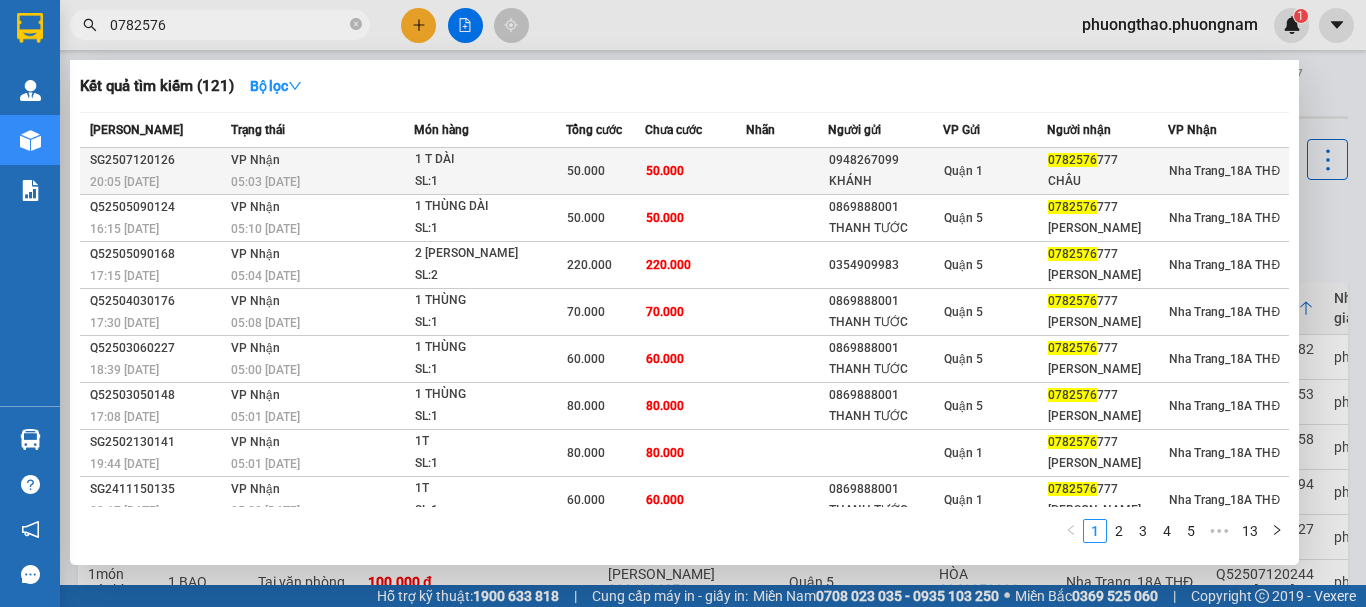 type on "0782576" 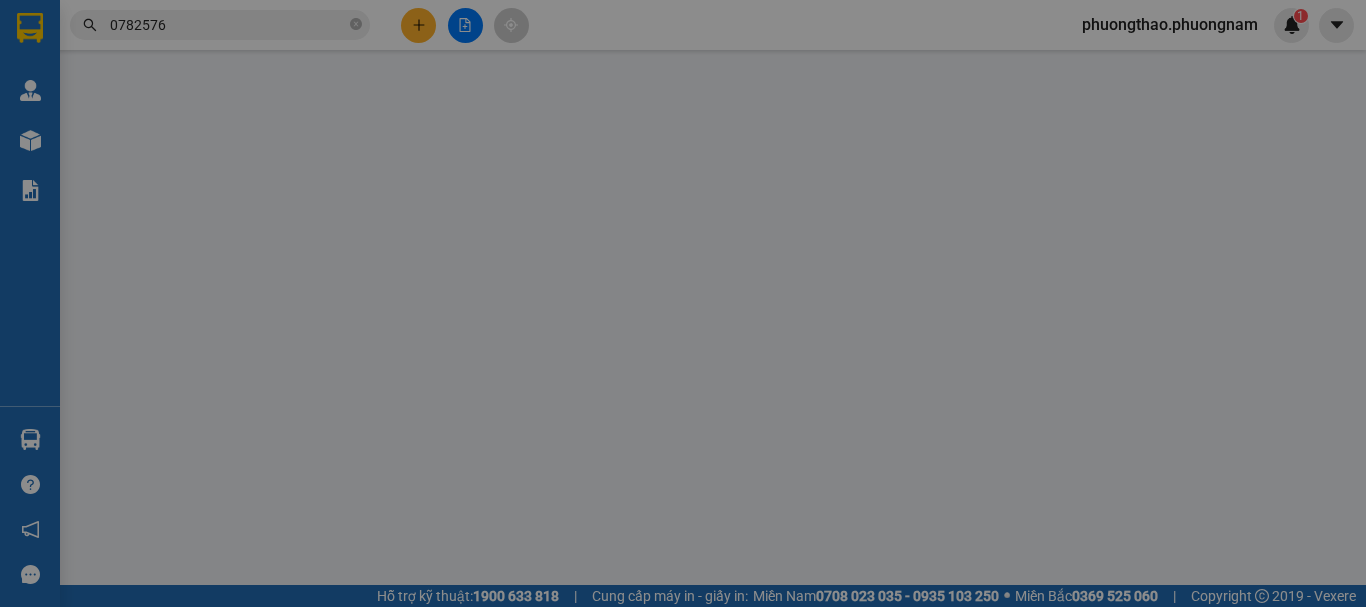 type on "0948267099" 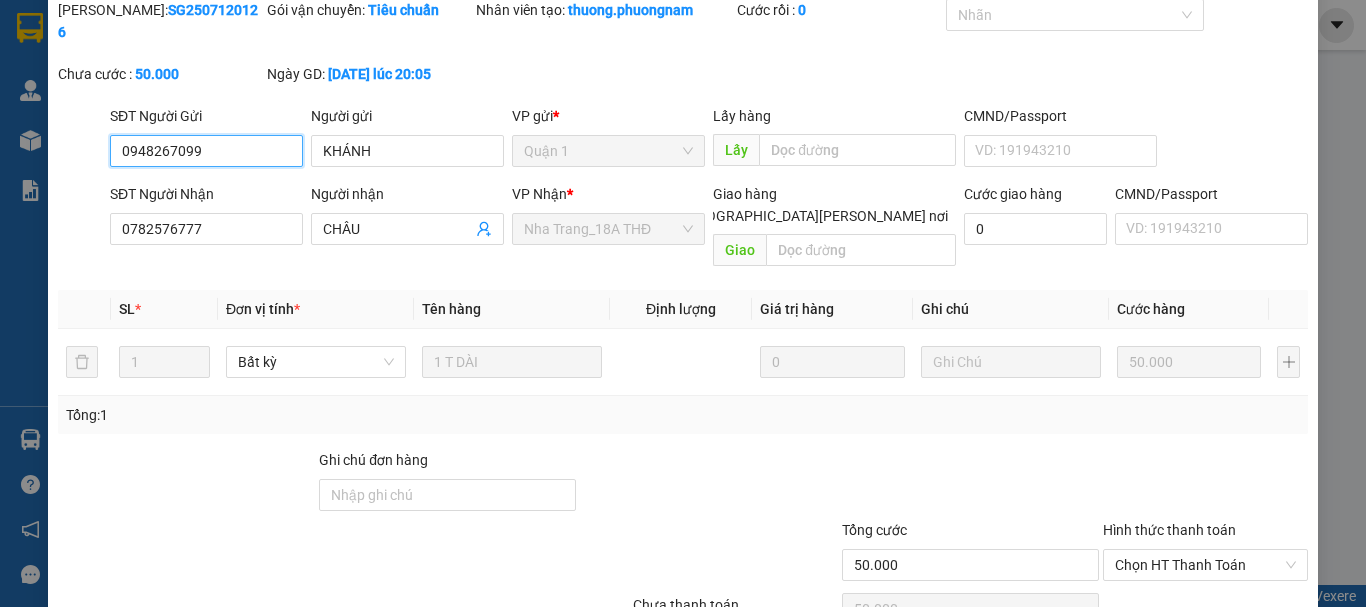 scroll, scrollTop: 137, scrollLeft: 0, axis: vertical 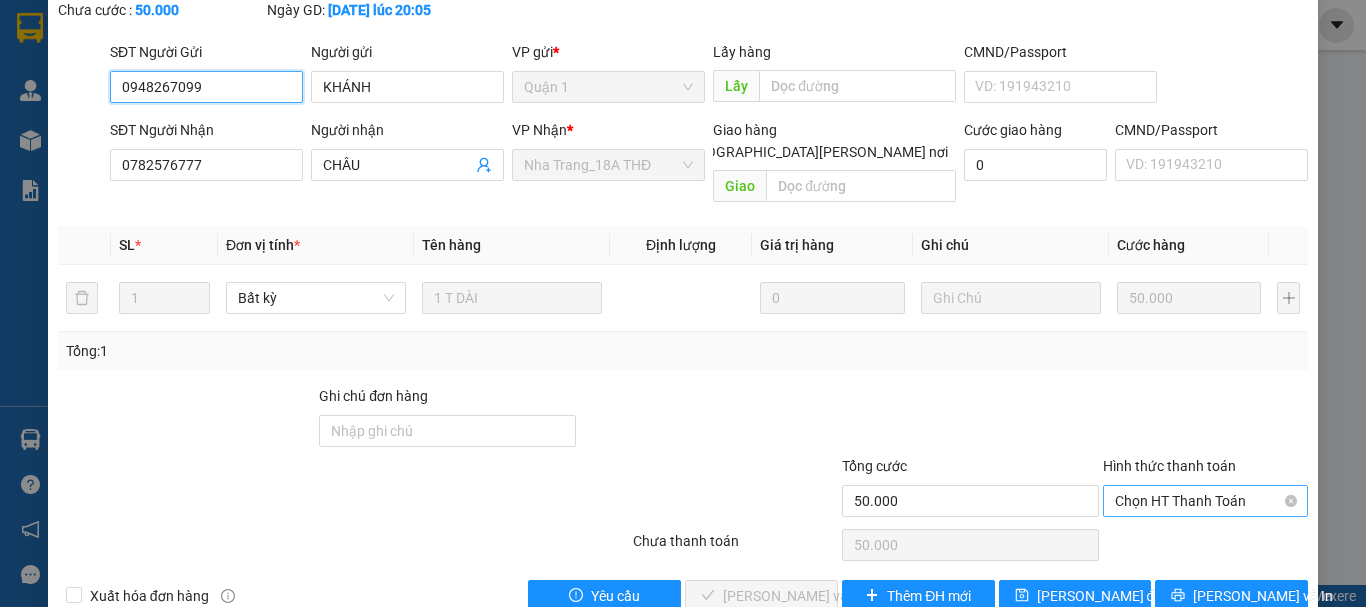click on "Chọn HT Thanh Toán" at bounding box center [1205, 501] 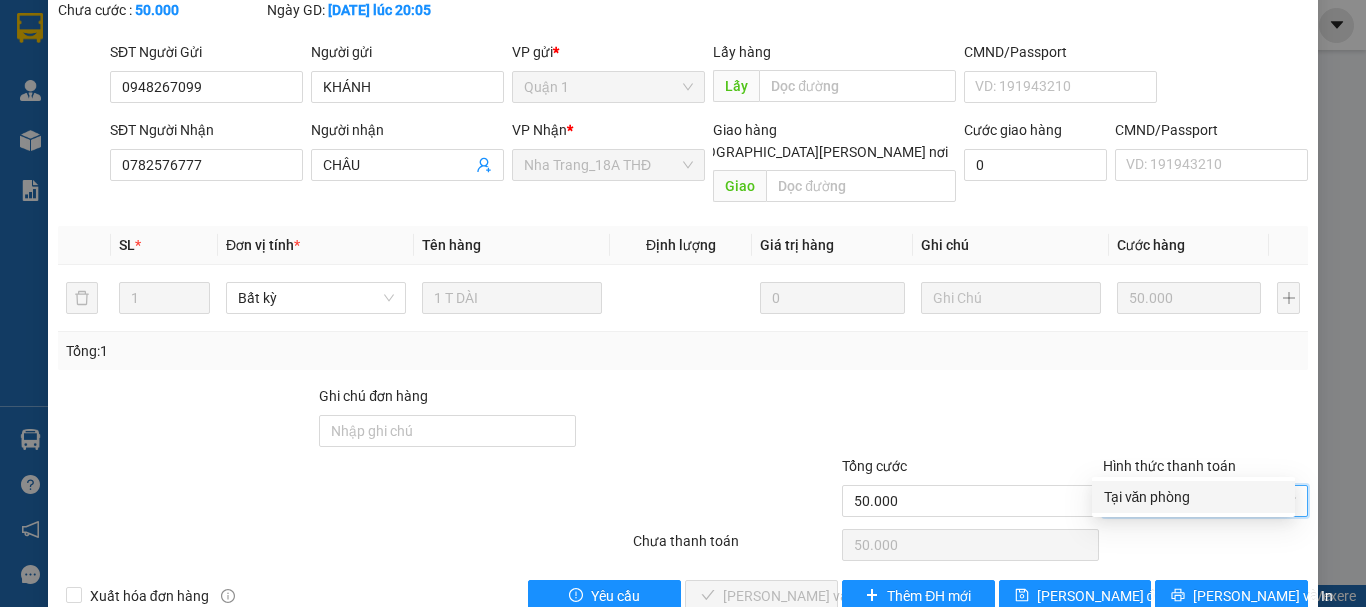 drag, startPoint x: 1190, startPoint y: 496, endPoint x: 966, endPoint y: 511, distance: 224.50166 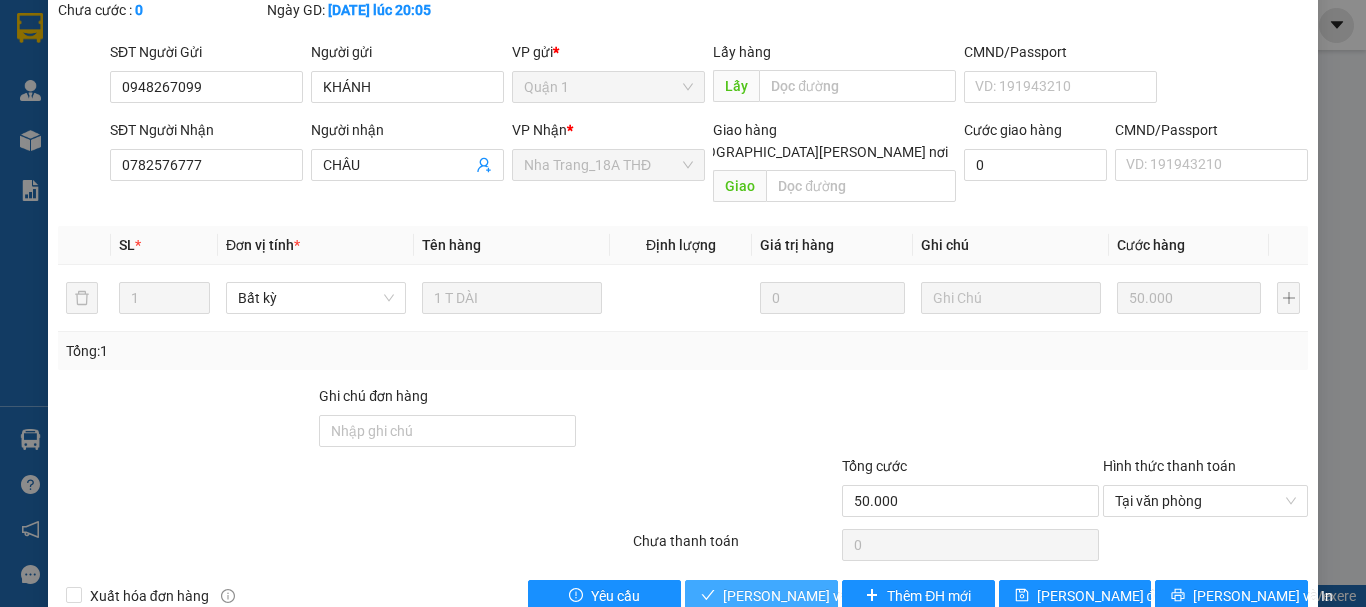 click on "[PERSON_NAME] và Giao hàng" at bounding box center [858, 596] 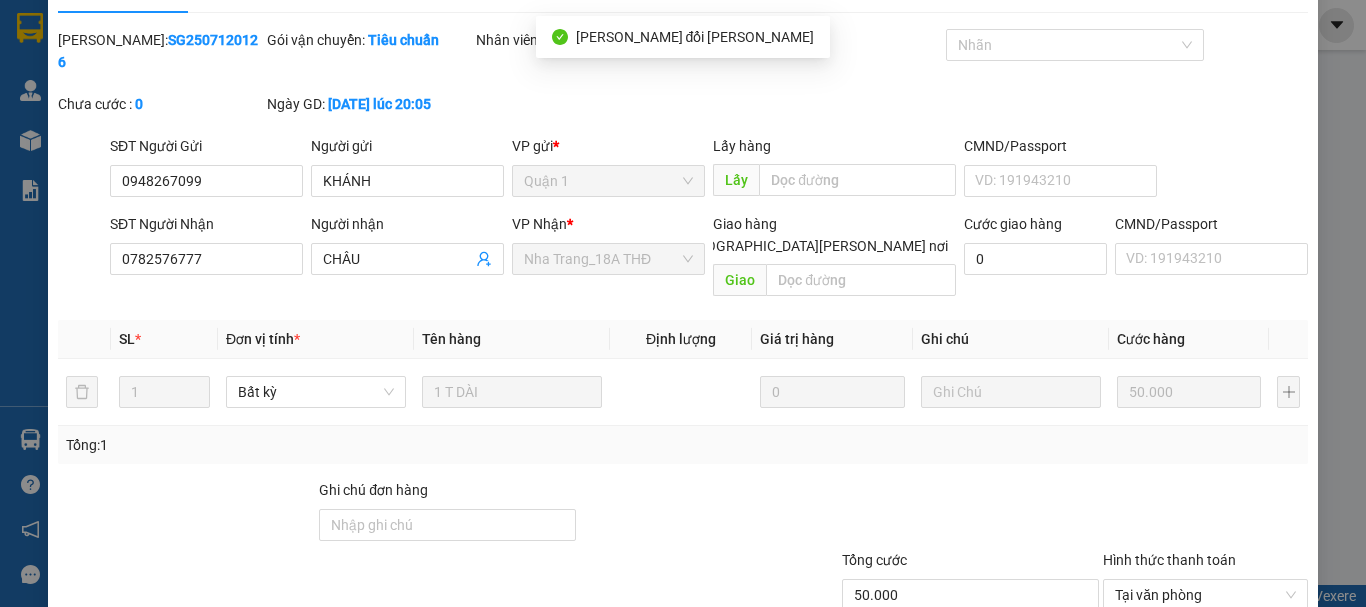 scroll, scrollTop: 0, scrollLeft: 0, axis: both 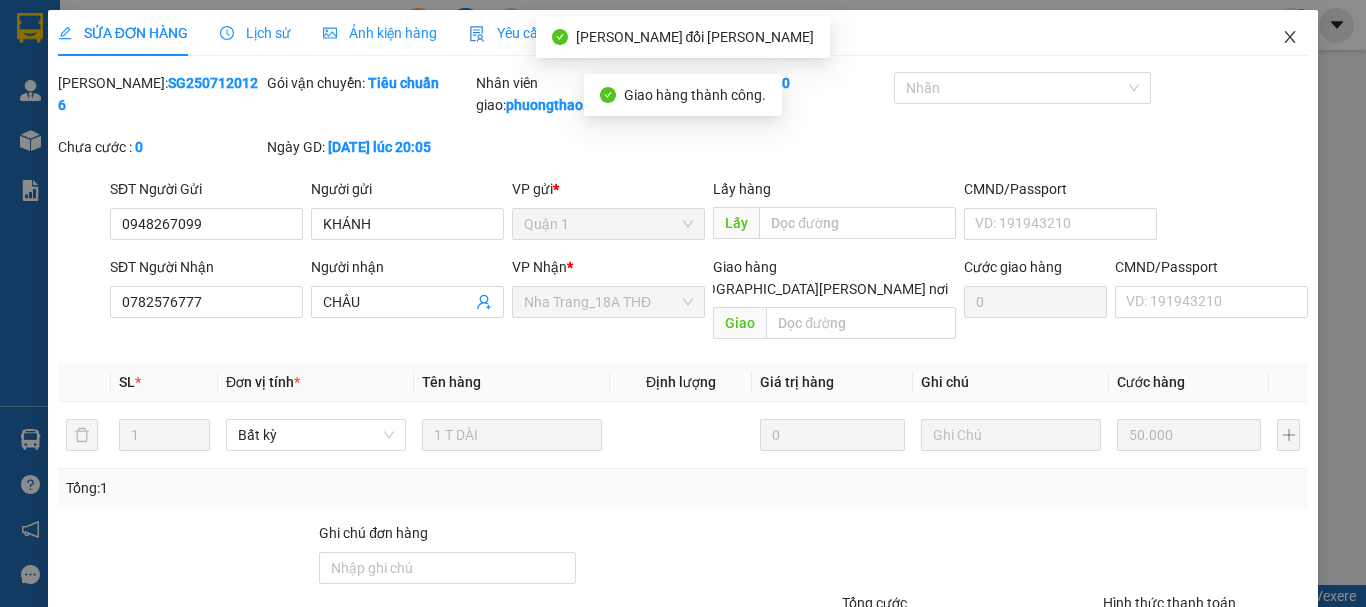 click 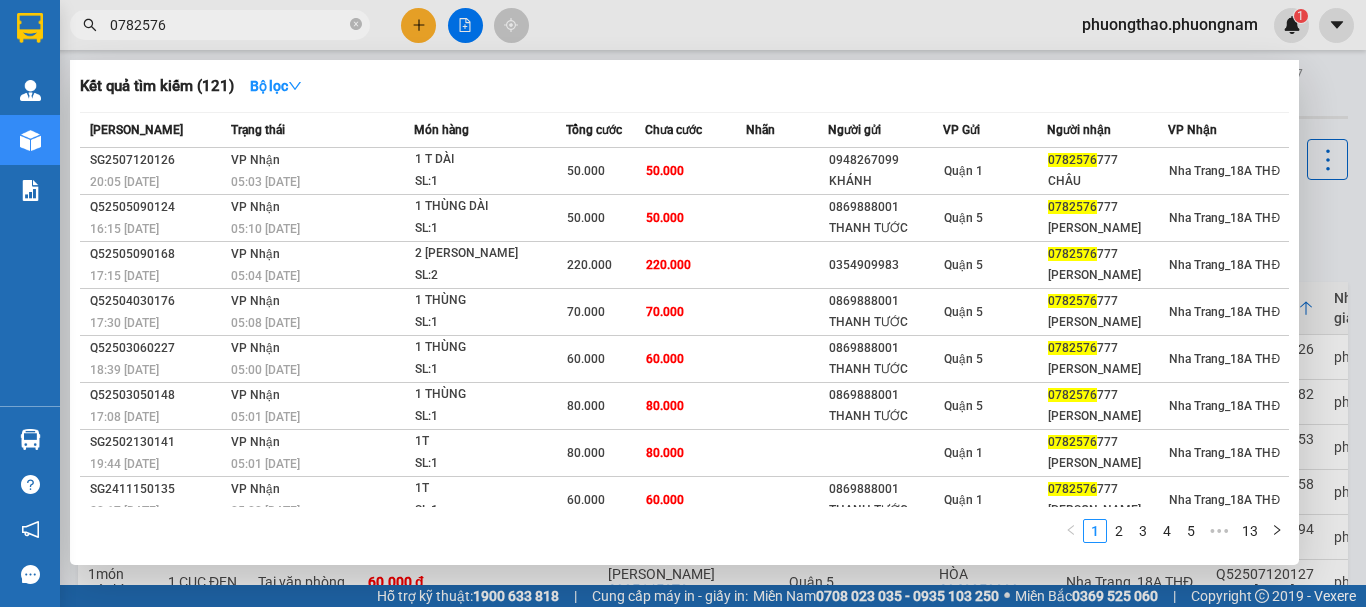 drag, startPoint x: 339, startPoint y: 32, endPoint x: 0, endPoint y: -12, distance: 341.84354 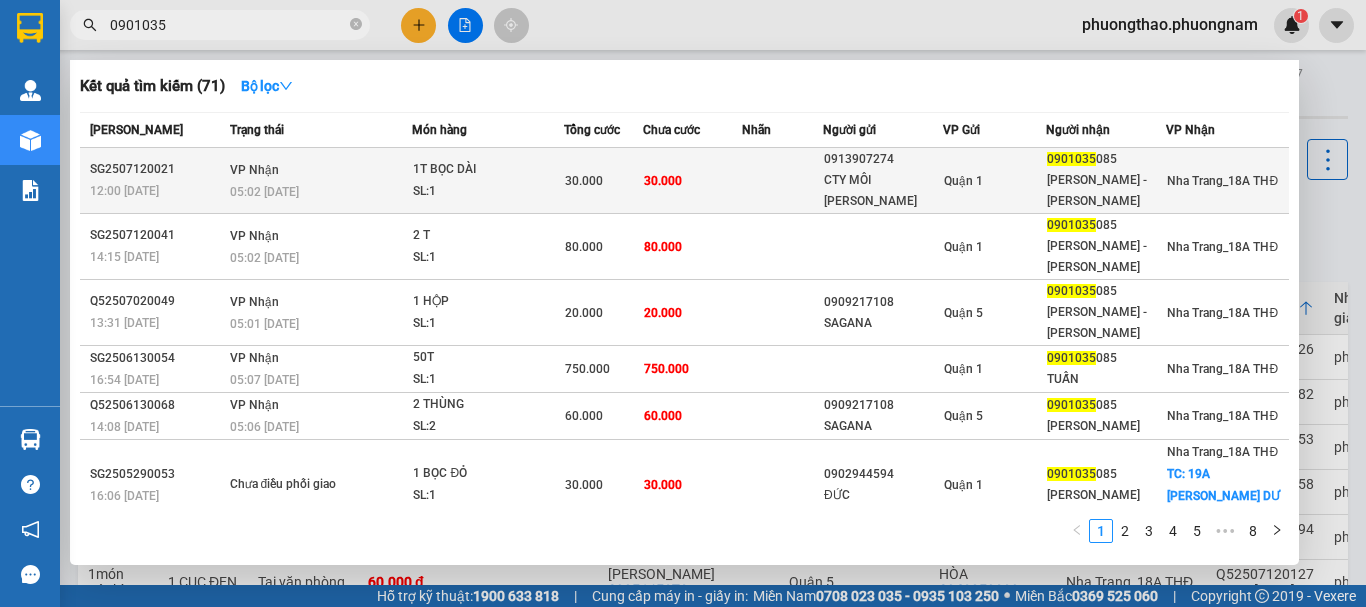 type on "0901035" 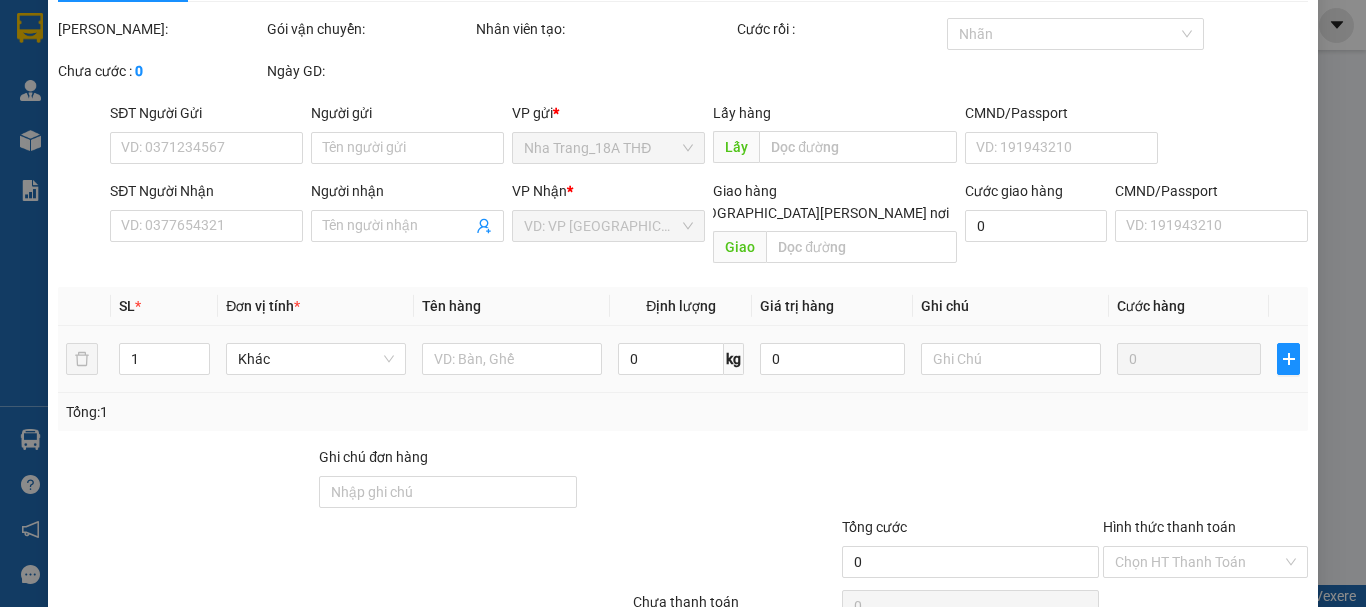 type on "0913907274" 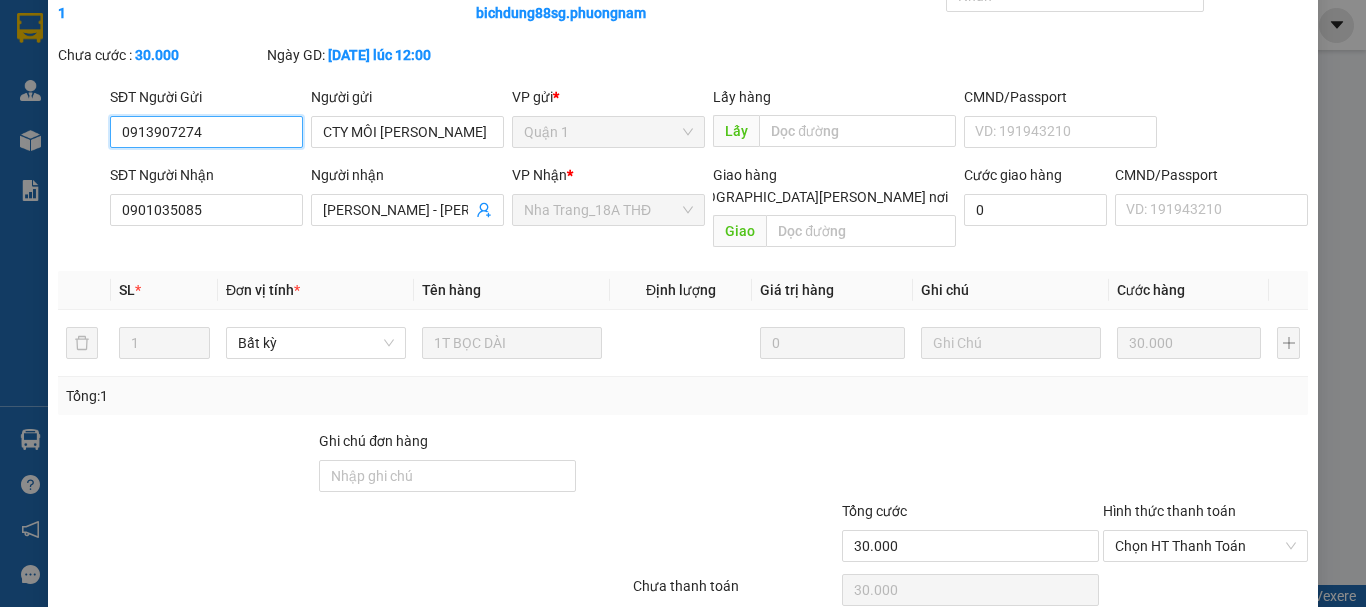 scroll, scrollTop: 159, scrollLeft: 0, axis: vertical 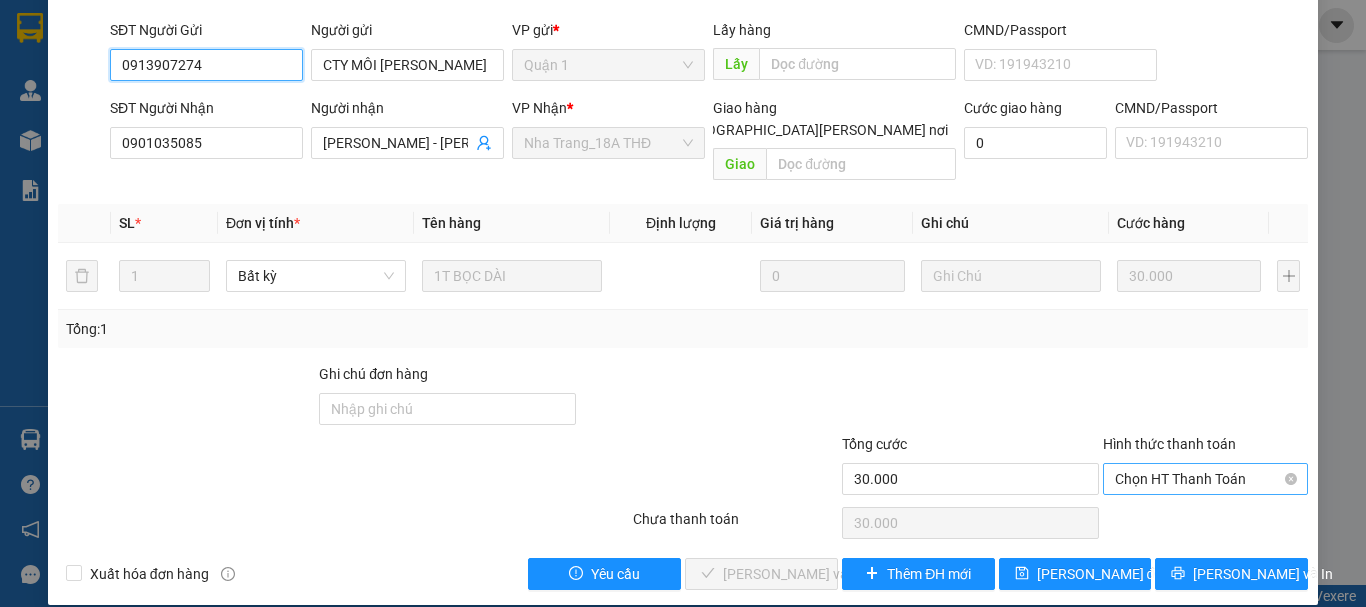 click on "Chọn HT Thanh Toán" at bounding box center (1205, 479) 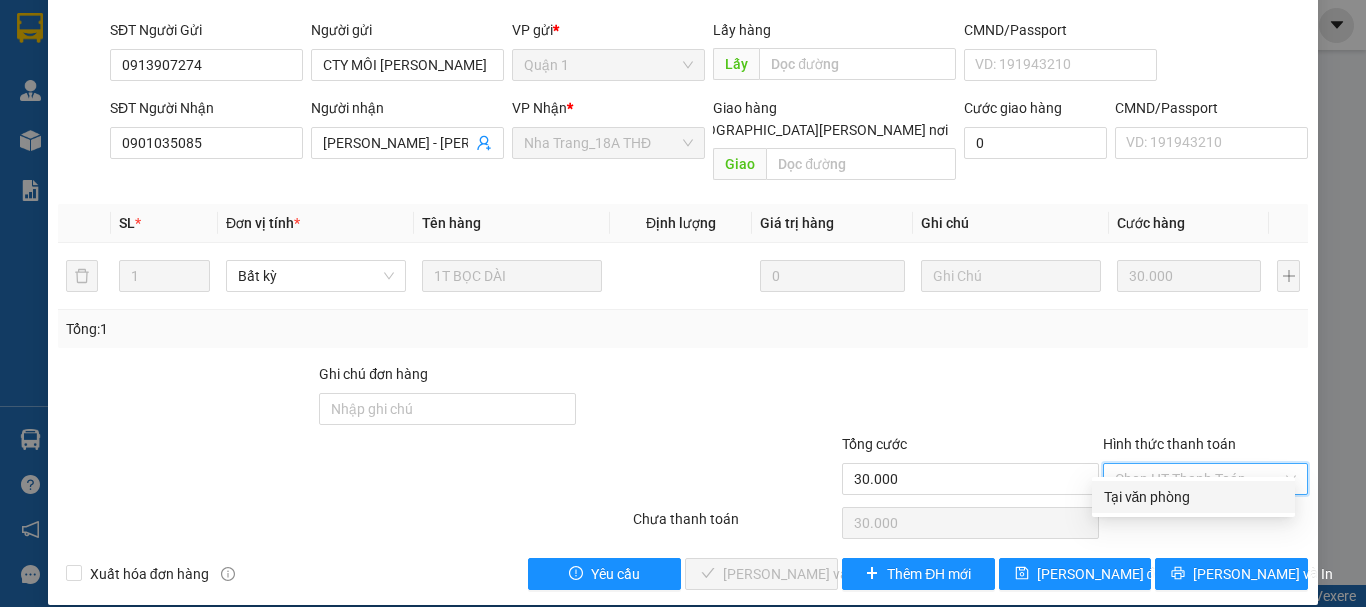 drag, startPoint x: 1201, startPoint y: 494, endPoint x: 852, endPoint y: 543, distance: 352.42303 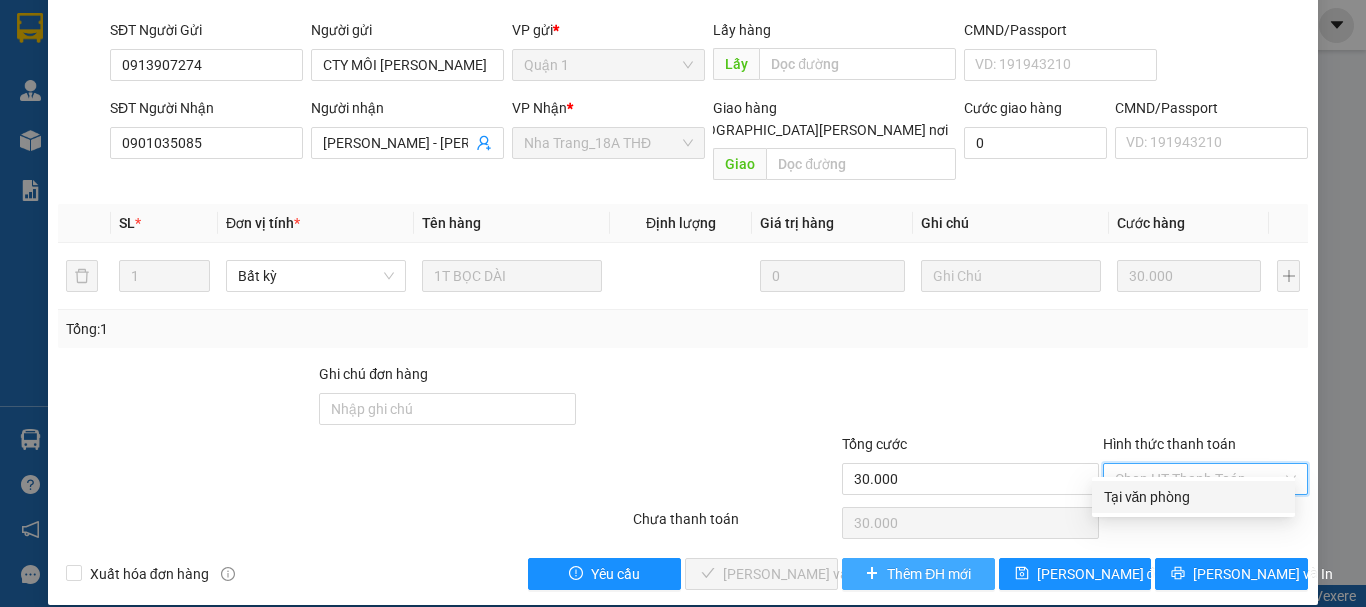 type on "0" 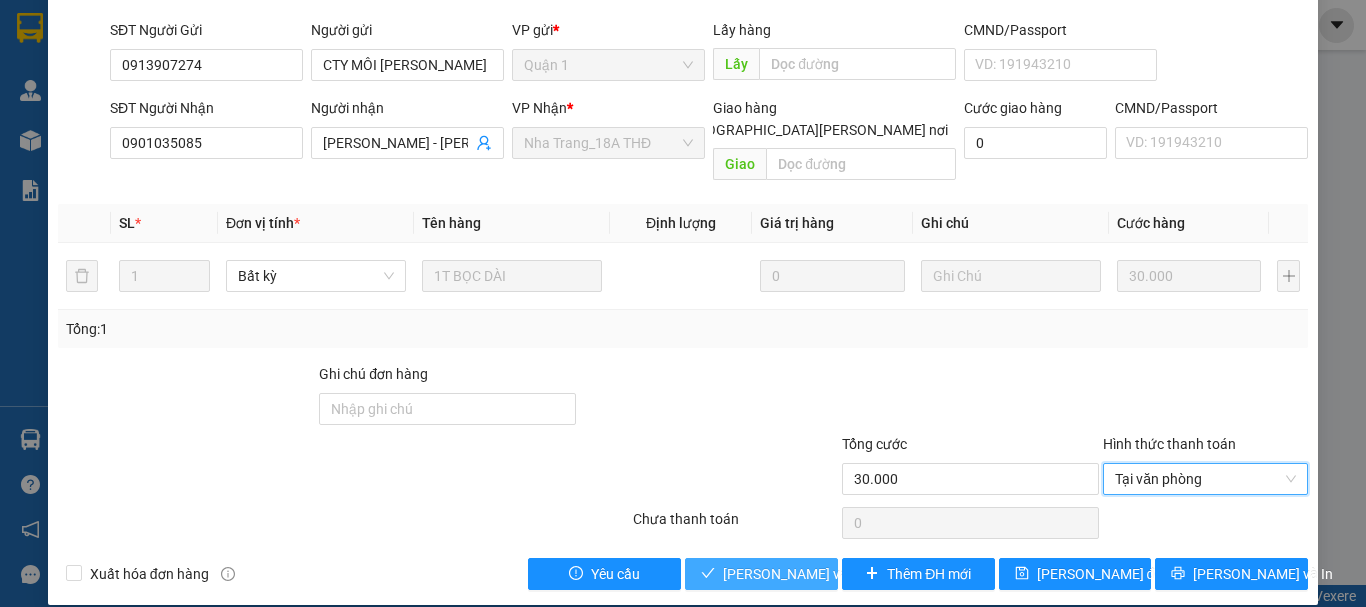 click on "[PERSON_NAME] và Giao hàng" at bounding box center [858, 574] 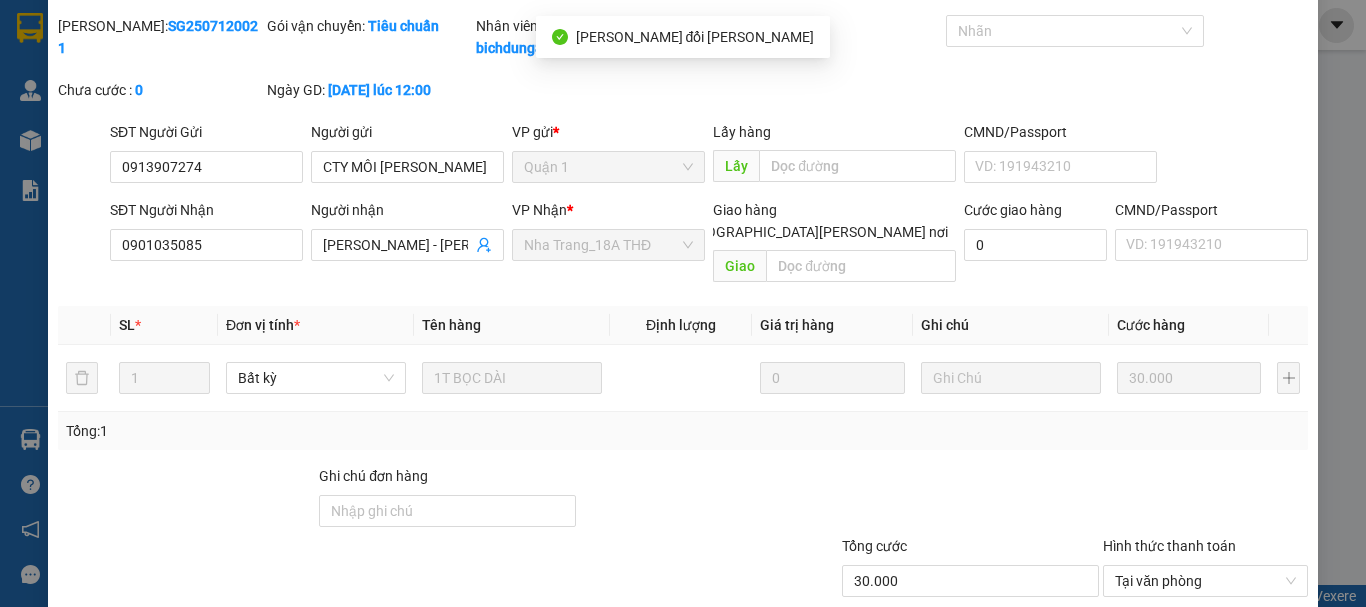 scroll, scrollTop: 0, scrollLeft: 0, axis: both 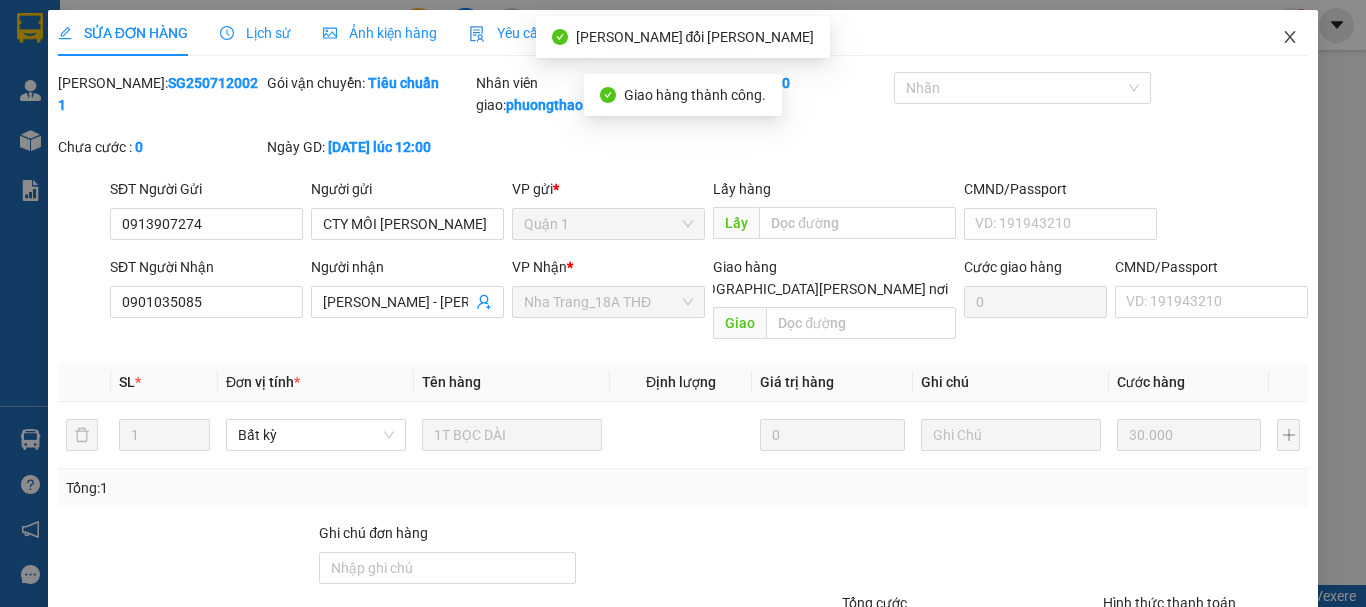 click 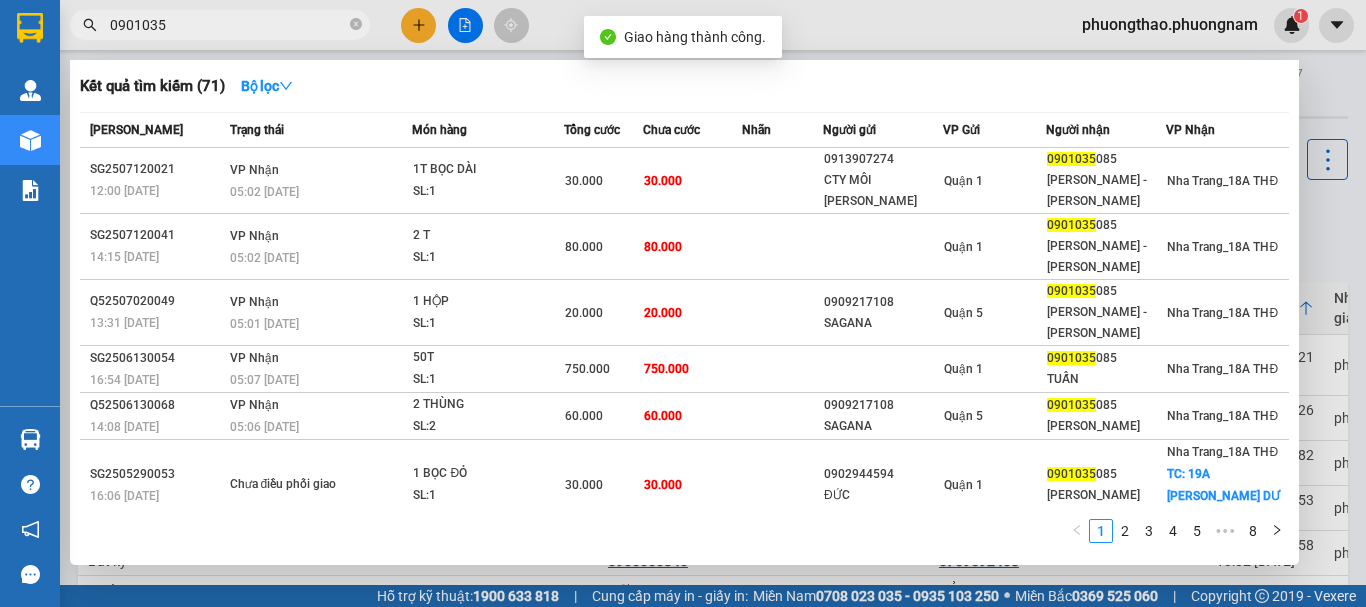 click on "0901035" at bounding box center [228, 25] 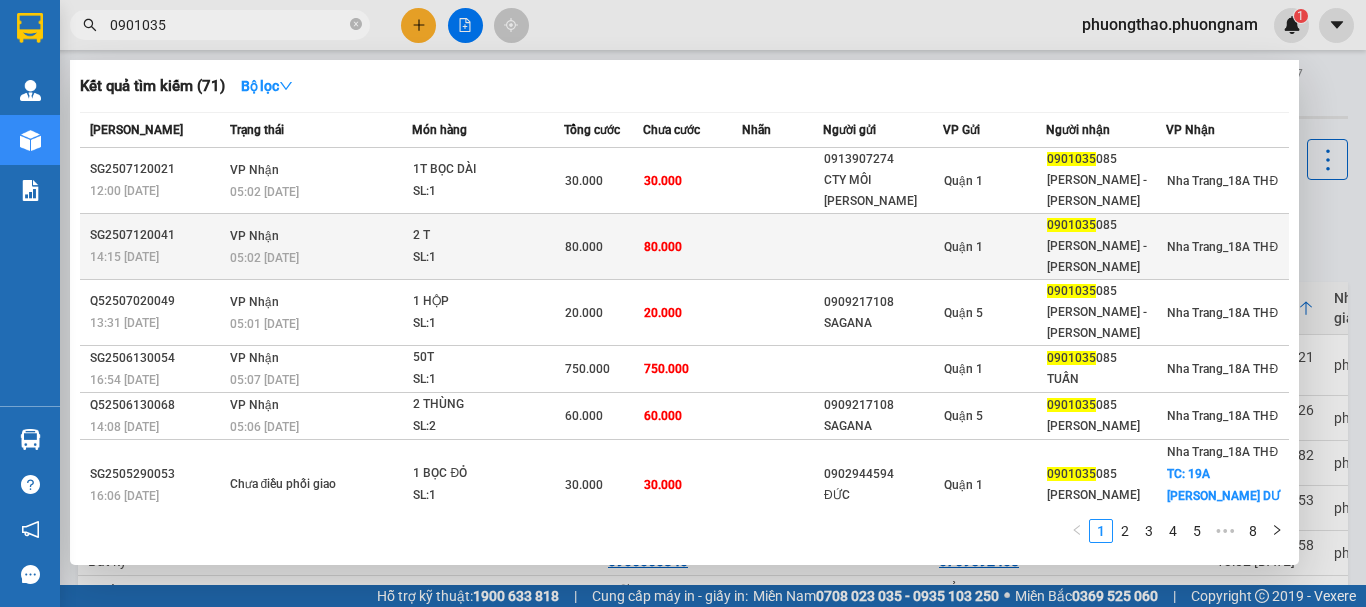 click at bounding box center [883, 247] 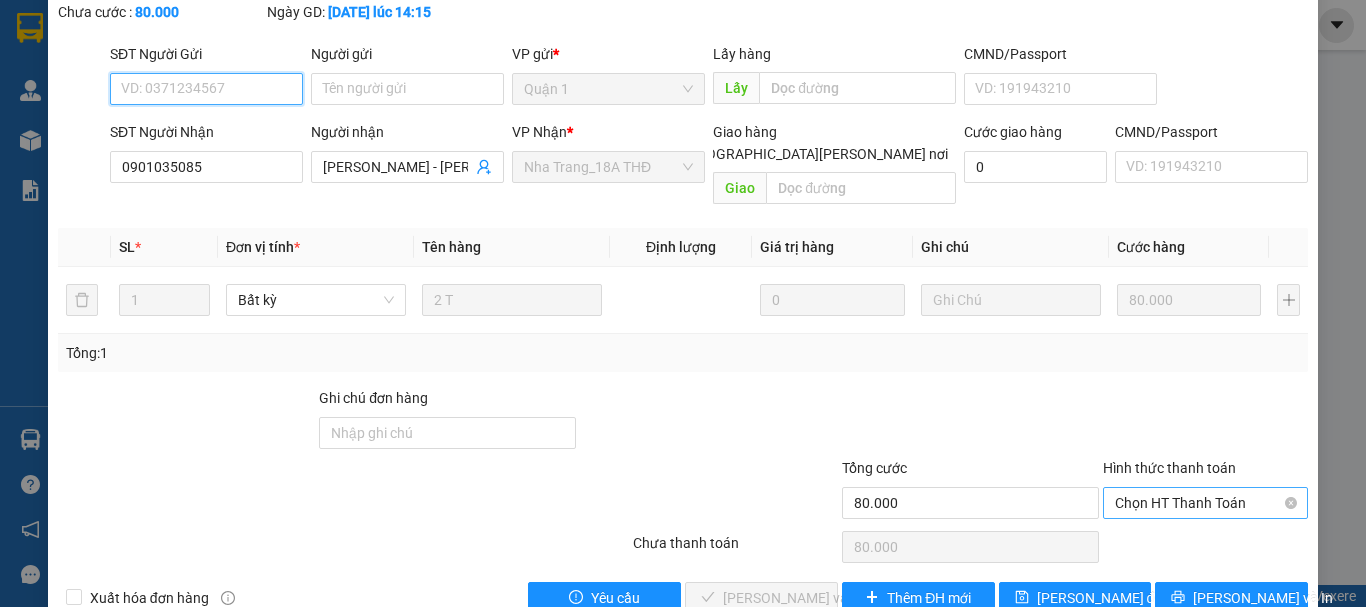 scroll, scrollTop: 137, scrollLeft: 0, axis: vertical 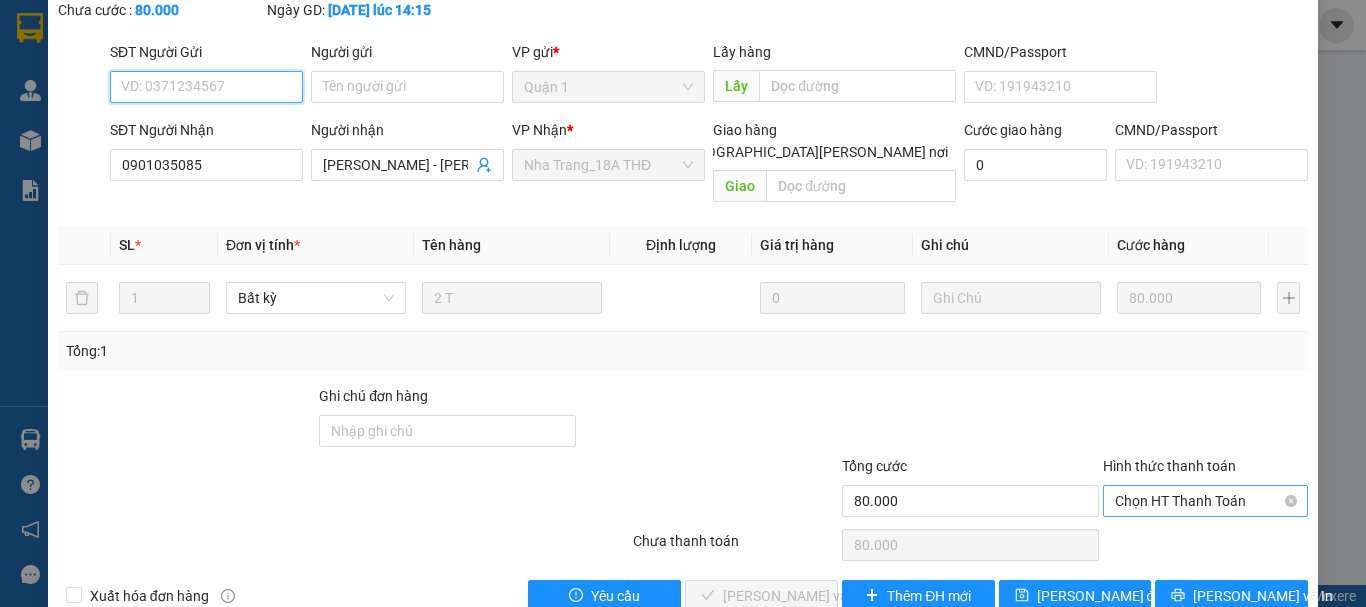click on "Chọn HT Thanh Toán" at bounding box center [1205, 501] 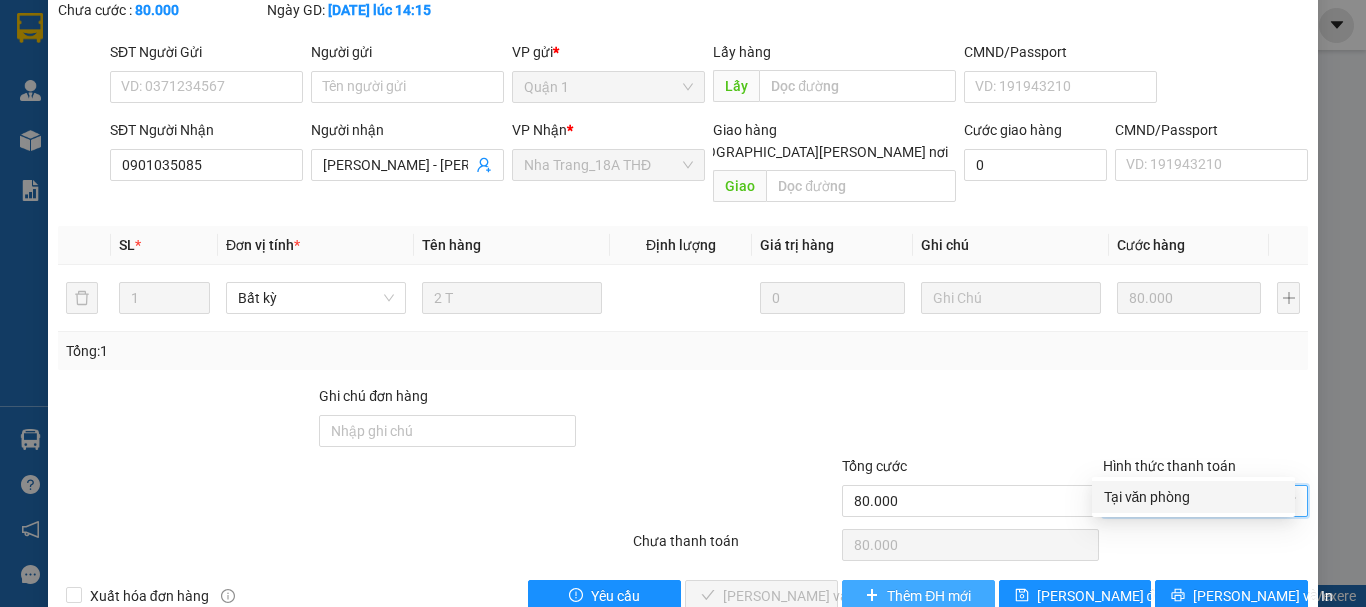 drag, startPoint x: 1166, startPoint y: 497, endPoint x: 879, endPoint y: 537, distance: 289.77405 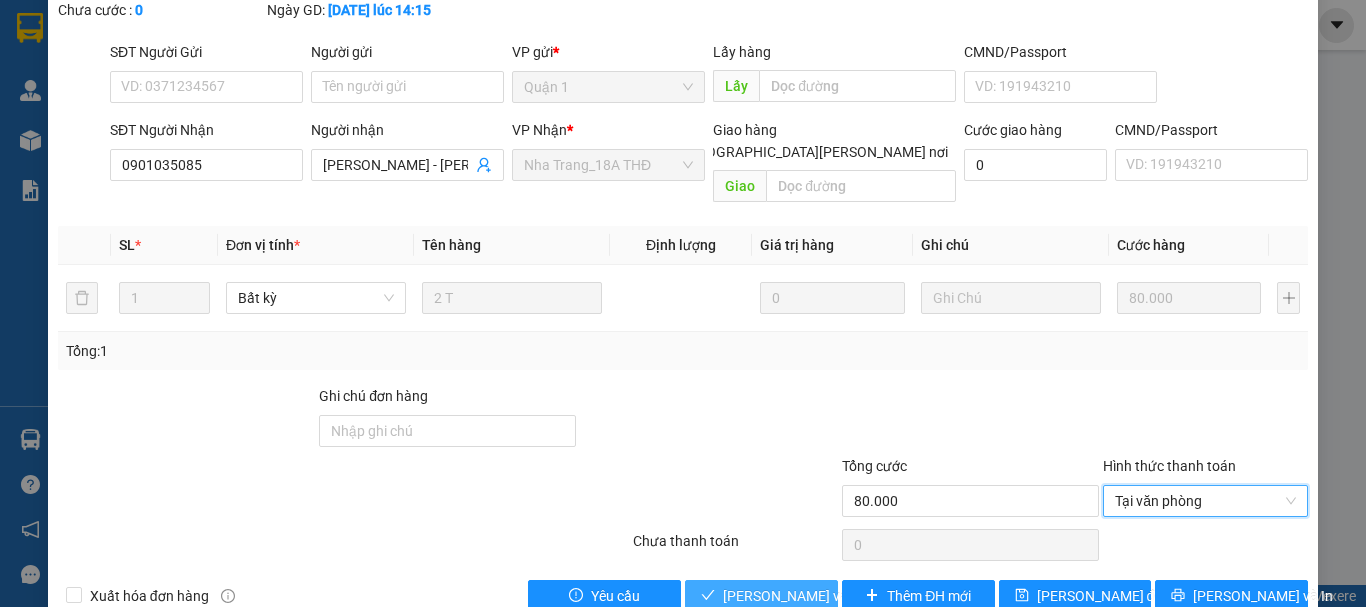click on "[PERSON_NAME] và Giao hàng" at bounding box center [858, 596] 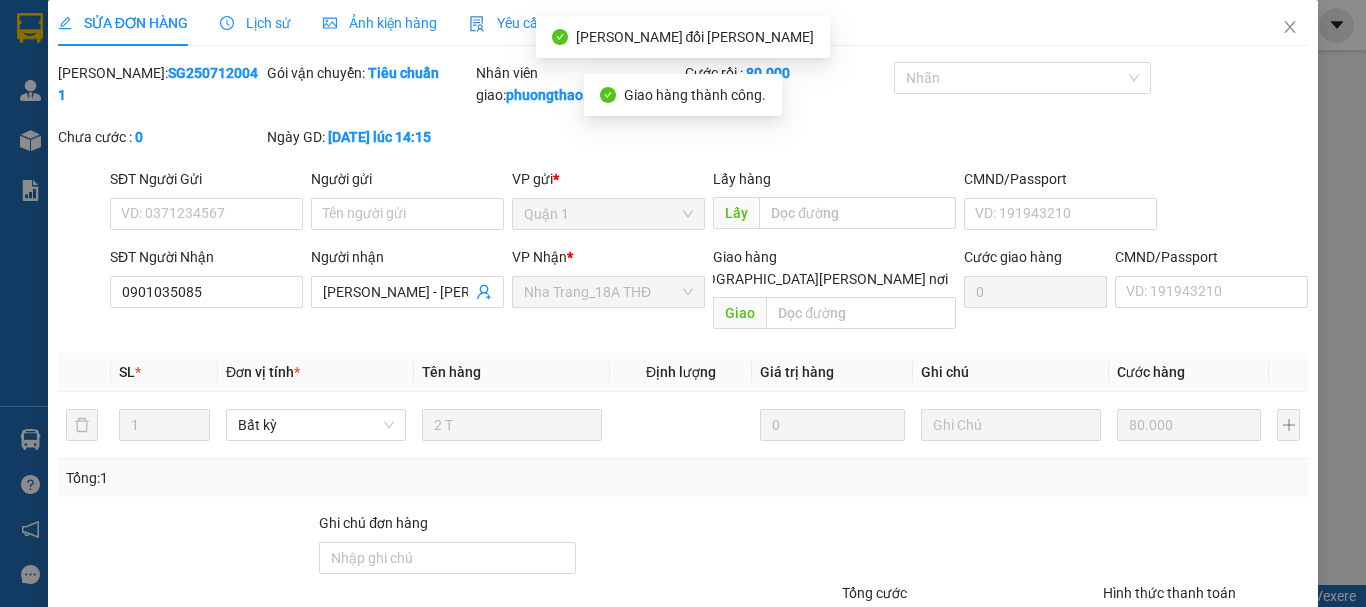 scroll, scrollTop: 0, scrollLeft: 0, axis: both 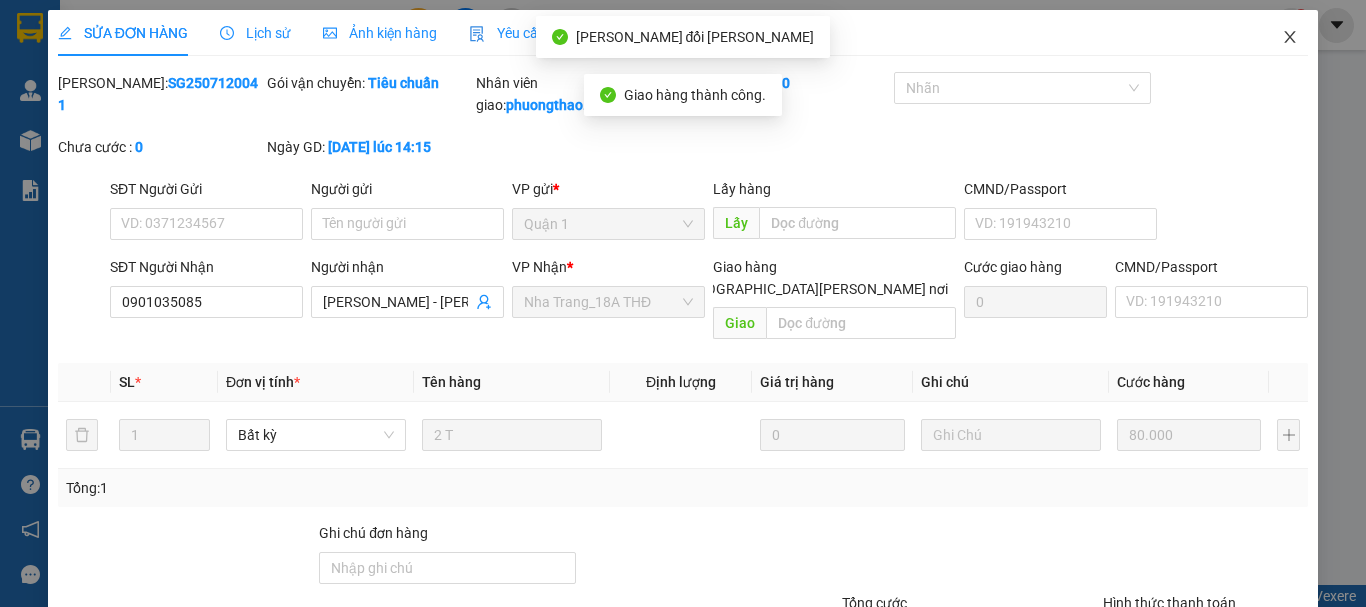 click 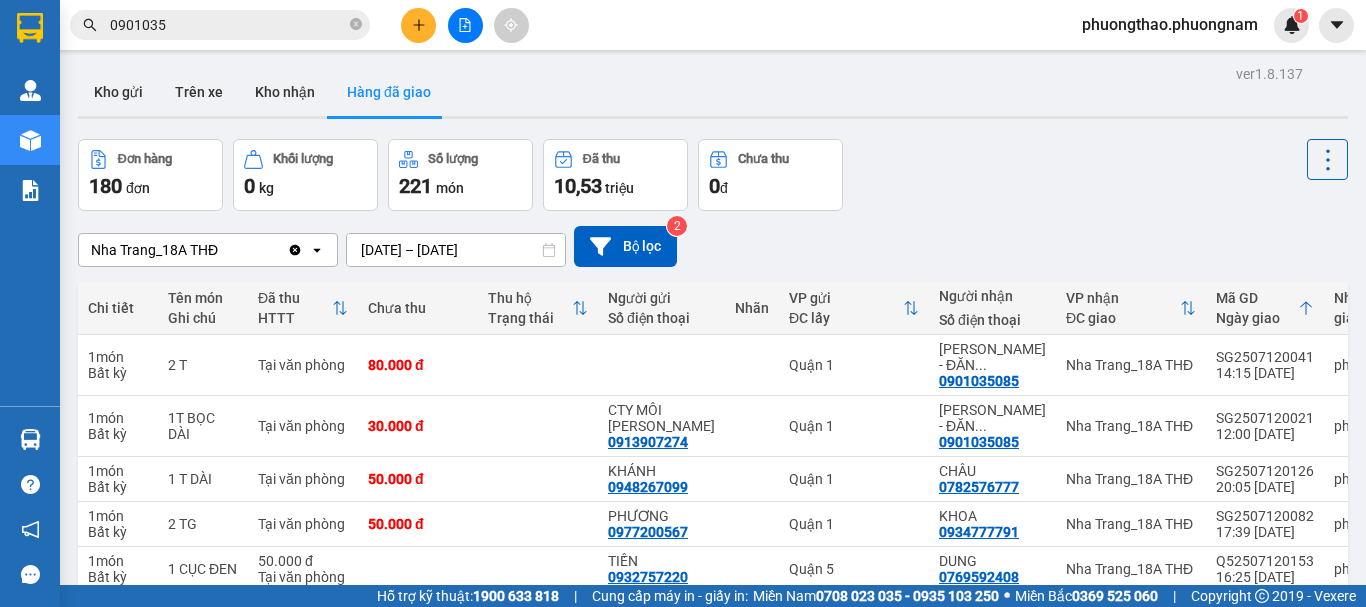 drag, startPoint x: 1006, startPoint y: 182, endPoint x: 902, endPoint y: 152, distance: 108.24047 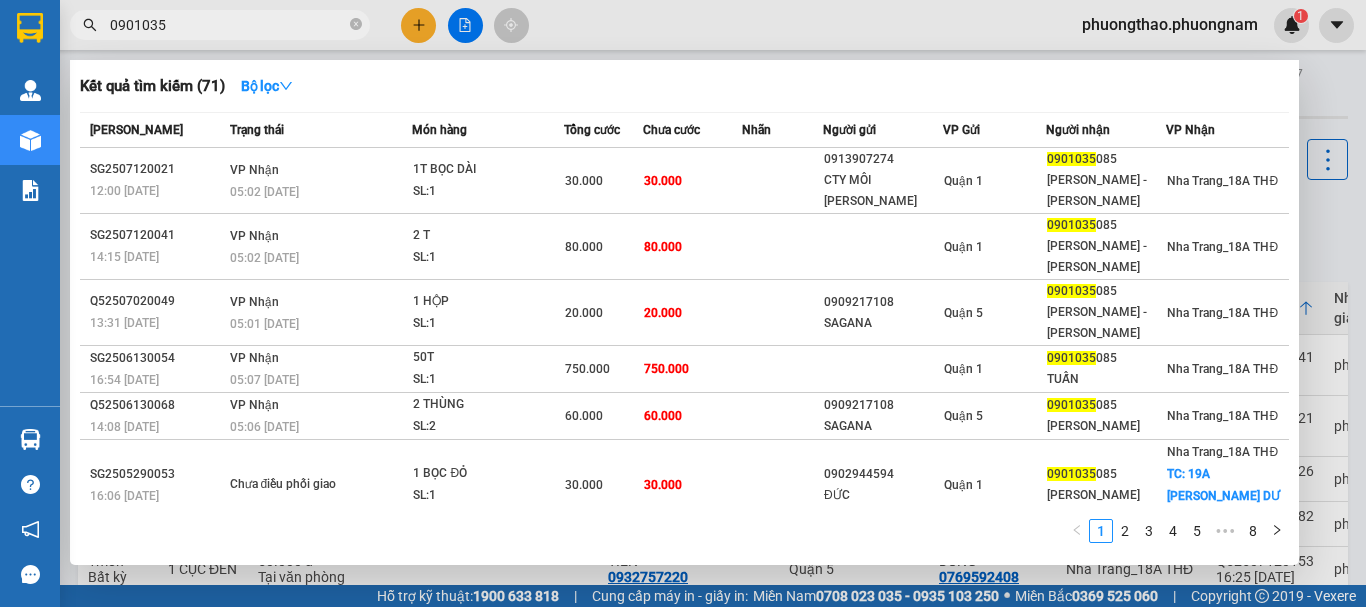 drag, startPoint x: 236, startPoint y: 20, endPoint x: 0, endPoint y: -93, distance: 261.65817 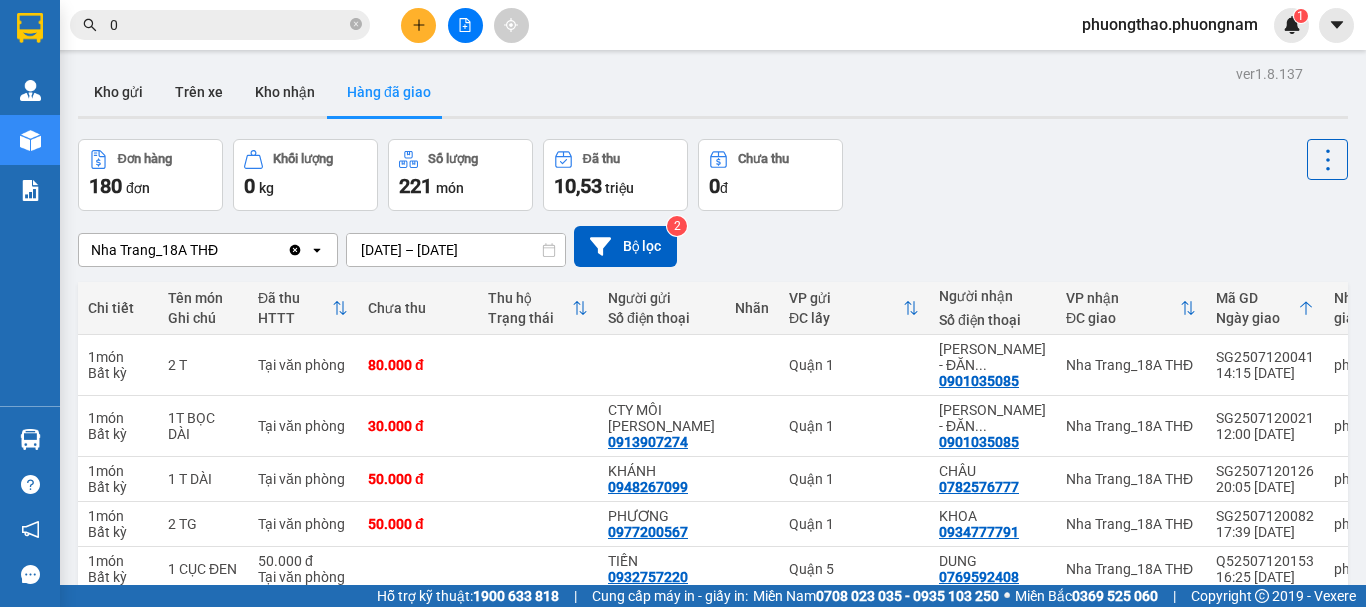 drag, startPoint x: 174, startPoint y: 24, endPoint x: 0, endPoint y: -7, distance: 176.73993 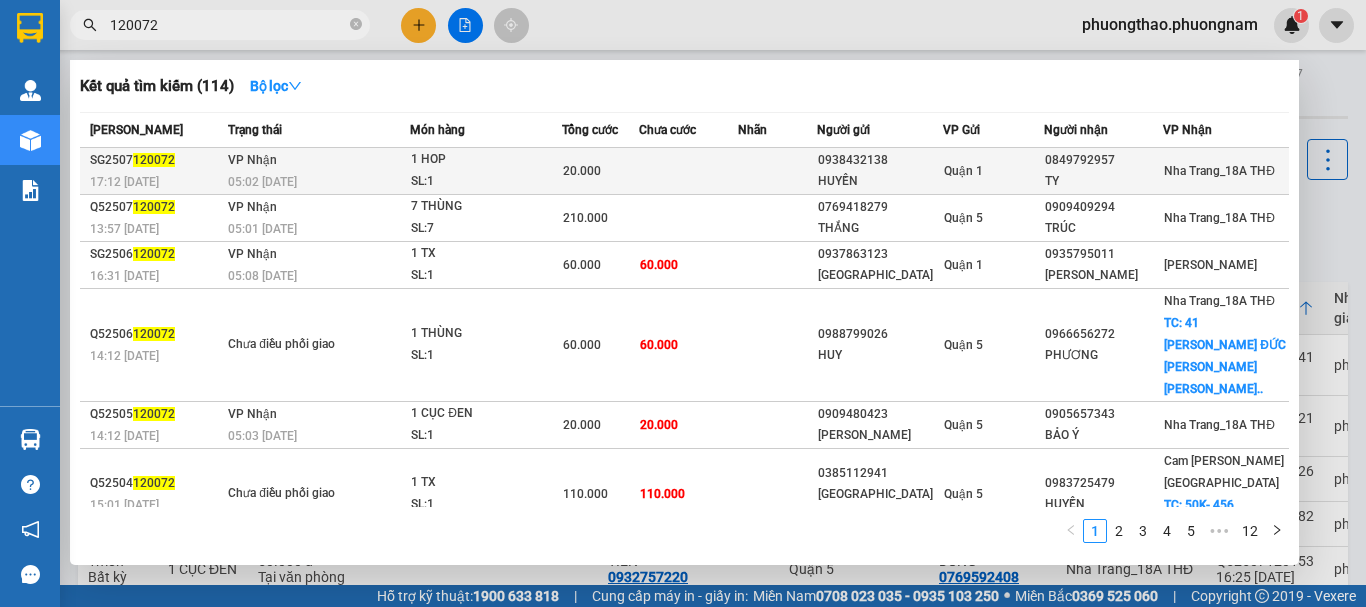 type on "120072" 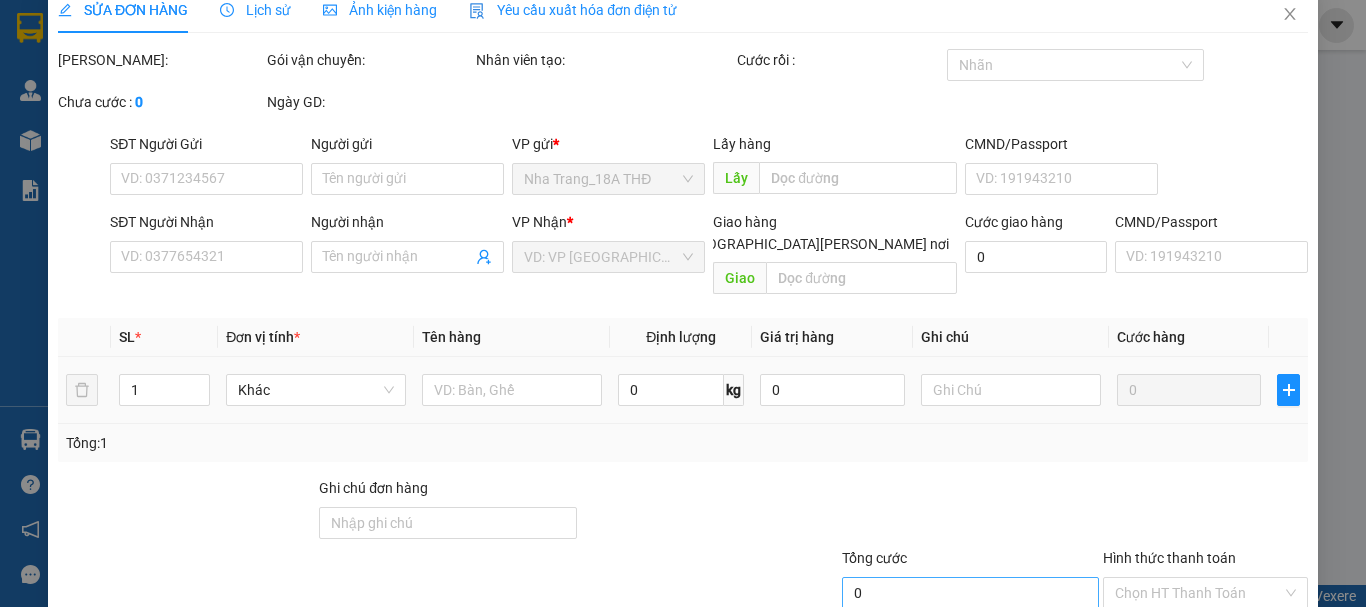 type on "0938432138" 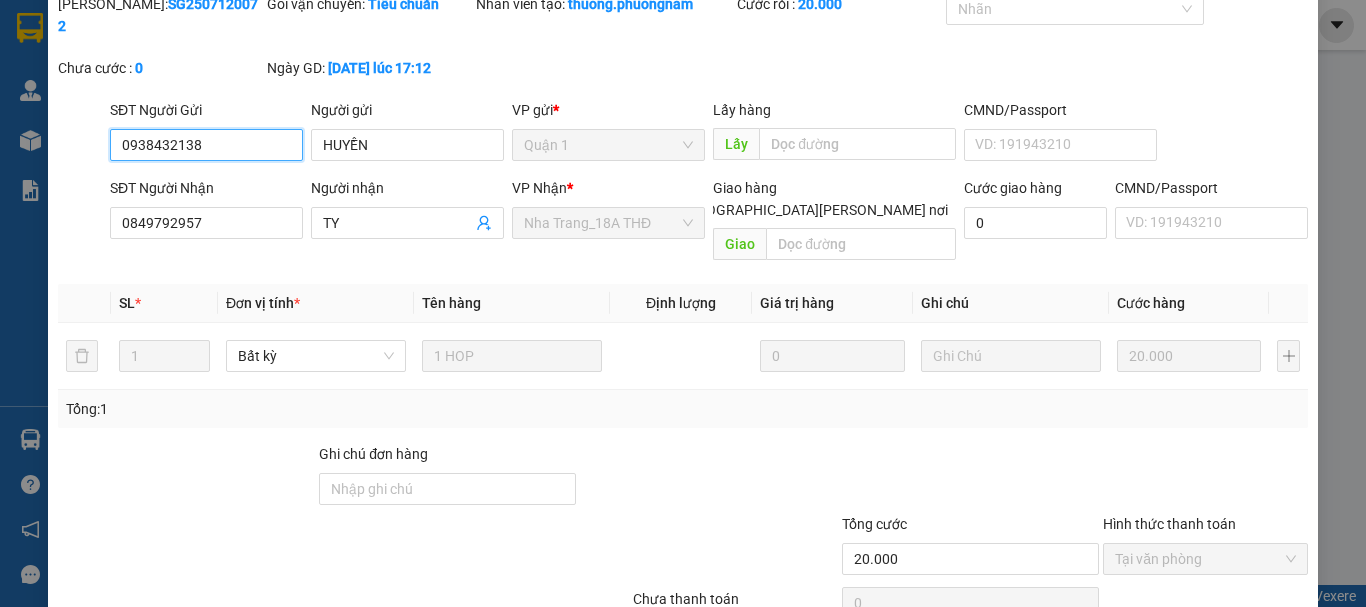 scroll, scrollTop: 137, scrollLeft: 0, axis: vertical 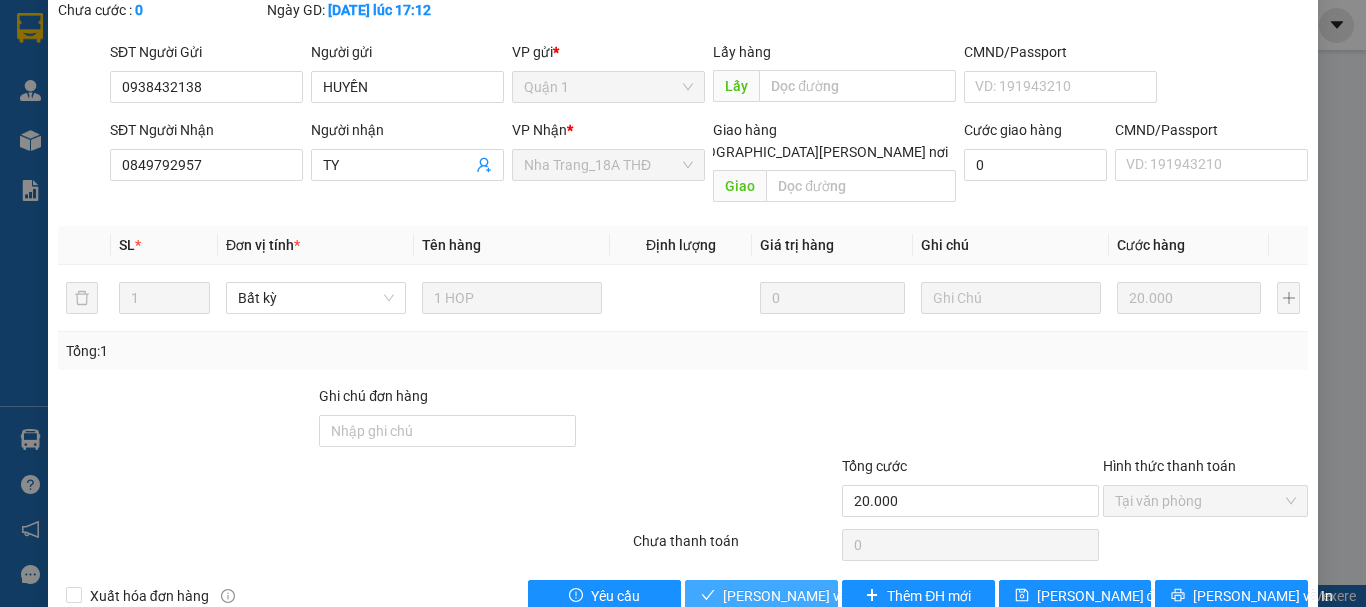 click on "[PERSON_NAME] và Giao hàng" at bounding box center (858, 596) 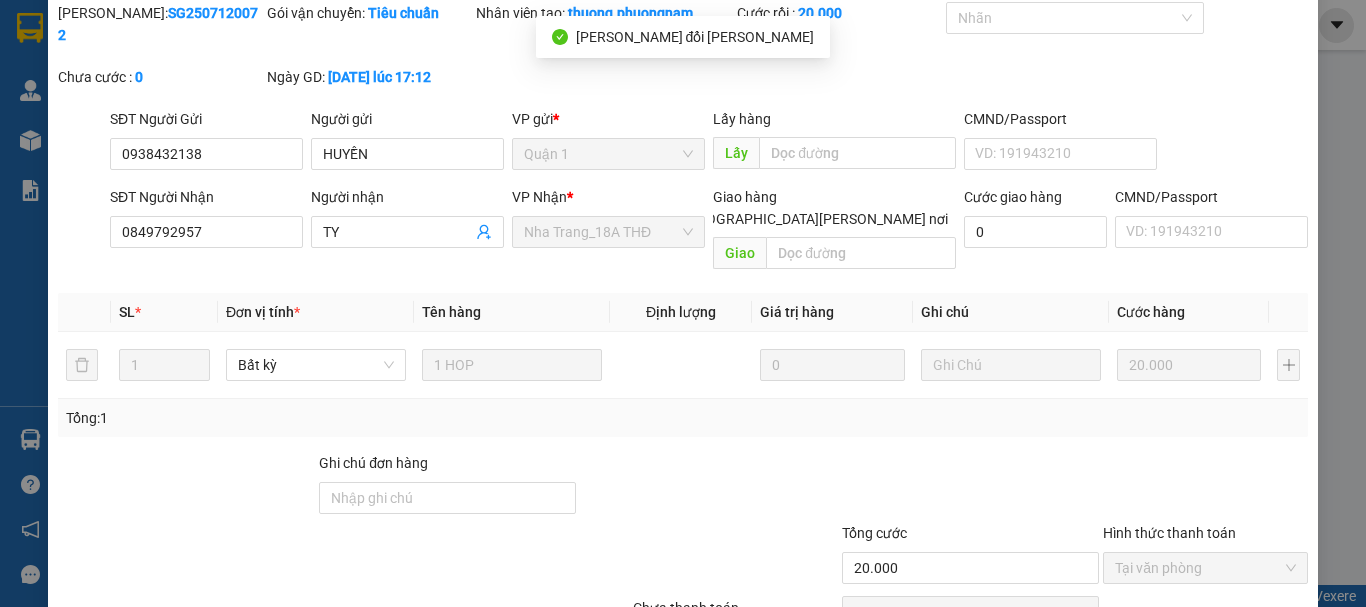 scroll, scrollTop: 0, scrollLeft: 0, axis: both 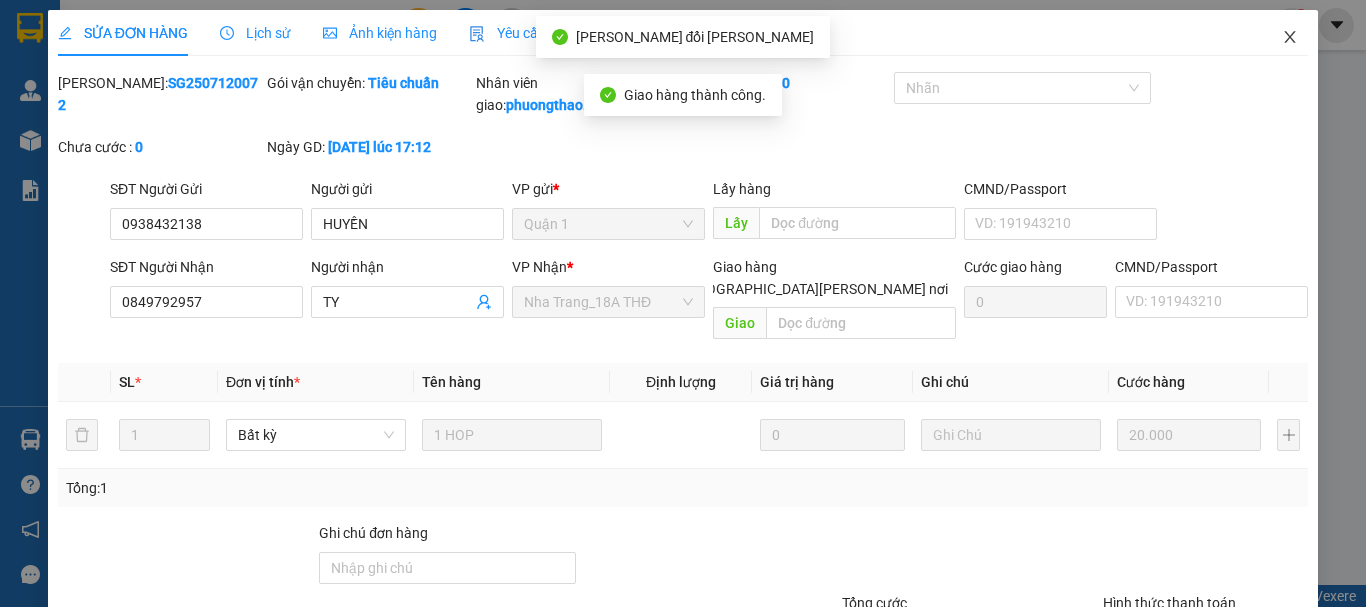 click at bounding box center [1290, 38] 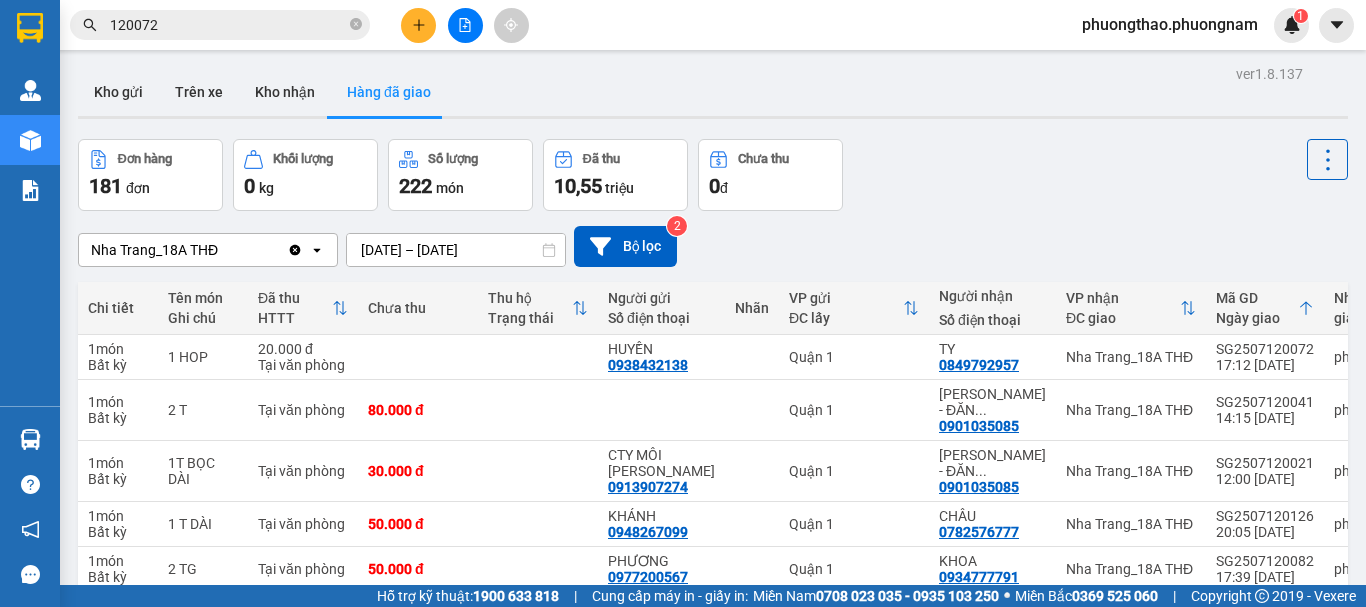 drag, startPoint x: 253, startPoint y: 22, endPoint x: 0, endPoint y: -121, distance: 290.61658 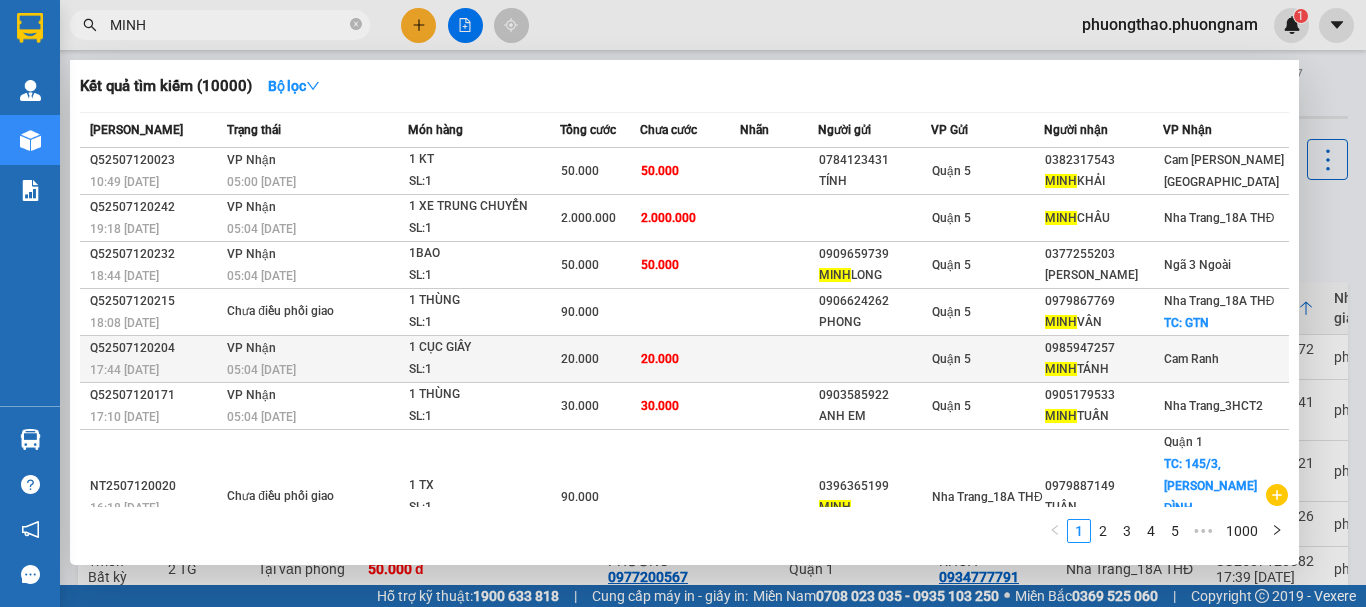 scroll, scrollTop: 174, scrollLeft: 0, axis: vertical 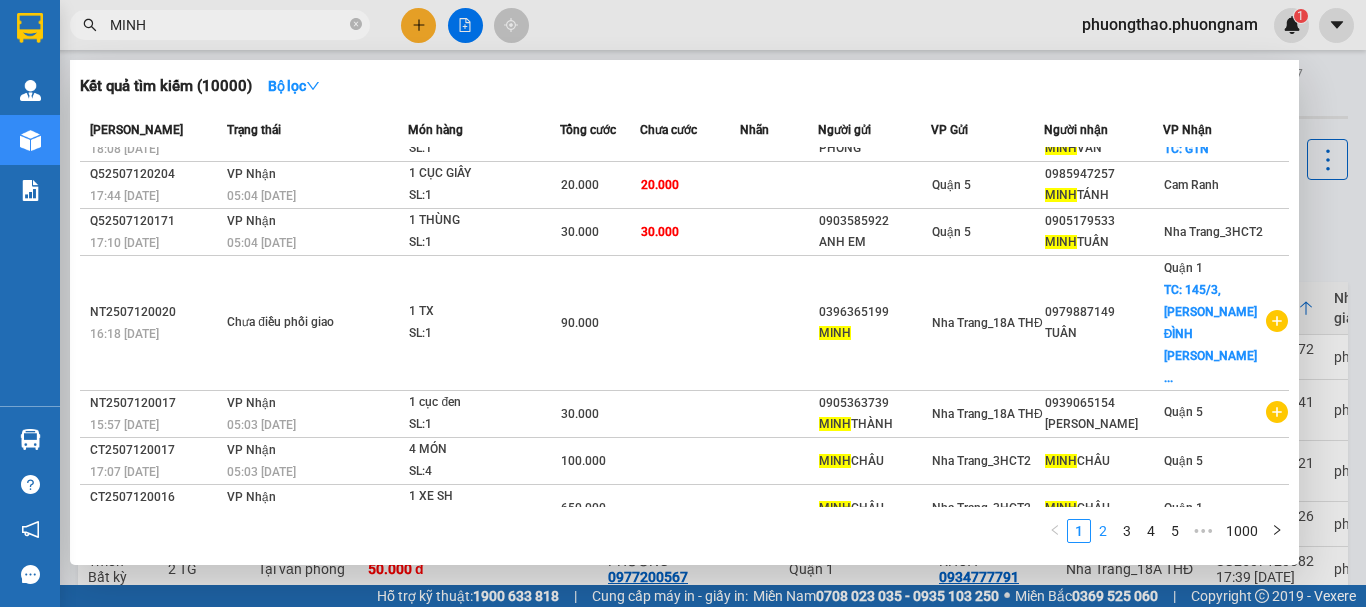 type on "MINH" 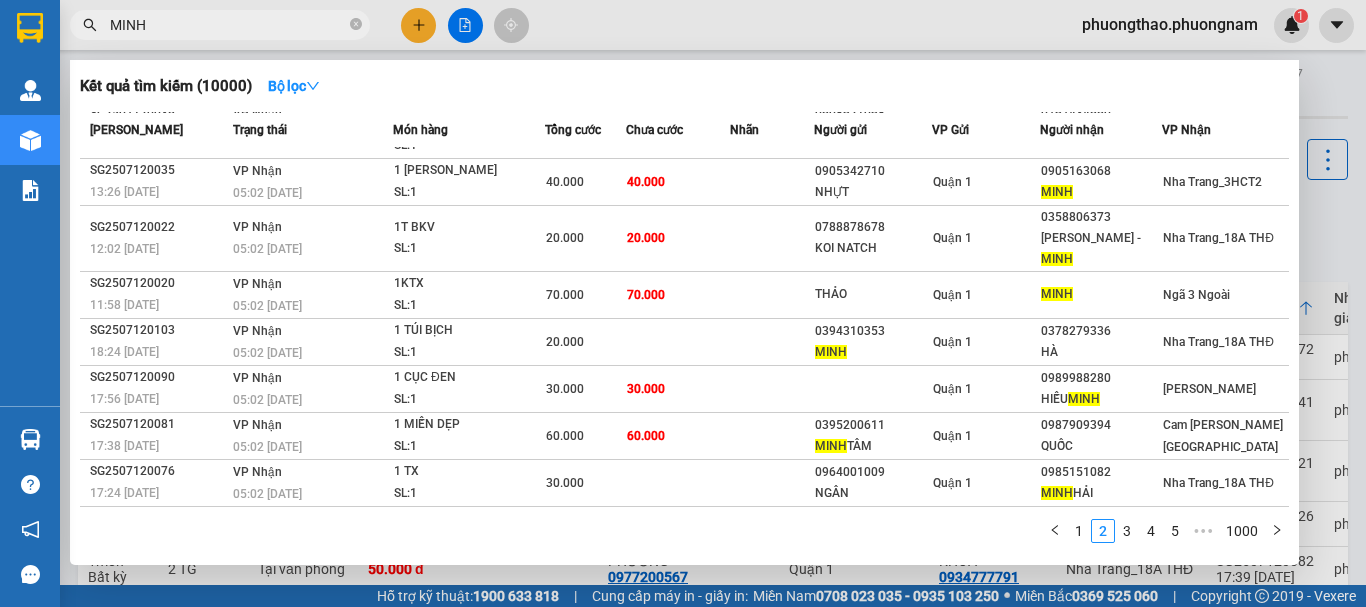 scroll, scrollTop: 111, scrollLeft: 0, axis: vertical 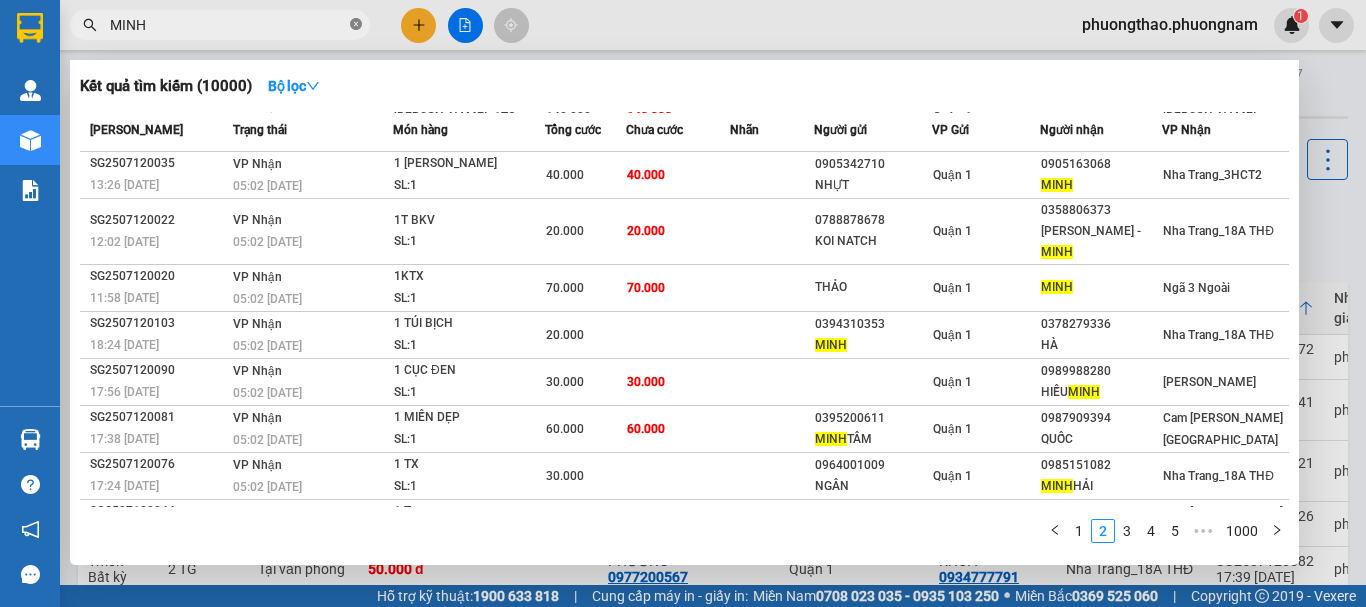 click 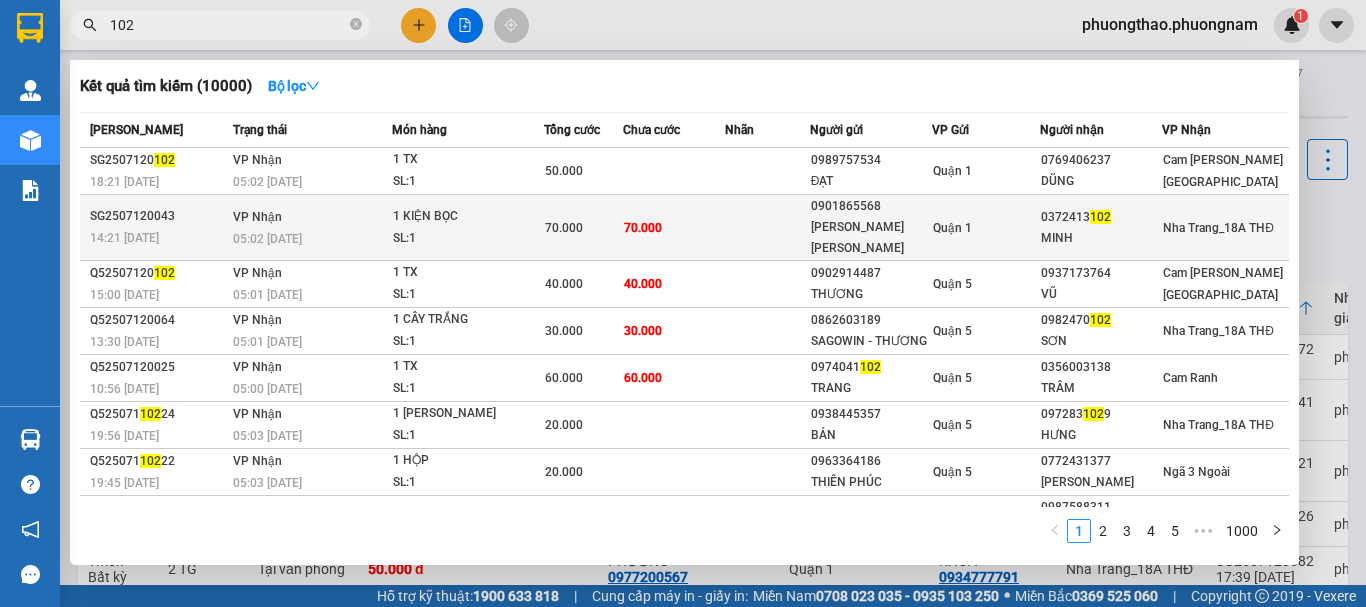 type on "102" 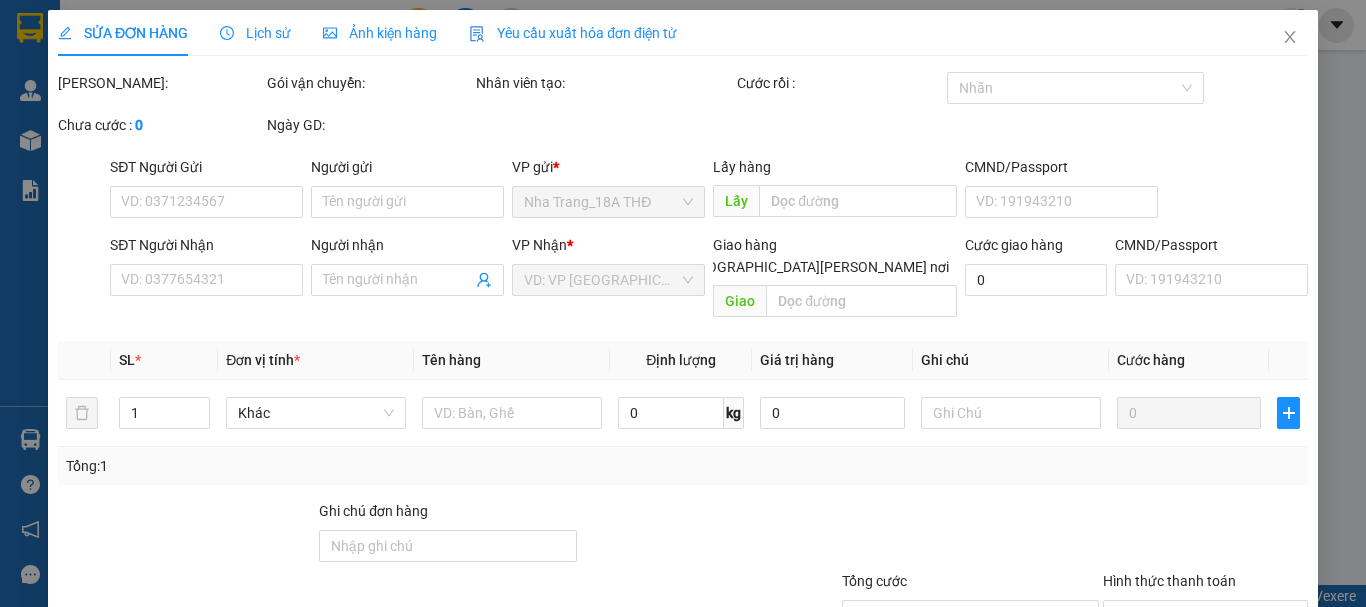 type on "0901865568" 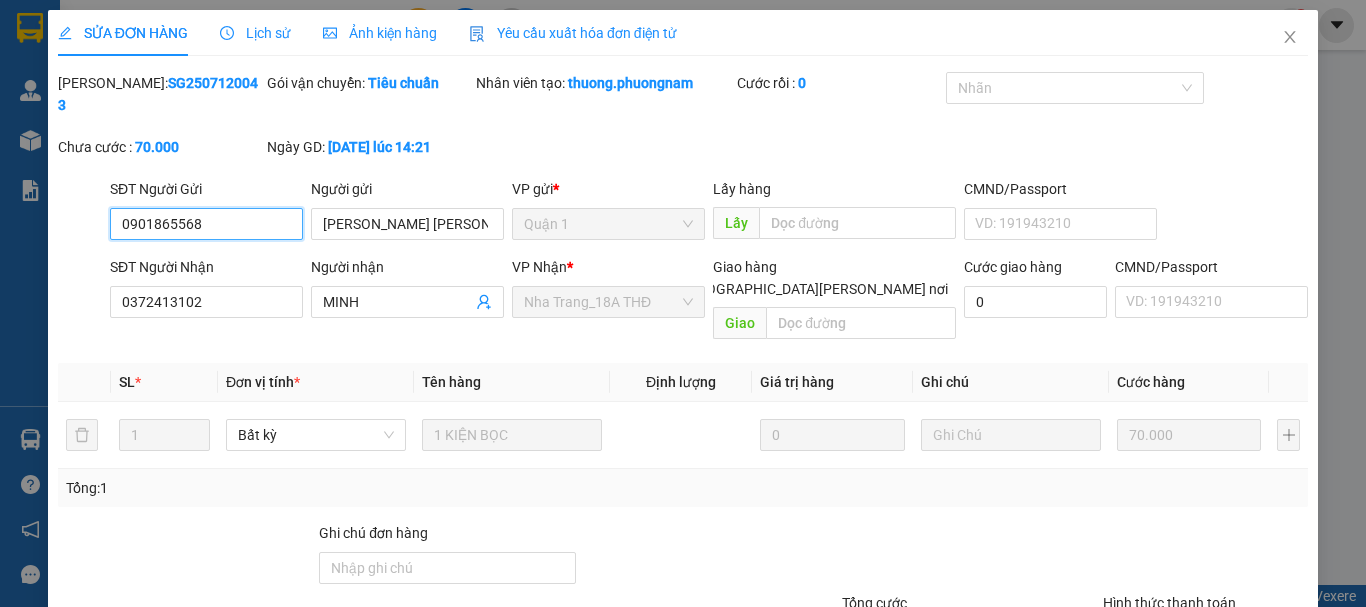 scroll, scrollTop: 137, scrollLeft: 0, axis: vertical 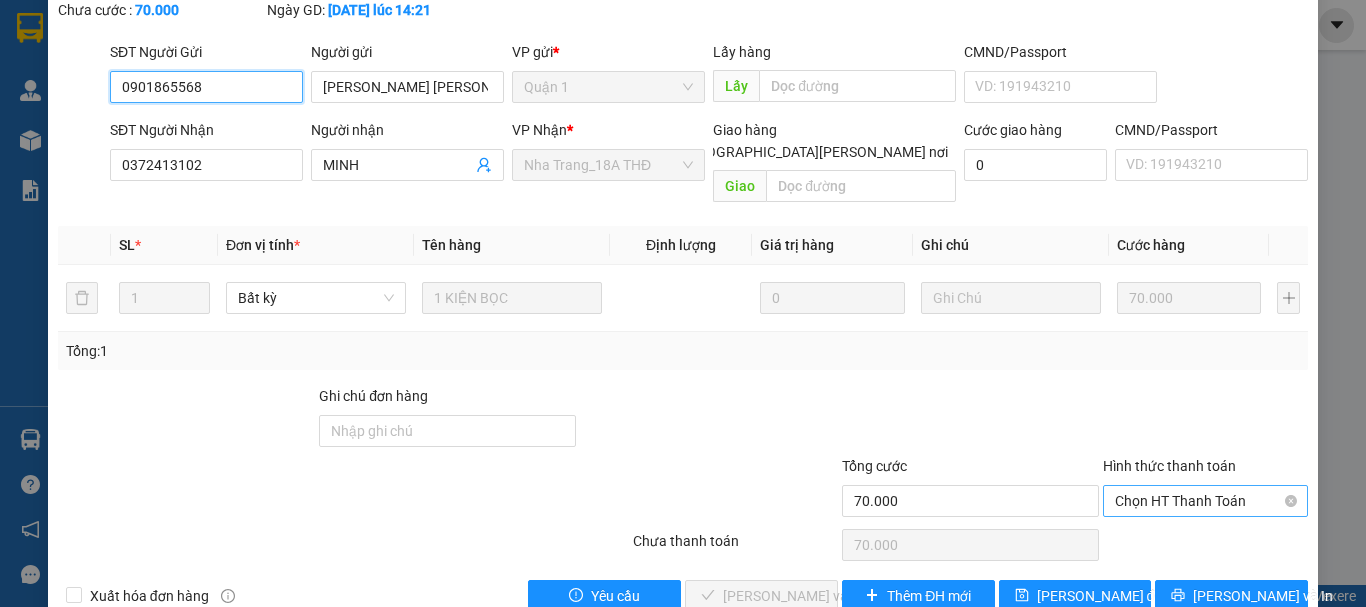 click on "Chọn HT Thanh Toán" at bounding box center (1205, 501) 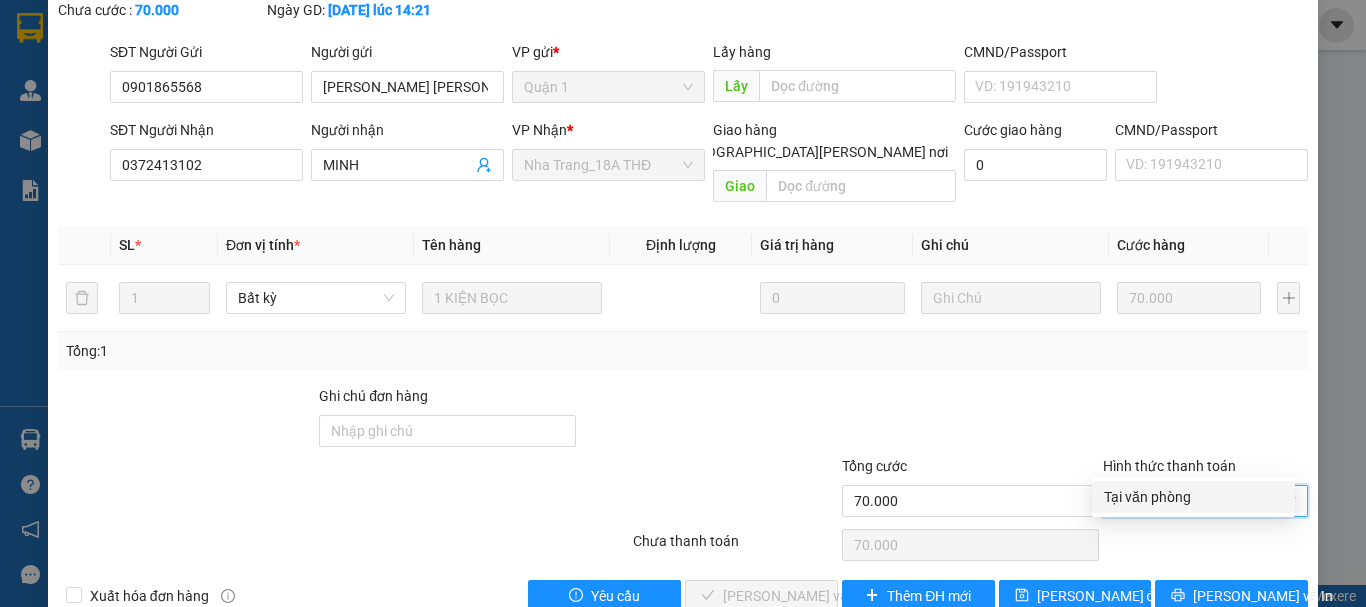 drag, startPoint x: 1165, startPoint y: 485, endPoint x: 1100, endPoint y: 496, distance: 65.9242 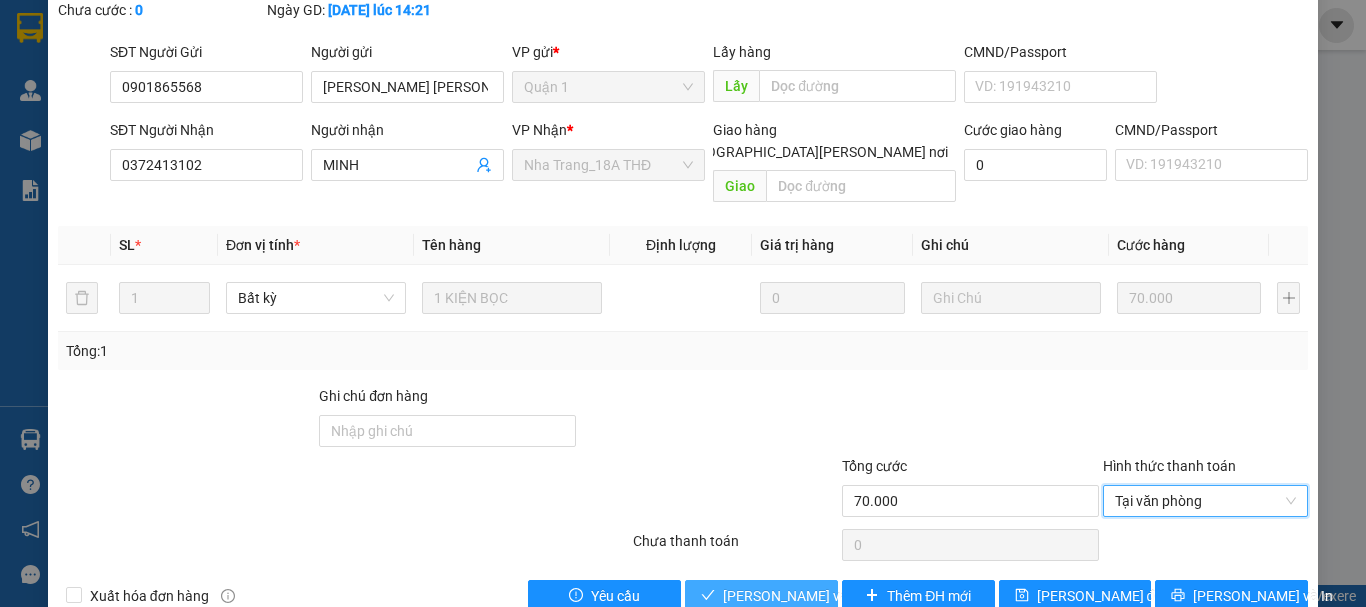 click on "[PERSON_NAME] và Giao hàng" at bounding box center (858, 596) 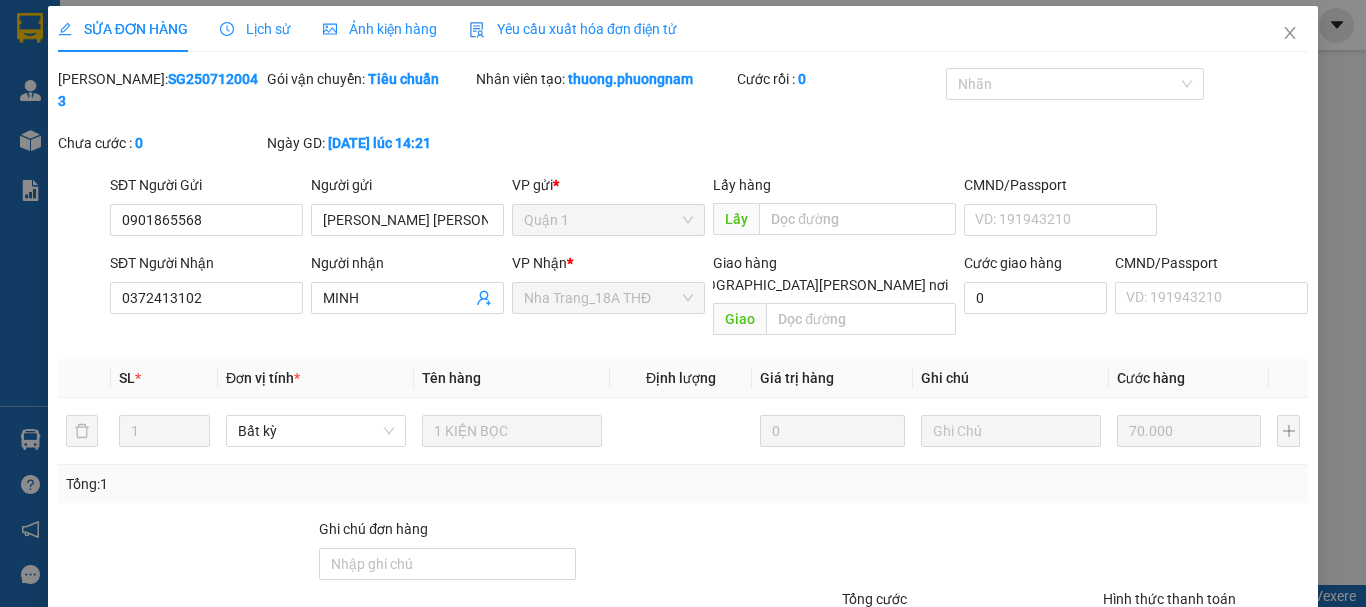 scroll, scrollTop: 0, scrollLeft: 0, axis: both 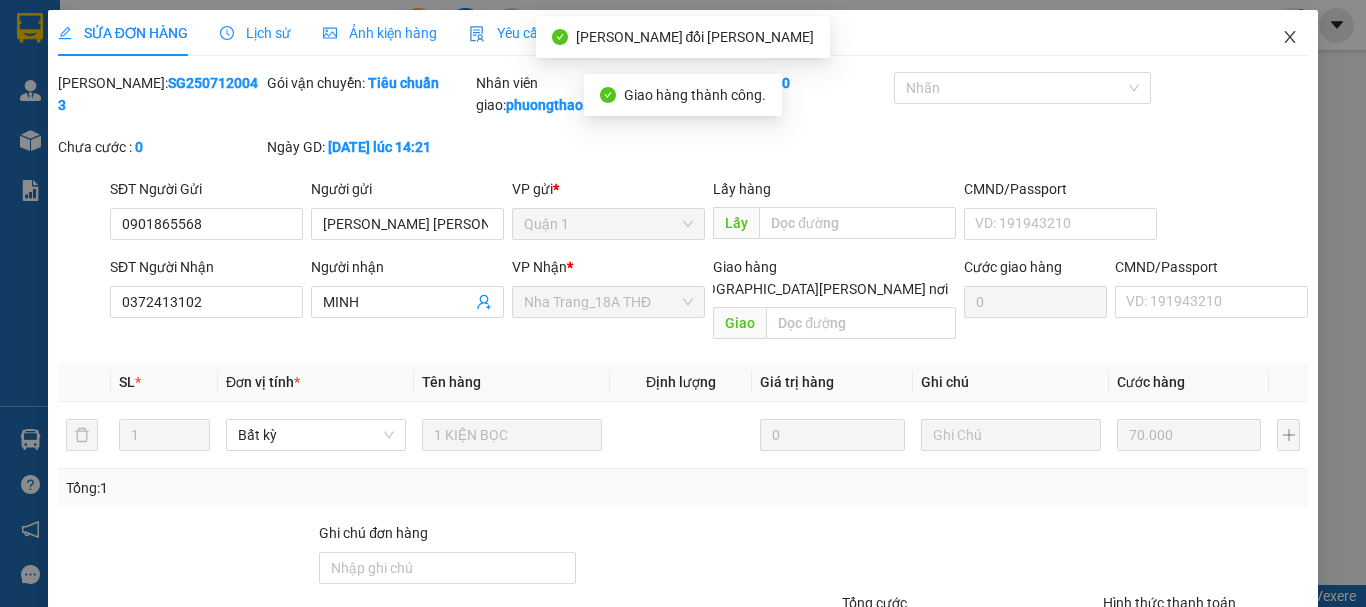 click 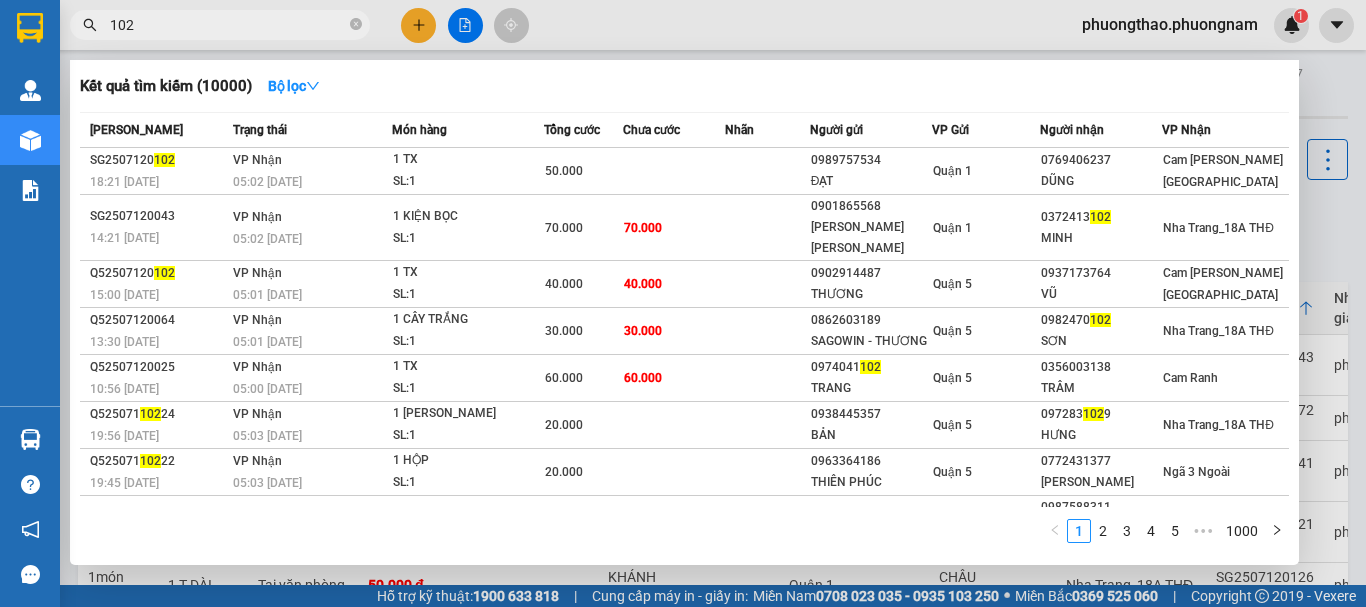 drag, startPoint x: 161, startPoint y: 26, endPoint x: 0, endPoint y: -25, distance: 168.88458 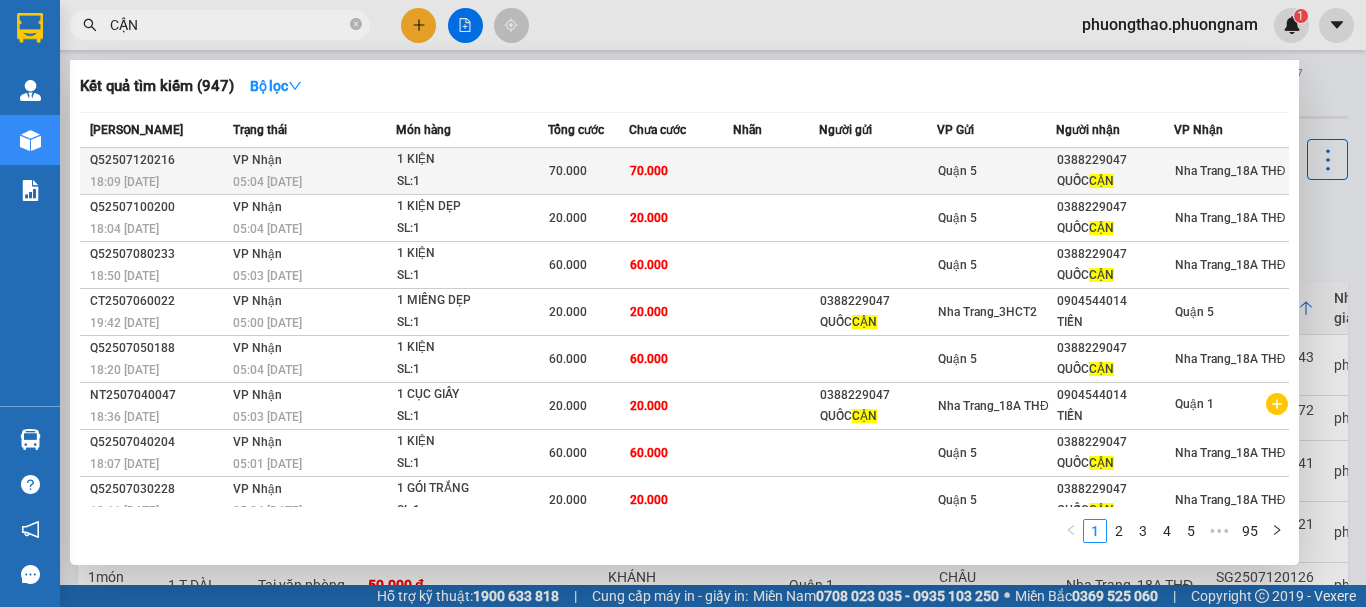 type on "CẬN" 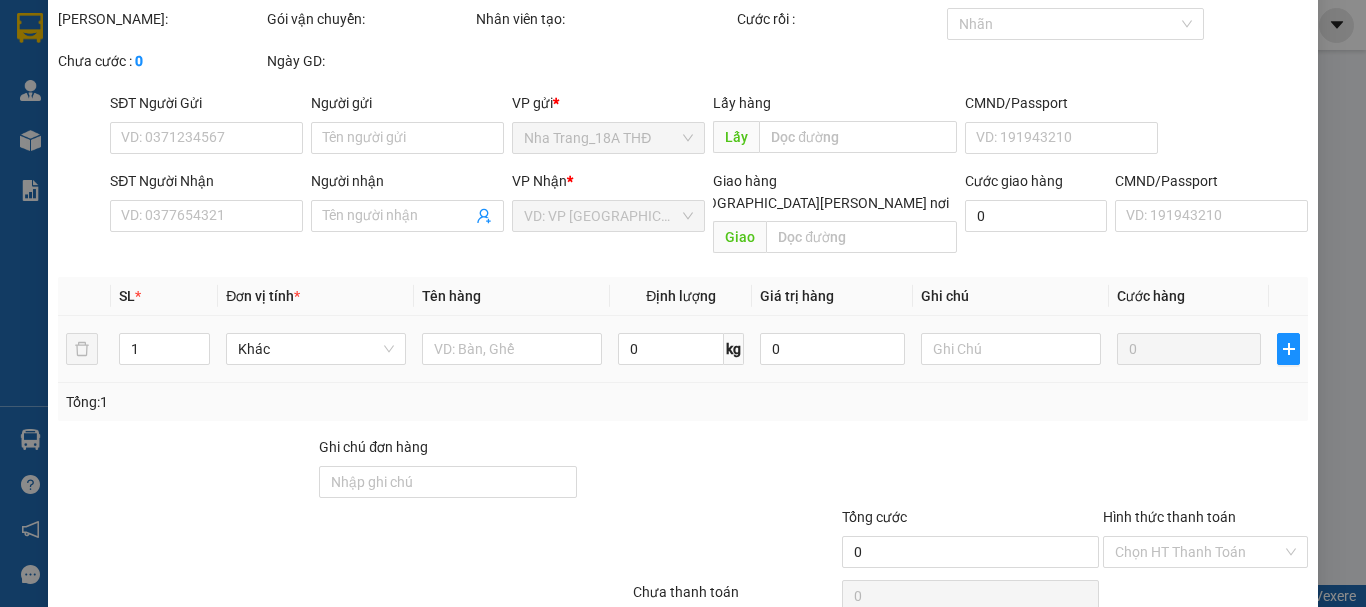 type on "0388229047" 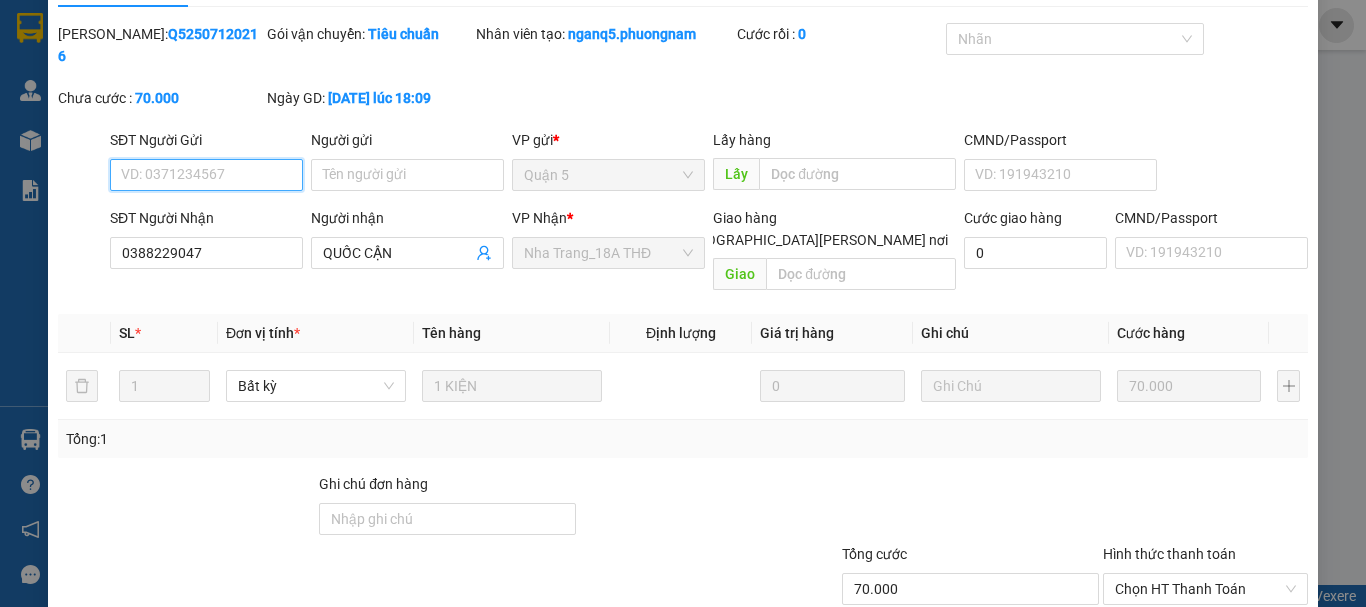 scroll, scrollTop: 137, scrollLeft: 0, axis: vertical 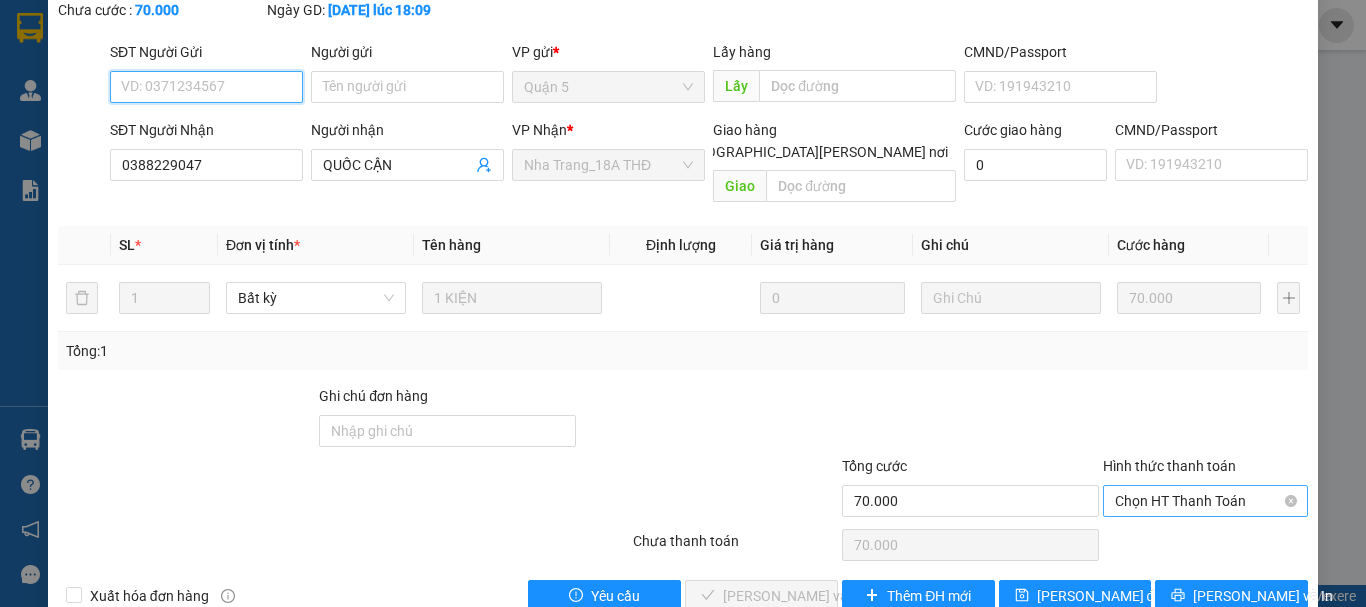 drag, startPoint x: 1217, startPoint y: 454, endPoint x: 1216, endPoint y: 475, distance: 21.023796 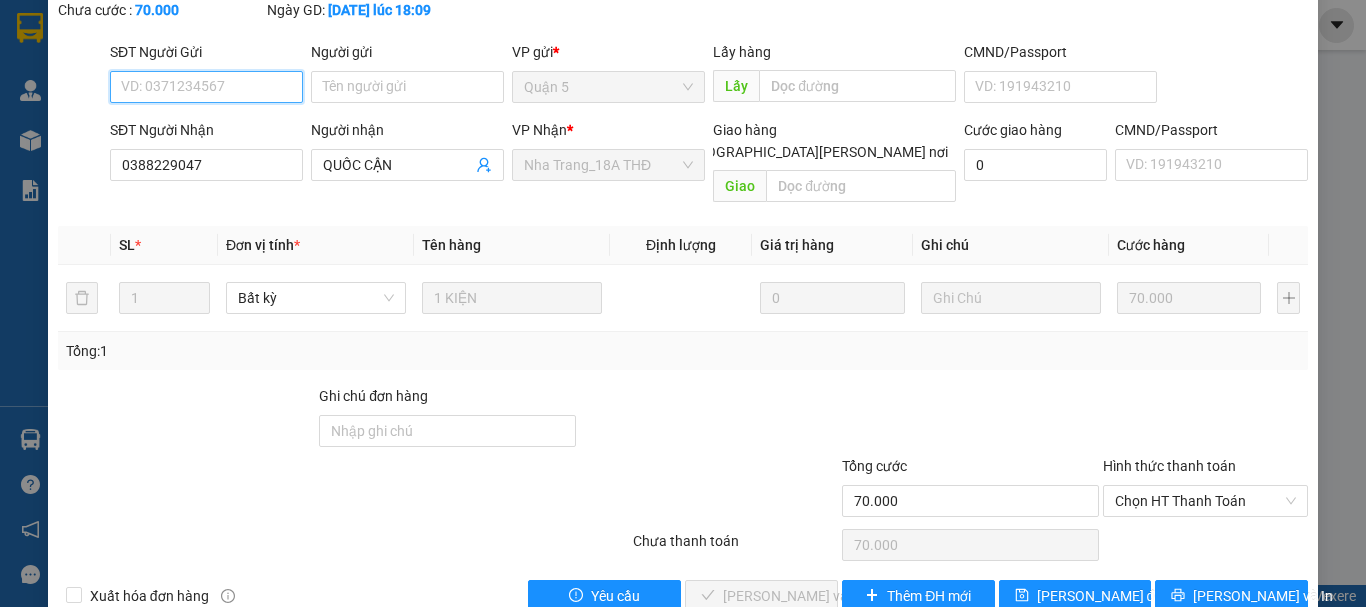 click on "Chọn HT Thanh Toán" at bounding box center (1205, 501) 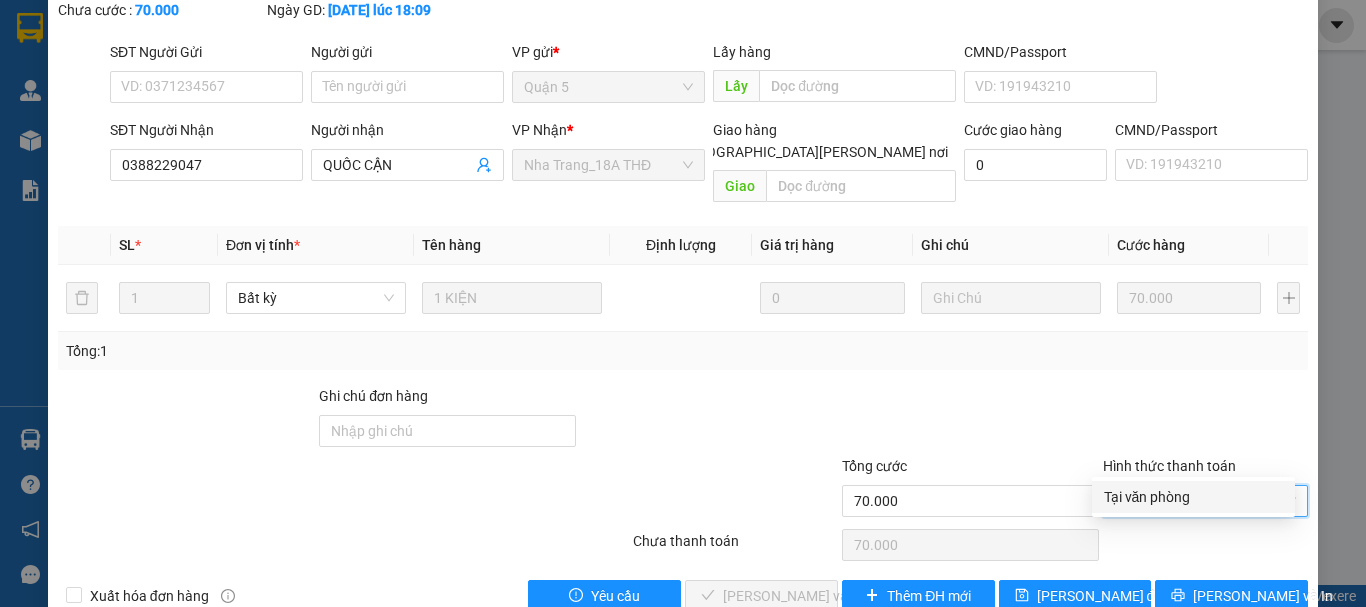 drag, startPoint x: 1206, startPoint y: 494, endPoint x: 1095, endPoint y: 511, distance: 112.29426 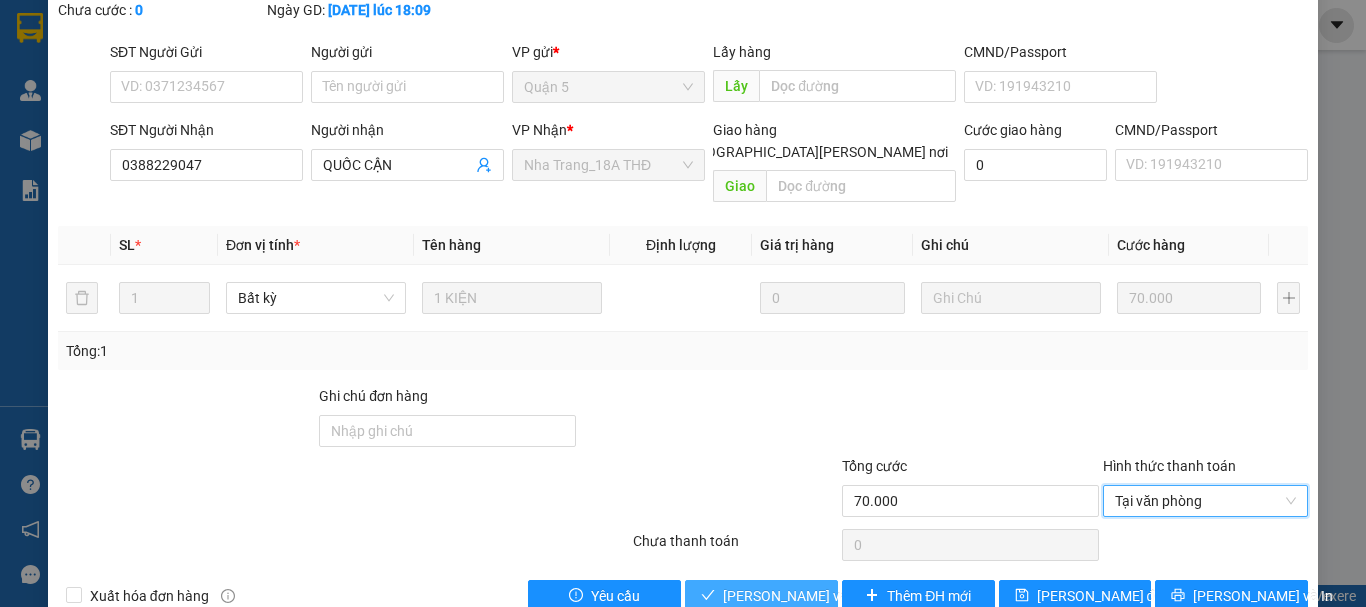 click on "[PERSON_NAME] và Giao hàng" at bounding box center [858, 596] 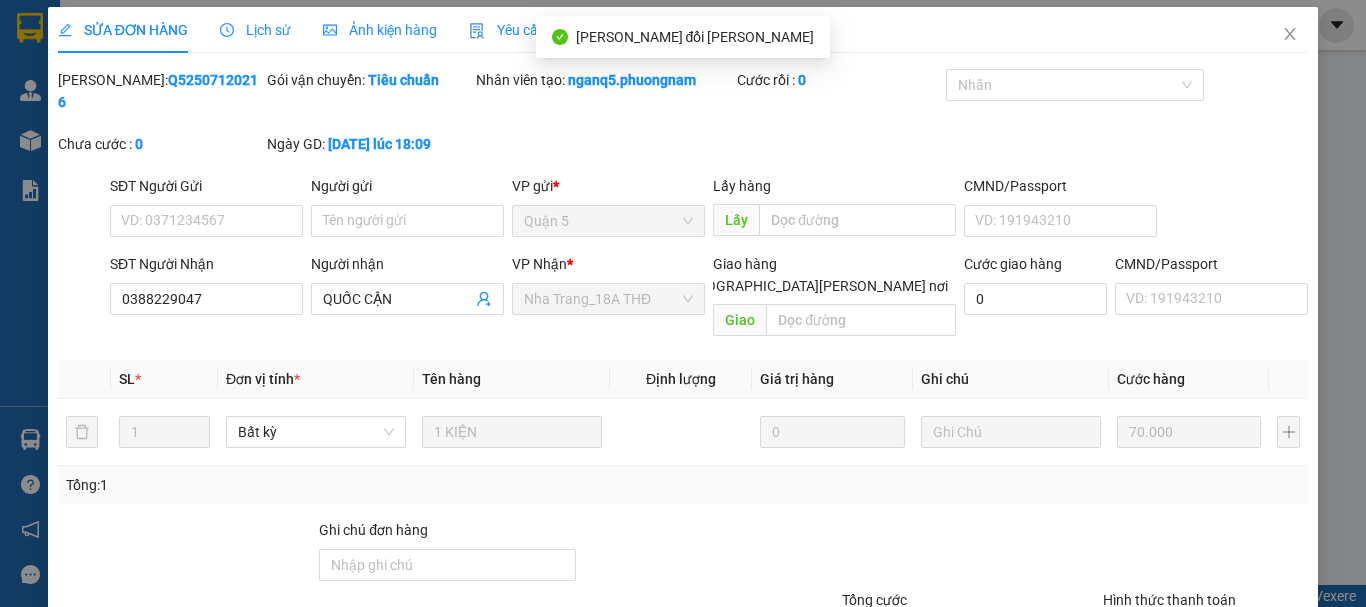 scroll, scrollTop: 0, scrollLeft: 0, axis: both 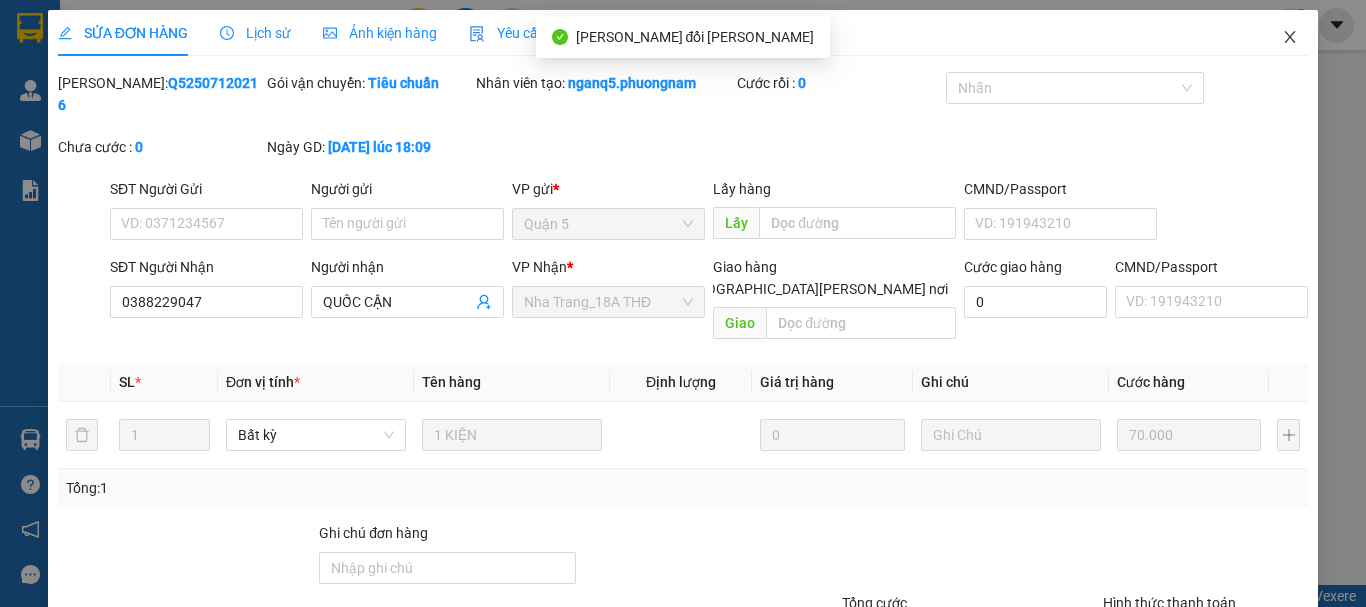 drag, startPoint x: 1279, startPoint y: 29, endPoint x: 214, endPoint y: 35, distance: 1065.0168 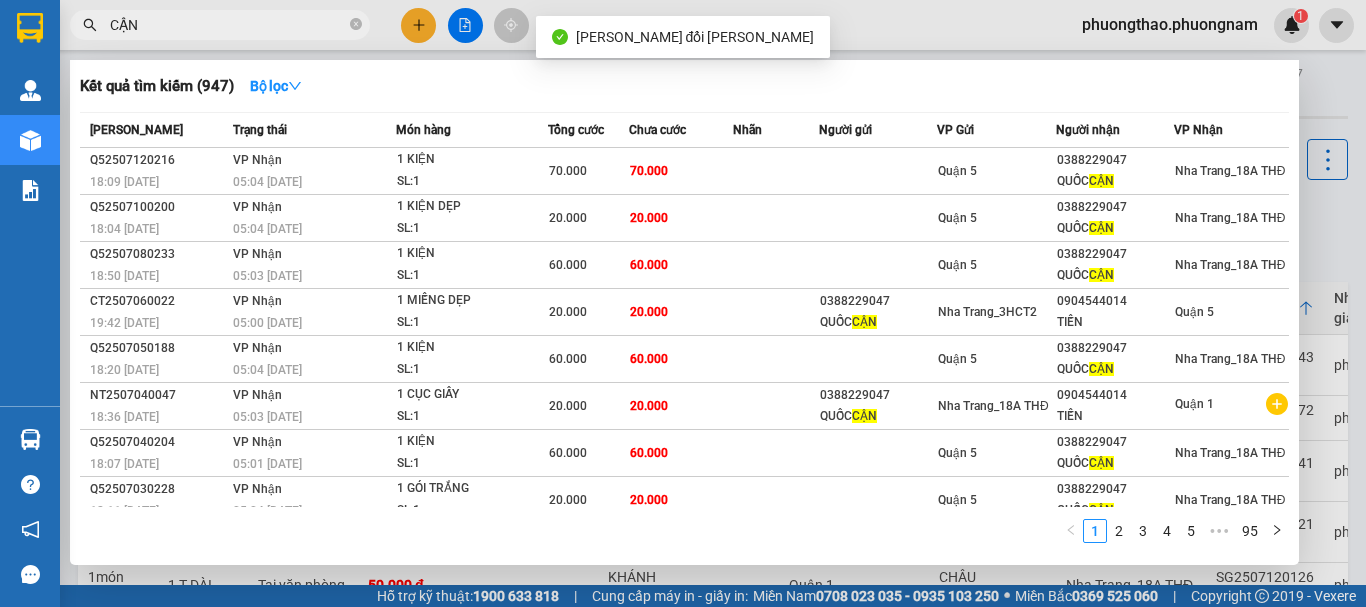 drag, startPoint x: 218, startPoint y: 33, endPoint x: 0, endPoint y: -36, distance: 228.65913 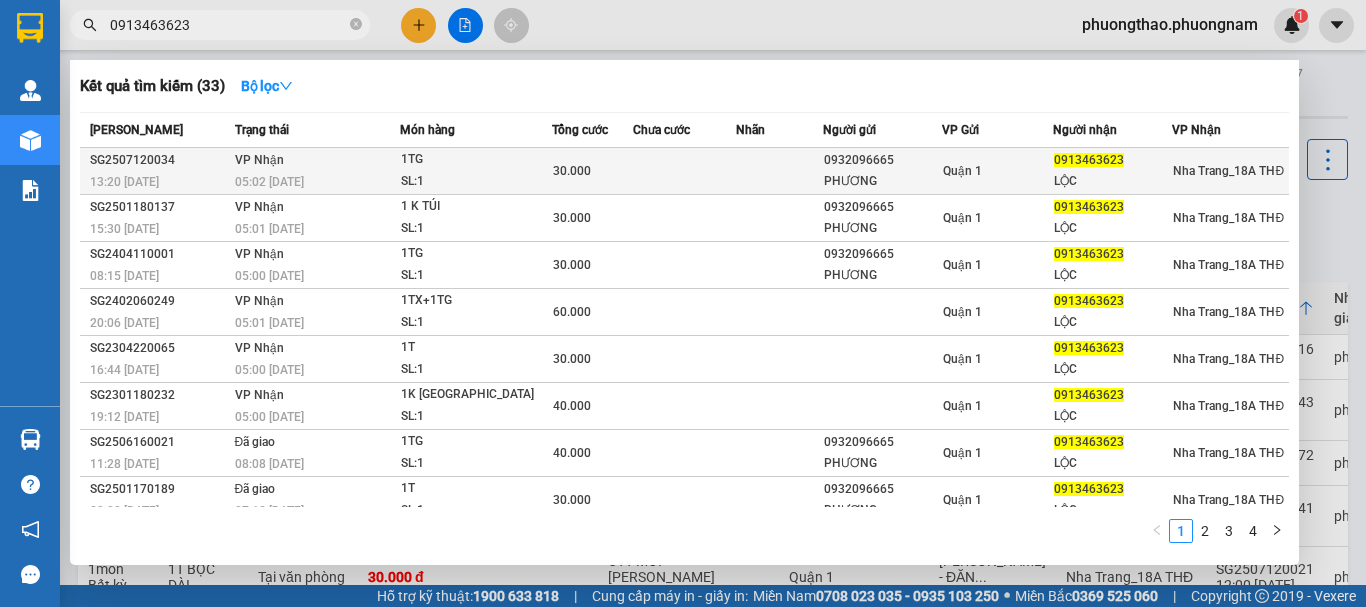 click on "Quận 1" at bounding box center [998, 171] 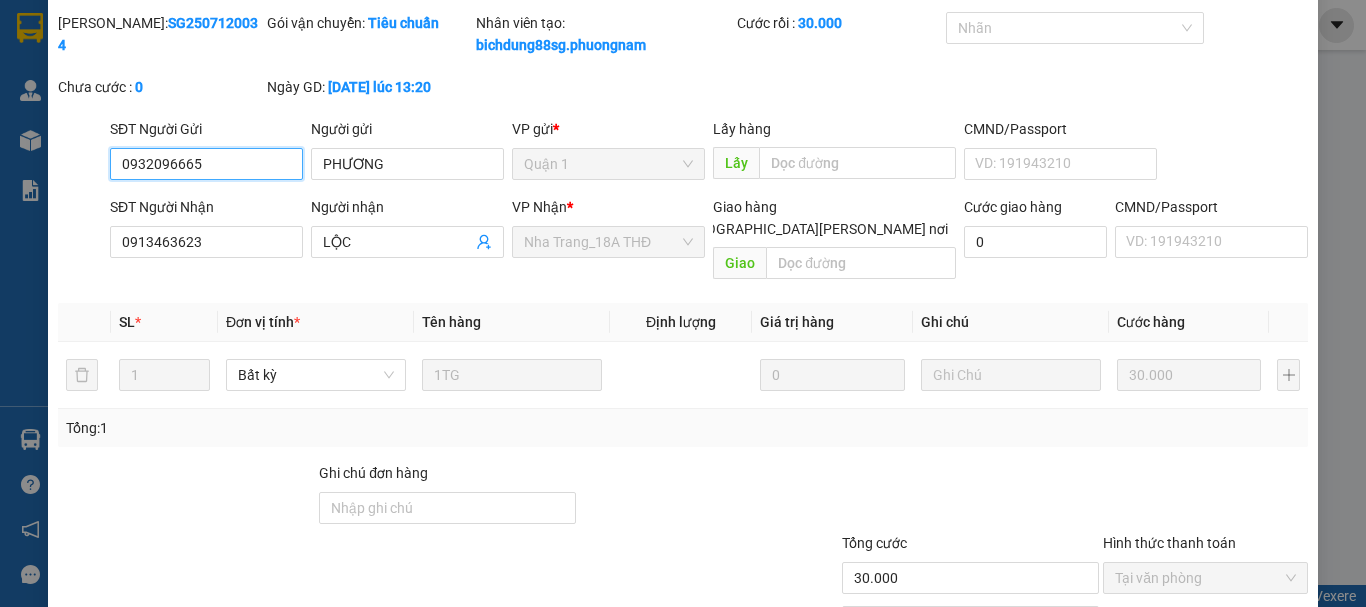 scroll, scrollTop: 159, scrollLeft: 0, axis: vertical 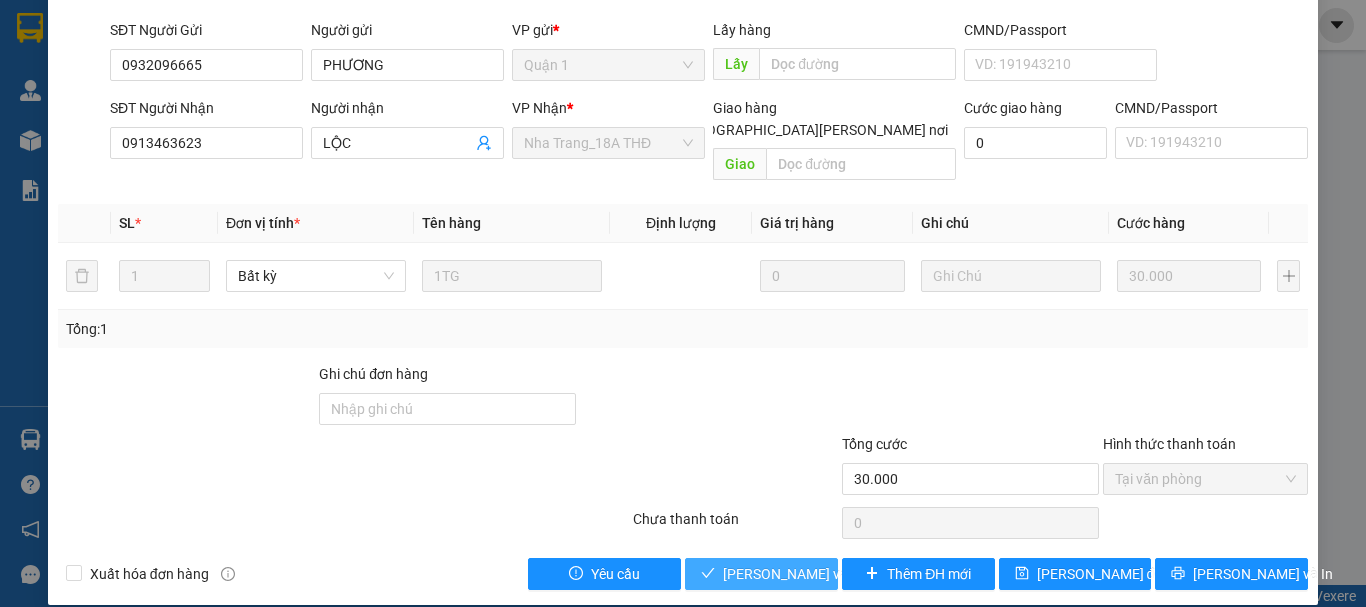click on "[PERSON_NAME] và Giao hàng" at bounding box center [858, 574] 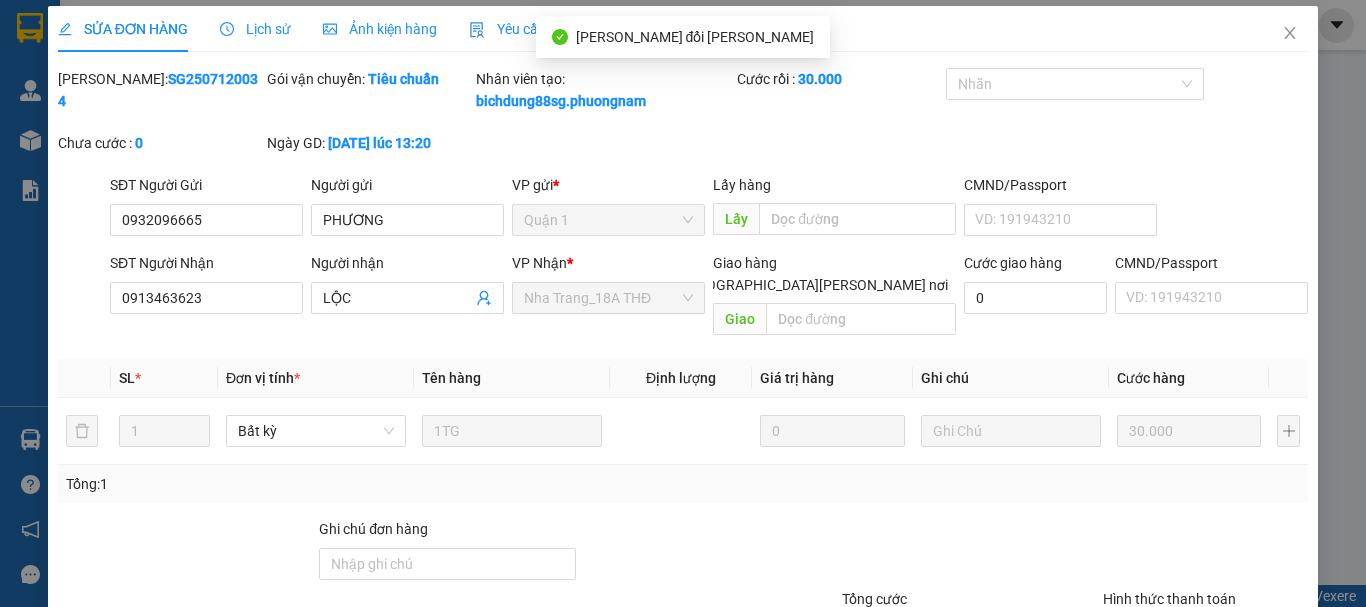 scroll, scrollTop: 0, scrollLeft: 0, axis: both 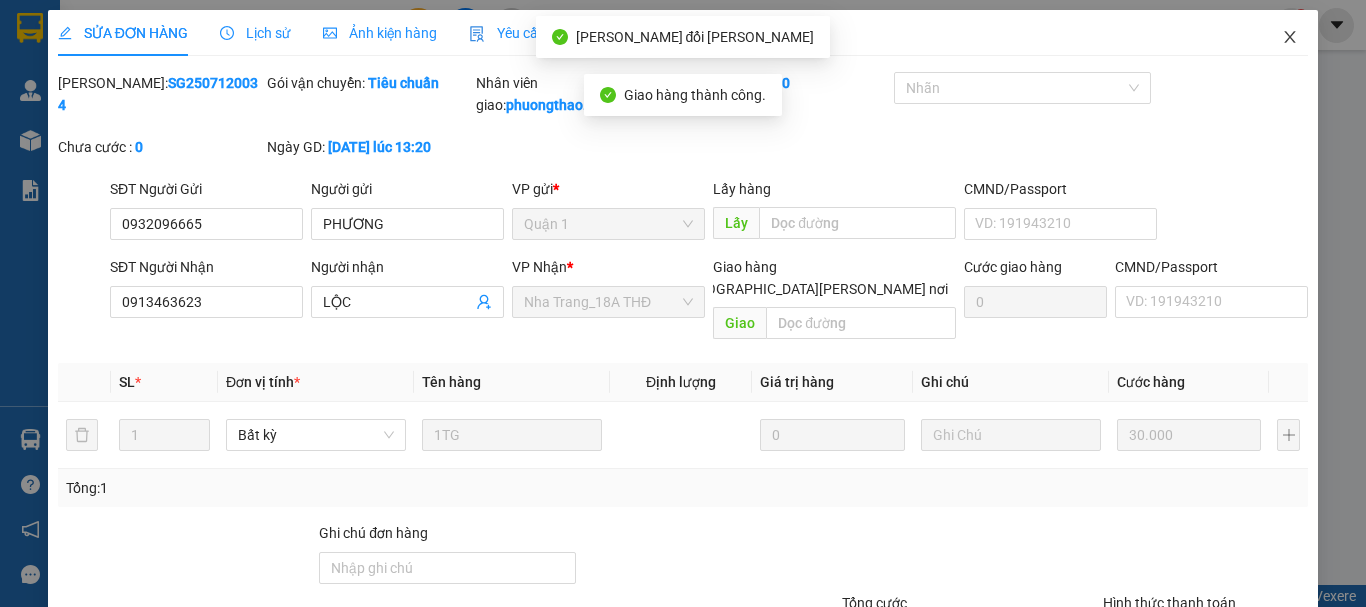 click at bounding box center (1290, 38) 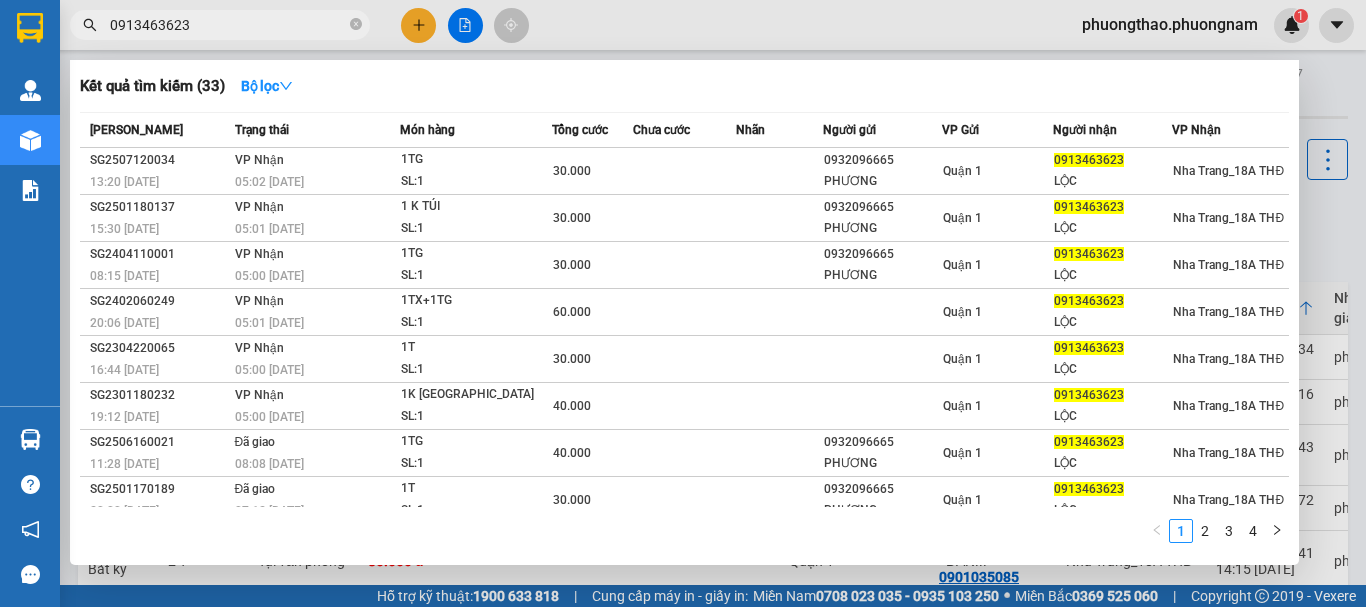drag, startPoint x: 257, startPoint y: 30, endPoint x: 0, endPoint y: 24, distance: 257.07004 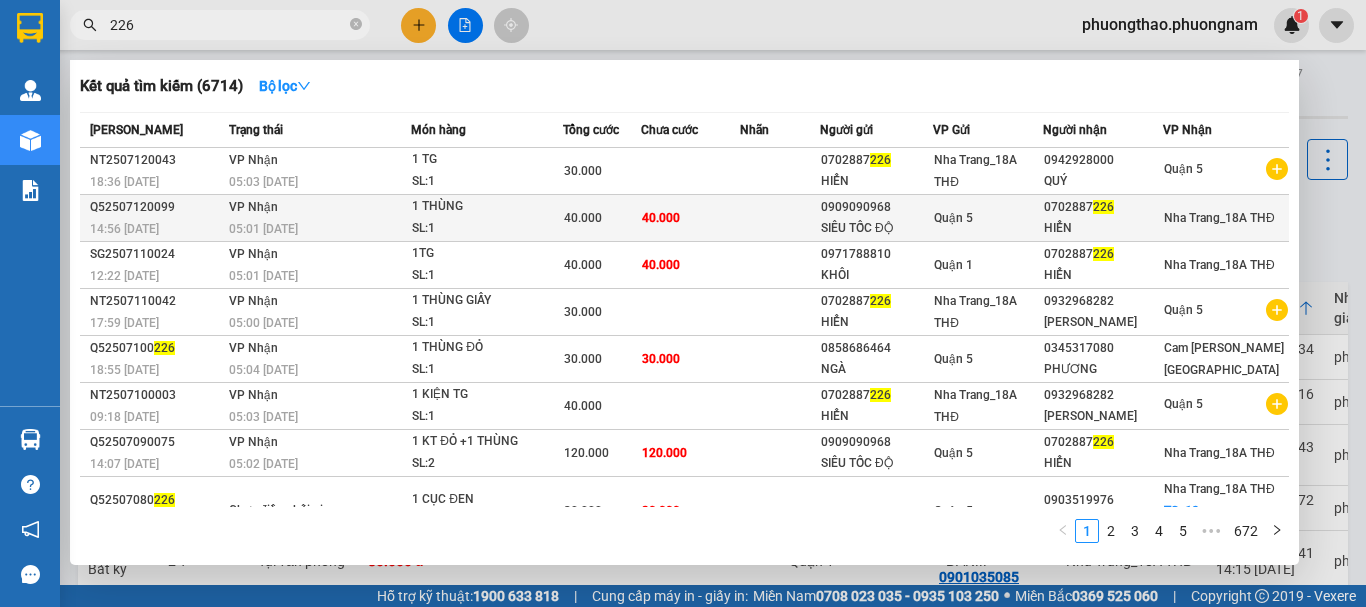 type on "226" 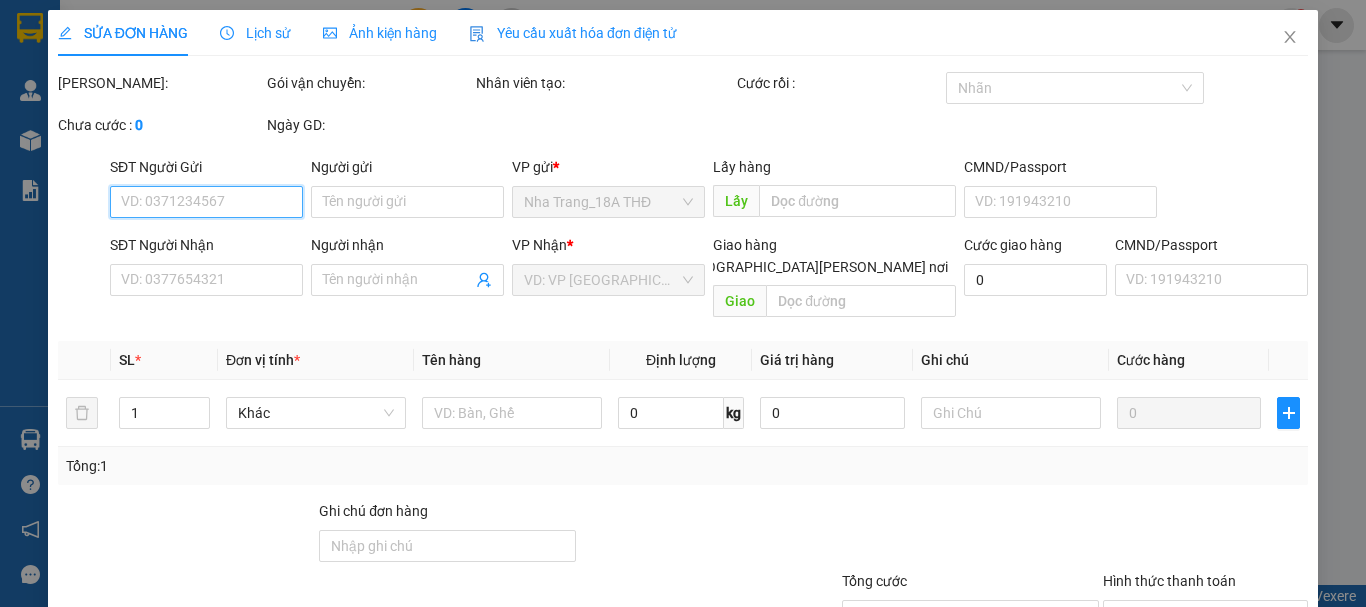 type on "0909090968" 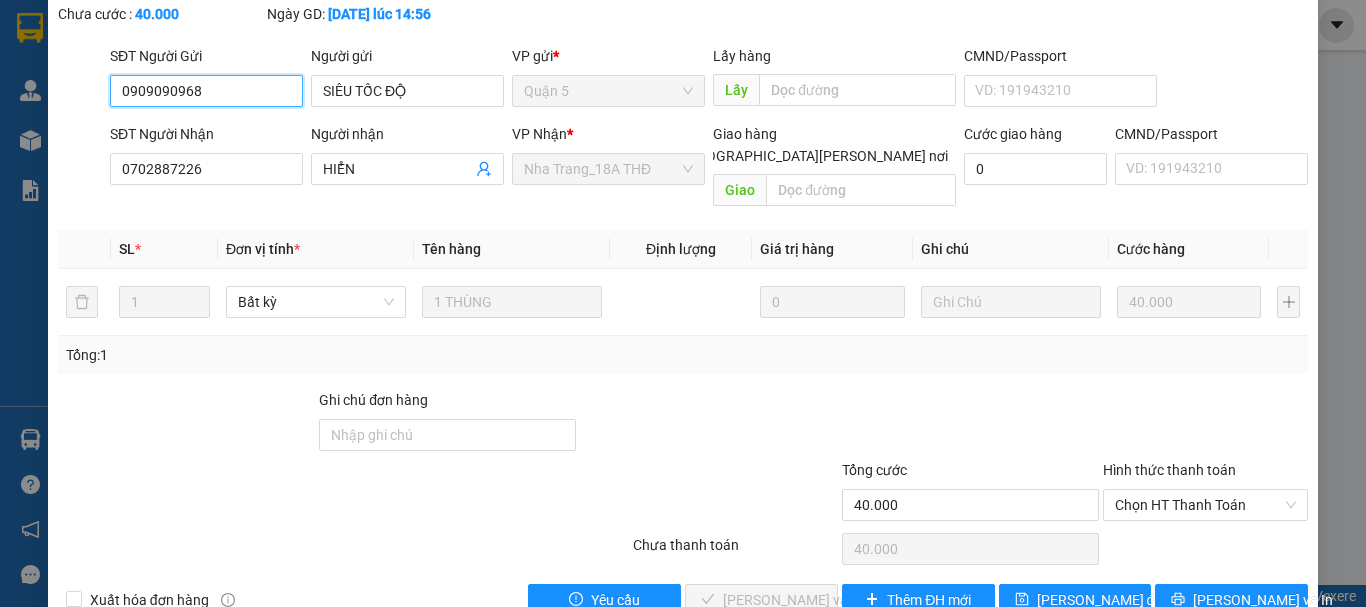 scroll, scrollTop: 137, scrollLeft: 0, axis: vertical 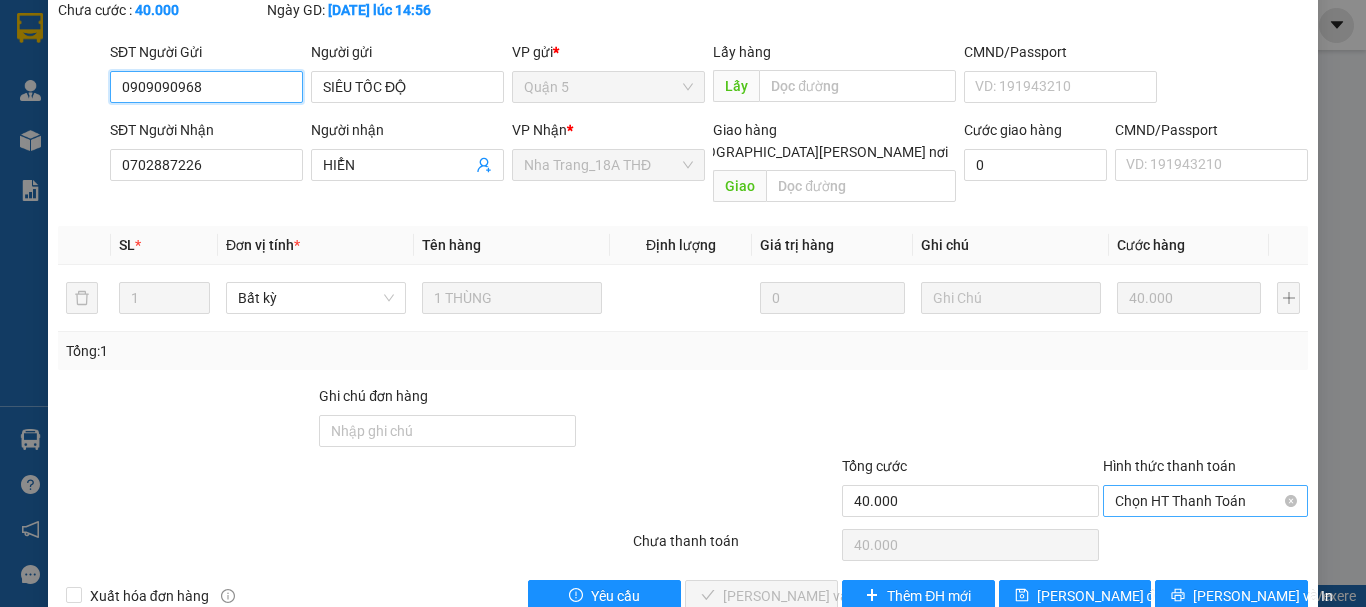 click on "Chọn HT Thanh Toán" at bounding box center [1205, 501] 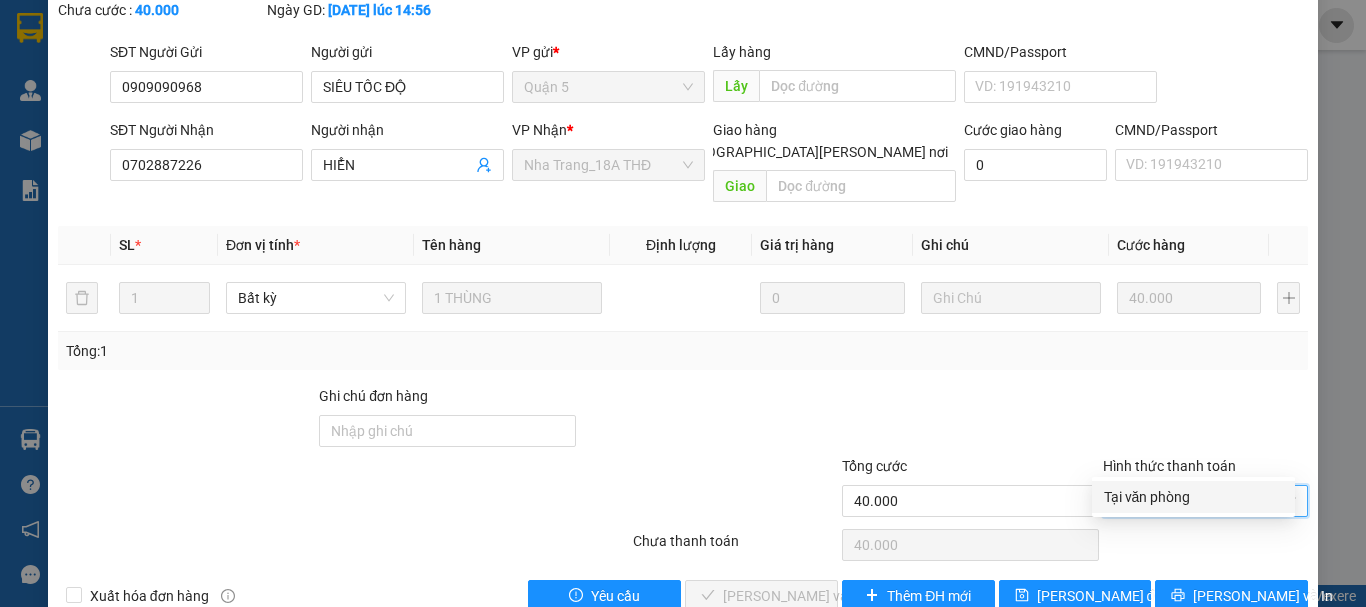 click on "Tại văn phòng" at bounding box center (1193, 497) 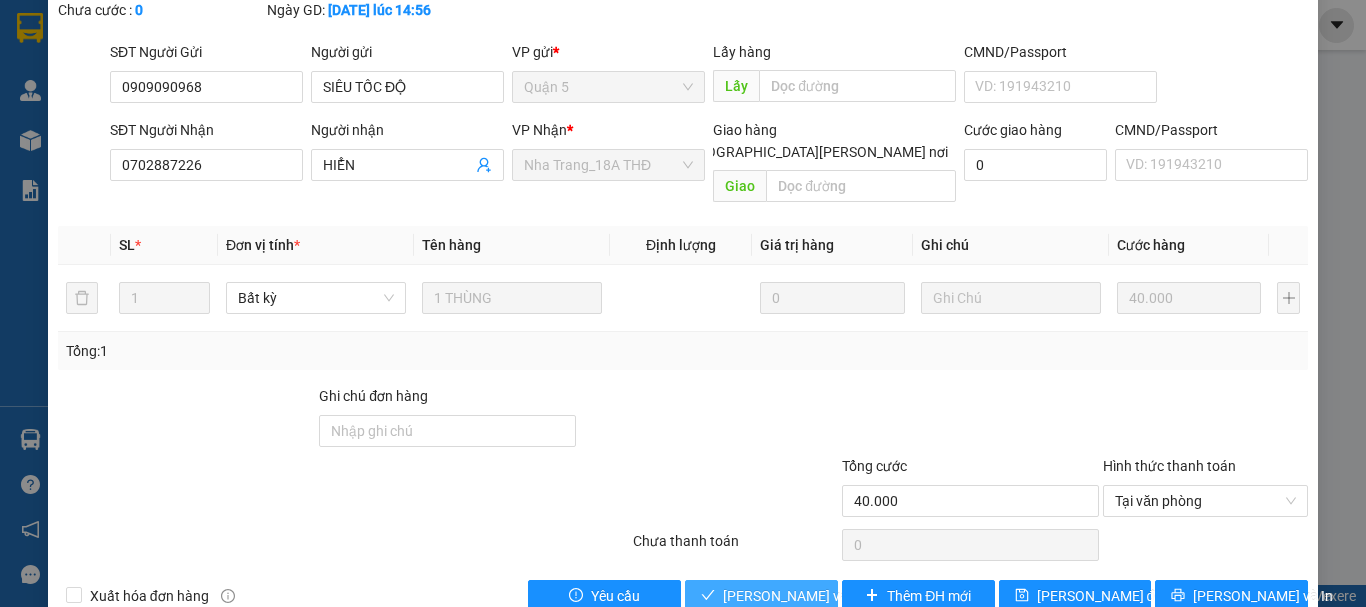 click on "[PERSON_NAME] và Giao hàng" at bounding box center [858, 596] 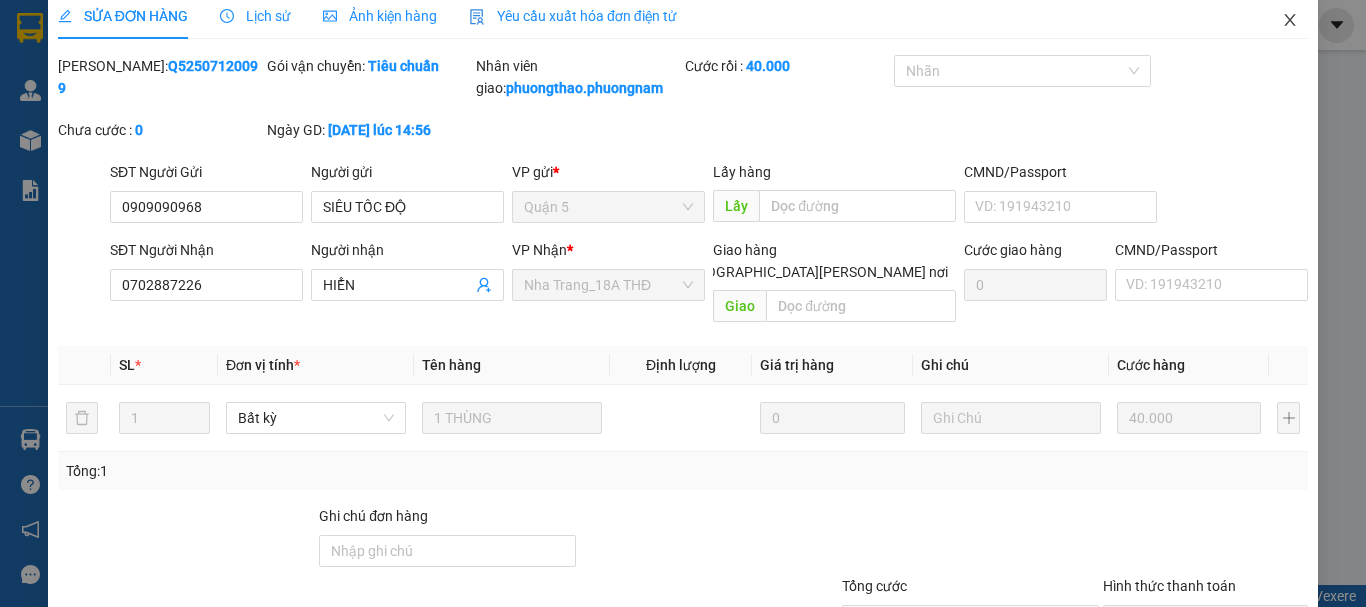 scroll, scrollTop: 0, scrollLeft: 0, axis: both 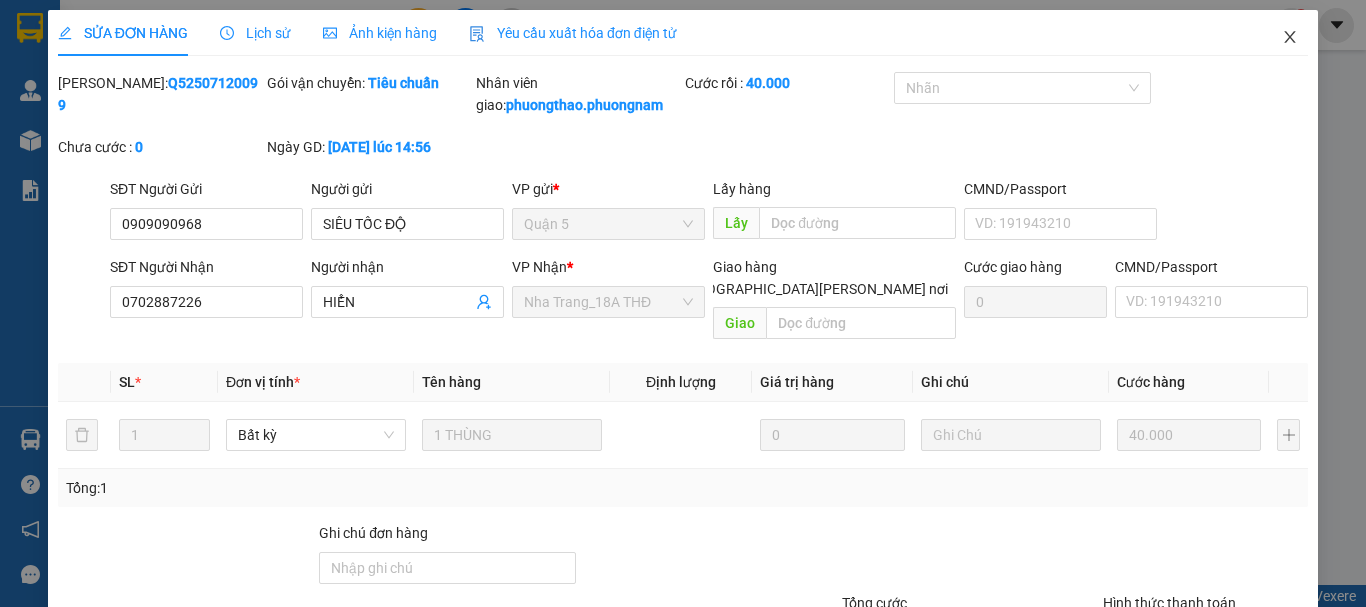 click 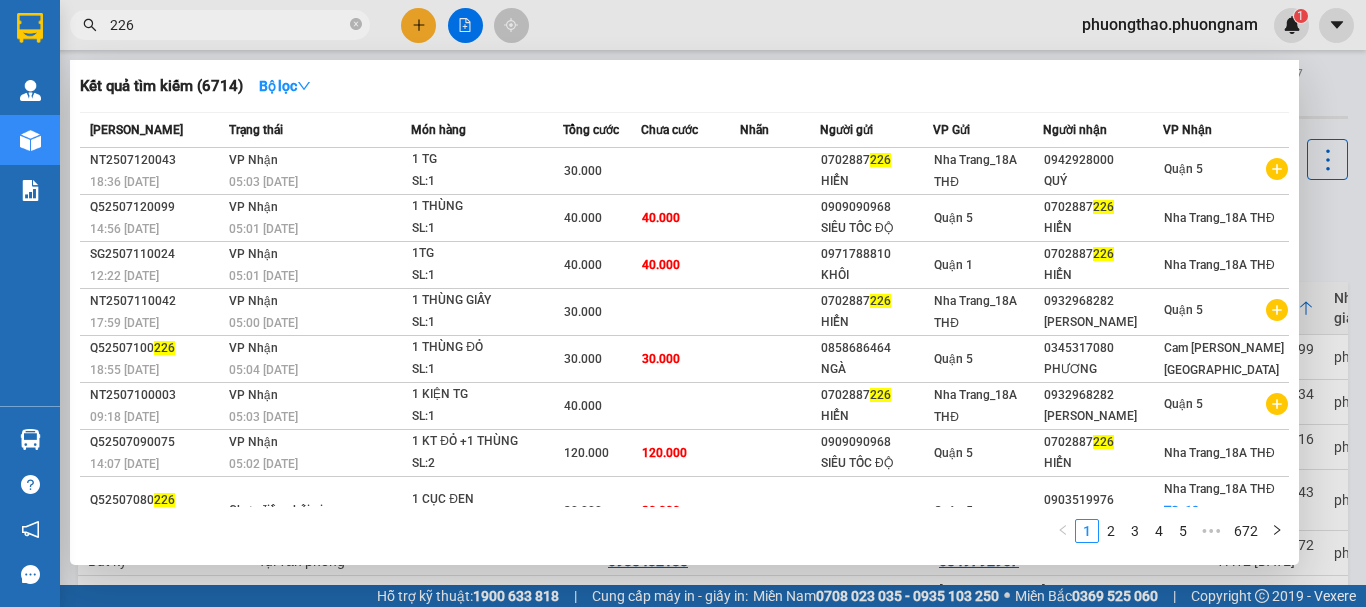 drag, startPoint x: 282, startPoint y: 24, endPoint x: 0, endPoint y: 14, distance: 282.17725 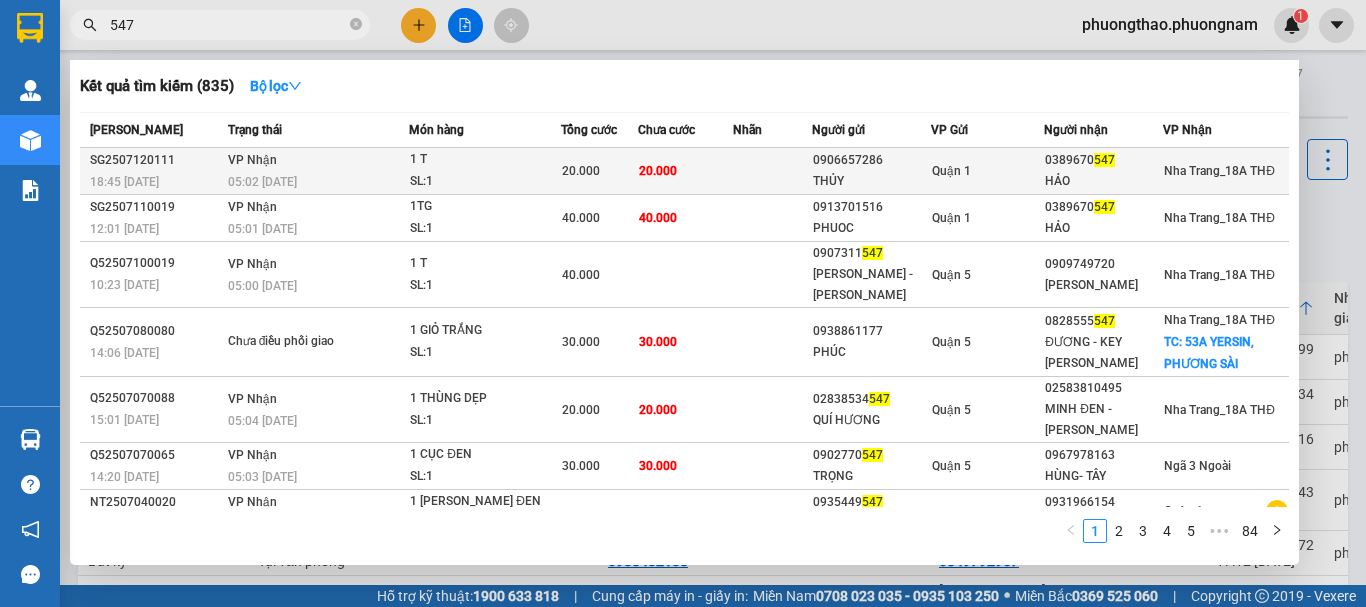 type on "547" 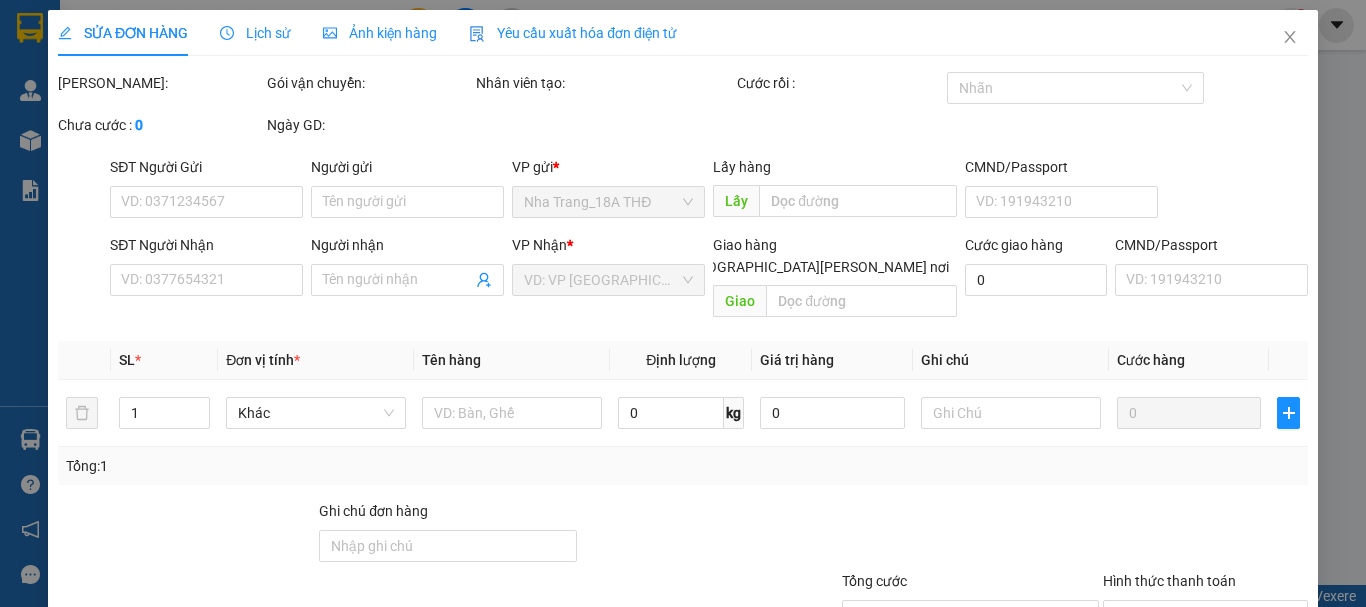 type on "0906657286" 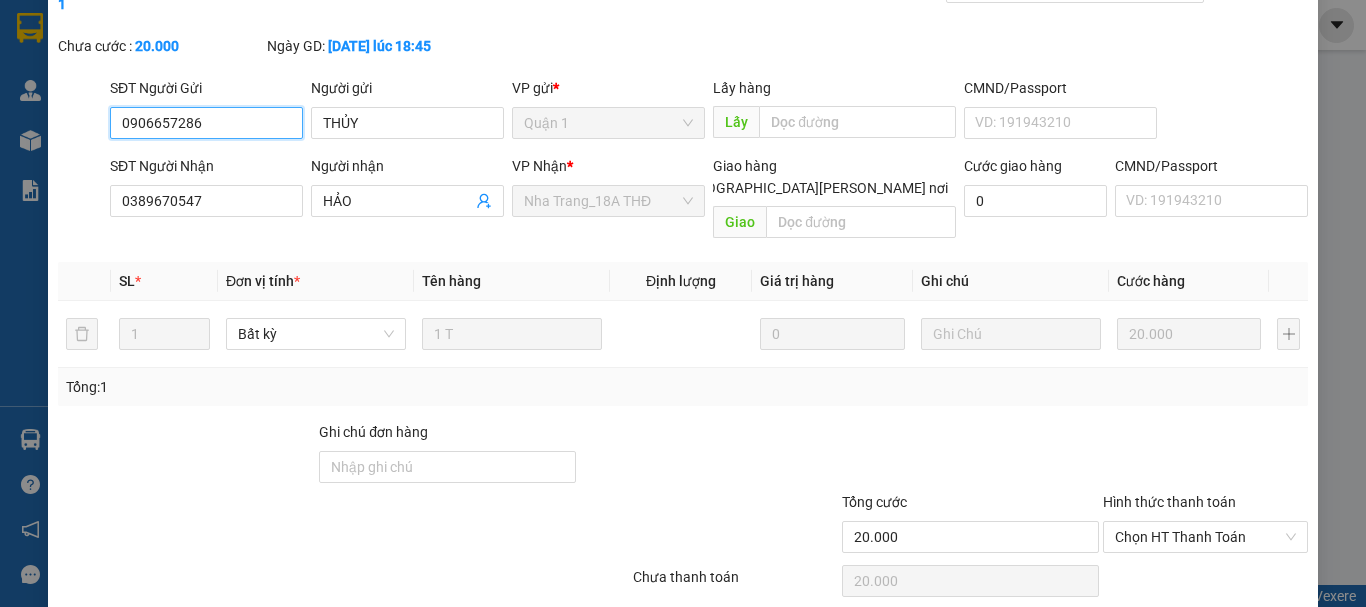 scroll, scrollTop: 137, scrollLeft: 0, axis: vertical 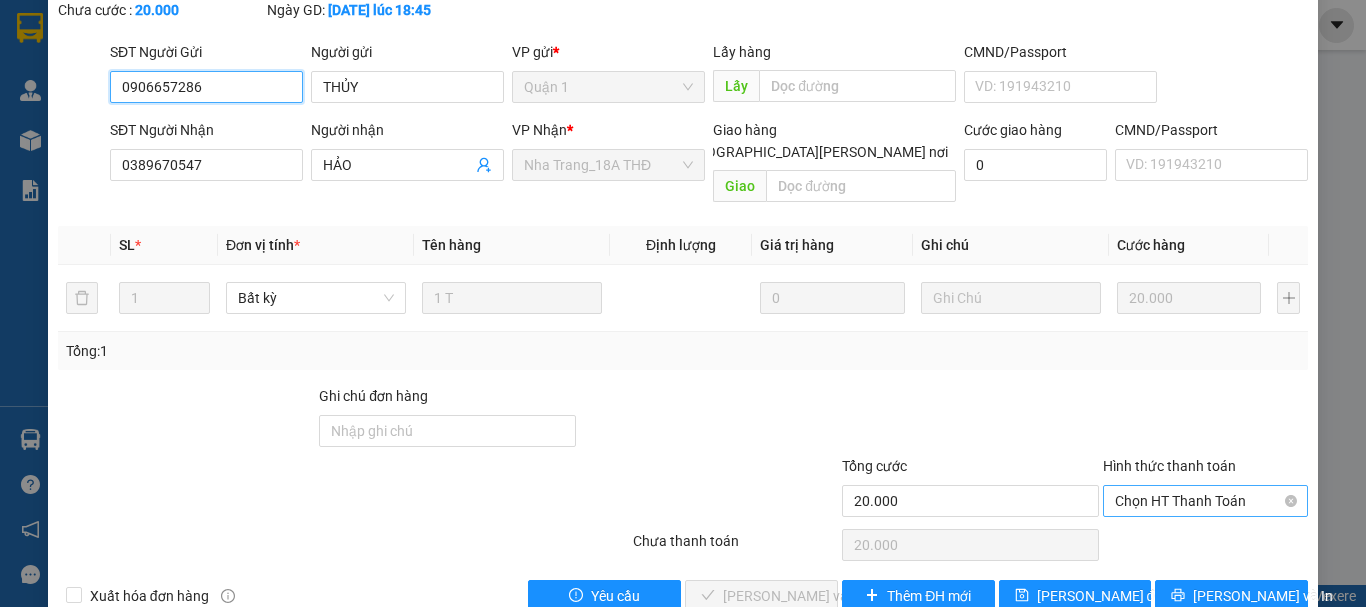 click on "Chọn HT Thanh Toán" at bounding box center (1205, 501) 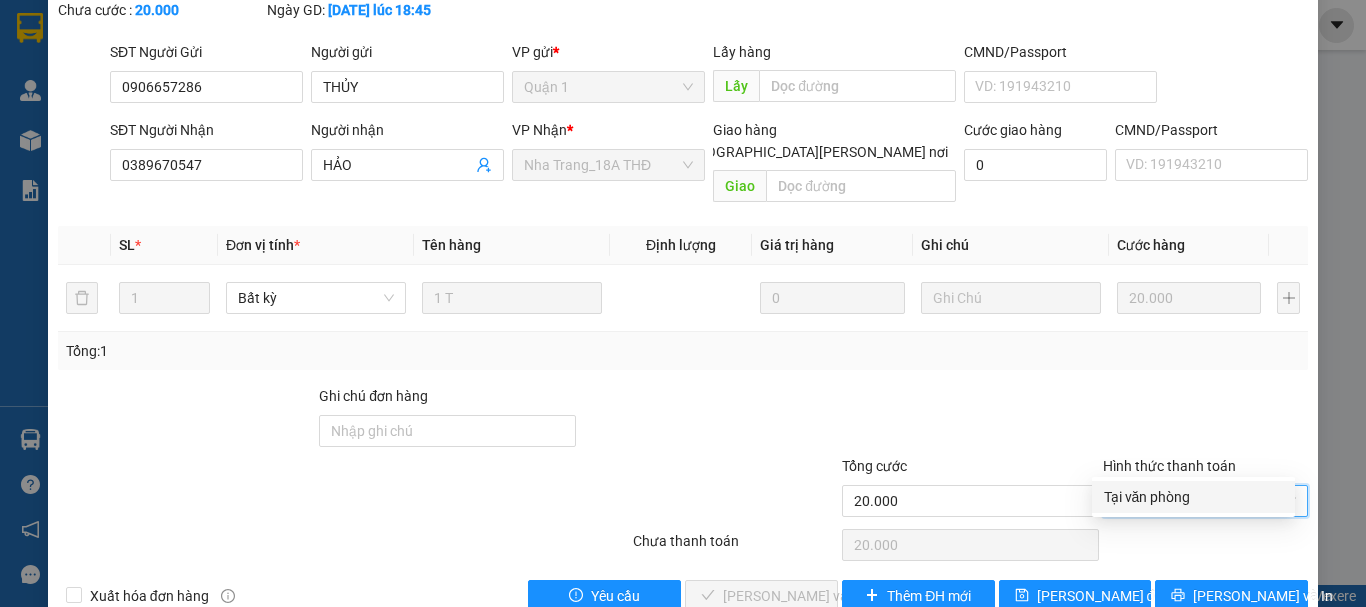 click on "Tại văn phòng" at bounding box center (1193, 497) 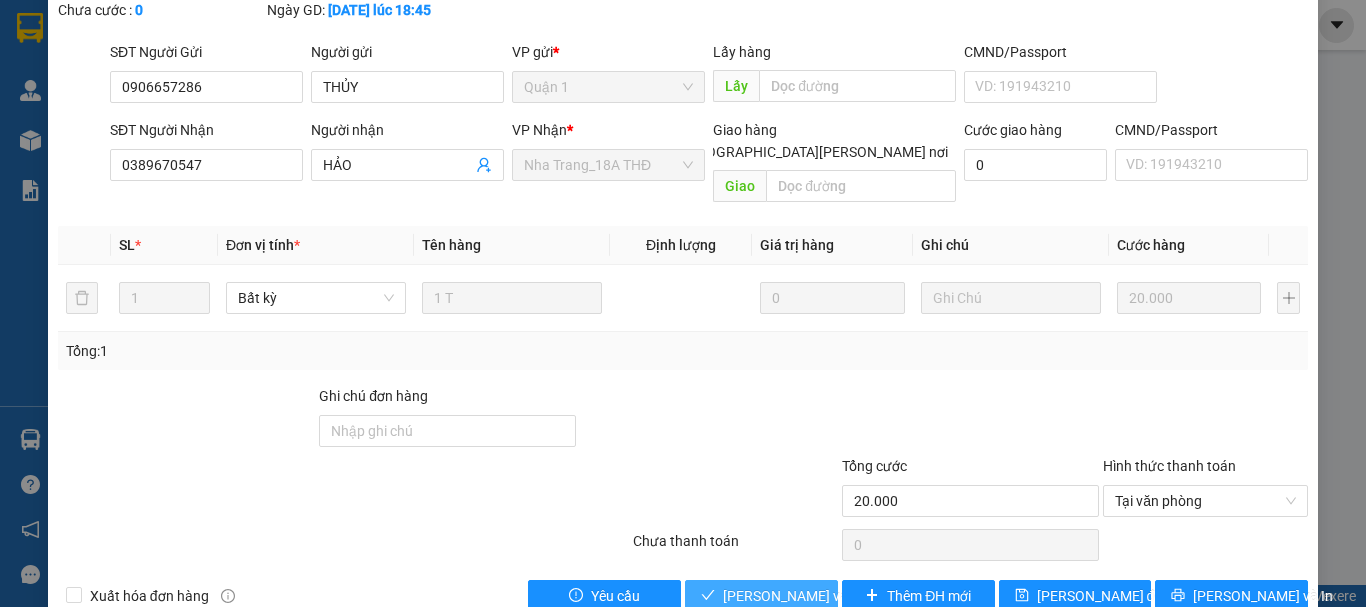 click on "[PERSON_NAME] và Giao hàng" at bounding box center (858, 596) 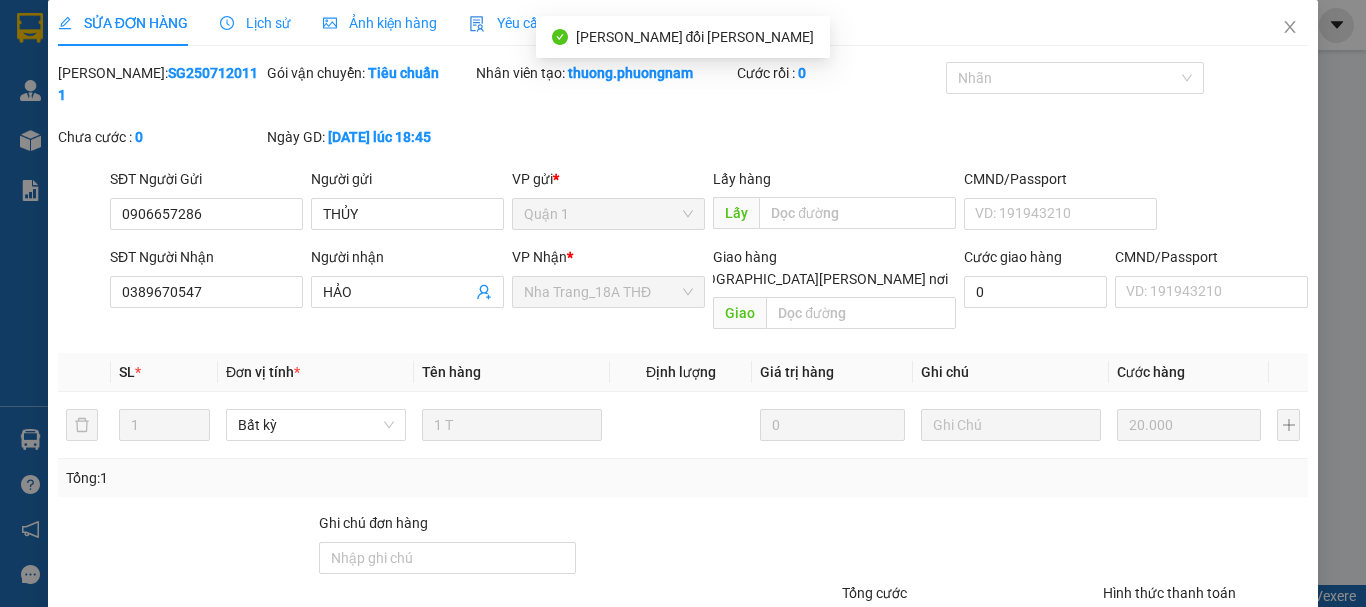 scroll, scrollTop: 0, scrollLeft: 0, axis: both 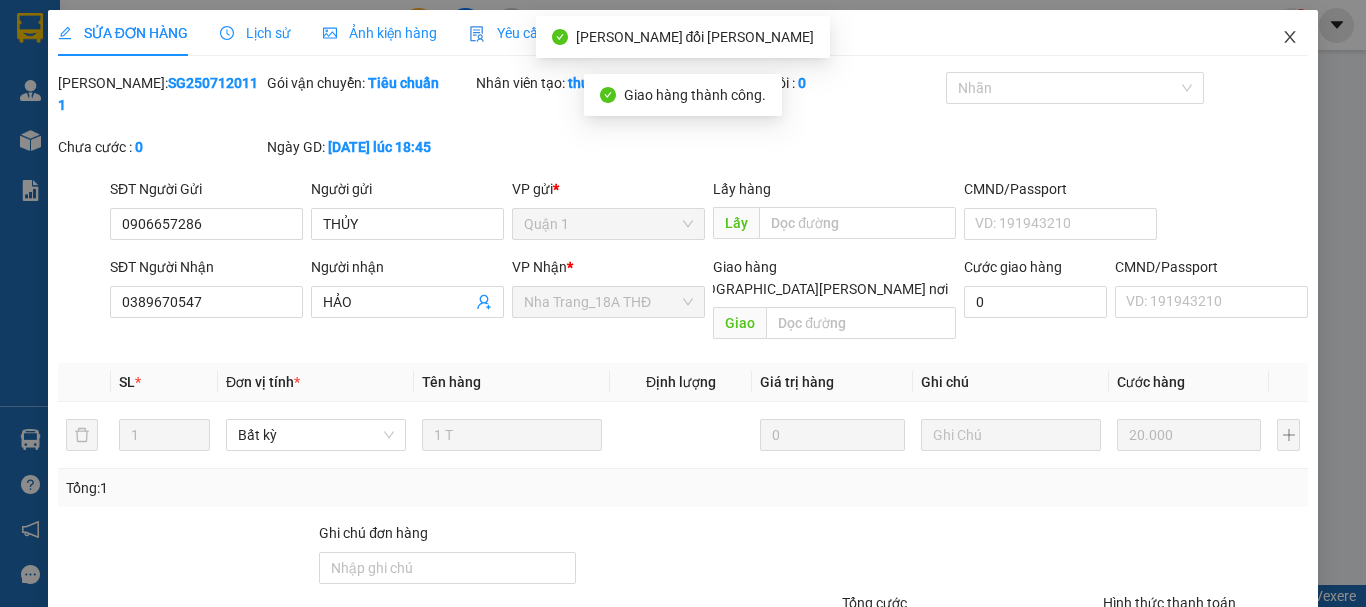 click at bounding box center (1290, 38) 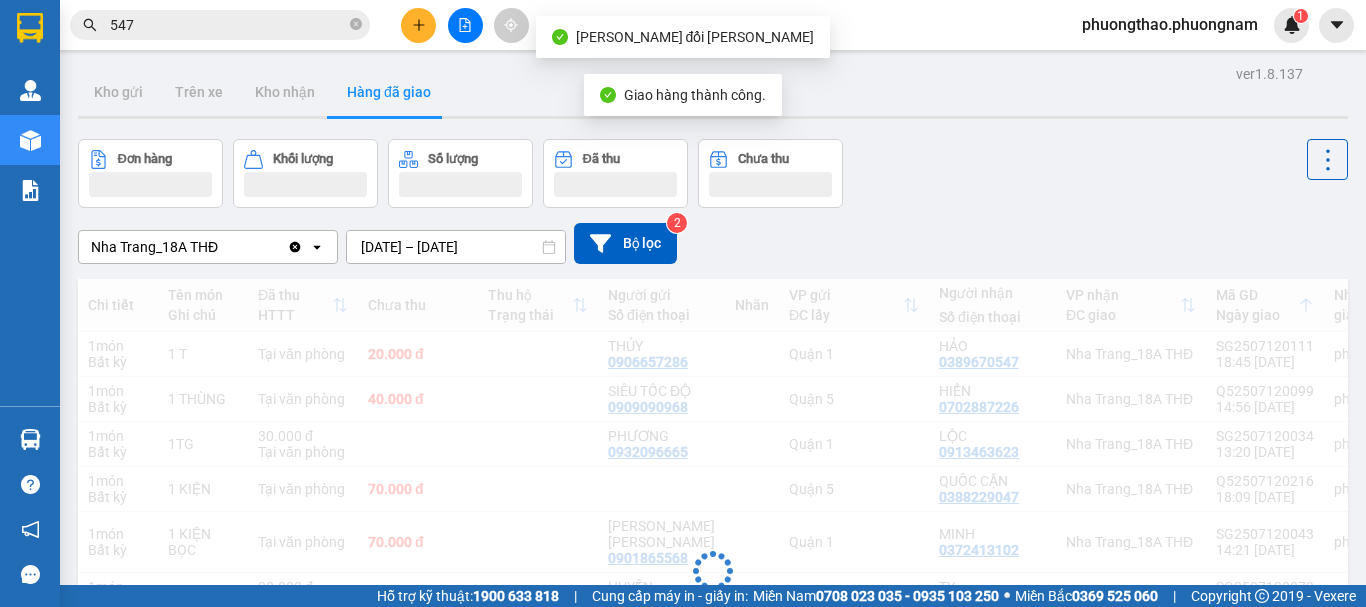 click on "547" at bounding box center [220, 25] 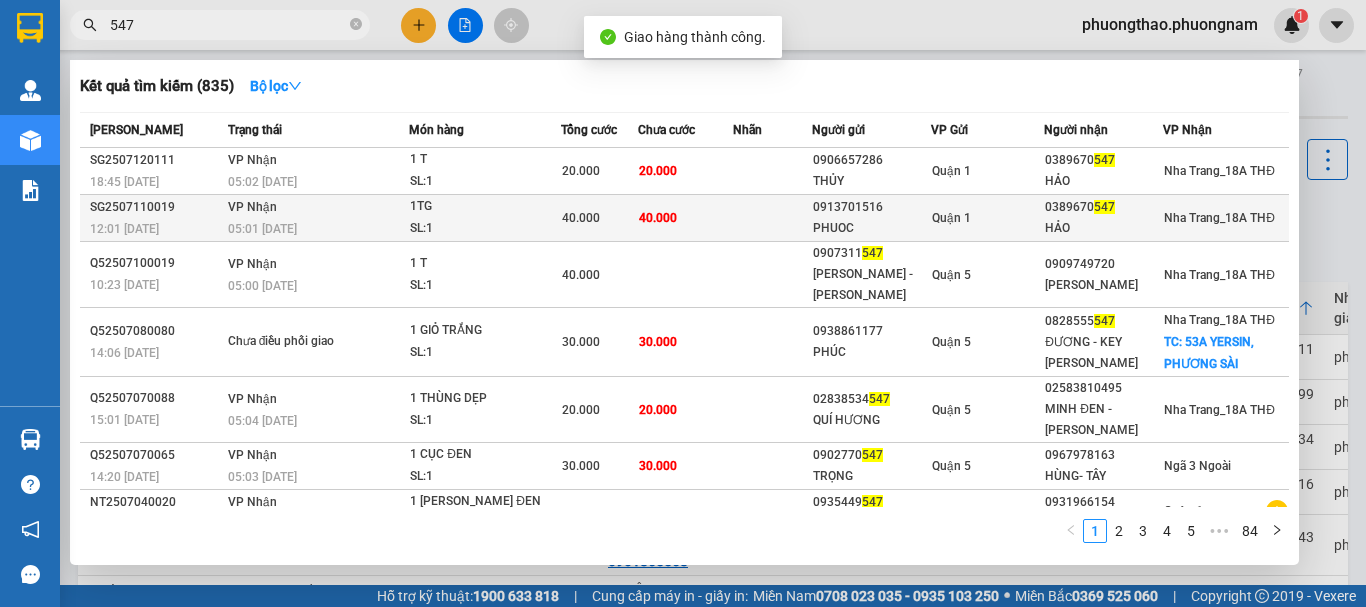 click on "Quận 1" at bounding box center (987, 218) 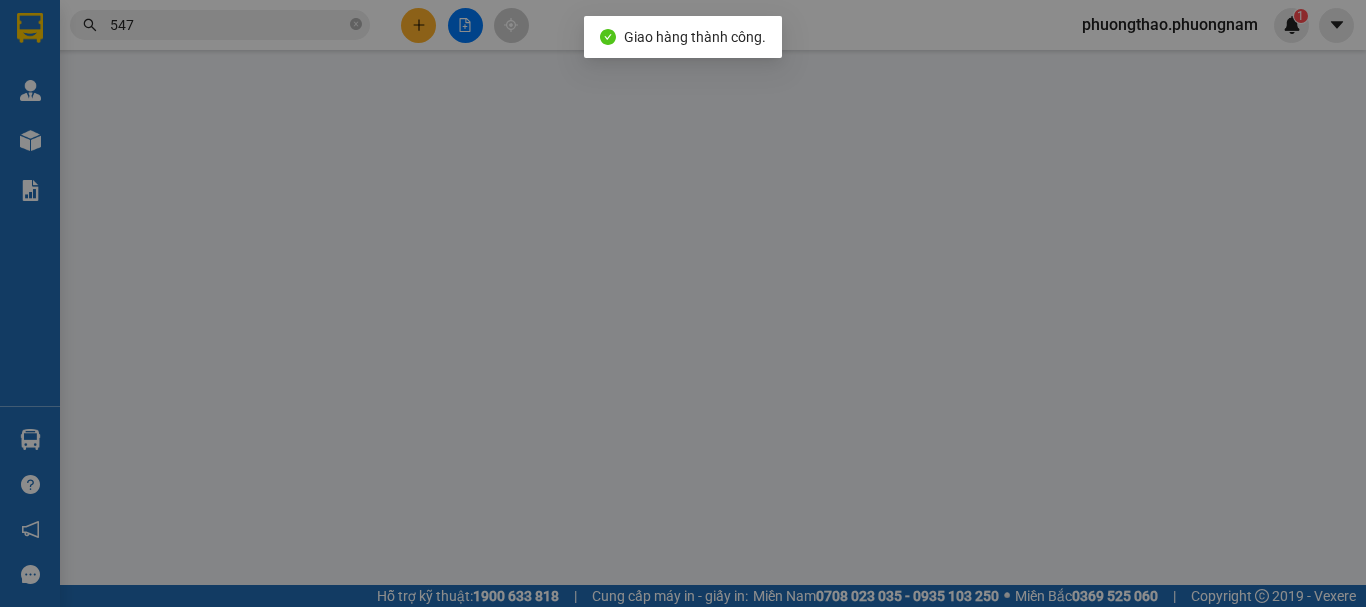 type on "0913701516" 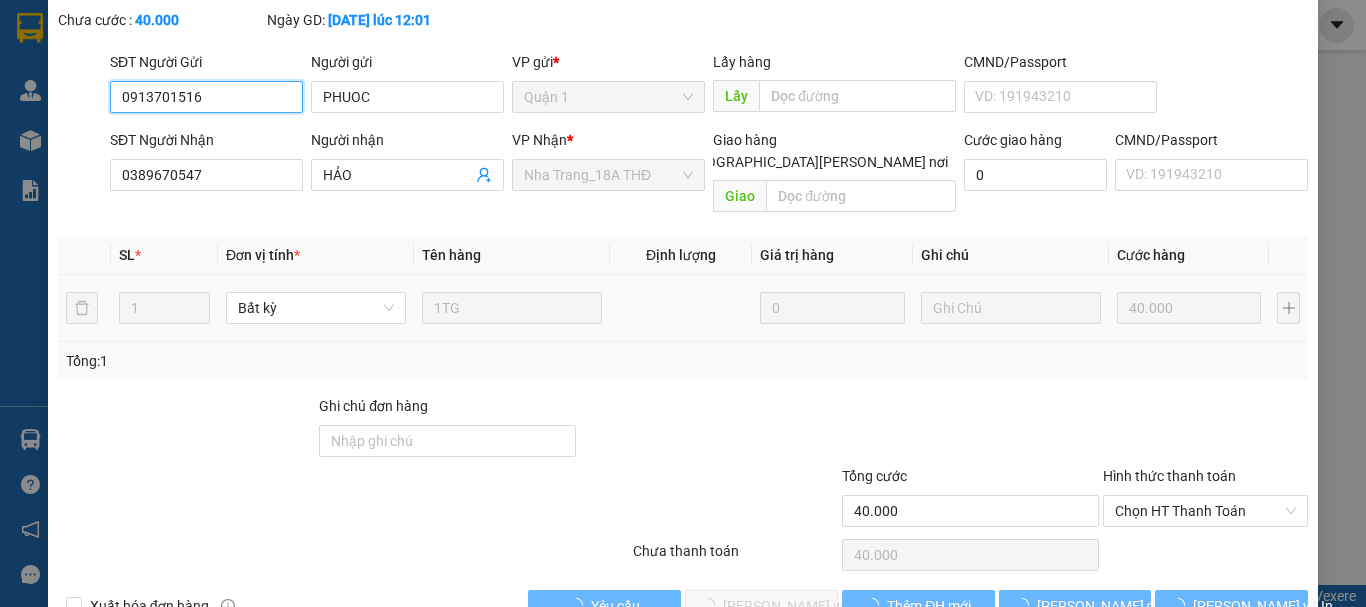scroll, scrollTop: 159, scrollLeft: 0, axis: vertical 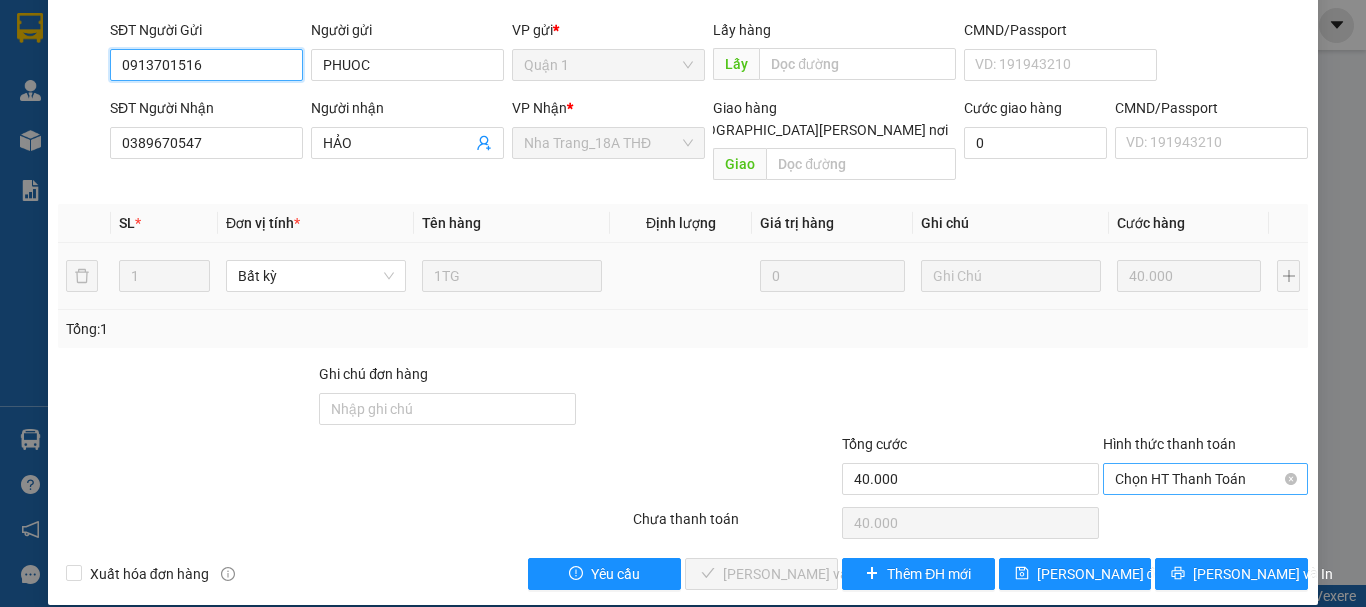 click on "Chọn HT Thanh Toán" at bounding box center (1205, 479) 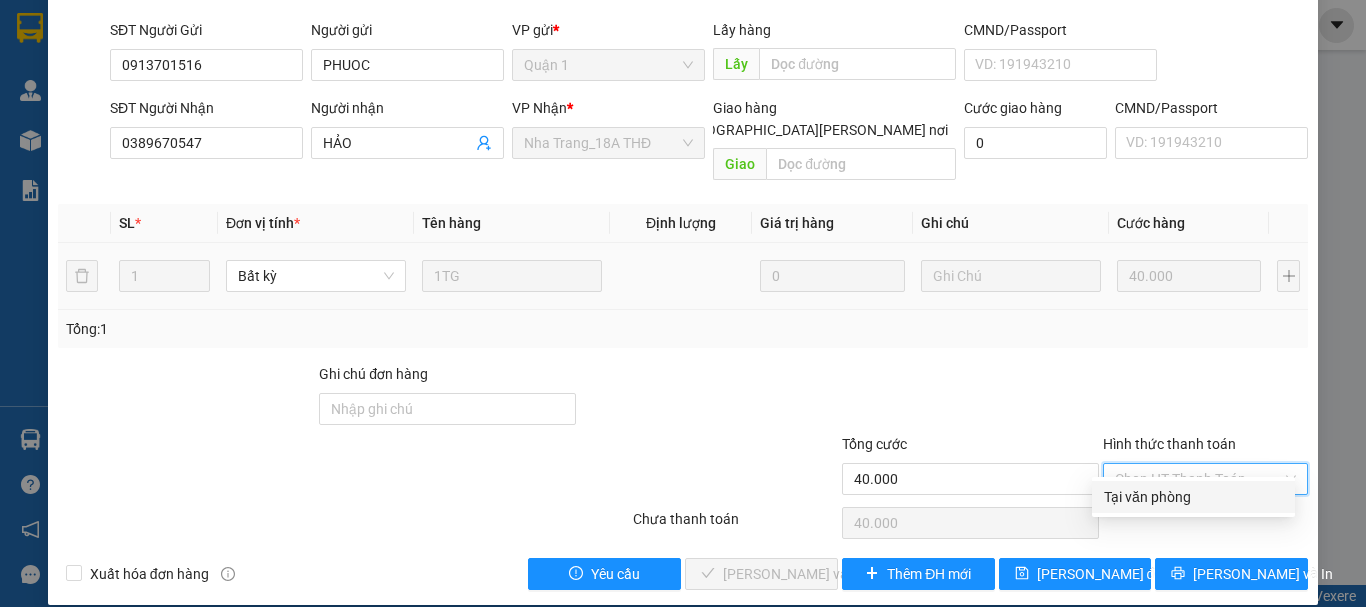 click on "Tại văn phòng" at bounding box center [1193, 497] 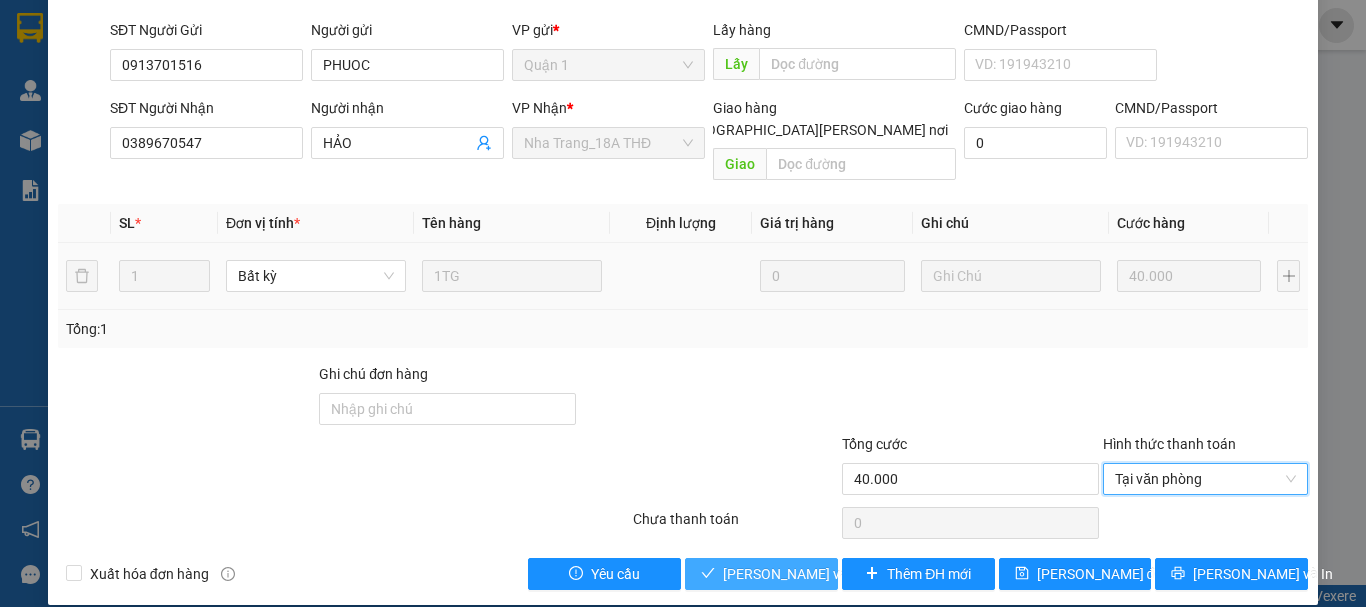 click on "[PERSON_NAME] và Giao hàng" at bounding box center [858, 574] 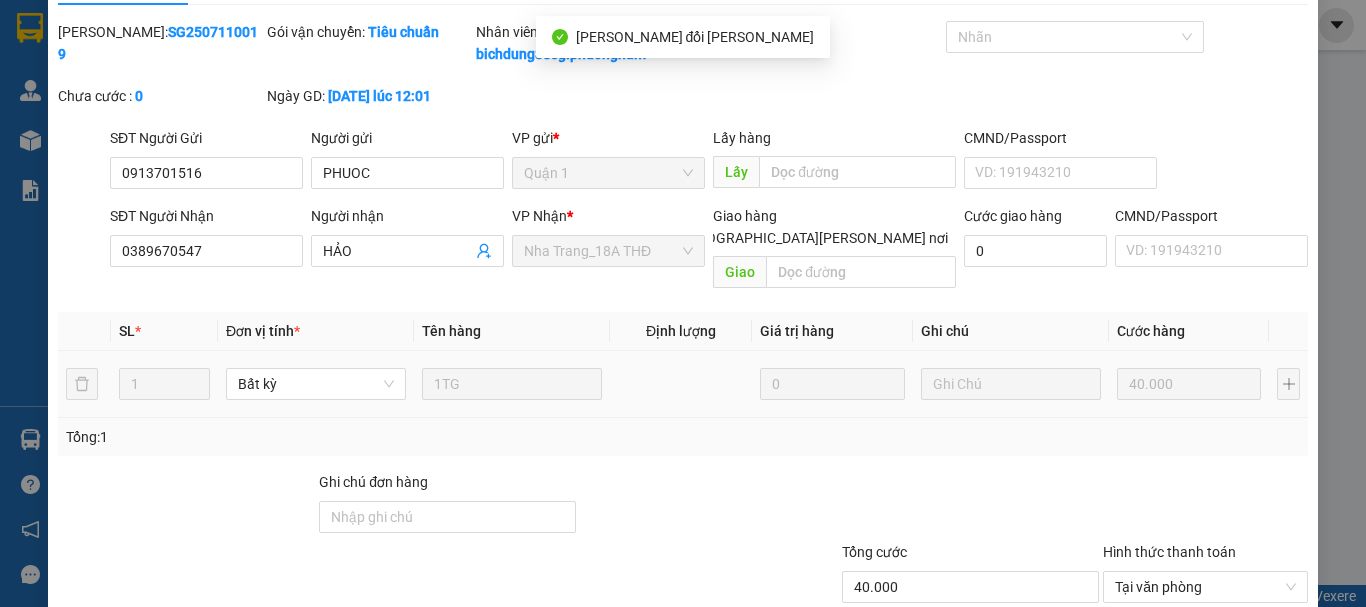 scroll, scrollTop: 0, scrollLeft: 0, axis: both 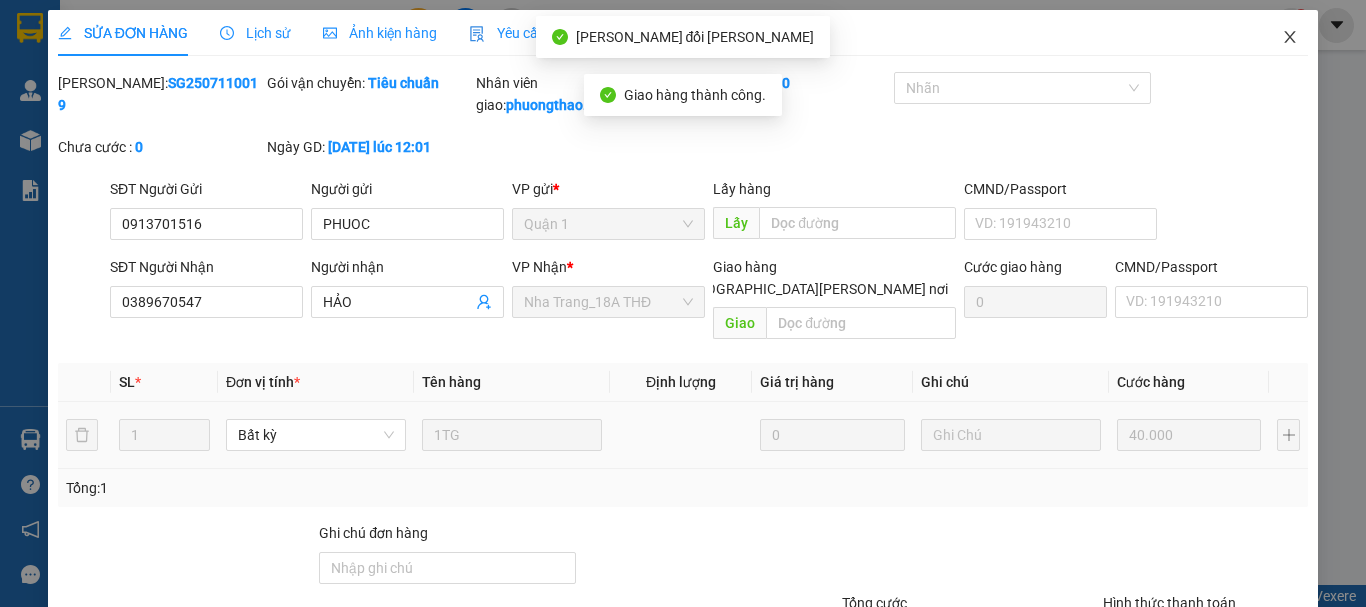 click 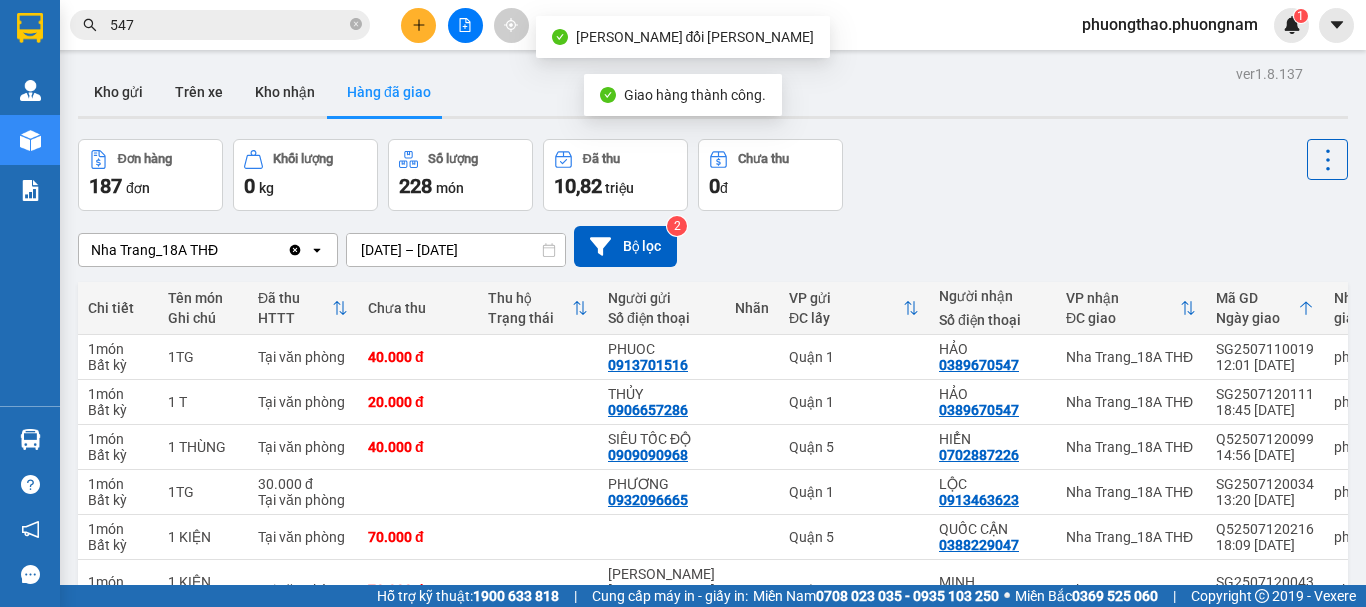 drag, startPoint x: 197, startPoint y: 13, endPoint x: 0, endPoint y: -121, distance: 238.25406 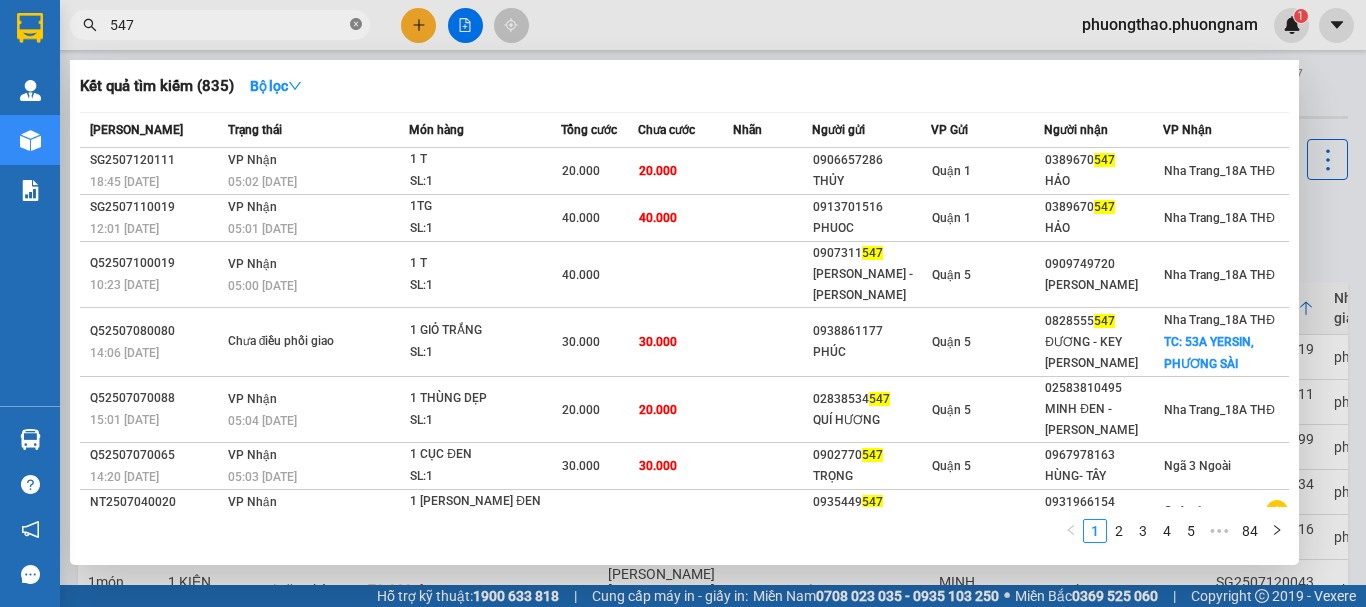 click 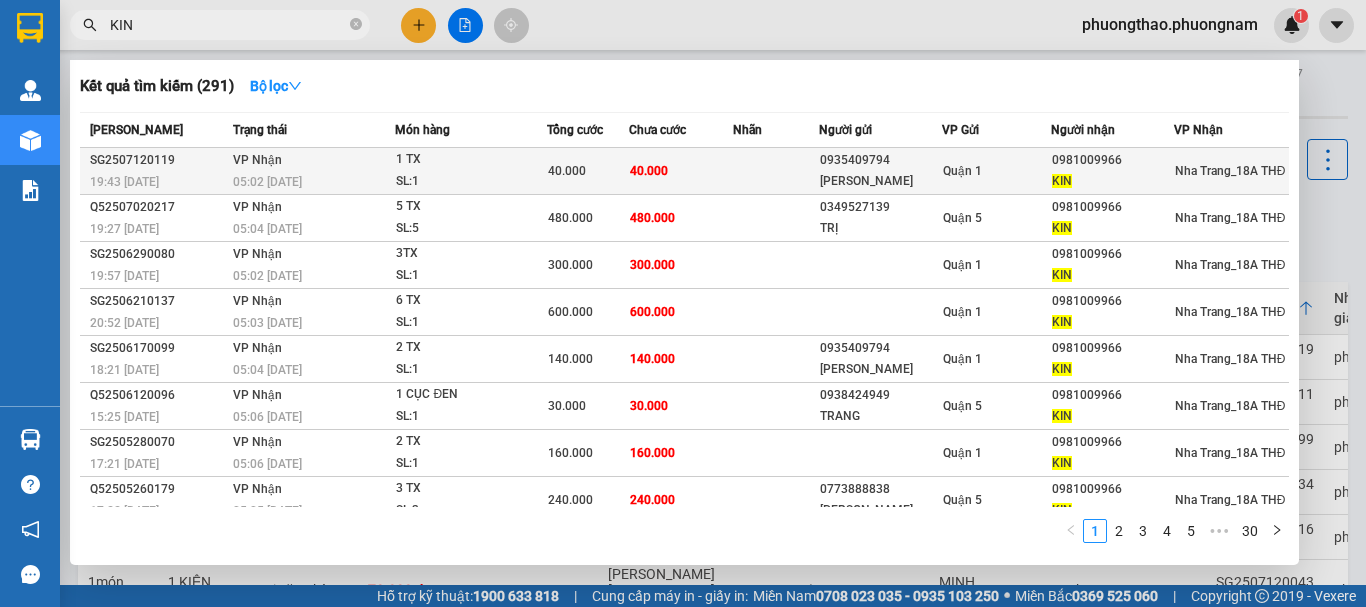 type on "KIN" 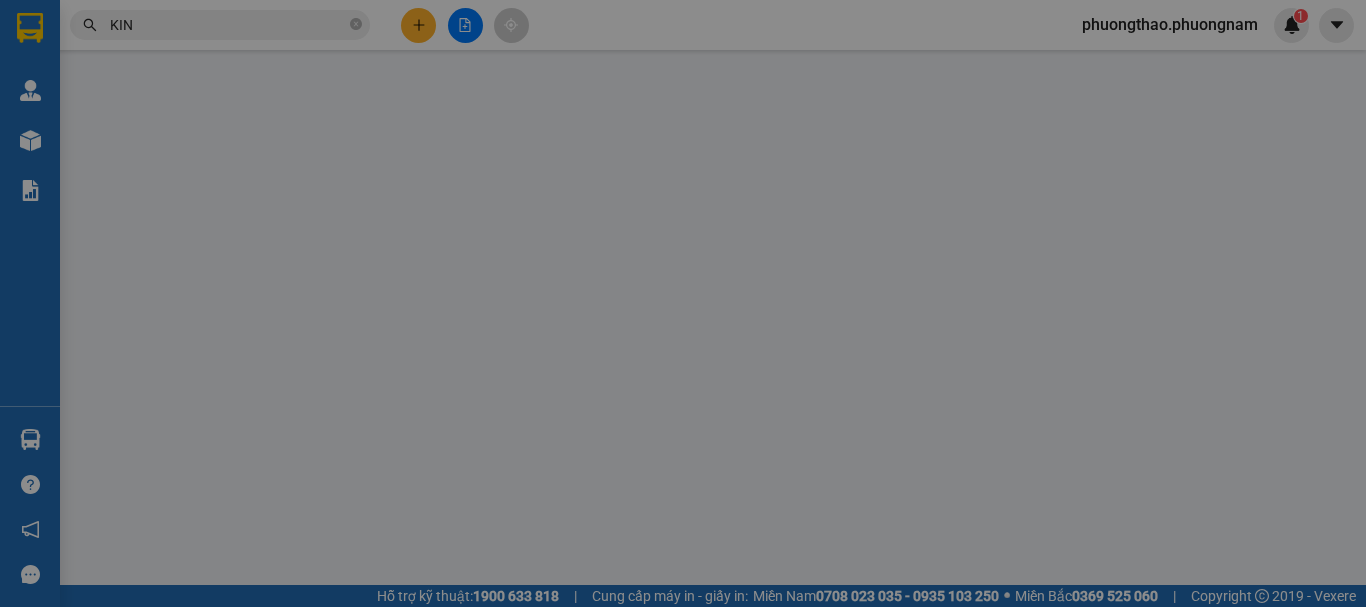 type on "0935409794" 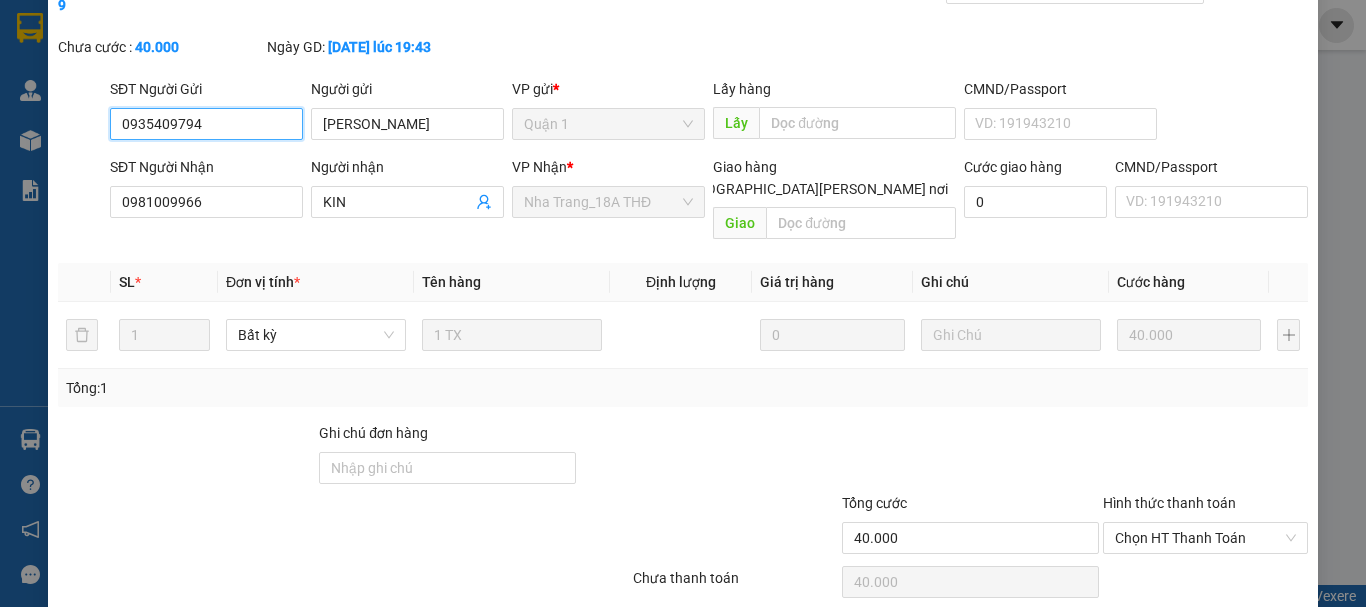 scroll, scrollTop: 137, scrollLeft: 0, axis: vertical 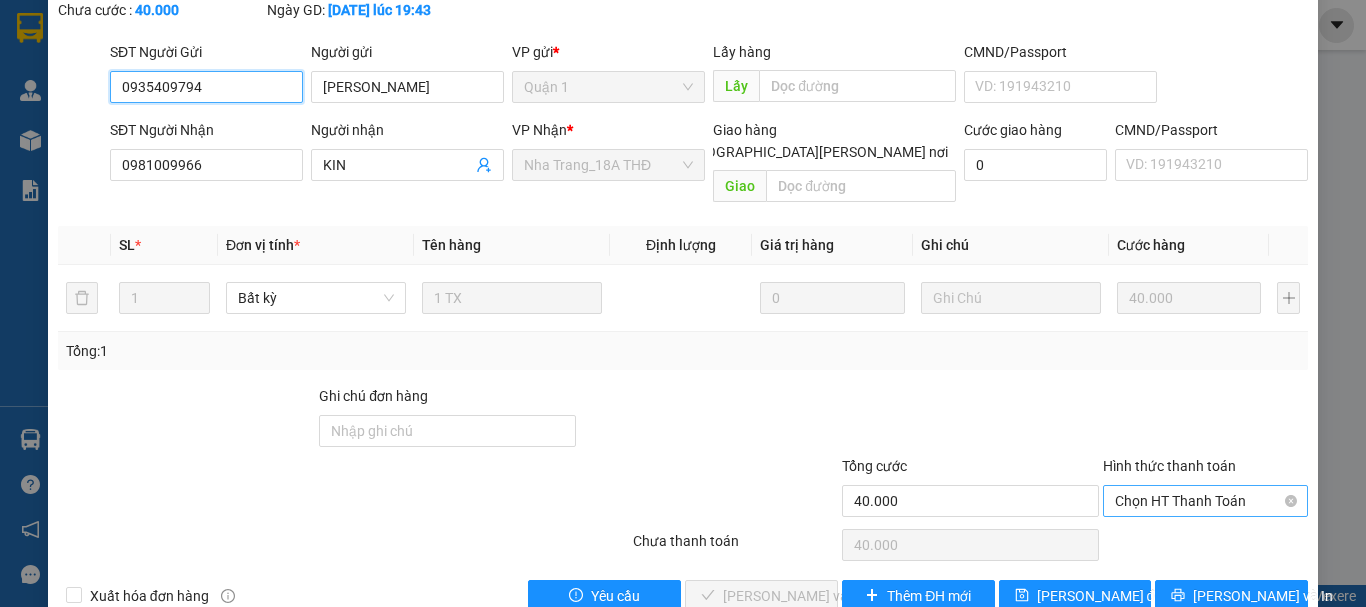 click on "Chọn HT Thanh Toán" at bounding box center (1205, 501) 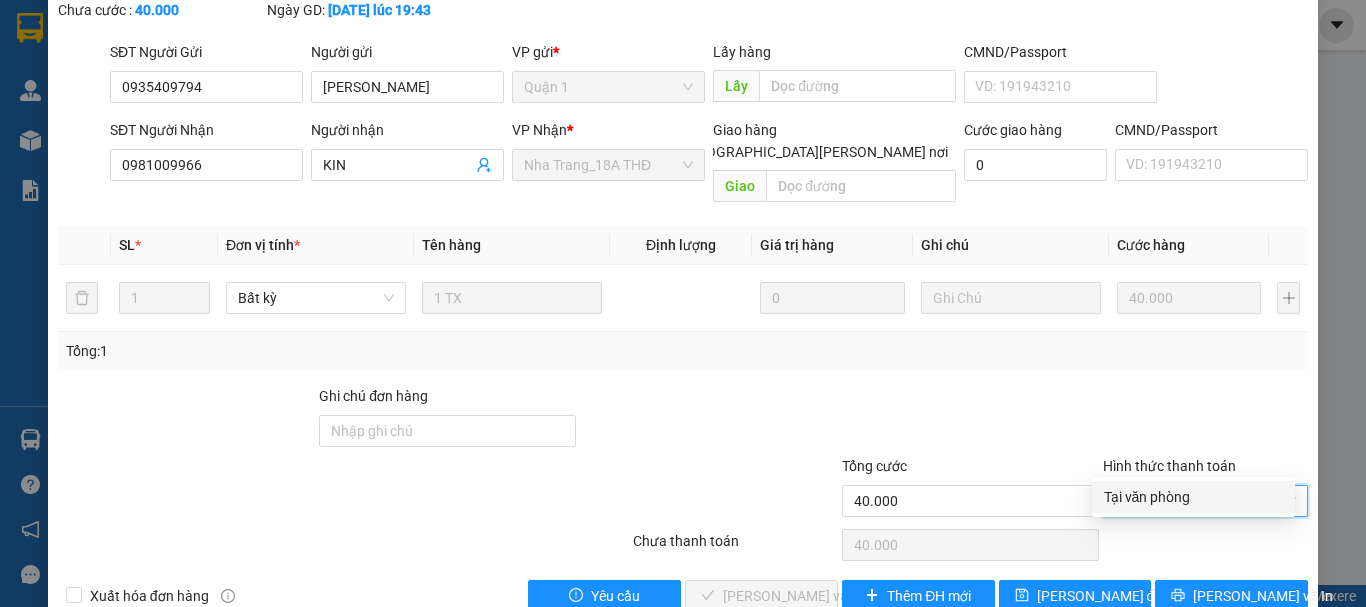 click on "Tại văn phòng" at bounding box center (1193, 497) 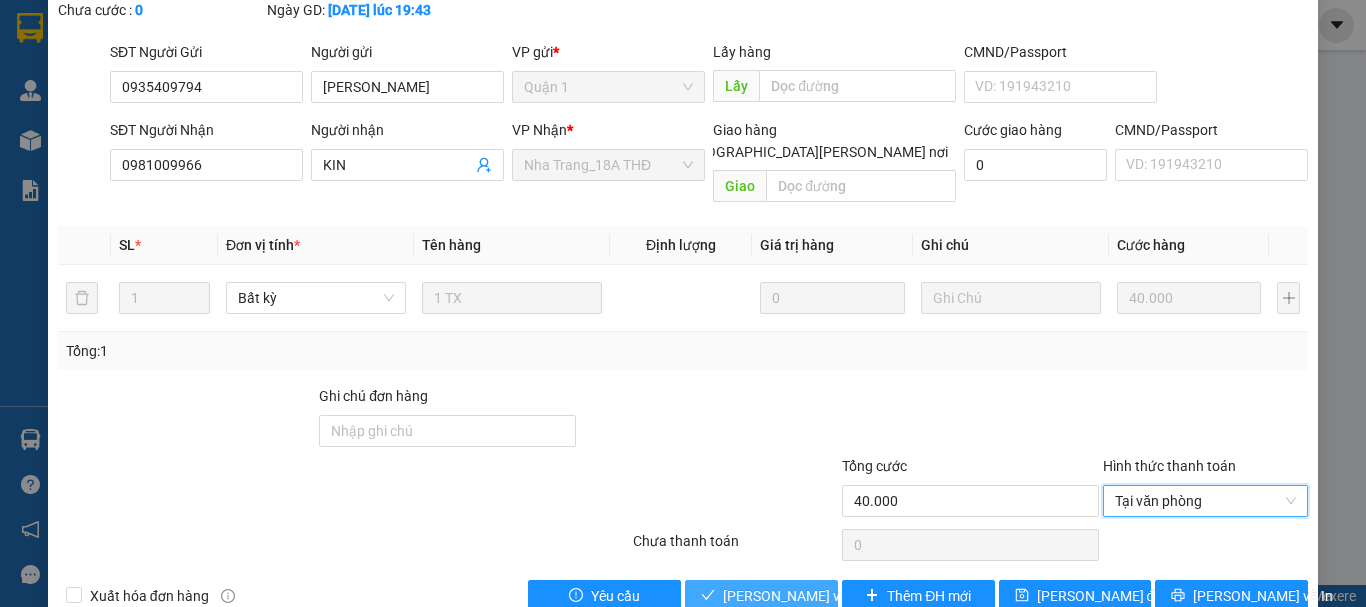 click on "[PERSON_NAME] và Giao hàng" at bounding box center [858, 596] 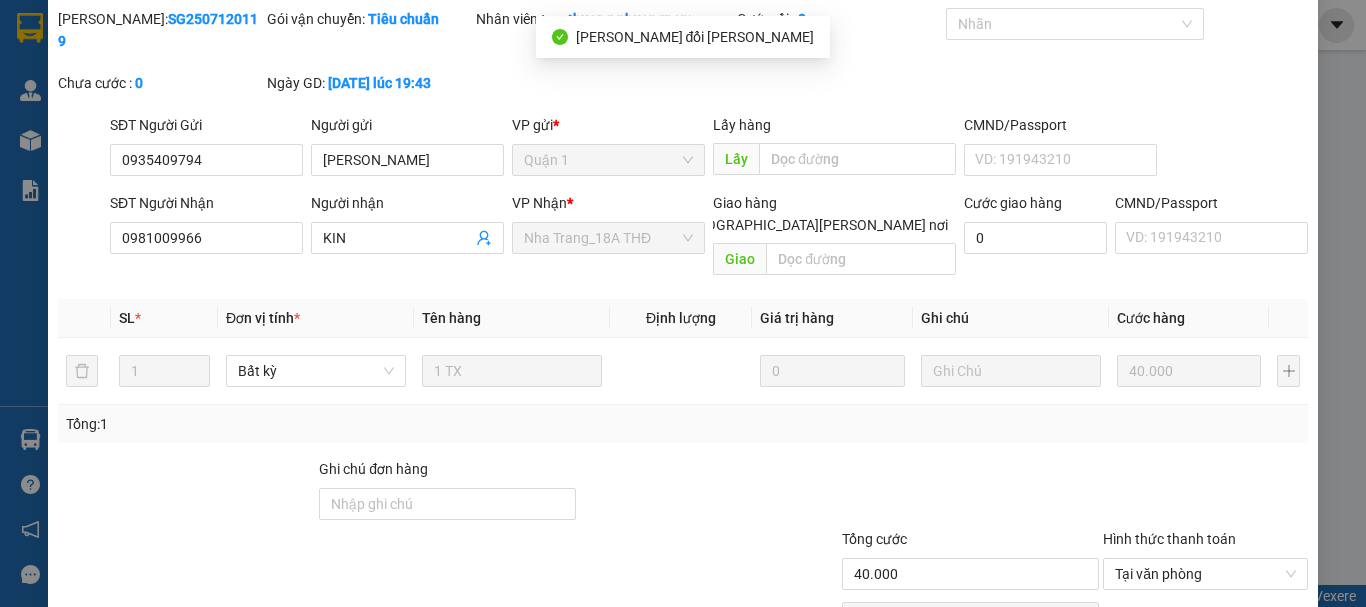 scroll, scrollTop: 0, scrollLeft: 0, axis: both 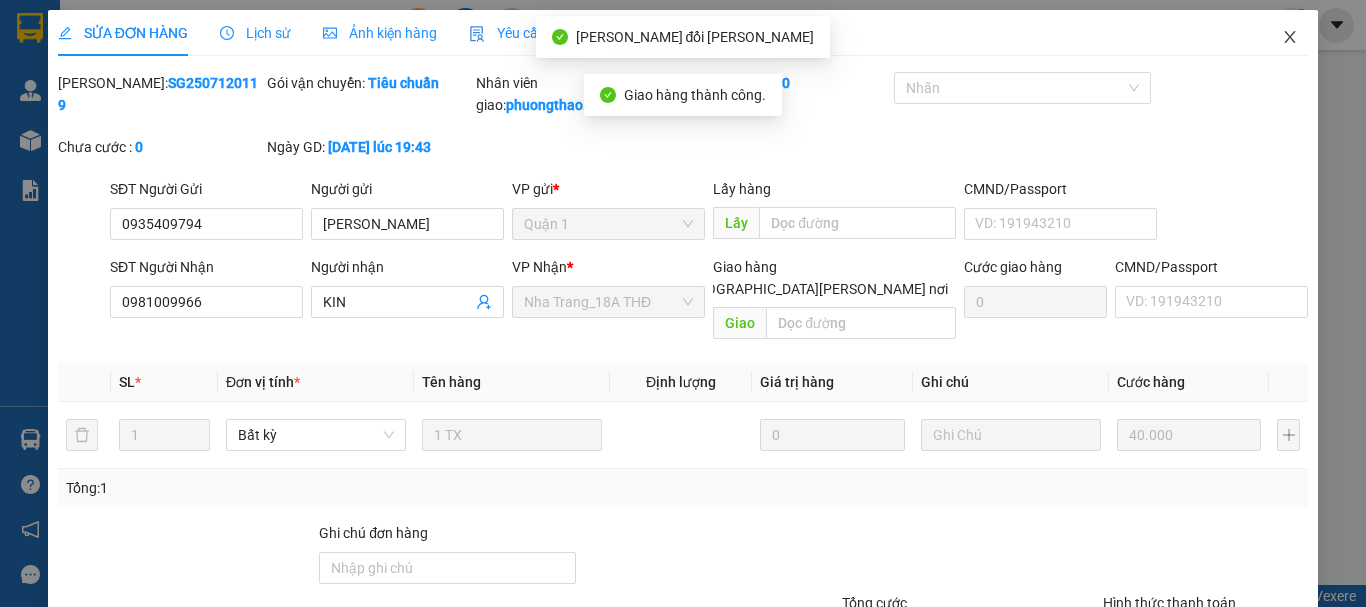 click 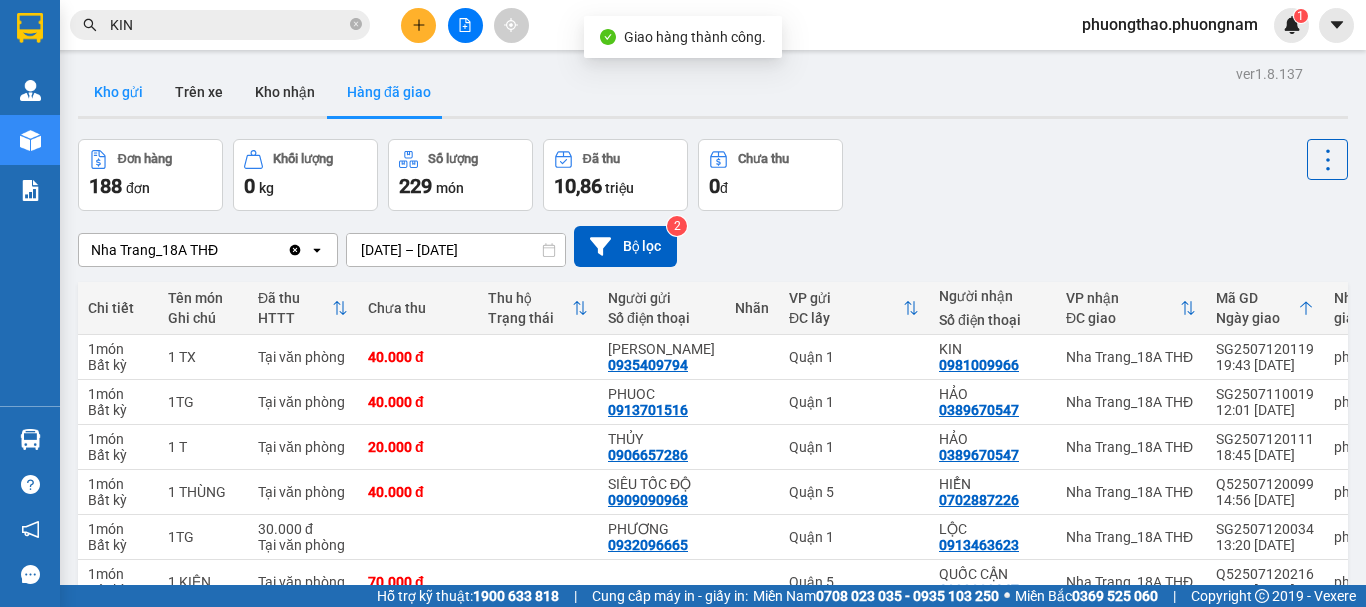 click on "Kho gửi" at bounding box center [118, 92] 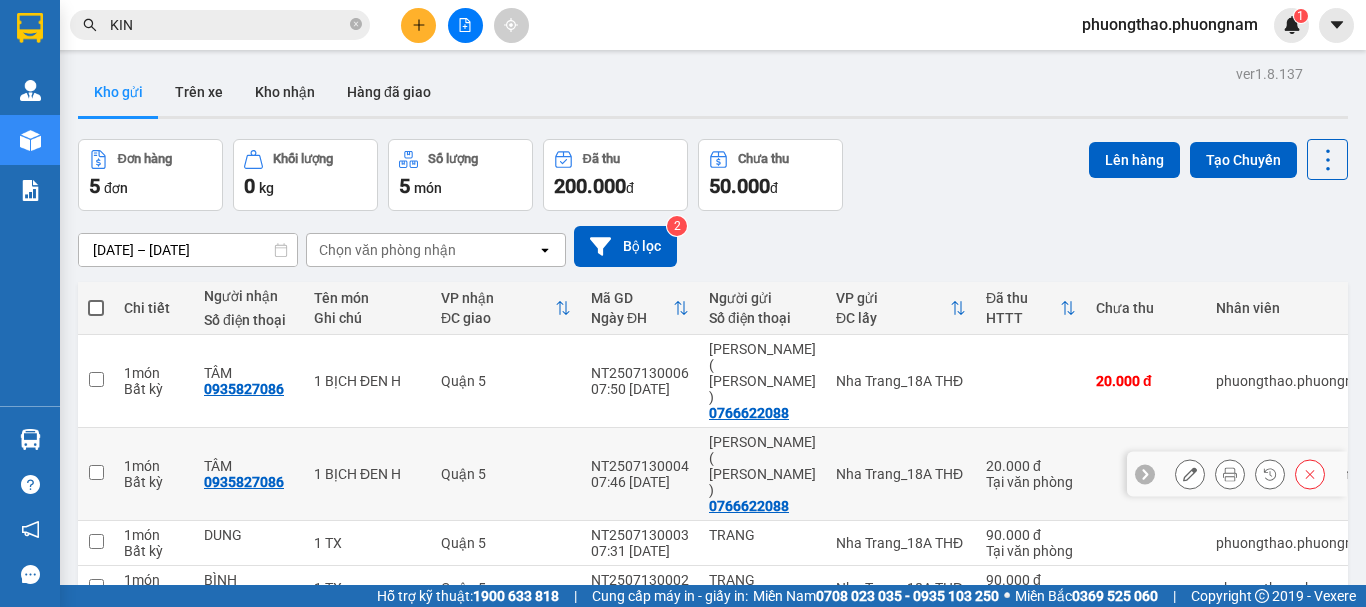 click 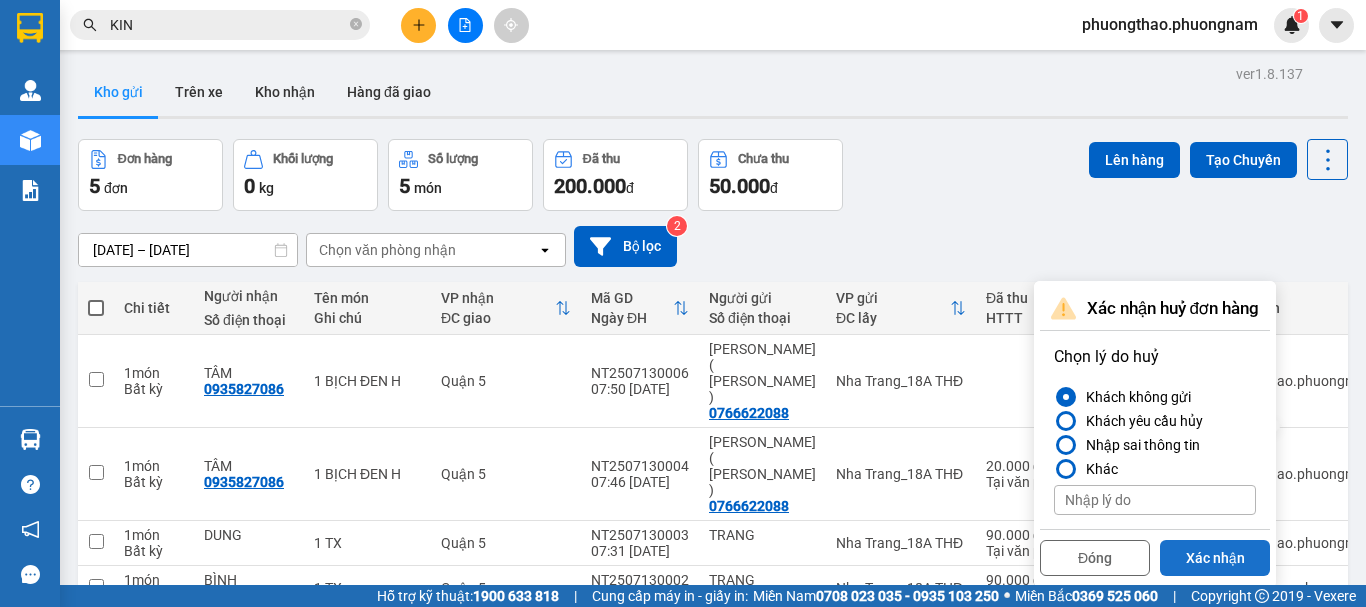 click on "Xác nhận" at bounding box center [1215, 558] 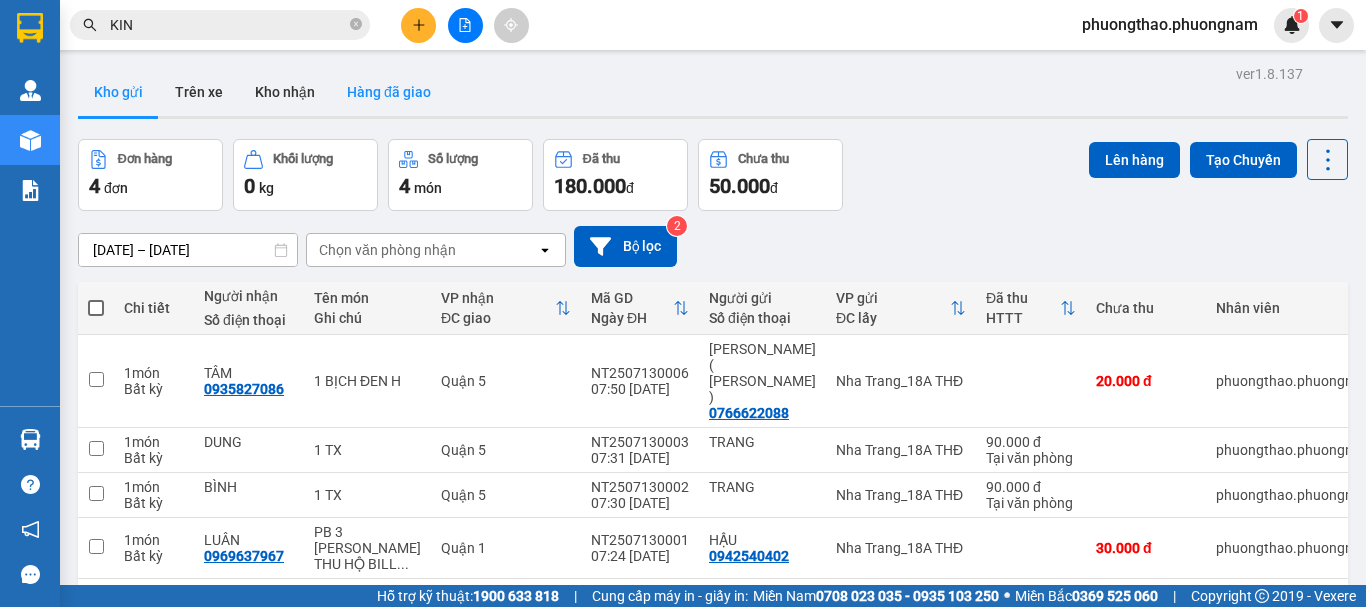 click on "Hàng đã giao" at bounding box center [389, 92] 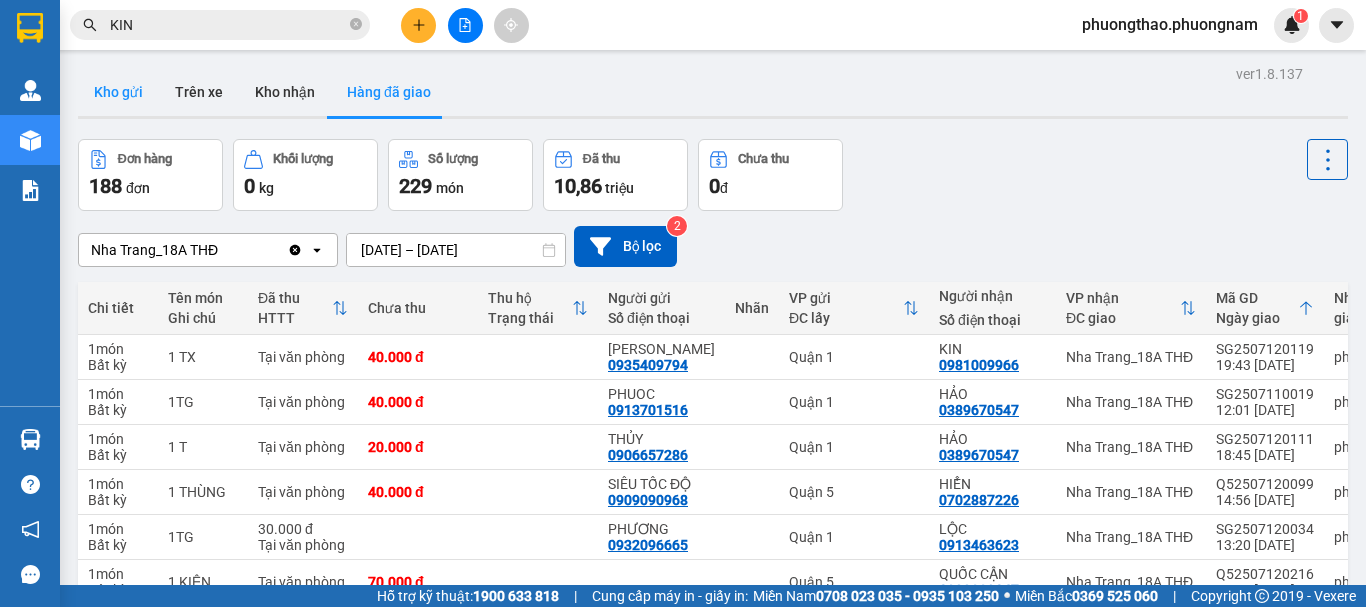 click on "Kho gửi" at bounding box center [118, 92] 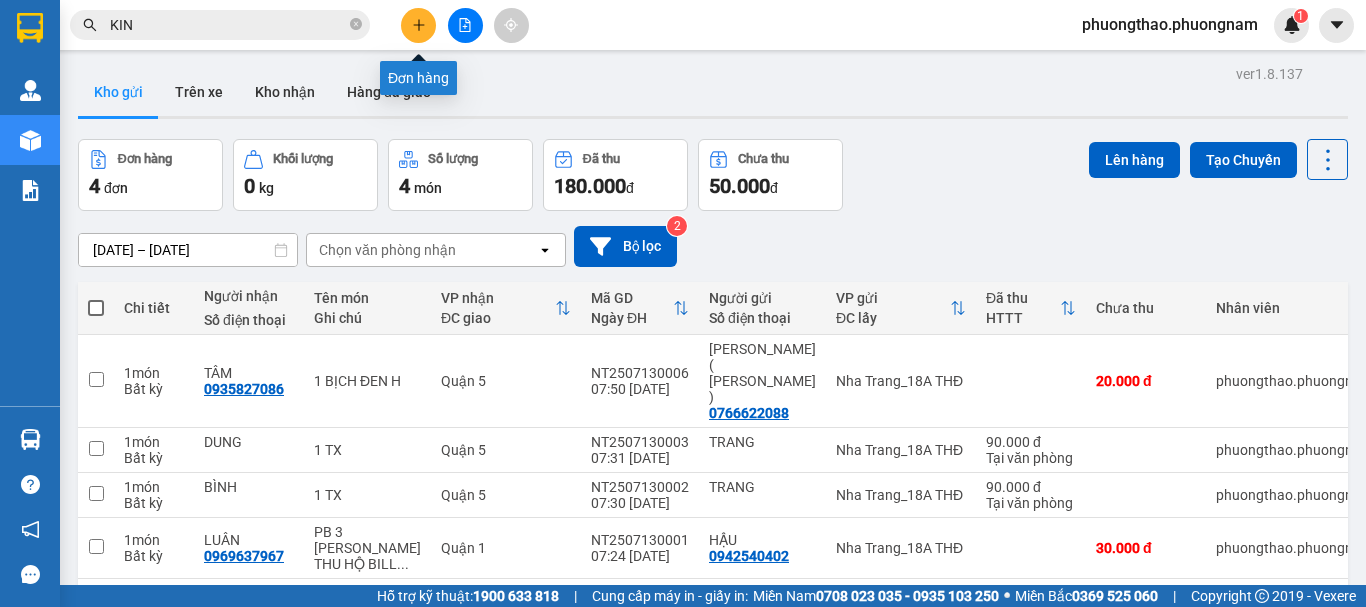 click 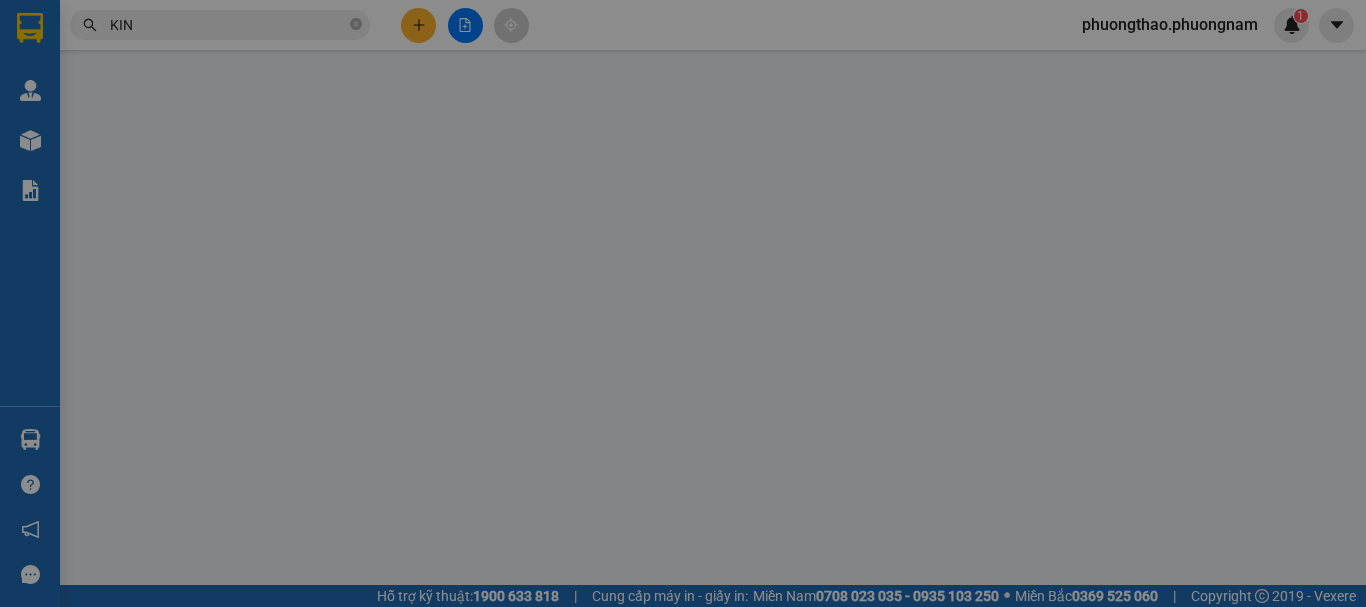 click on "Yêu cầu xuất hóa đơn điện tử" at bounding box center [322, 33] 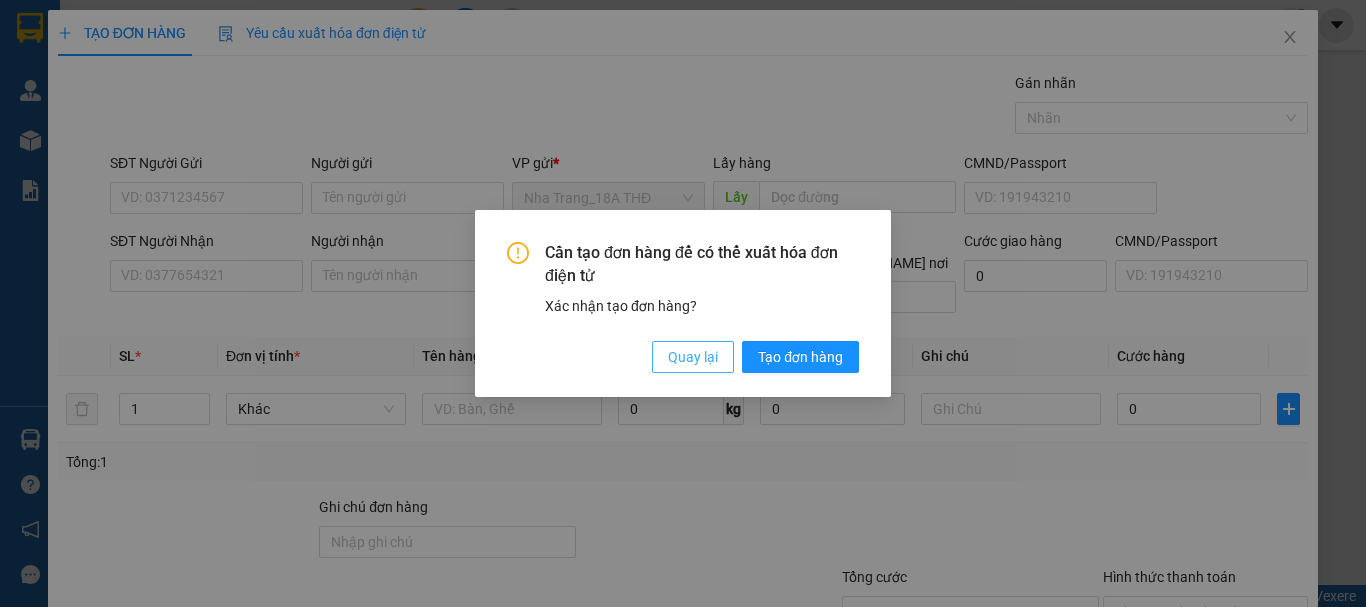 click on "Quay lại" at bounding box center (693, 357) 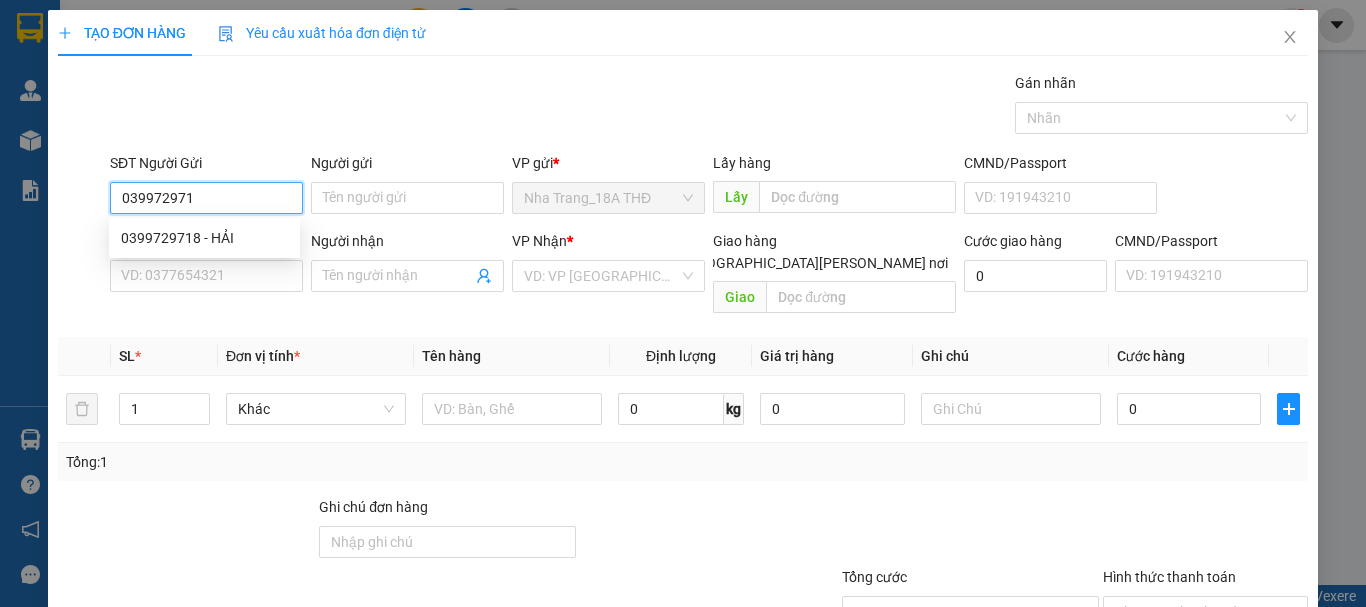 type on "0399729718" 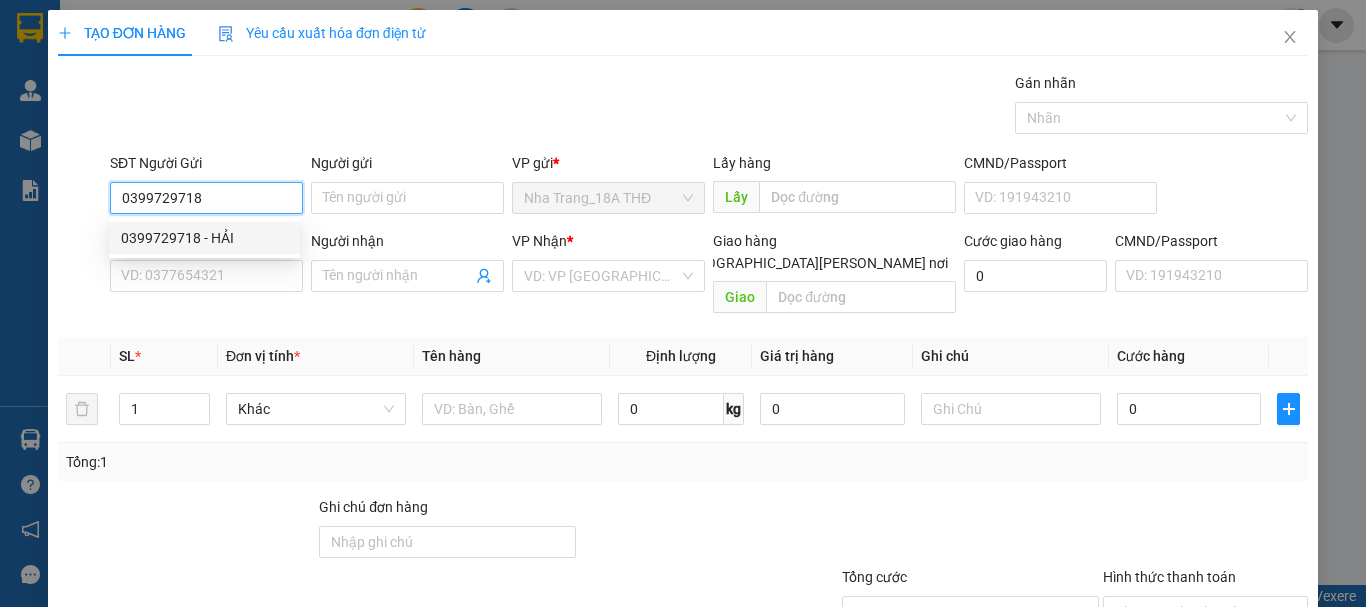 click on "0399729718 - HẢI" at bounding box center (204, 238) 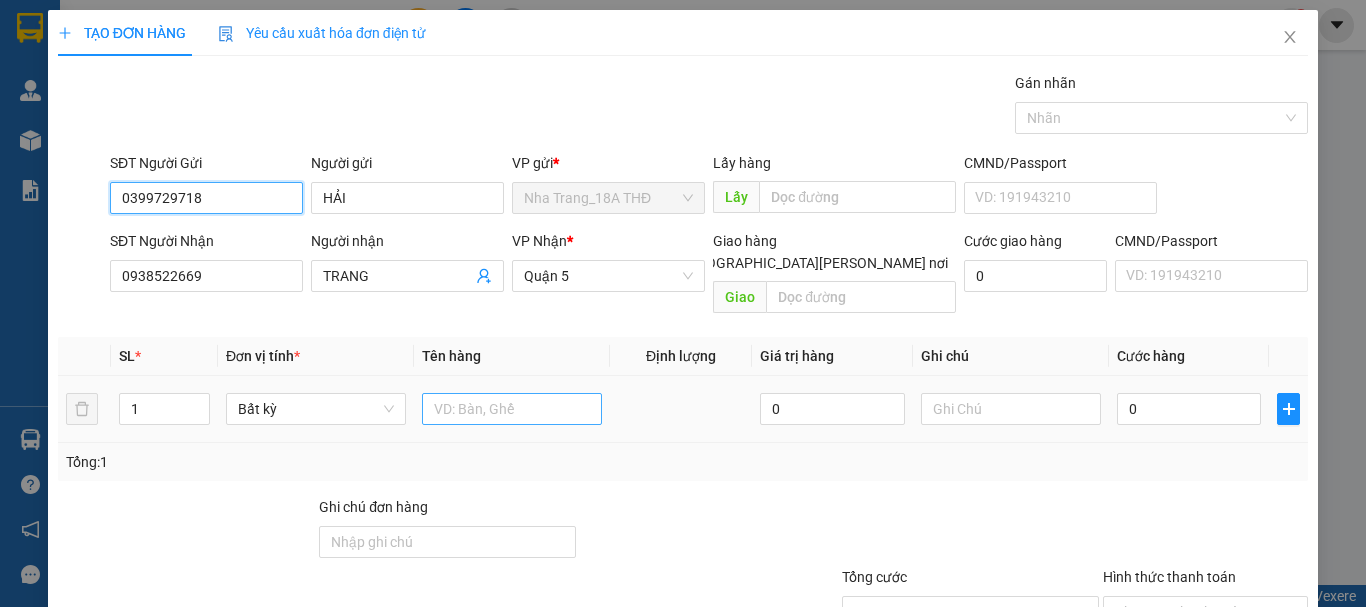 type on "0399729718" 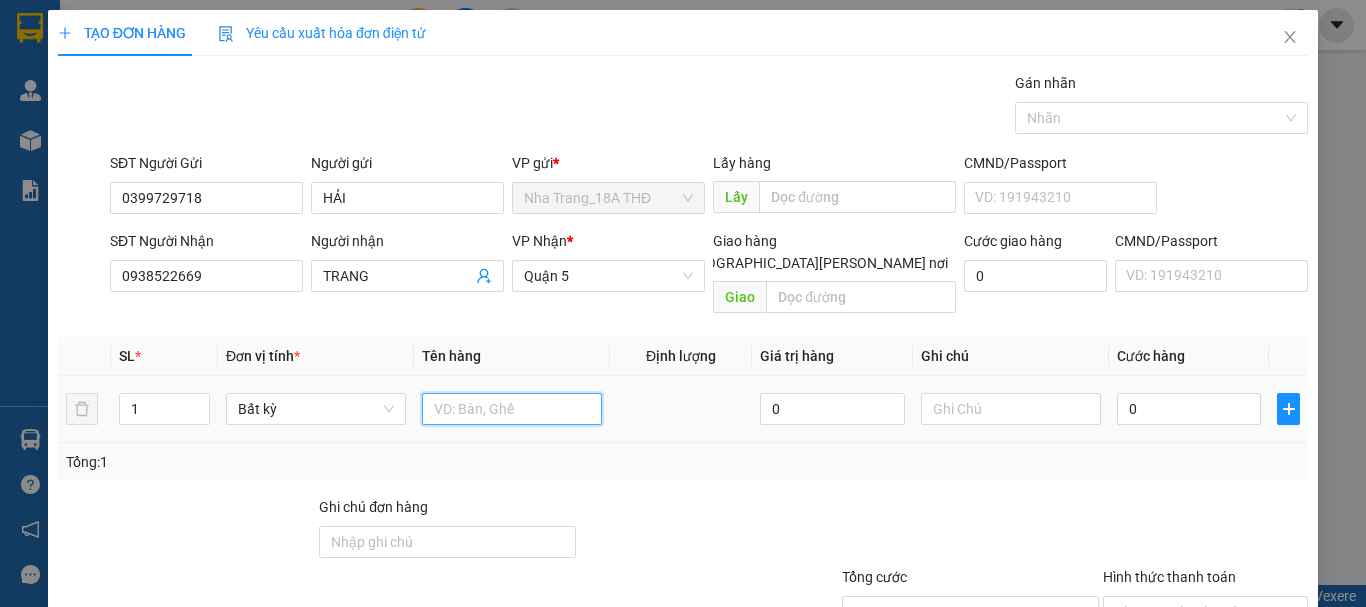 click at bounding box center (512, 409) 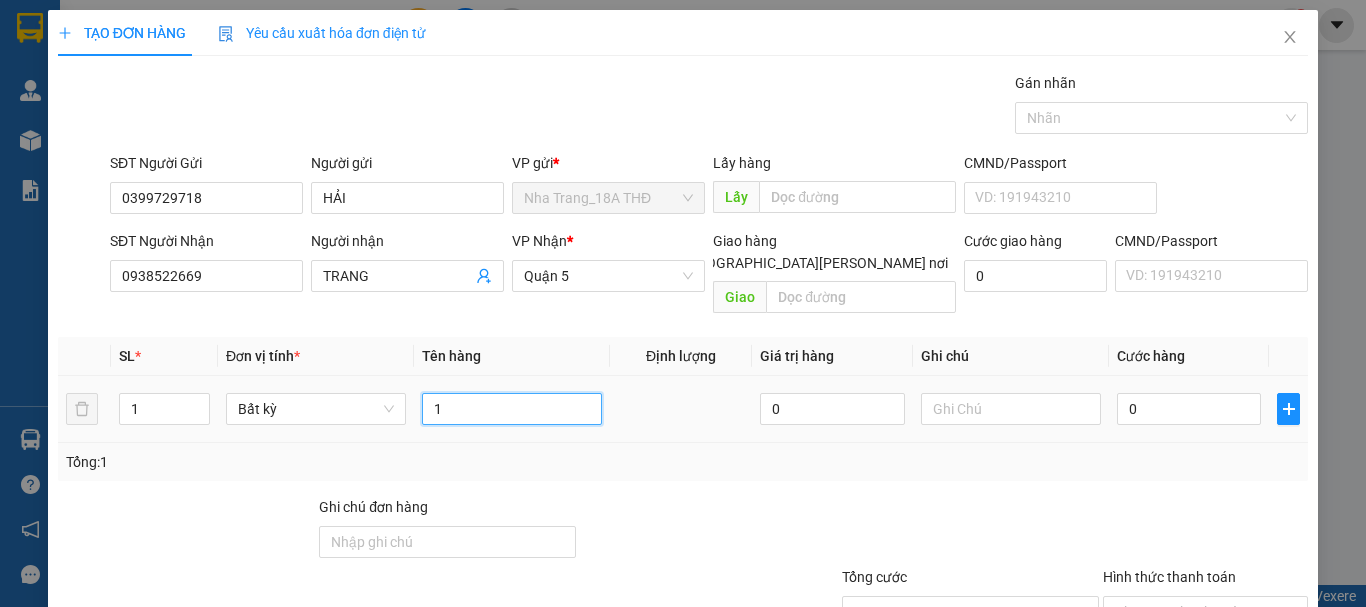type on "1" 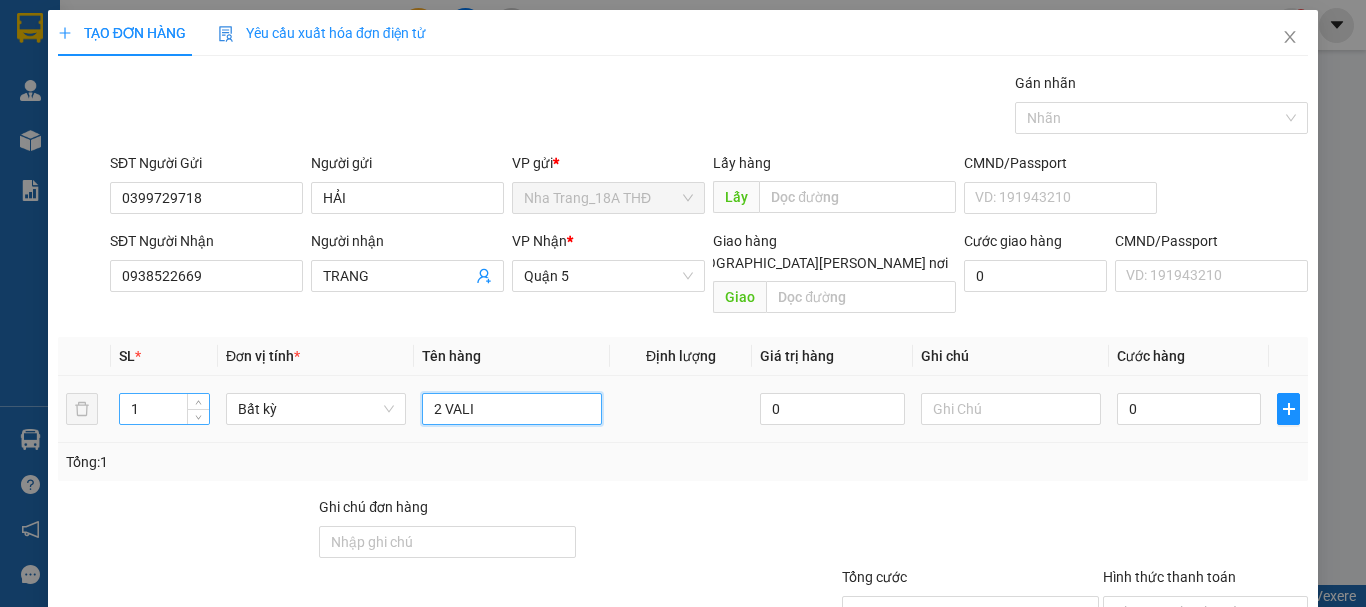 type on "2 VALI" 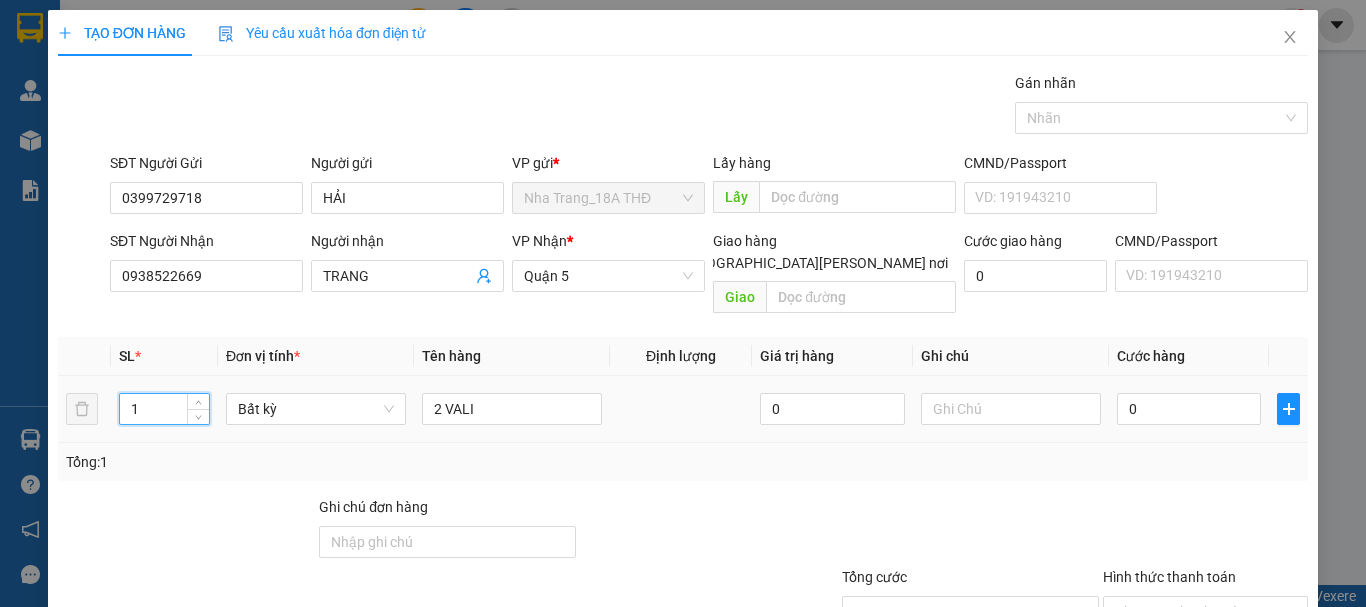 drag, startPoint x: 156, startPoint y: 397, endPoint x: 0, endPoint y: 295, distance: 186.38669 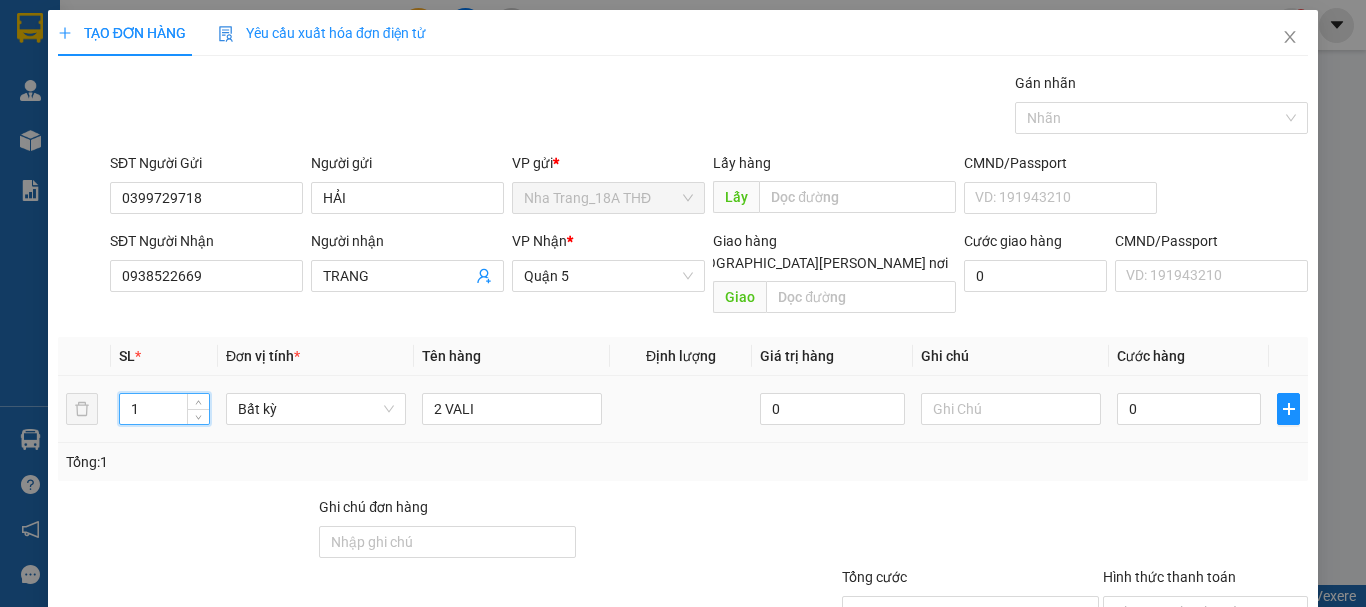 click on "TẠO ĐƠN HÀNG Yêu cầu xuất hóa đơn điện tử Transit Pickup Surcharge Ids Transit Deliver Surcharge Ids Transit Deliver Surcharge Transit Deliver Surcharge Gói vận chuyển  * Tiêu chuẩn Gán nhãn   Nhãn SĐT Người Gửi 0399729718 Người gửi HẢI VP gửi  * Nha Trang_18A THĐ Lấy hàng Lấy CMND/Passport VD: 191943210 SĐT Người Nhận 0938522669 Người nhận TRANG VP Nhận  * Quận 5 Giao hàng Giao tận nơi Giao Cước giao hàng 0 CMND/Passport VD: 191943210 SL  * Đơn vị tính  * Tên hàng  Định lượng Giá trị hàng Ghi chú Cước hàng                   1 Bất kỳ 2 VALI 0 0 Tổng:  1 Ghi chú đơn hàng Tổng cước 0 Hình thức thanh toán Chọn HT Thanh Toán Số tiền thu trước 0 Chưa thanh toán 0 Chọn HT Thanh Toán Lưu nháp Xóa Thông tin Lưu Lưu và In" at bounding box center (683, 303) 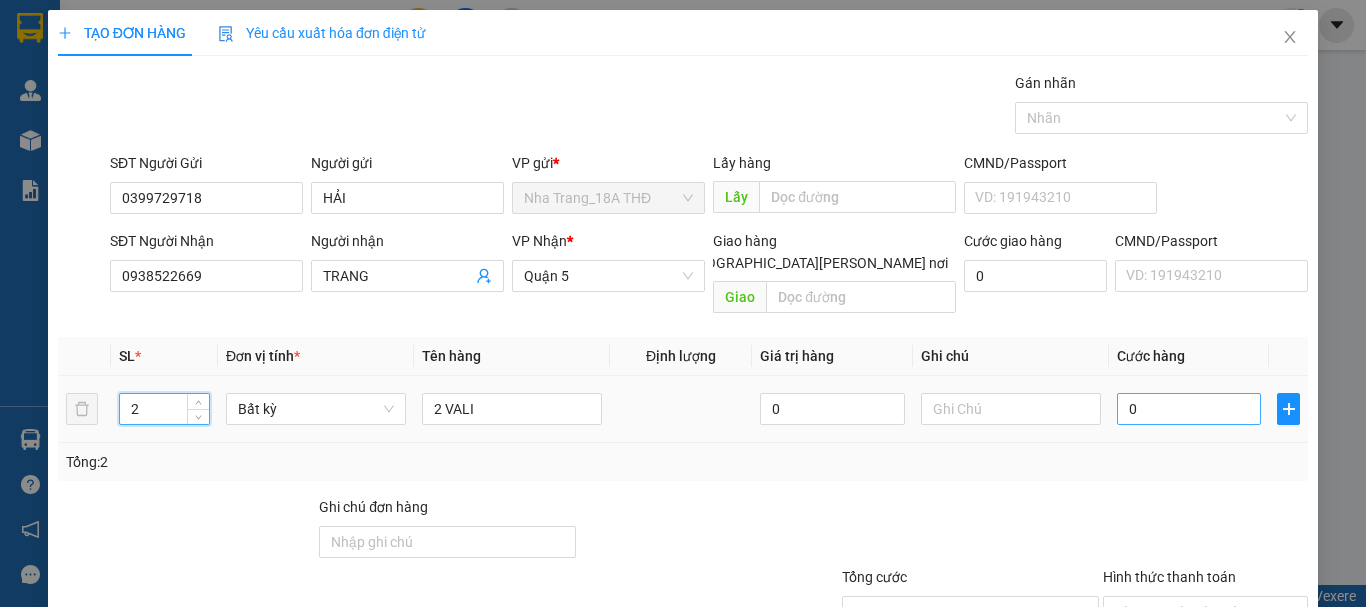 type on "2" 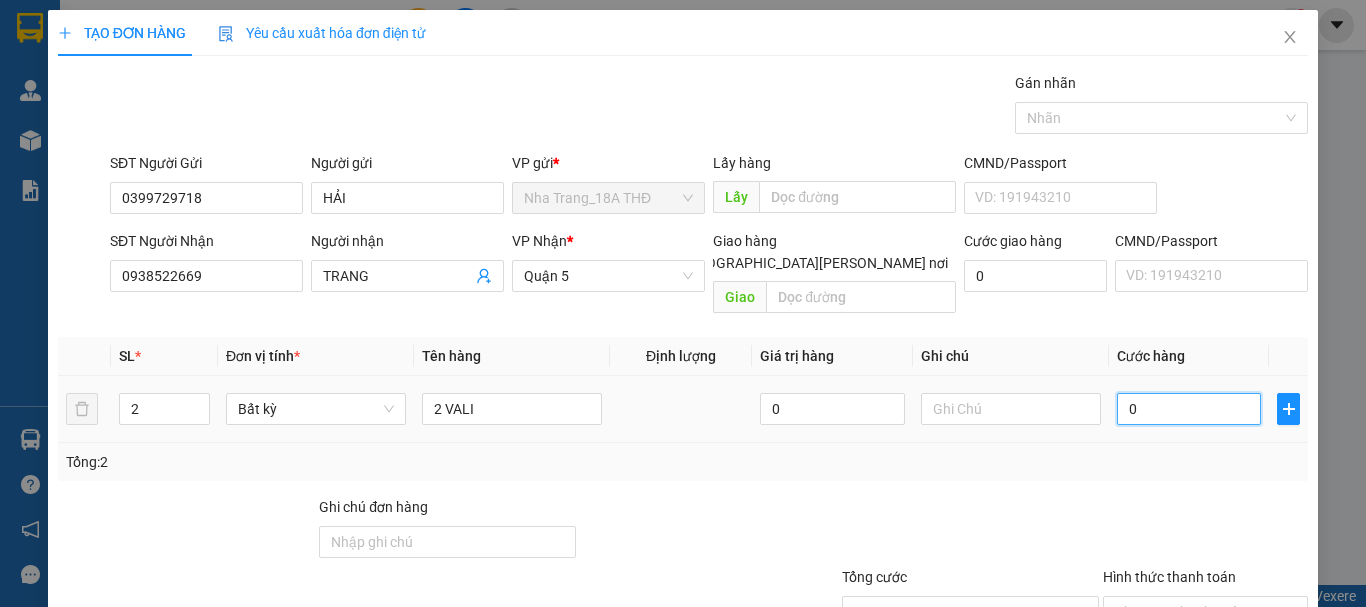click on "0" at bounding box center (1189, 409) 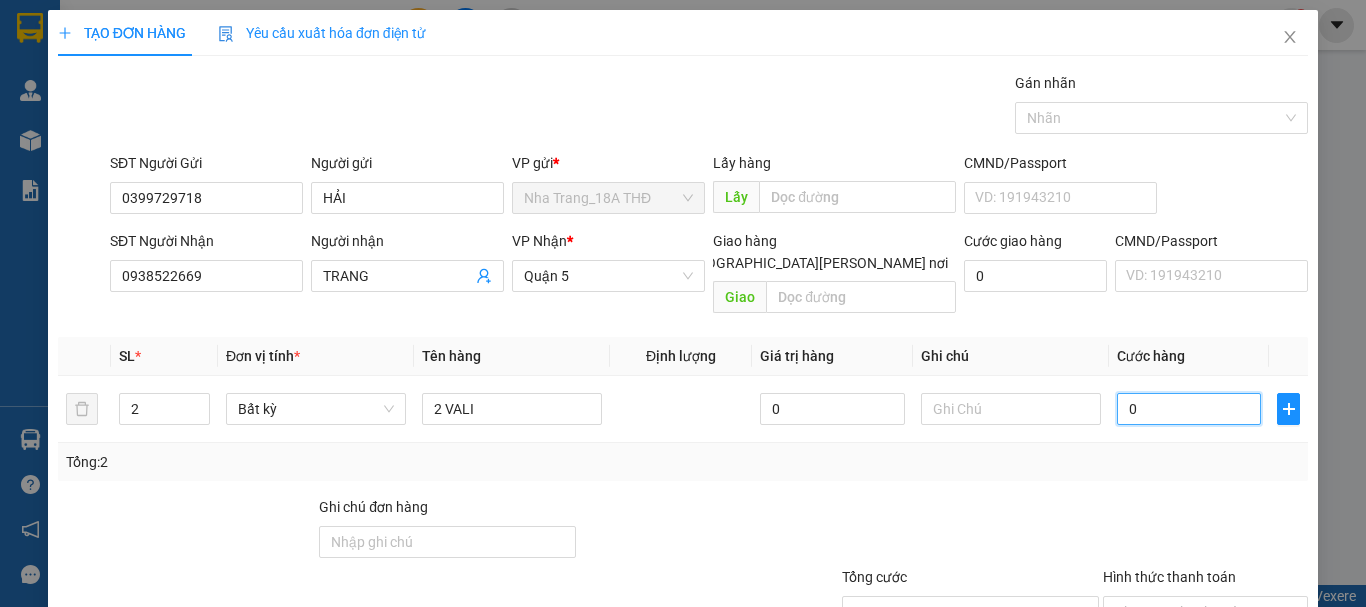 type on "8" 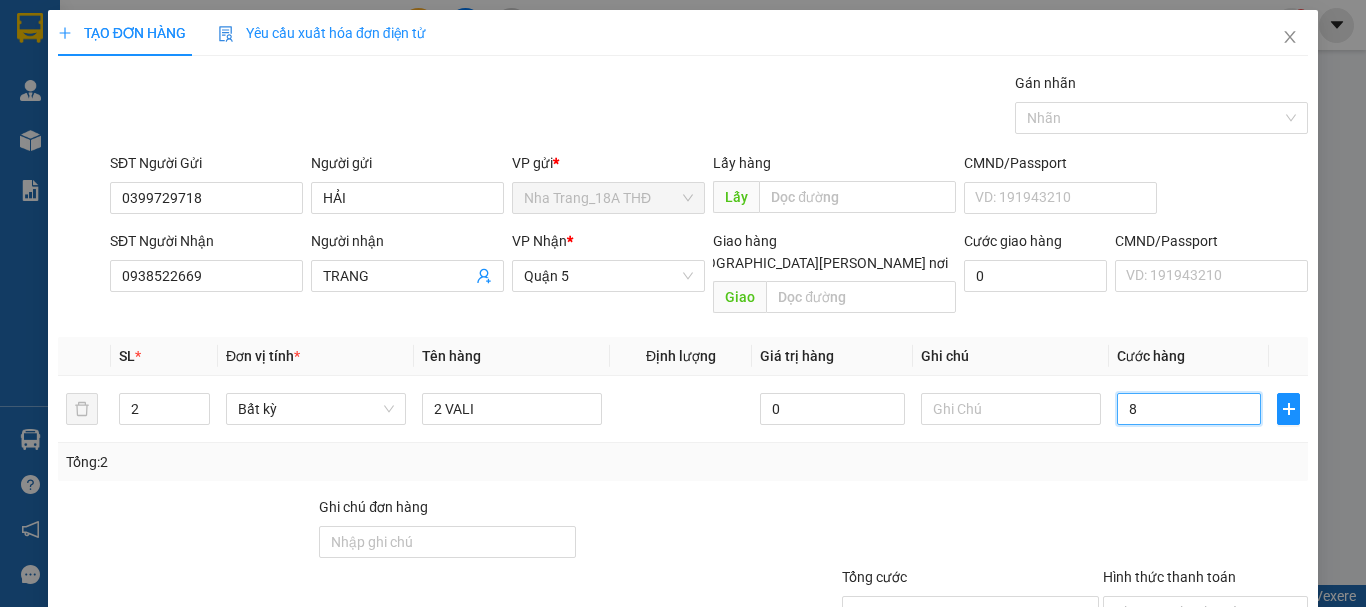 type on "80" 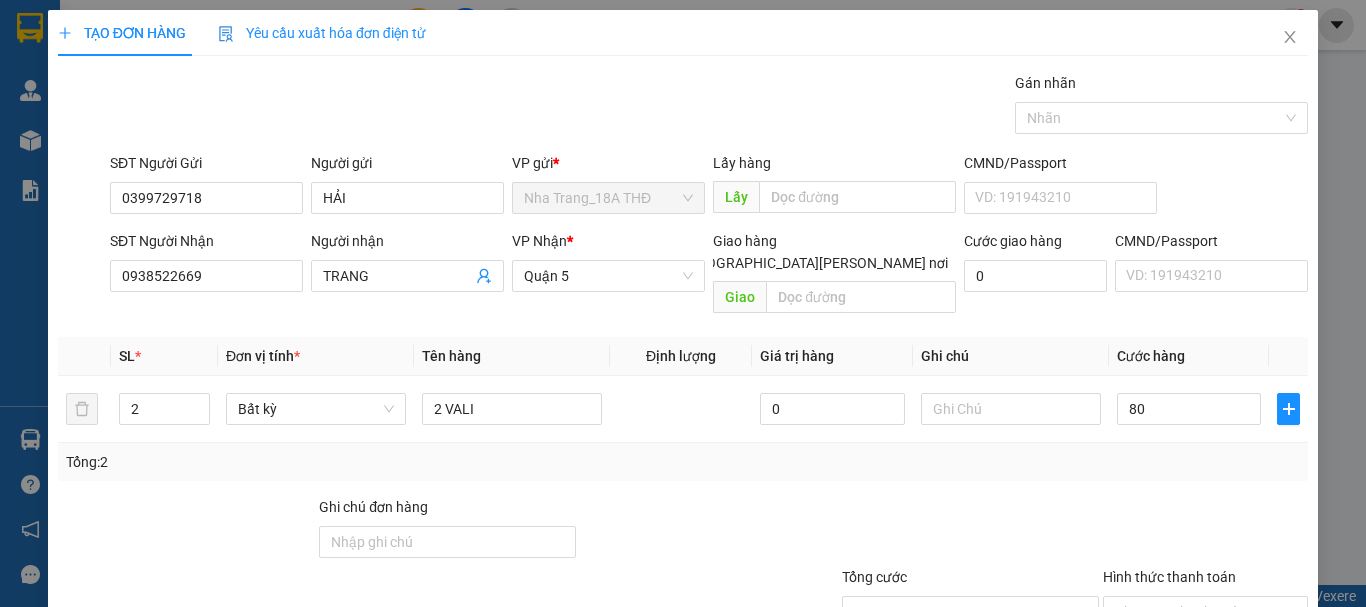 type on "80.000" 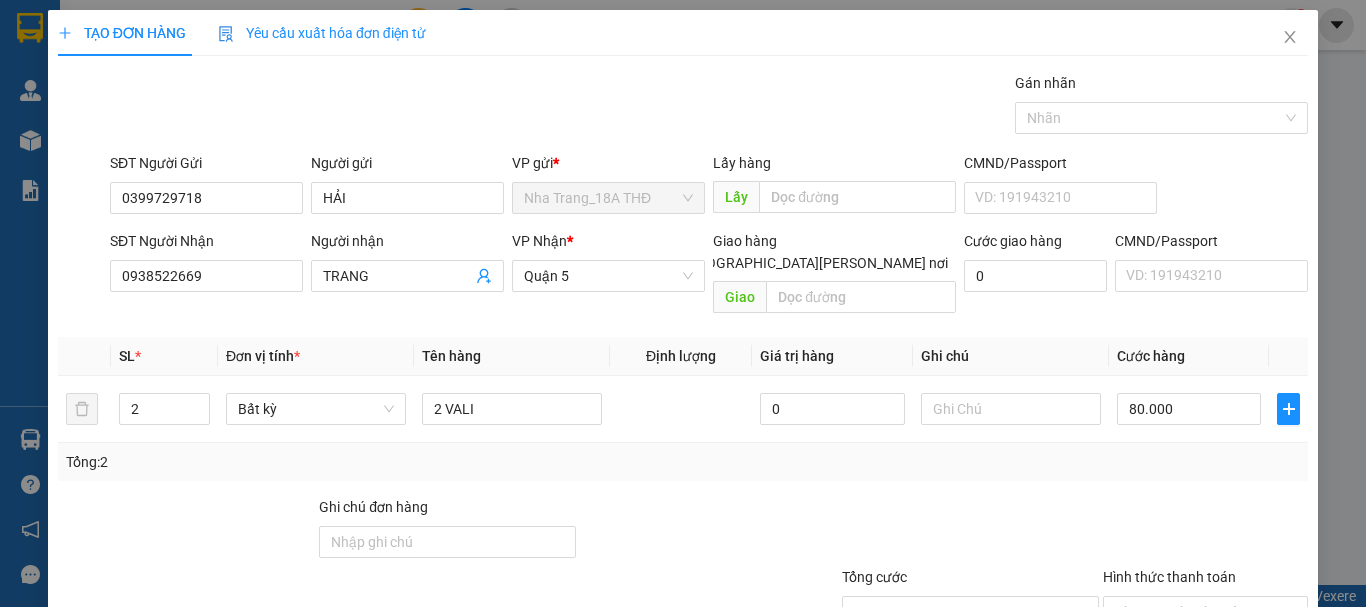 click on "Tổng:  2" at bounding box center [683, 462] 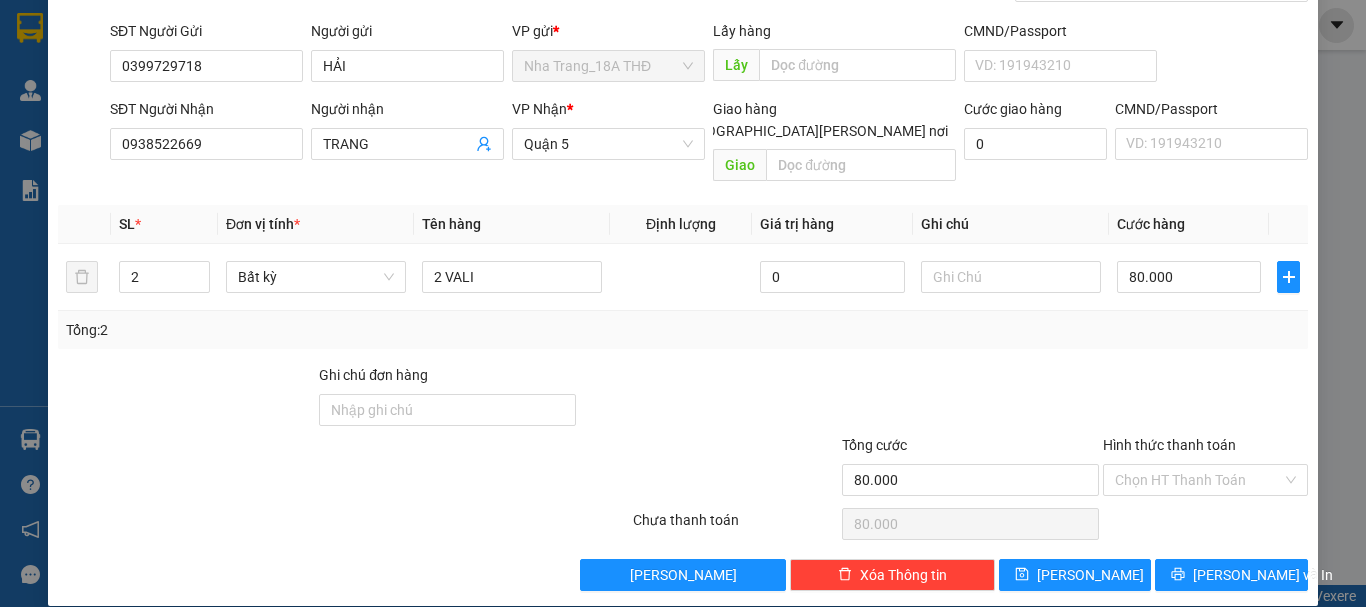 scroll, scrollTop: 133, scrollLeft: 0, axis: vertical 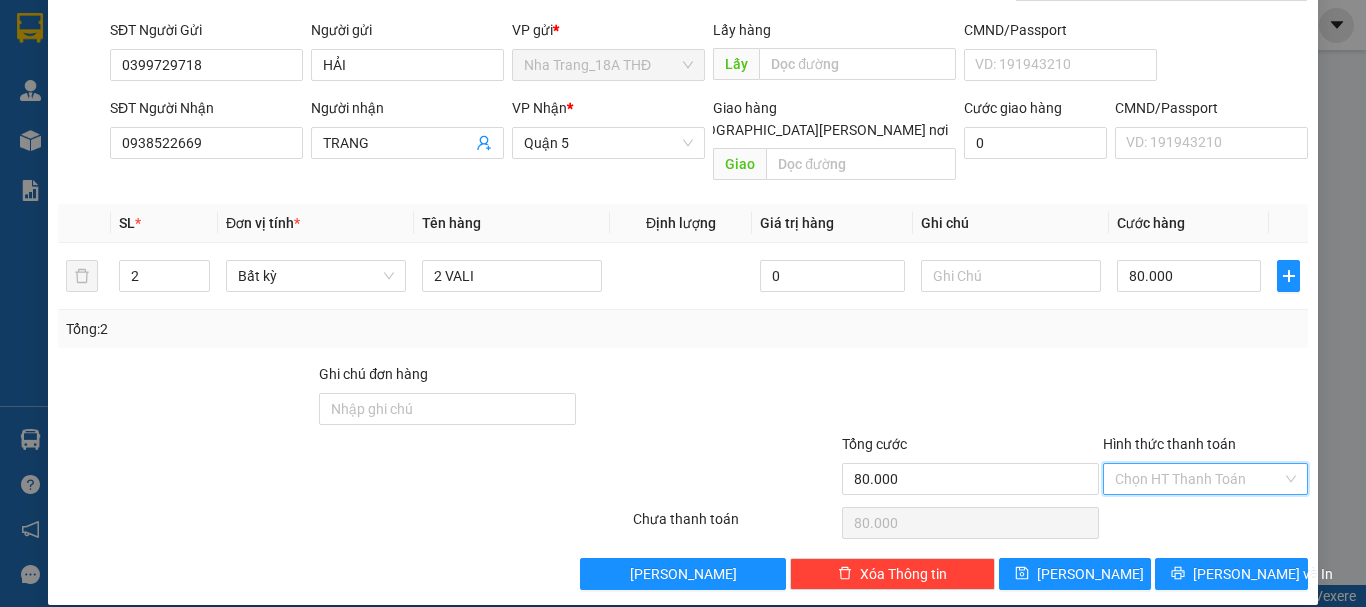 click on "Hình thức thanh toán" at bounding box center [1198, 479] 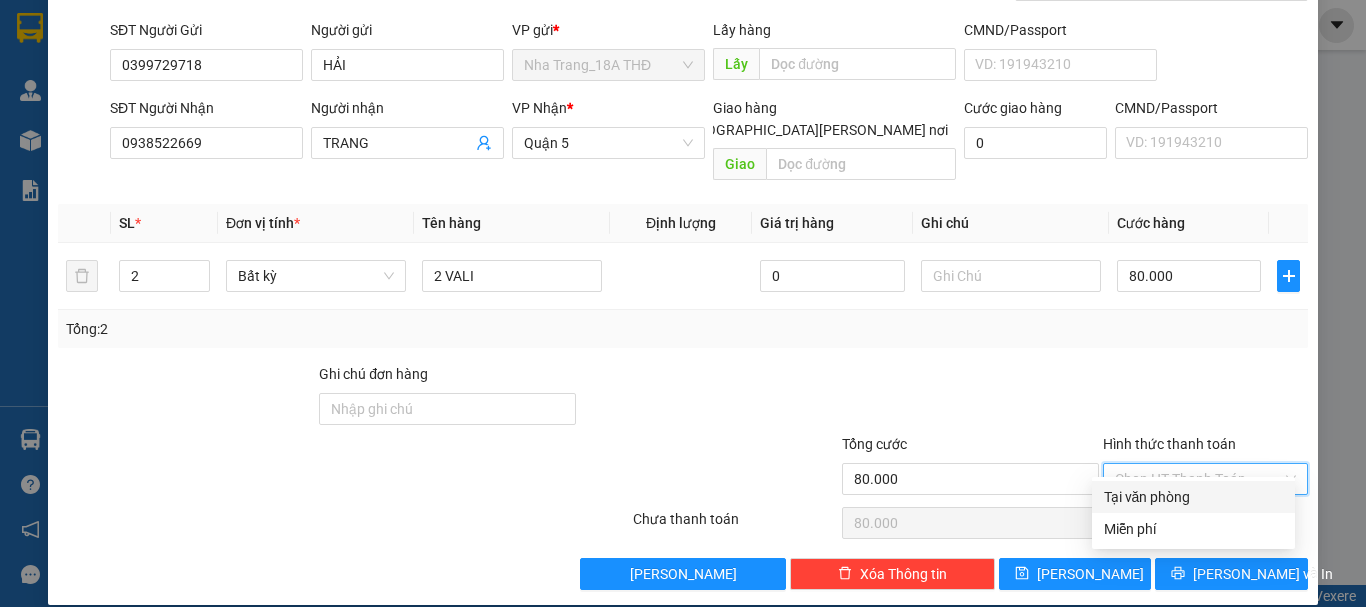 click on "Tại văn phòng" at bounding box center (1193, 497) 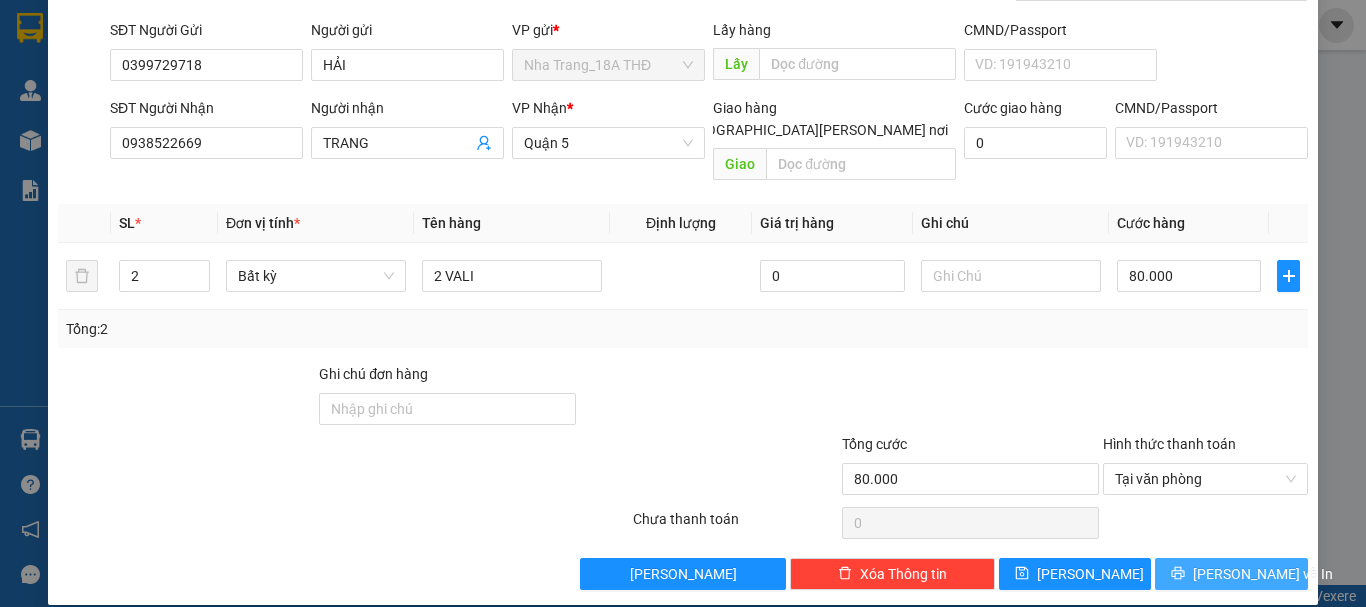 drag, startPoint x: 1190, startPoint y: 546, endPoint x: 995, endPoint y: 389, distance: 250.34776 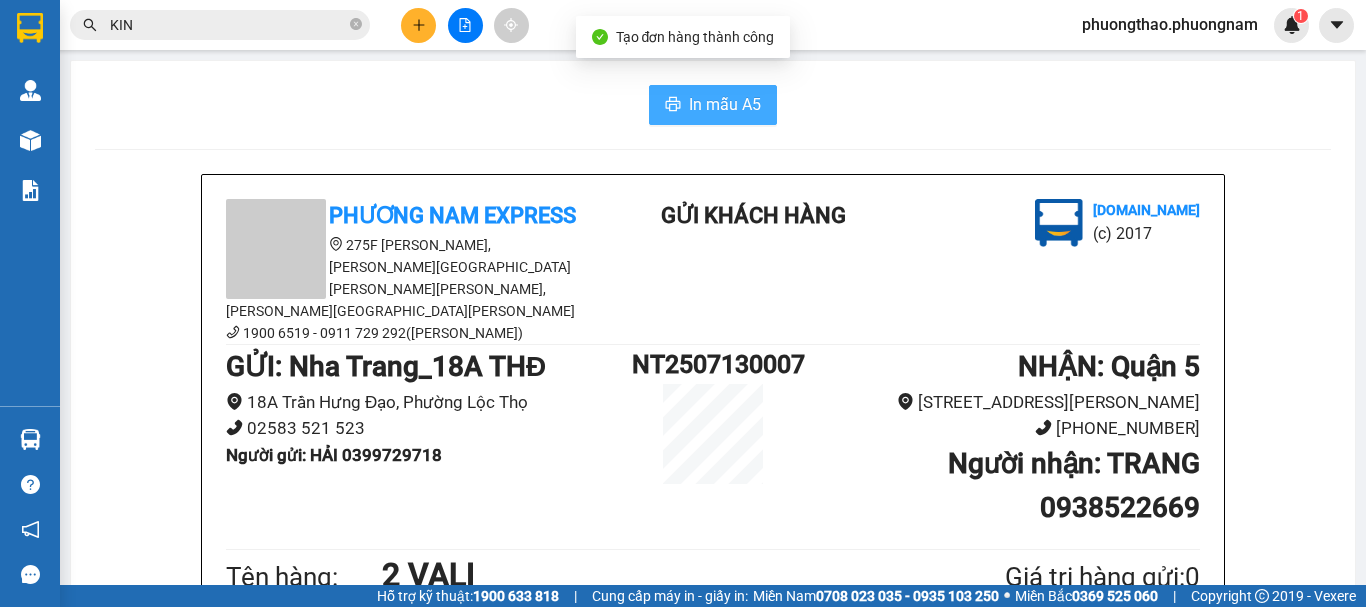 click on "In mẫu A5" at bounding box center [725, 104] 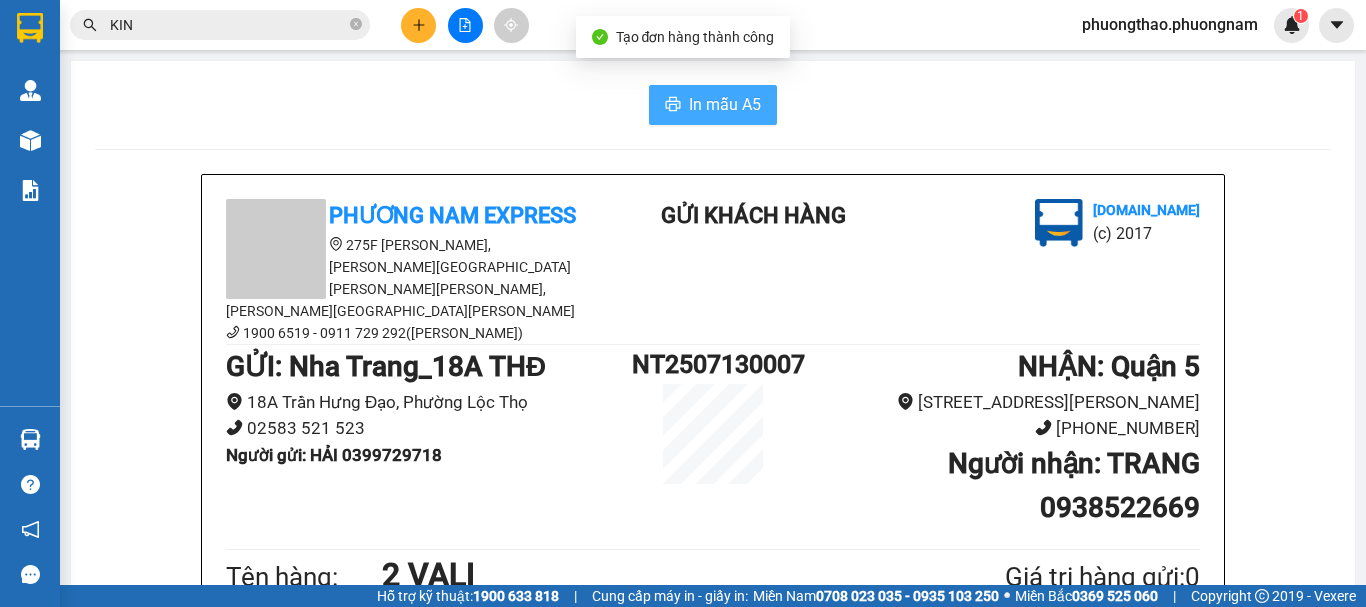 scroll, scrollTop: 0, scrollLeft: 0, axis: both 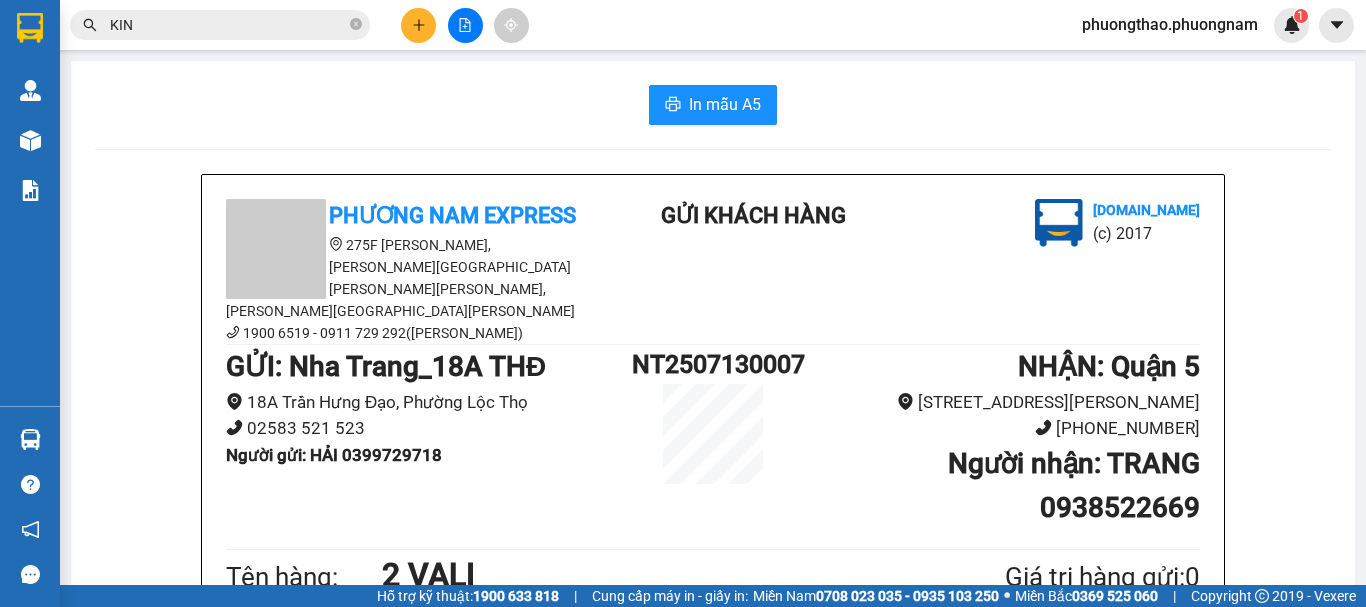 drag, startPoint x: 151, startPoint y: 31, endPoint x: 0, endPoint y: -44, distance: 168.60011 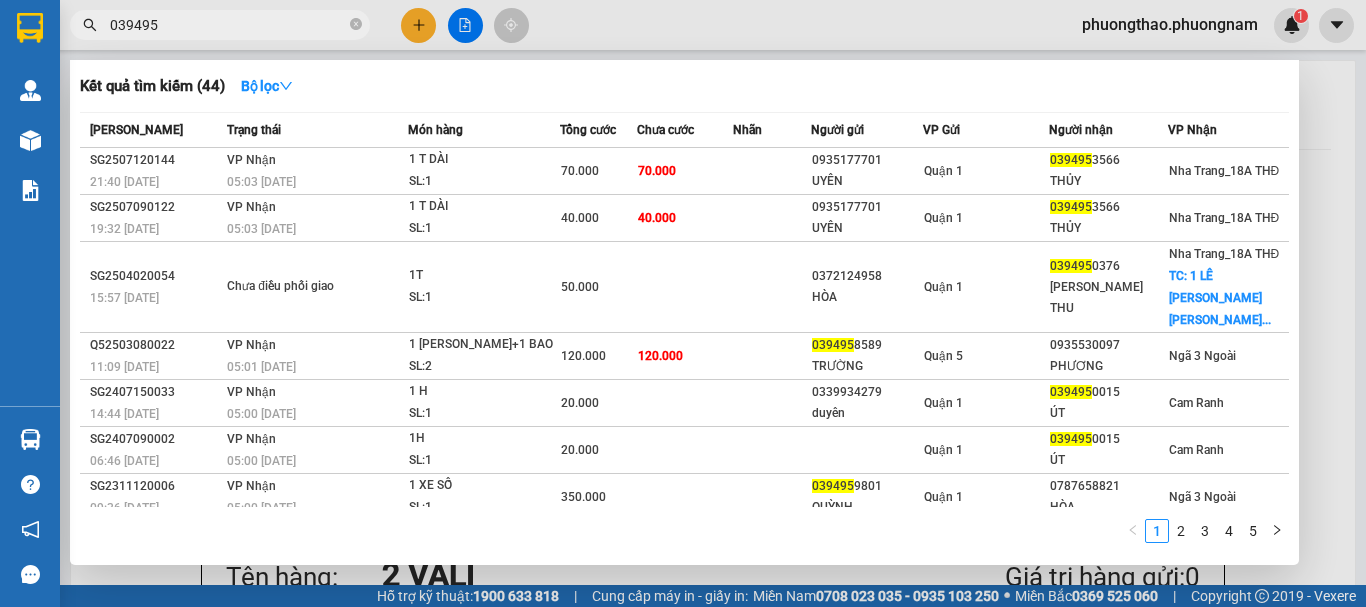 drag, startPoint x: 186, startPoint y: 25, endPoint x: 0, endPoint y: -121, distance: 236.45718 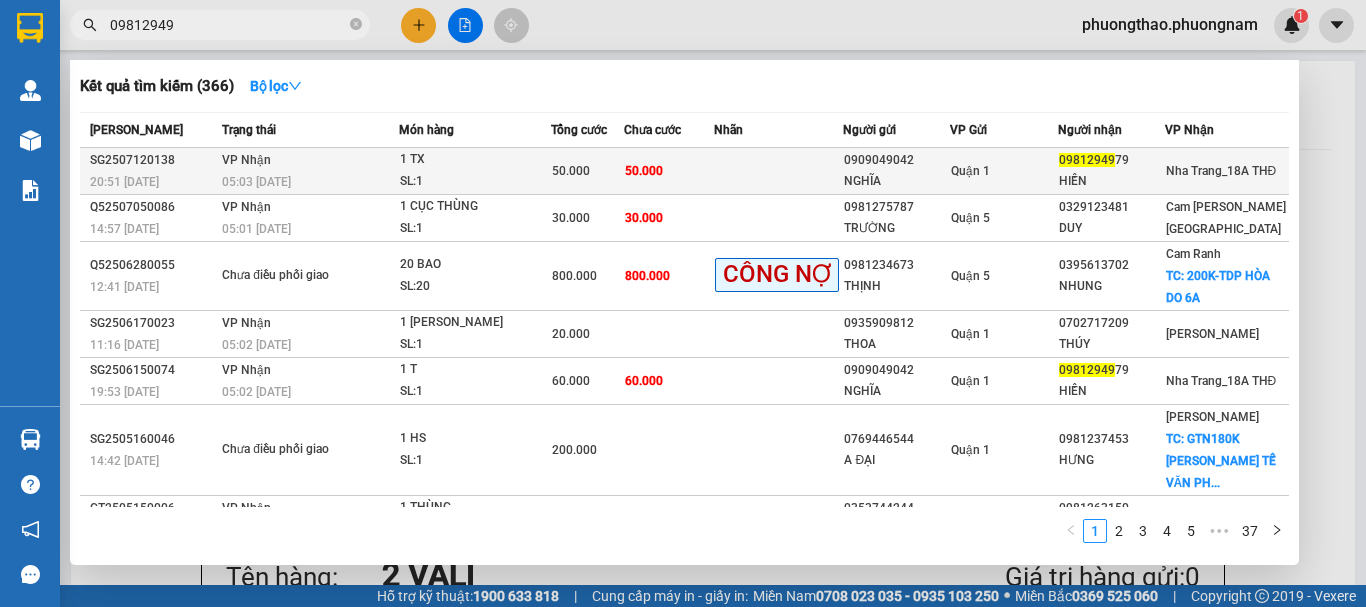 type on "09812949" 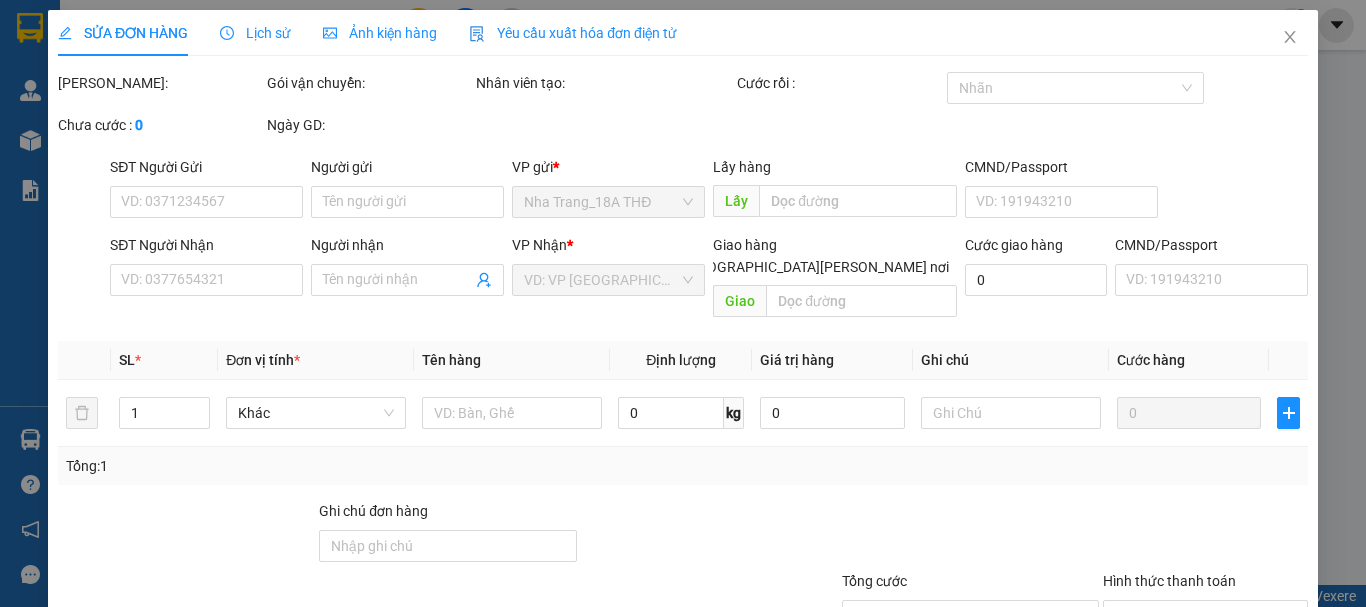 type on "0909049042" 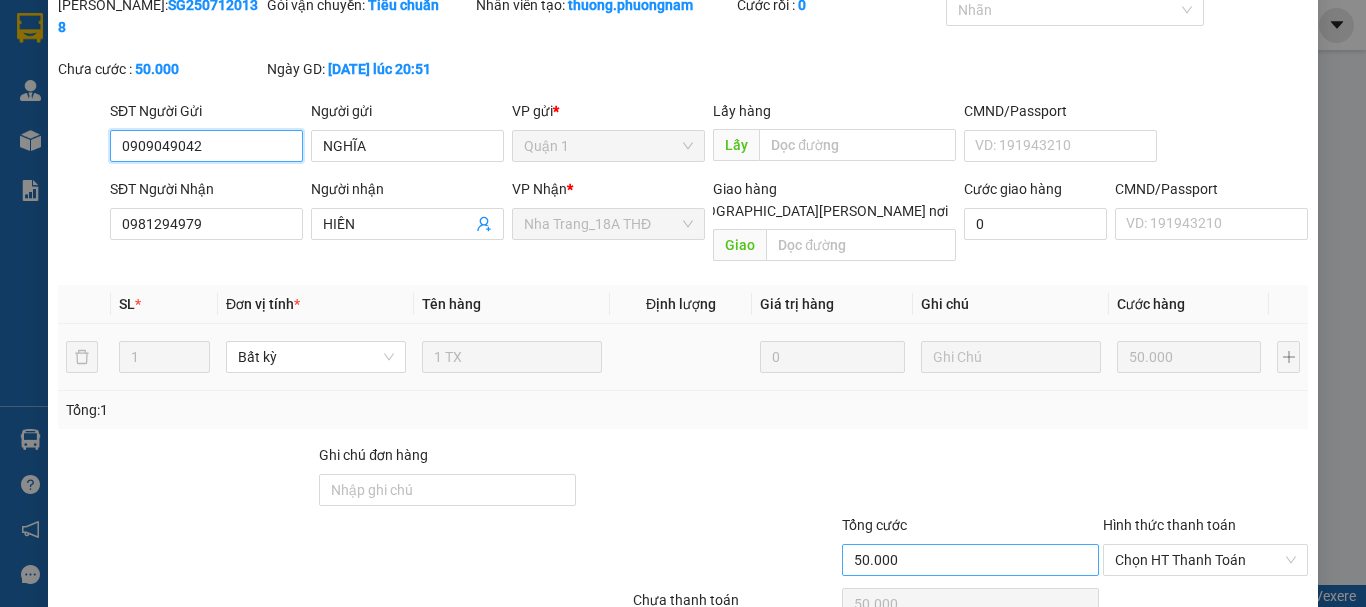 scroll, scrollTop: 100, scrollLeft: 0, axis: vertical 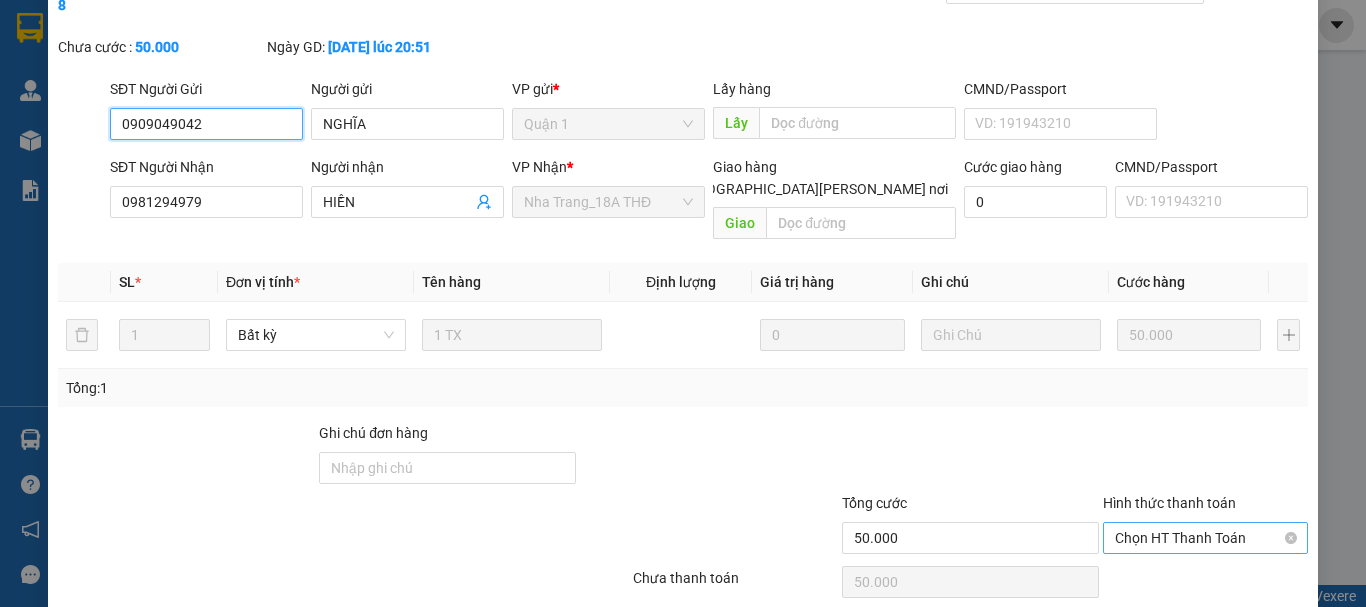 click on "Chọn HT Thanh Toán" at bounding box center (1205, 538) 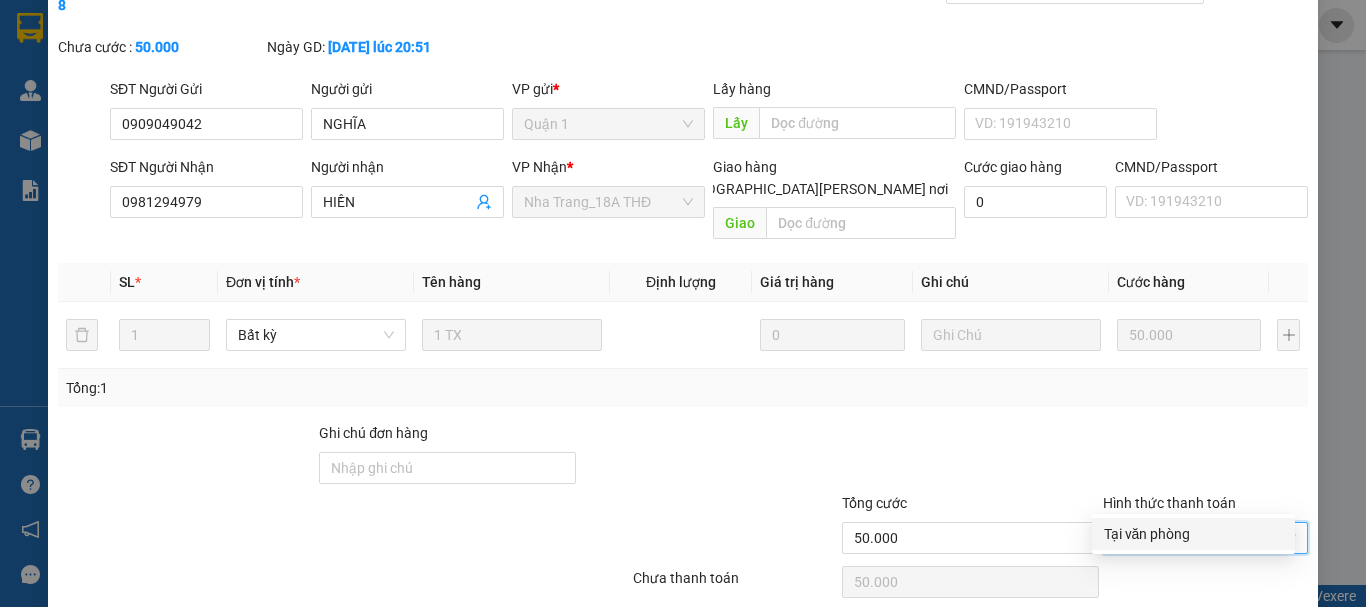 drag, startPoint x: 1173, startPoint y: 531, endPoint x: 1133, endPoint y: 542, distance: 41.484936 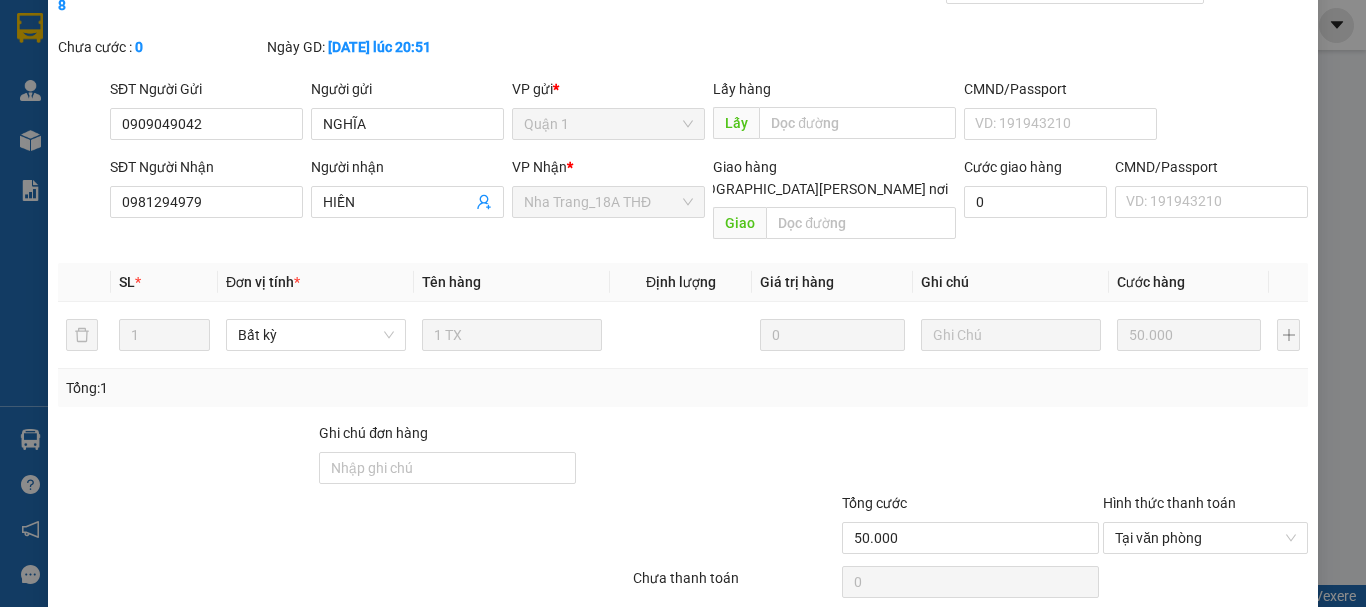 click on "[PERSON_NAME] và Giao hàng" at bounding box center [858, 633] 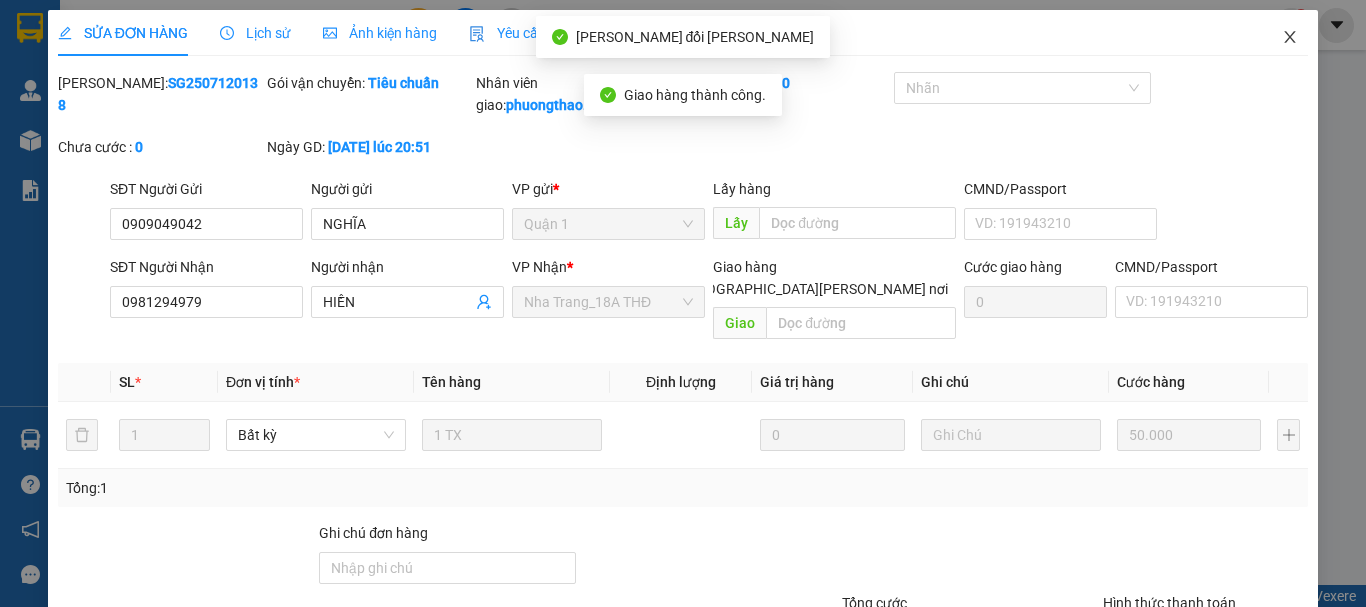 drag, startPoint x: 1276, startPoint y: 33, endPoint x: 1242, endPoint y: 31, distance: 34.058773 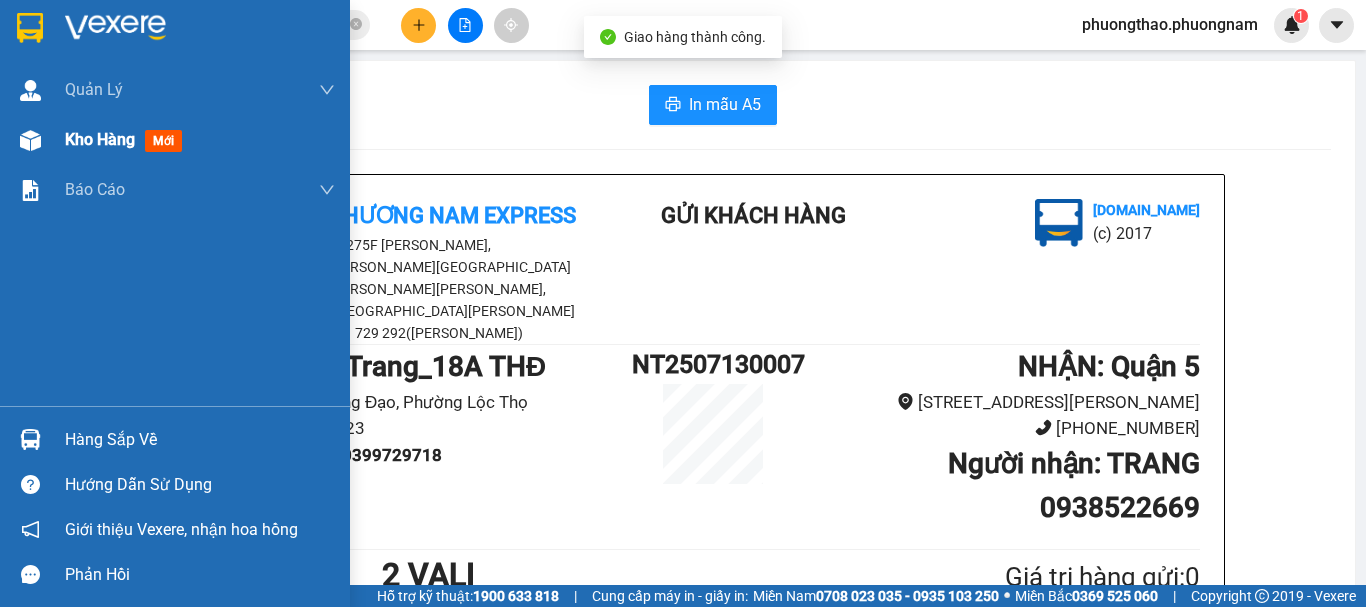 click on "mới" at bounding box center [163, 141] 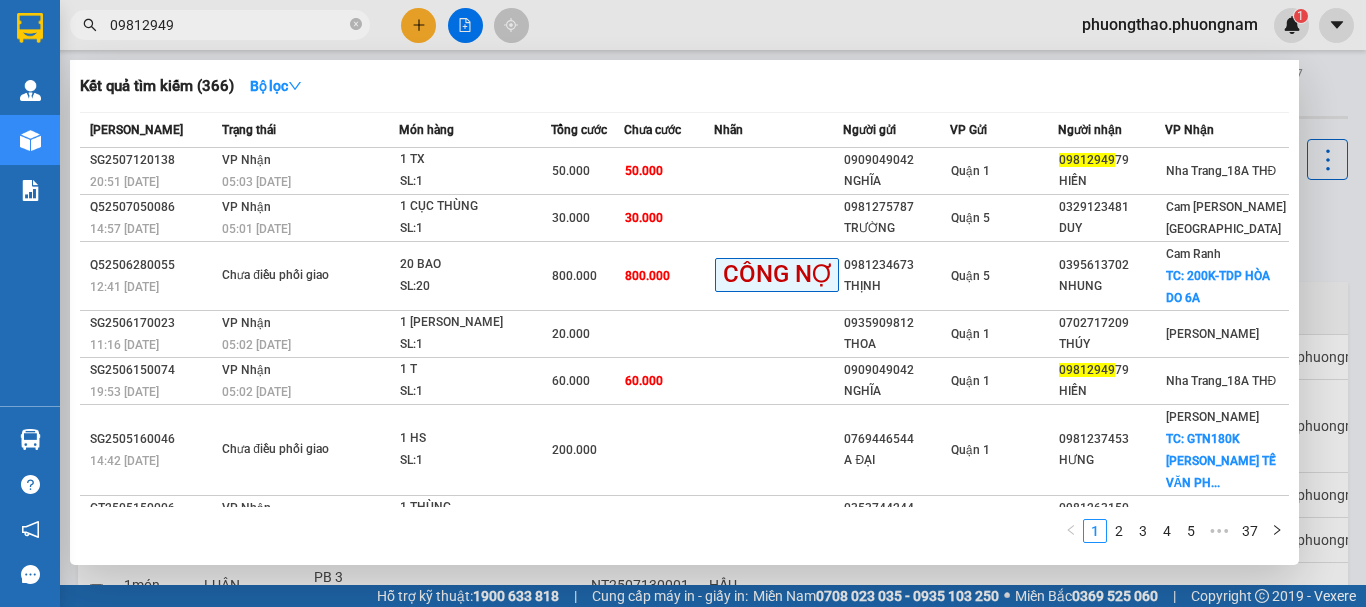 drag, startPoint x: 216, startPoint y: 32, endPoint x: 0, endPoint y: -58, distance: 234 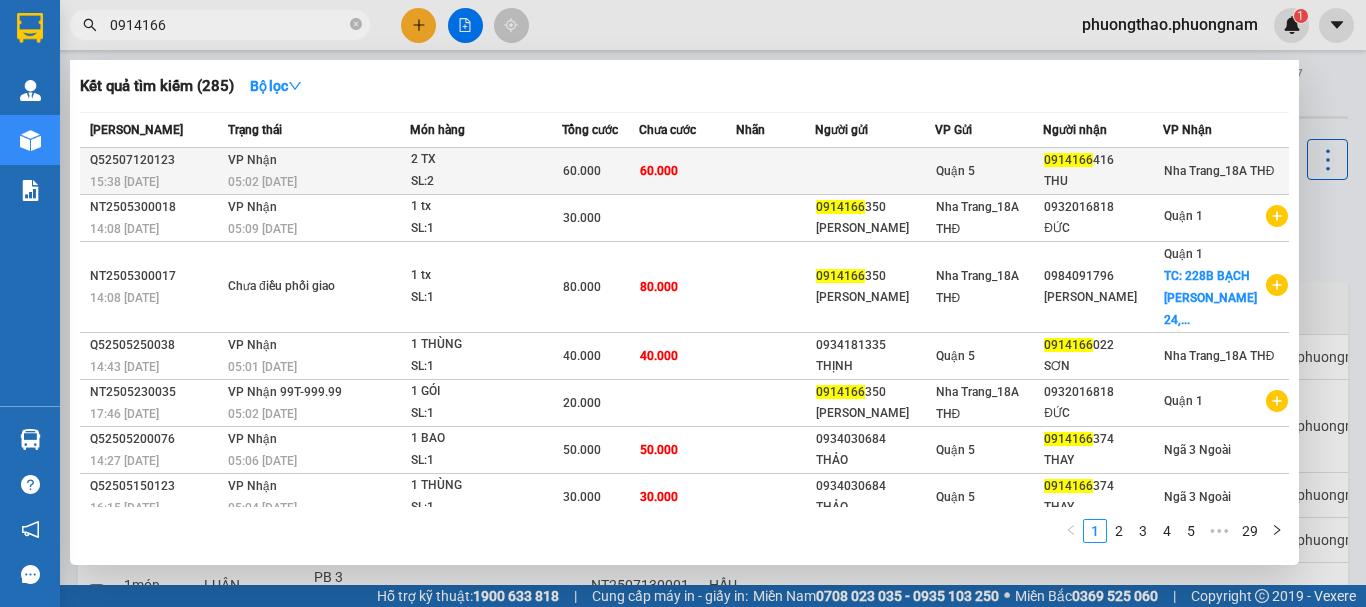 type on "0914166" 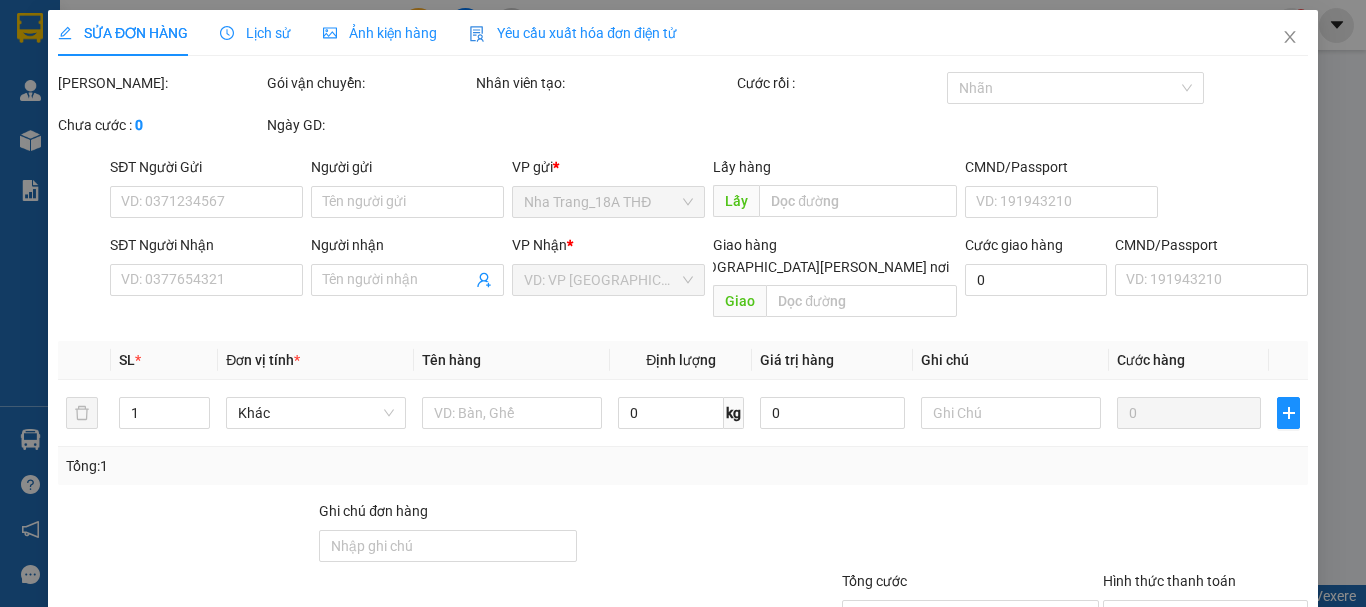type on "0914166416" 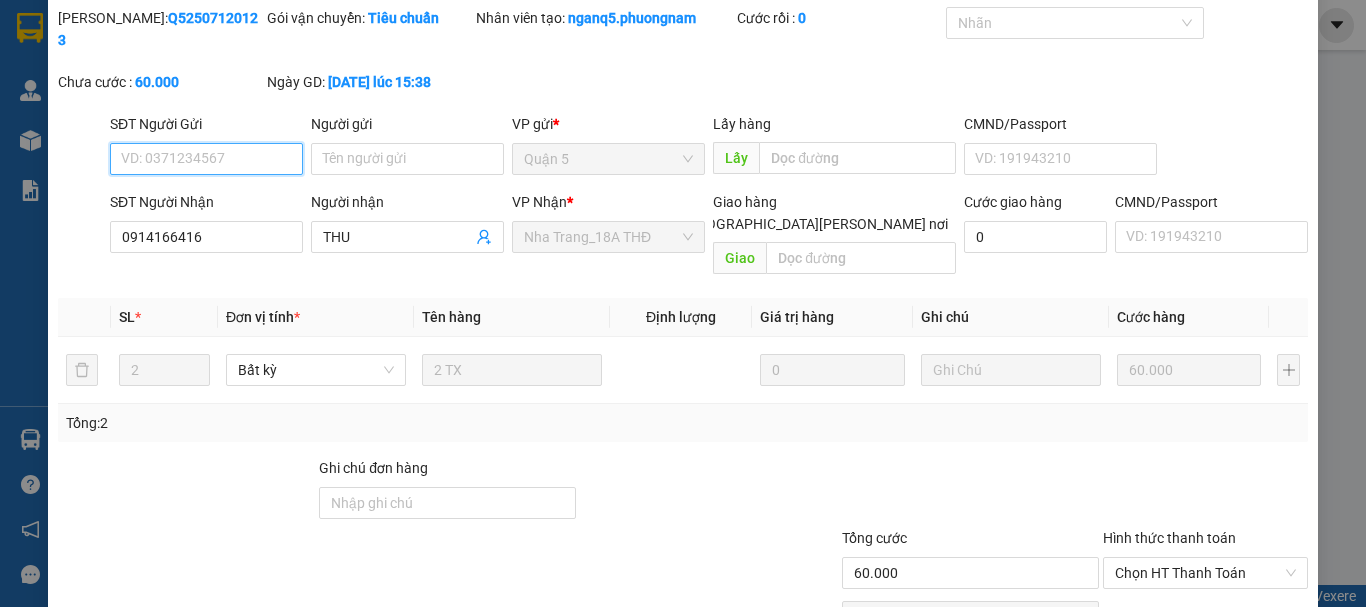 scroll, scrollTop: 100, scrollLeft: 0, axis: vertical 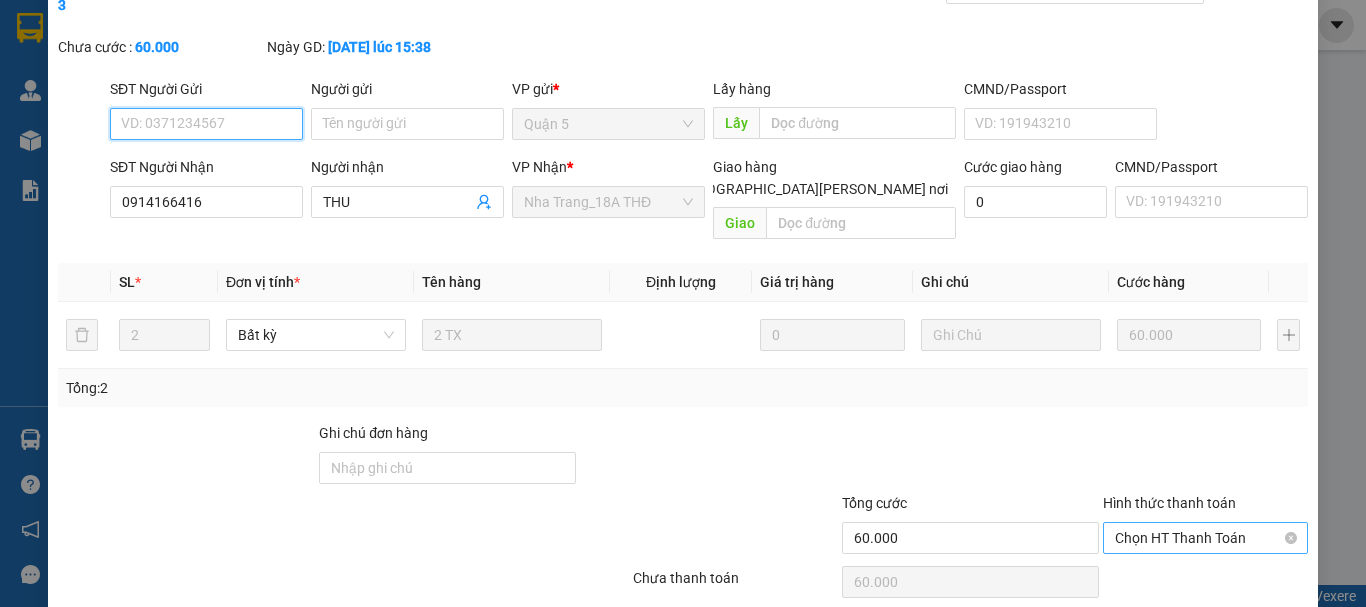 click on "Chọn HT Thanh Toán" at bounding box center (1205, 538) 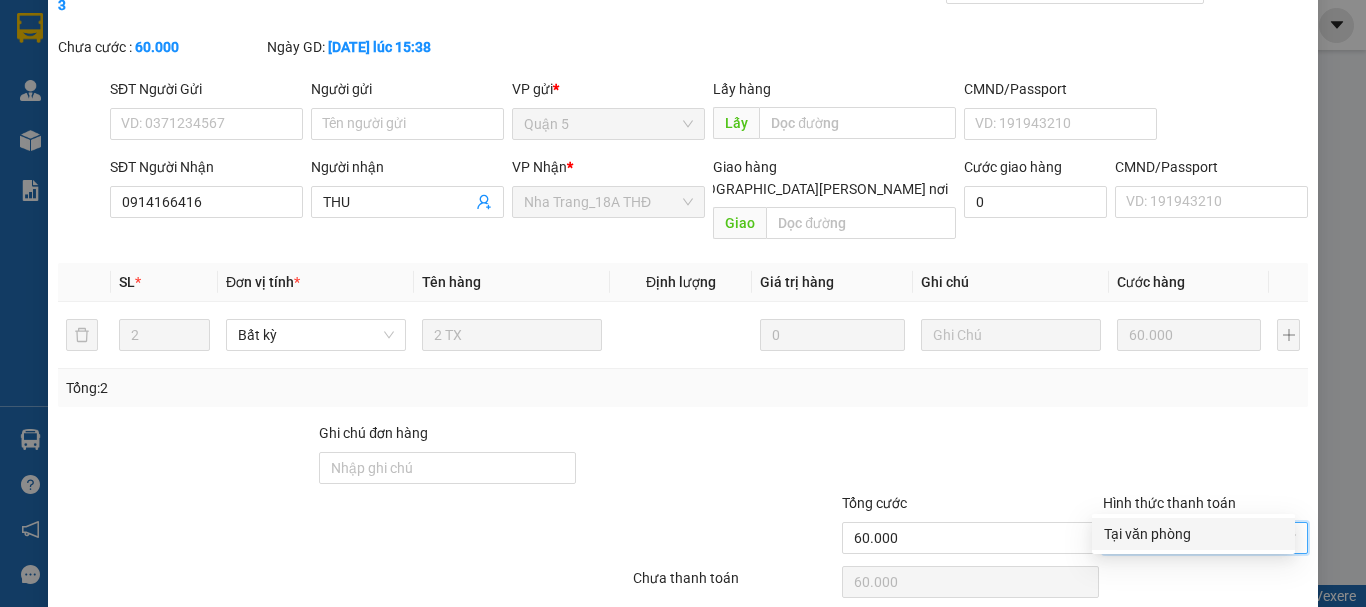 drag, startPoint x: 1161, startPoint y: 529, endPoint x: 1086, endPoint y: 545, distance: 76.687675 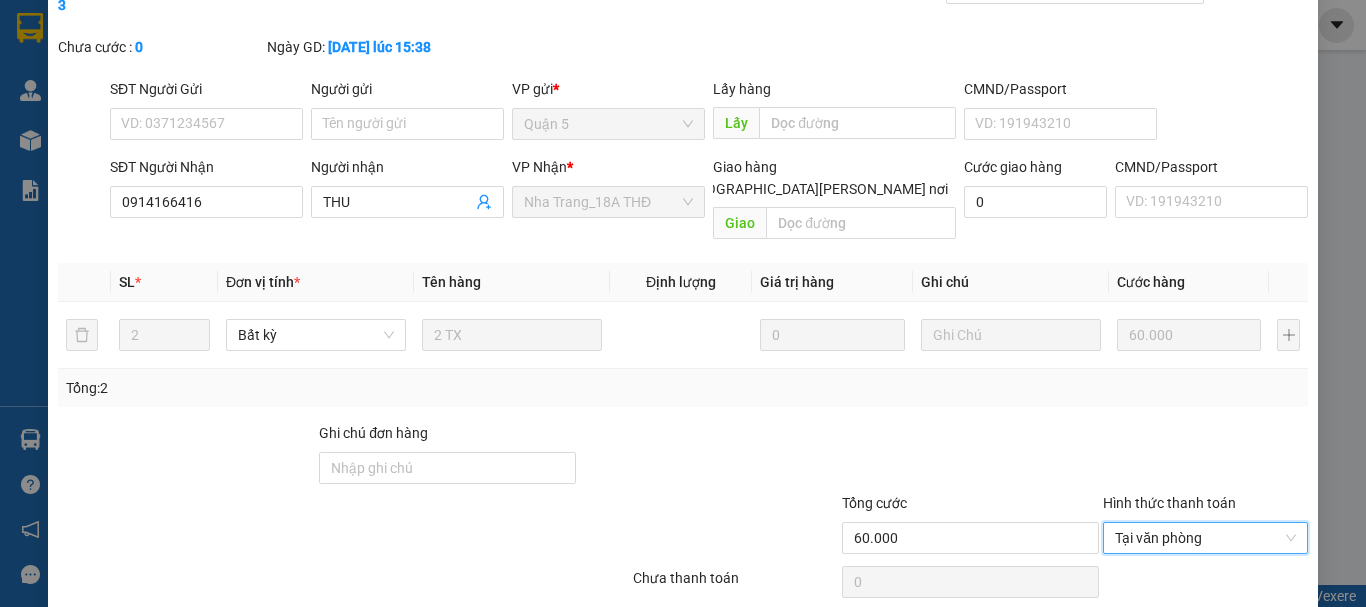 click on "[PERSON_NAME] và Giao hàng" at bounding box center [858, 633] 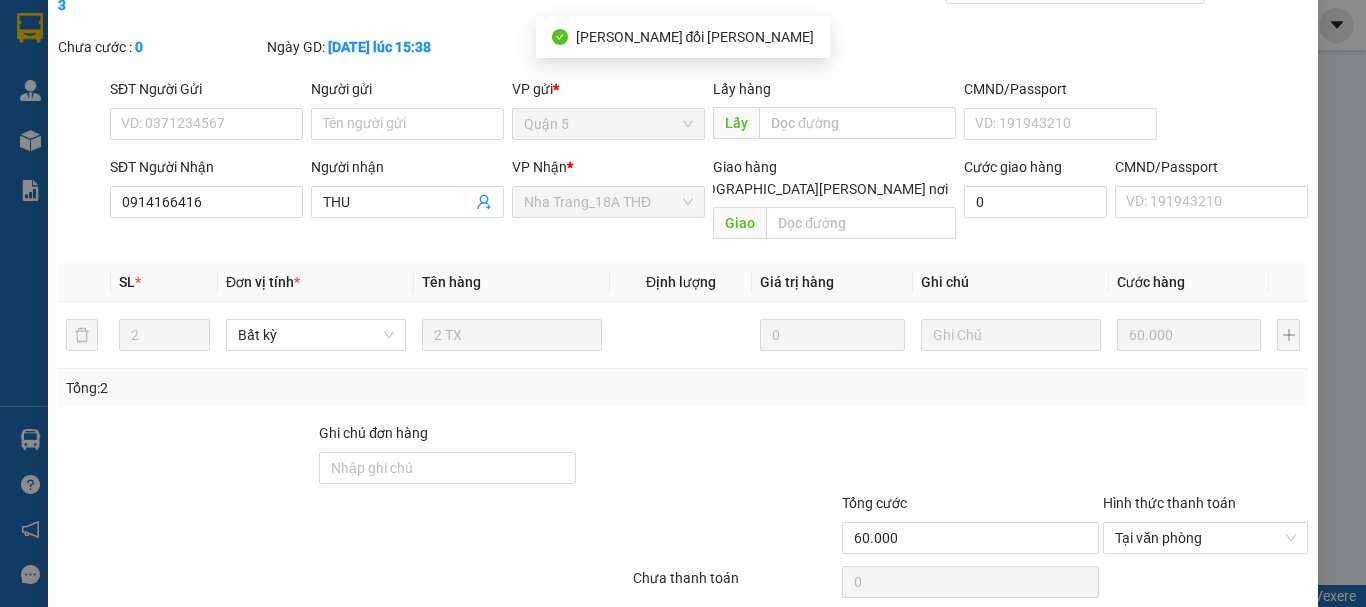 scroll, scrollTop: 0, scrollLeft: 0, axis: both 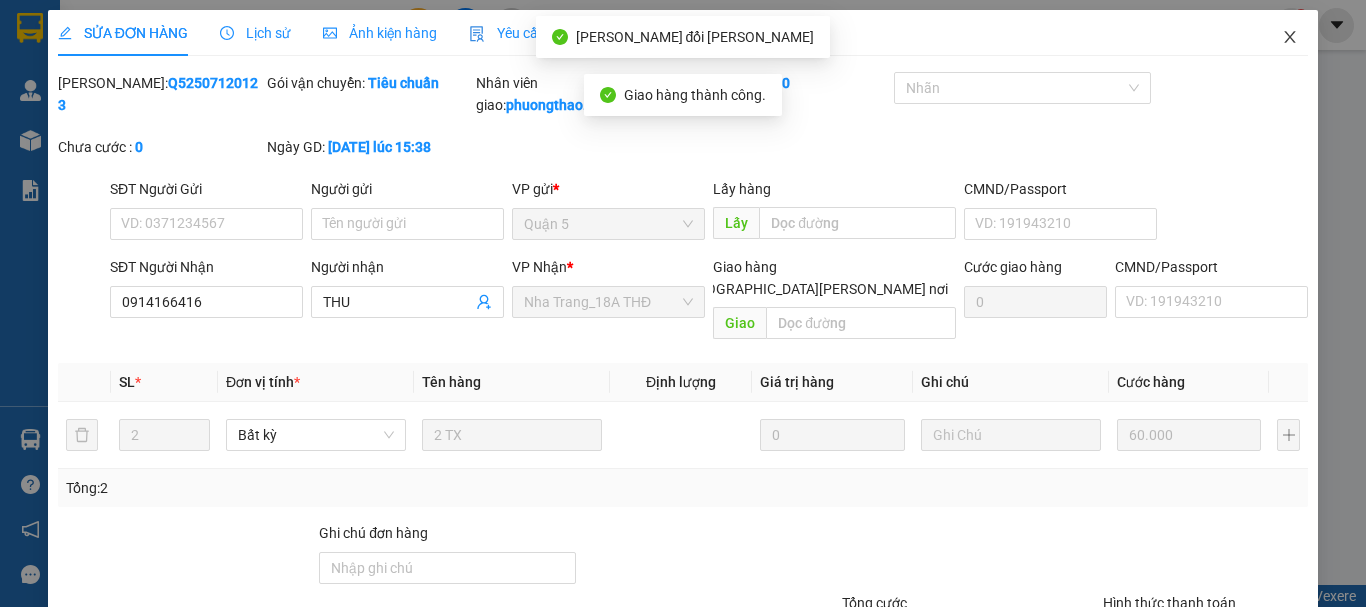 drag, startPoint x: 1279, startPoint y: 34, endPoint x: 272, endPoint y: 32, distance: 1007.002 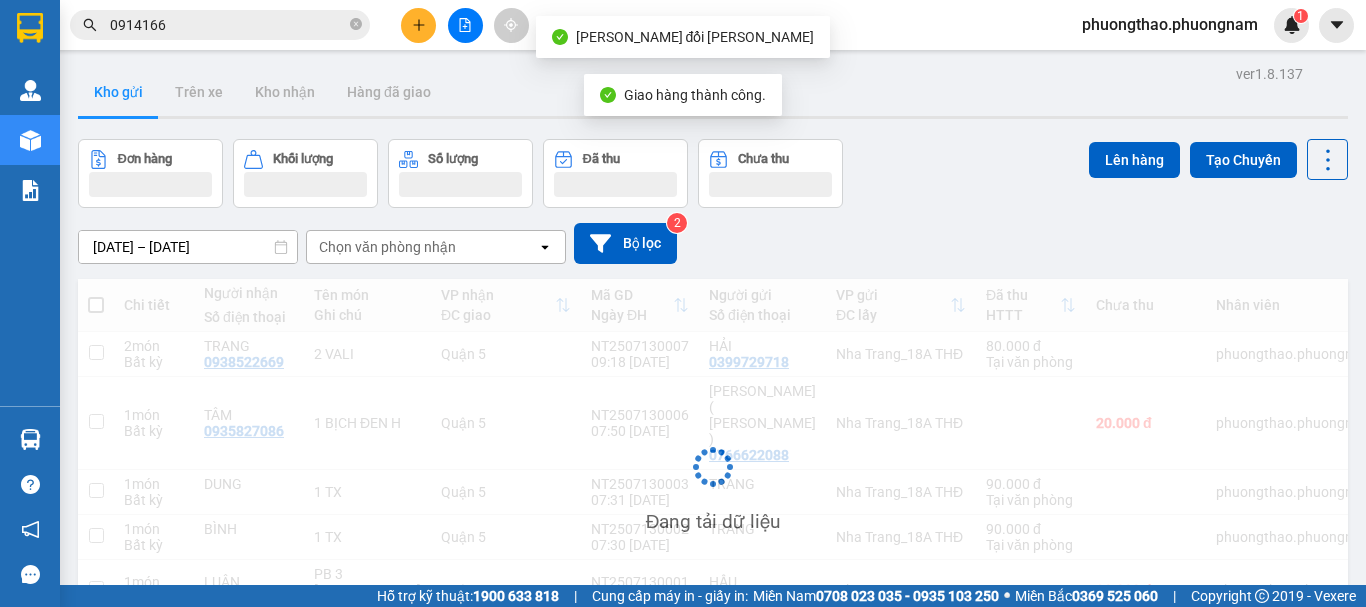 drag, startPoint x: 218, startPoint y: 37, endPoint x: 0, endPoint y: -74, distance: 244.63237 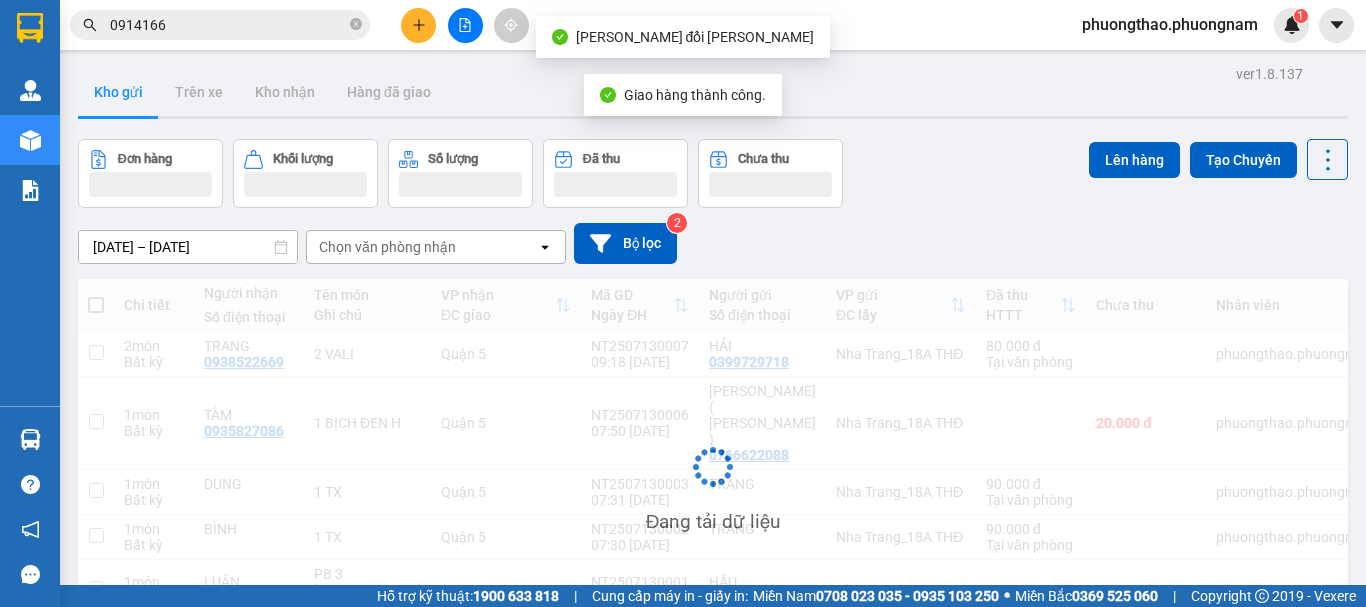 click on "Kết quả tìm kiếm ( 285 )  Bộ lọc  Mã ĐH Trạng thái Món hàng Tổng cước Chưa cước Nhãn Người gửi VP Gửi Người nhận VP Nhận Q52507120123 15:38 - 12/07 VP Nhận   05:02 - 13/07 2 TX SL:  2 60.000 60.000 Quận 5 0914166 416 THU Nha Trang_18A THĐ NT2505300018 14:08 - 30/05 VP Nhận   05:09 - 31/05 1 tx SL:  1 30.000 0914166 350 CHÚ NGUYÊN  Nha Trang_18A THĐ 0932016818 ĐỨC Quận 1 NT2505300017 14:08 - 30/05 Chưa điều phối giao 1 tx SL:  1 80.000 80.000 0914166 350 CHÚ NGUYÊN  Nha Trang_18A THĐ 0984091796 TƯỜNG VÂN Quận 1 TC: 228B BẠCH ĐẰNG, PHƯỜNG 24,... Q52505250038 14:43 - 25/05 VP Nhận   05:01 - 26/05 1 THÙNG SL:  1 40.000 40.000 0934181335 THỊNH  Quận 5 0914166 022 SƠN Nha Trang_18A THĐ NT2505230035 17:46 - 23/05 VP Nhận   99T-999.99 05:02 - 24/05 1 GÓI SL:  1 20.000 0914166 350 CHÚ NGUYÊN  Nha Trang_18A THĐ 0932016818 ĐỨC Quận 1 Q52505200076 14:27 - 20/05 VP Nhận   05:06 - 21/05 1 BAO SL:  1 50.000 50.000 THẢO" at bounding box center (683, 303) 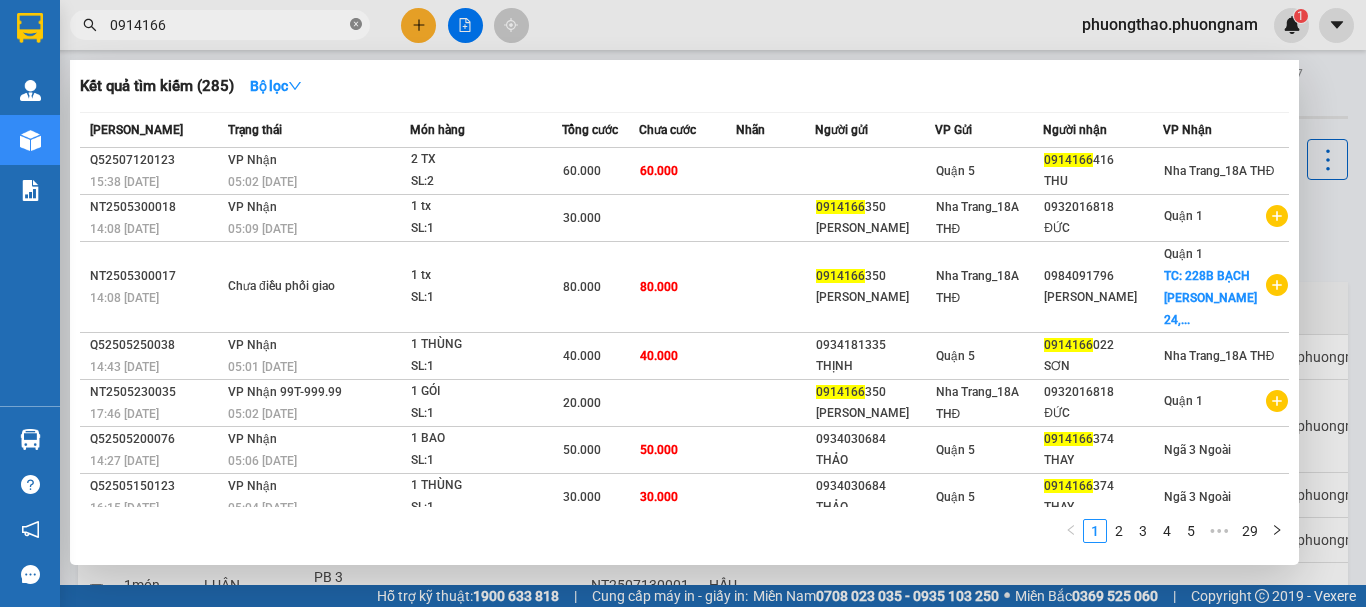 click 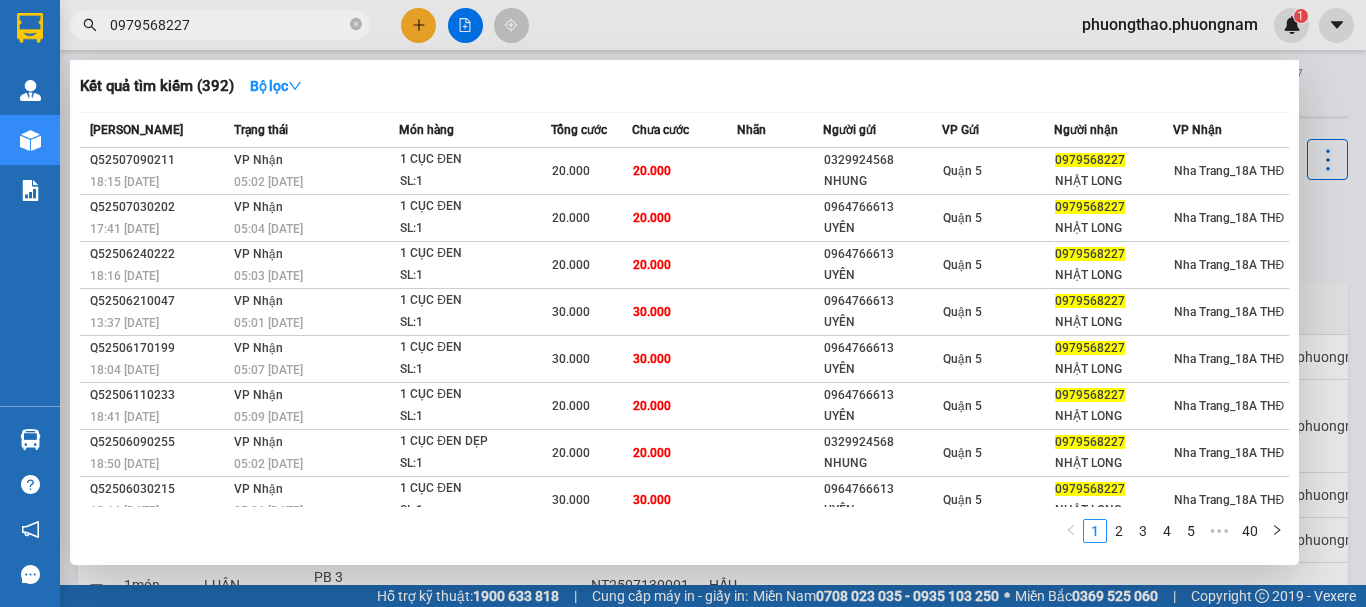 drag, startPoint x: 217, startPoint y: 26, endPoint x: 0, endPoint y: -88, distance: 245.12242 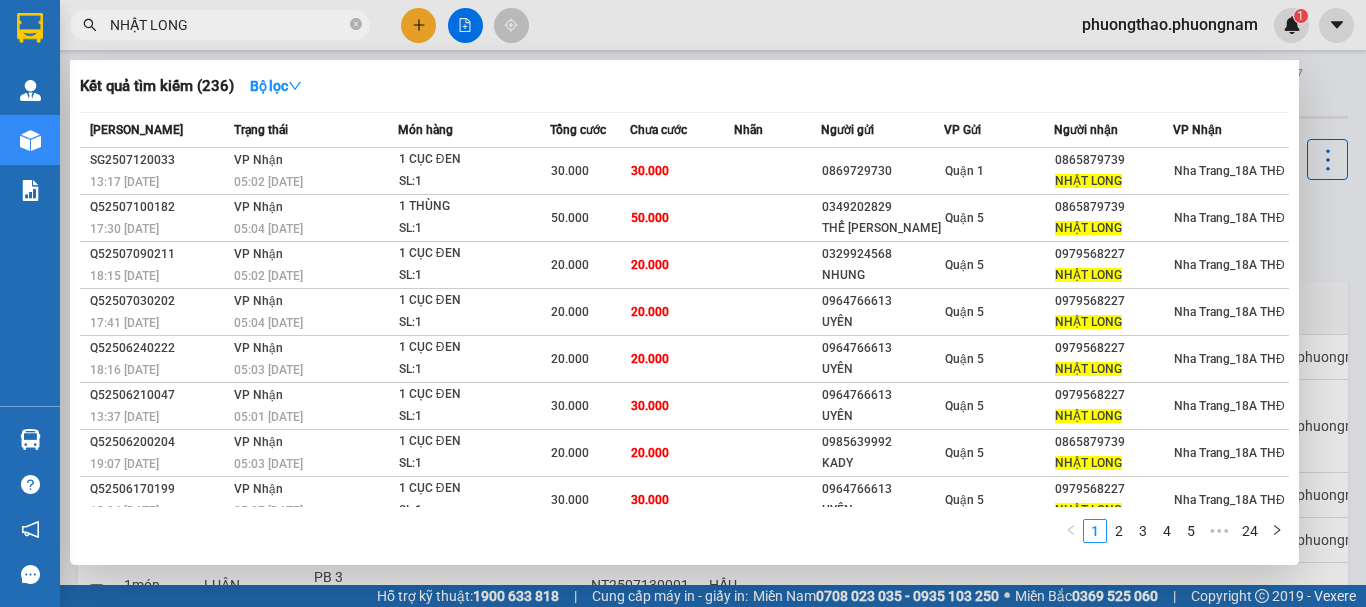 drag, startPoint x: 269, startPoint y: 29, endPoint x: 0, endPoint y: -121, distance: 307.99512 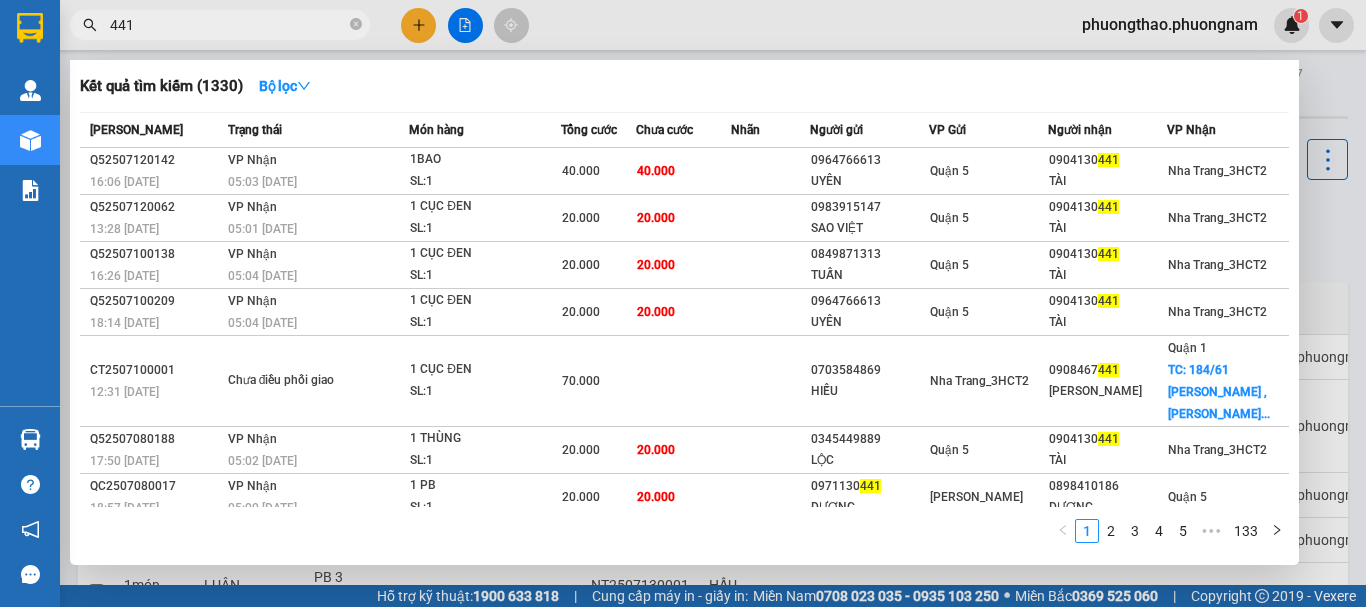 click on "441" at bounding box center [228, 25] 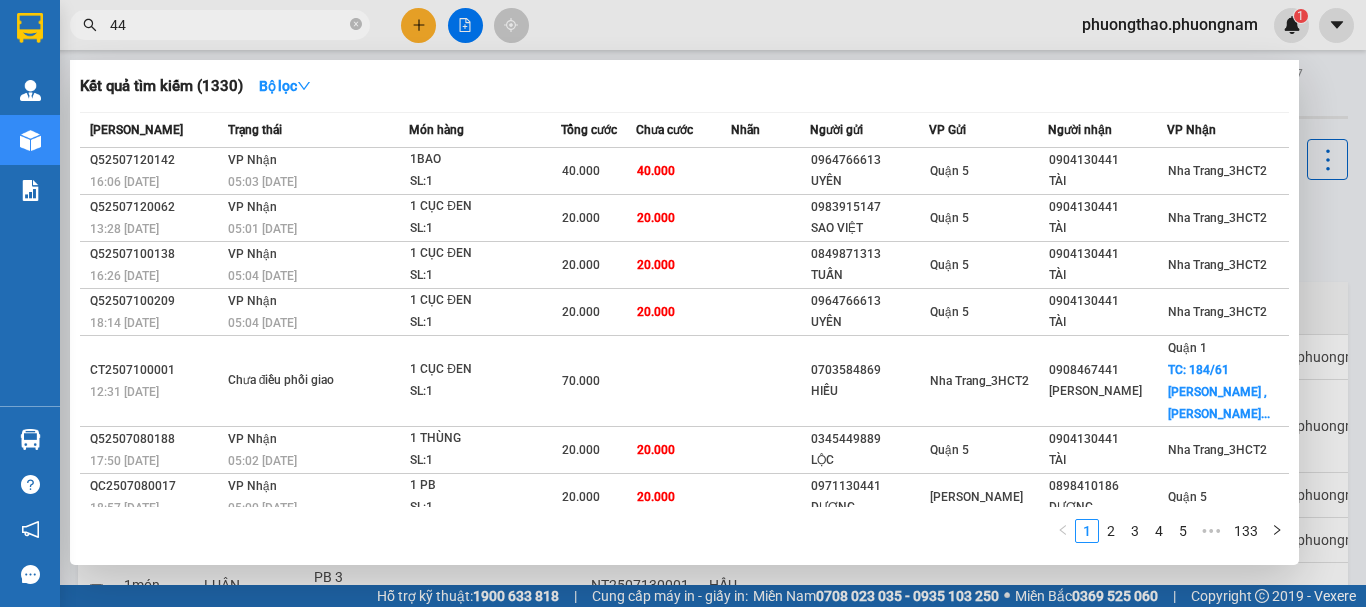 type on "4" 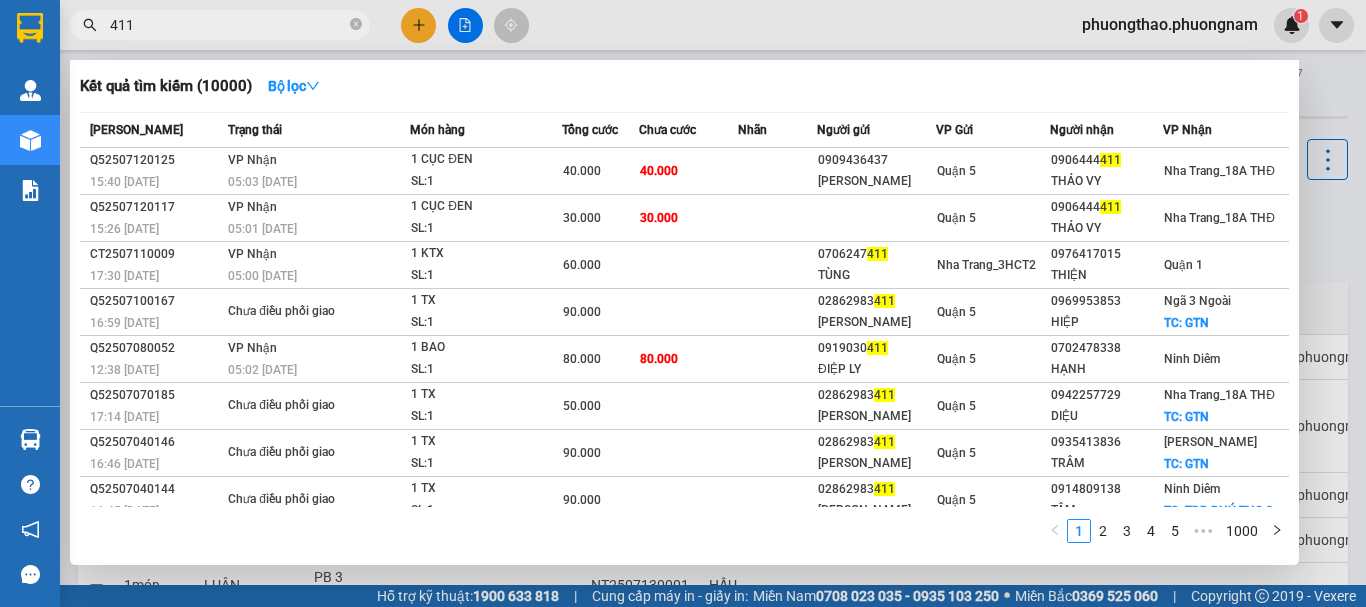 drag, startPoint x: 249, startPoint y: 24, endPoint x: 0, endPoint y: -71, distance: 266.50705 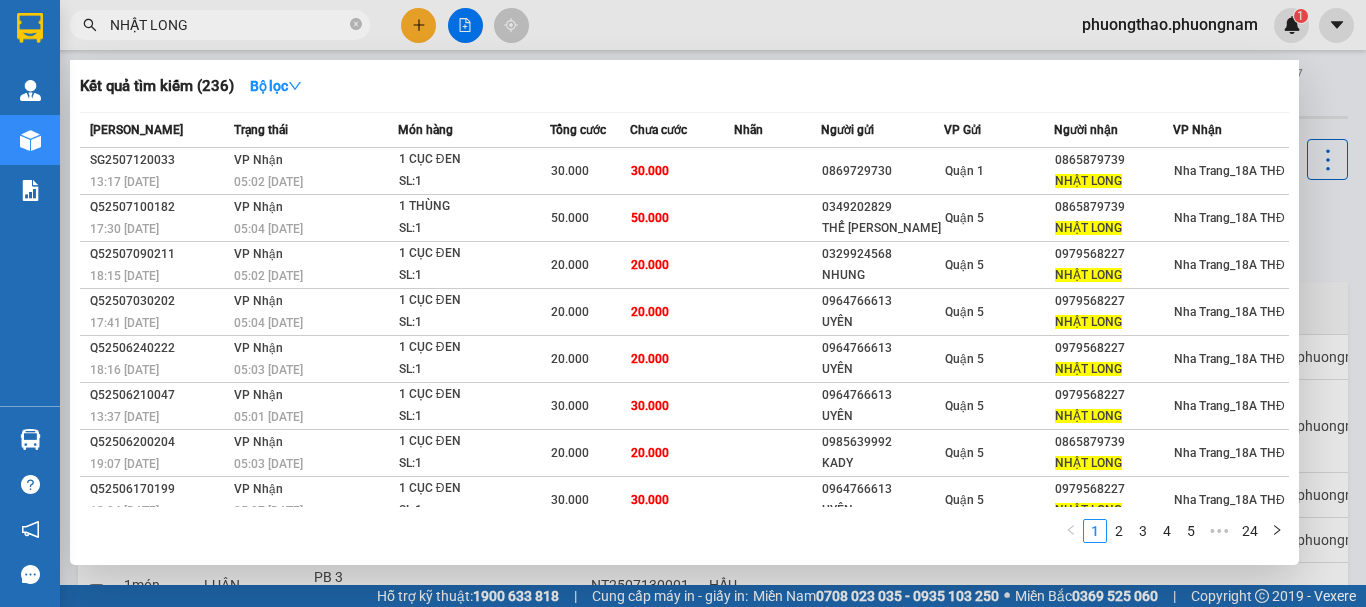 drag, startPoint x: 301, startPoint y: 33, endPoint x: 0, endPoint y: -94, distance: 326.6956 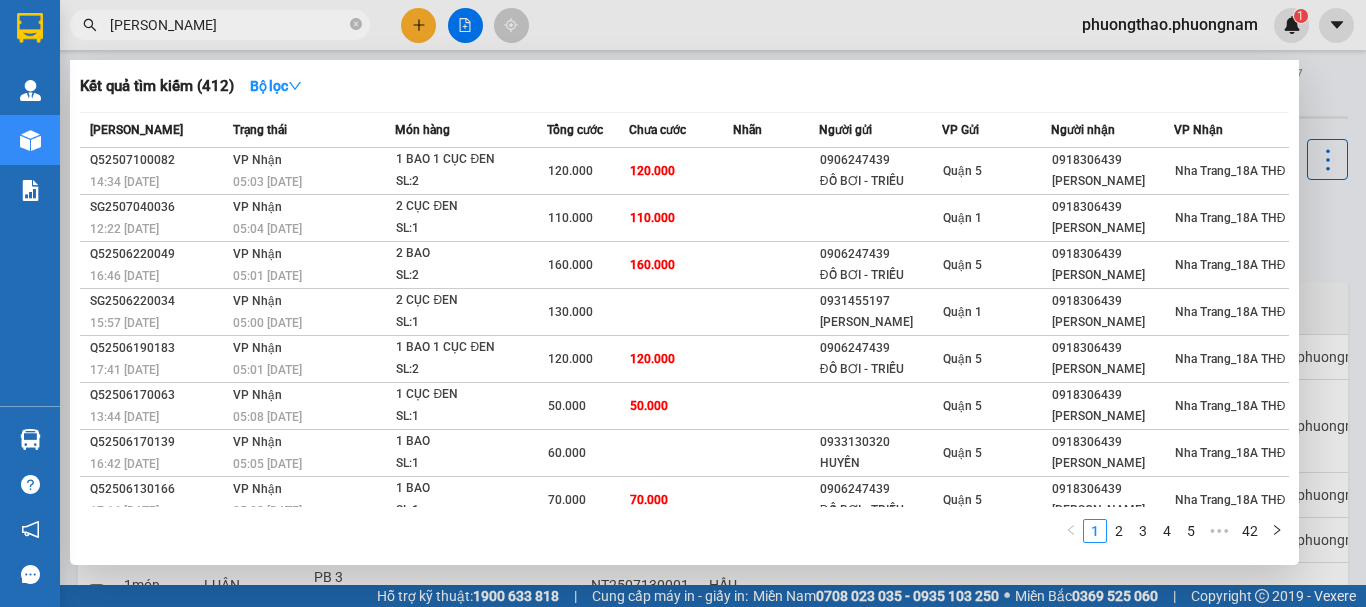 drag, startPoint x: 206, startPoint y: 25, endPoint x: 0, endPoint y: -121, distance: 252.49158 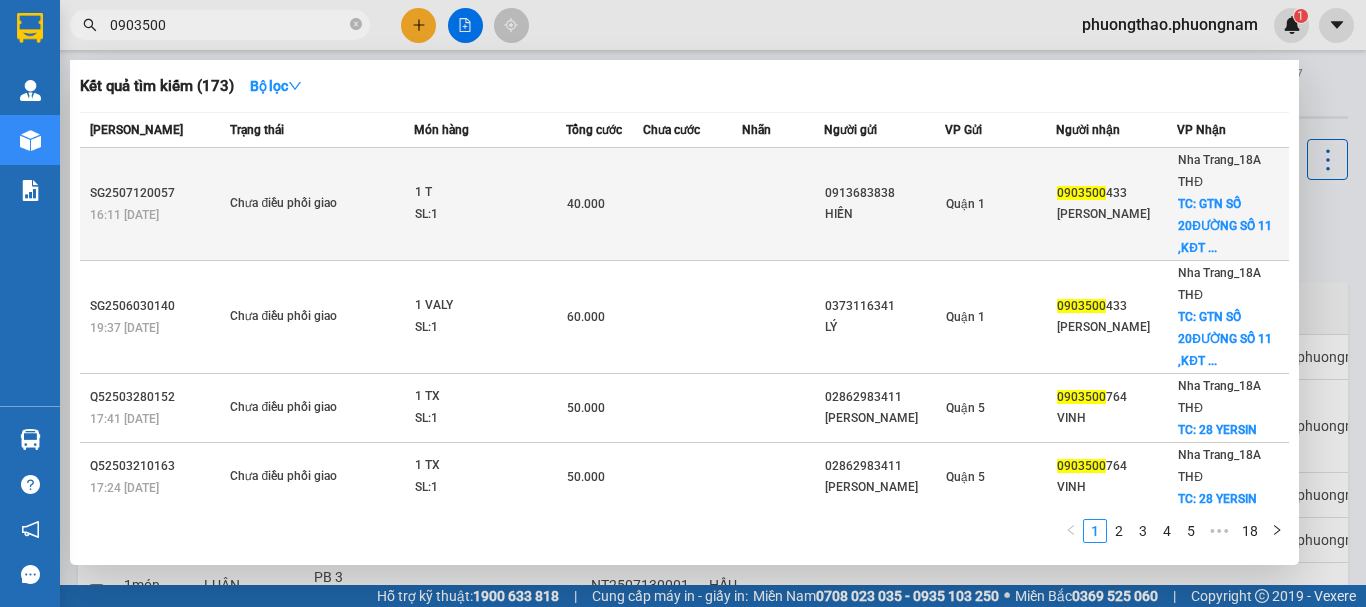 type on "0903500" 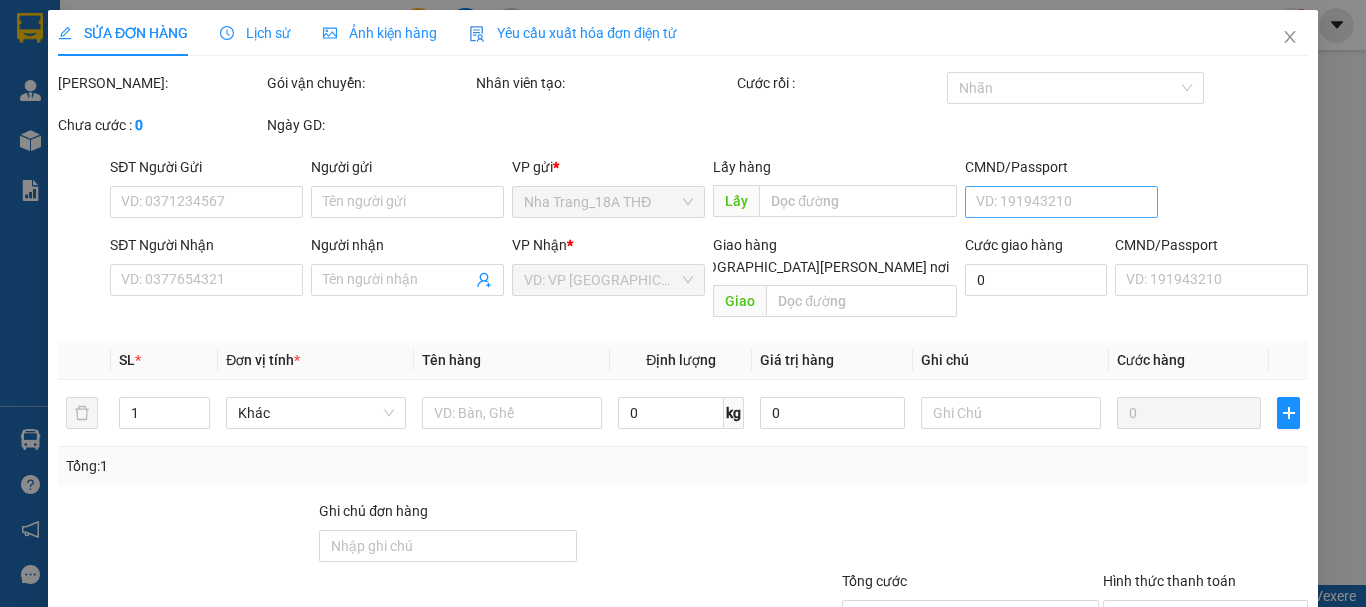 type on "0913683838" 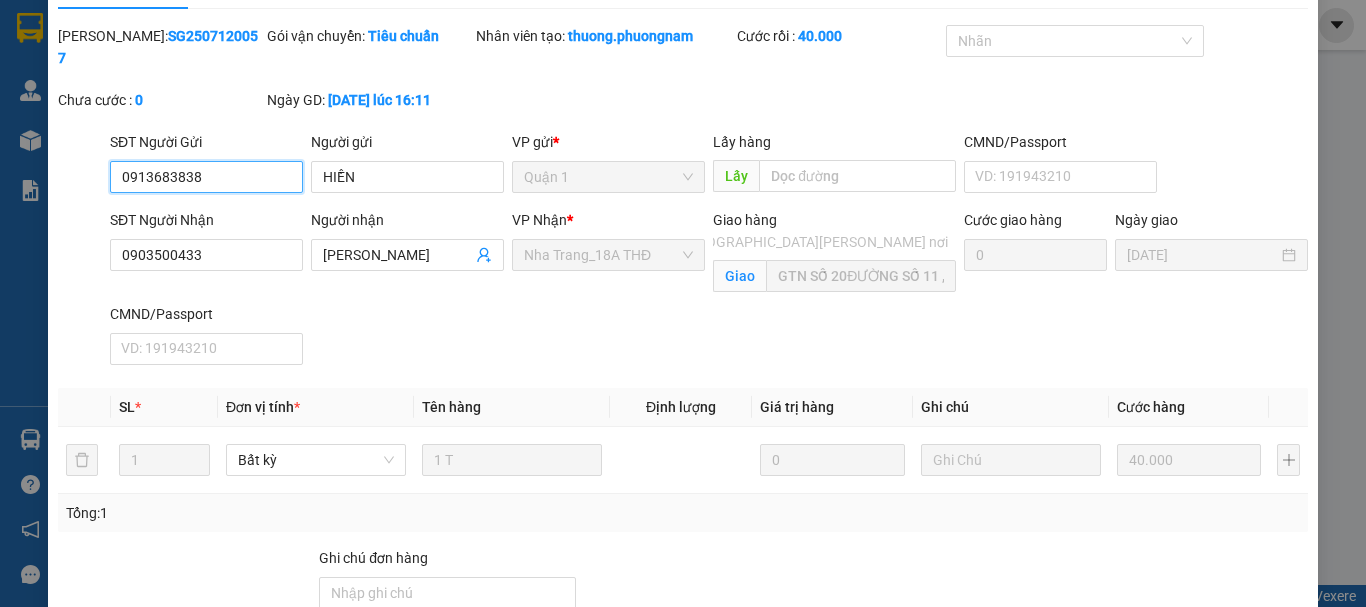 scroll, scrollTop: 0, scrollLeft: 0, axis: both 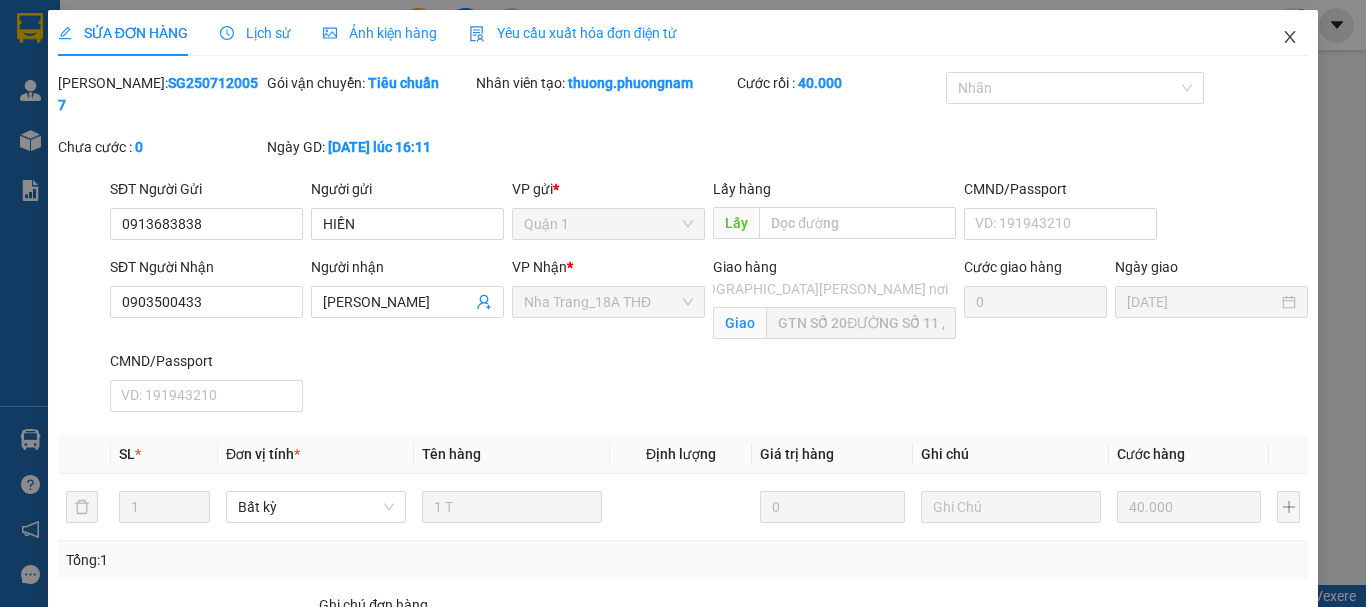 drag, startPoint x: 1279, startPoint y: 32, endPoint x: 367, endPoint y: 46, distance: 912.1074 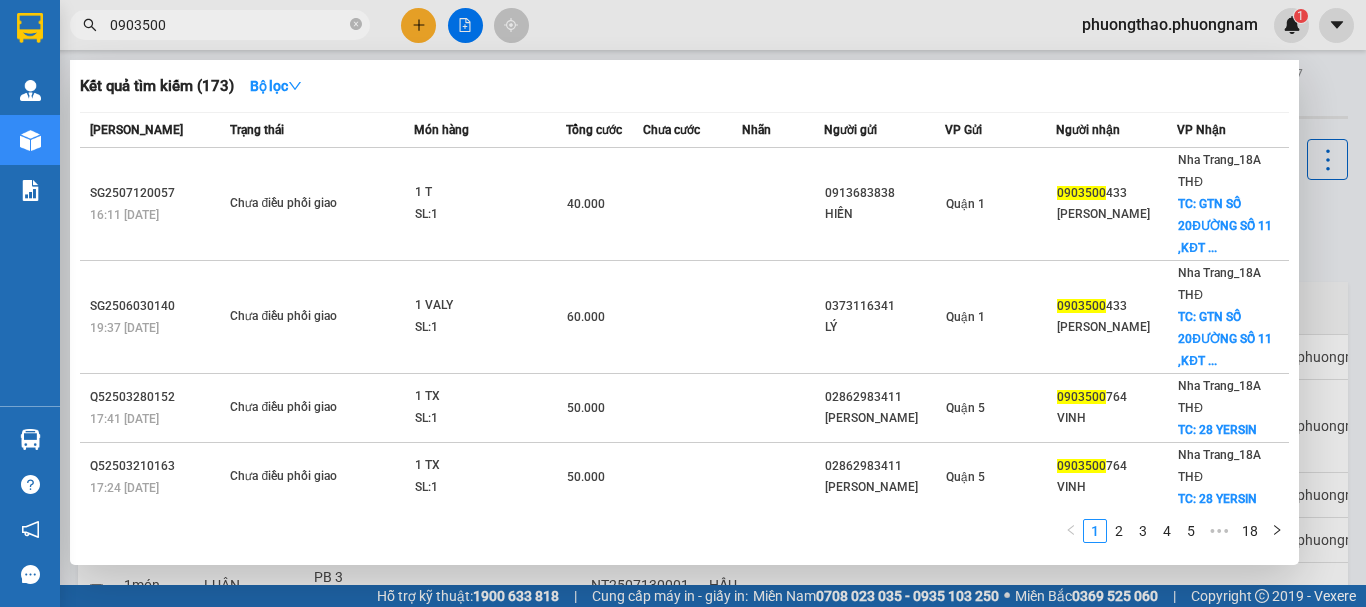 click on "0903500" at bounding box center [228, 25] 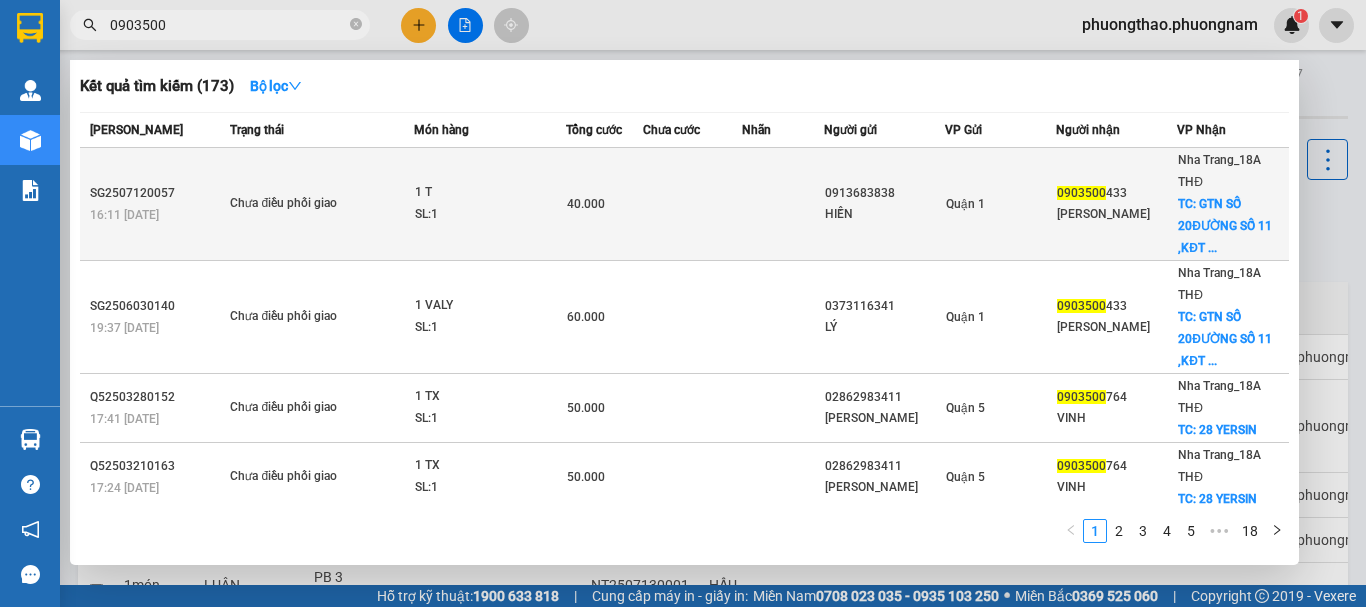 click on "HIỀN" at bounding box center (884, 214) 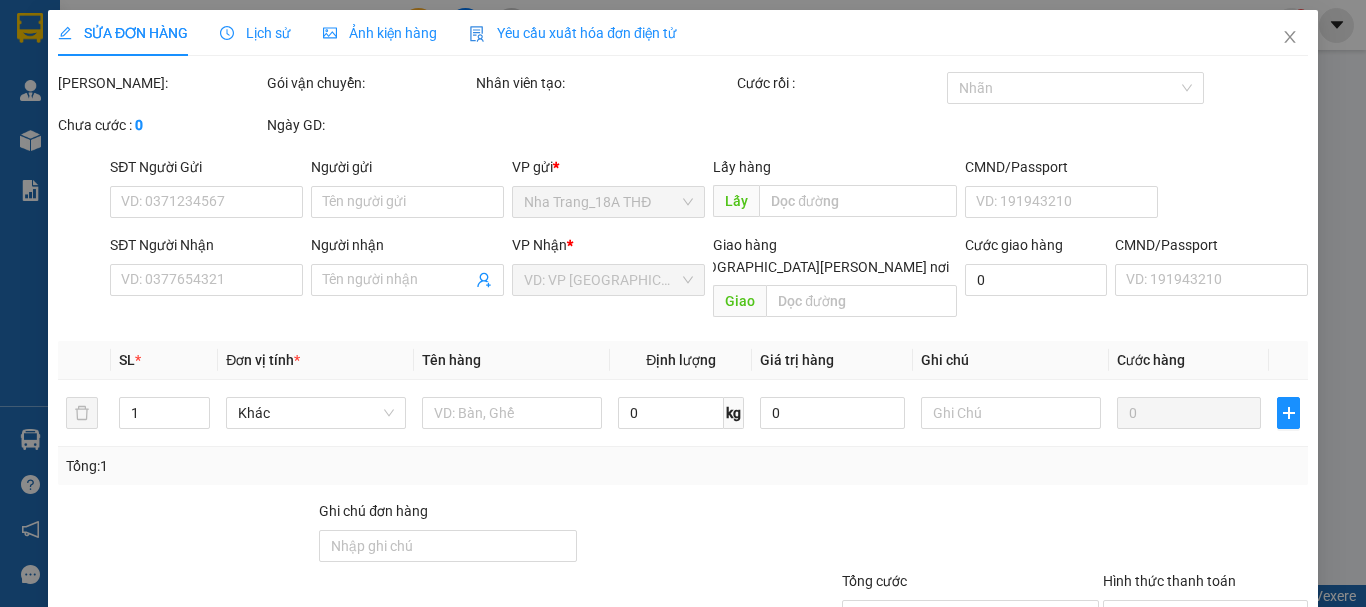 type on "0913683838" 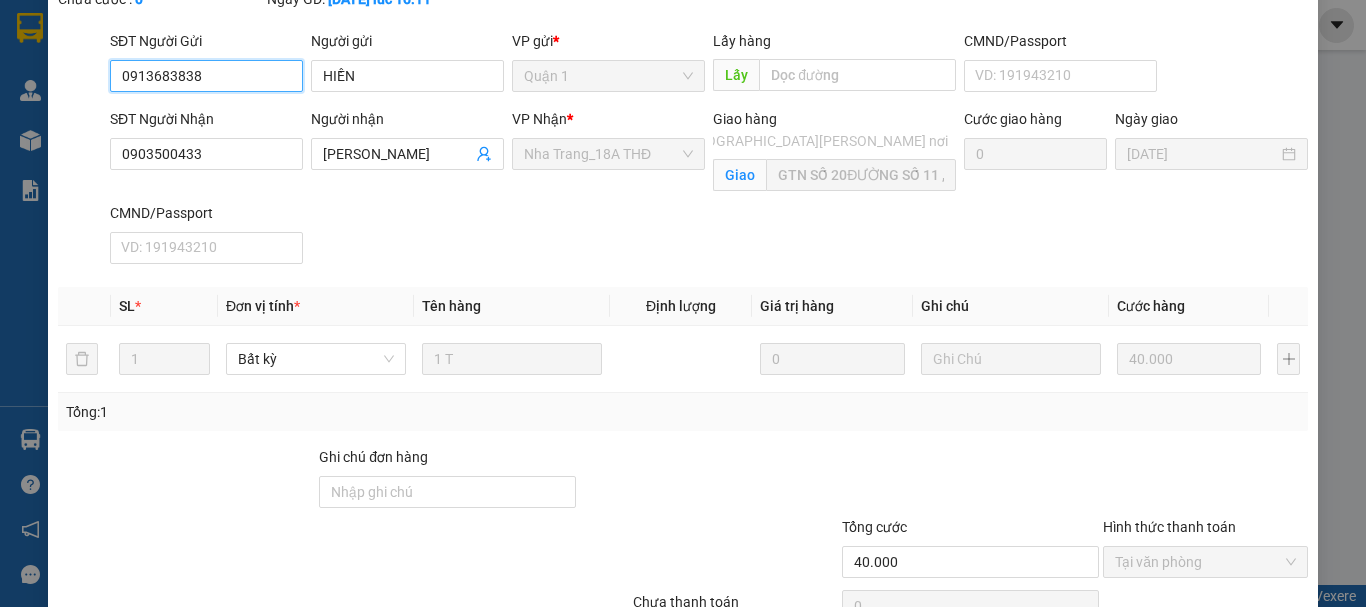 scroll, scrollTop: 231, scrollLeft: 0, axis: vertical 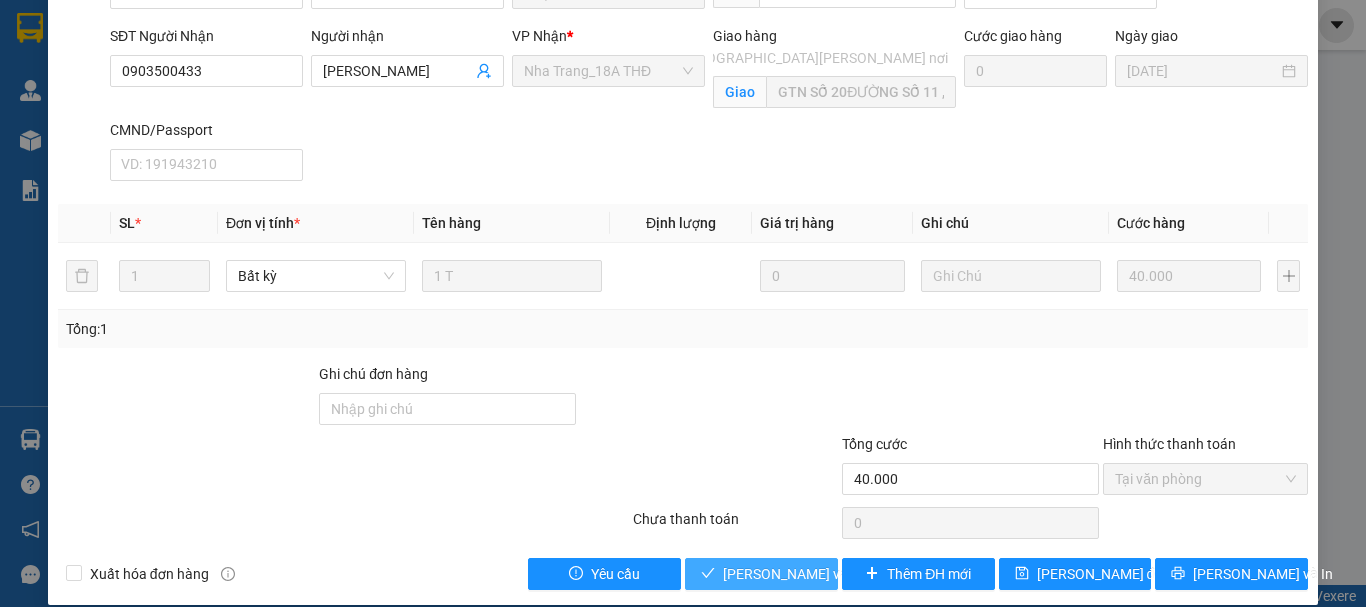 click on "[PERSON_NAME] và Giao hàng" at bounding box center [858, 574] 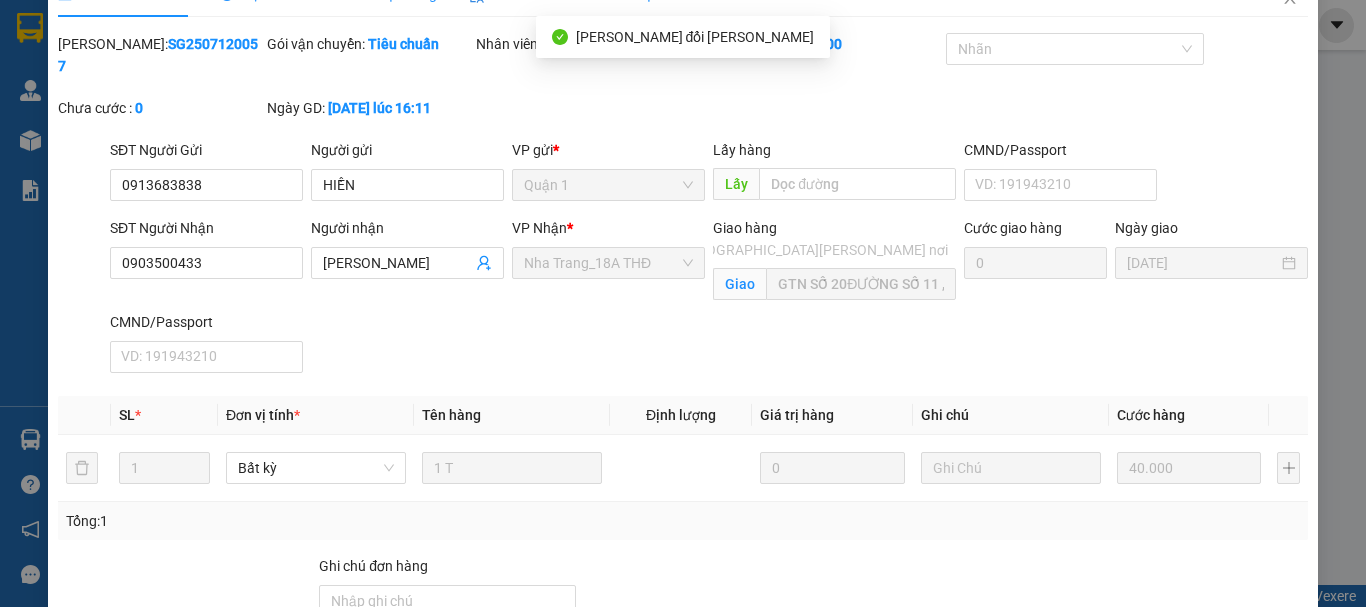 scroll, scrollTop: 31, scrollLeft: 0, axis: vertical 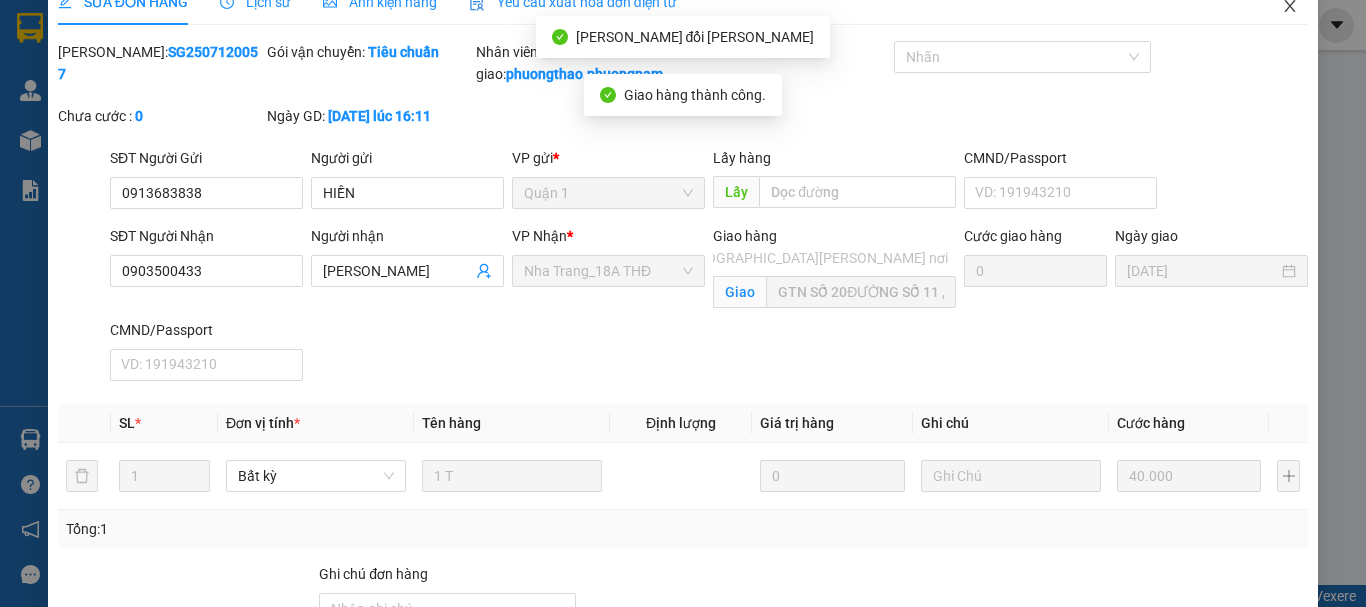 click at bounding box center [1290, 7] 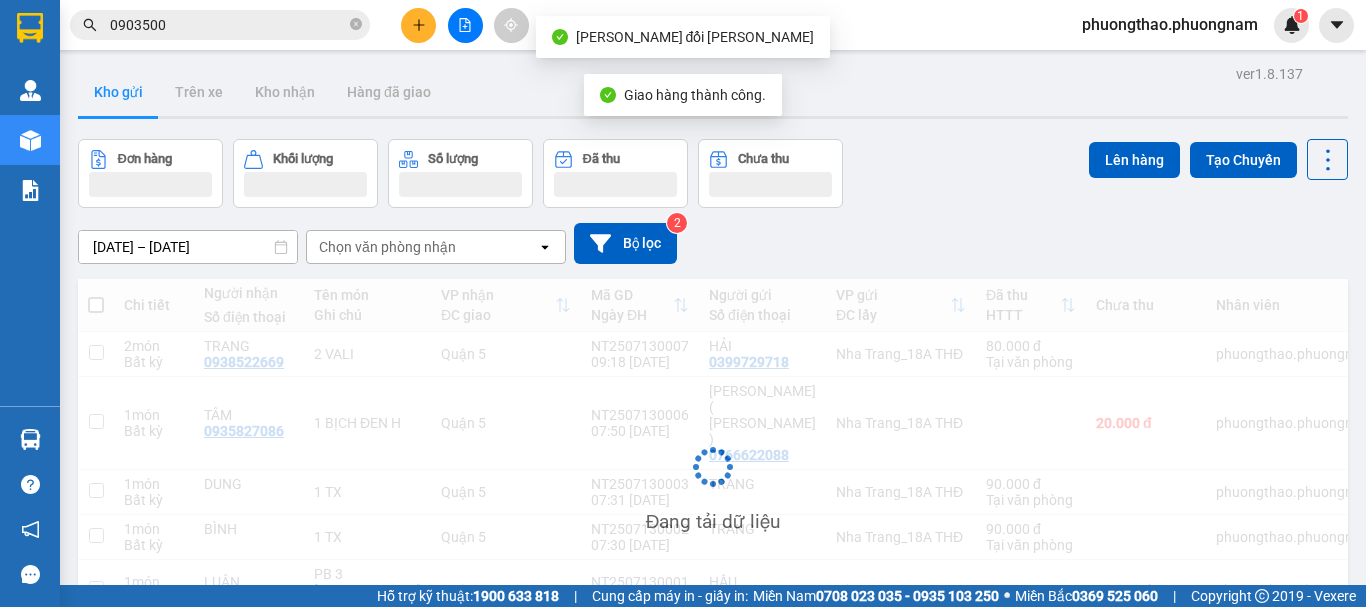 drag, startPoint x: 220, startPoint y: 31, endPoint x: 0, endPoint y: -38, distance: 230.5667 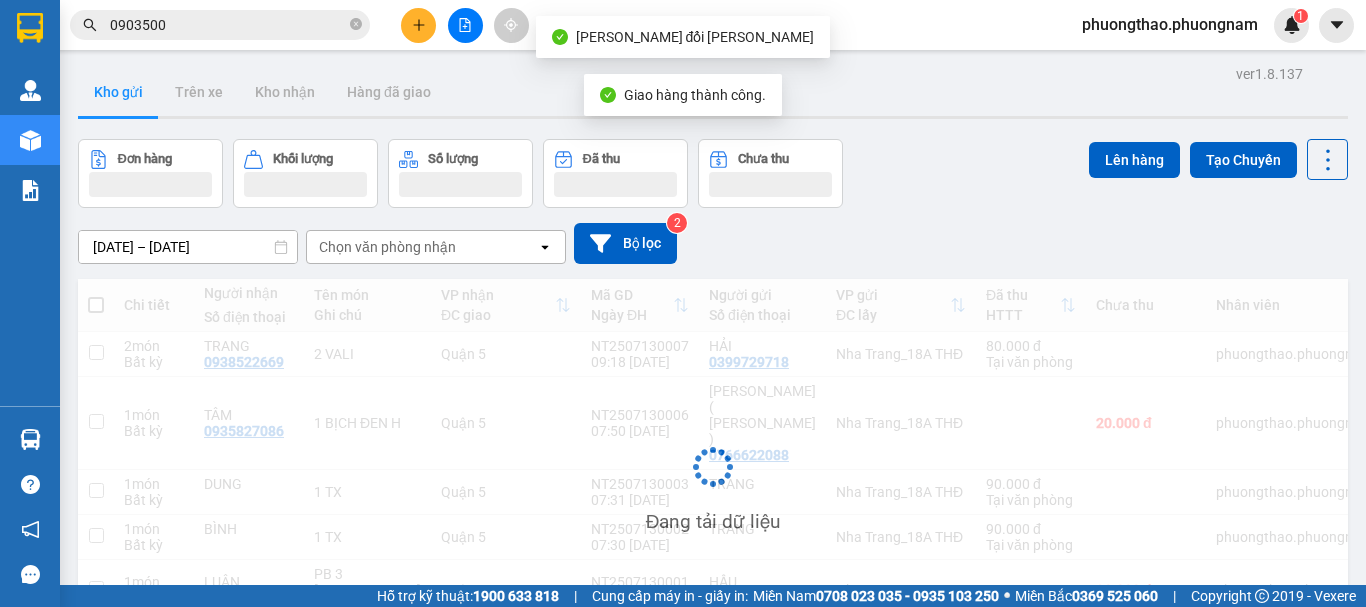 click on "Kết quả tìm kiếm ( 173 )  Bộ lọc  Mã ĐH Trạng thái Món hàng Tổng cước Chưa cước Nhãn Người gửi VP Gửi Người nhận VP Nhận SG2507120057 16:11 - 12/07 Chưa điều phối giao 1 T SL:  1 40.000 0913683838 HIỀN Quận 1 0903500 433 CHÚ KHÁNH Nha Trang_18A THĐ TC: GTN SỐ 20ĐƯỜNG SỐ 11 ,KĐT ... SG2506030140 19:37 - 03/06 Chưa điều phối giao 1 VALY SL:  1 60.000 0373116341 LÝ Quận 1 0903500 433 CHÚ KHÁNH Nha Trang_18A THĐ TC: GTN SỐ 20ĐƯỜNG SỐ 11 ,KĐT ... Q52503280152 17:41 - 28/03 Chưa điều phối giao 1 TX SL:  1 50.000 02862983411 PHÚC THIỆN Quận 5 0903500 764 VINH Nha Trang_18A THĐ TC: 28 YERSIN Q52503210163 17:24 - 21/03 Chưa điều phối giao 1 TX SL:  1 50.000 02862983411 PHÚC THIỆN Quận 5 0903500 764 VINH Nha Trang_18A THĐ TC: 28 YERSIN Q52503170207 17:40 - 17/03 Chưa điều phối giao 1 TX SL:  1 50.000 02862983411 PHÚC THIỆN Quận 5 0903500 764 VINH Nha Trang_18A THĐ TC: 28 YERSIN SG2503160065 VP Nhận" at bounding box center [683, 303] 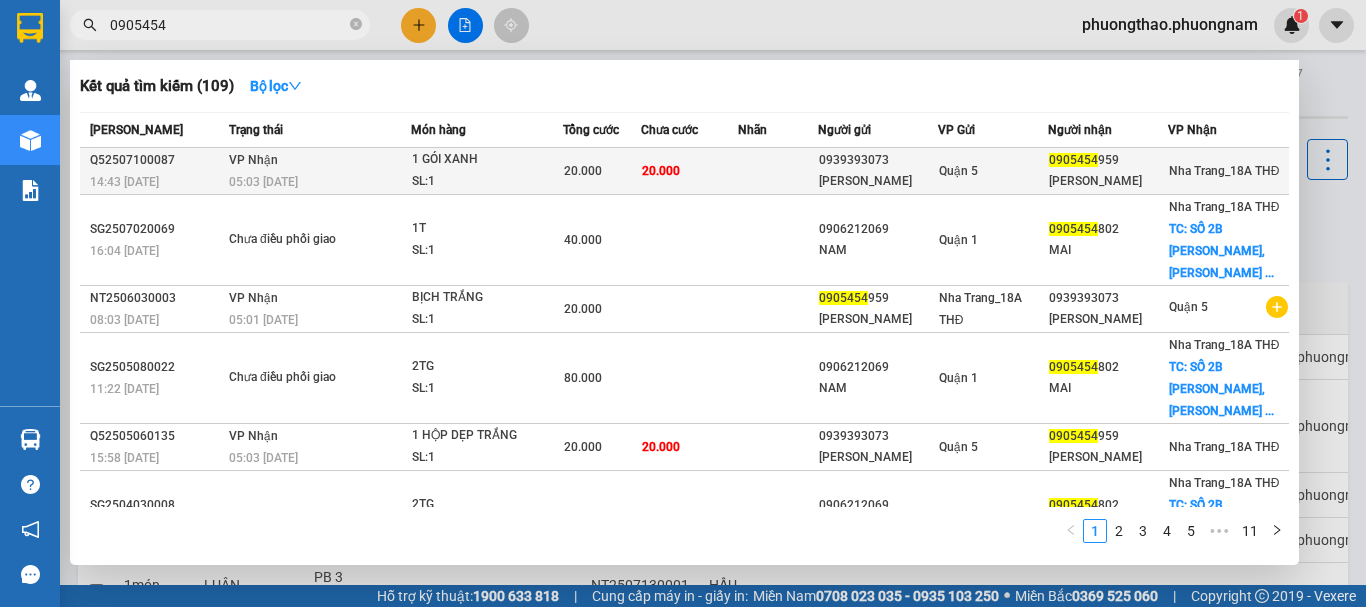 type on "0905454" 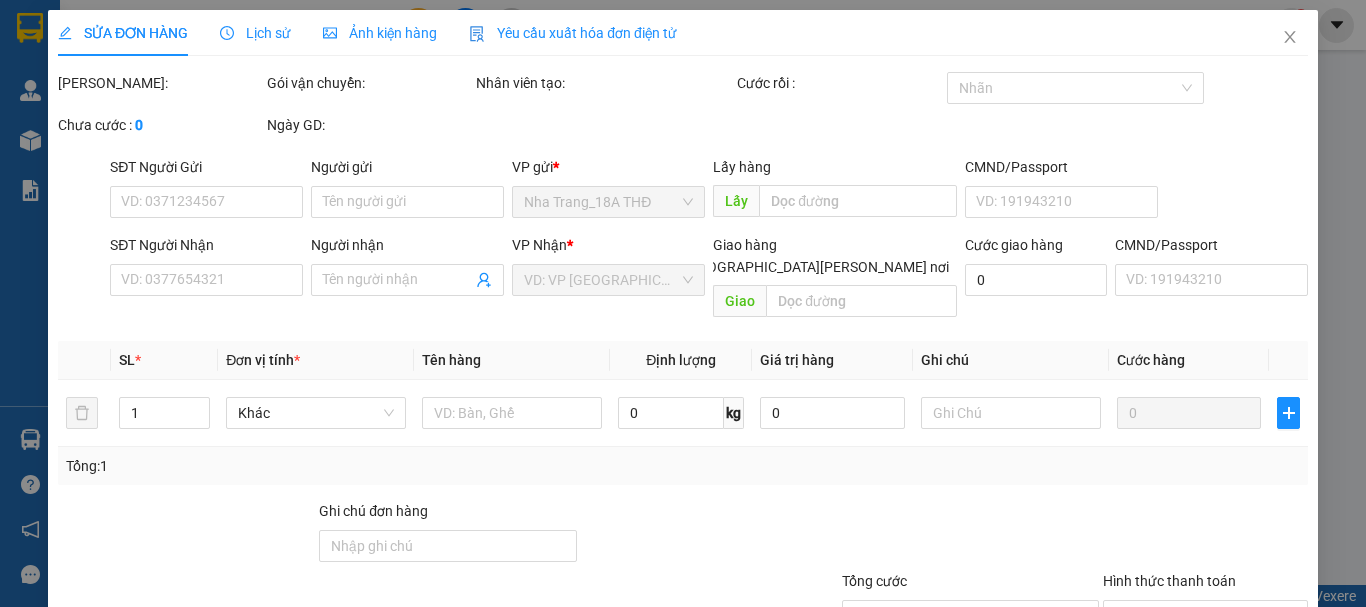 type on "0939393073" 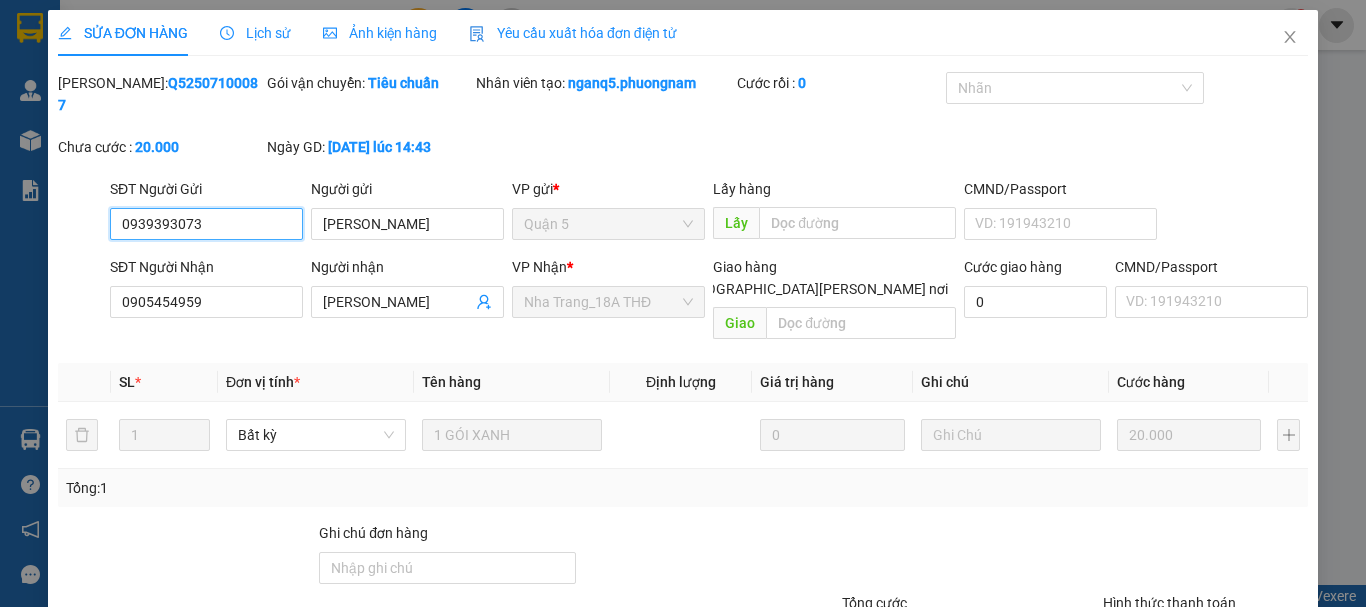 scroll, scrollTop: 137, scrollLeft: 0, axis: vertical 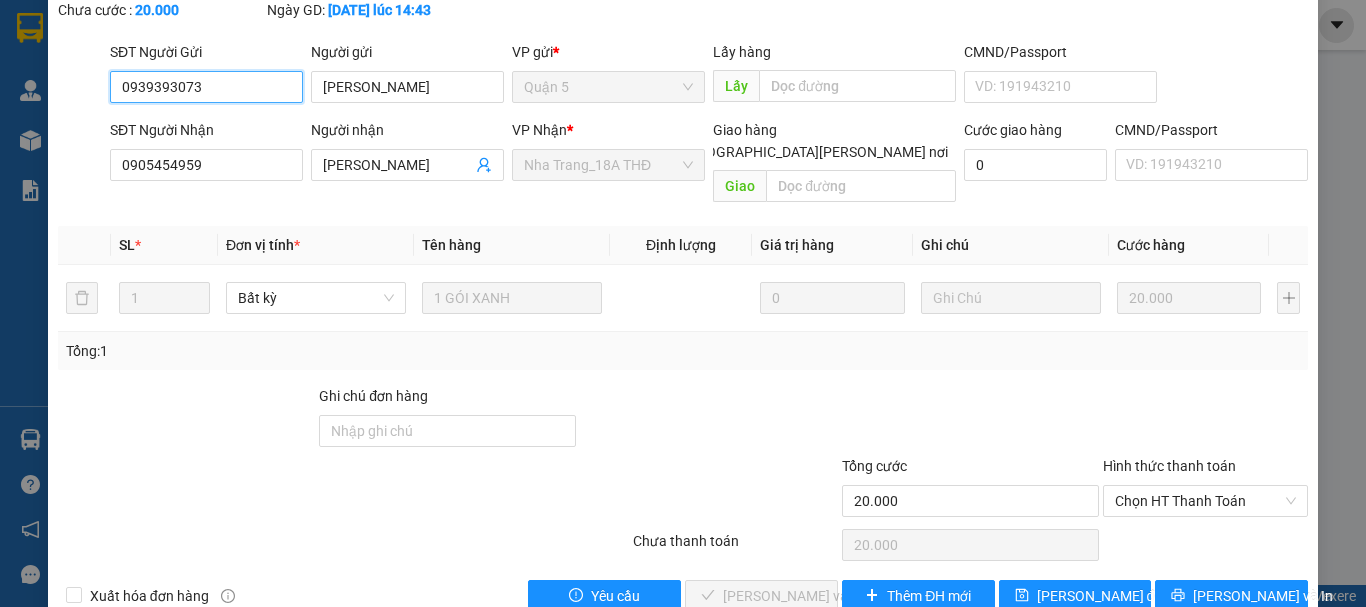 drag, startPoint x: 1202, startPoint y: 457, endPoint x: 1202, endPoint y: 483, distance: 26 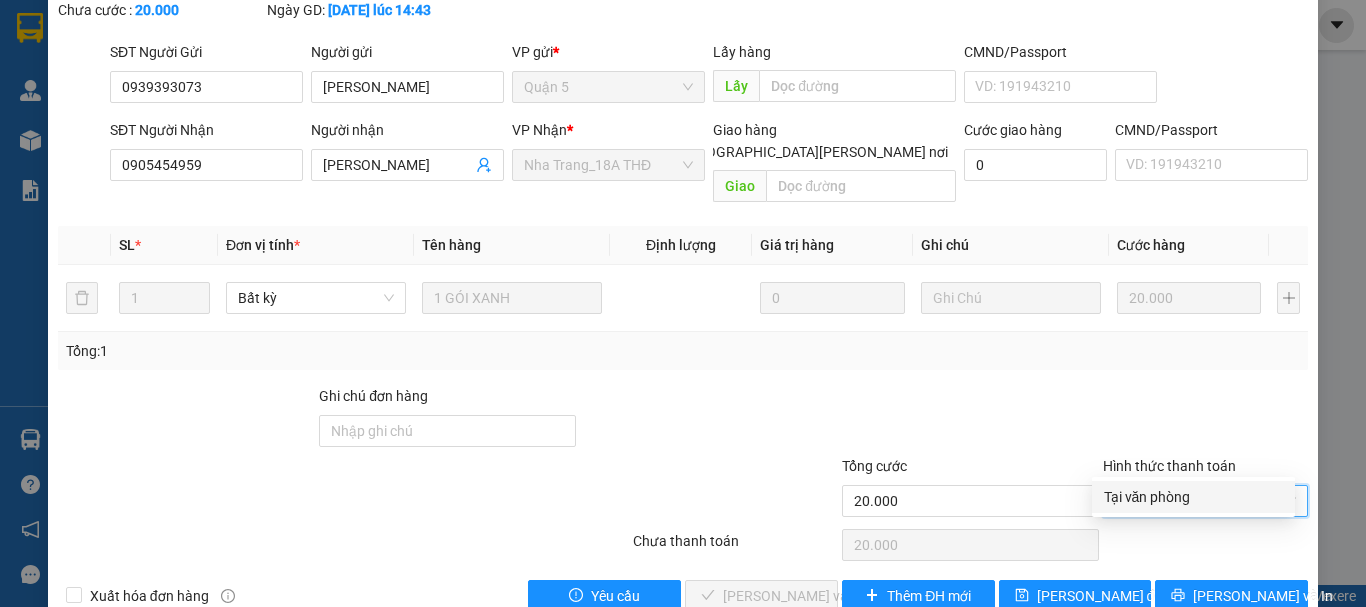 drag, startPoint x: 1199, startPoint y: 509, endPoint x: 1128, endPoint y: 509, distance: 71 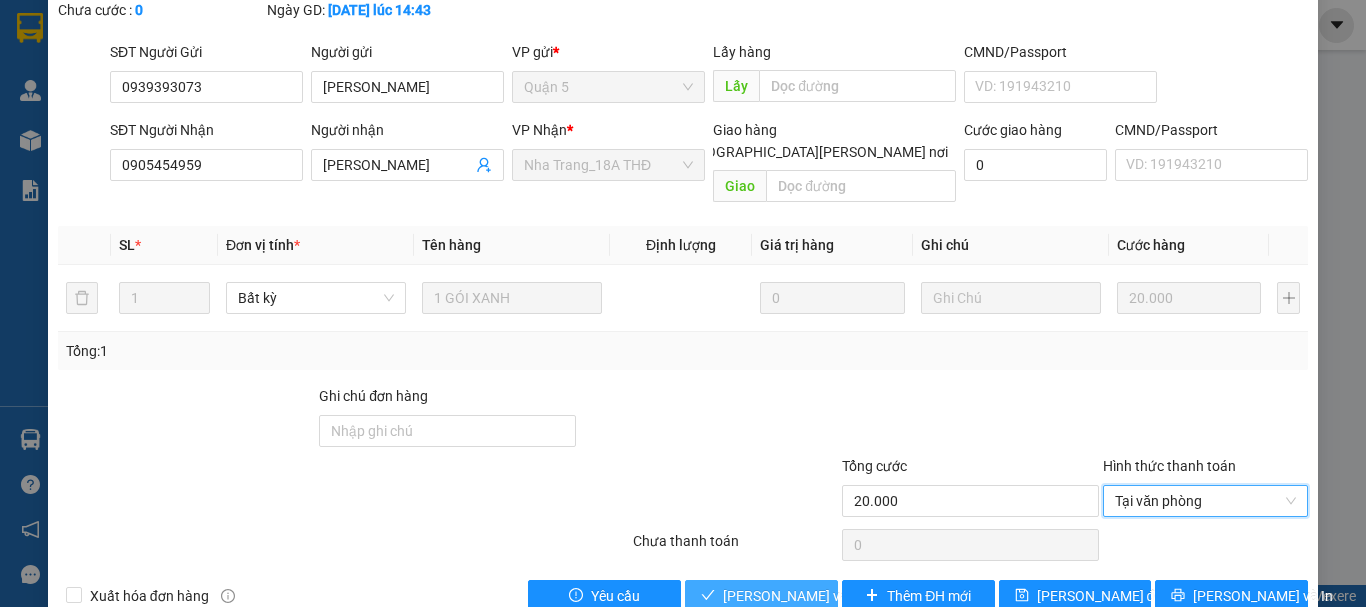 click on "[PERSON_NAME] và Giao hàng" at bounding box center (858, 596) 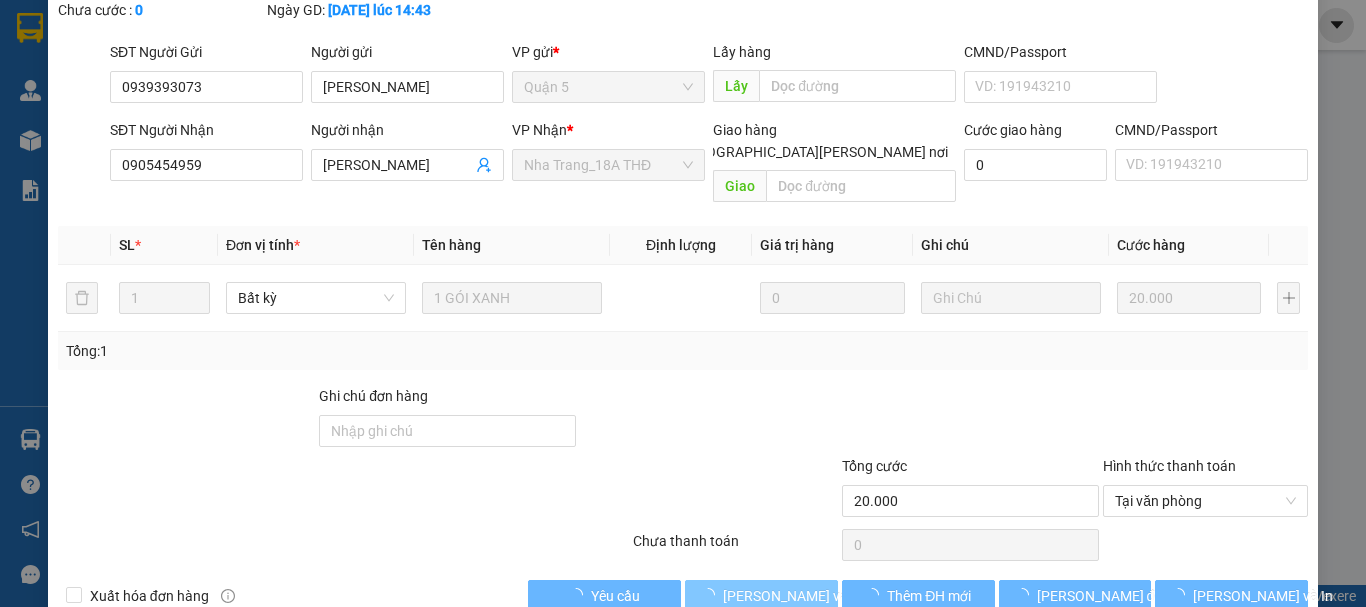scroll, scrollTop: 37, scrollLeft: 0, axis: vertical 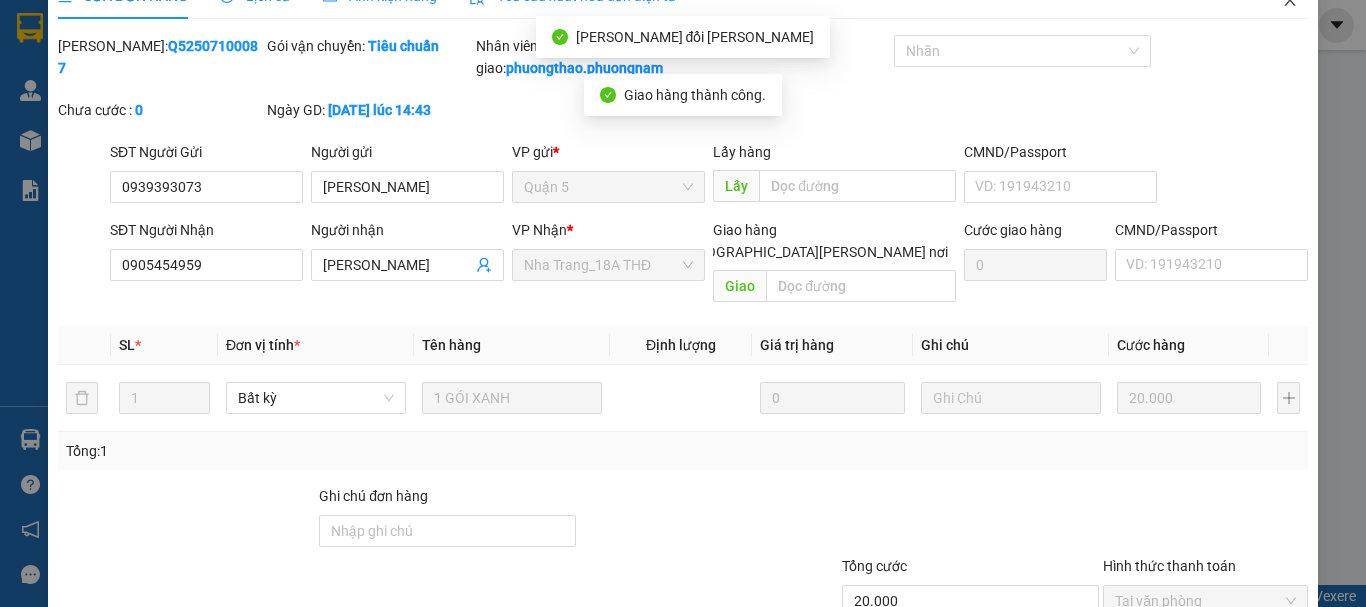 click at bounding box center (1290, 1) 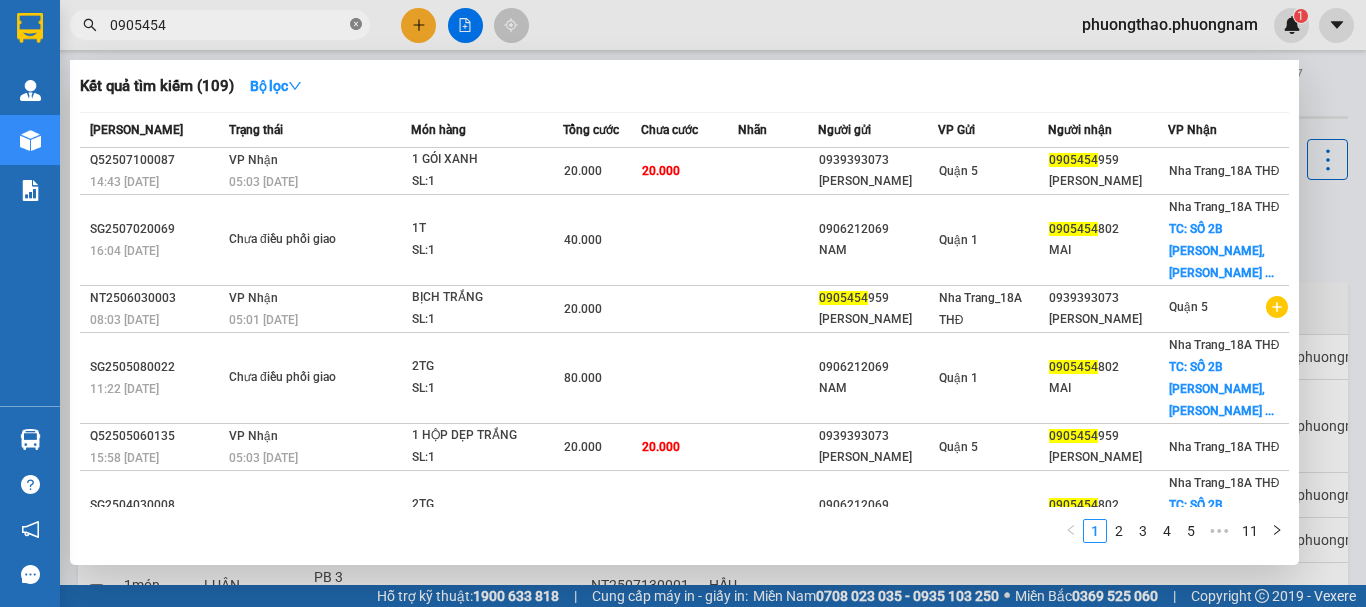 click at bounding box center (356, 25) 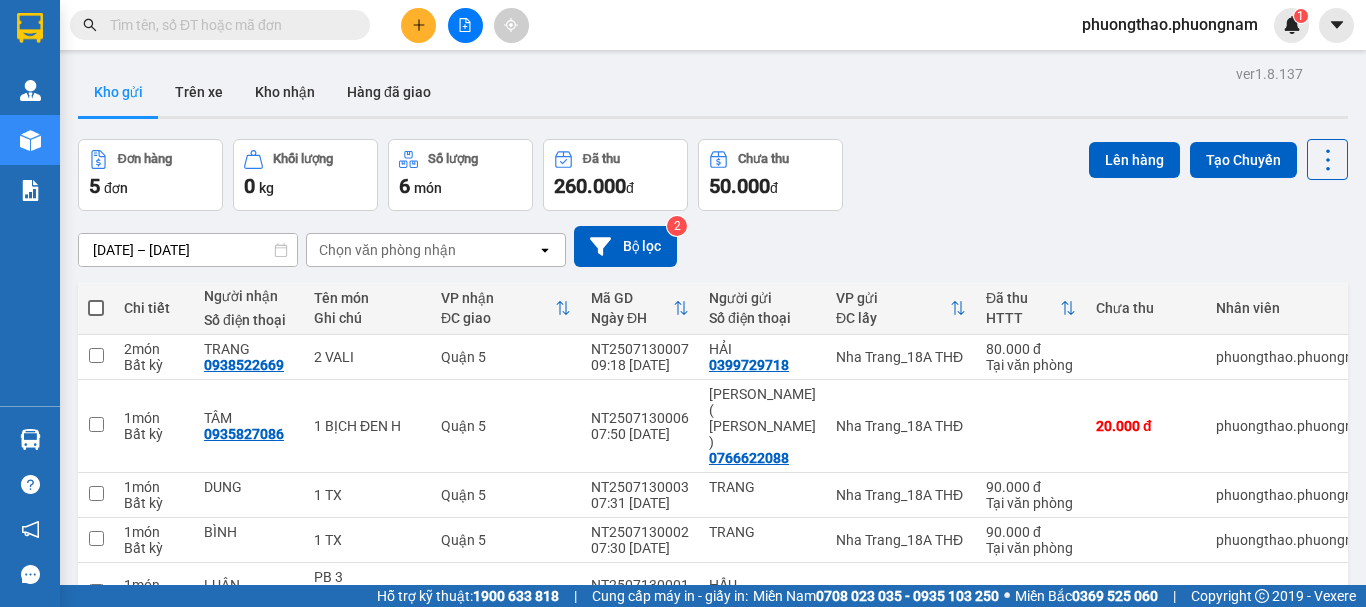 click at bounding box center (228, 25) 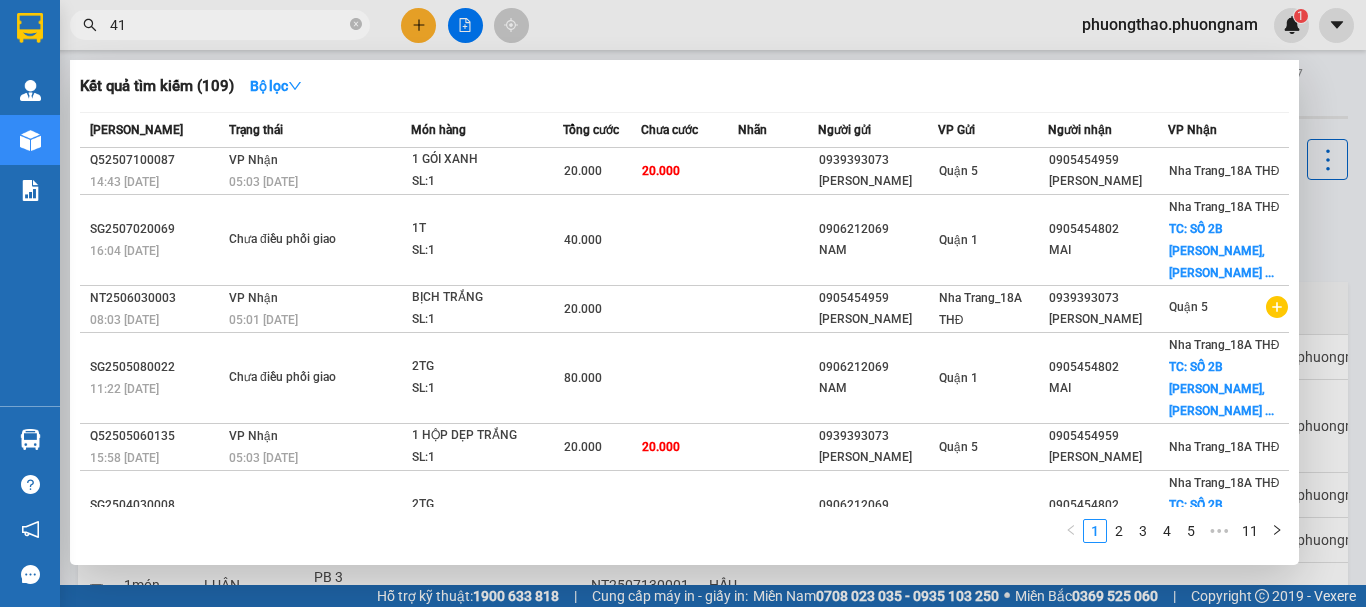 type on "411" 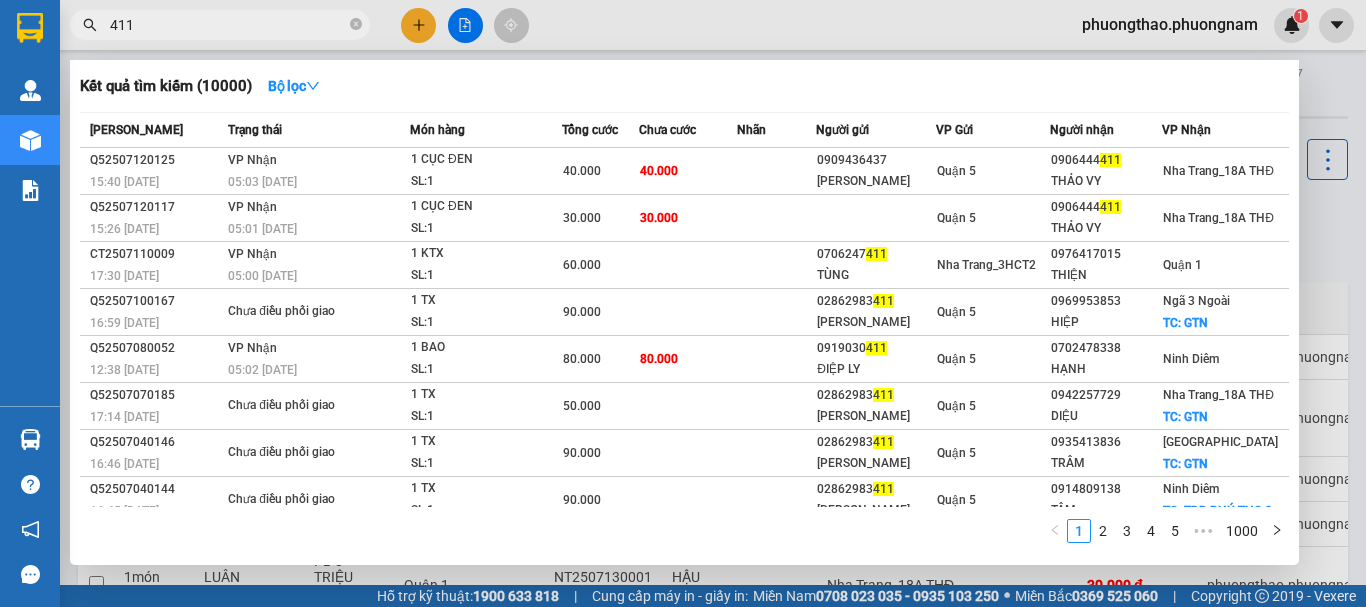 scroll, scrollTop: 0, scrollLeft: 0, axis: both 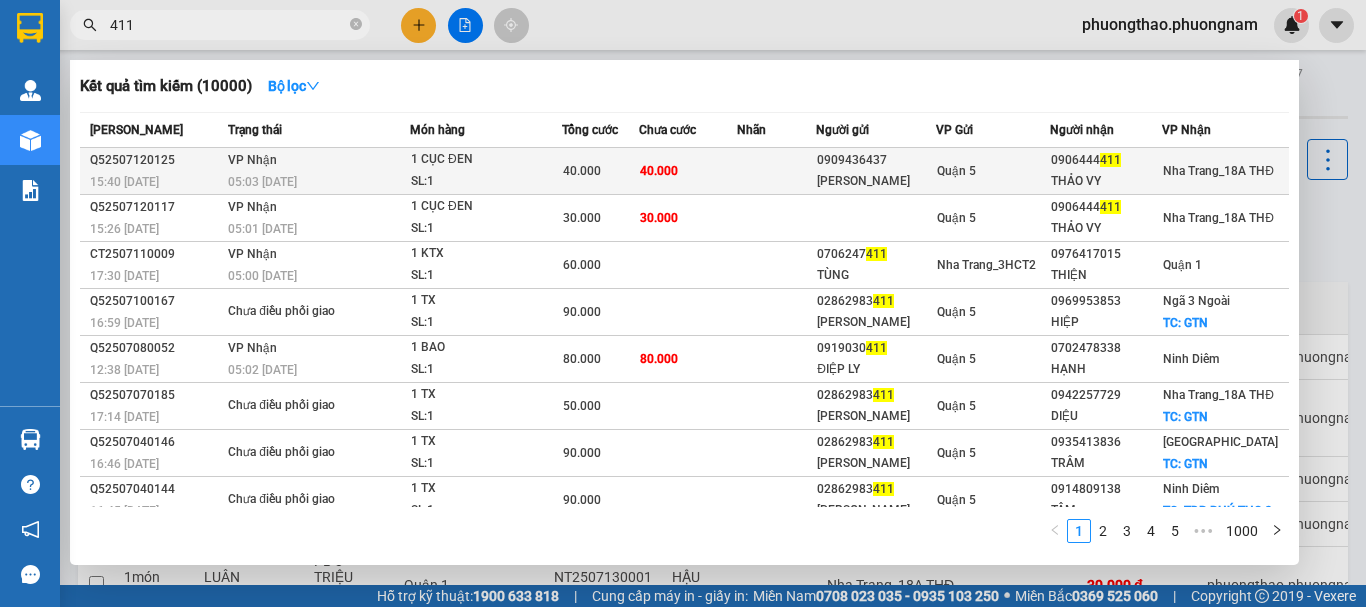 type on "411" 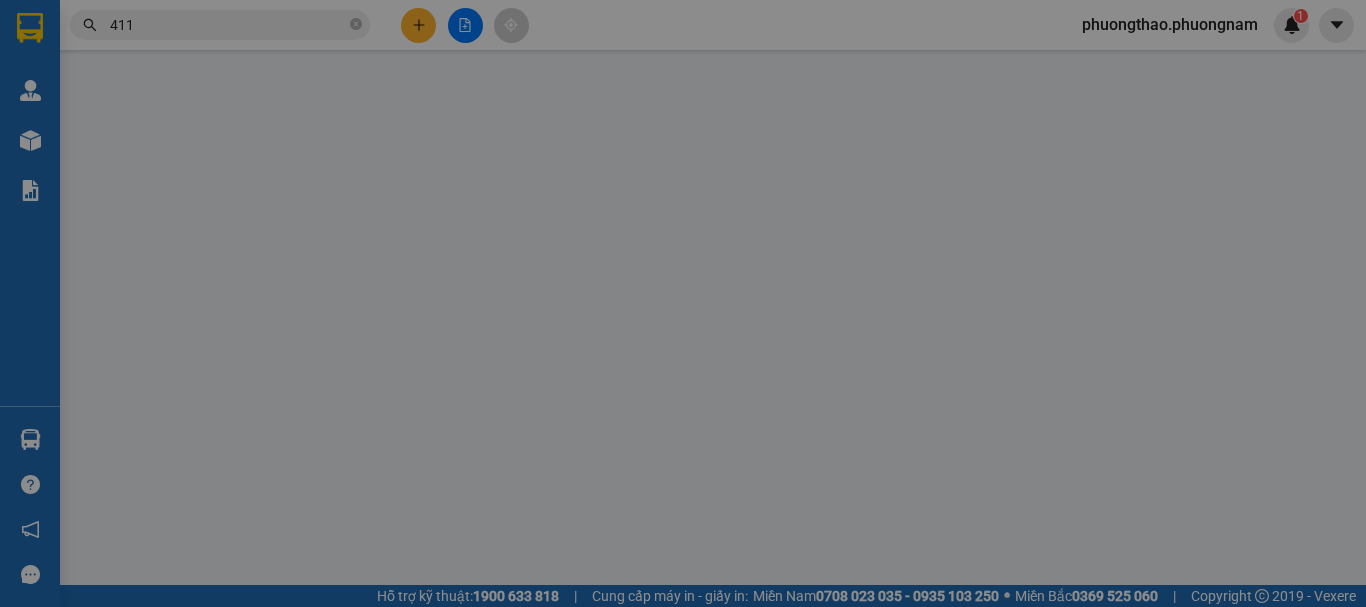 type on "0909436437" 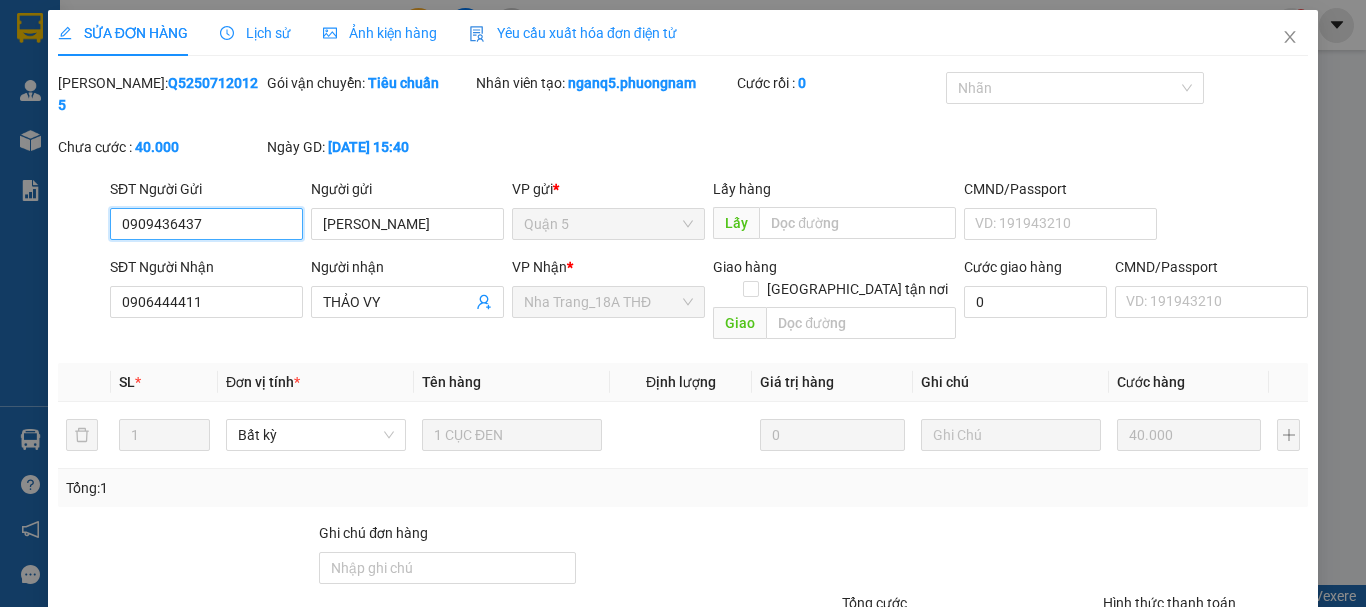 scroll, scrollTop: 137, scrollLeft: 0, axis: vertical 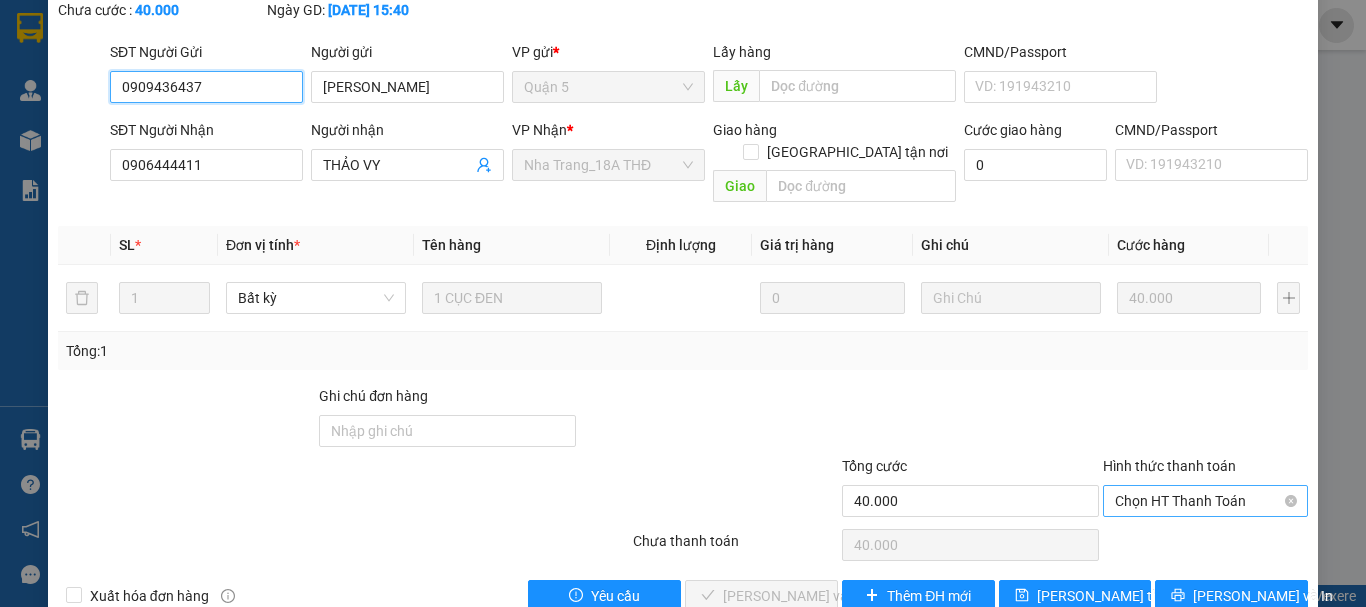 click on "Chọn HT Thanh Toán" at bounding box center [1205, 501] 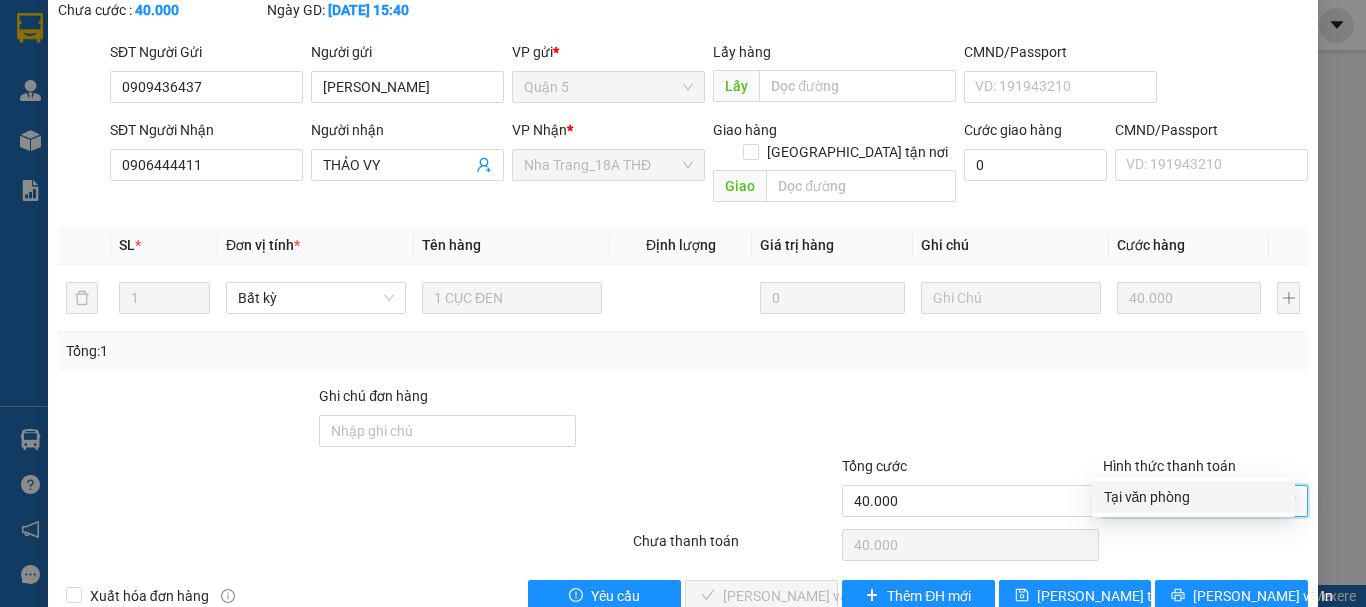 click on "Tại văn phòng" at bounding box center (1193, 497) 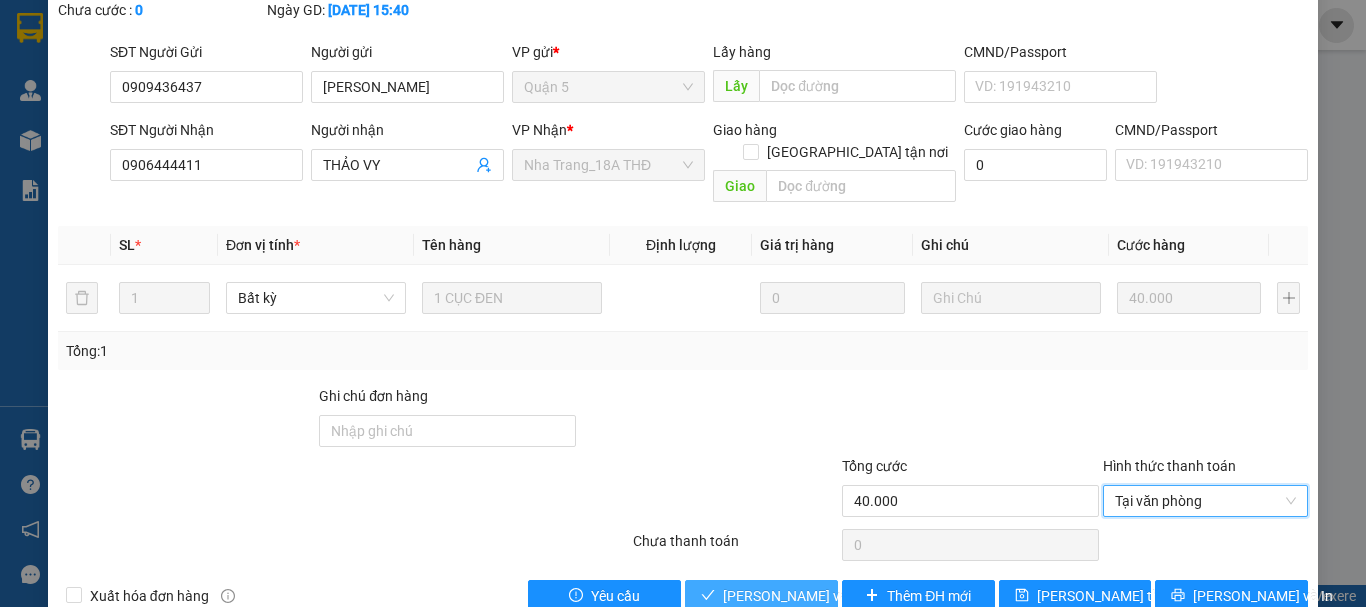 click on "[PERSON_NAME] và Giao hàng" at bounding box center (819, 596) 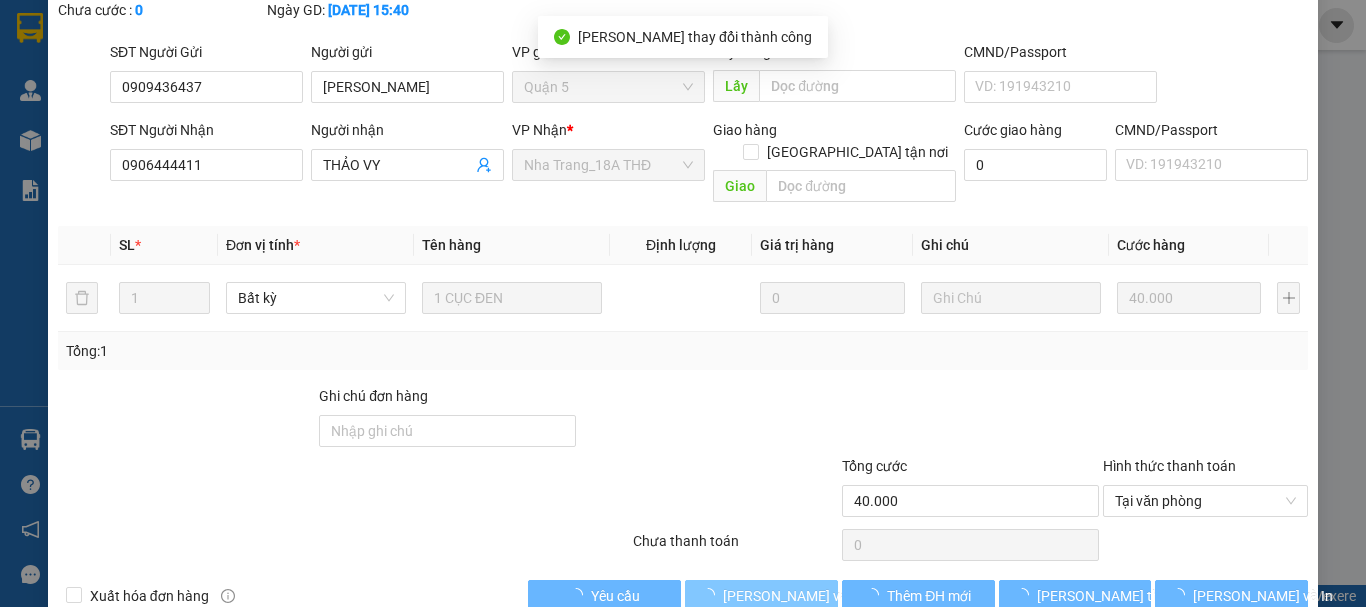 scroll, scrollTop: 0, scrollLeft: 0, axis: both 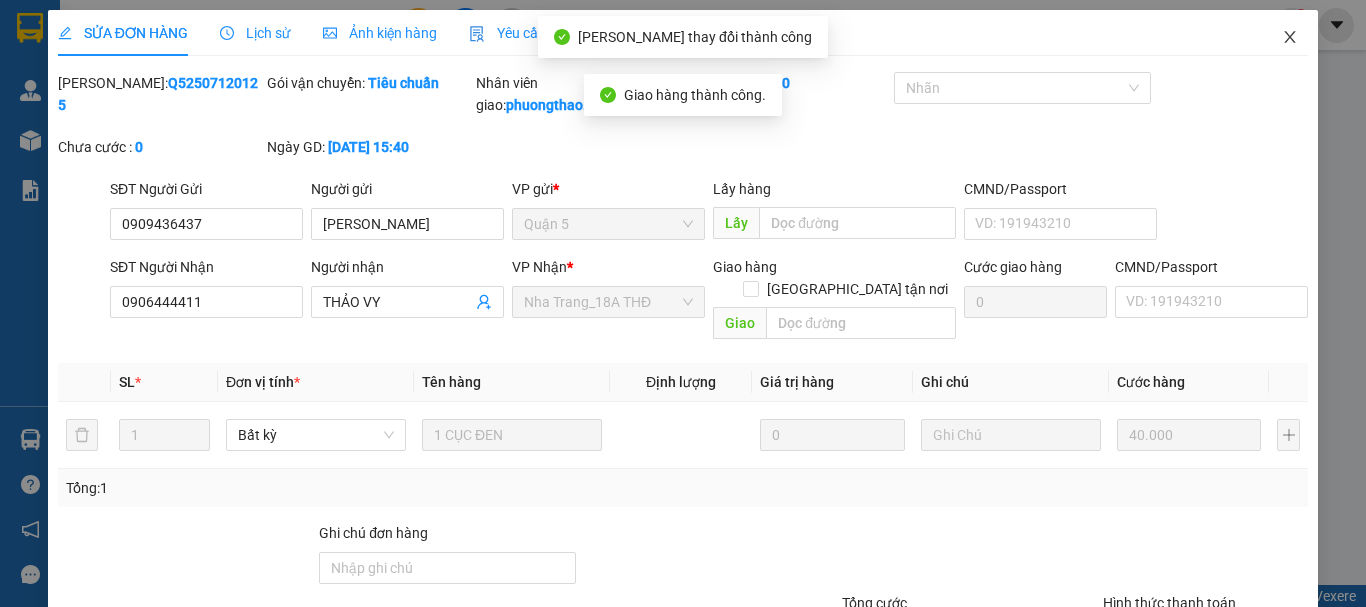 drag, startPoint x: 1282, startPoint y: 32, endPoint x: 291, endPoint y: 45, distance: 991.08527 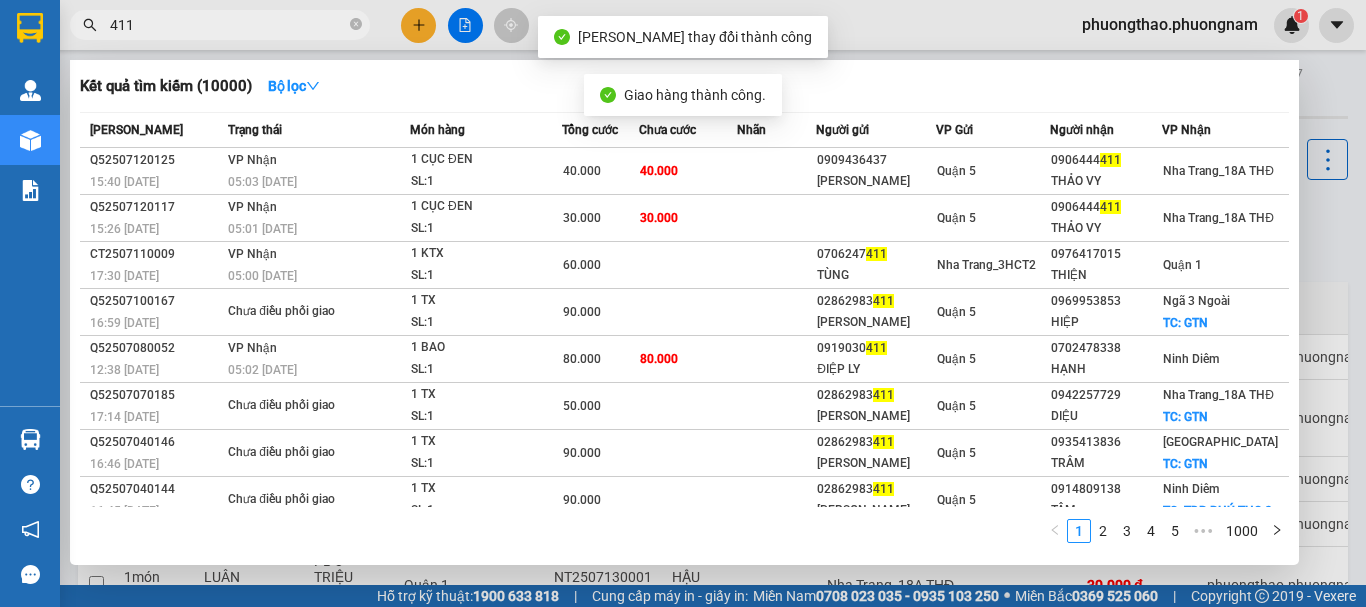 click on "411" at bounding box center [228, 25] 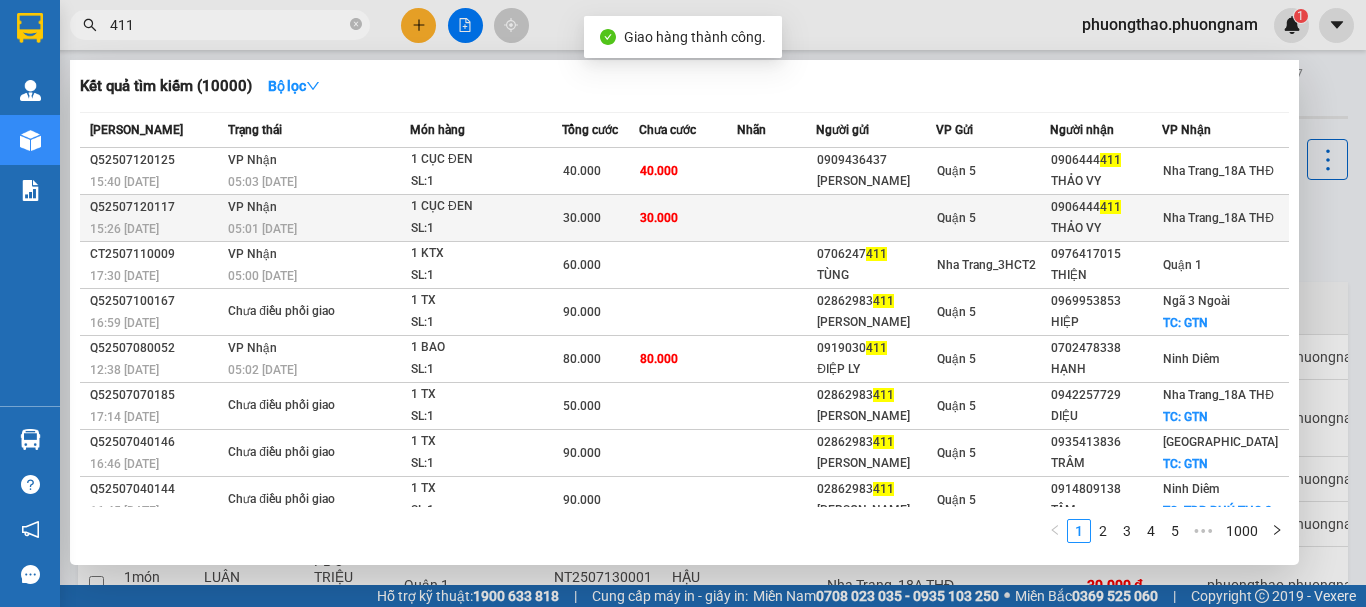 click on "THẢO VY" at bounding box center (1106, 228) 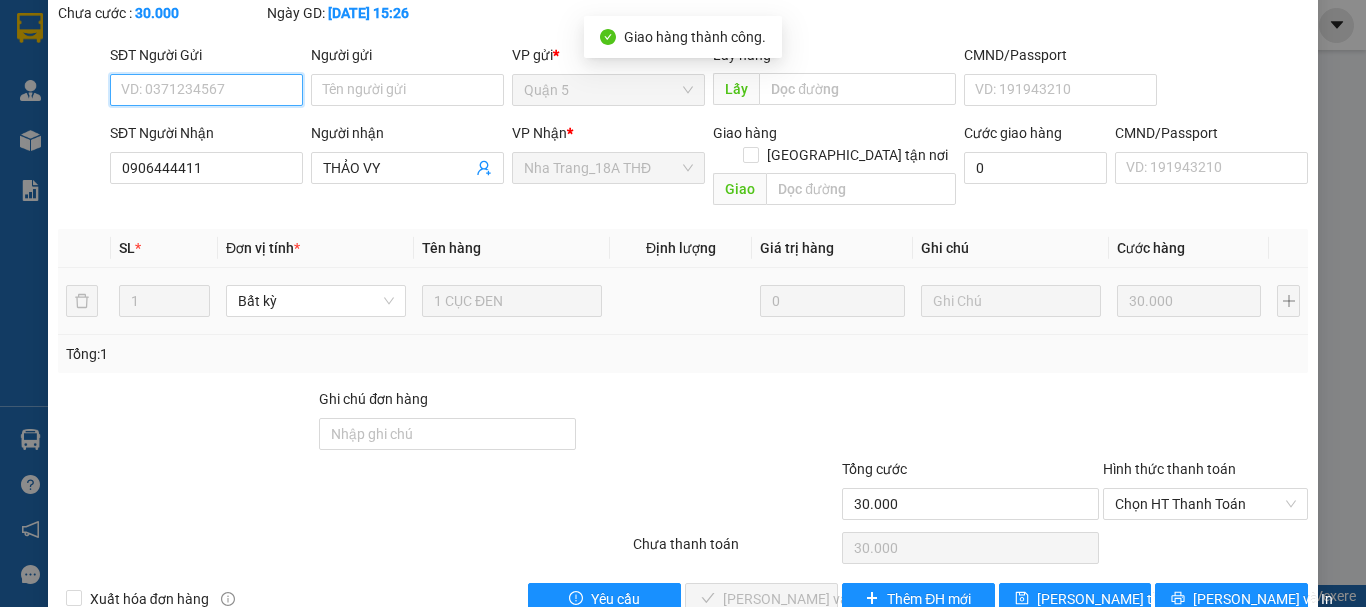 scroll, scrollTop: 137, scrollLeft: 0, axis: vertical 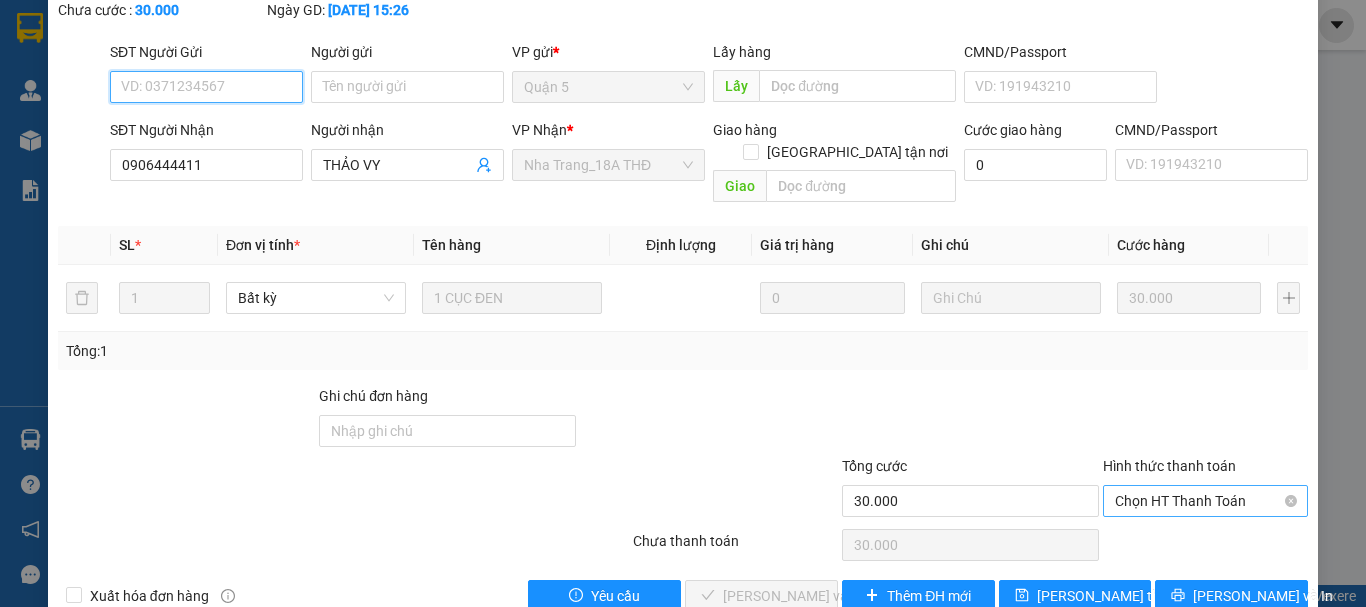 click on "Chọn HT Thanh Toán" at bounding box center (1205, 501) 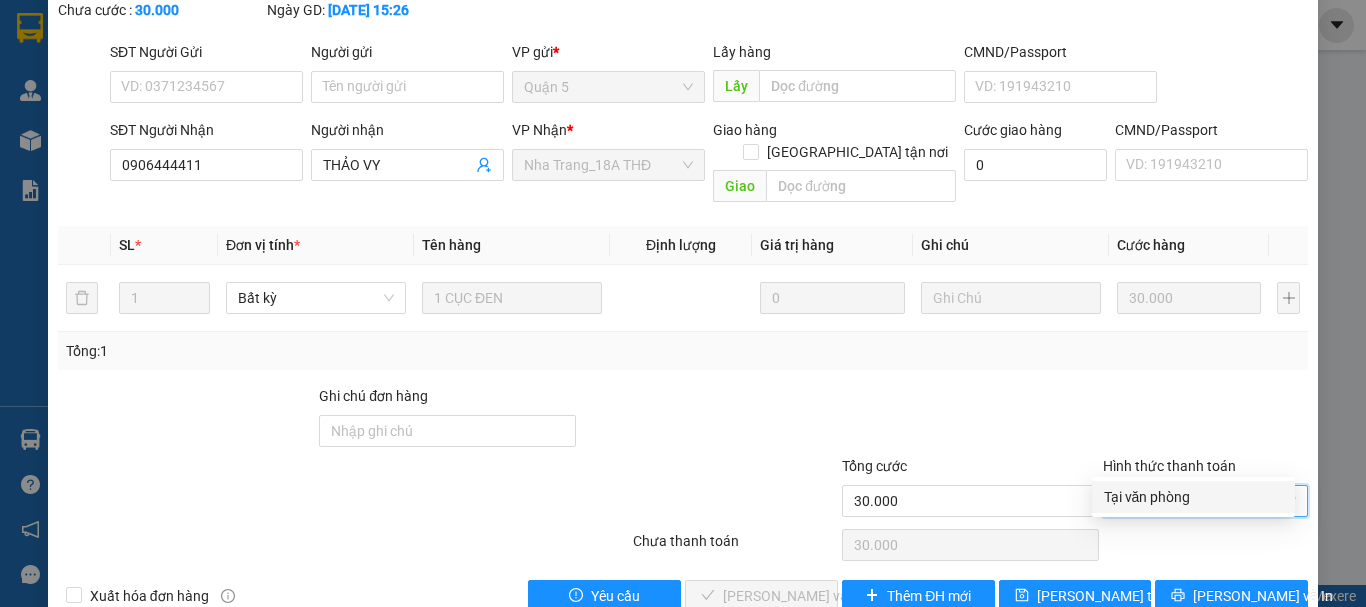 click on "Tại văn phòng" at bounding box center (1193, 497) 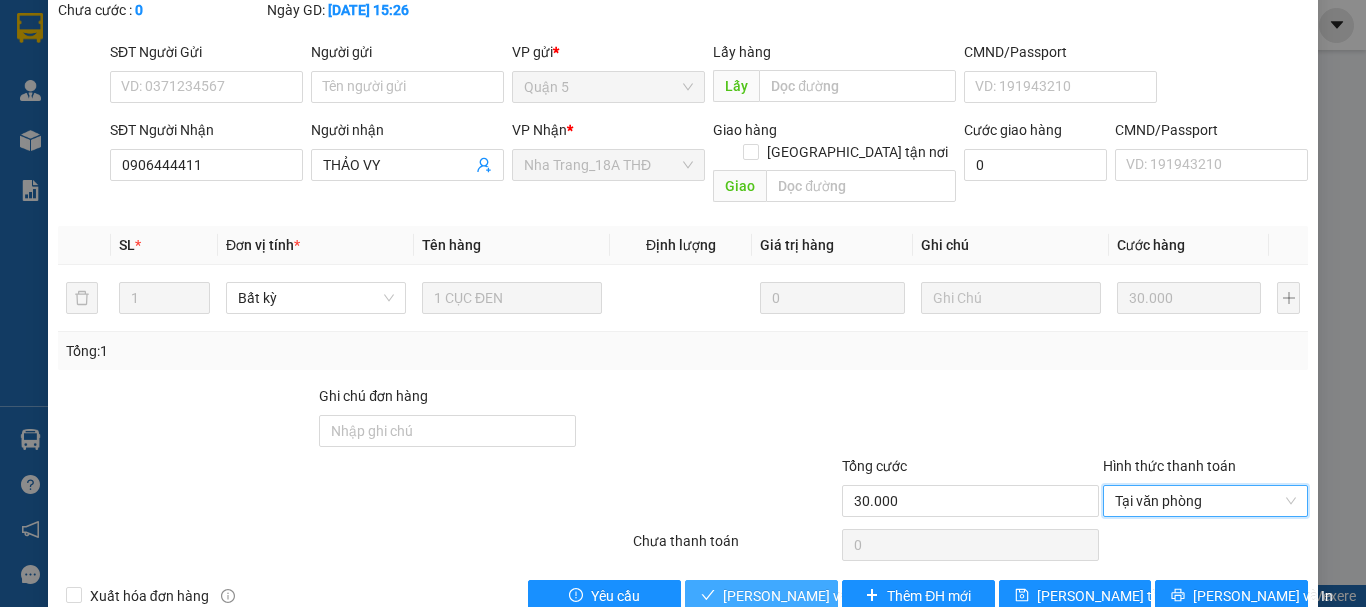 click on "[PERSON_NAME] và Giao hàng" at bounding box center (819, 596) 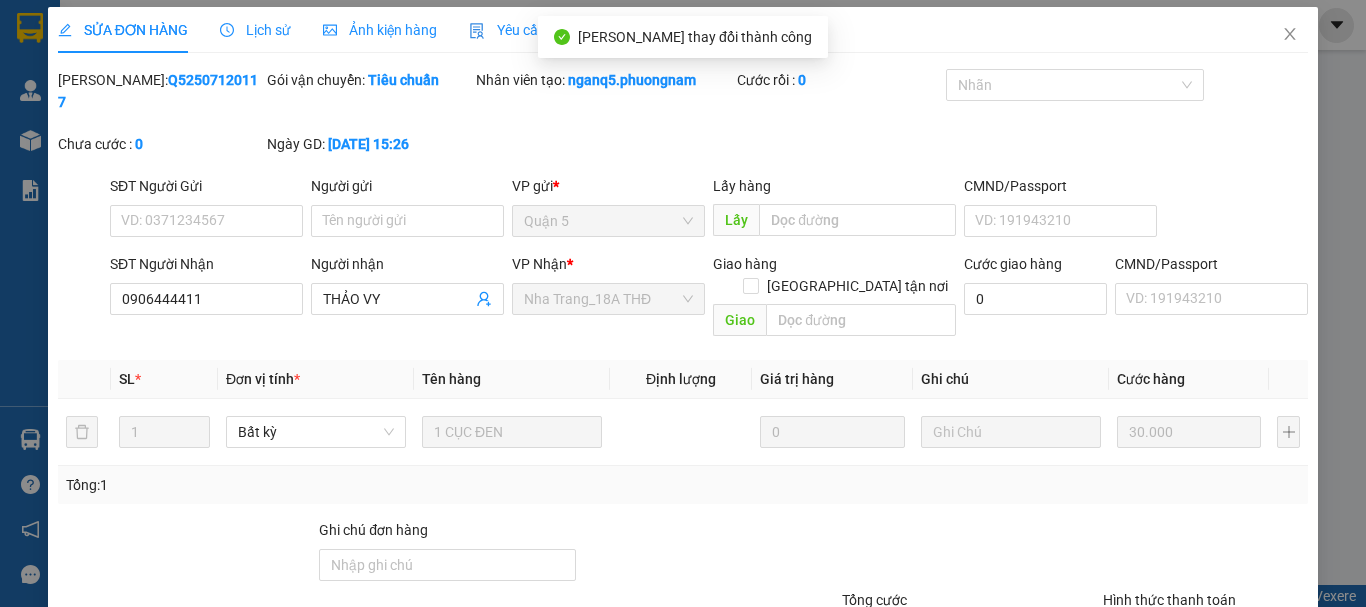 scroll, scrollTop: 0, scrollLeft: 0, axis: both 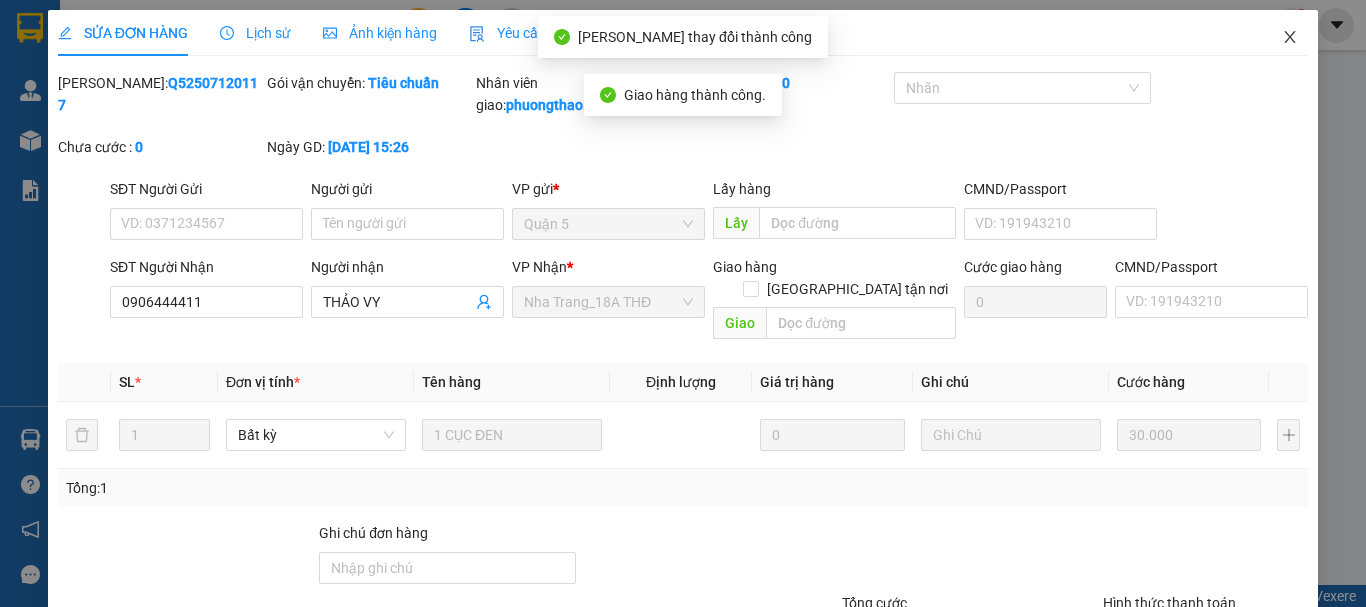 click 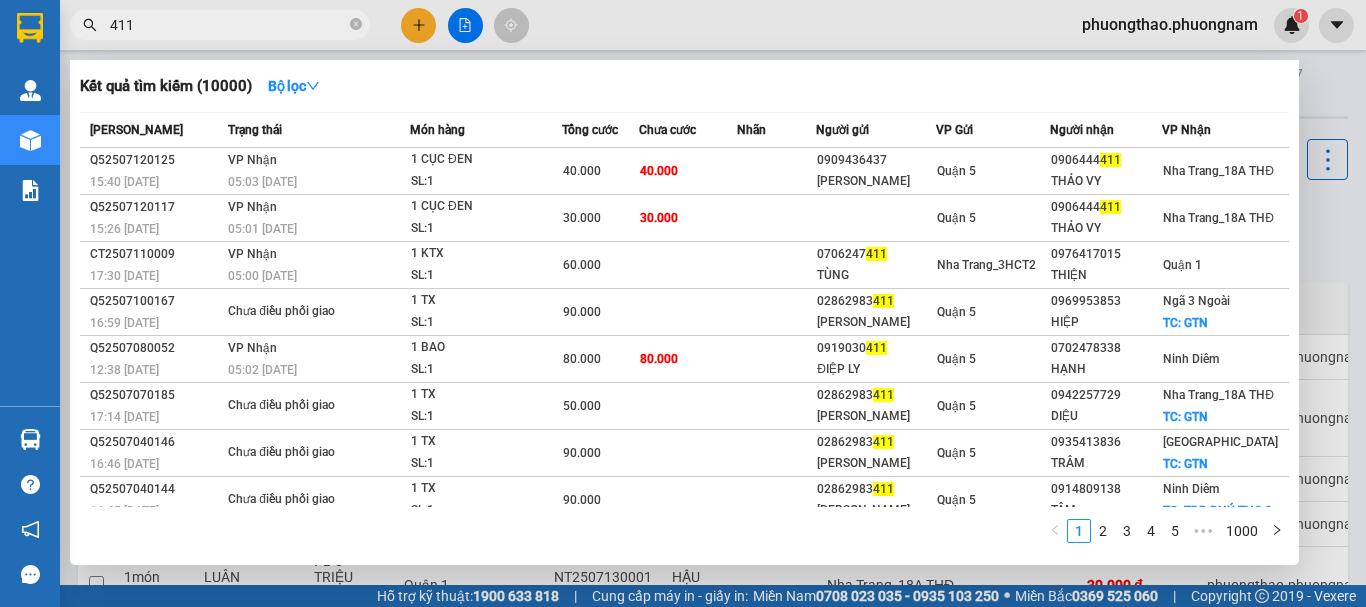 drag, startPoint x: 171, startPoint y: 20, endPoint x: 0, endPoint y: -103, distance: 210.64188 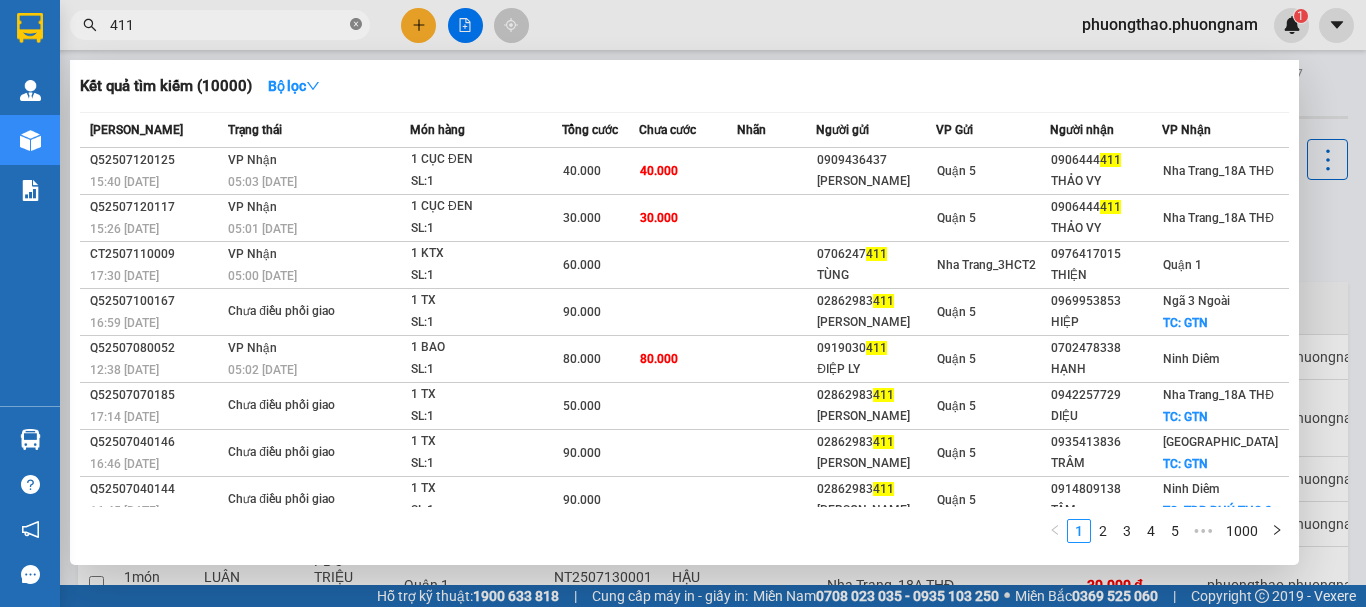 click at bounding box center [356, 25] 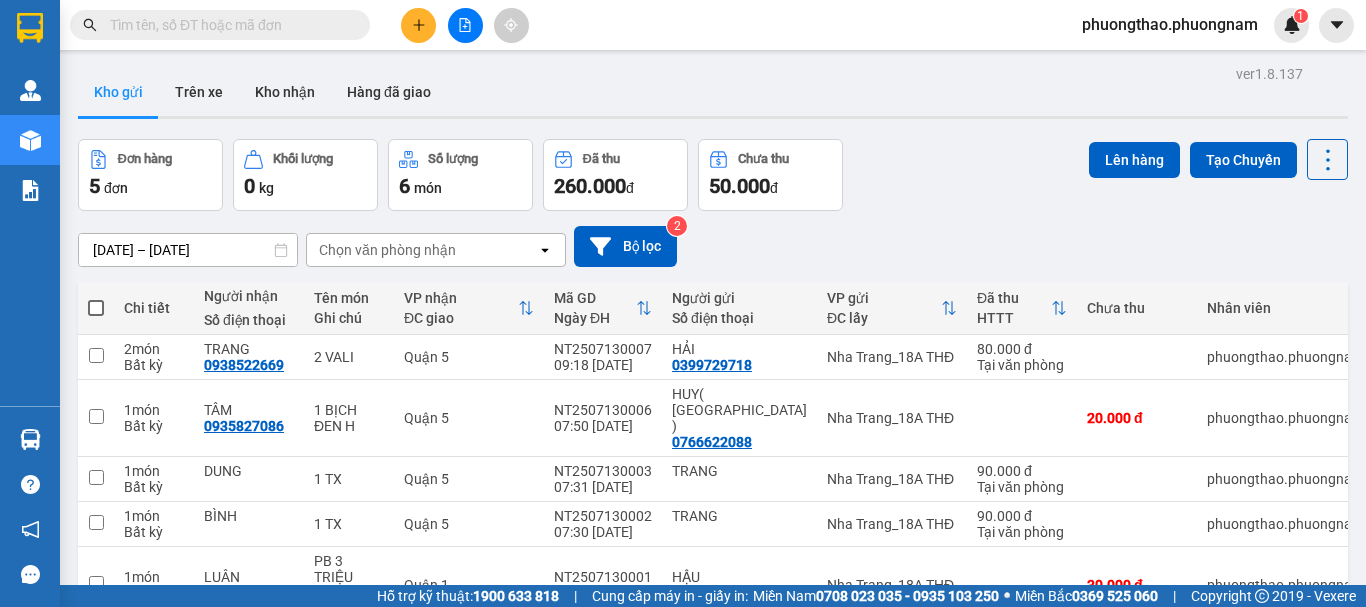 click at bounding box center (228, 25) 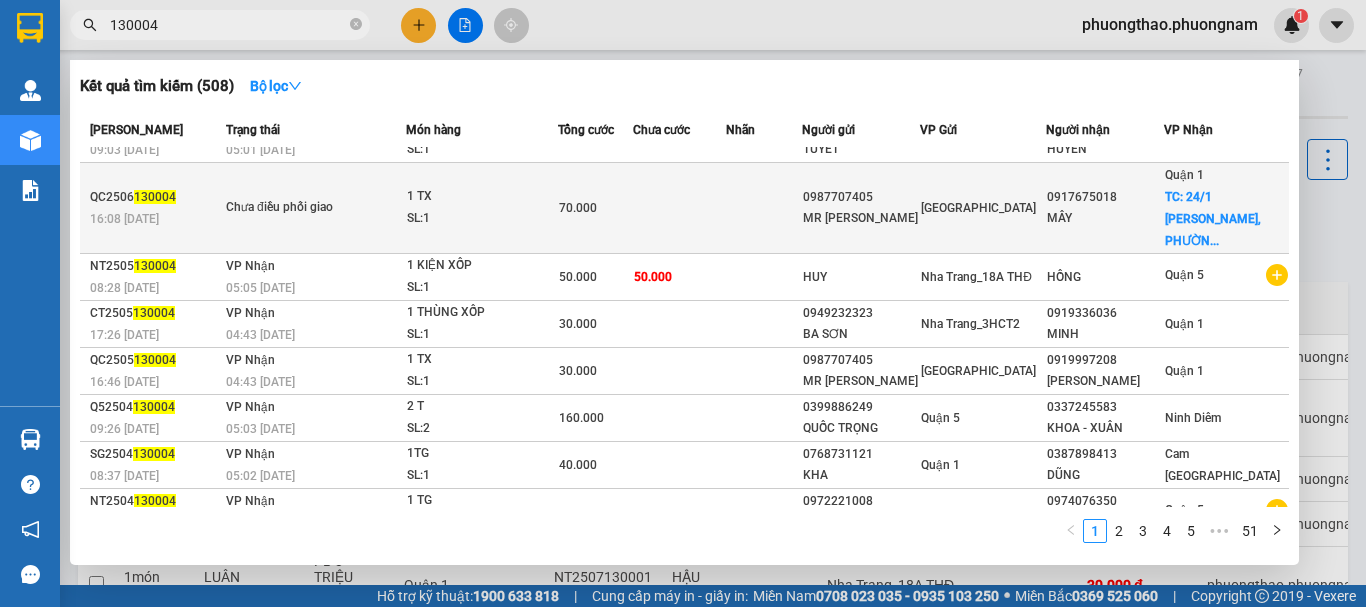 scroll, scrollTop: 199, scrollLeft: 0, axis: vertical 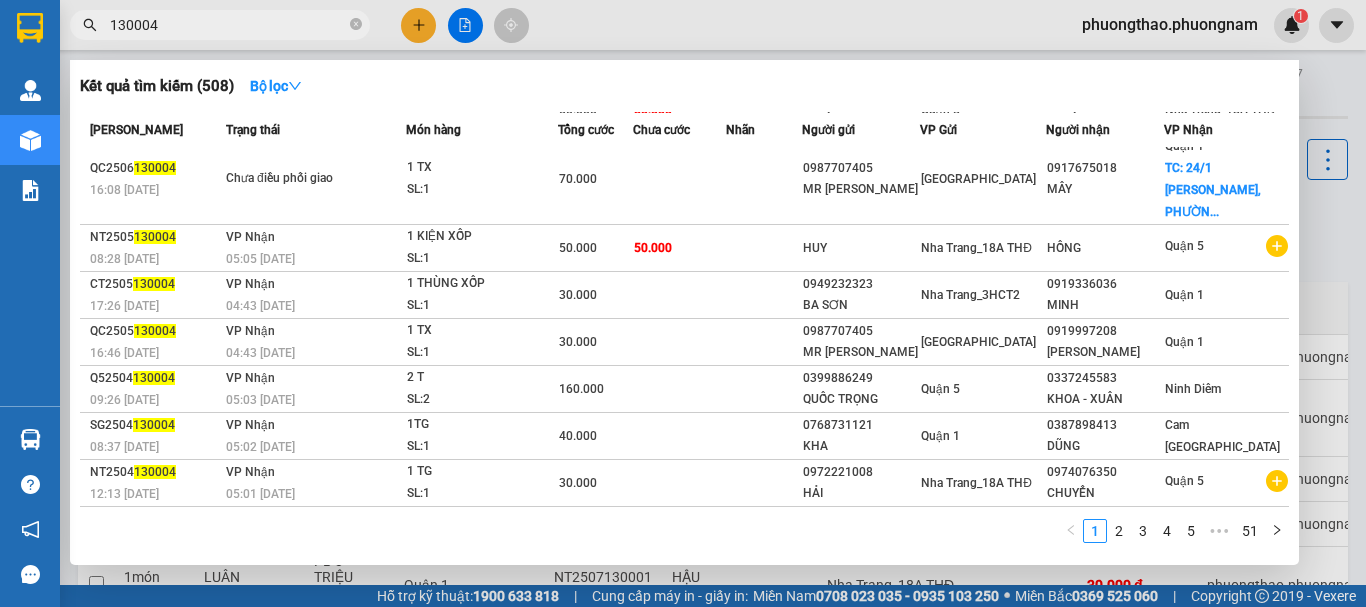 click on "130004" at bounding box center [228, 25] 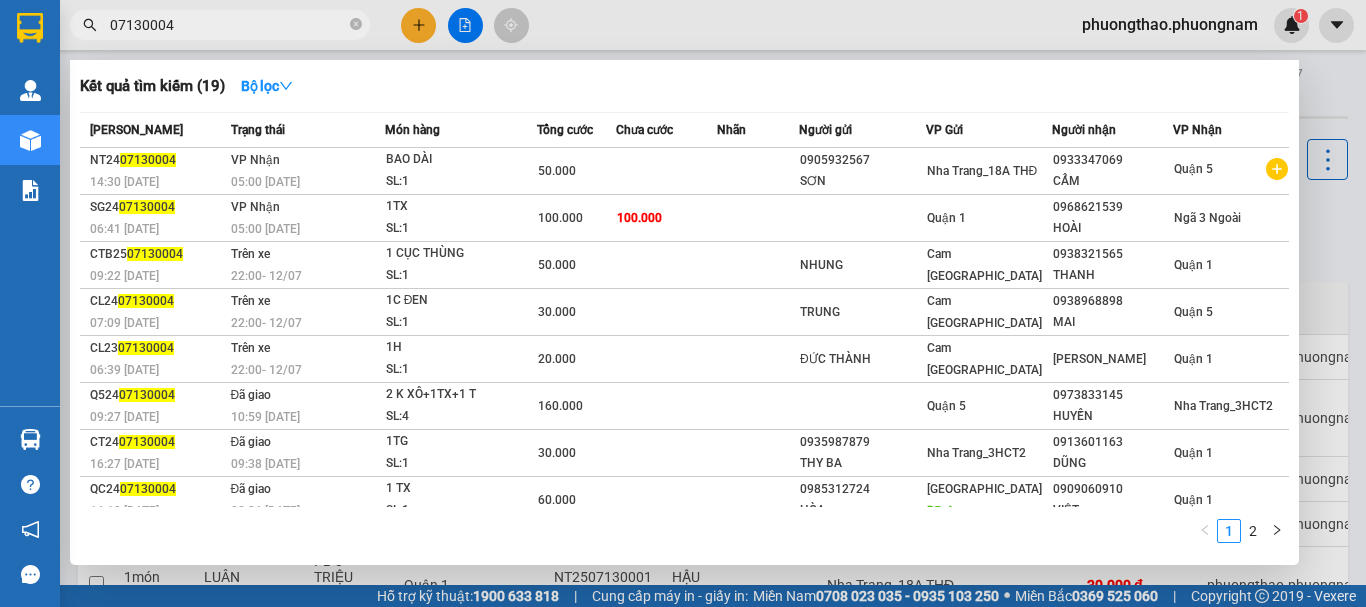 click on "07130004" at bounding box center [228, 25] 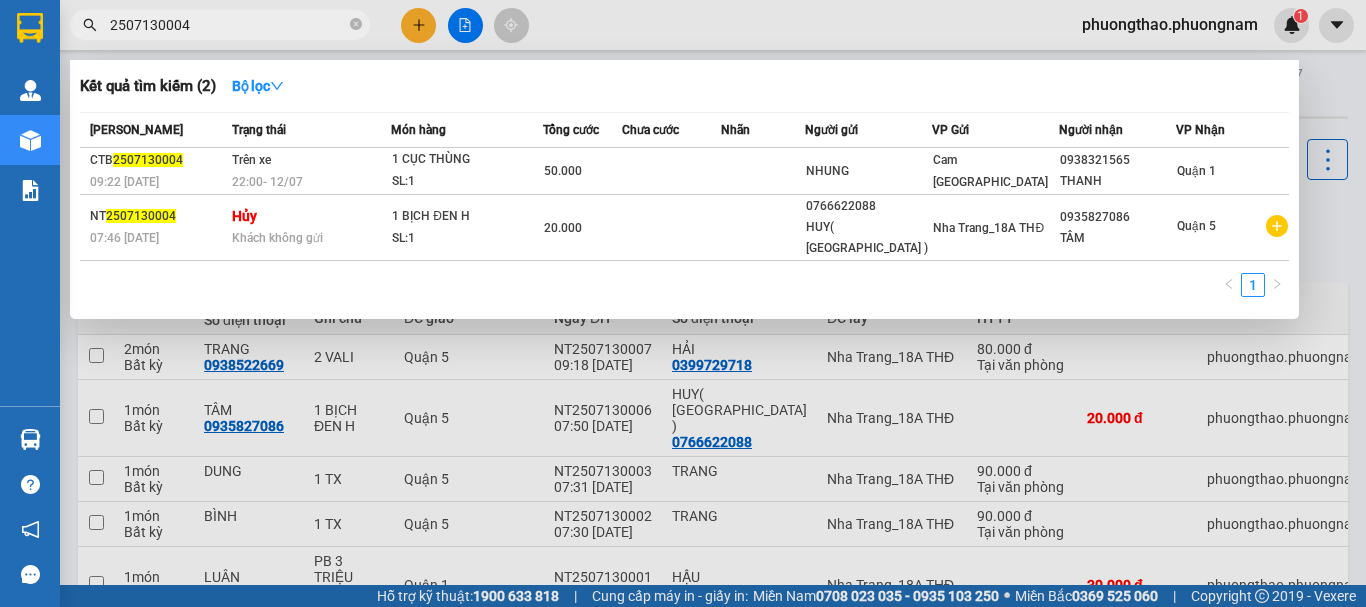 click on "2507130004" at bounding box center [228, 25] 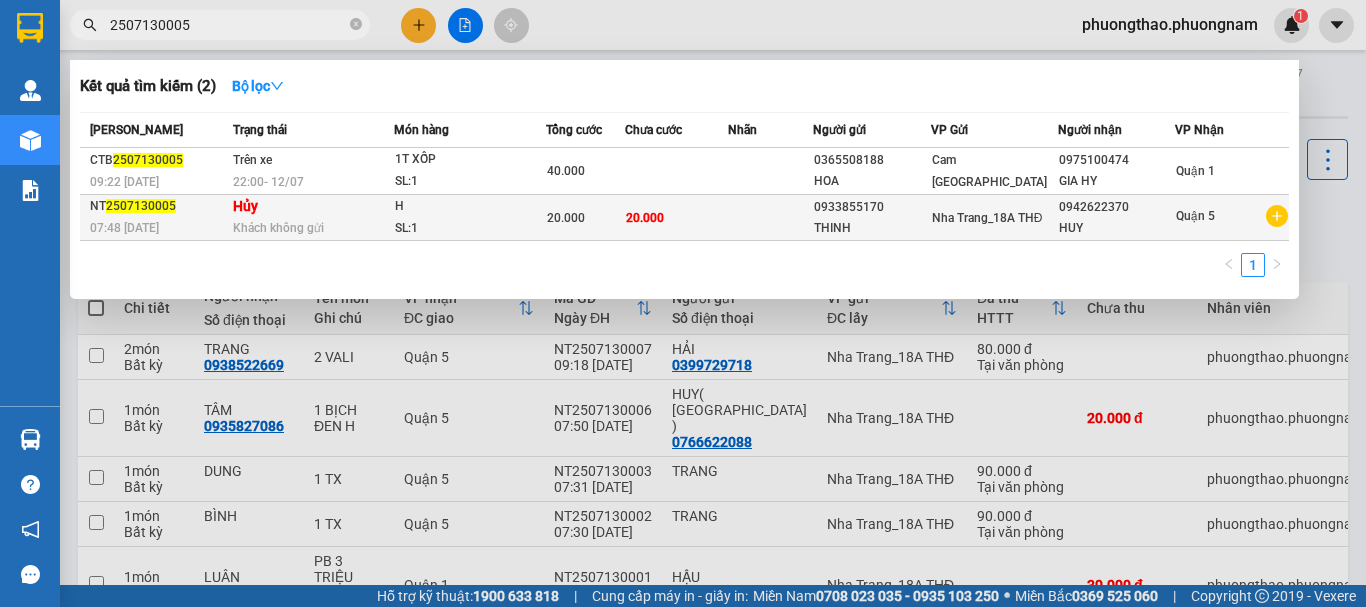 type on "2507130005" 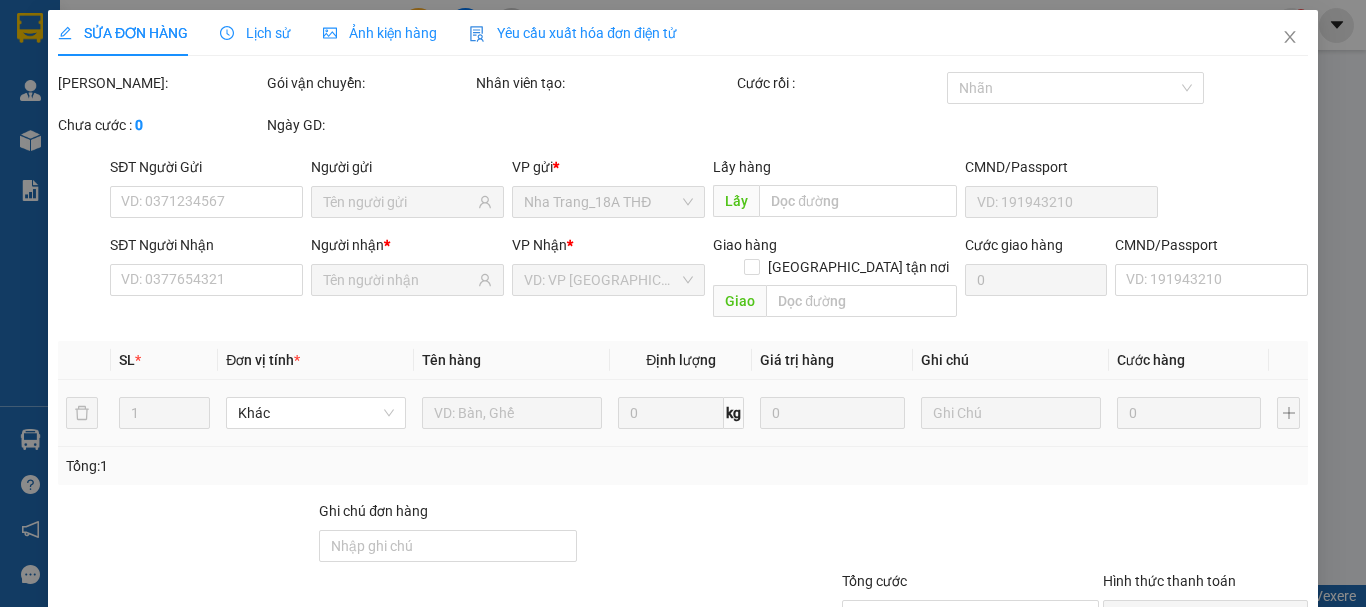 type on "0933855170" 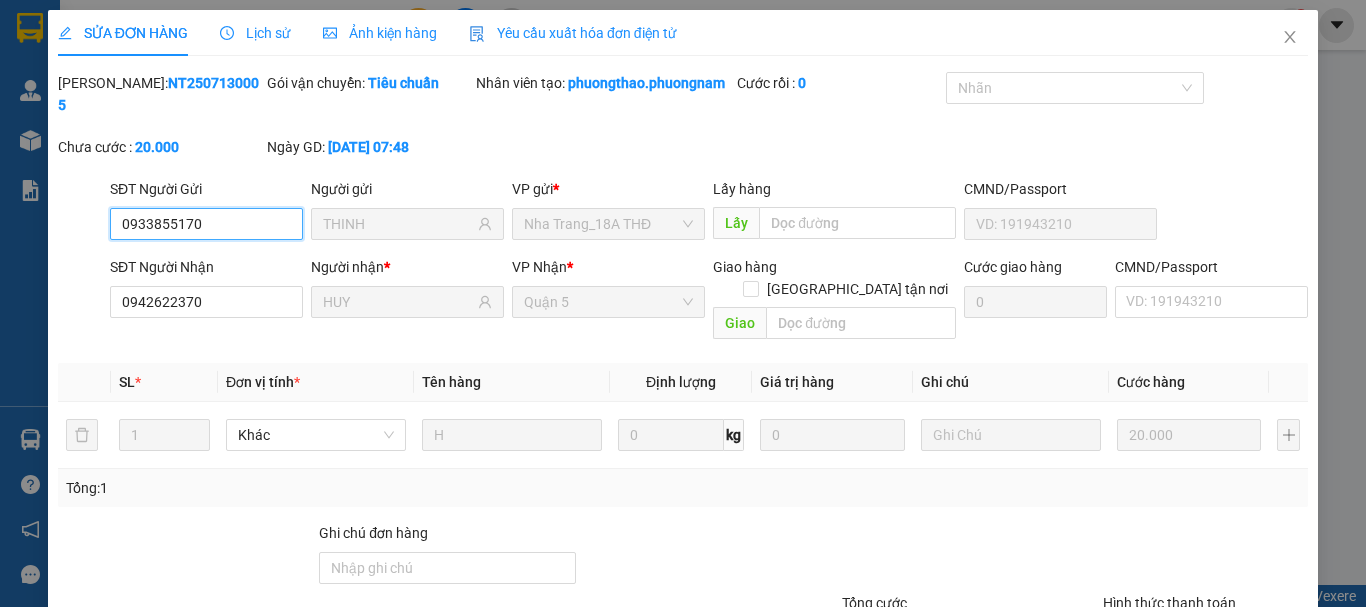scroll, scrollTop: 112, scrollLeft: 0, axis: vertical 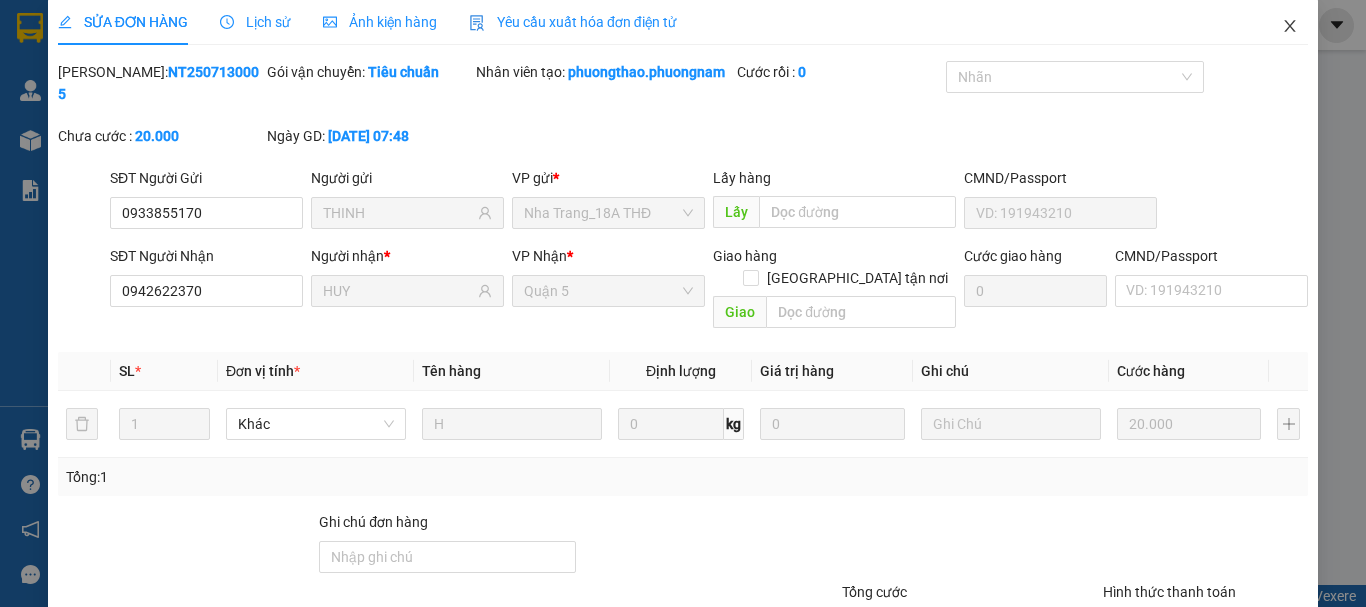 click 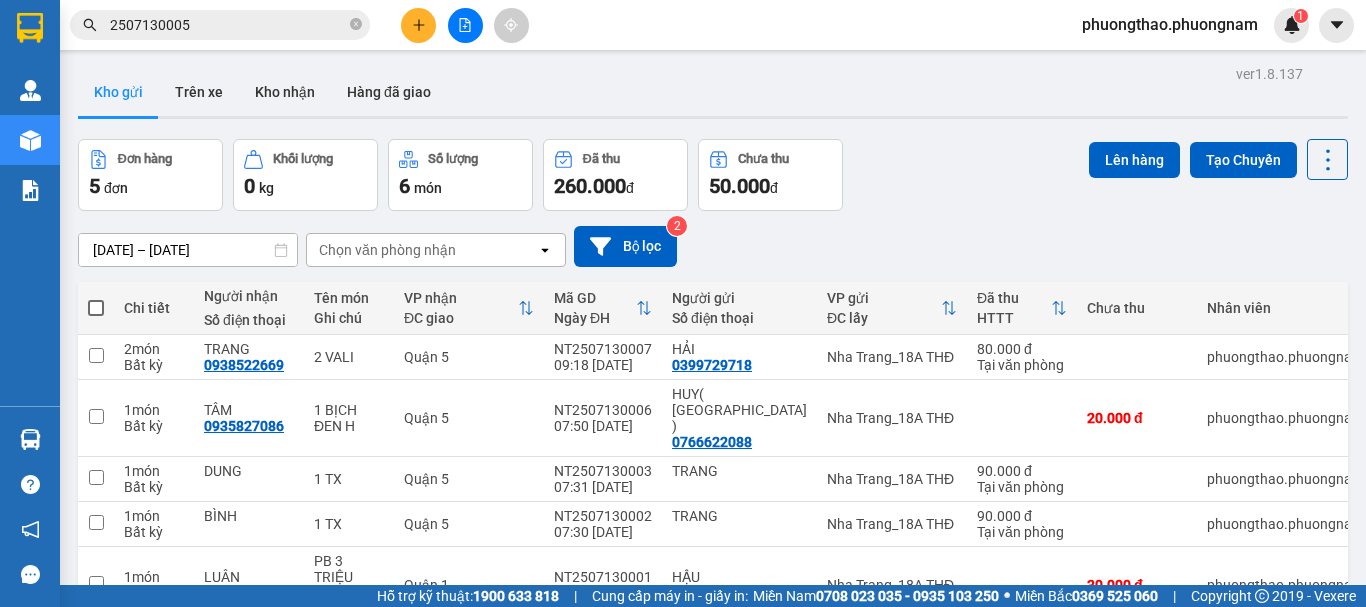 drag, startPoint x: 226, startPoint y: 26, endPoint x: 0, endPoint y: 24, distance: 226.00885 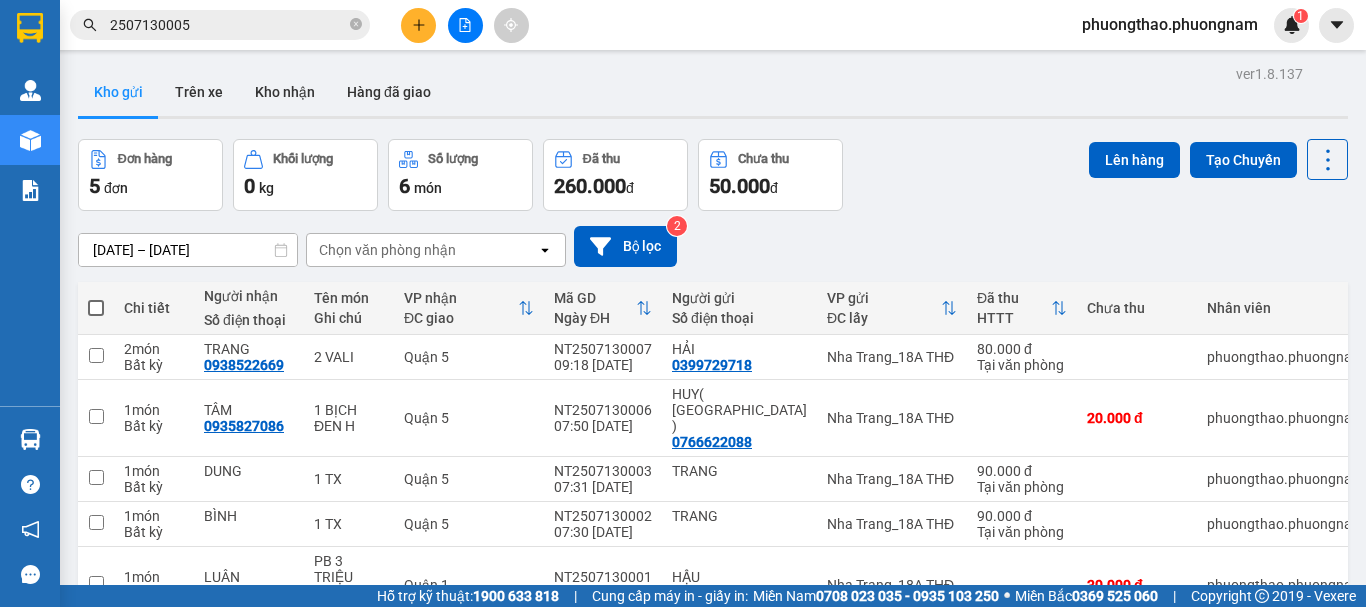 click on "Kết quả tìm kiếm ( 2 )  Bộ lọc  Mã ĐH Trạng thái Món hàng Tổng cước Chưa cước Nhãn Người gửi VP Gửi Người nhận VP Nhận CTB 2507130005 09:22 [DATE] Trên xe   22:00  [DATE] 1T XỐP SL:  1 40.000 0365508188 [GEOGRAPHIC_DATA] 0975100474 GIA [GEOGRAPHIC_DATA] 1 NT 2507130005 07:48 [DATE] Hủy Khách không gửi H SL:  1 20.000 20.000 0933855170 THINH [GEOGRAPHIC_DATA] THĐ 0942622370 HUY Quận 5 1 2507130005 phuongthao.phuongnam 1     Quản [PERSON_NAME] lý khách hàng mới Quản lý giao nhận mới     Kho hàng mới     Báo cáo Báo cáo dòng tiền (nhân viên) Mẫu 1: Báo cáo dòng tiền  Mẫu 2: Doanh số tạo đơn theo Văn phòng, nhân viên Mẫu 3: Thống kê doanh thu theo tuyến - chuyến Hàng sắp về Hướng dẫn sử dụng Giới thiệu Vexere, nhận hoa hồng Phản hồi Phần mềm hỗ trợ bạn tốt chứ? ver  1.8.137 Kho gửi Trên xe Kho nhận Hàng đã giao Đơn hàng 5 đơn Khối lượng 0 kg Số lượng" at bounding box center [683, 303] 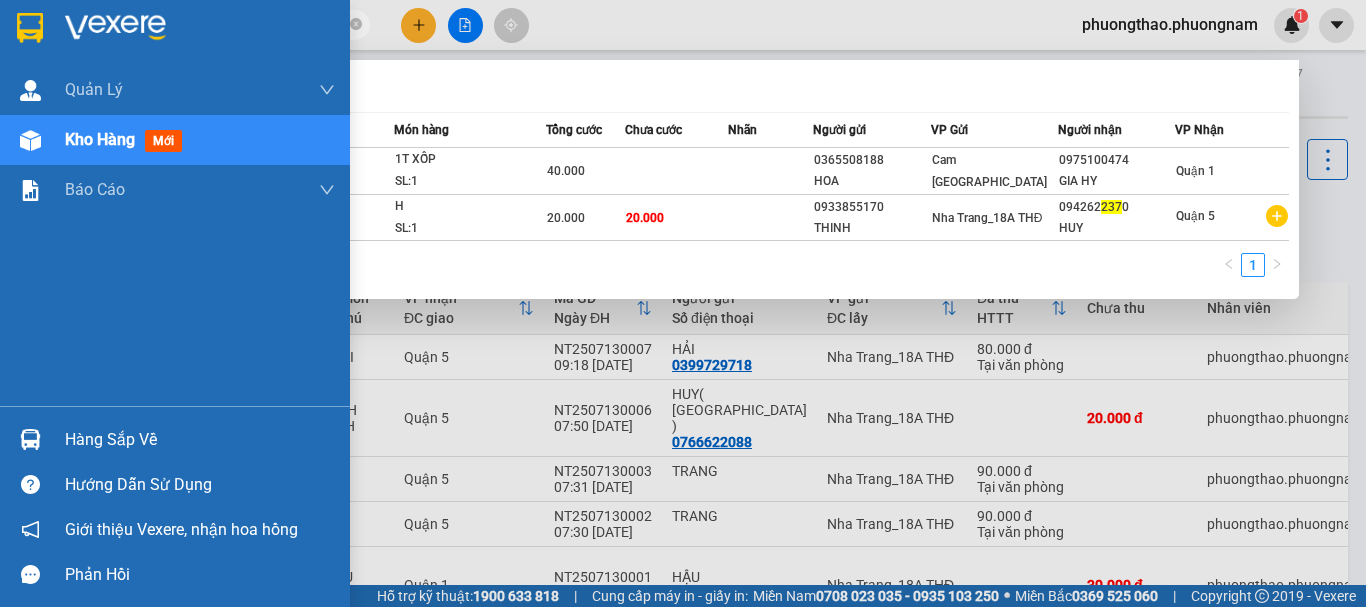 type on "2370" 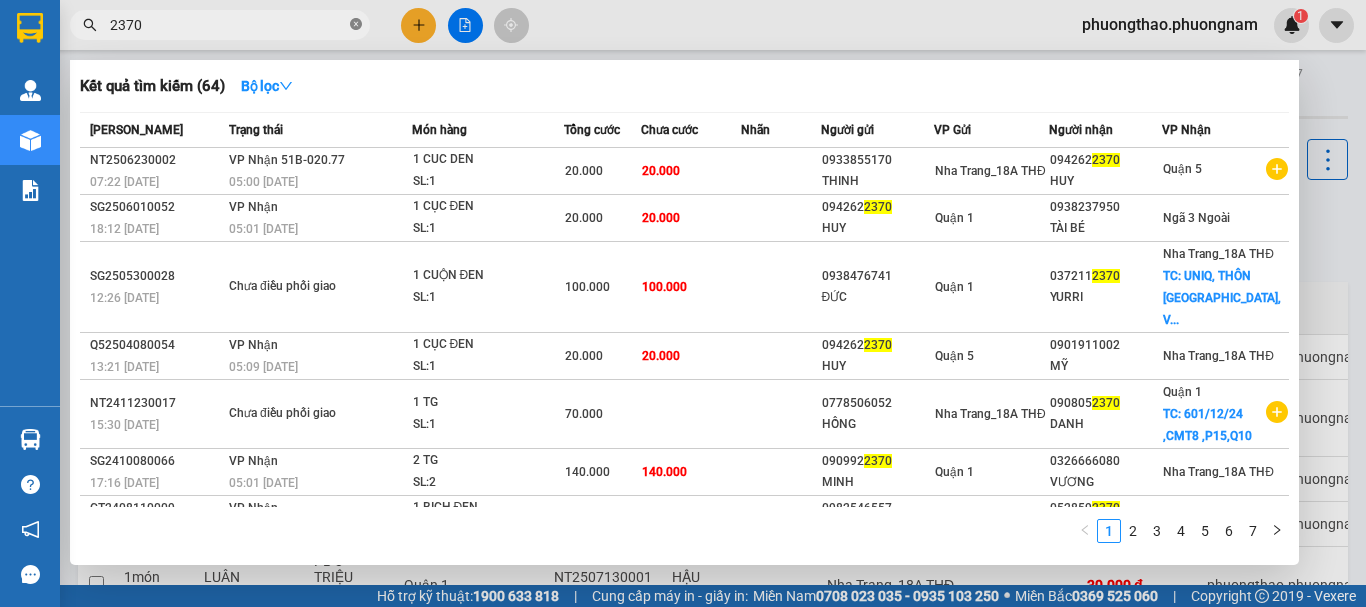 click 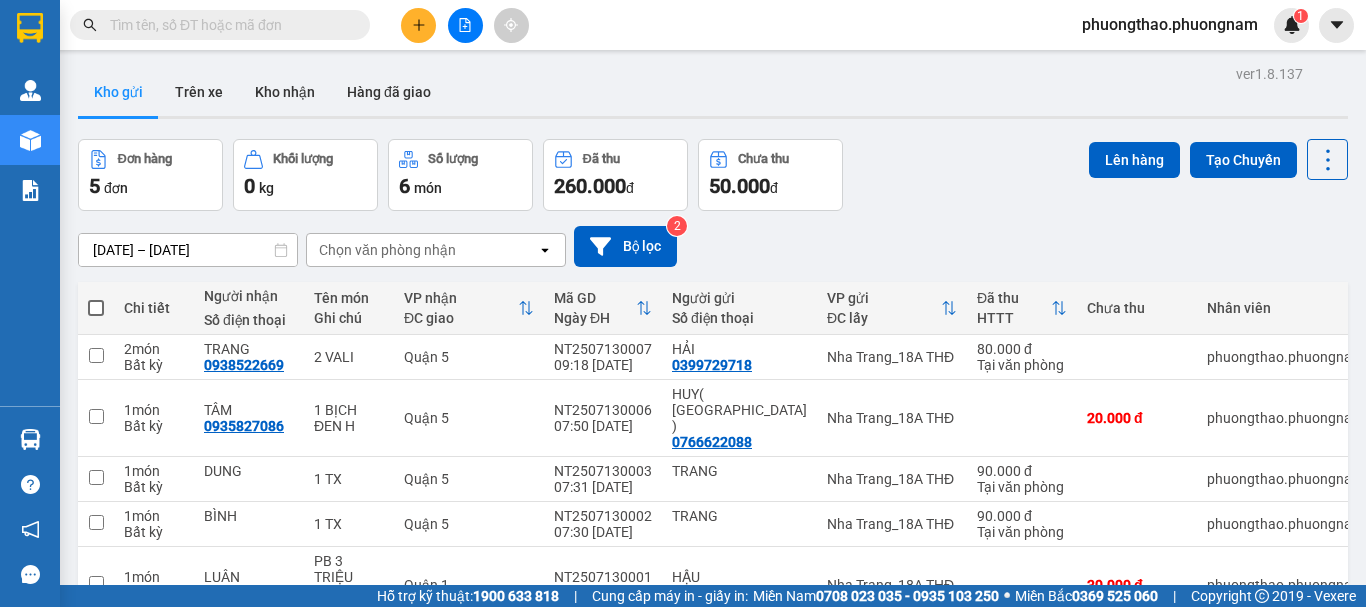 click at bounding box center [228, 25] 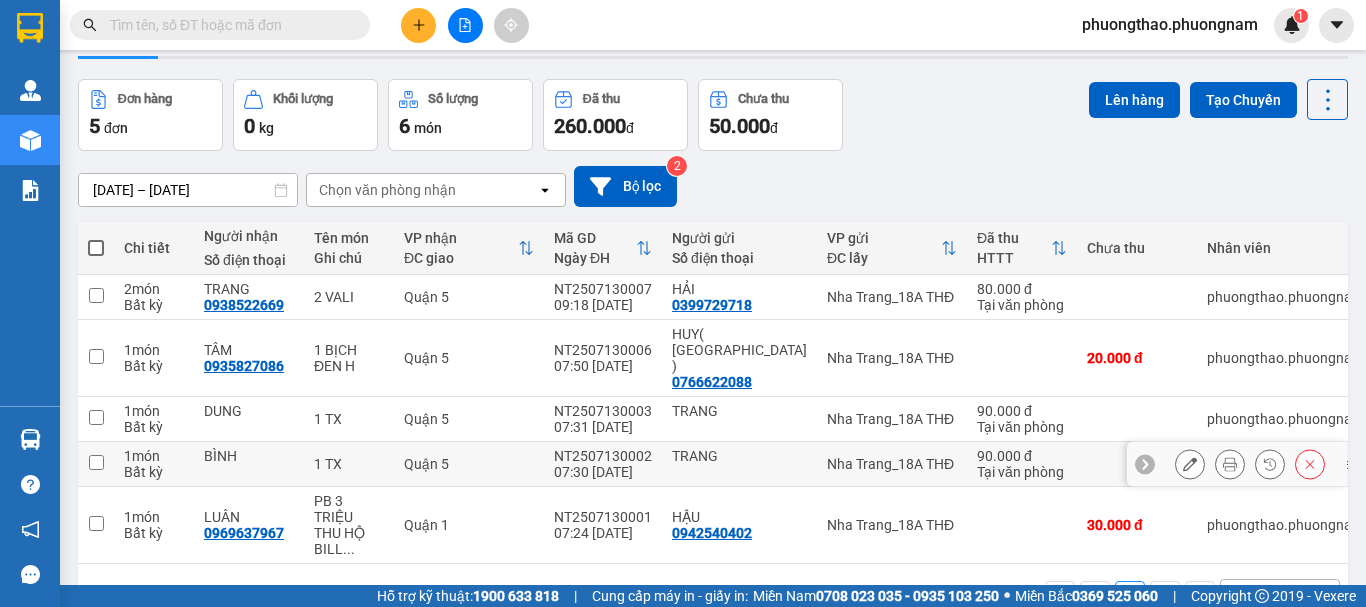 scroll, scrollTop: 92, scrollLeft: 0, axis: vertical 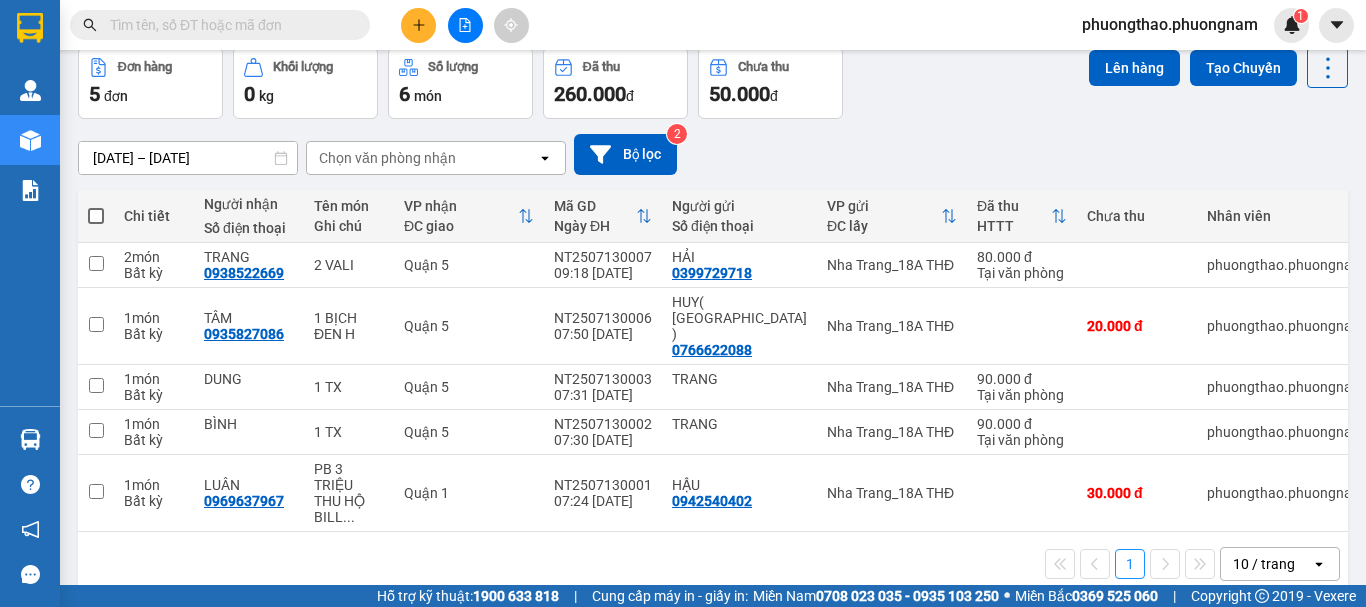 click at bounding box center (228, 25) 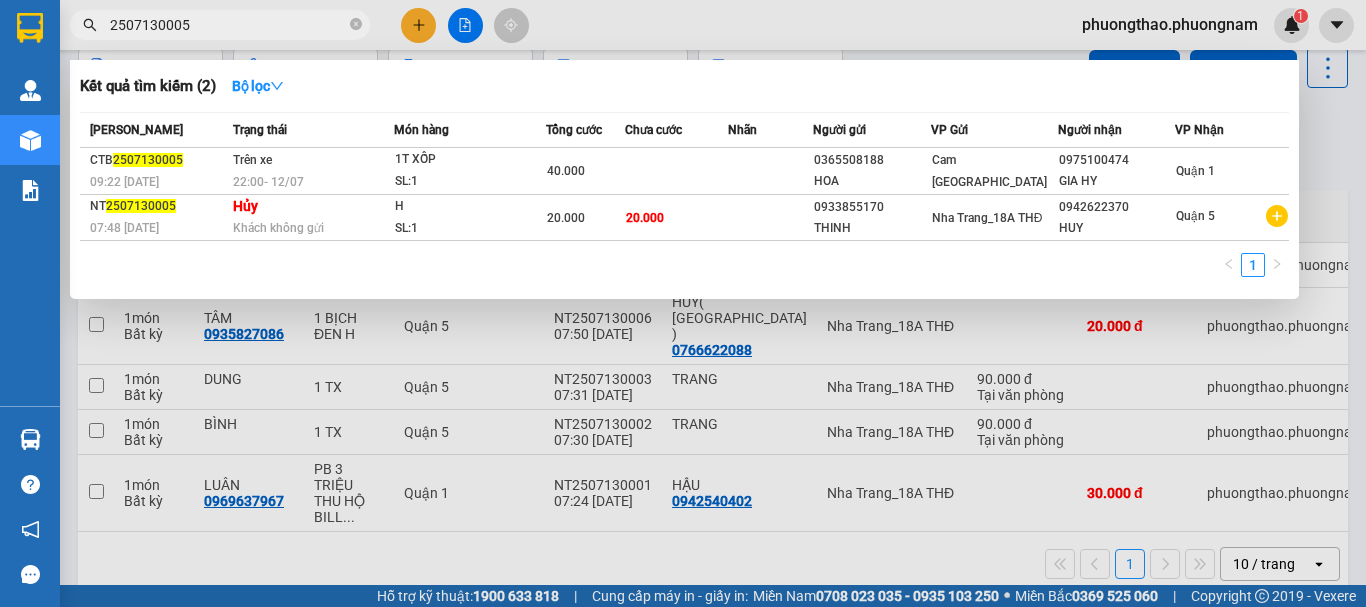 drag, startPoint x: 277, startPoint y: 35, endPoint x: 0, endPoint y: 4, distance: 278.72925 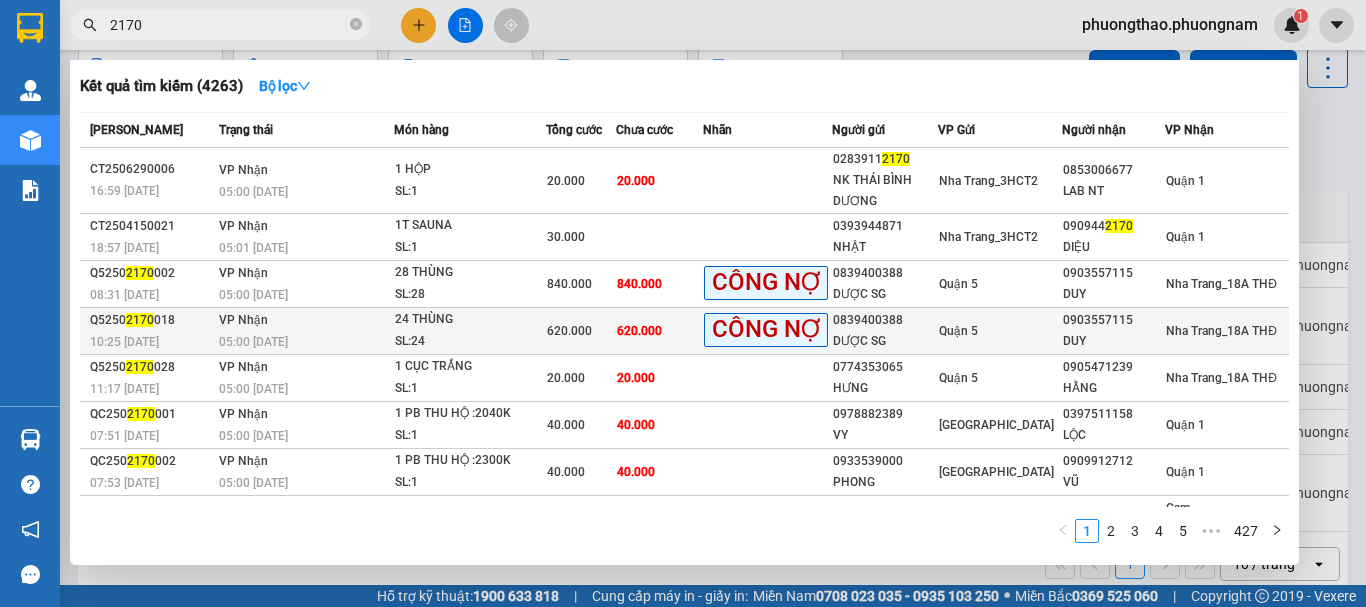 scroll, scrollTop: 130, scrollLeft: 0, axis: vertical 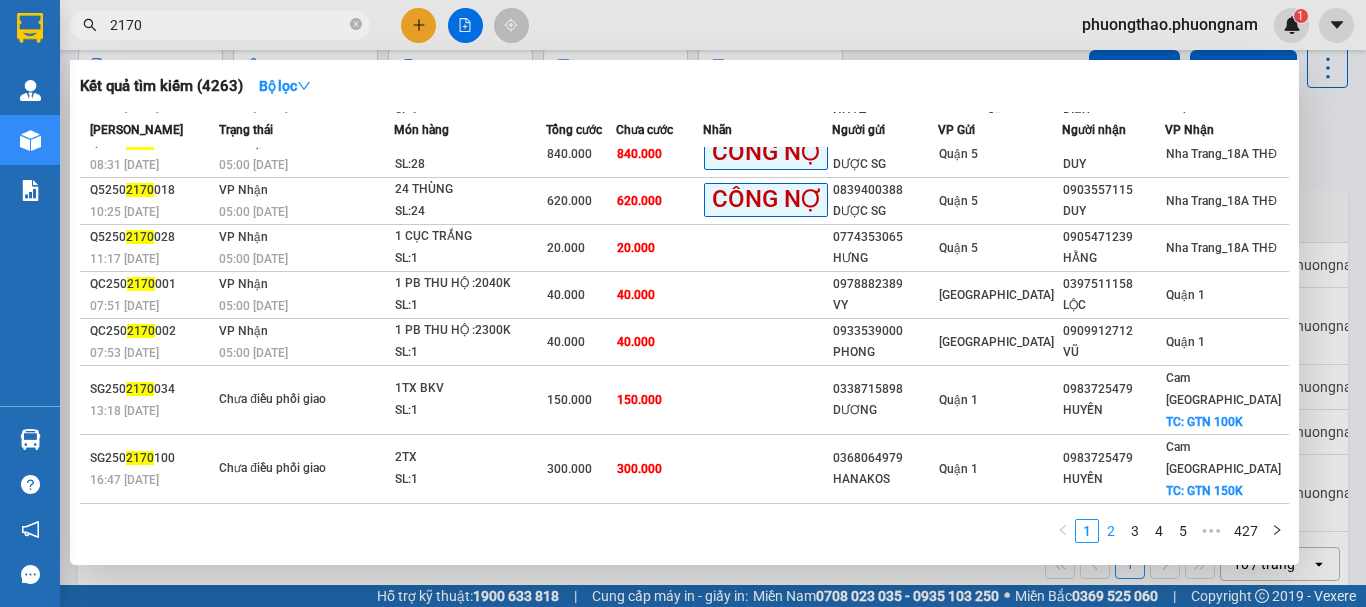 click on "2" at bounding box center [1111, 531] 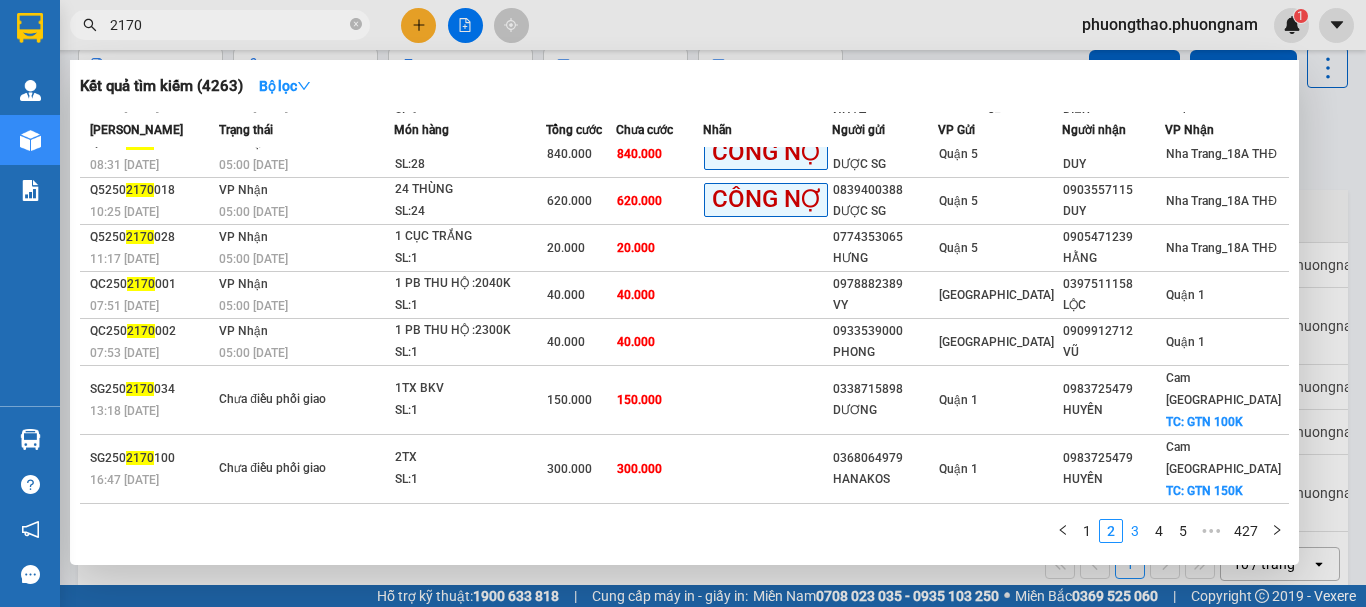 click on "3" at bounding box center (1135, 531) 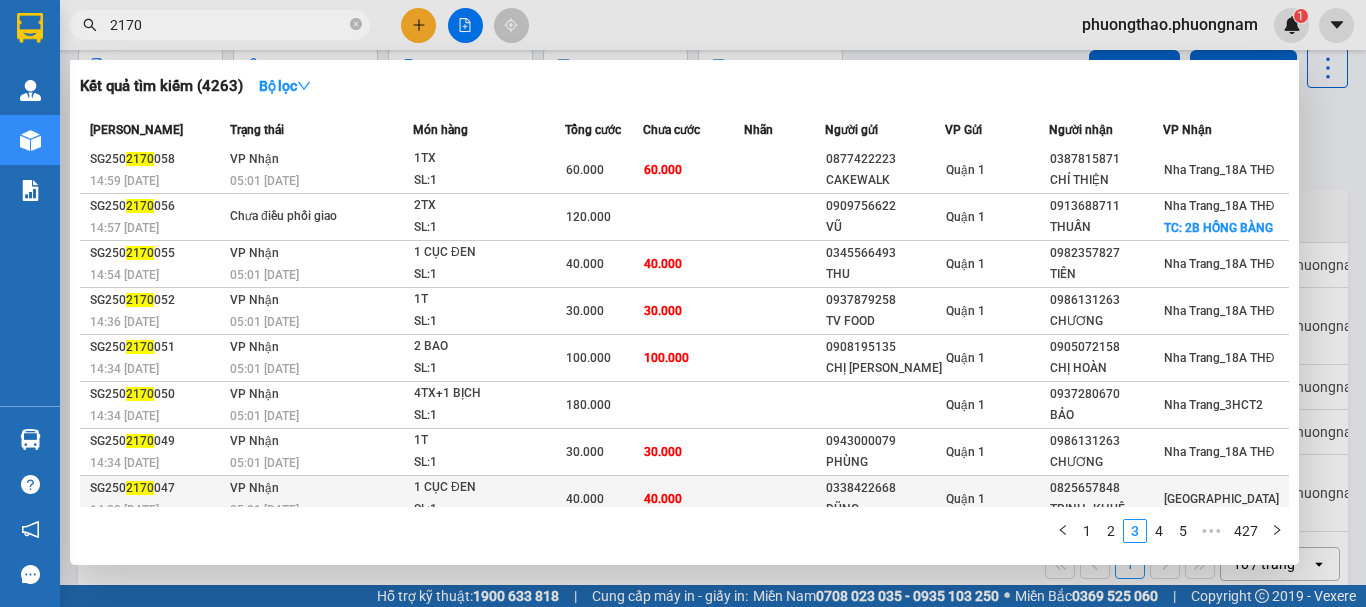 scroll, scrollTop: 0, scrollLeft: 0, axis: both 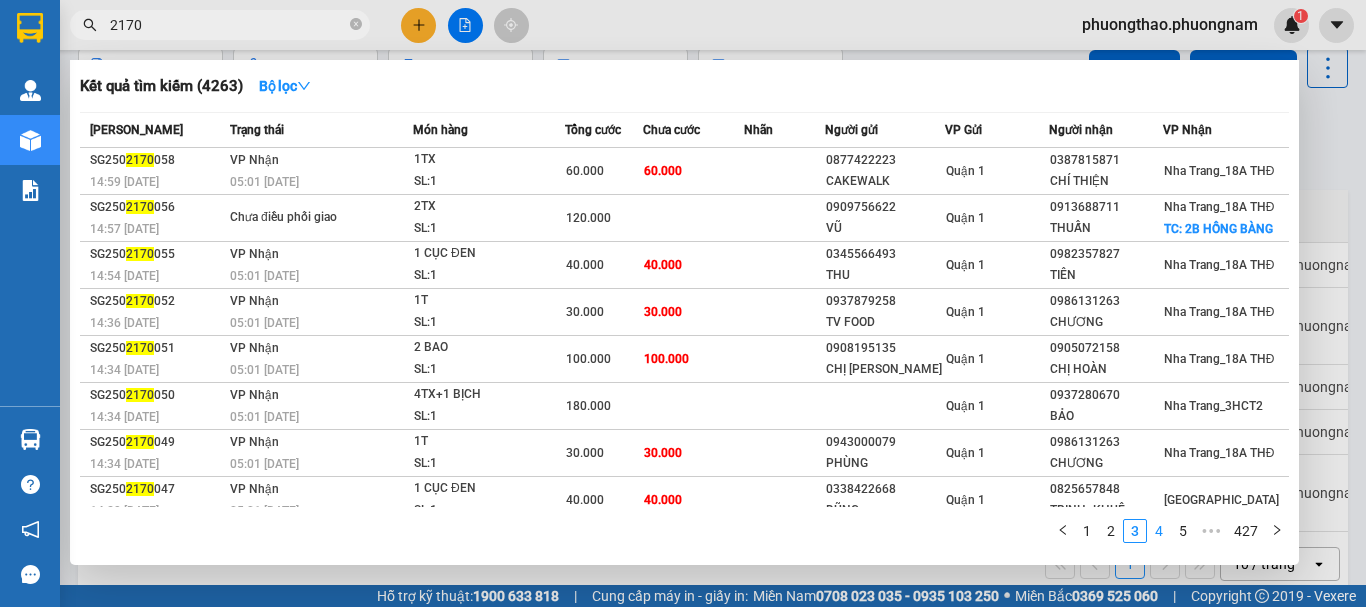 click on "4" at bounding box center (1159, 531) 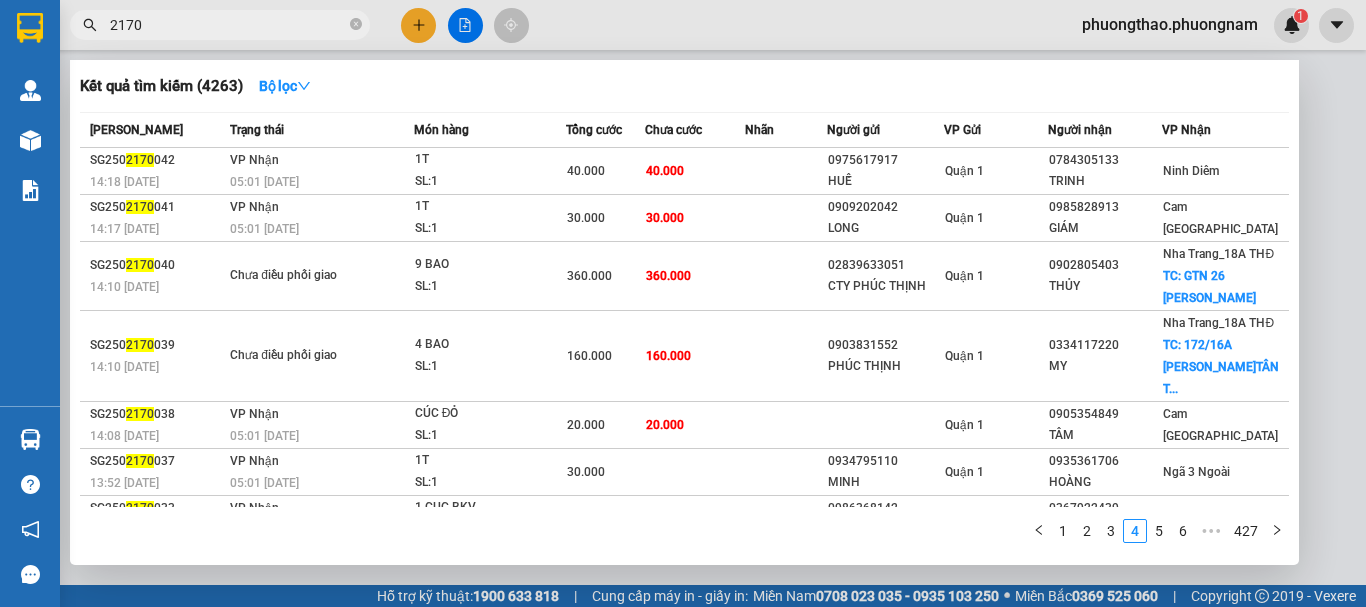 scroll, scrollTop: 0, scrollLeft: 0, axis: both 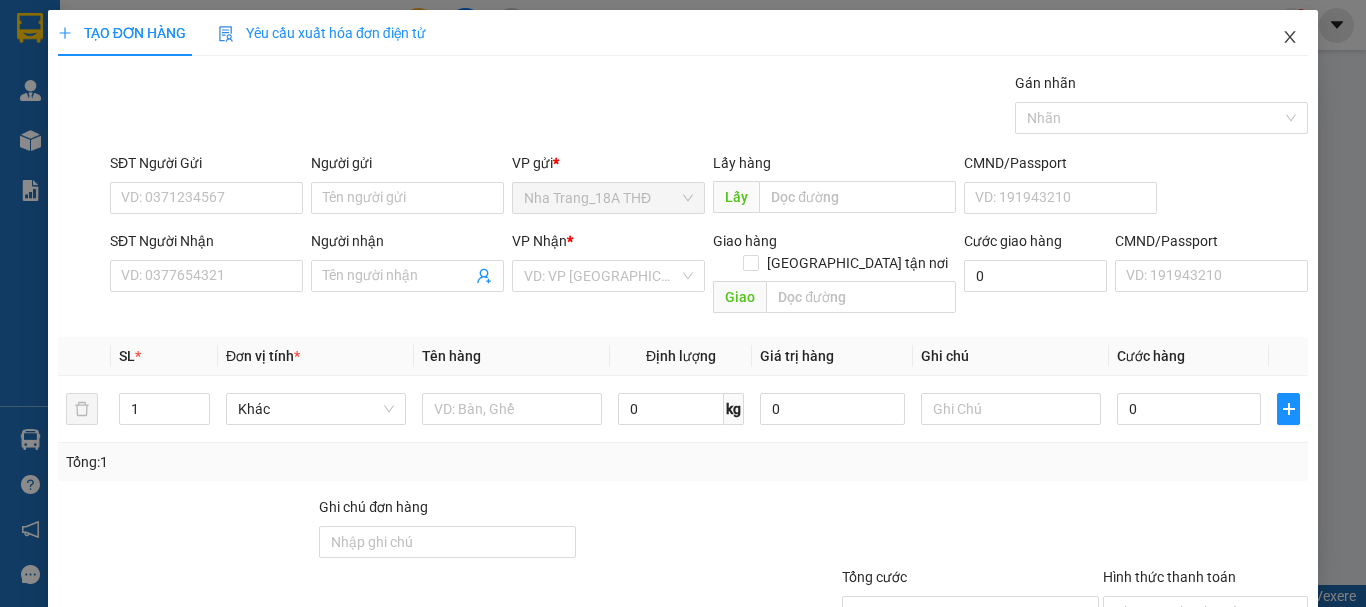 click 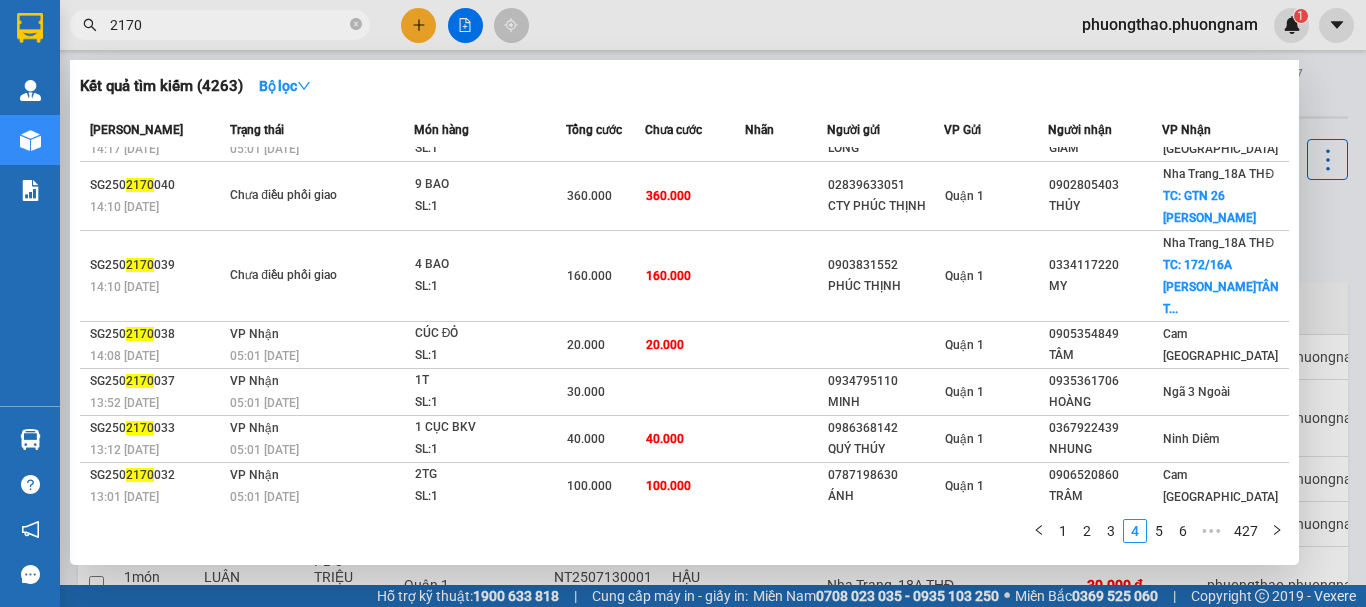 scroll, scrollTop: 155, scrollLeft: 0, axis: vertical 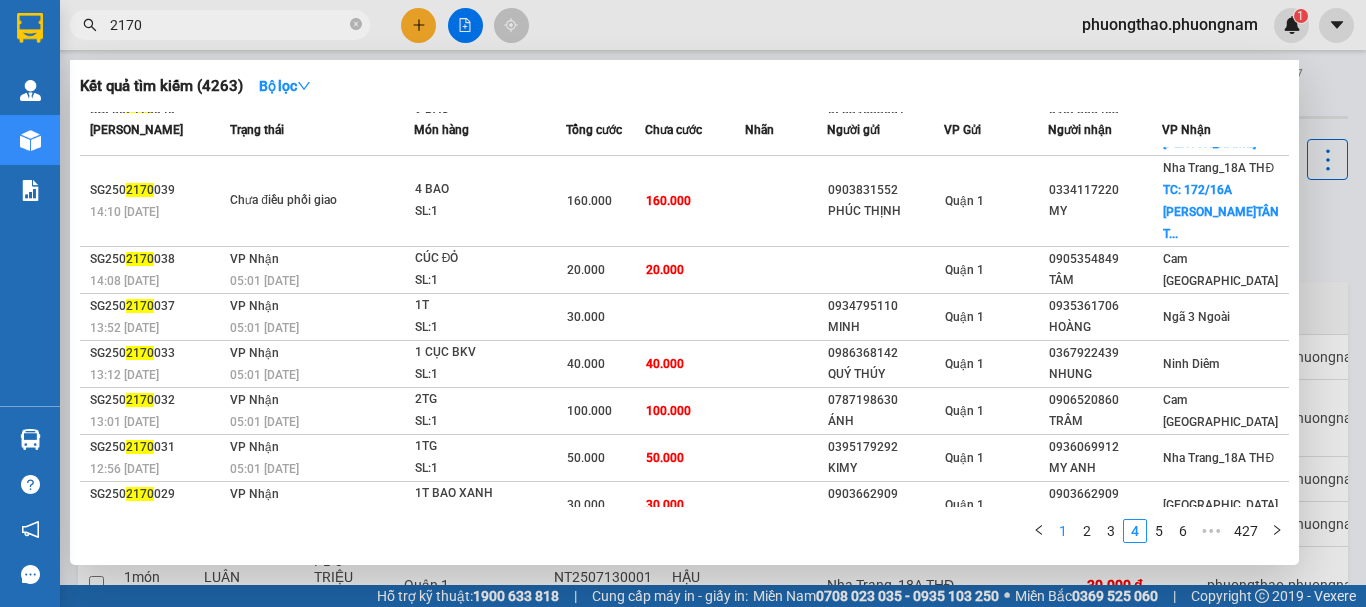 click on "1" at bounding box center [1063, 531] 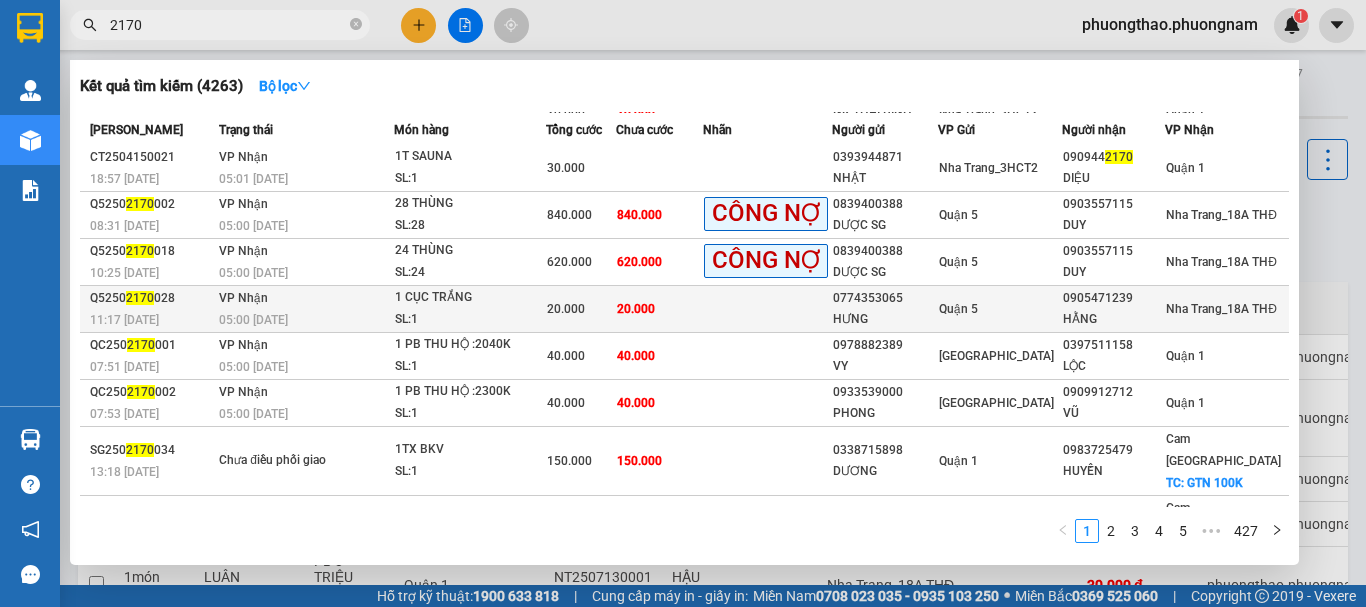 scroll, scrollTop: 0, scrollLeft: 0, axis: both 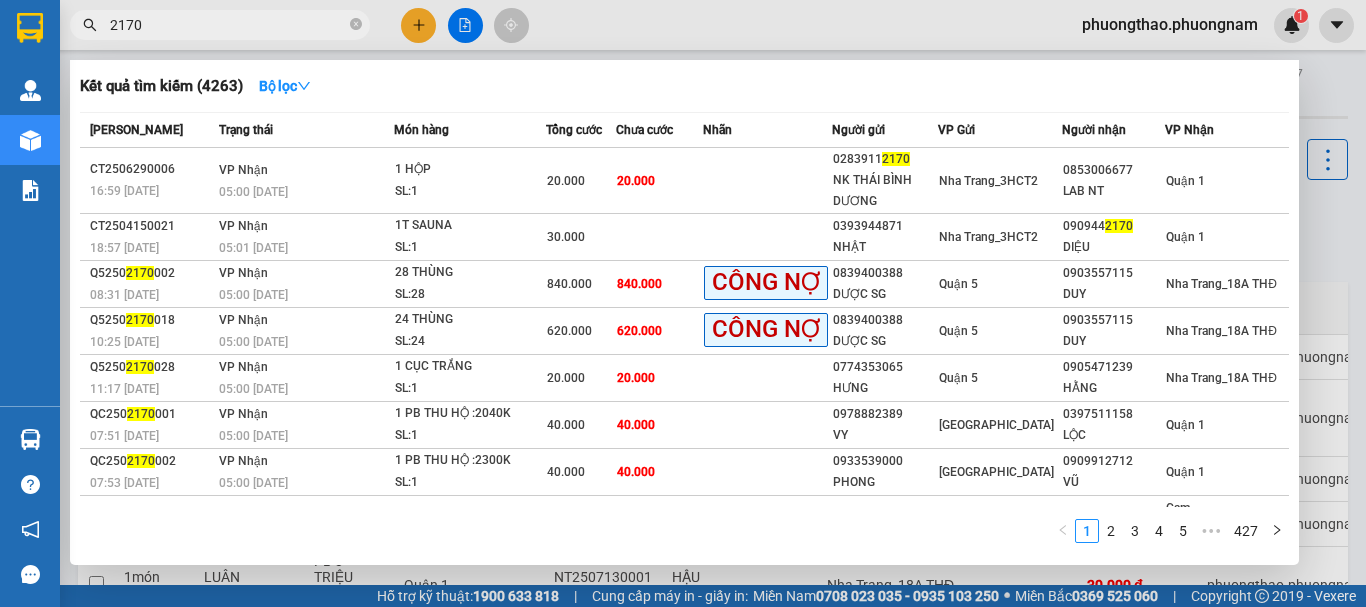 drag, startPoint x: 195, startPoint y: 24, endPoint x: 0, endPoint y: -99, distance: 230.55151 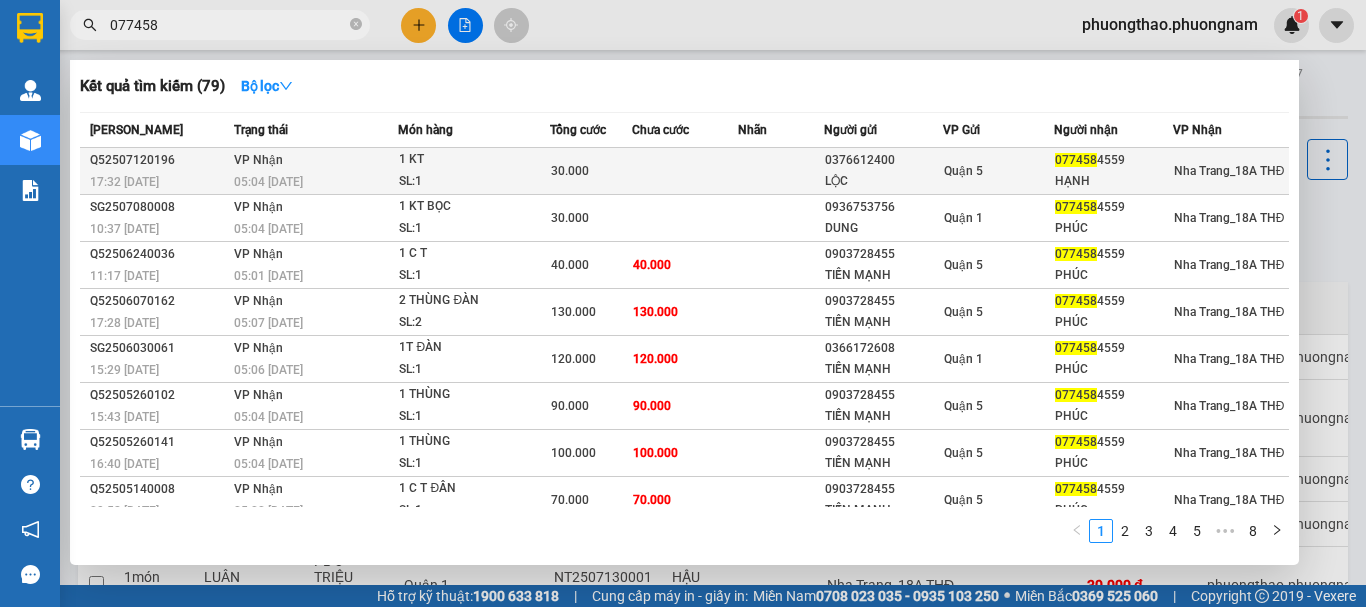 type on "077458" 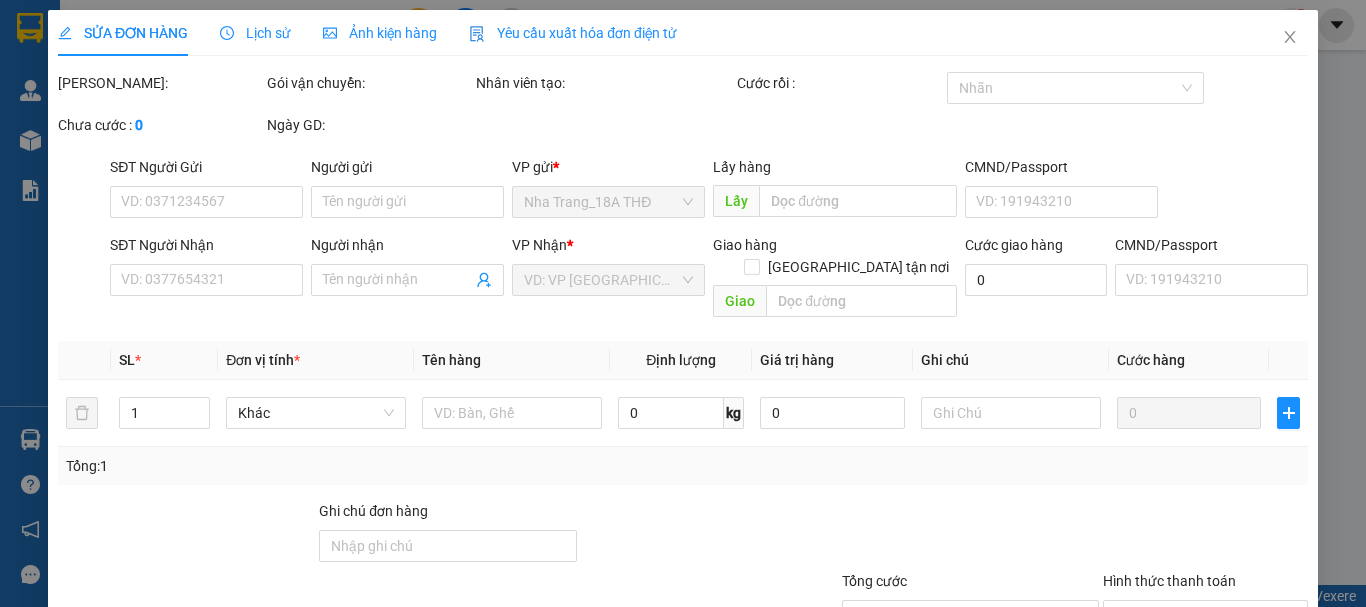 type on "0376612400" 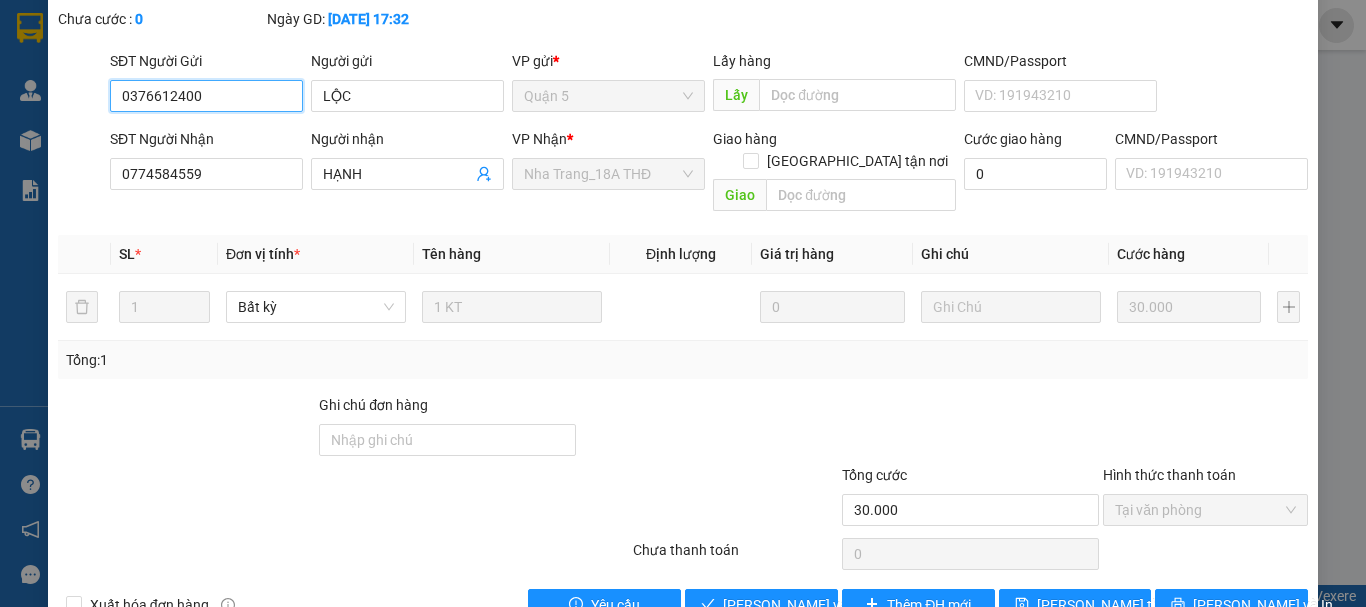 scroll, scrollTop: 137, scrollLeft: 0, axis: vertical 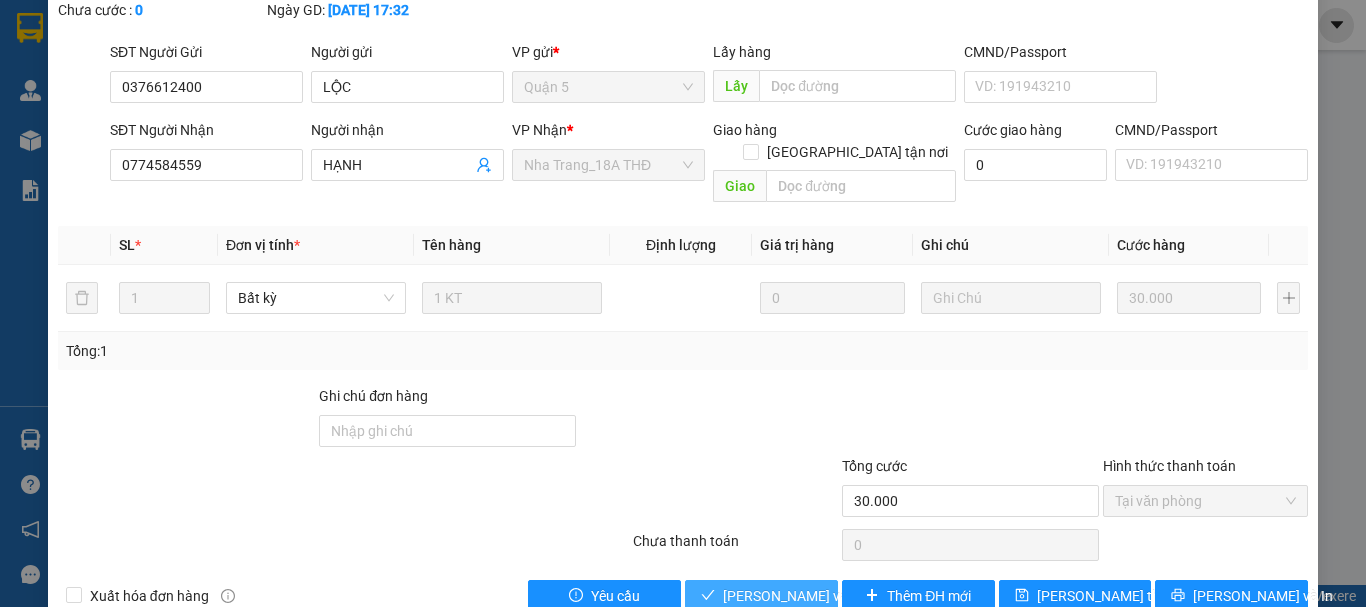 click on "[PERSON_NAME] và Giao hàng" at bounding box center [819, 596] 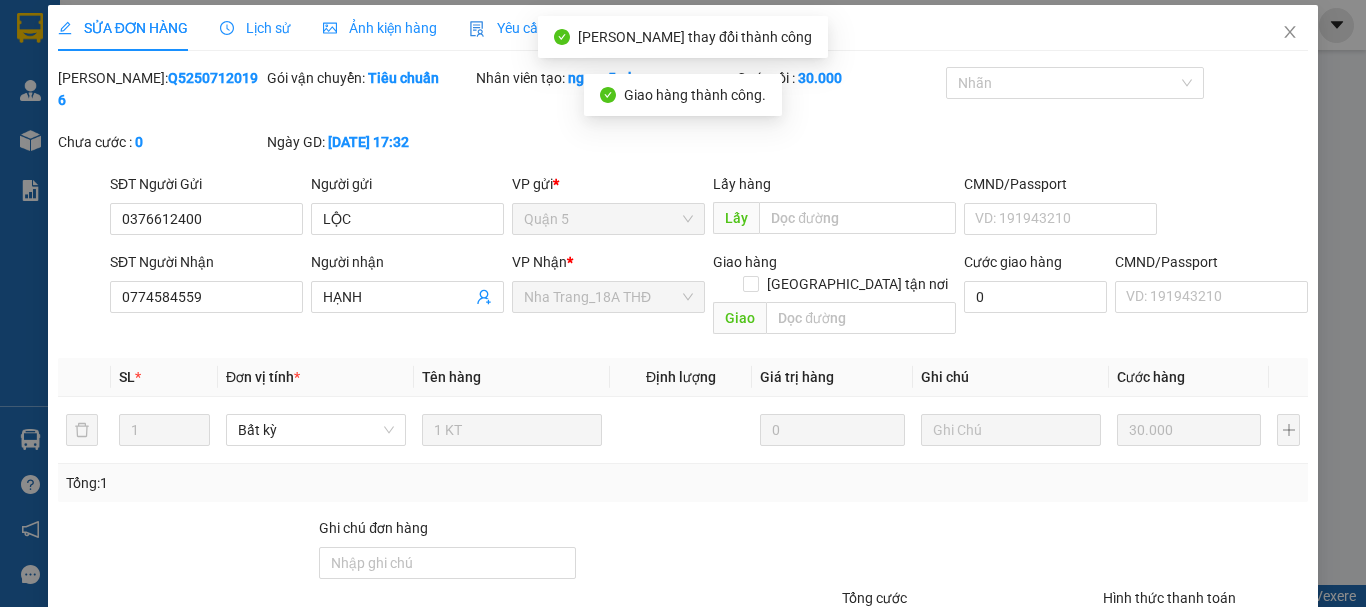 scroll, scrollTop: 0, scrollLeft: 0, axis: both 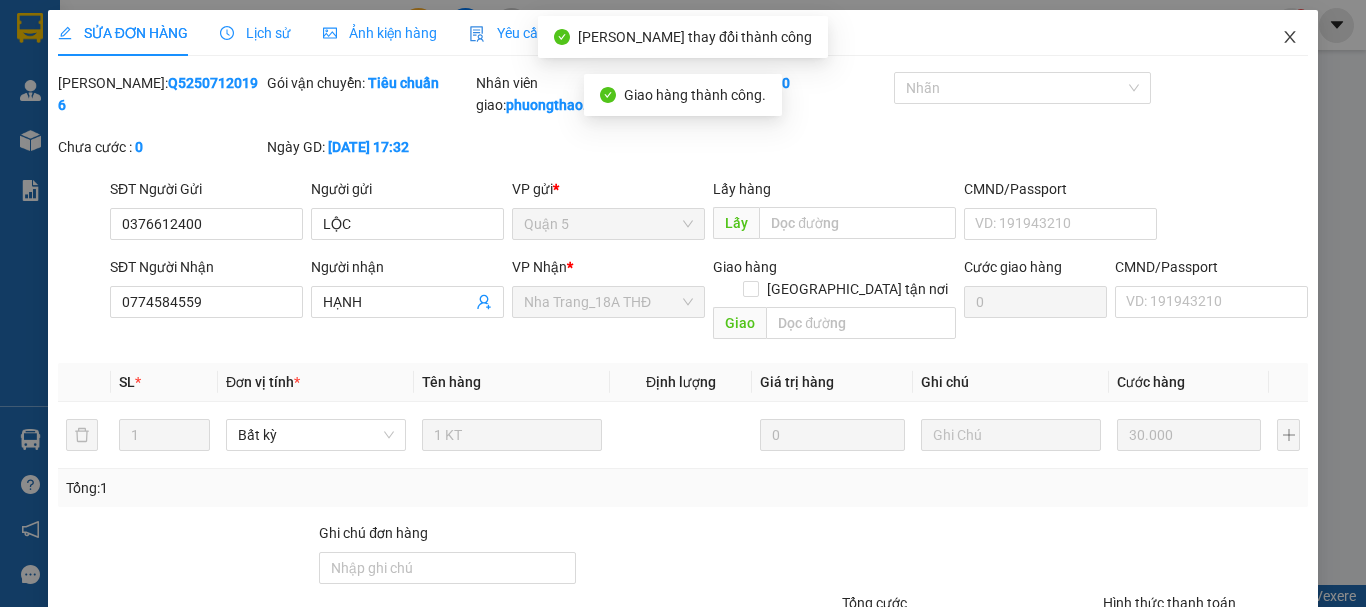 click 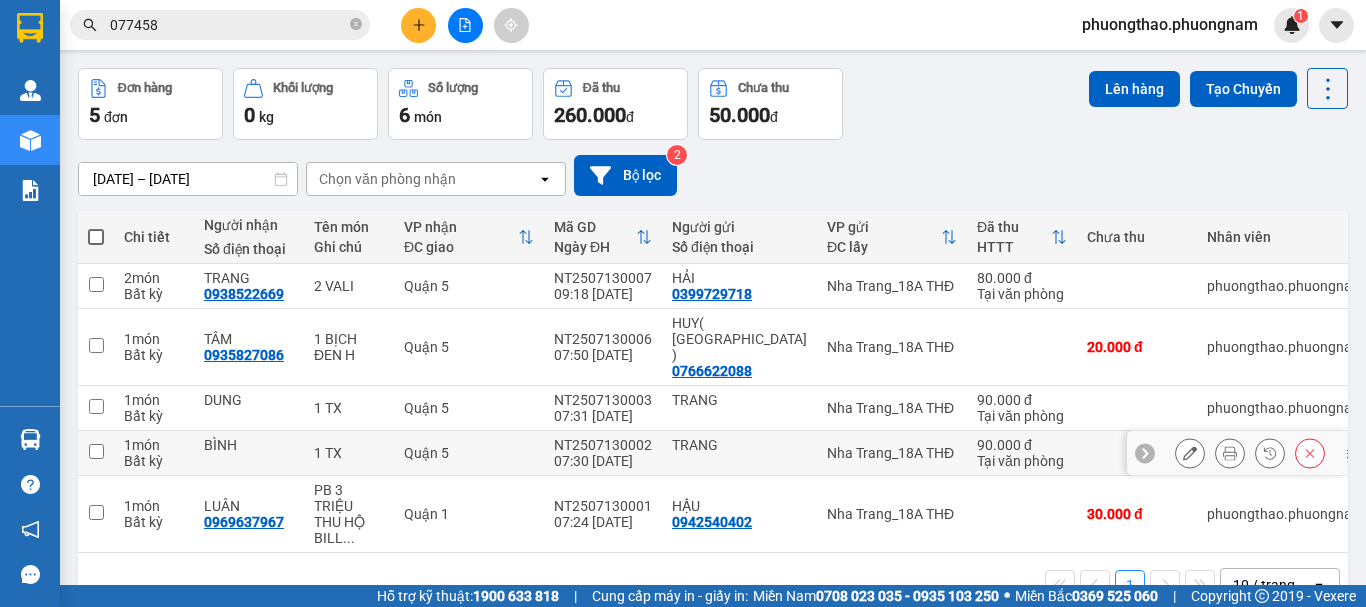 scroll, scrollTop: 92, scrollLeft: 0, axis: vertical 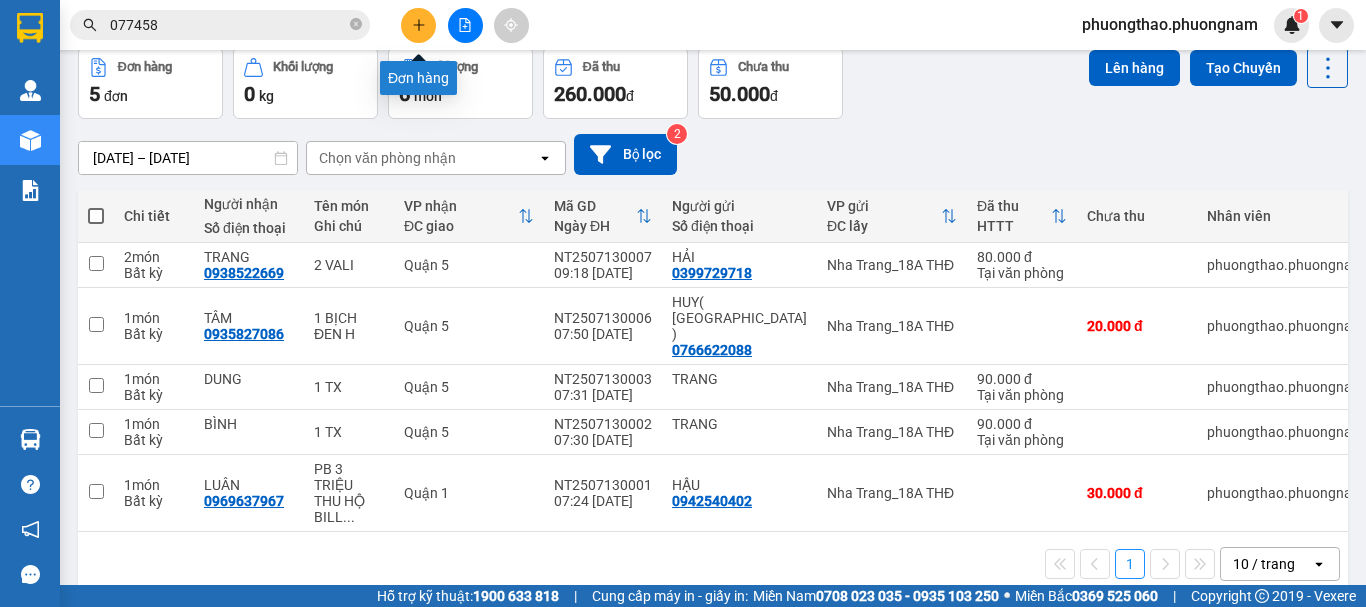 click at bounding box center [418, 25] 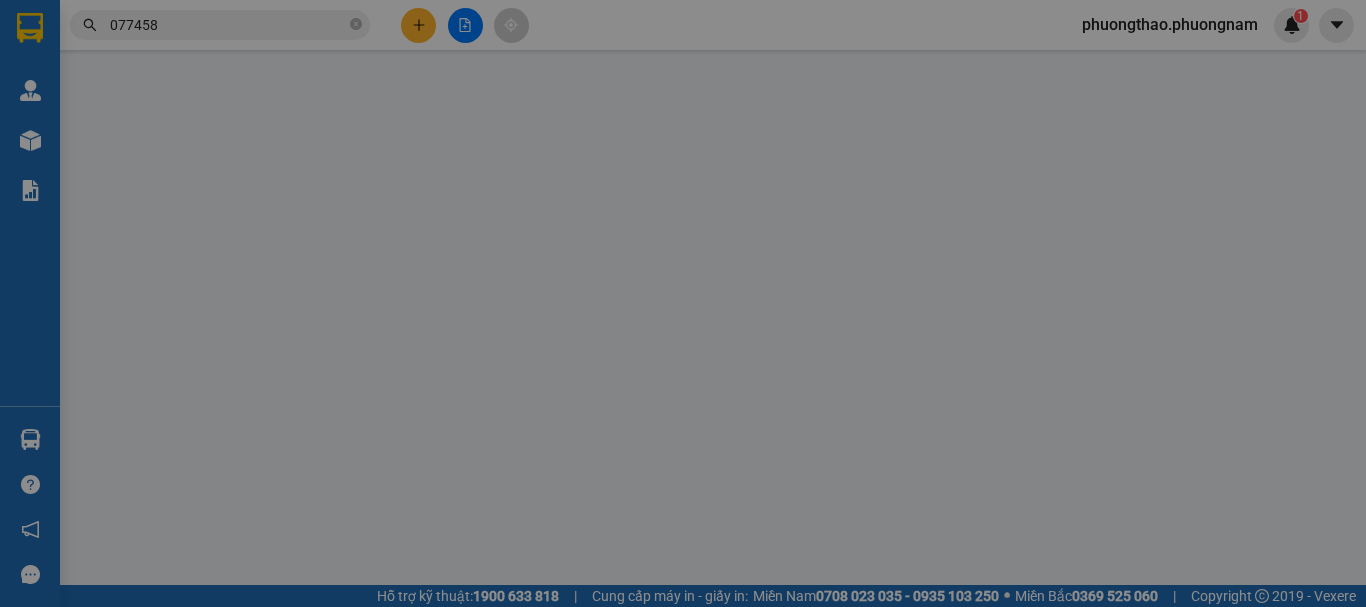 scroll, scrollTop: 0, scrollLeft: 0, axis: both 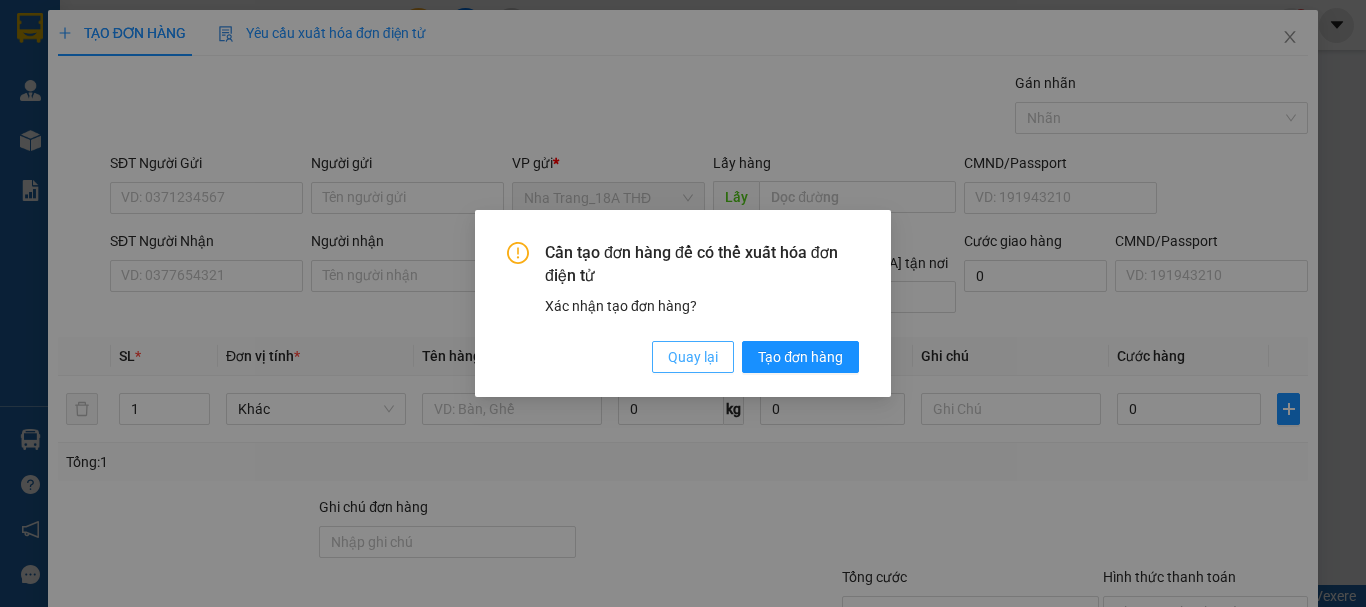 click on "Quay lại" at bounding box center (693, 357) 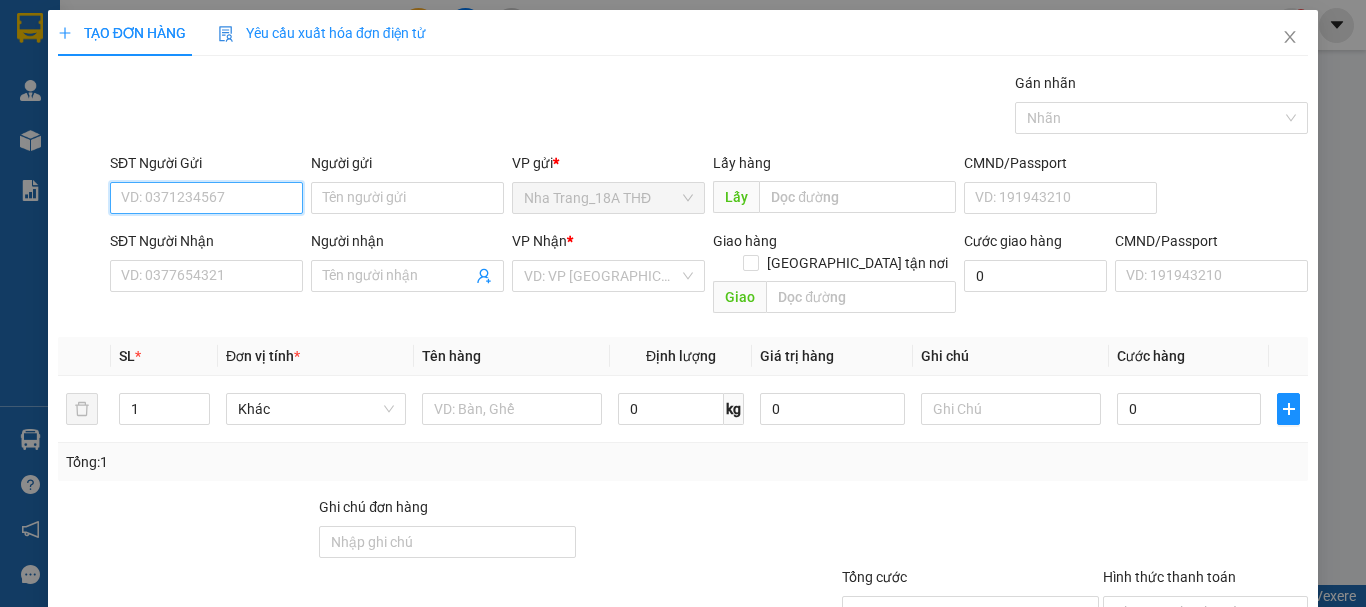 click on "SĐT Người Gửi" at bounding box center [206, 198] 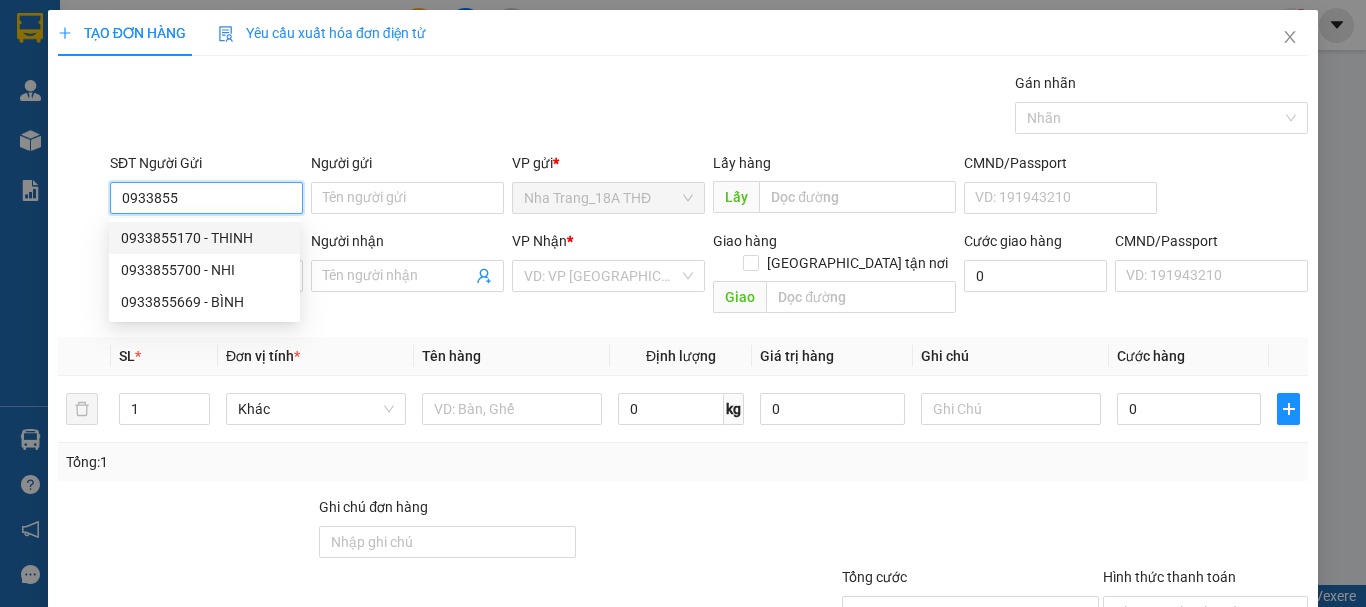 click on "0933855170 - THINH" at bounding box center [204, 238] 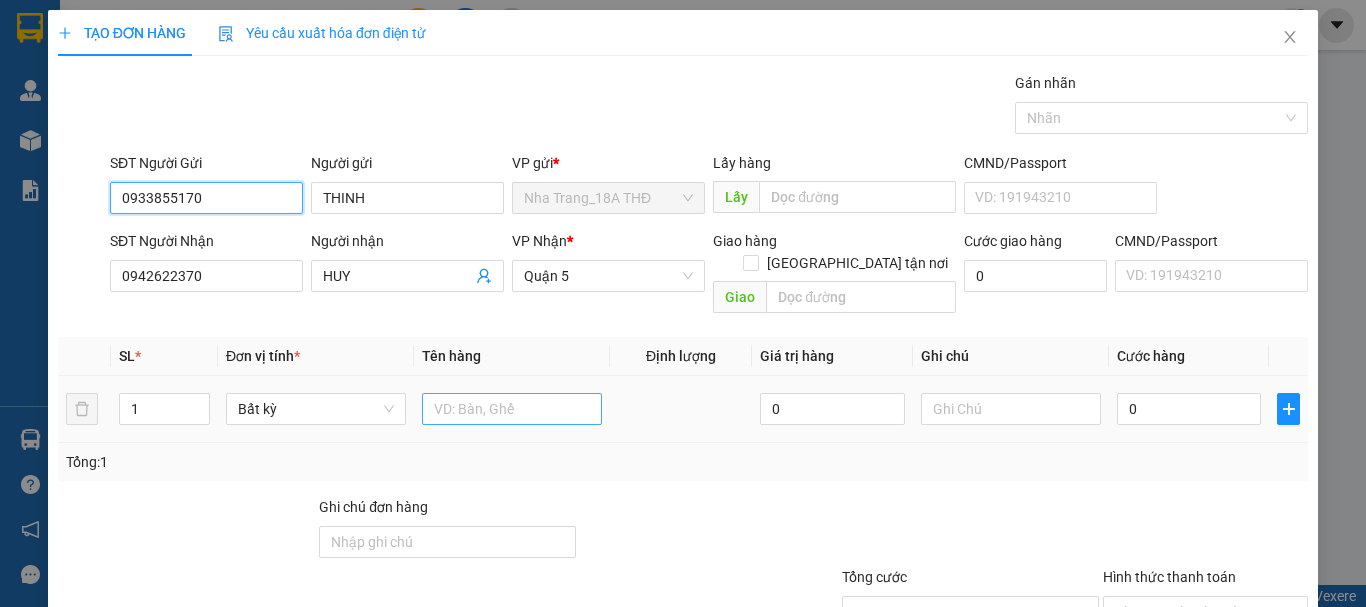 type on "0933855170" 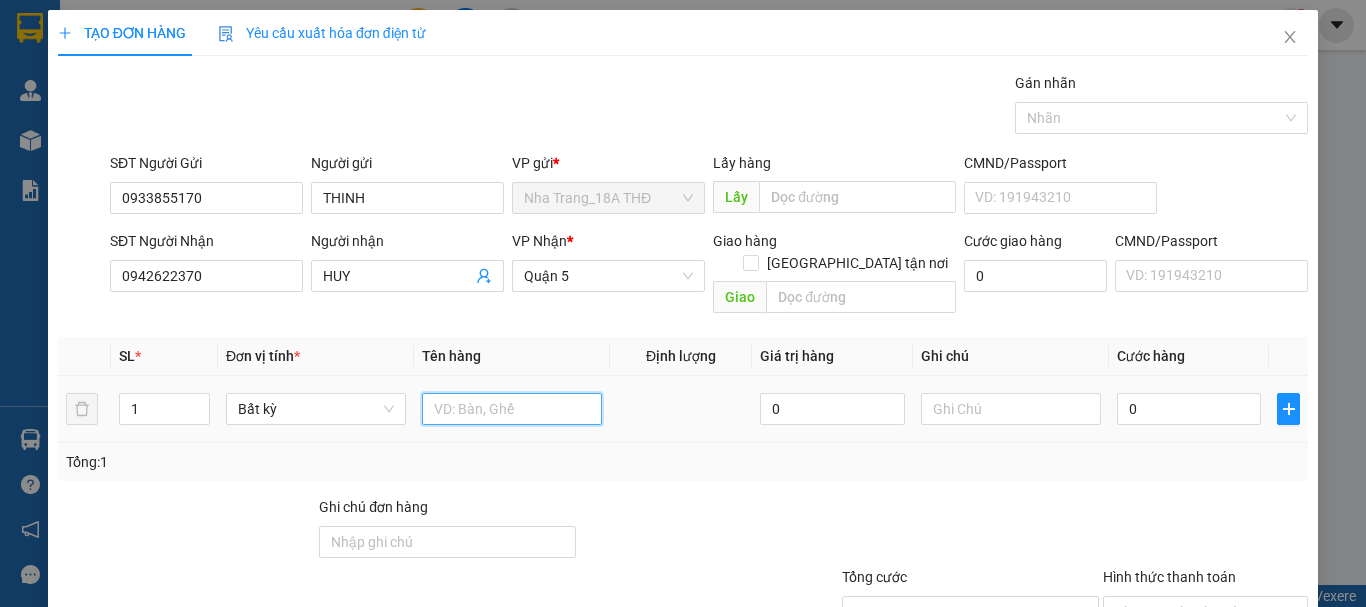 click at bounding box center (512, 409) 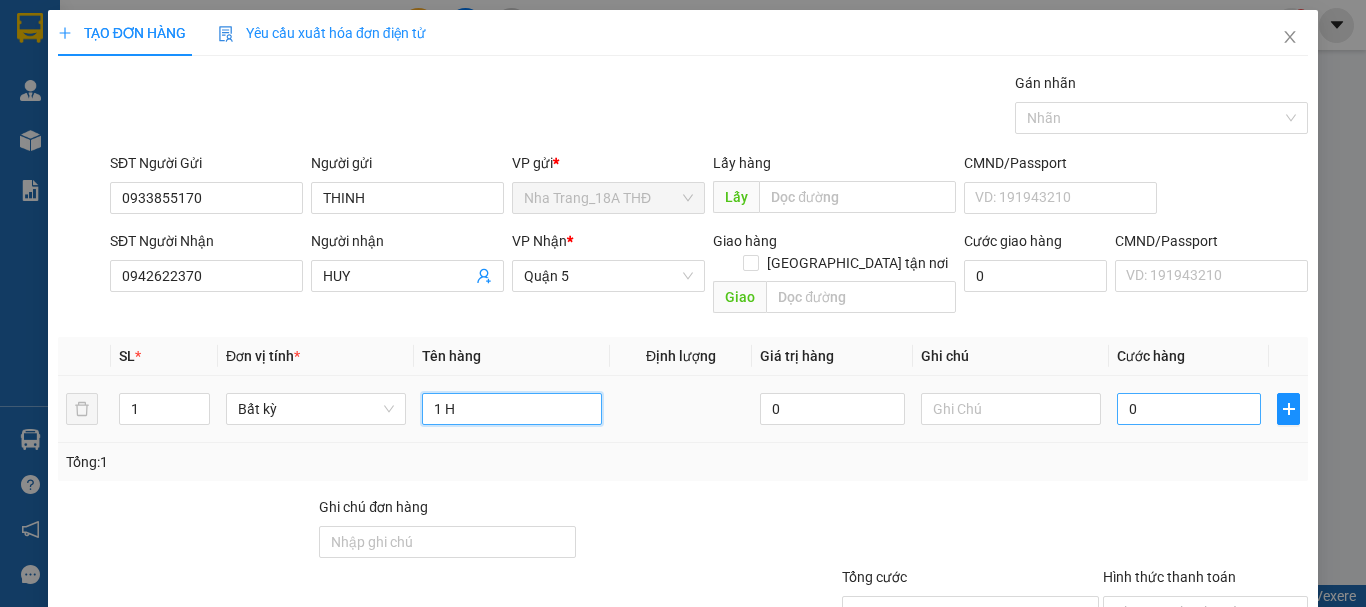 type on "1 H" 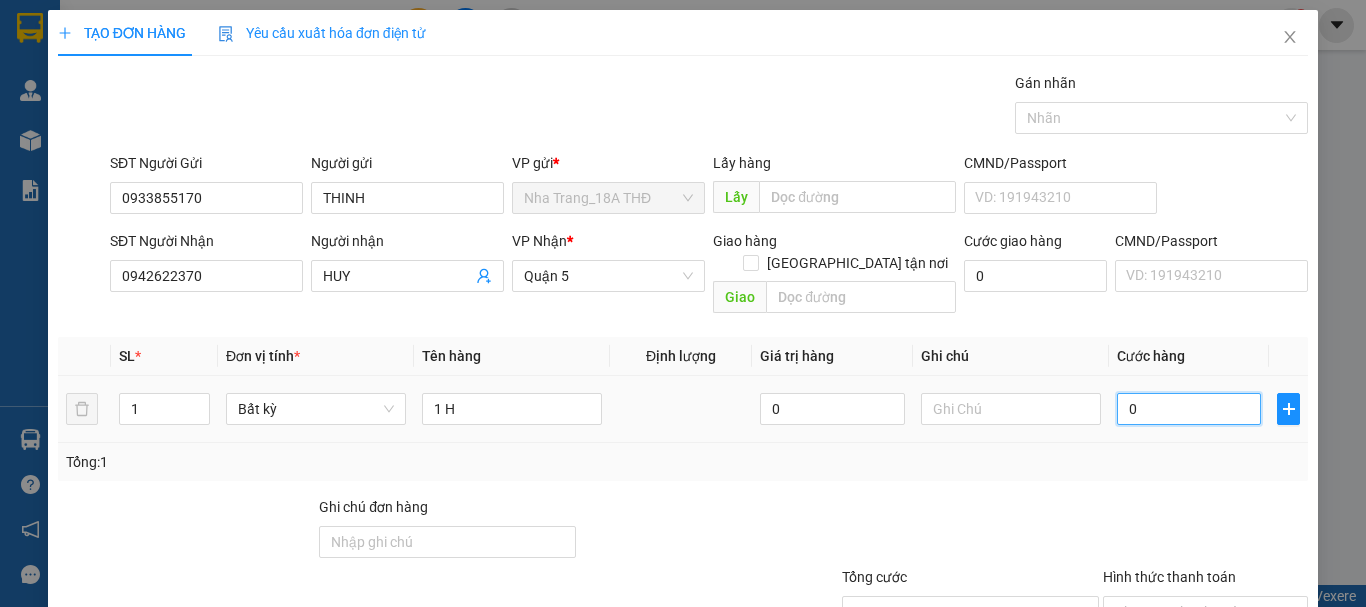 click on "0" at bounding box center [1189, 409] 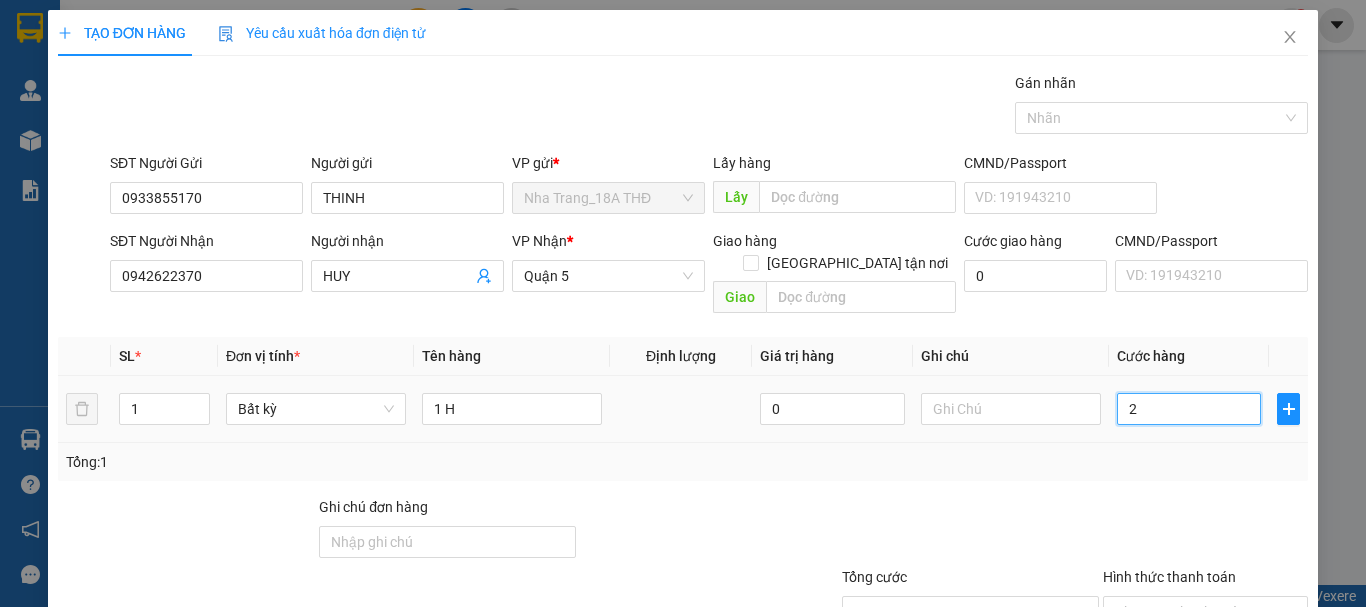 type on "20" 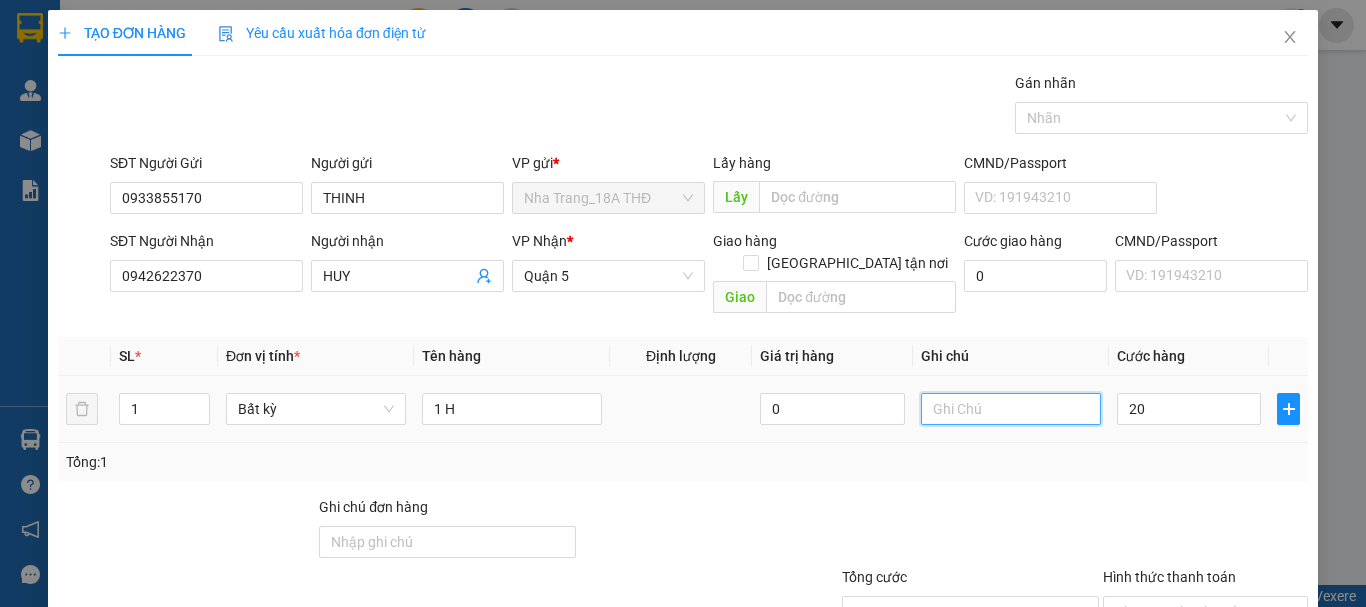 type on "20.000" 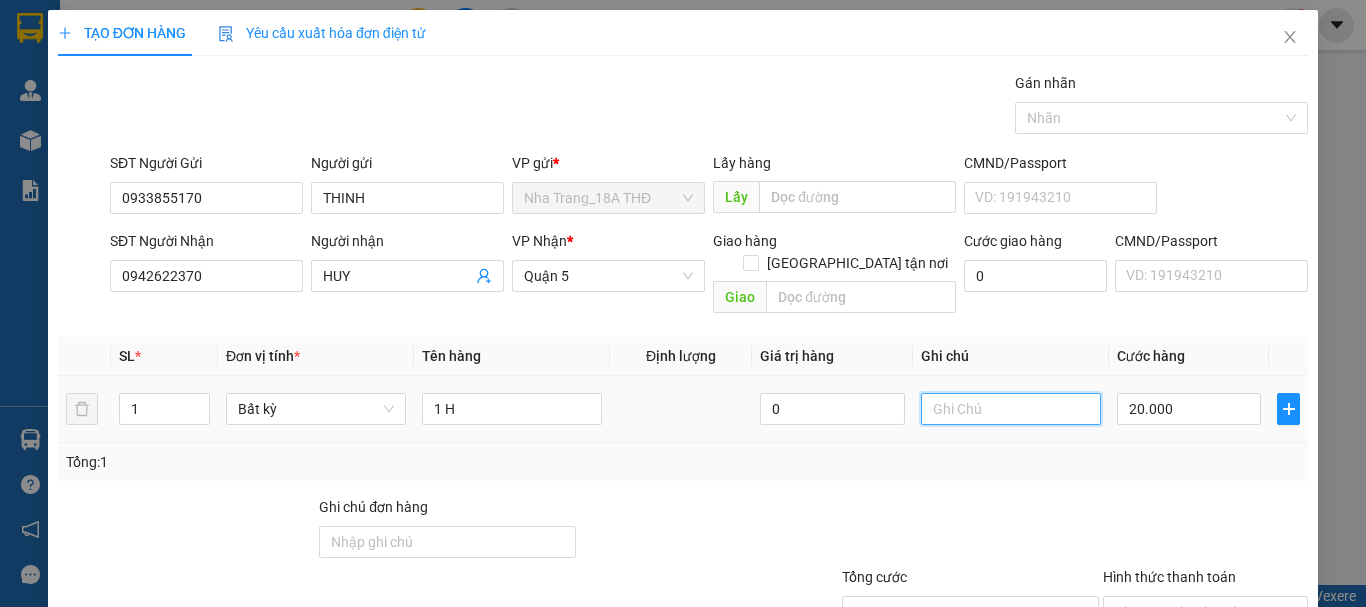 click at bounding box center [1011, 409] 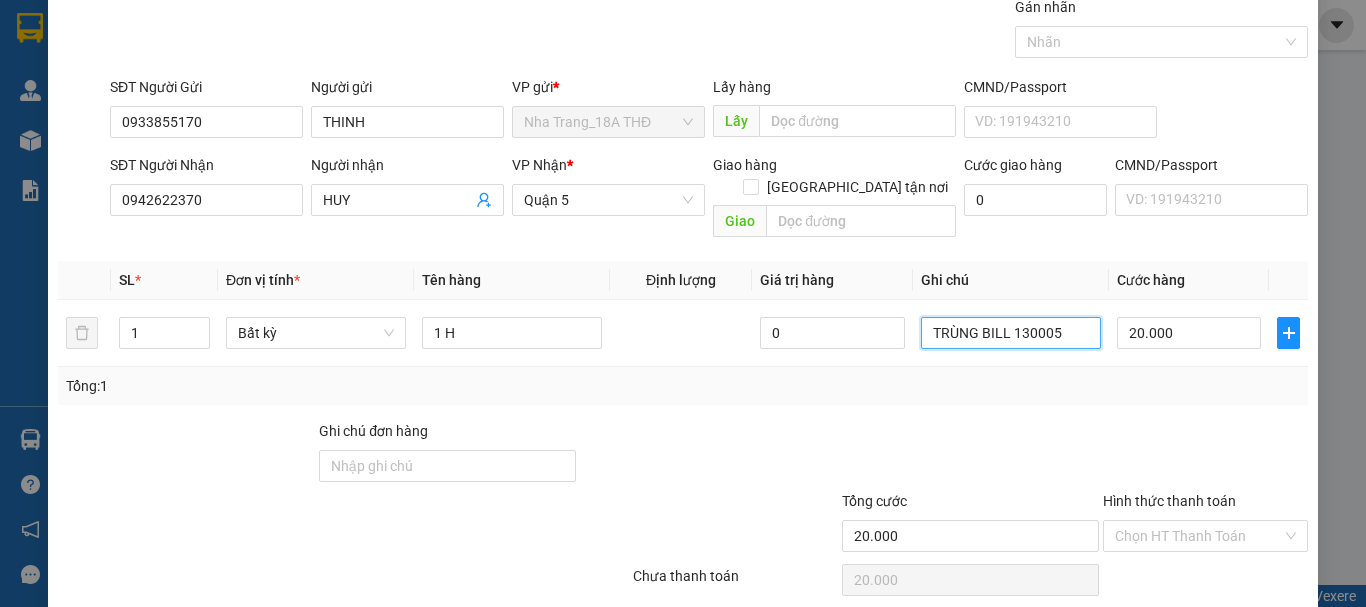 scroll, scrollTop: 133, scrollLeft: 0, axis: vertical 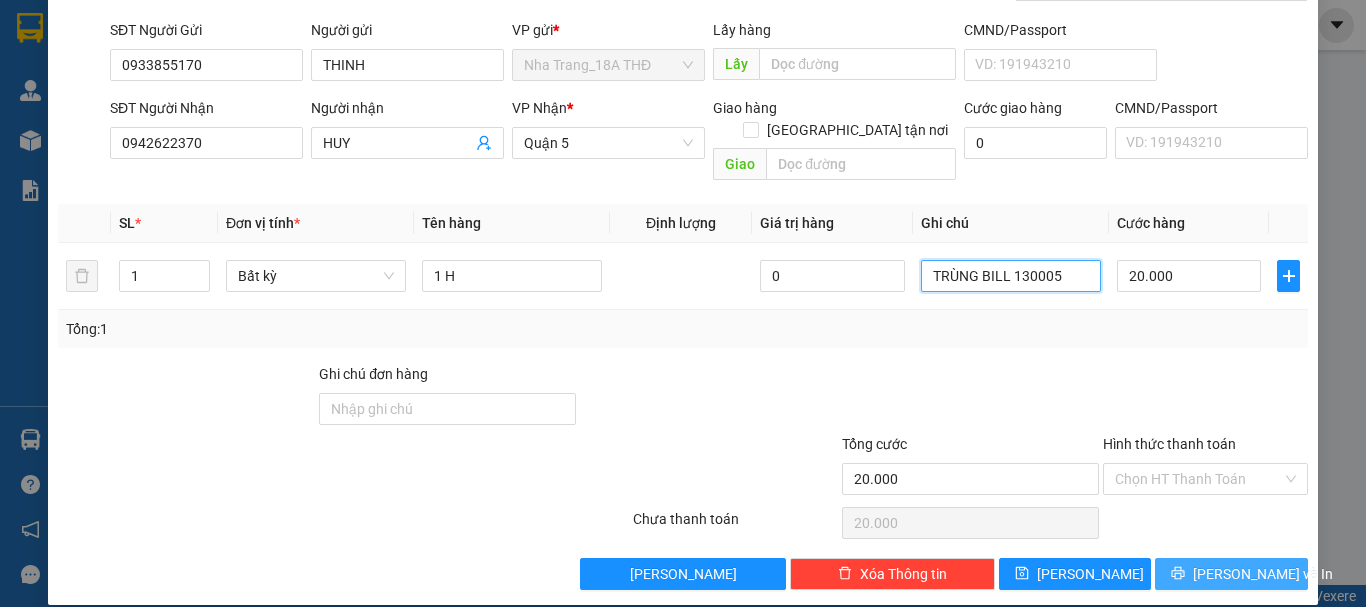 type on "TRÙNG BILL 130005" 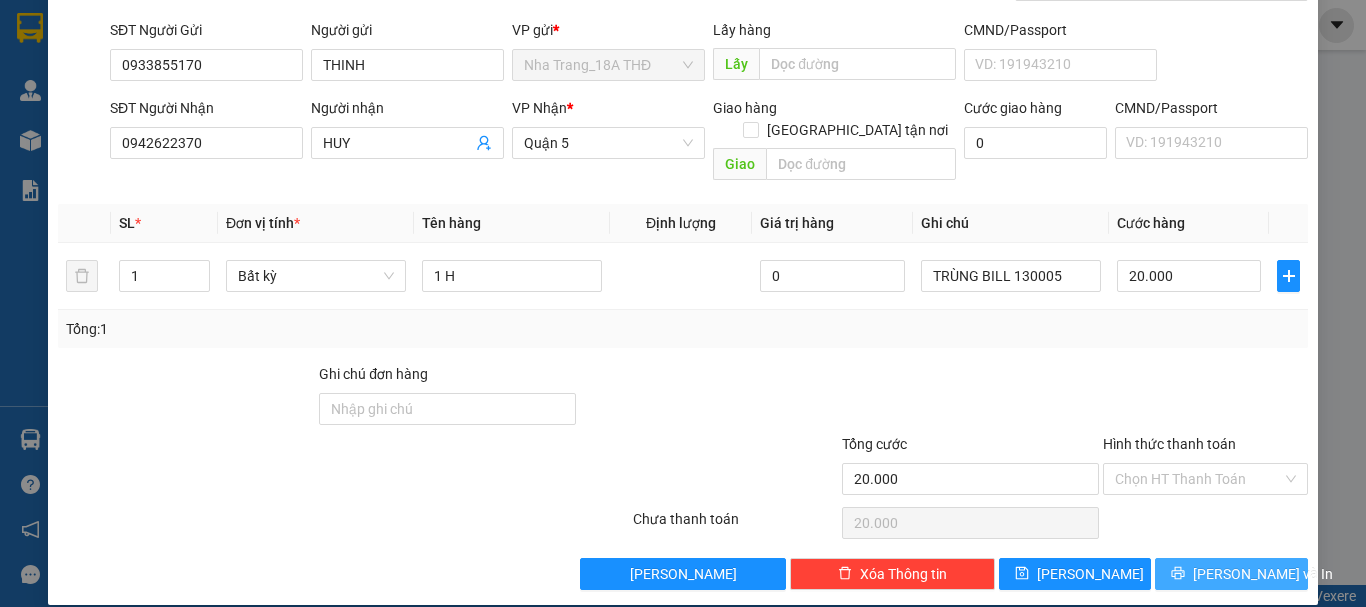 click on "[PERSON_NAME] và In" at bounding box center (1263, 574) 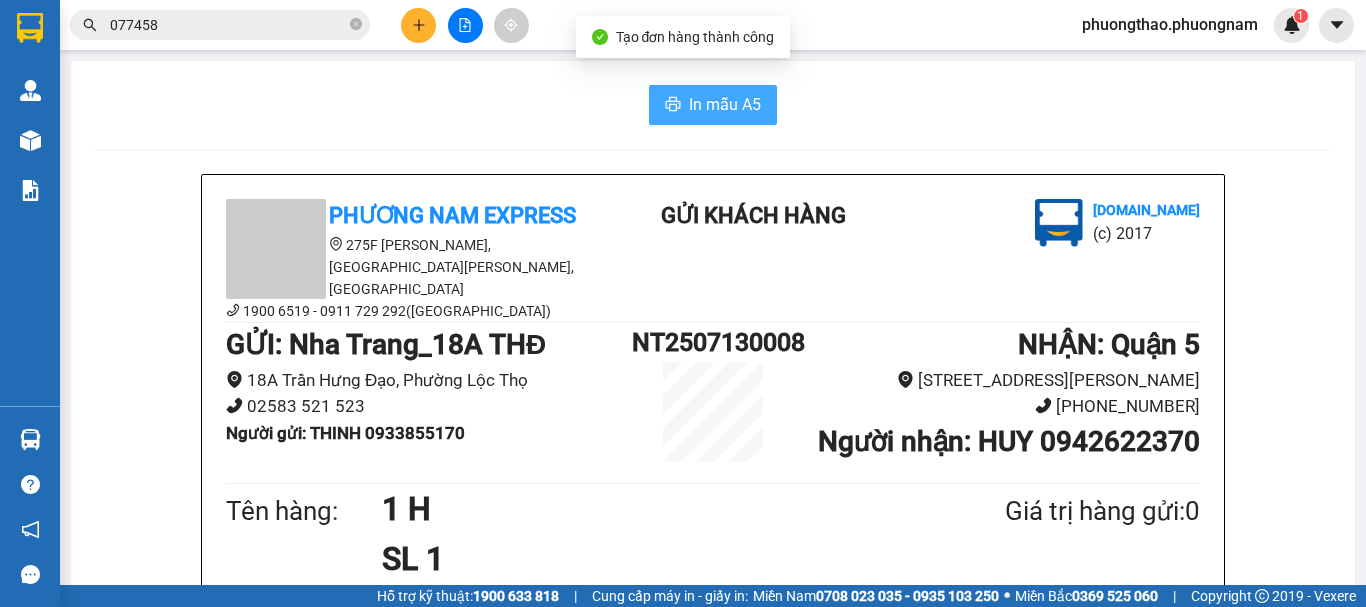 click on "In mẫu A5" at bounding box center [725, 104] 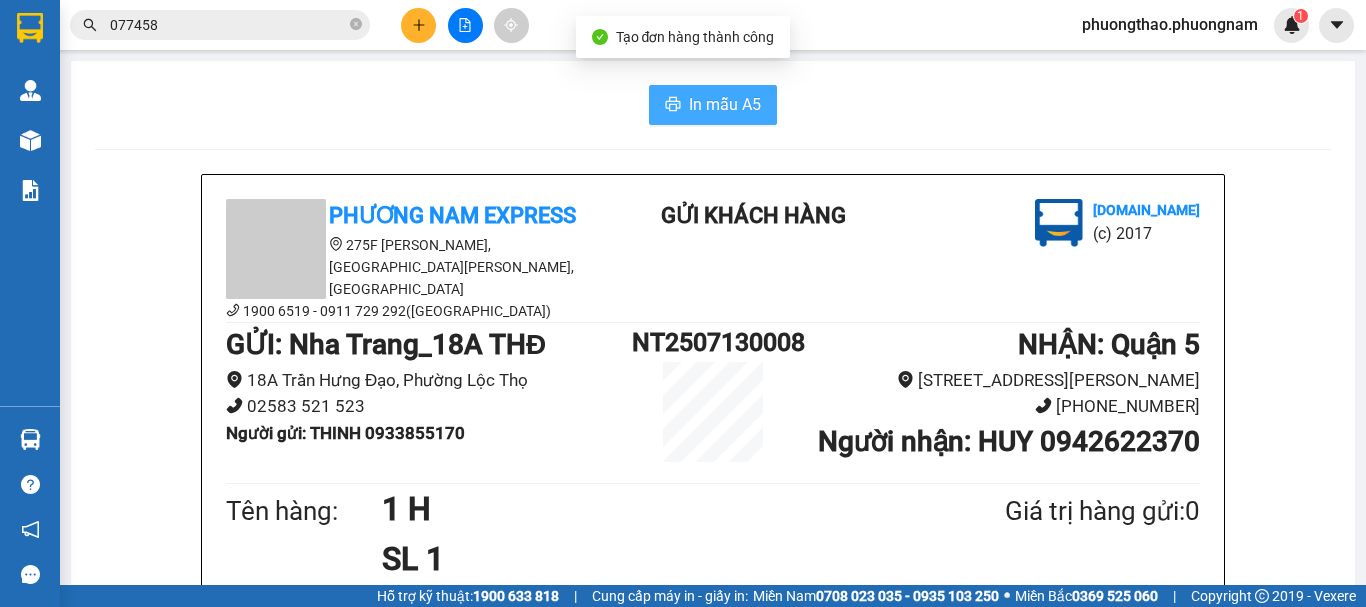 scroll, scrollTop: 0, scrollLeft: 0, axis: both 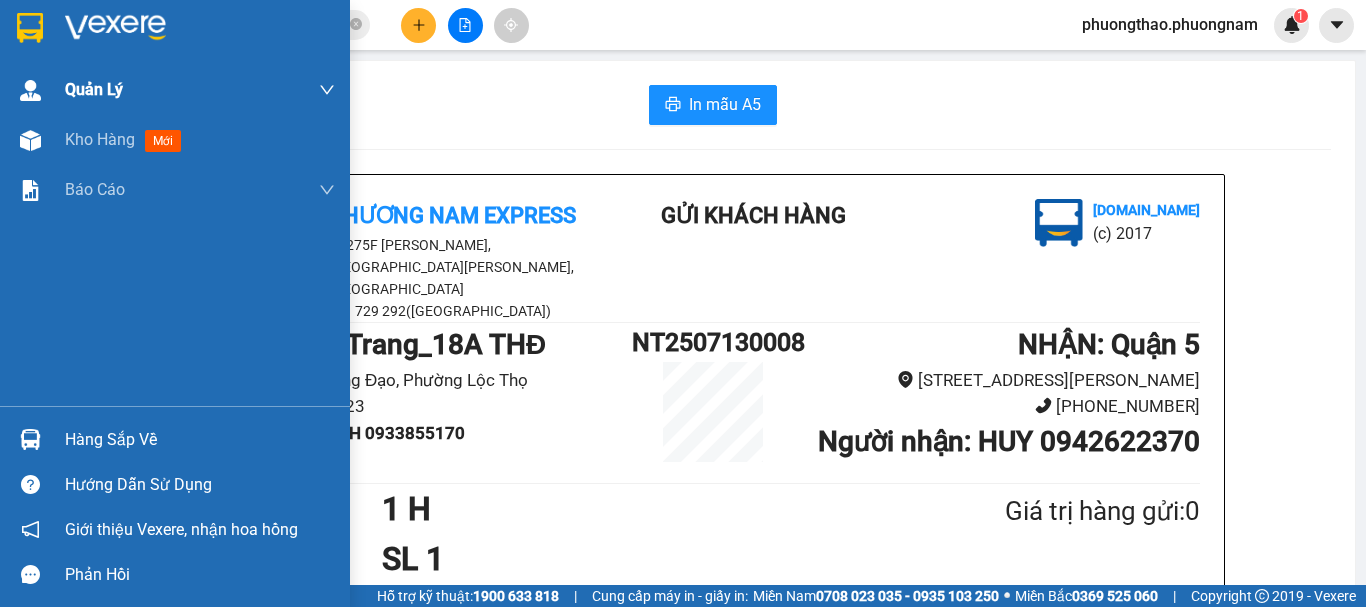 drag, startPoint x: 222, startPoint y: 35, endPoint x: 216, endPoint y: 83, distance: 48.373547 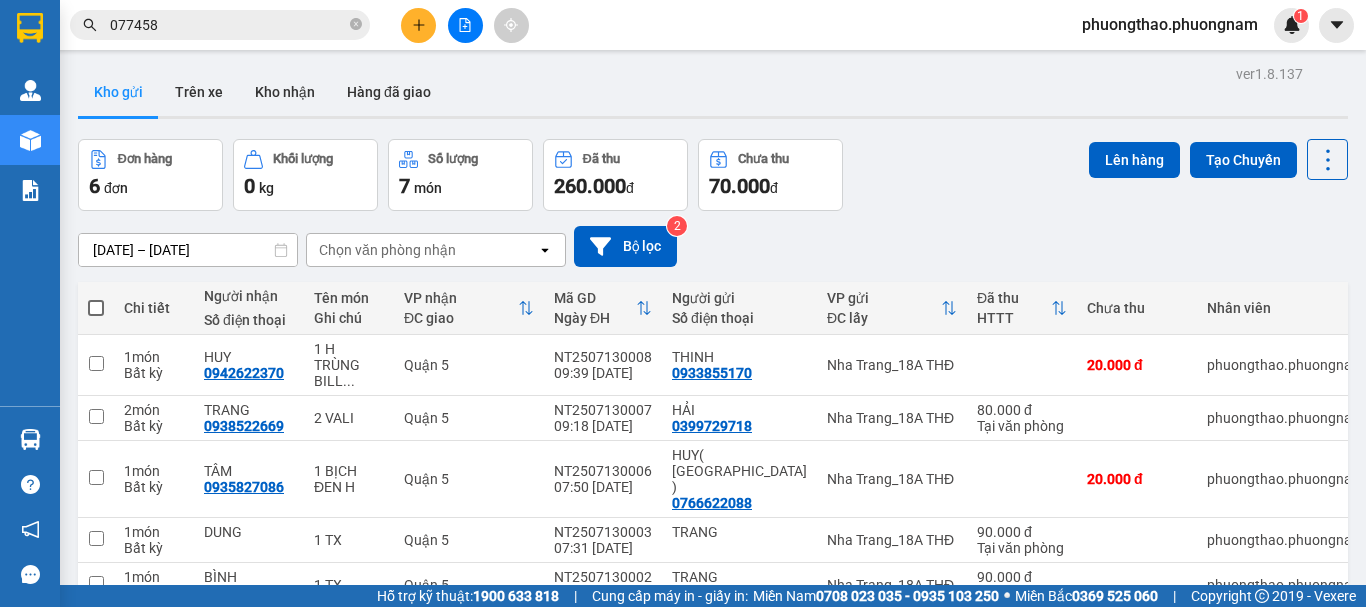 click on "Kho gửi Trên xe Kho nhận Hàng đã giao" at bounding box center (713, 94) 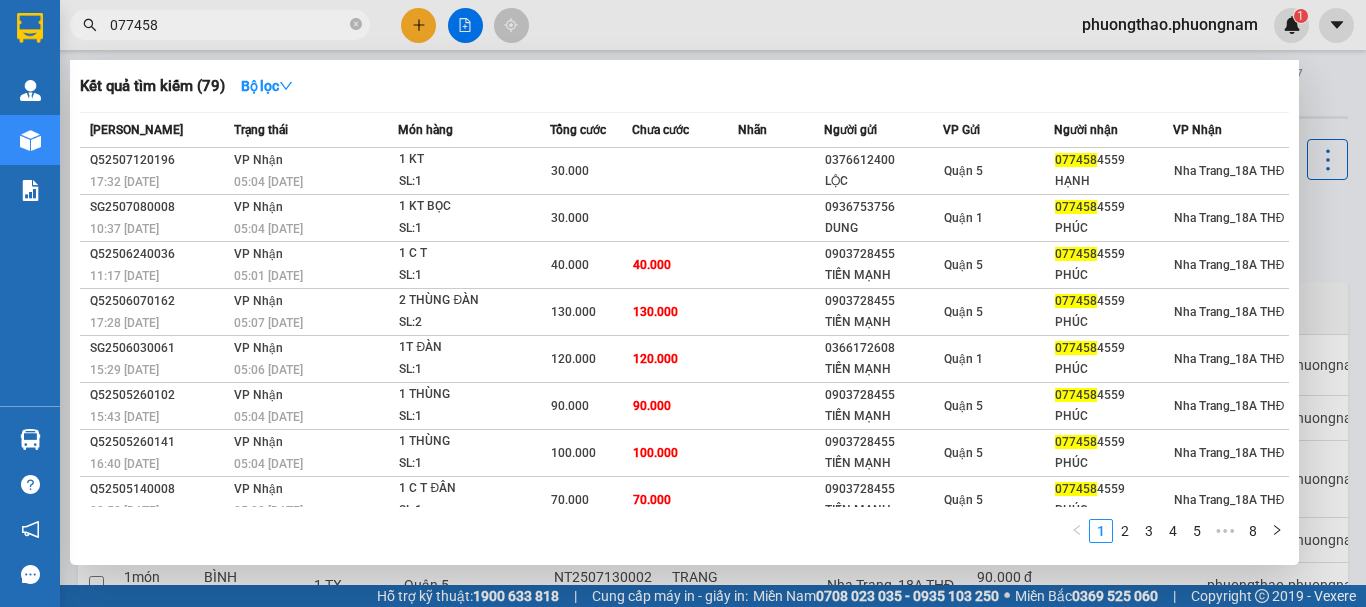 drag, startPoint x: 230, startPoint y: 32, endPoint x: 0, endPoint y: -114, distance: 272.42615 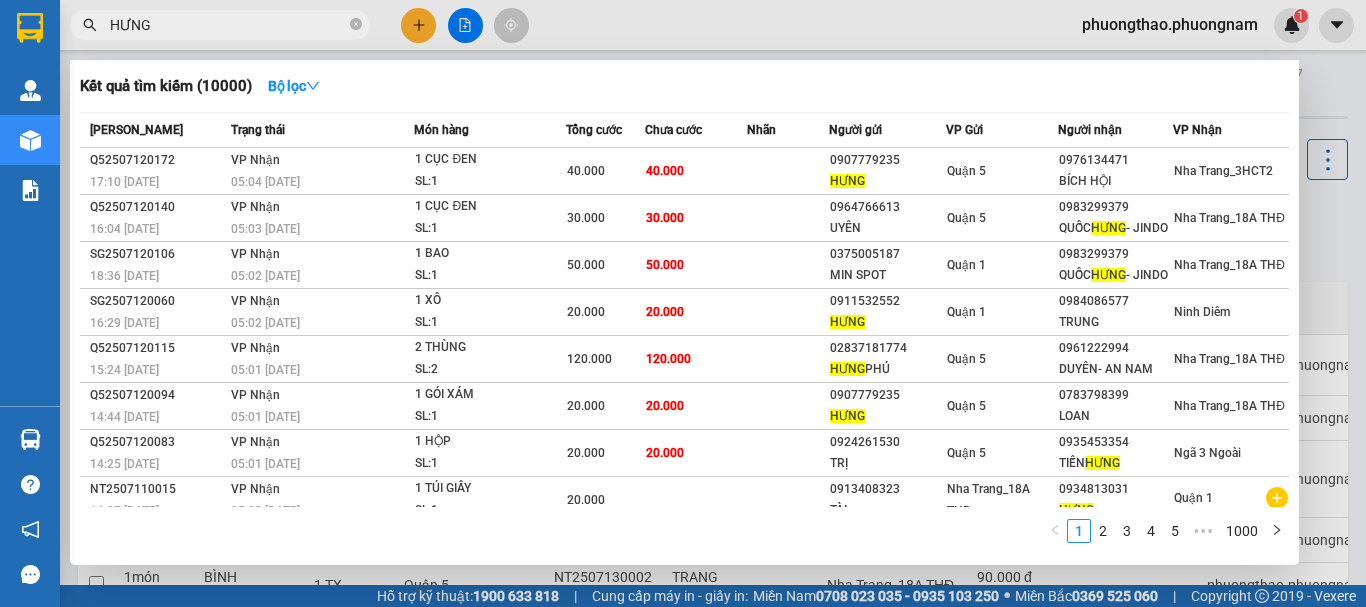 drag, startPoint x: 0, startPoint y: -53, endPoint x: 0, endPoint y: -84, distance: 31 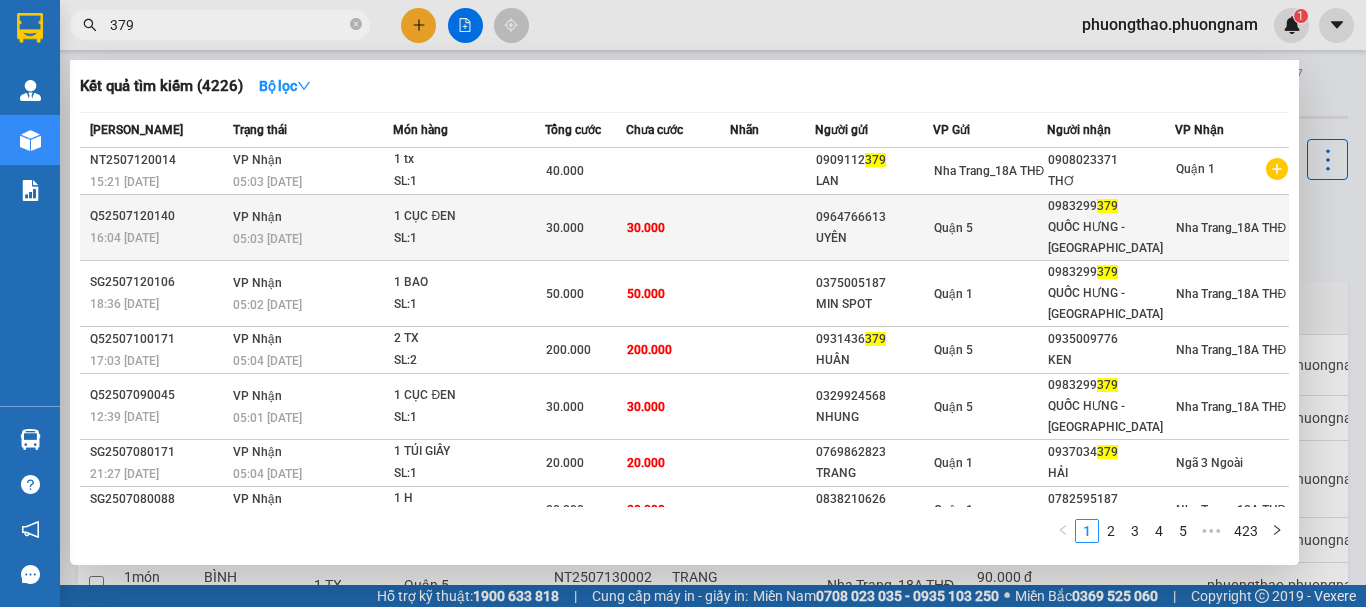 type on "379" 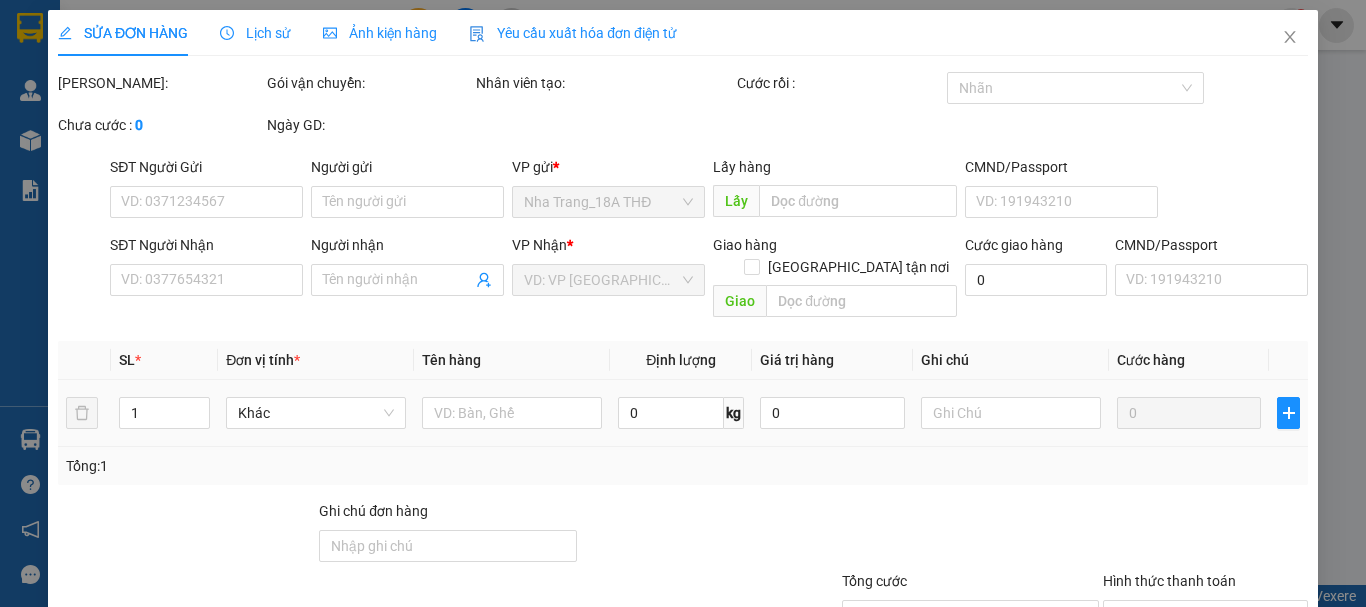 type on "0964766613" 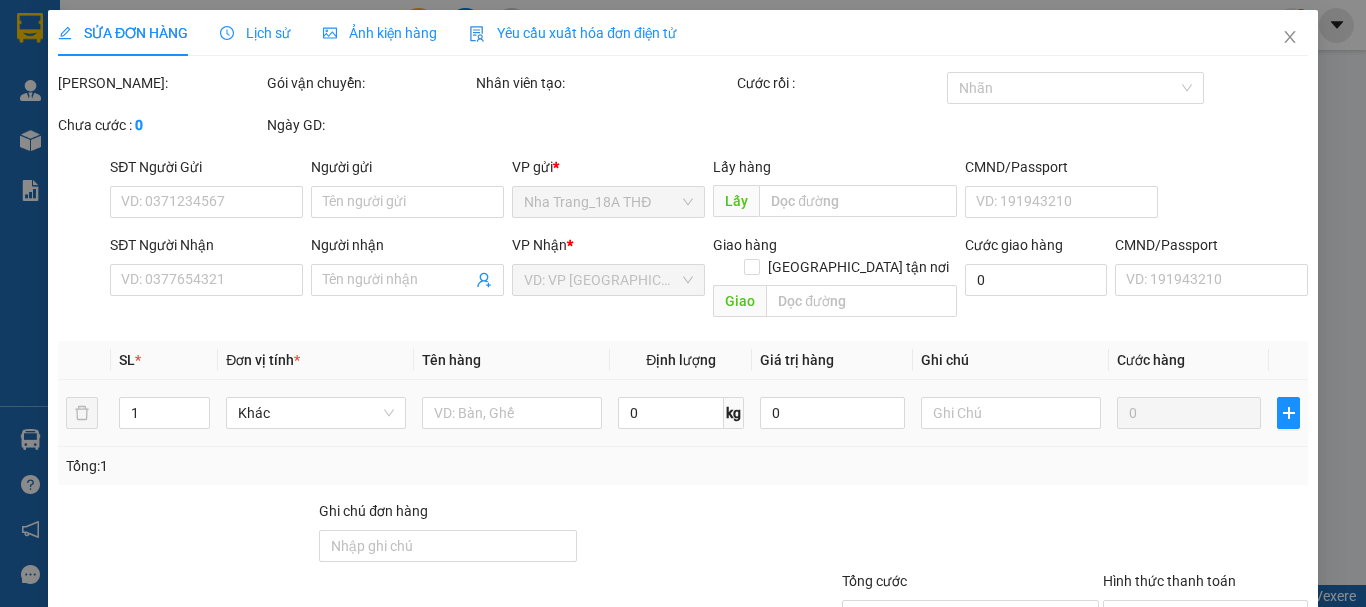 type on "UYÊN" 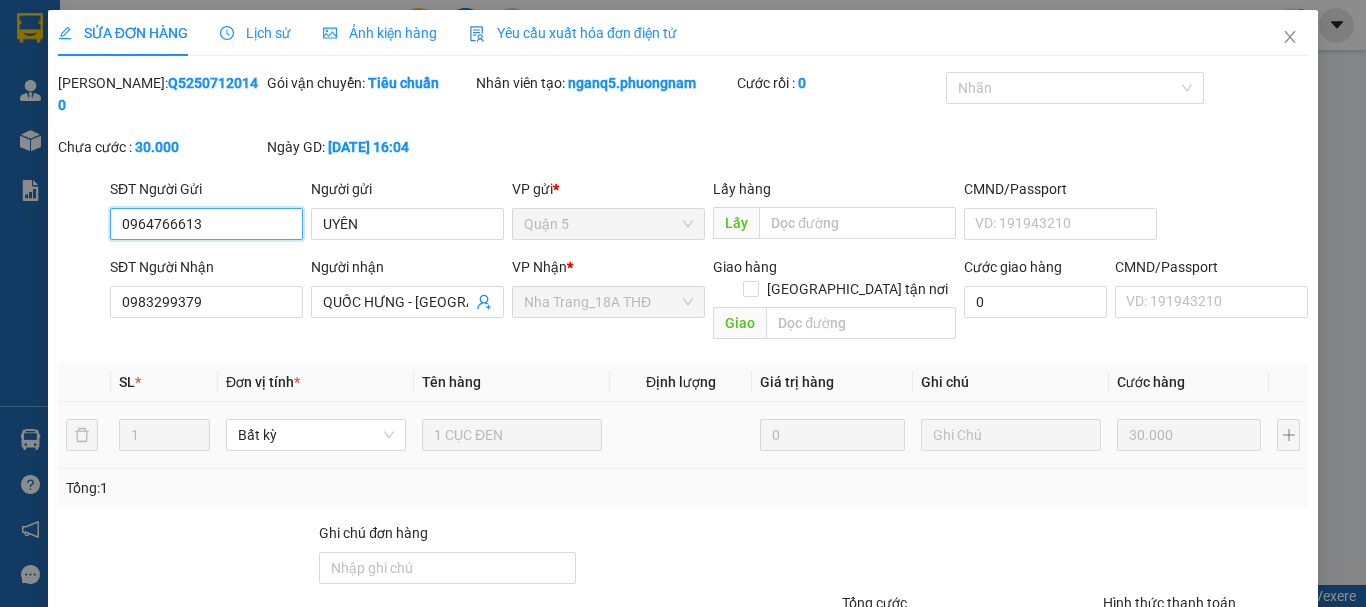 scroll, scrollTop: 137, scrollLeft: 0, axis: vertical 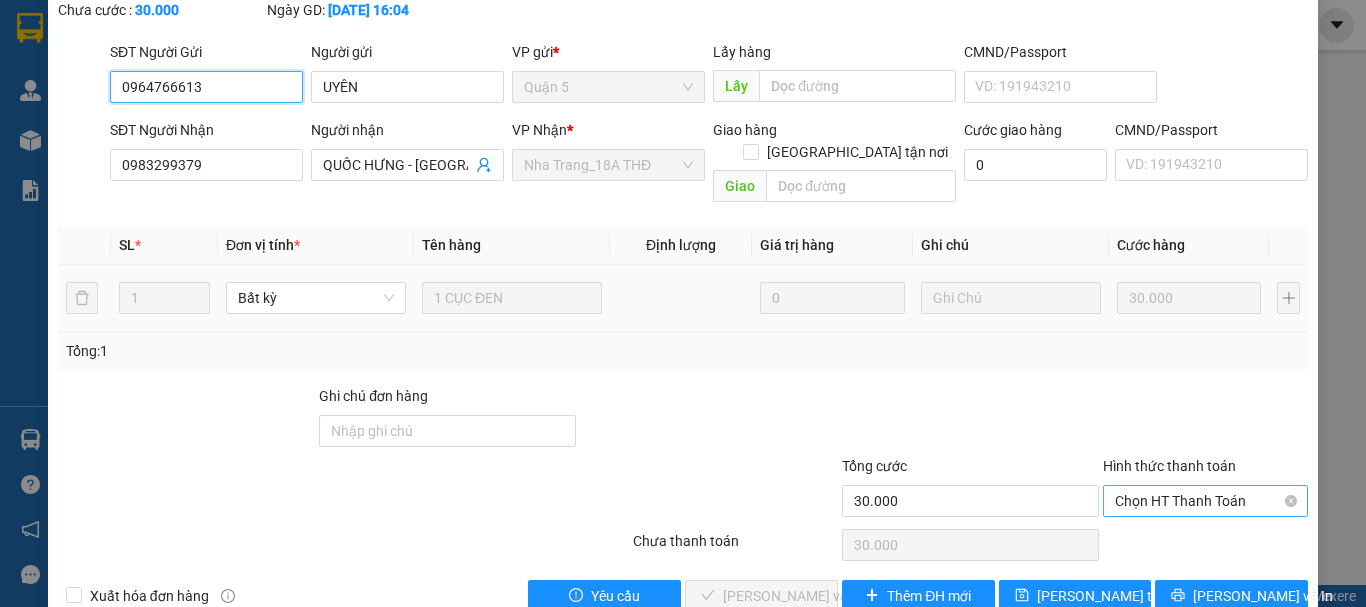 click on "Chọn HT Thanh Toán" at bounding box center (1205, 501) 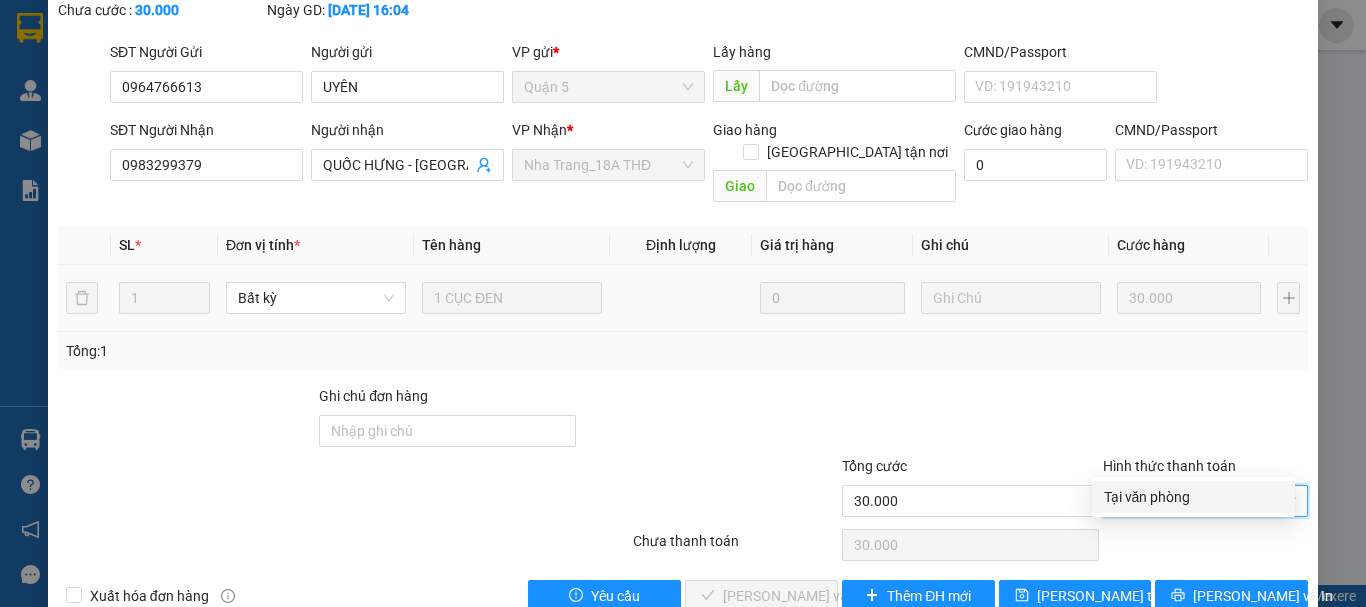 click on "Tại văn phòng" at bounding box center (1193, 497) 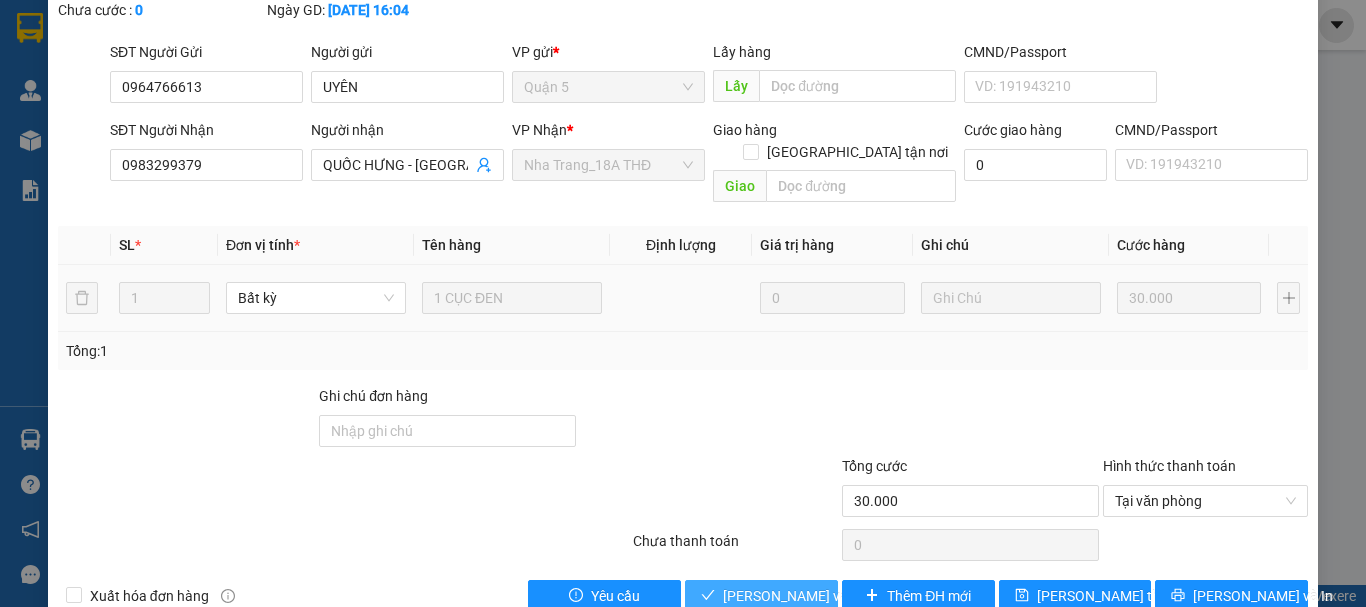 click on "[PERSON_NAME] và Giao hàng" at bounding box center [819, 596] 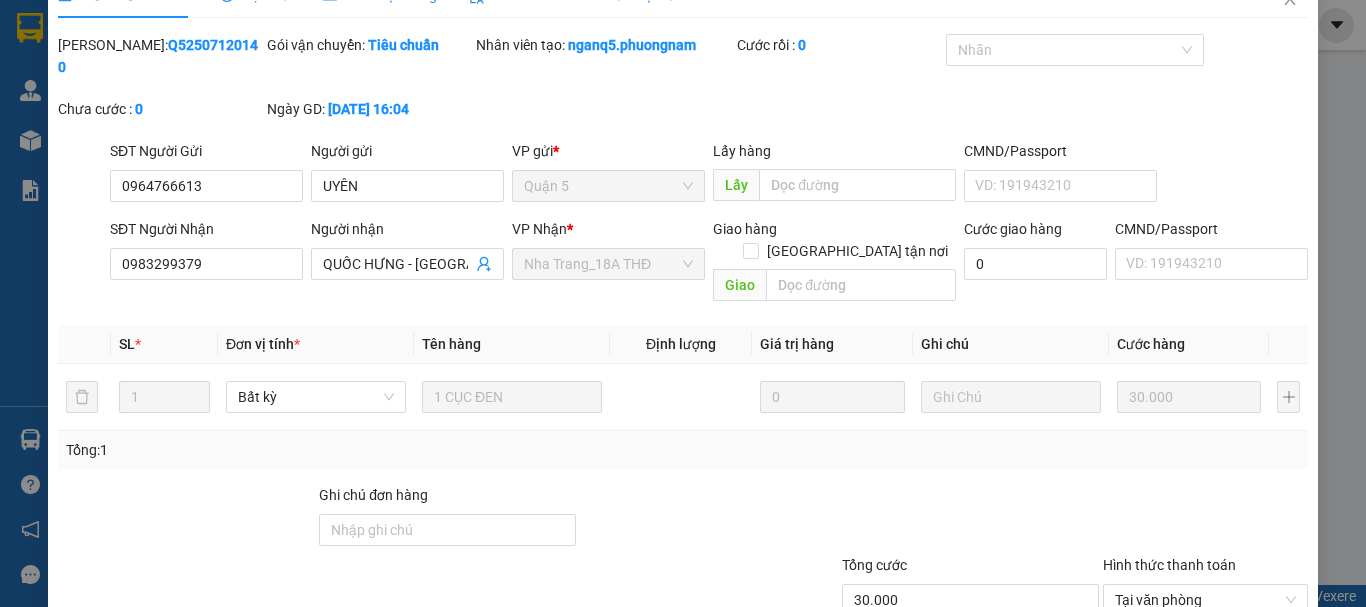 scroll, scrollTop: 37, scrollLeft: 0, axis: vertical 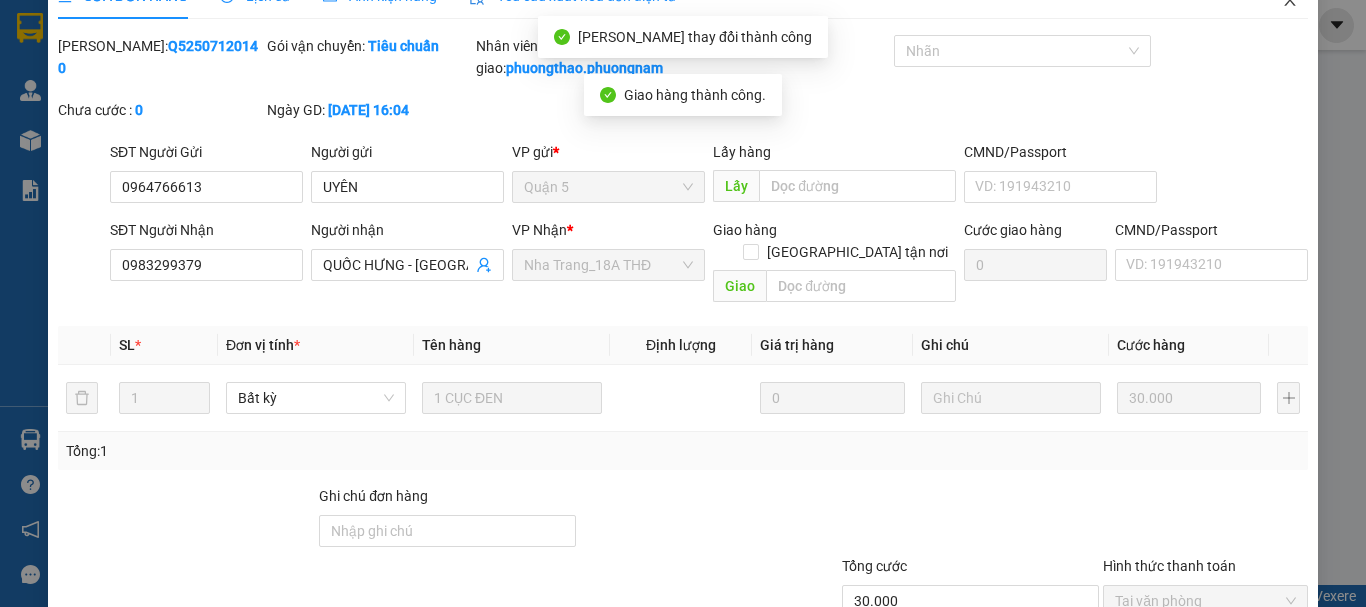 click 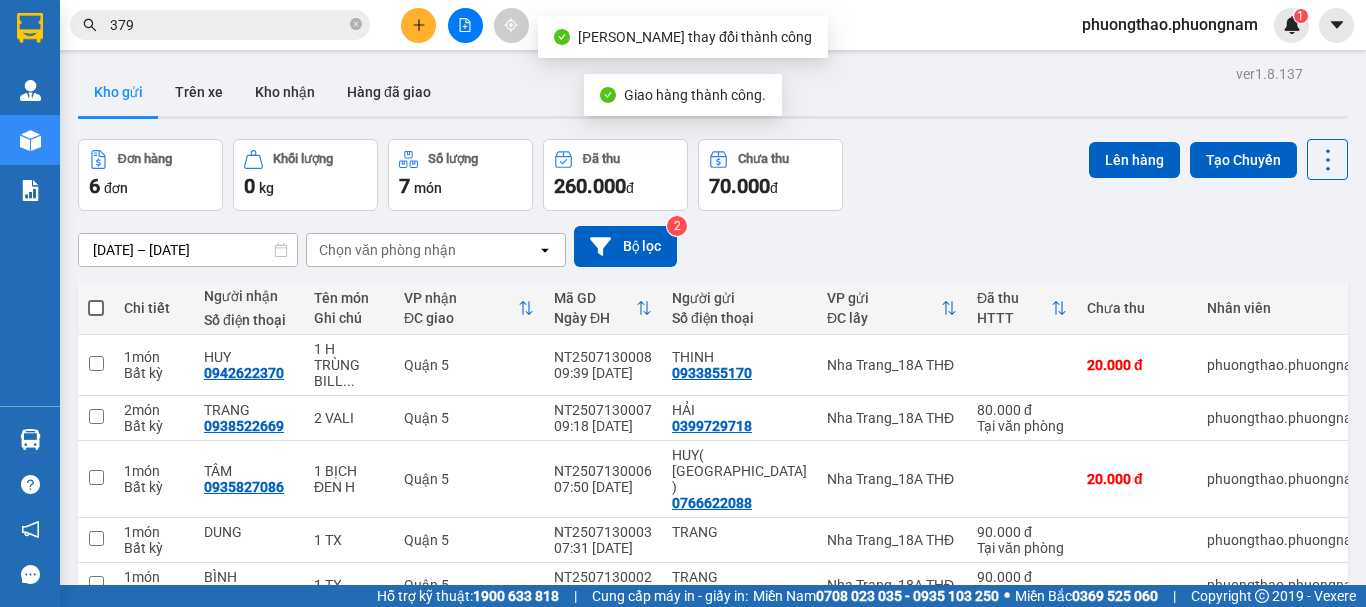 click on "379" at bounding box center [228, 25] 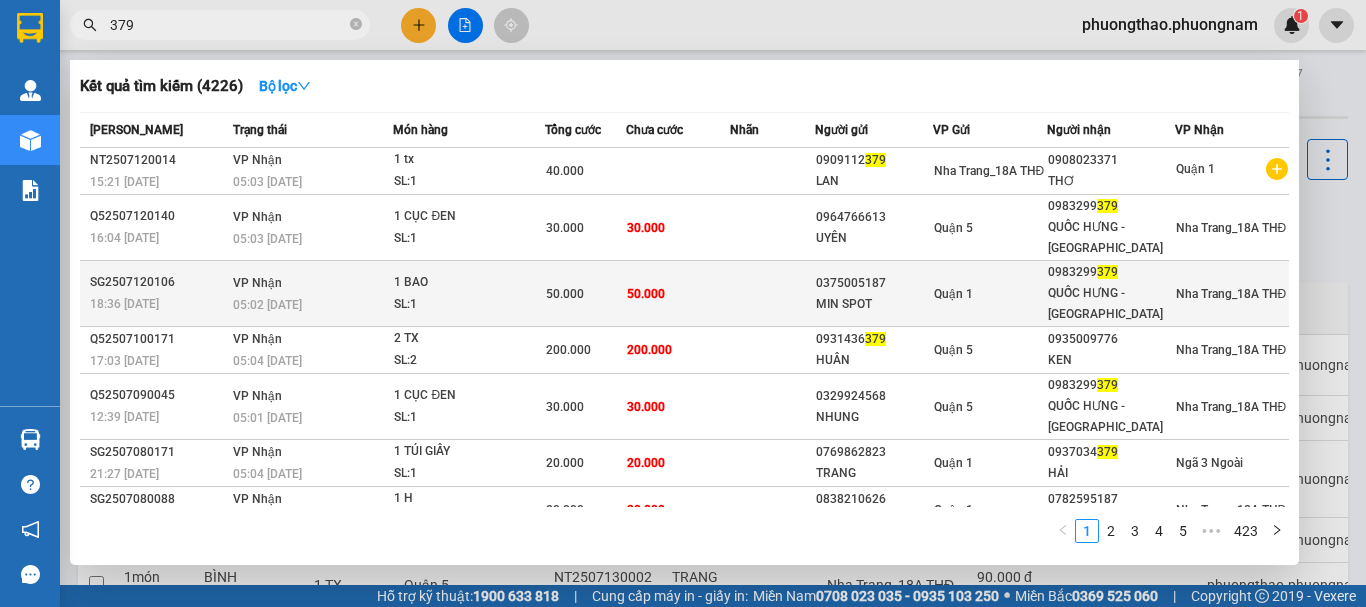 click on "Quận 1" at bounding box center [990, 294] 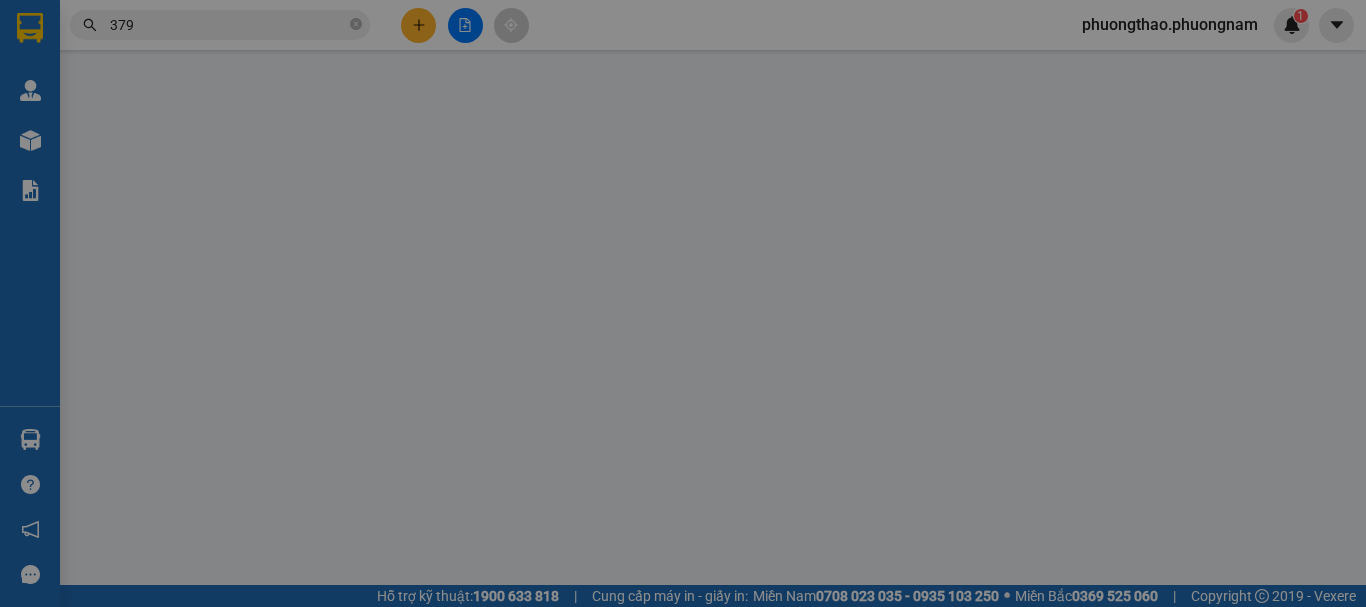 type on "0375005187" 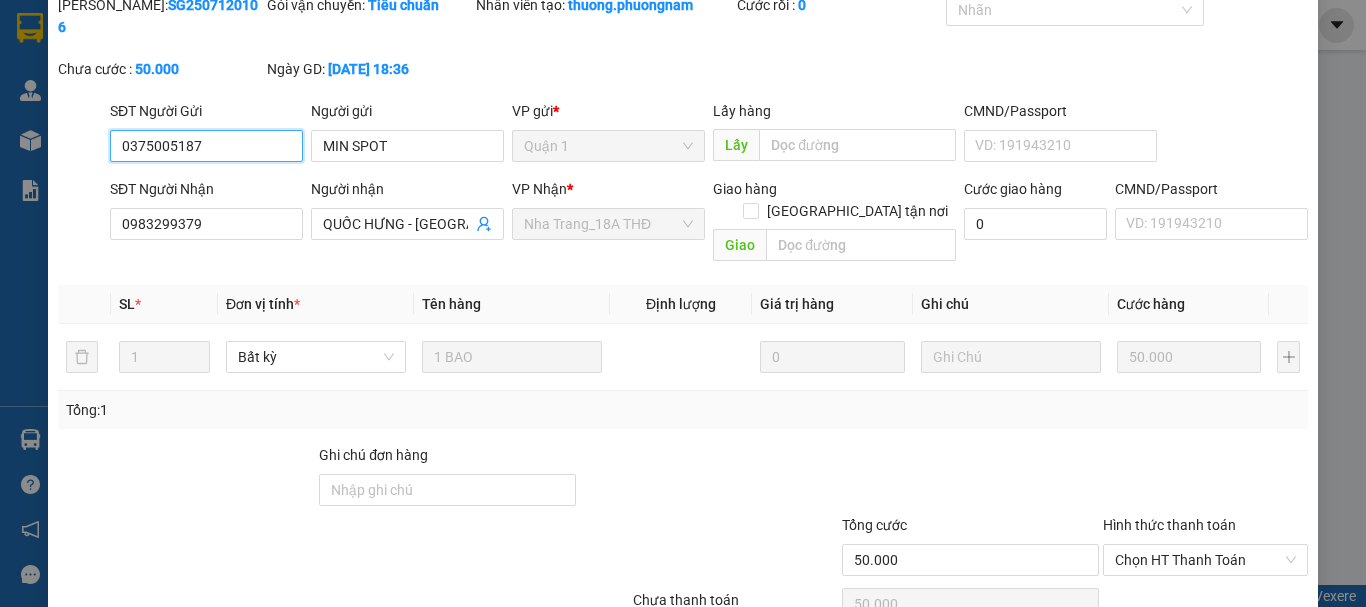 scroll, scrollTop: 137, scrollLeft: 0, axis: vertical 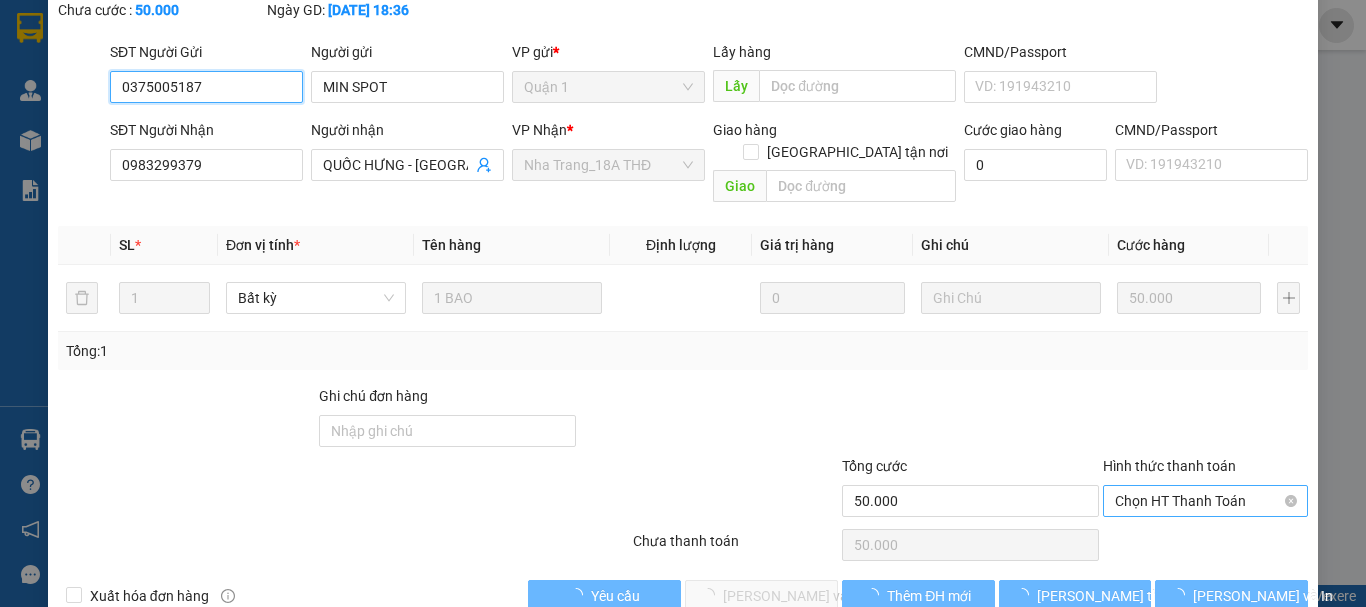 click on "Chọn HT Thanh Toán" at bounding box center [1205, 501] 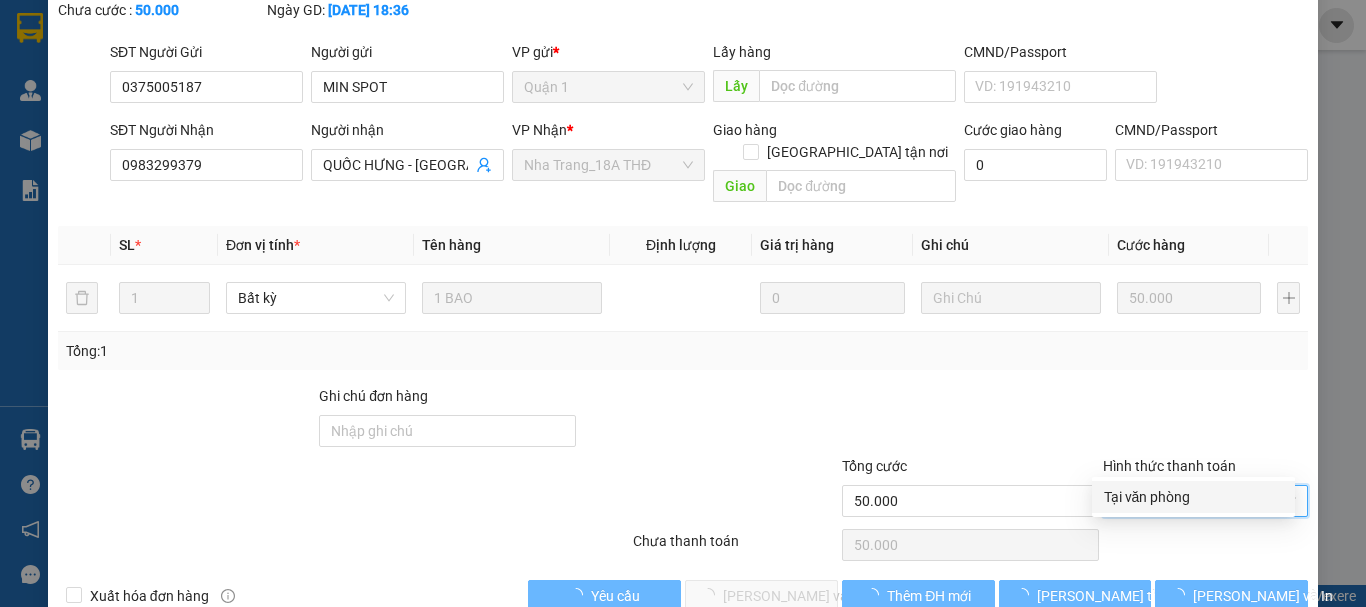 drag, startPoint x: 1158, startPoint y: 499, endPoint x: 899, endPoint y: 531, distance: 260.96936 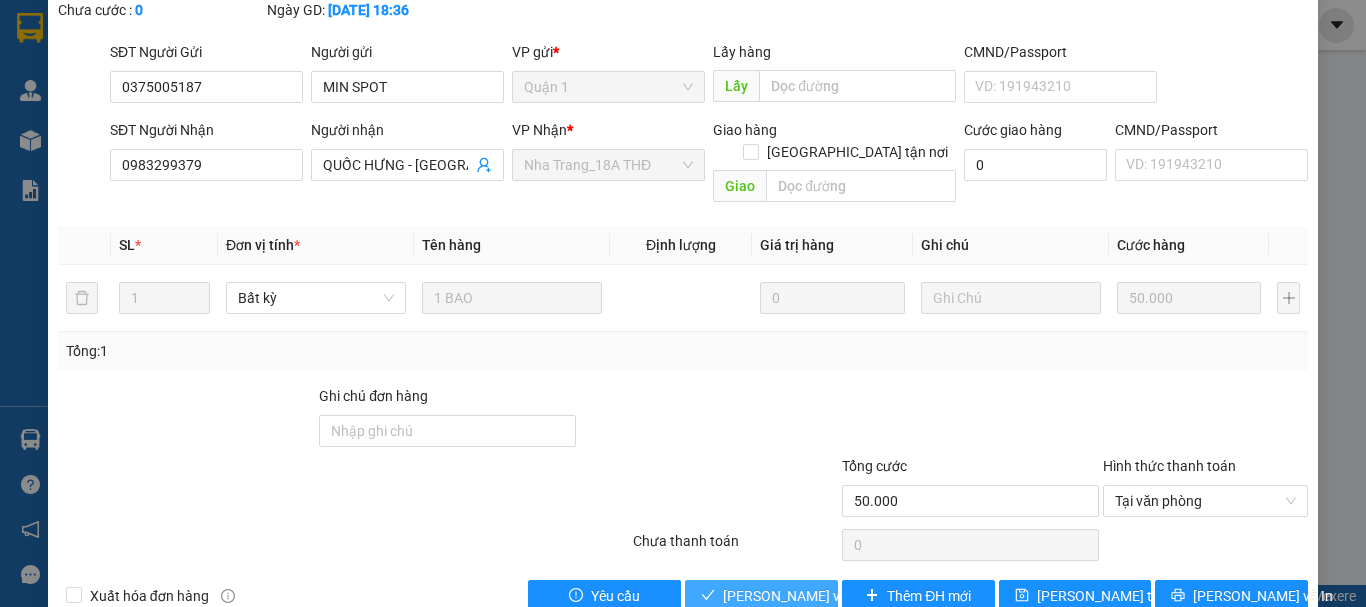 click on "[PERSON_NAME] và Giao hàng" at bounding box center [819, 596] 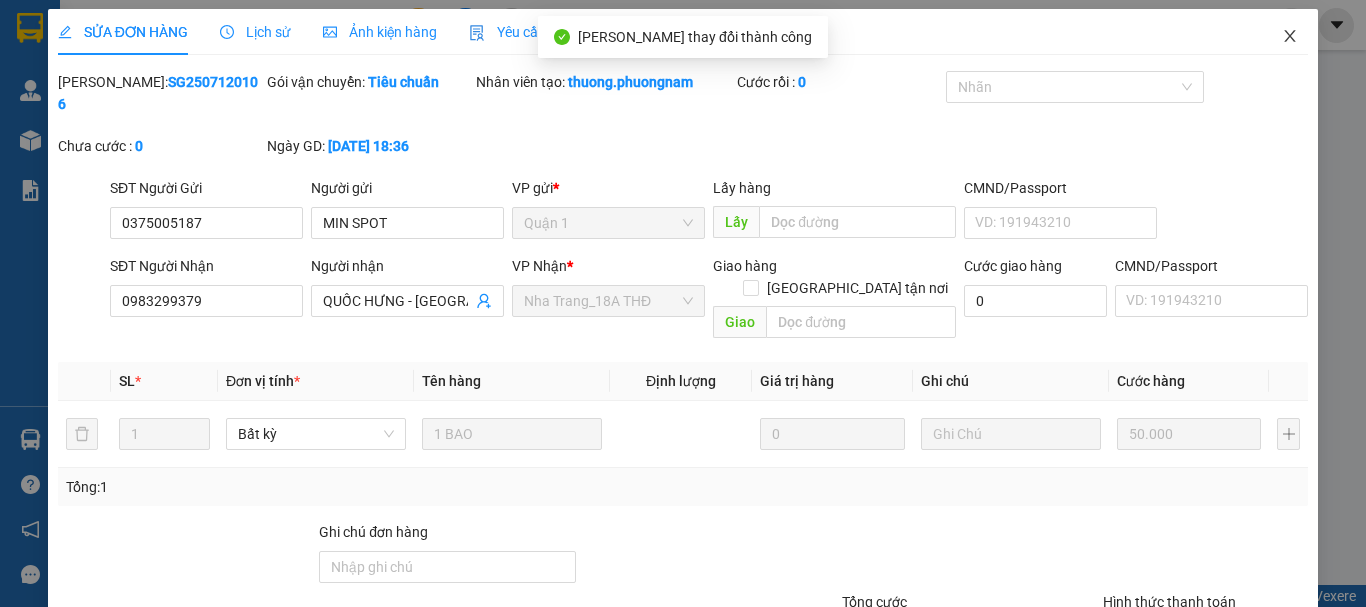 scroll, scrollTop: 0, scrollLeft: 0, axis: both 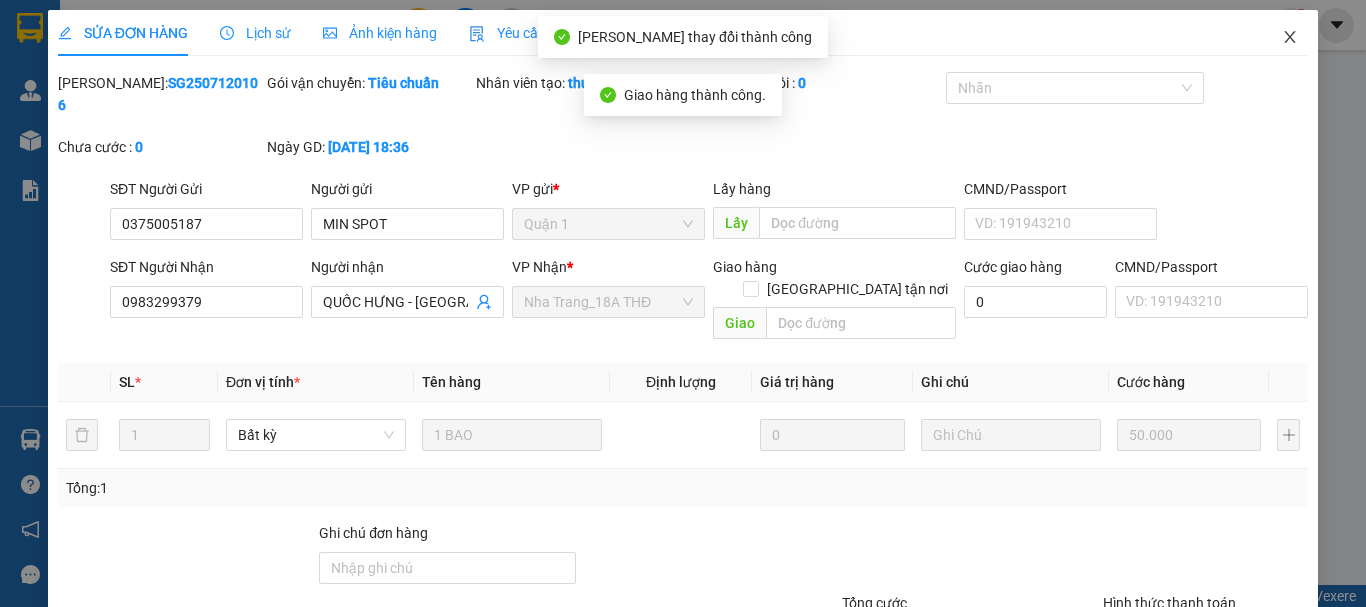 click 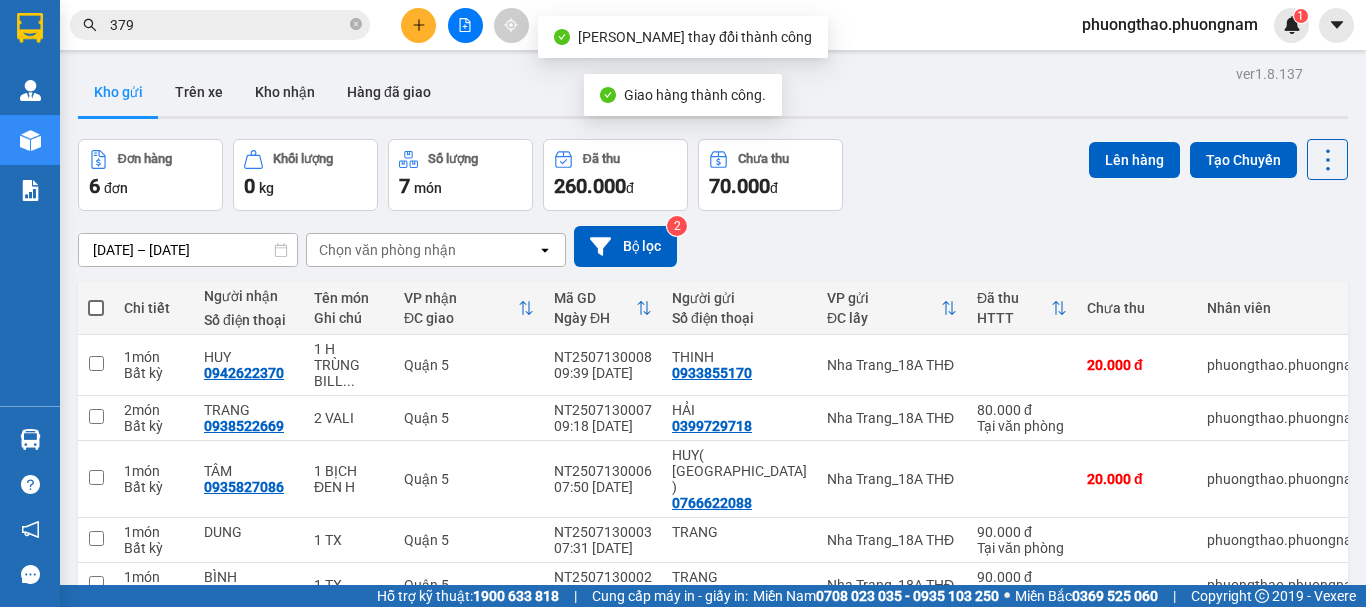 click on "379" at bounding box center [228, 25] 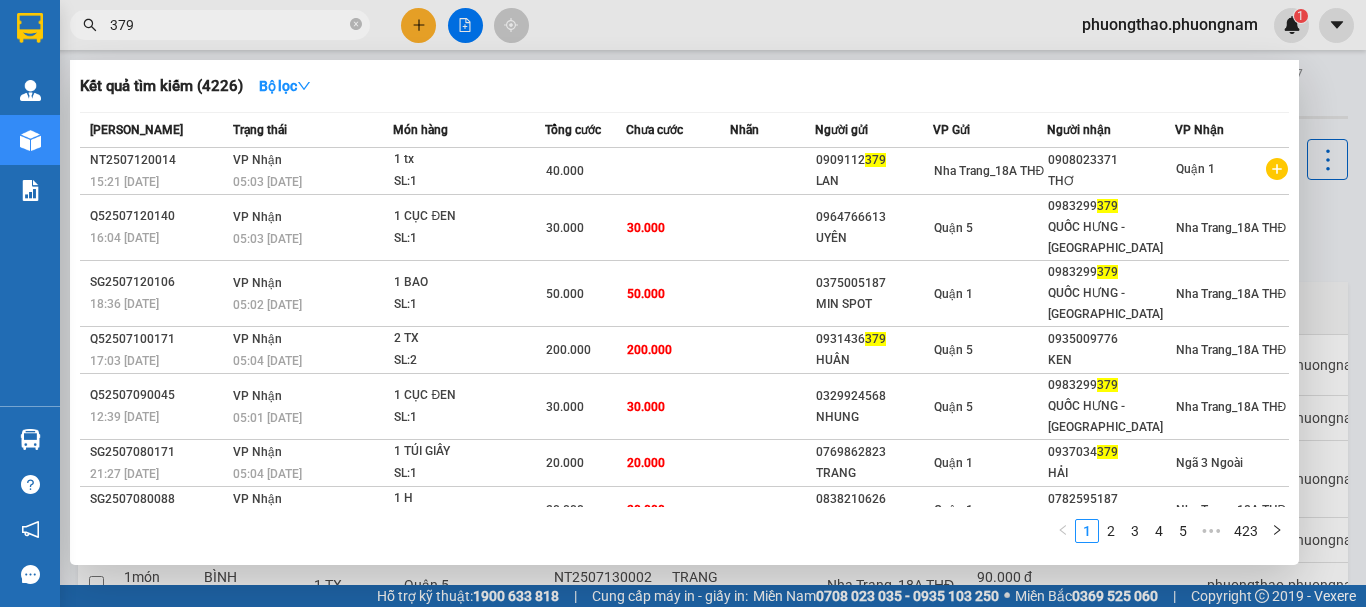 click at bounding box center (683, 303) 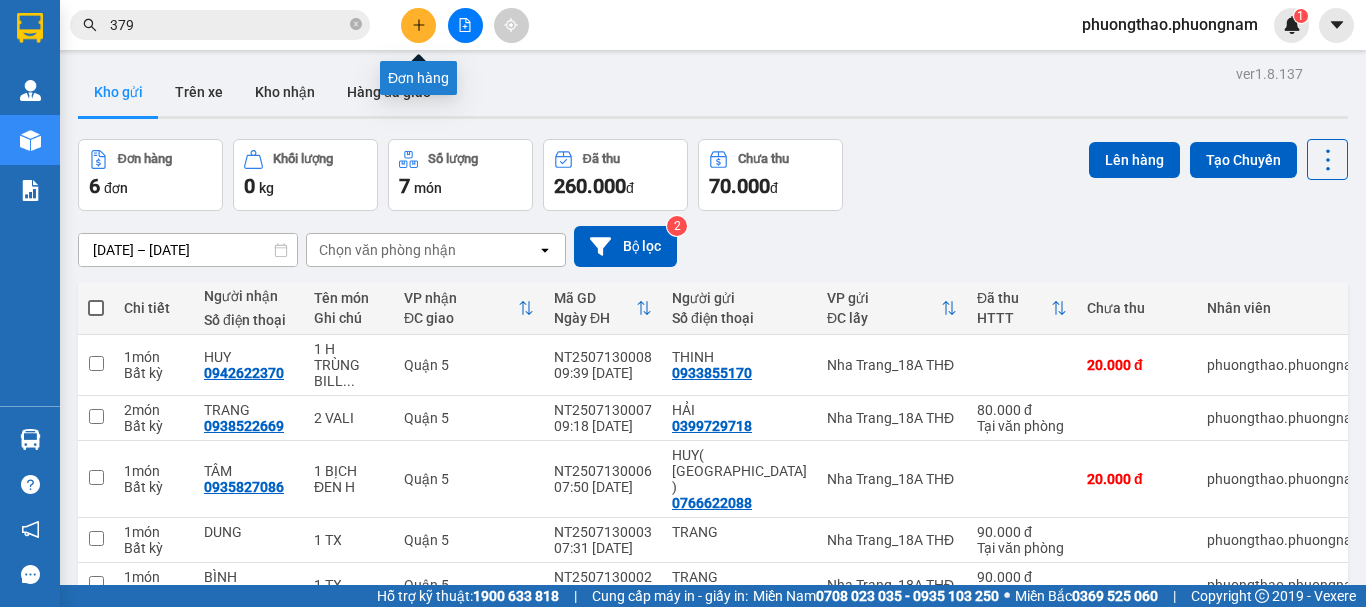 click at bounding box center (418, 25) 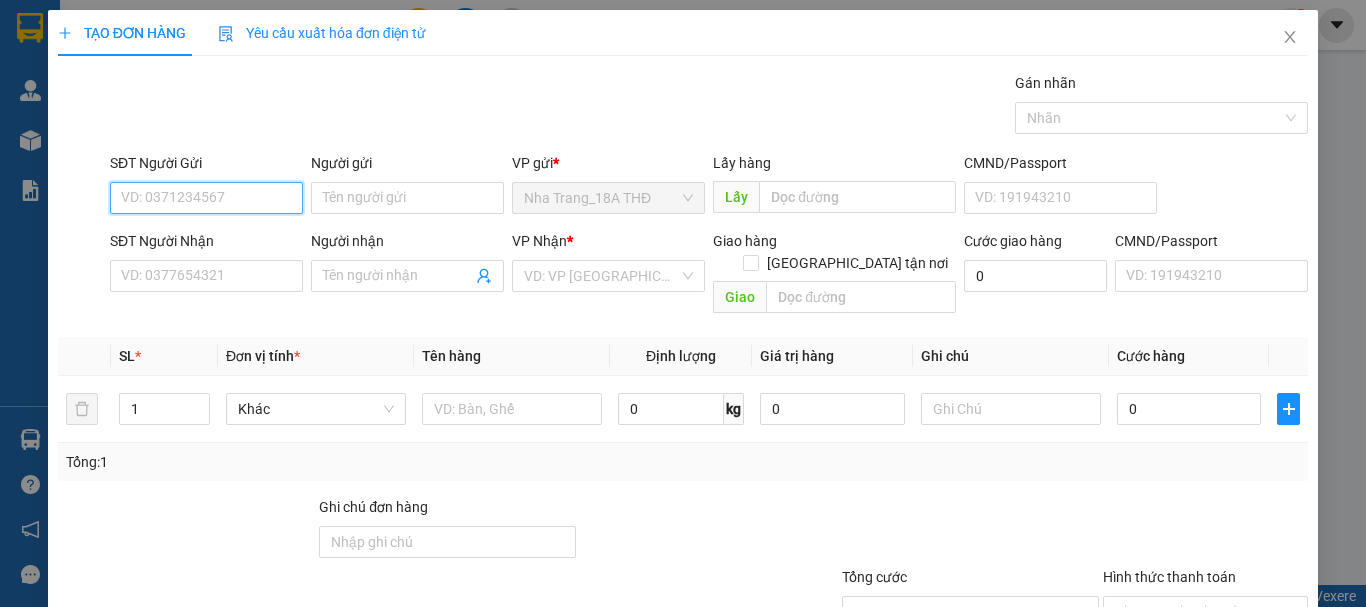 click on "SĐT Người Gửi" at bounding box center [206, 198] 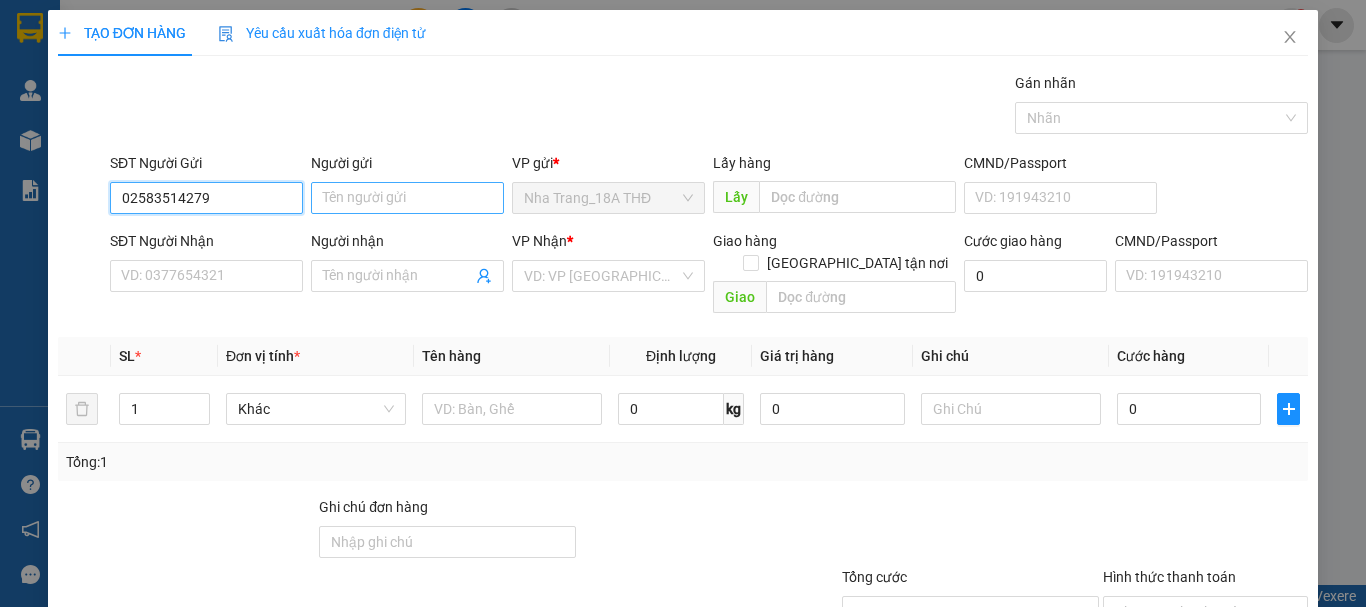 type on "02583514279" 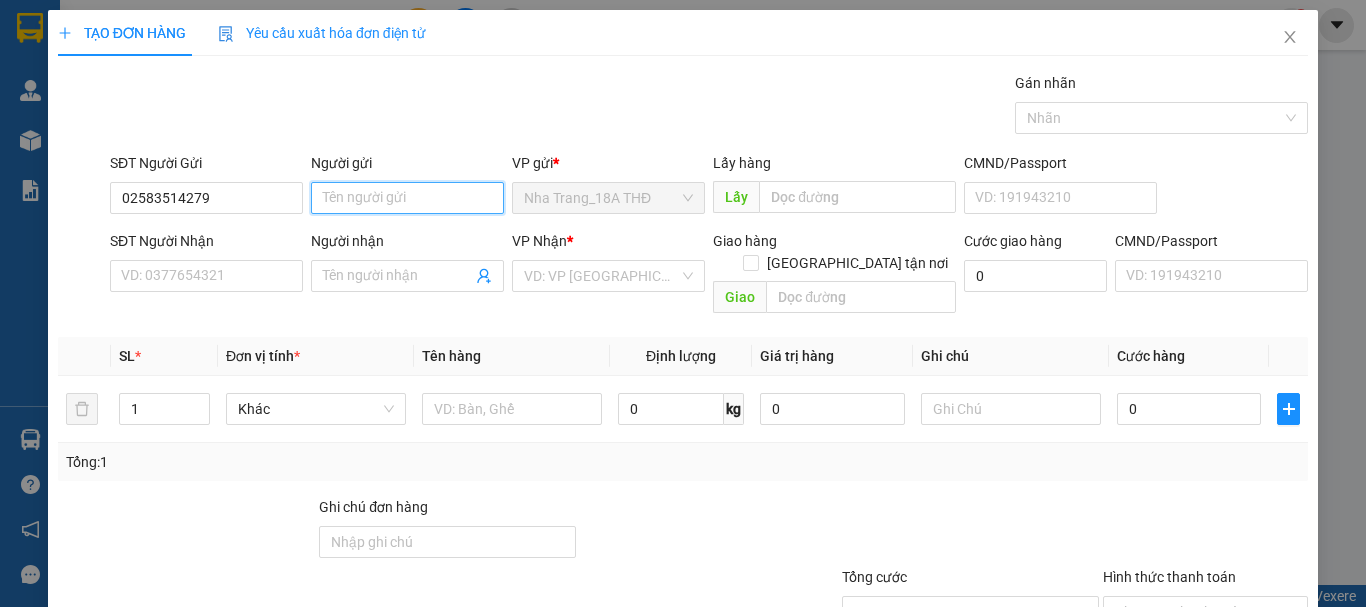 click on "Người gửi" at bounding box center (407, 198) 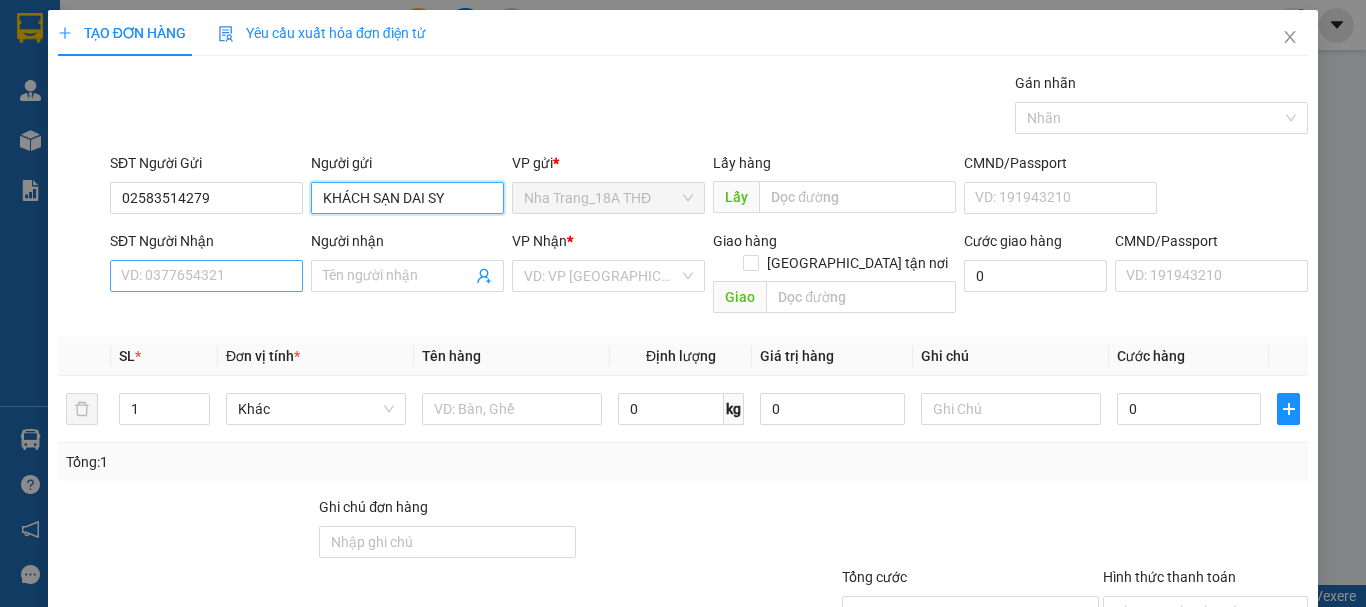 type on "KHÁCH SẠN DAI SY" 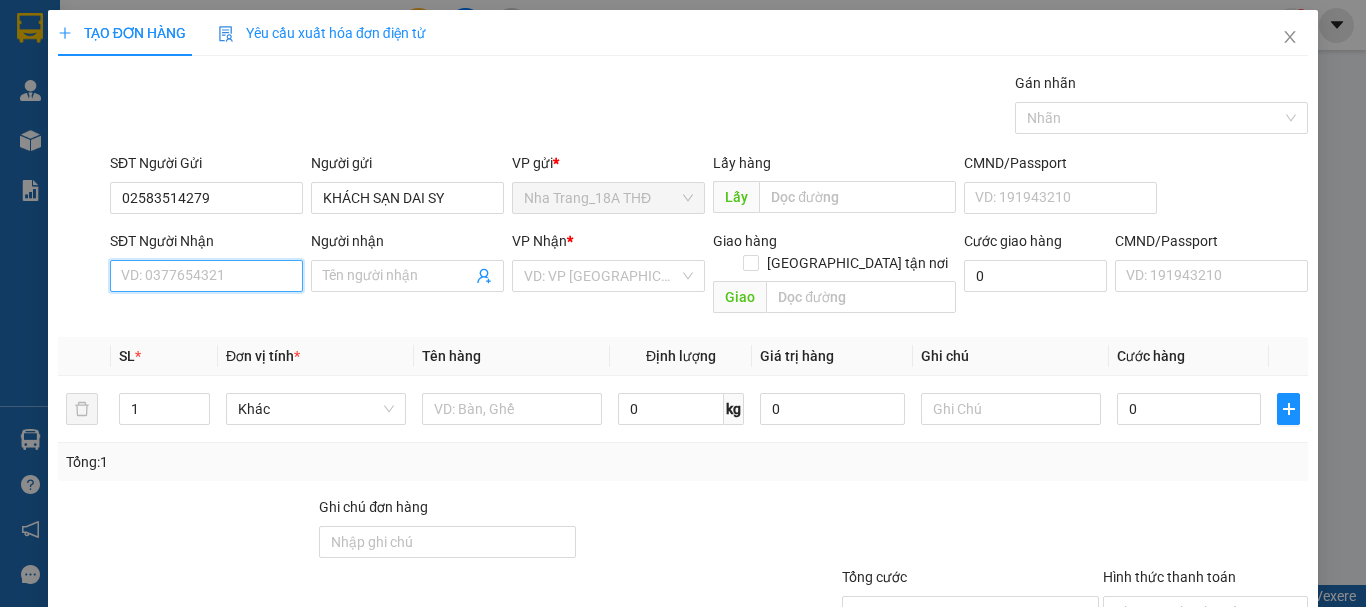 click on "SĐT Người Nhận" at bounding box center (206, 276) 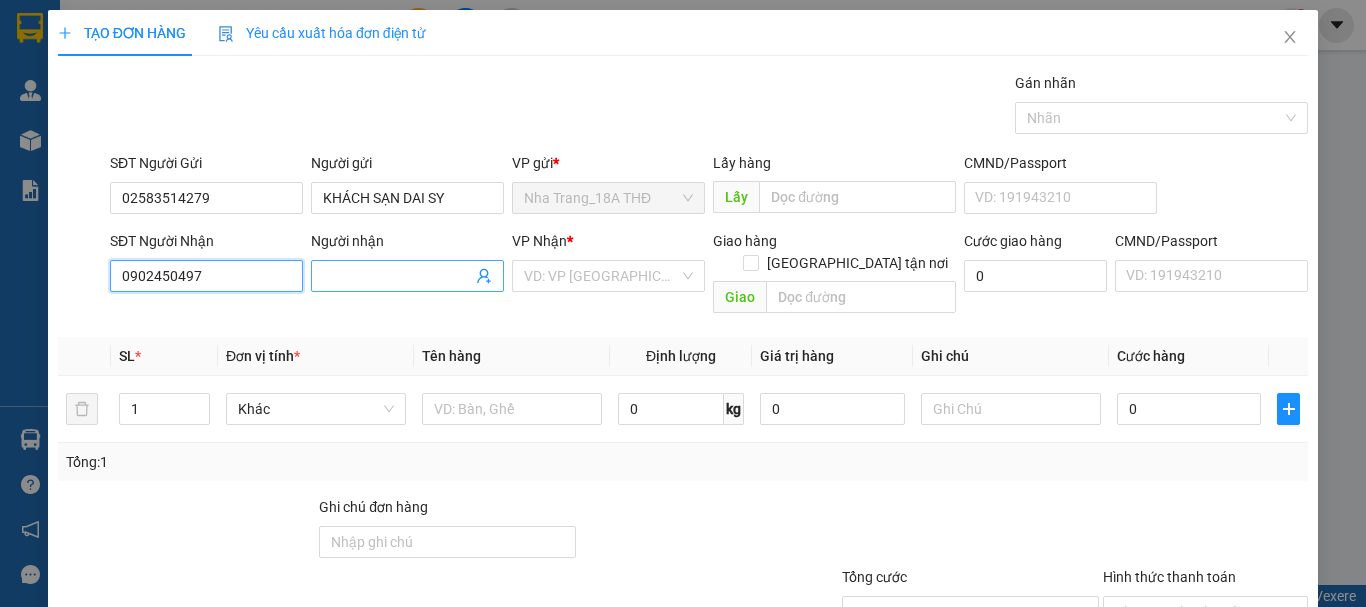 type on "0902450497" 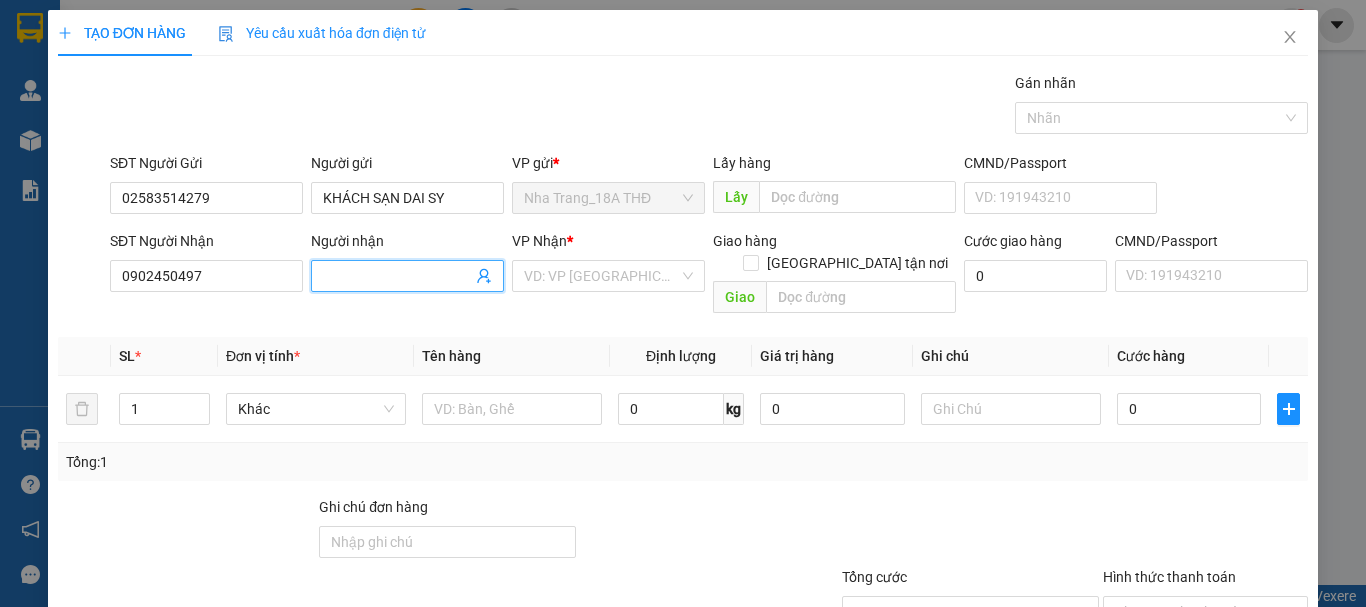 click on "Người nhận" at bounding box center [397, 276] 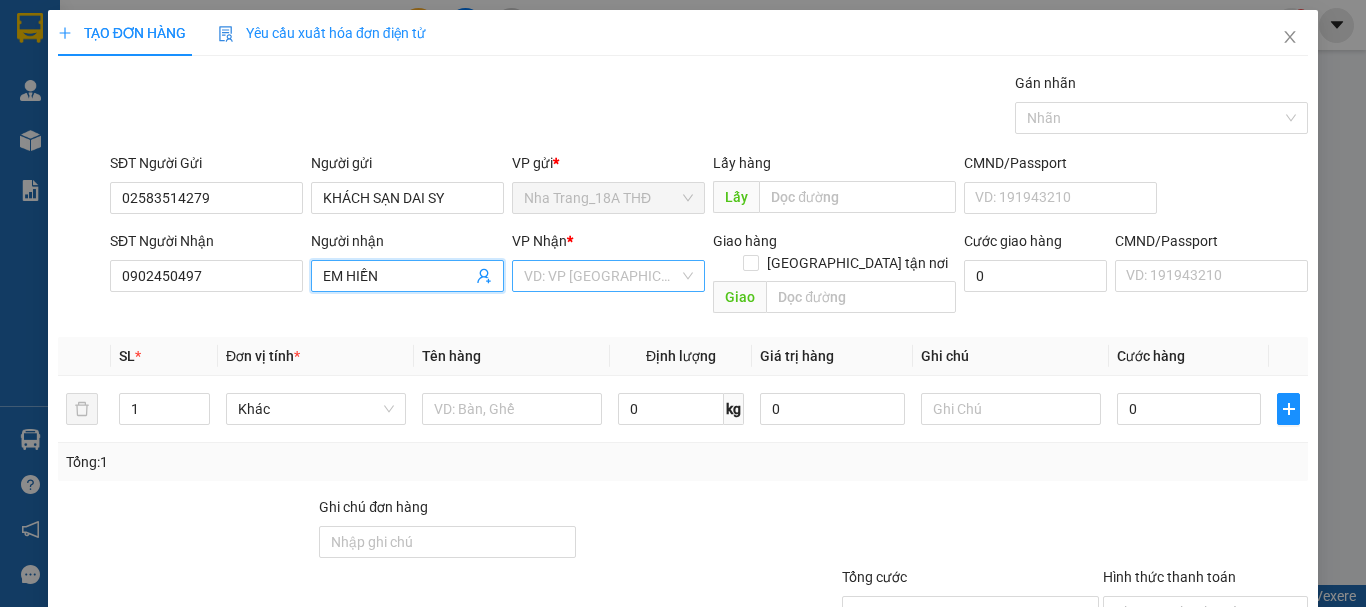 type on "EM HIỀN" 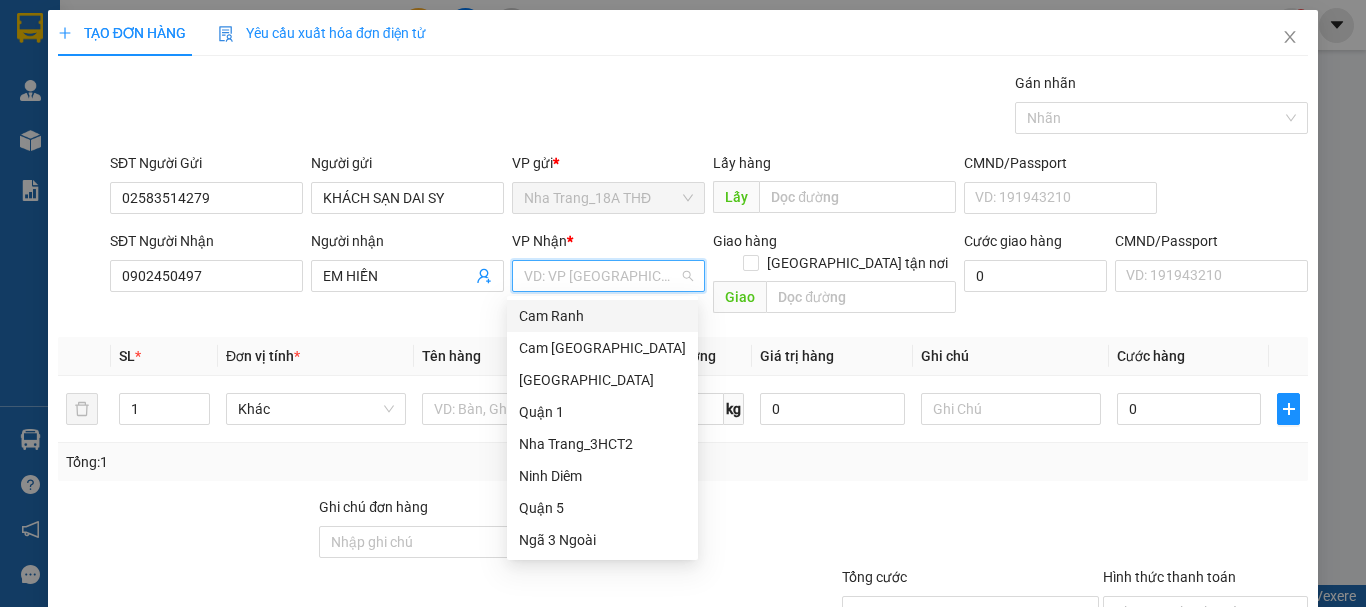type on "Q" 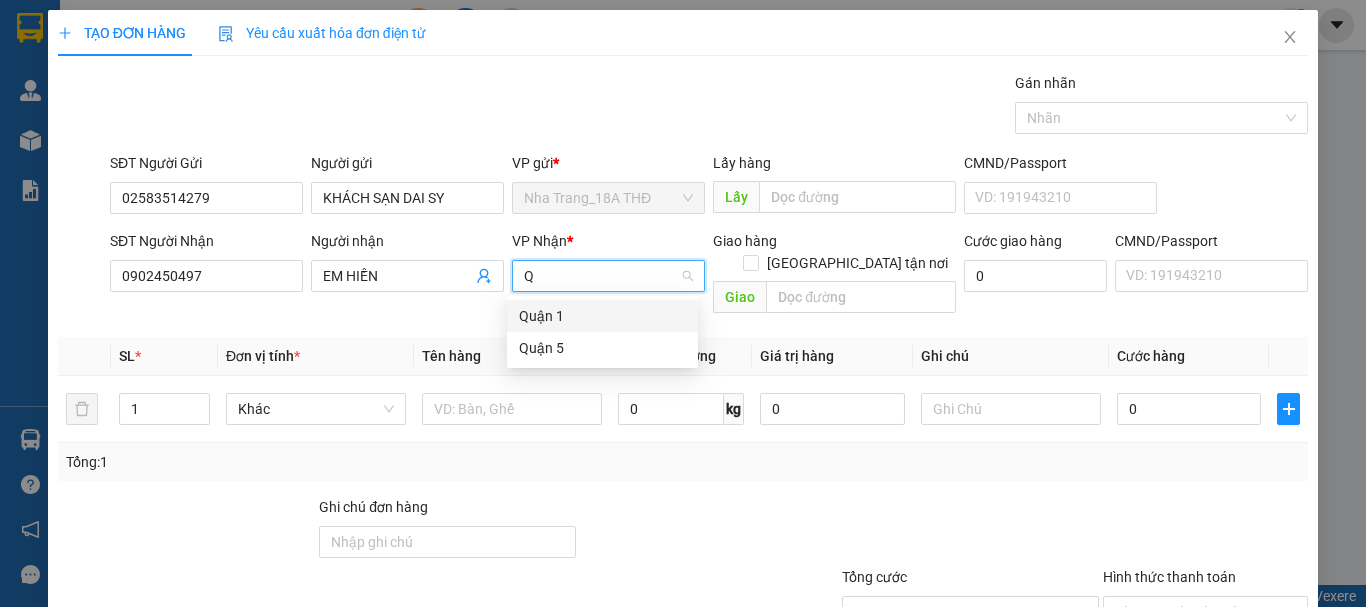 click on "Quận 1" at bounding box center (602, 316) 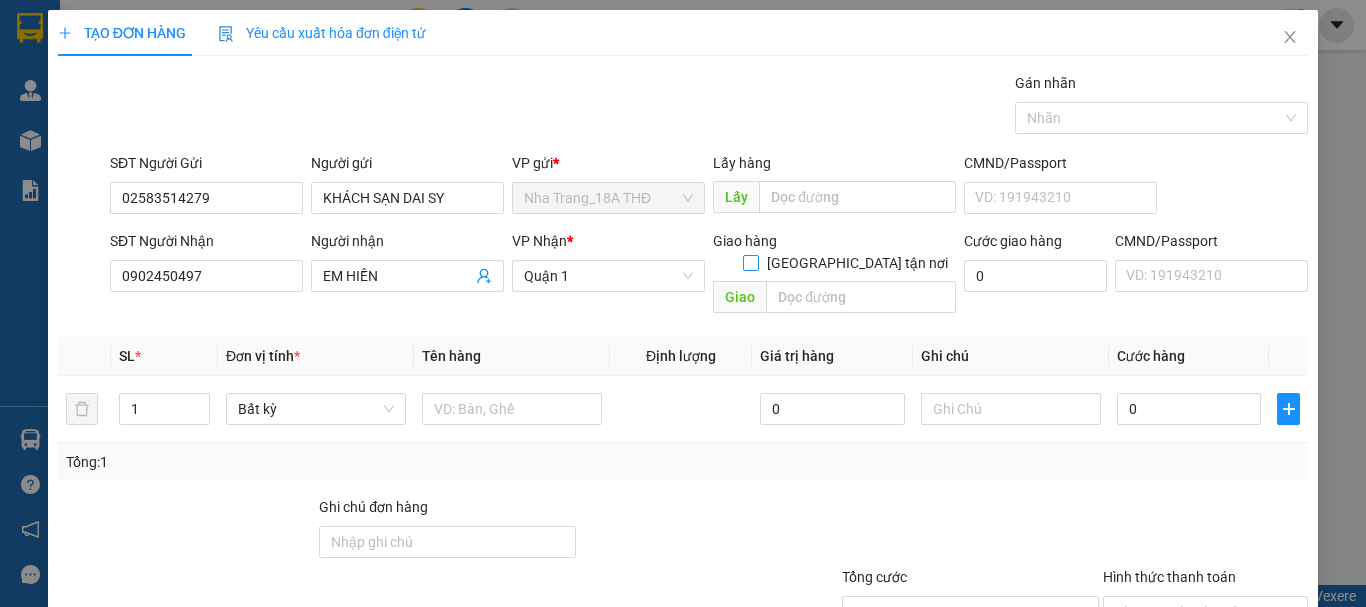 click on "[GEOGRAPHIC_DATA] tận nơi" at bounding box center (750, 262) 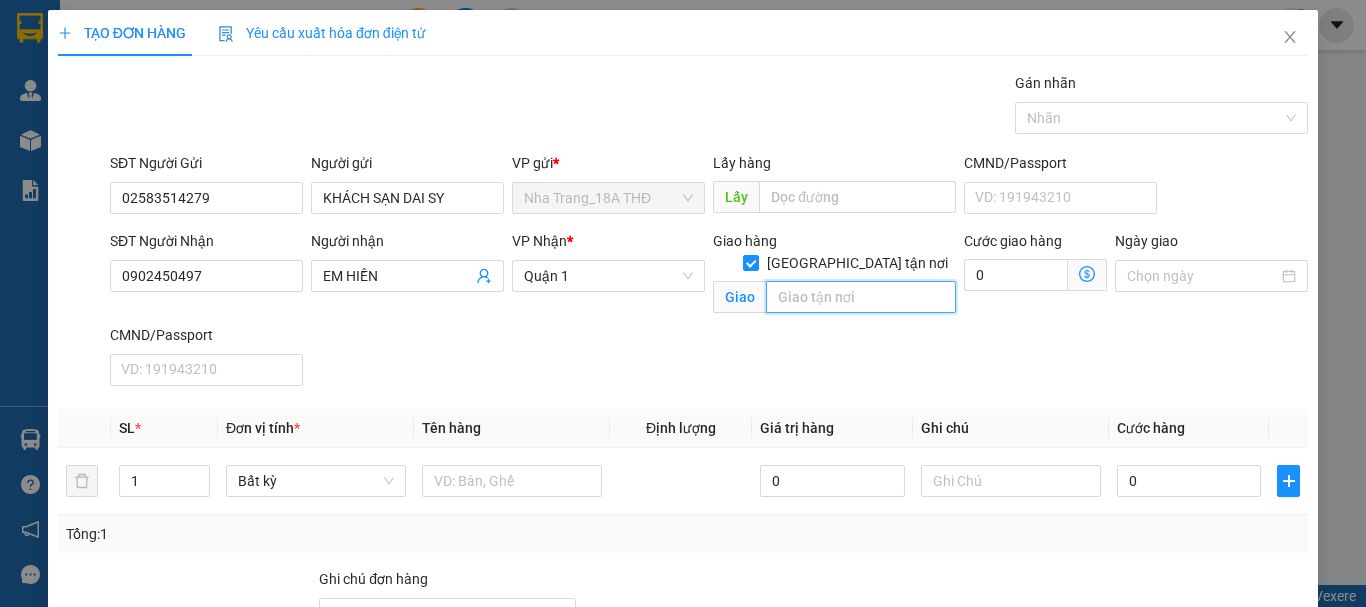 click at bounding box center (861, 297) 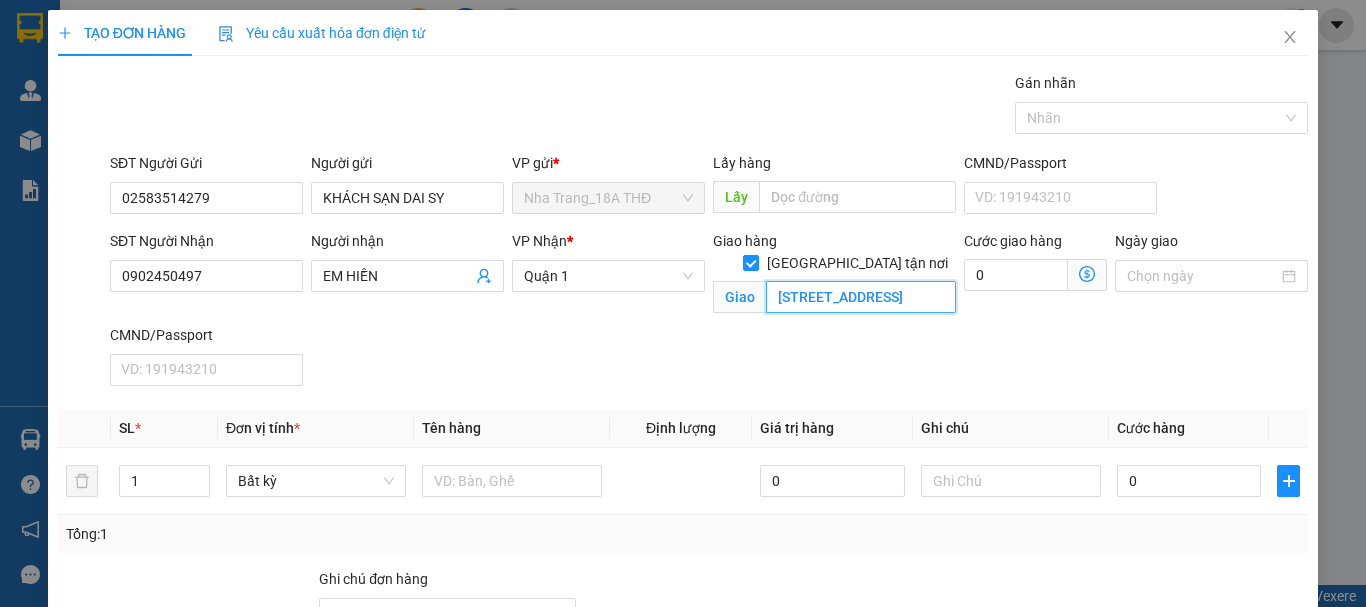 scroll, scrollTop: 0, scrollLeft: 91, axis: horizontal 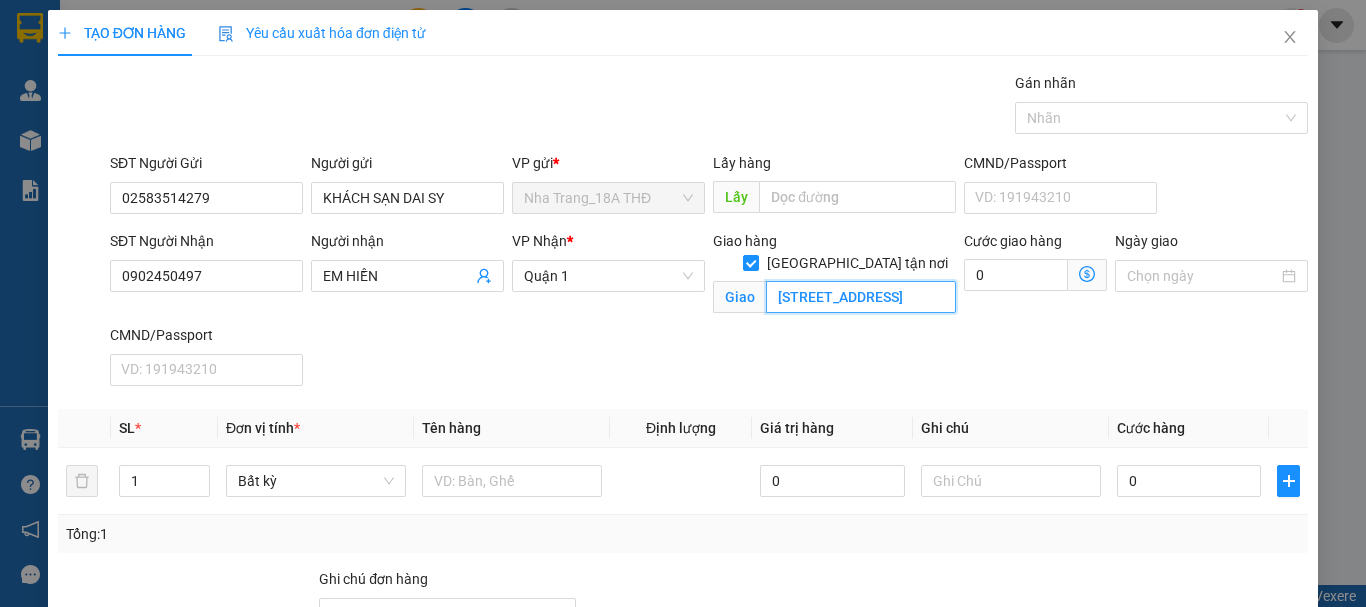 type on "[STREET_ADDRESS]" 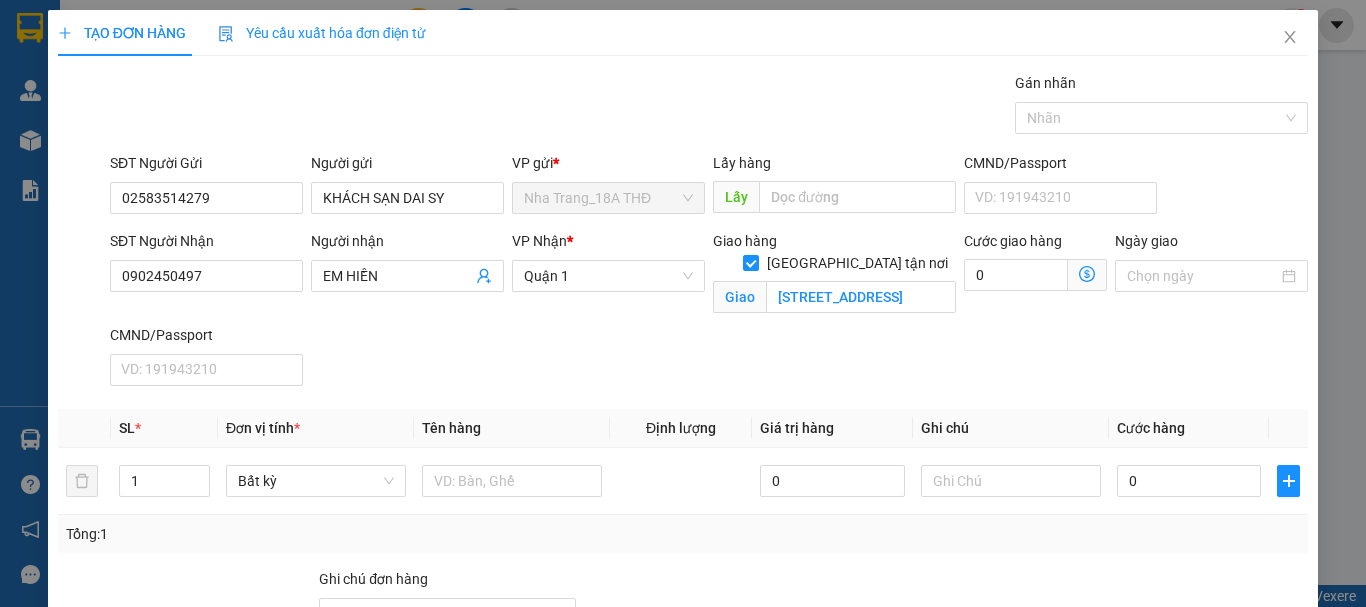 click 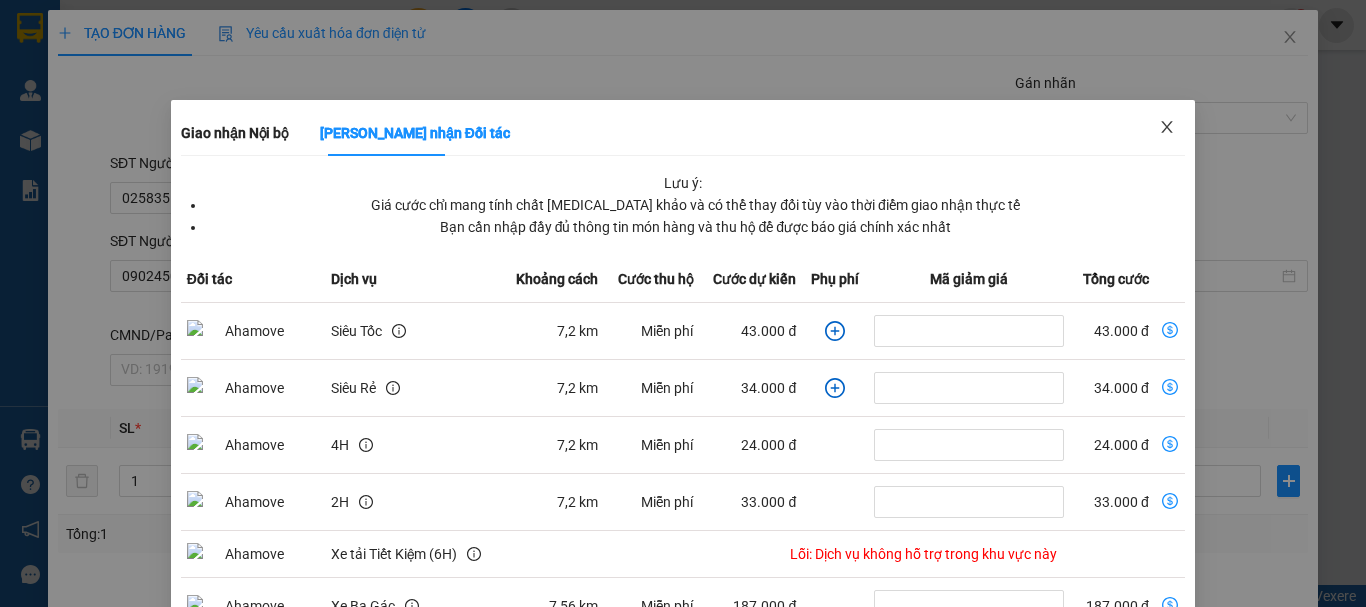 click at bounding box center (1167, 128) 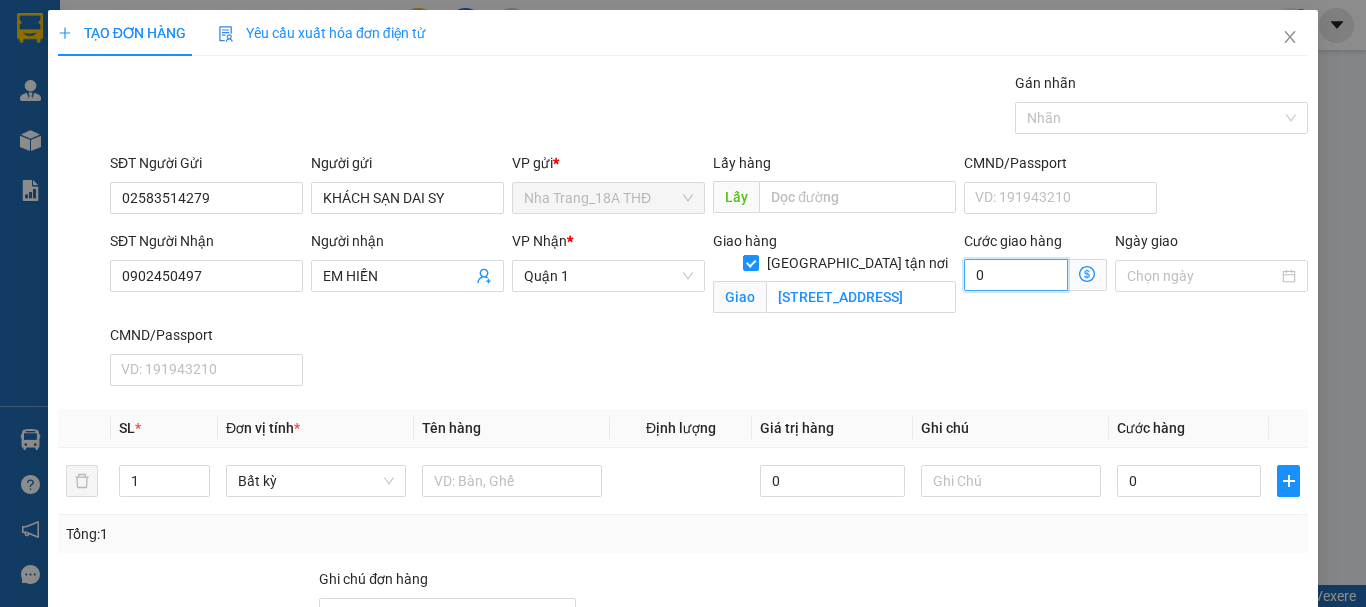 click on "0" at bounding box center (1016, 275) 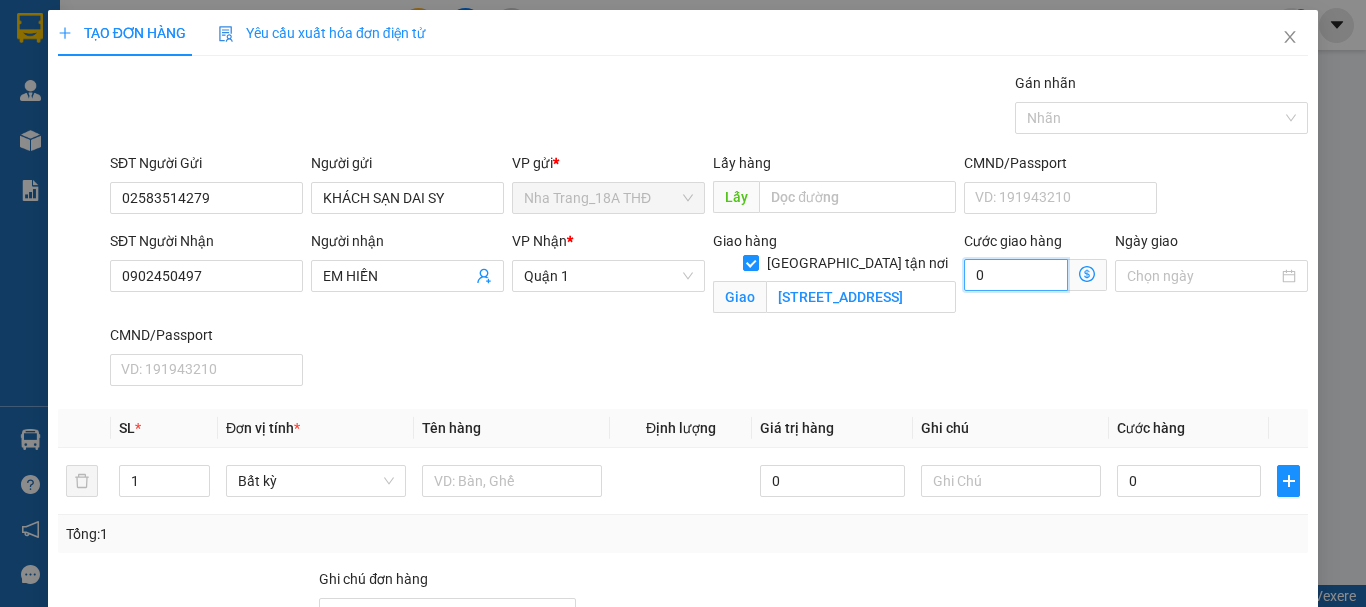 type on "6" 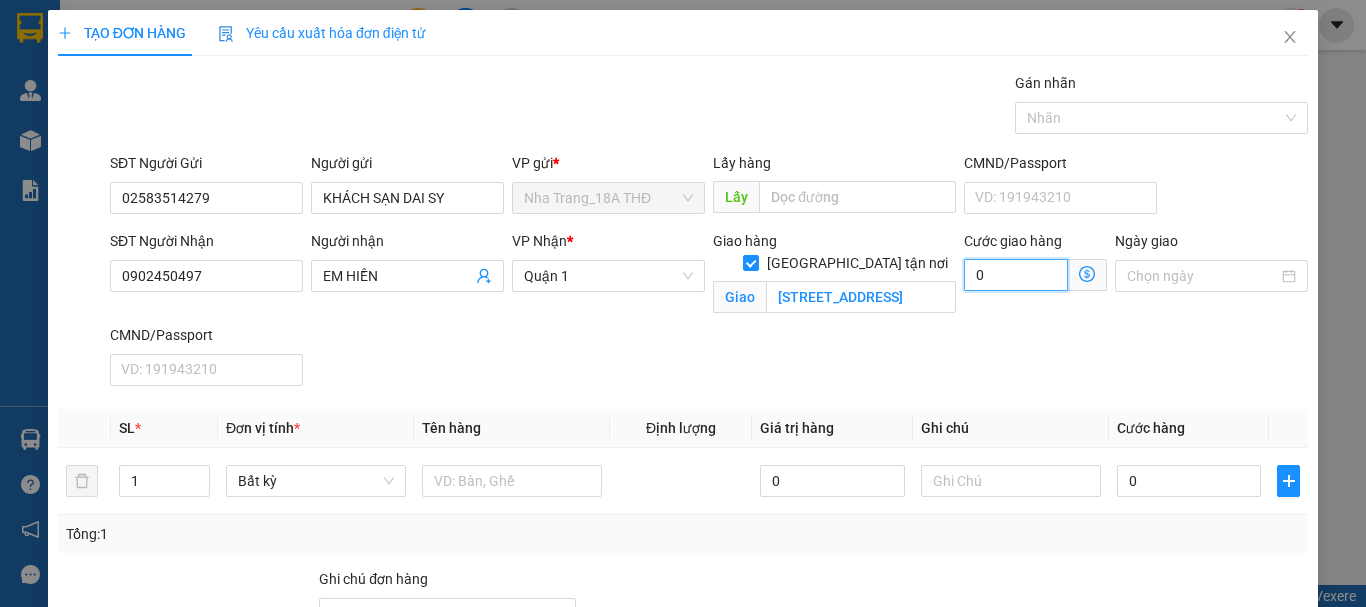 type on "6" 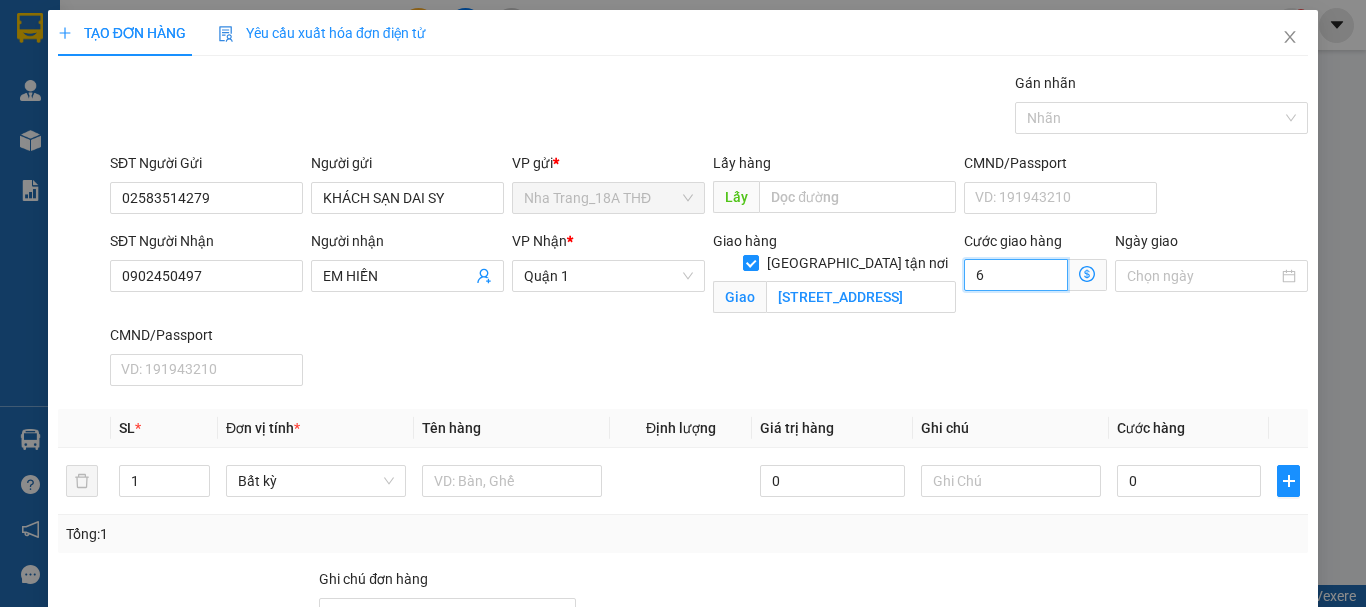 type on "60" 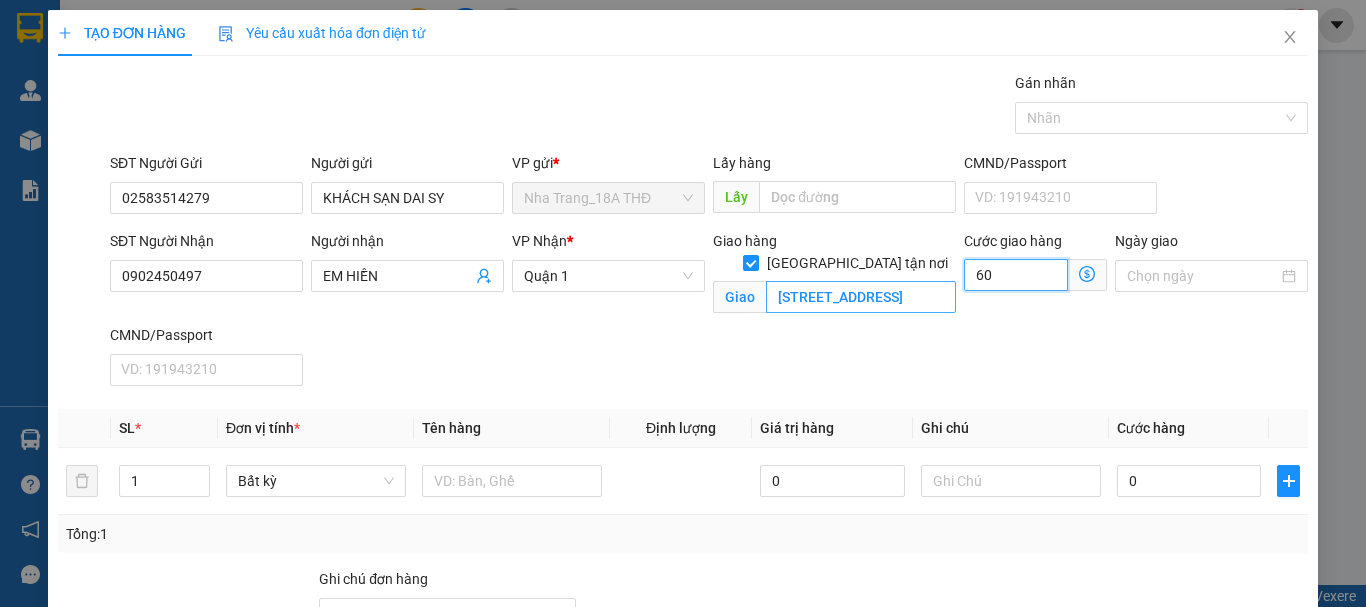 type on "60" 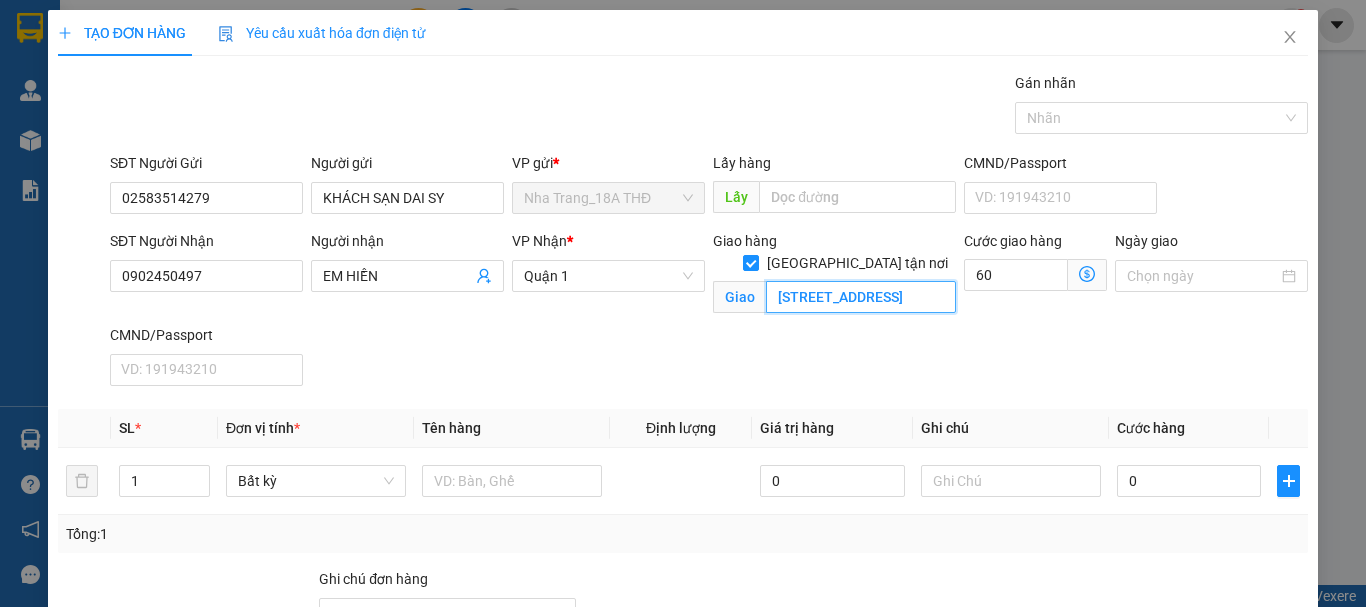type on "60.000" 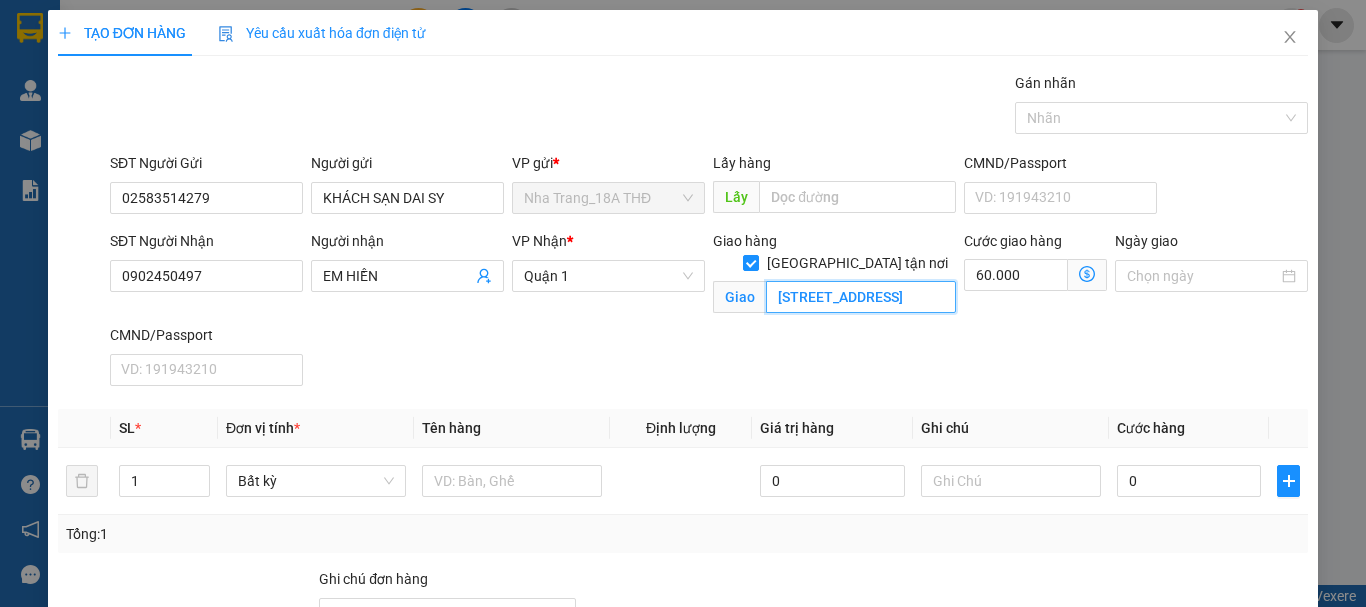 click on "[STREET_ADDRESS]" at bounding box center [861, 297] 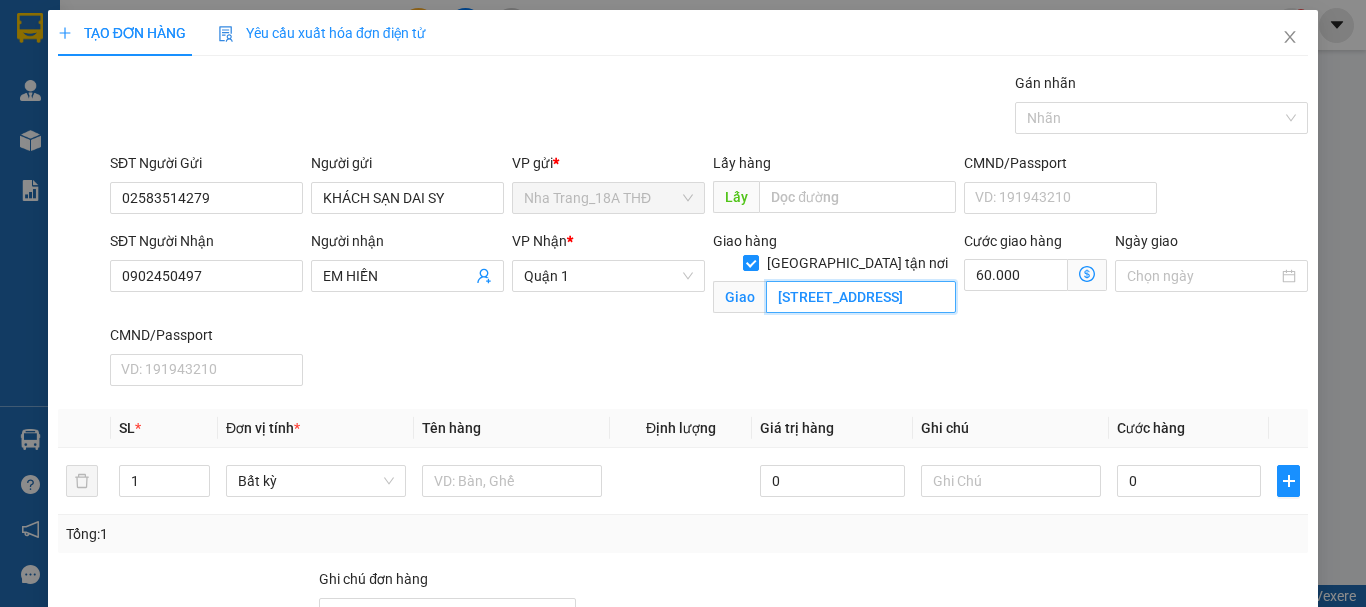 scroll, scrollTop: 0, scrollLeft: 142, axis: horizontal 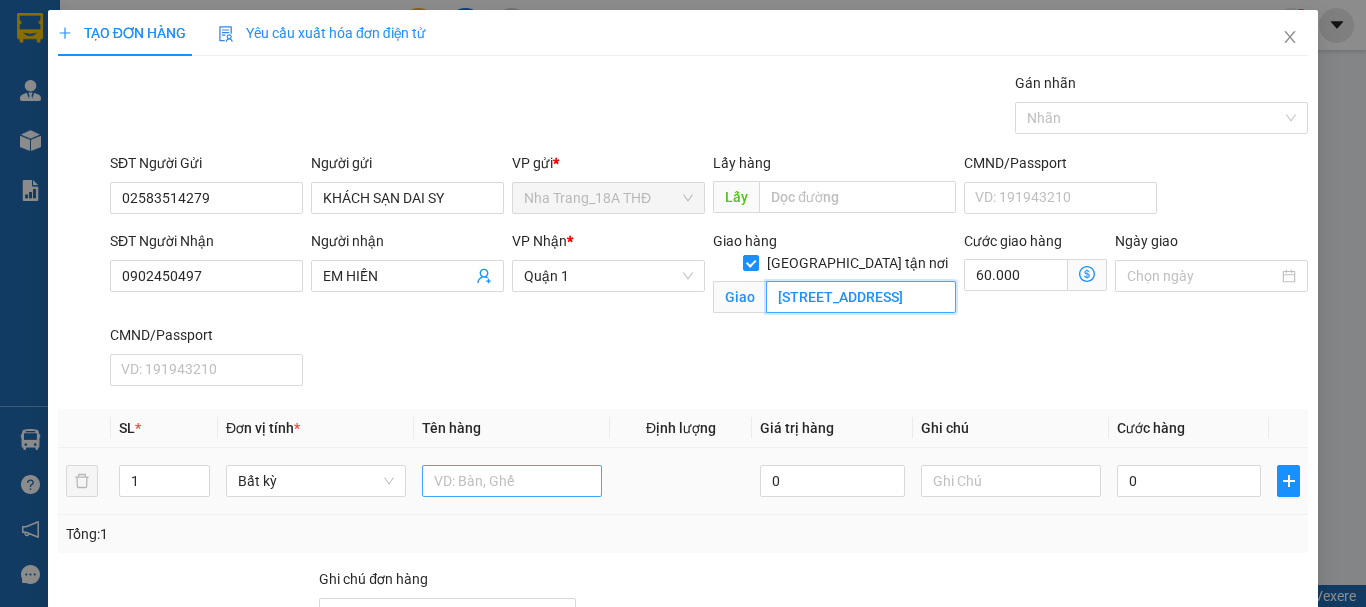 type on "[STREET_ADDRESS]" 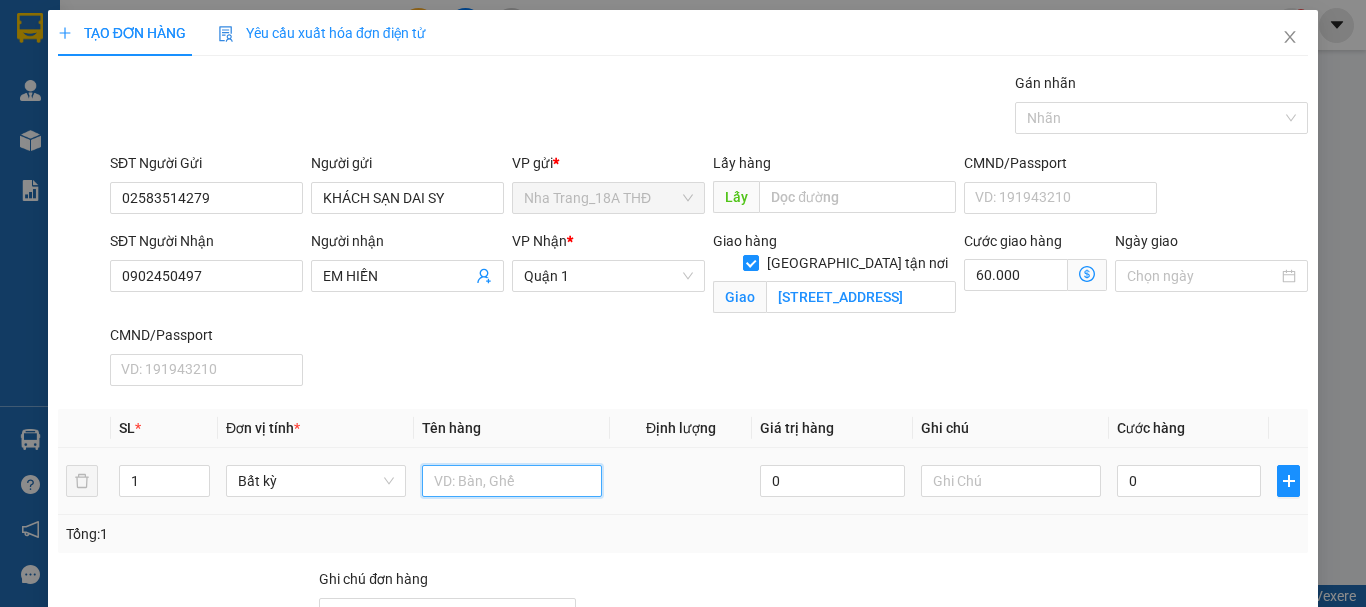 click at bounding box center (512, 481) 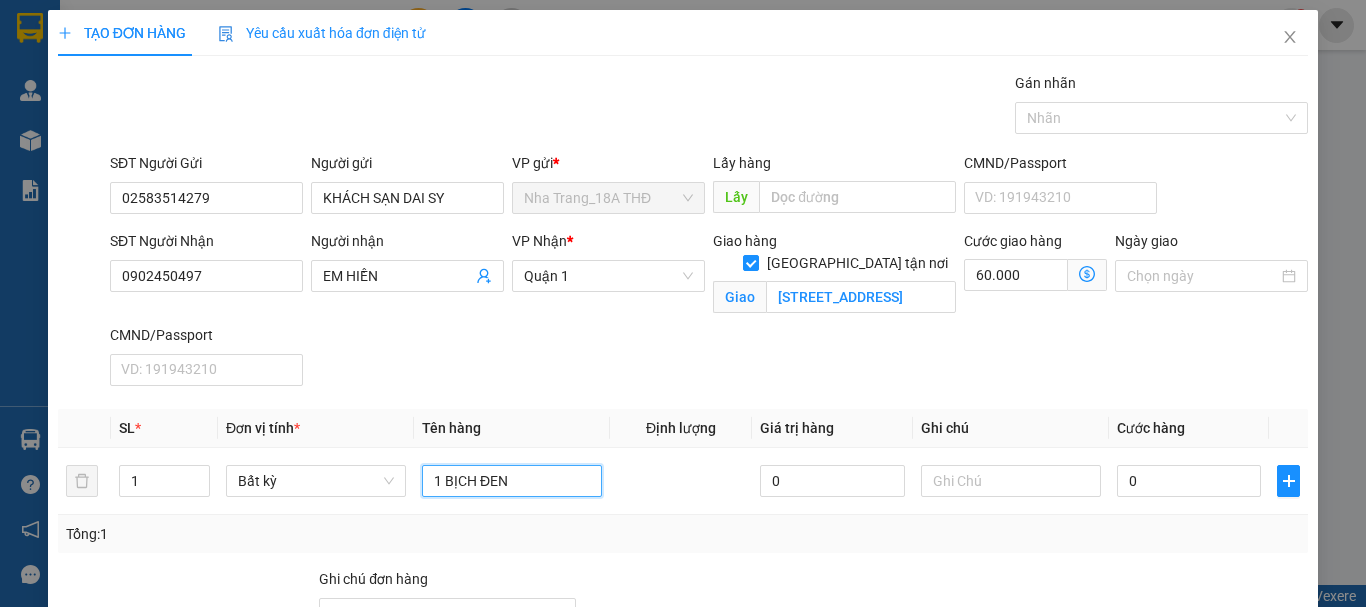 type on "1 BỊCH ĐEN" 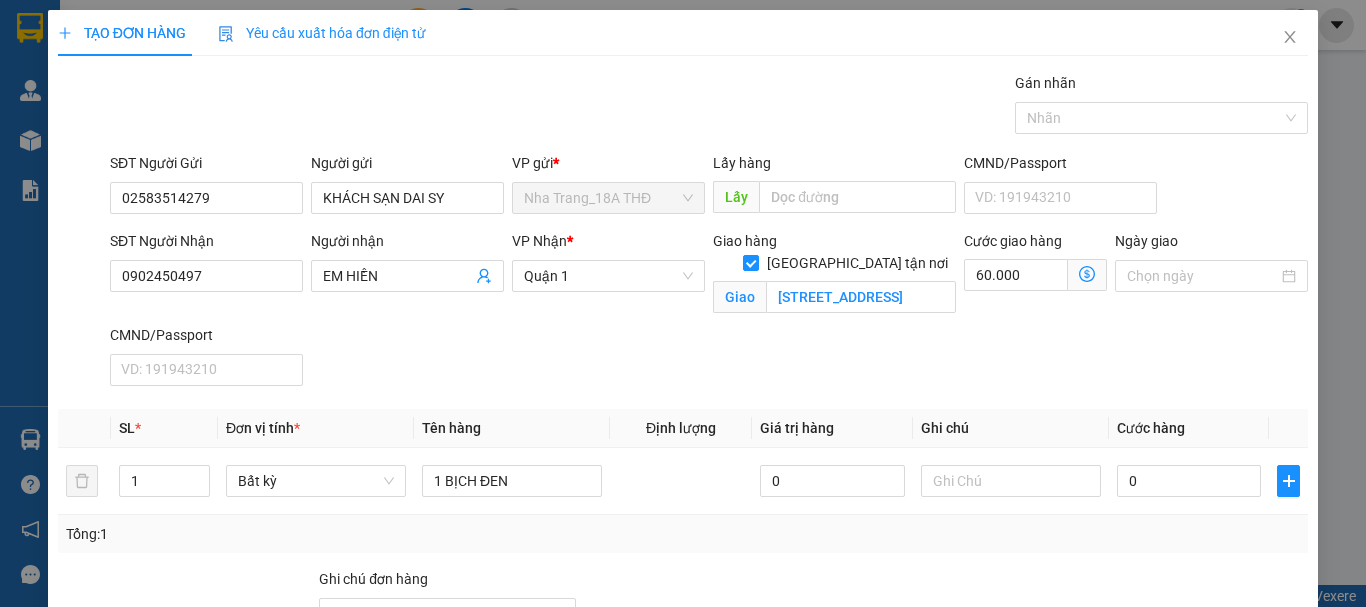 click 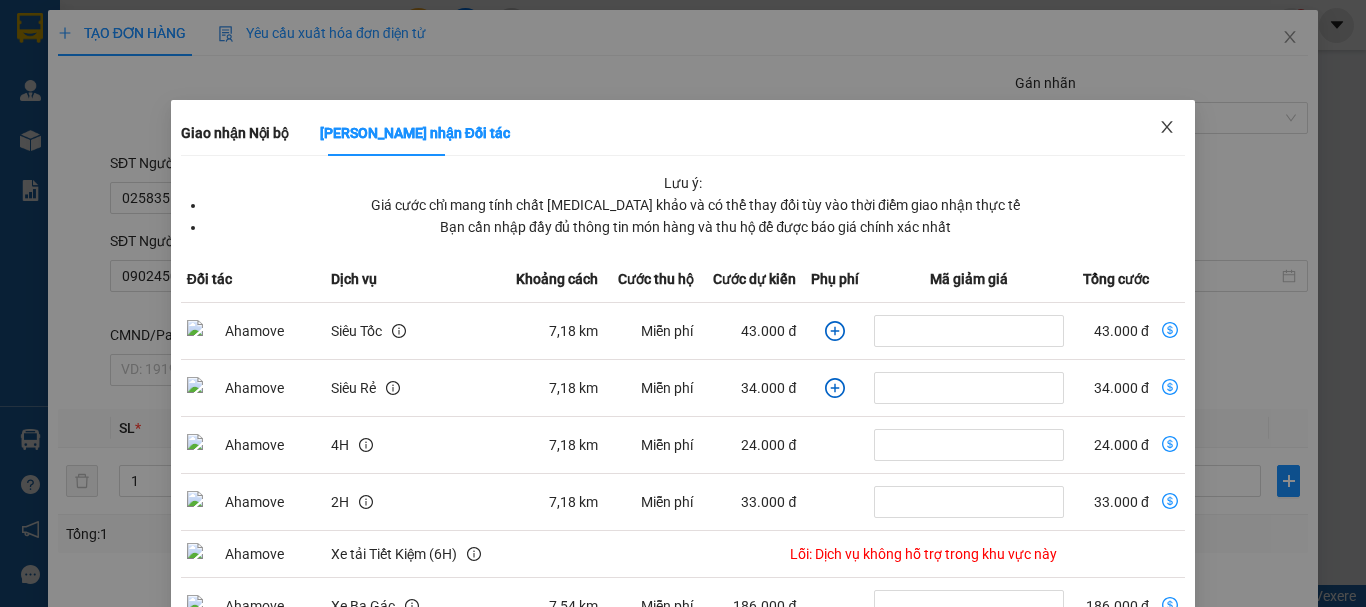 click 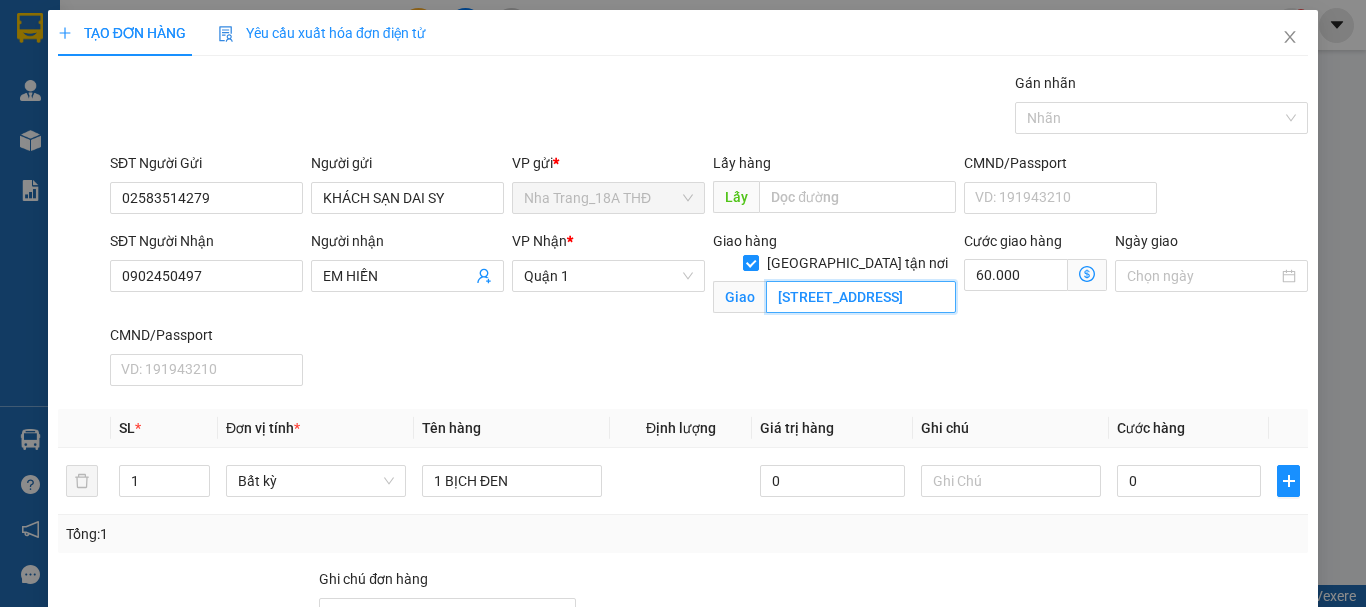 click on "[STREET_ADDRESS]" at bounding box center [861, 297] 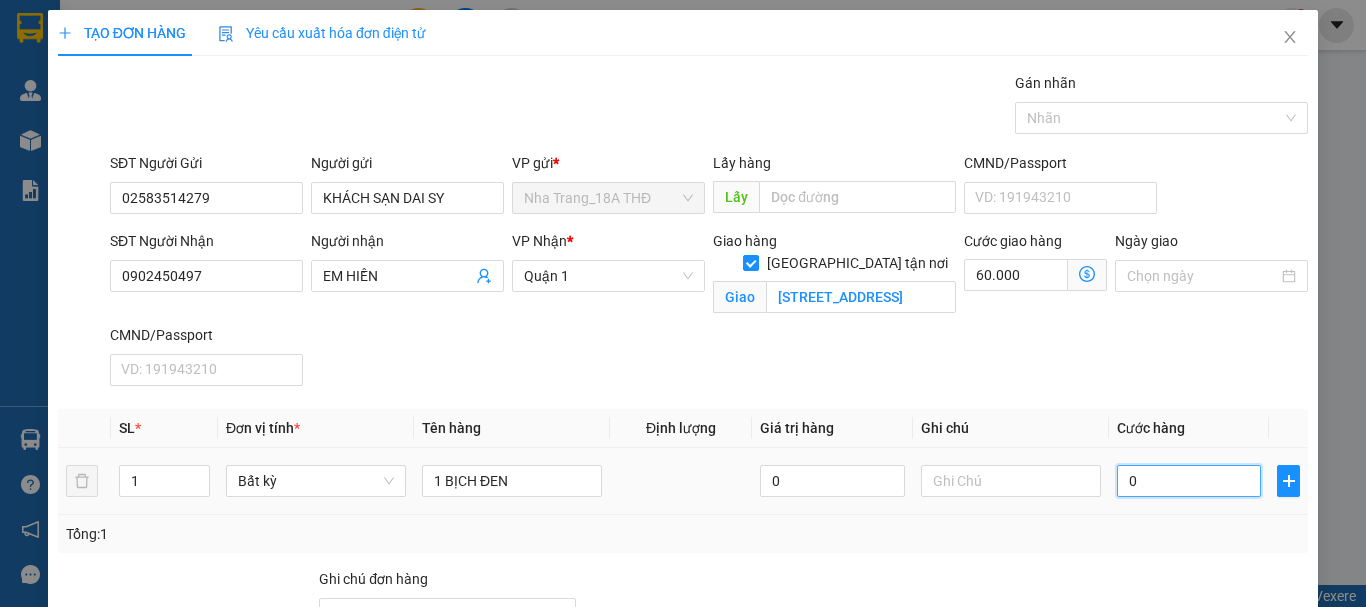 scroll, scrollTop: 0, scrollLeft: 0, axis: both 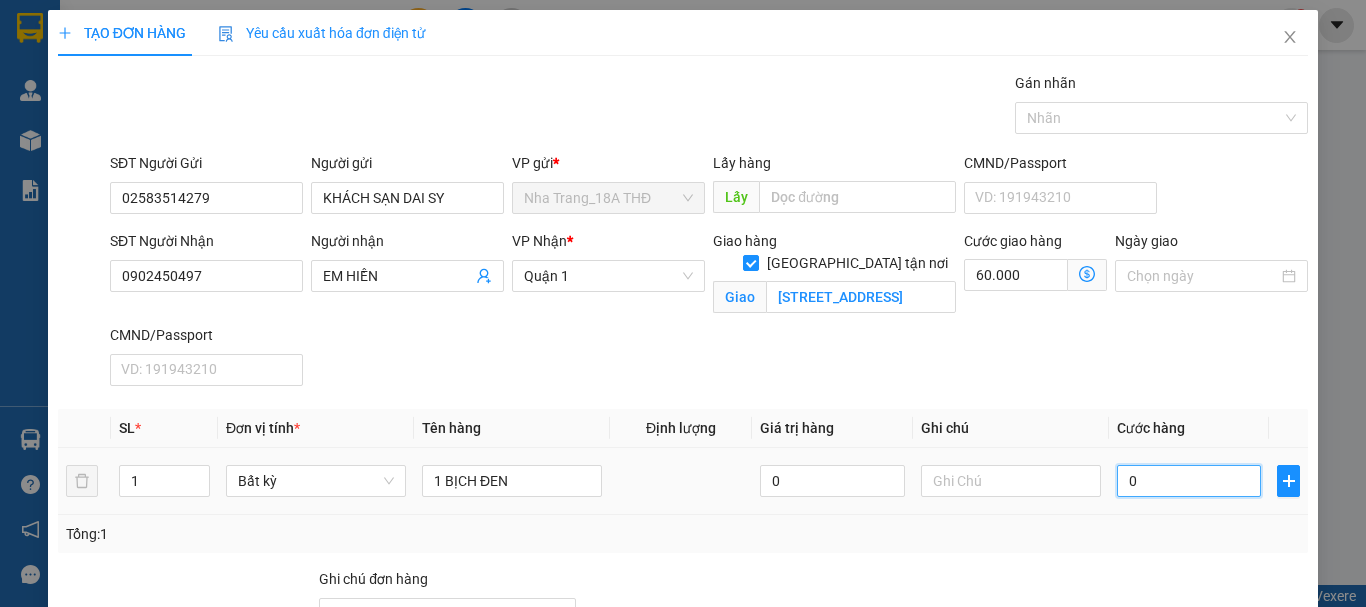 type on "3" 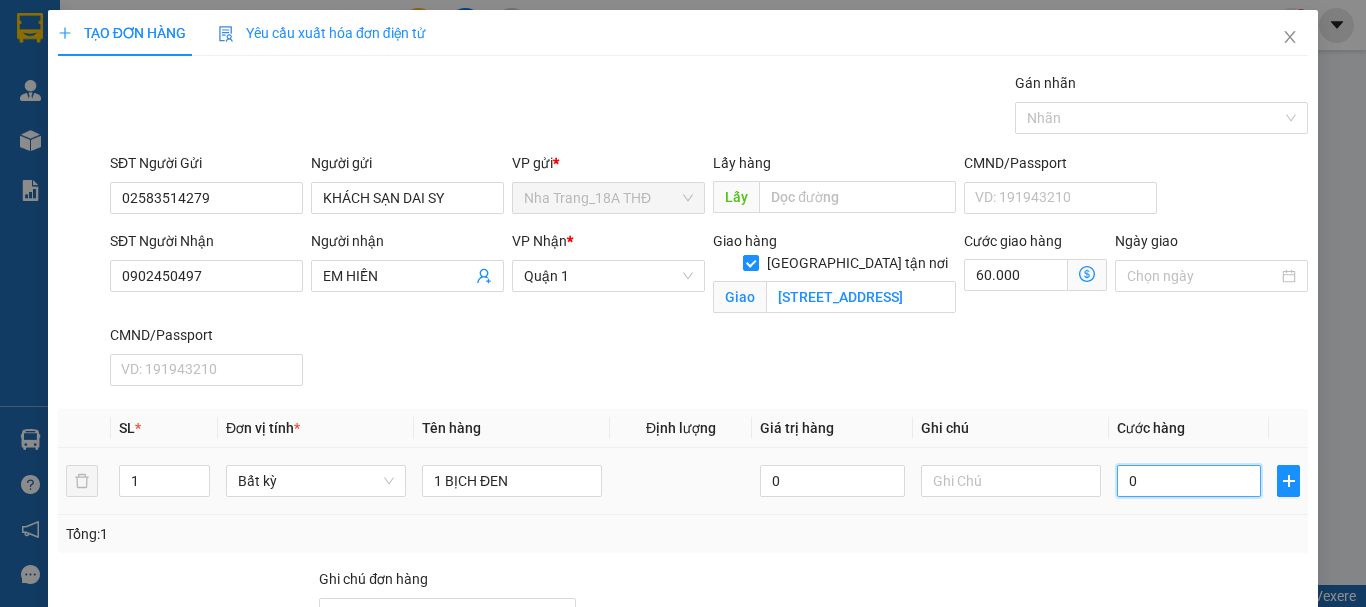 type on "60.003" 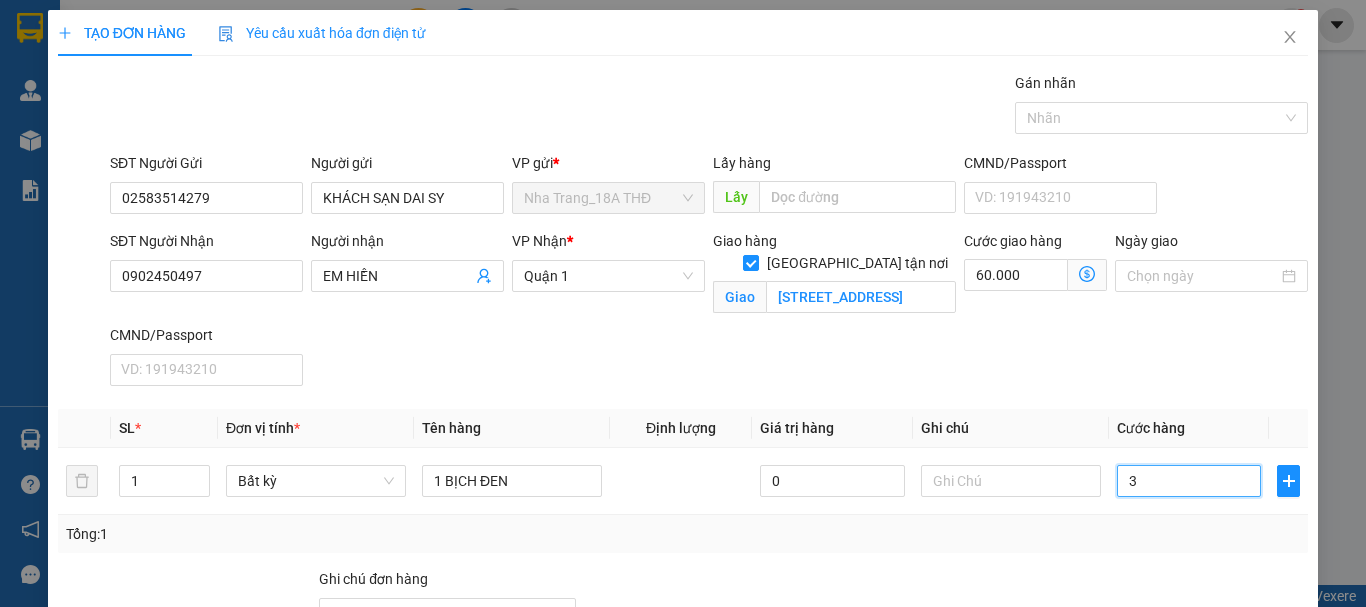 type on "30" 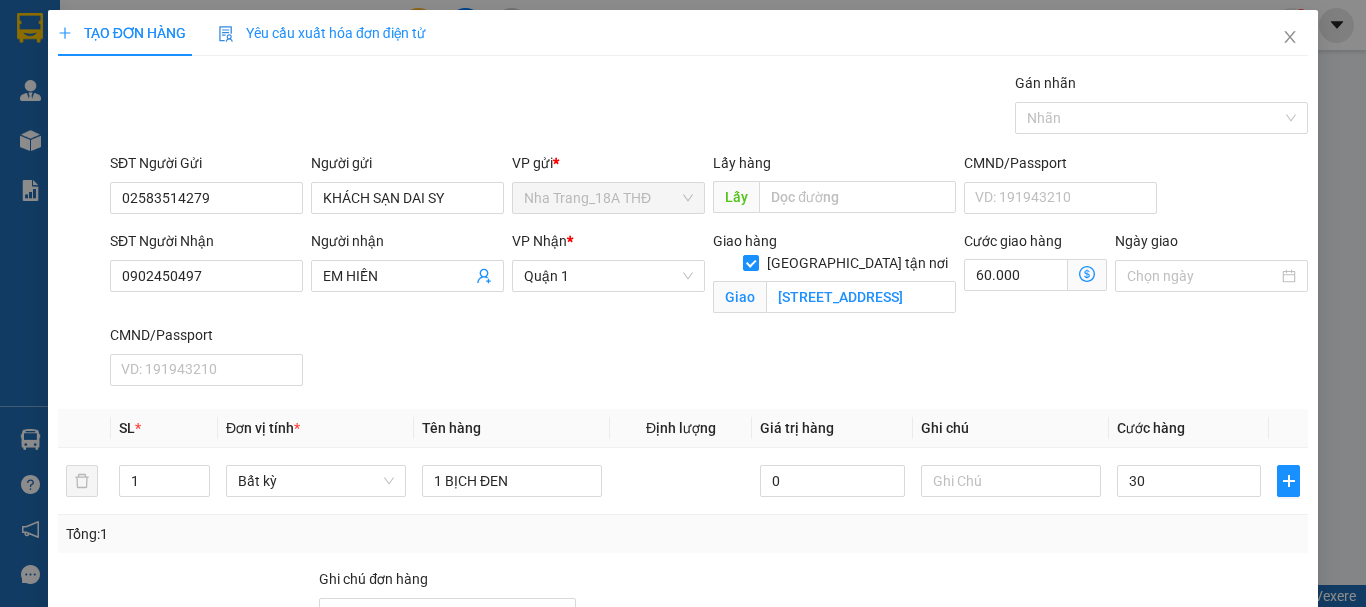 type on "30.000" 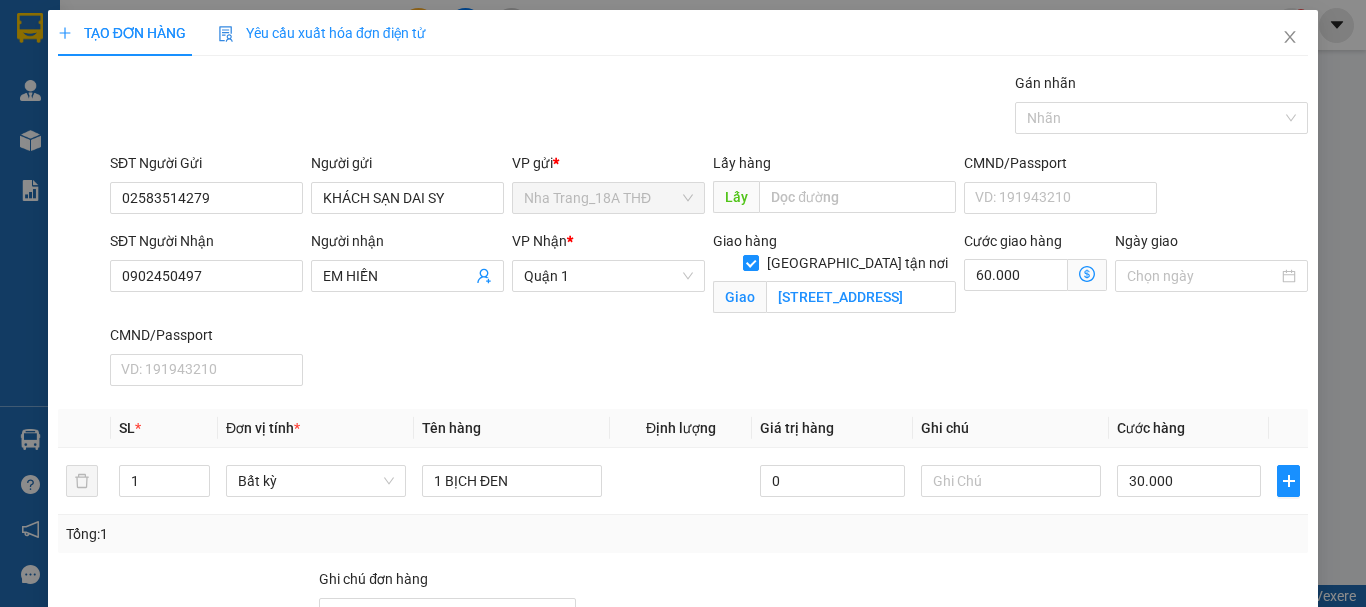 click on "Tổng:  1" at bounding box center (683, 534) 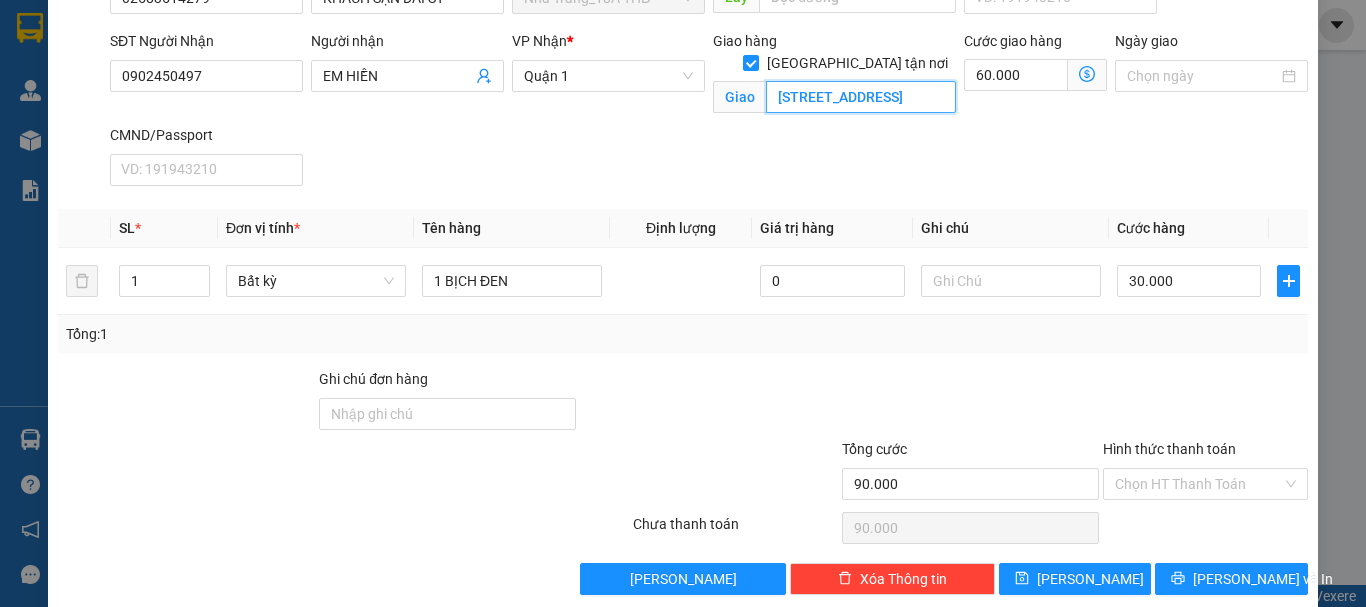 click on "[STREET_ADDRESS]" at bounding box center (861, 97) 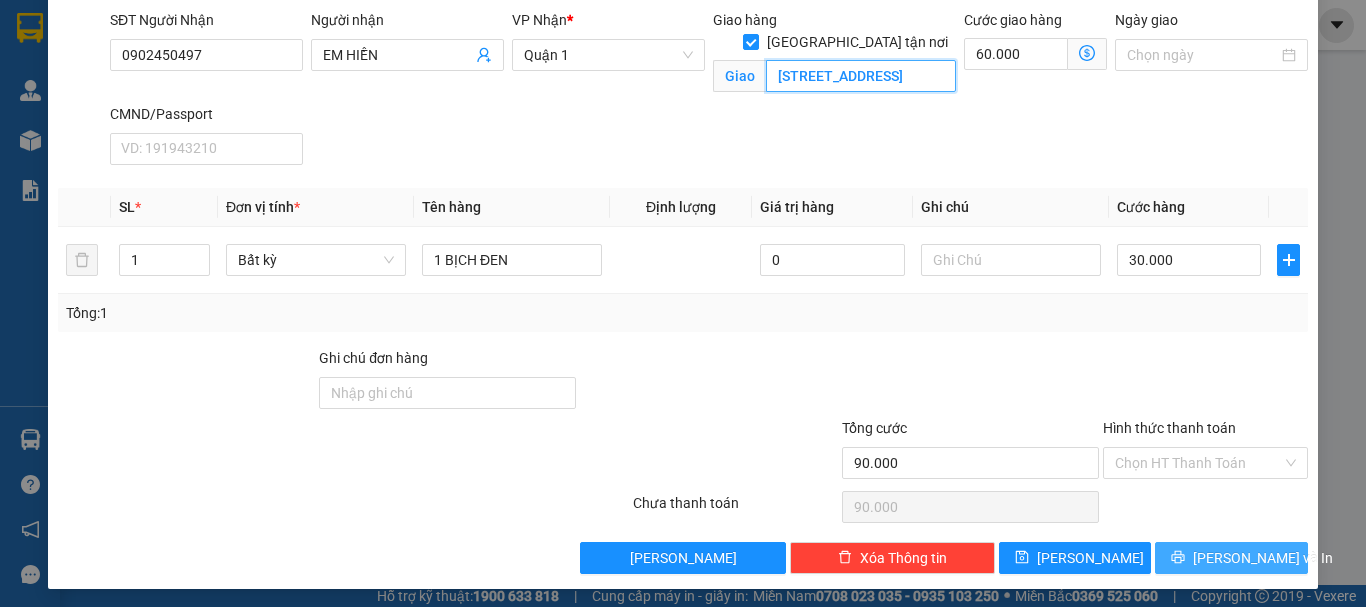 scroll, scrollTop: 227, scrollLeft: 0, axis: vertical 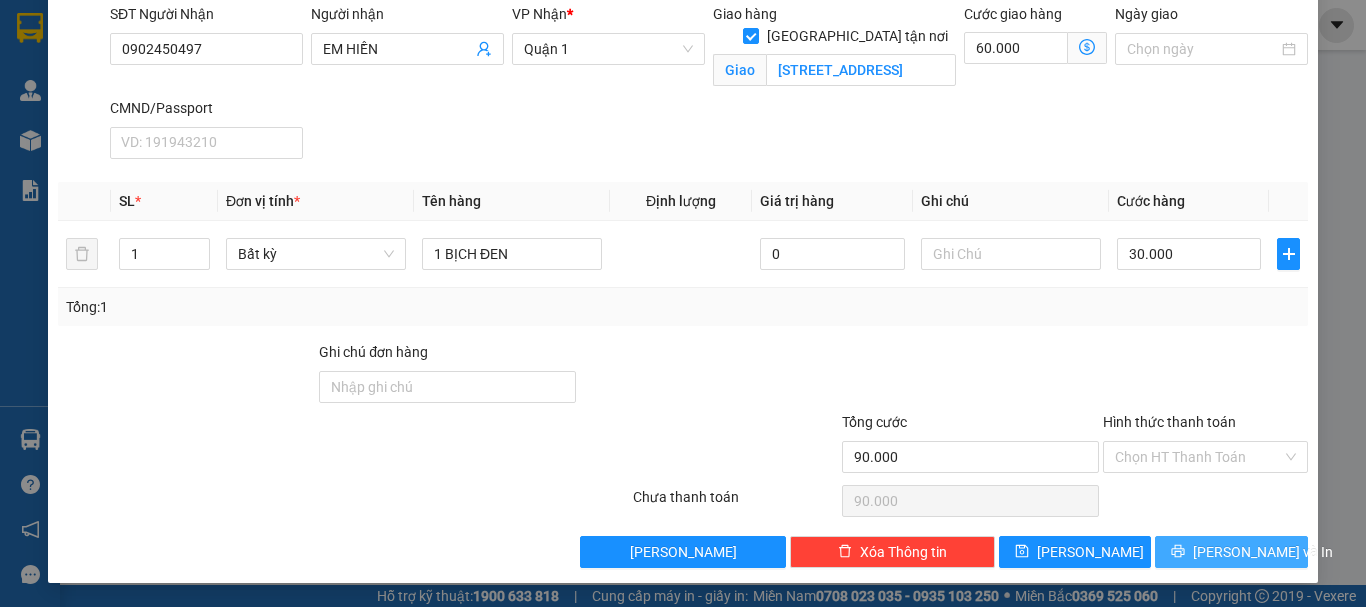 click on "[PERSON_NAME] và In" at bounding box center [1263, 552] 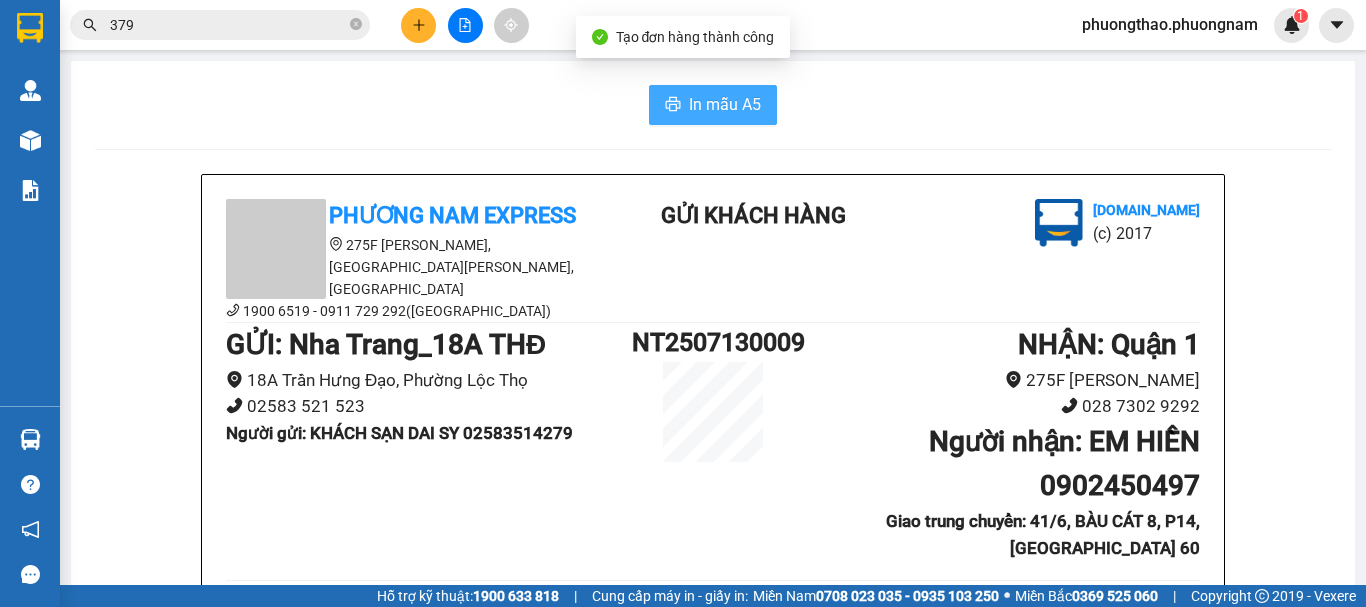 click on "In mẫu A5" at bounding box center (725, 104) 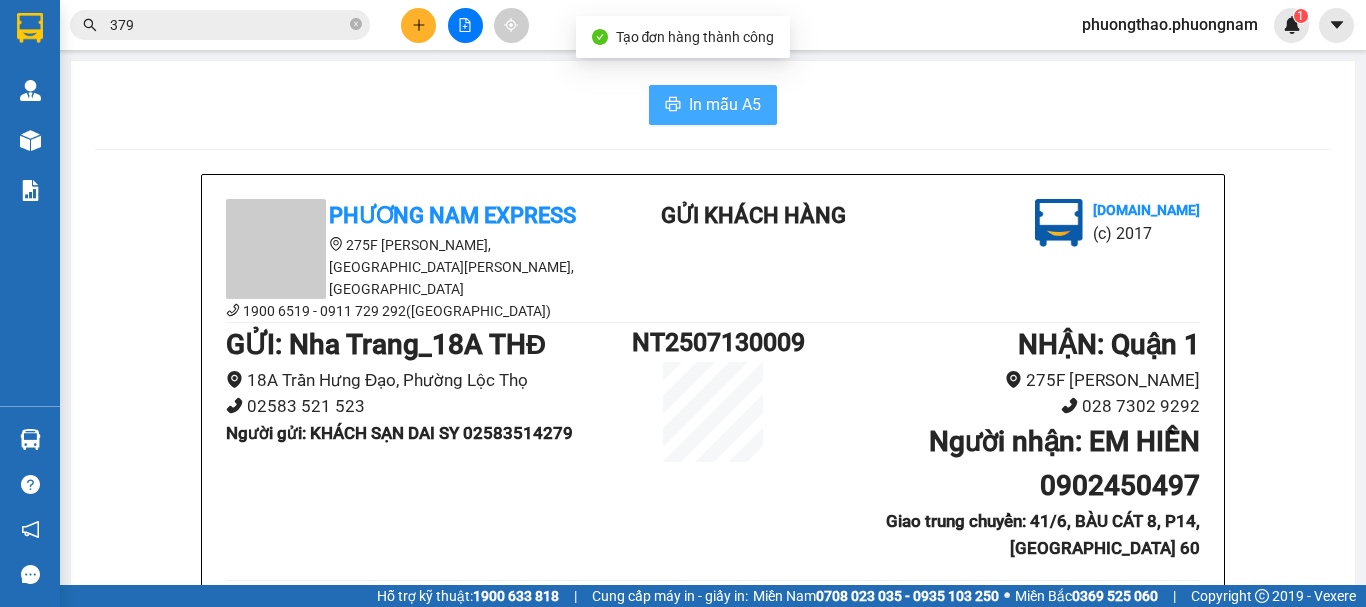 scroll, scrollTop: 0, scrollLeft: 0, axis: both 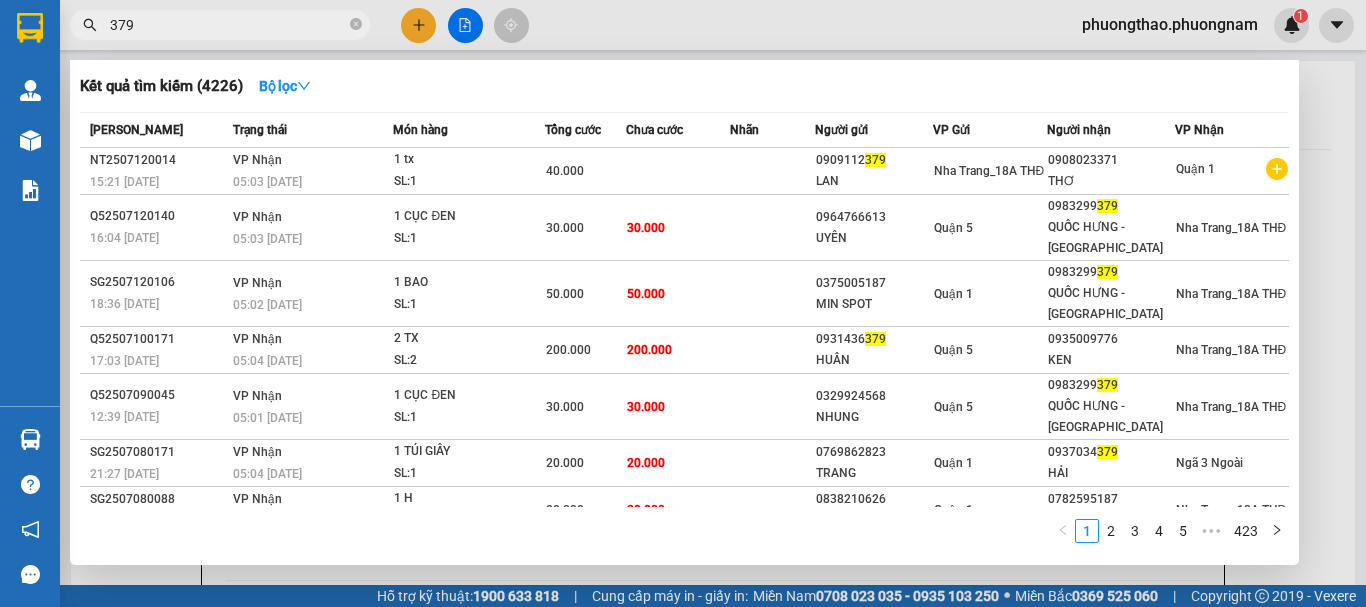 drag, startPoint x: 178, startPoint y: 23, endPoint x: 0, endPoint y: -53, distance: 193.54585 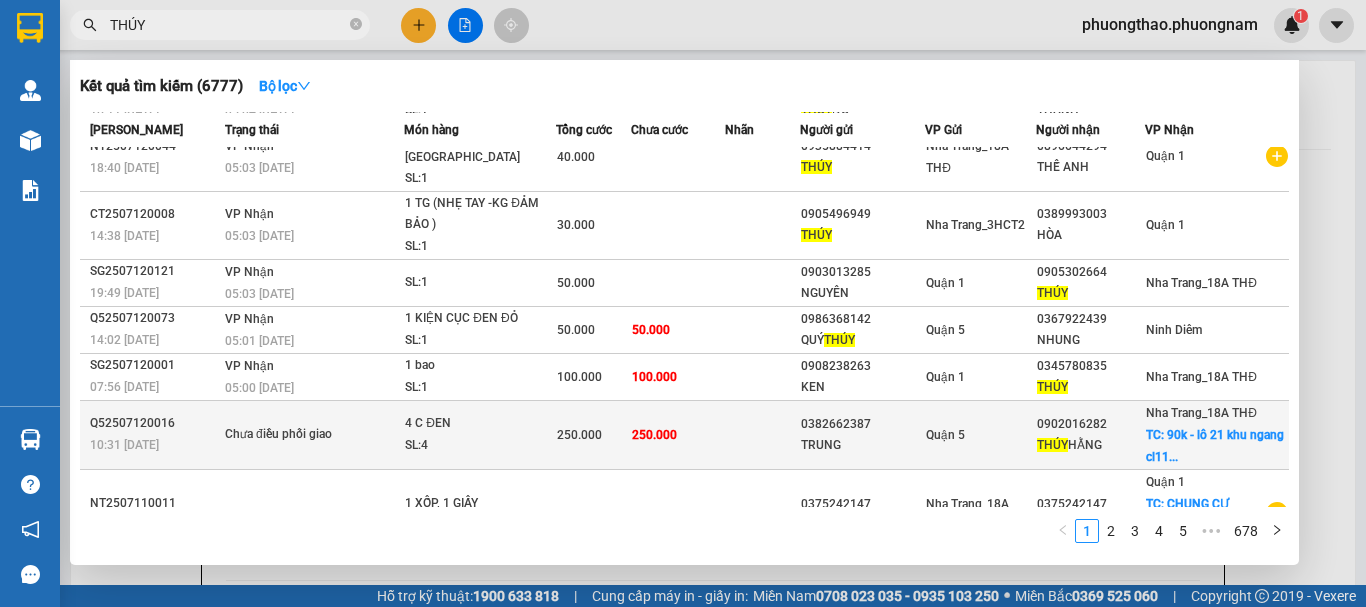scroll, scrollTop: 100, scrollLeft: 0, axis: vertical 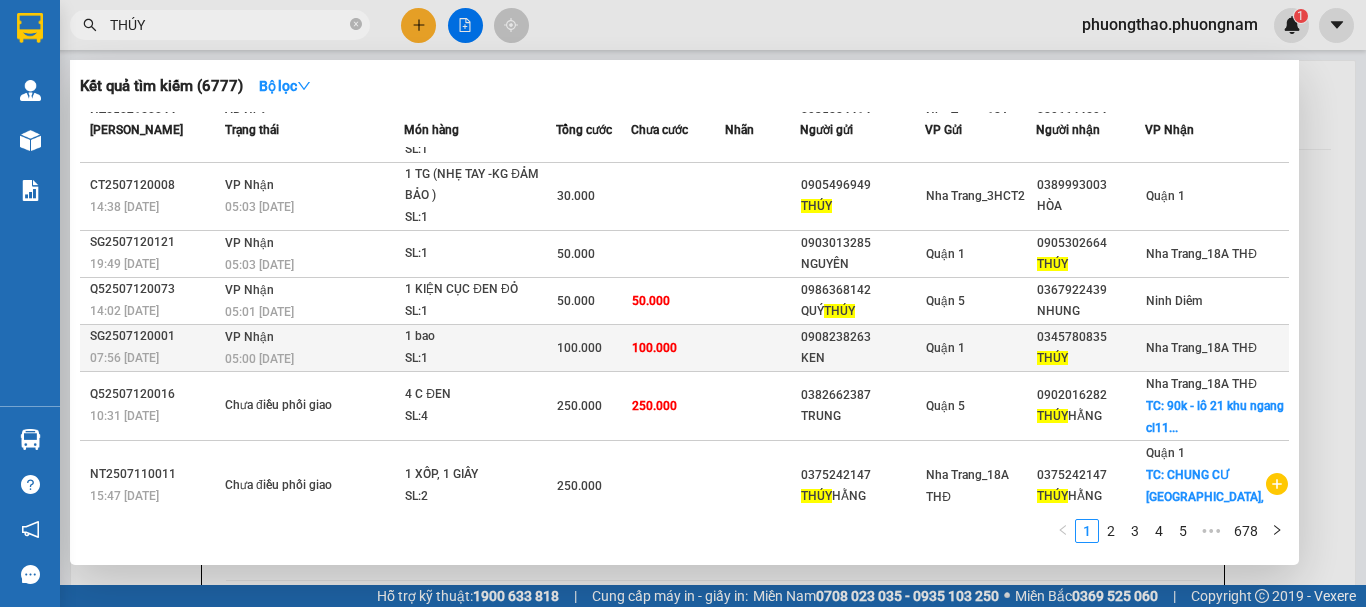 type on "THÚY" 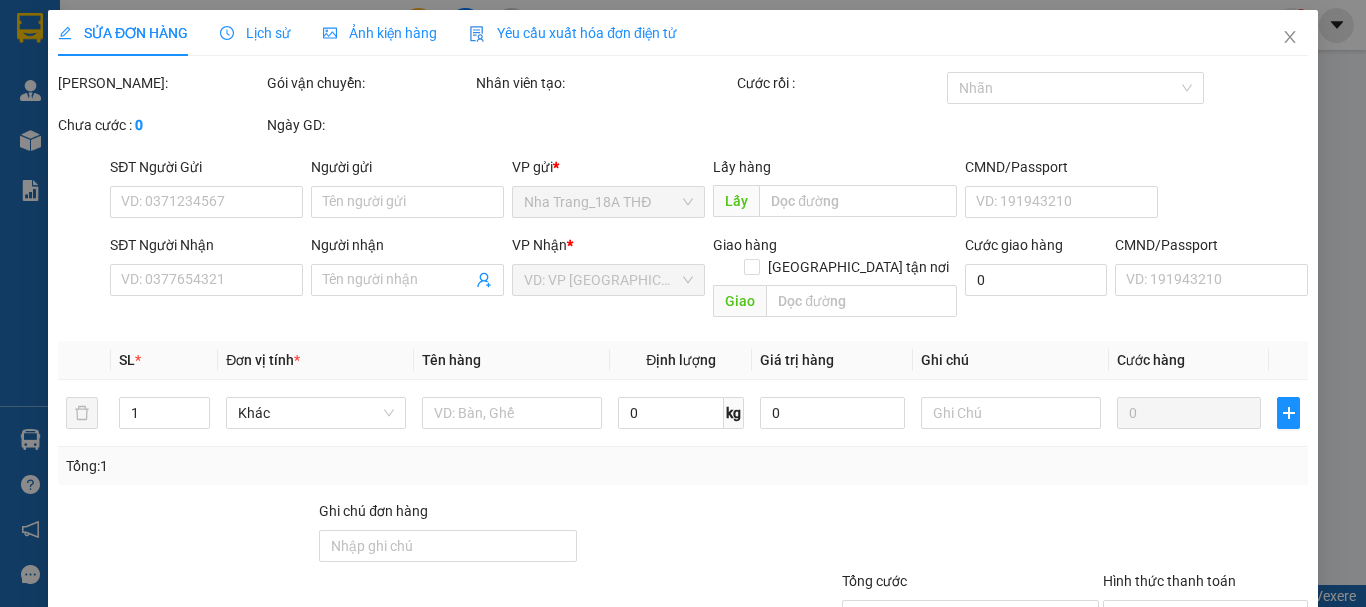 type on "0908238263" 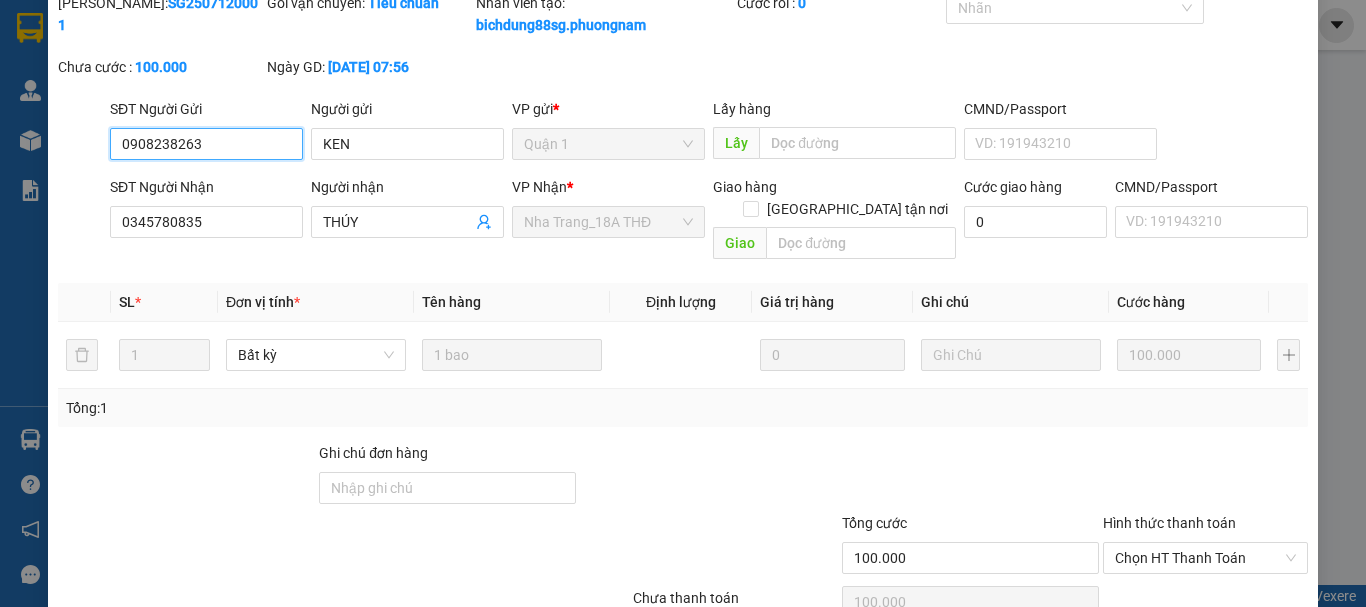 scroll, scrollTop: 159, scrollLeft: 0, axis: vertical 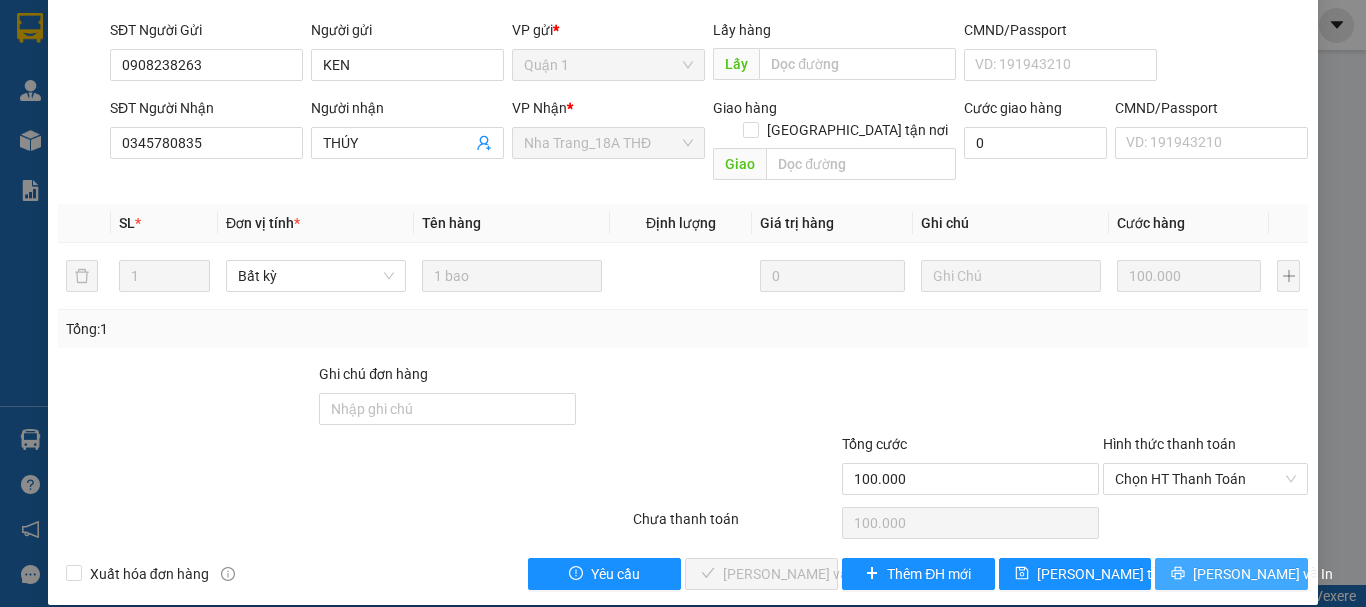 click on "[PERSON_NAME] và In" at bounding box center [1263, 574] 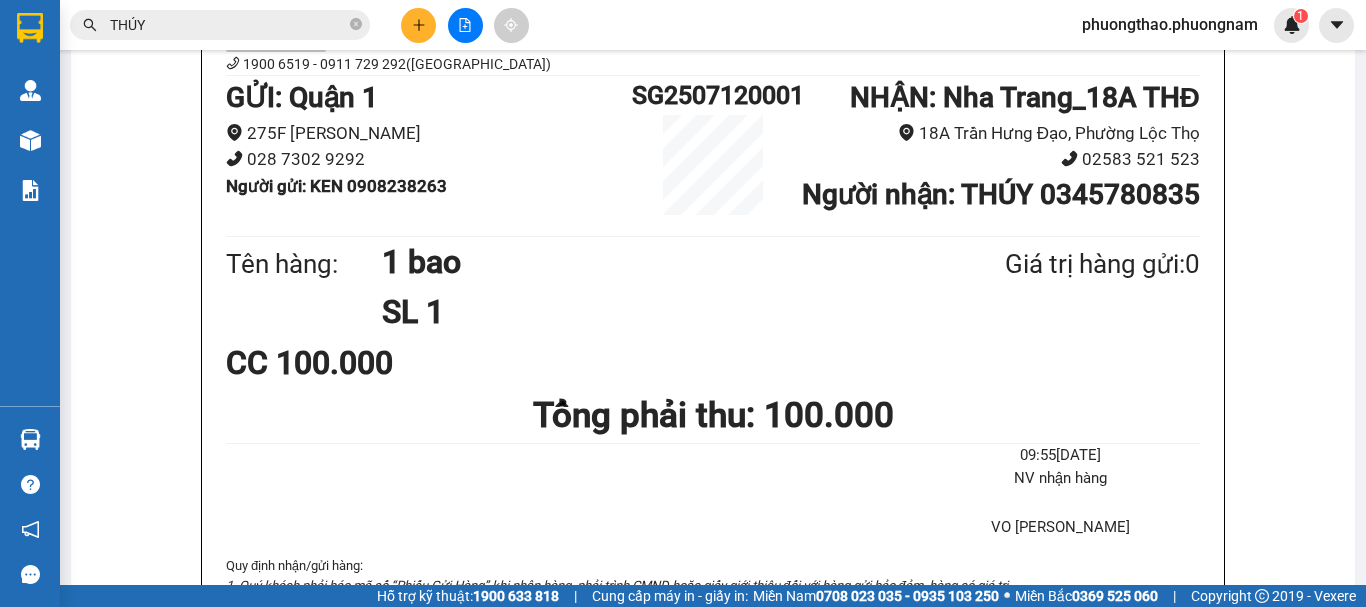 scroll, scrollTop: 212, scrollLeft: 0, axis: vertical 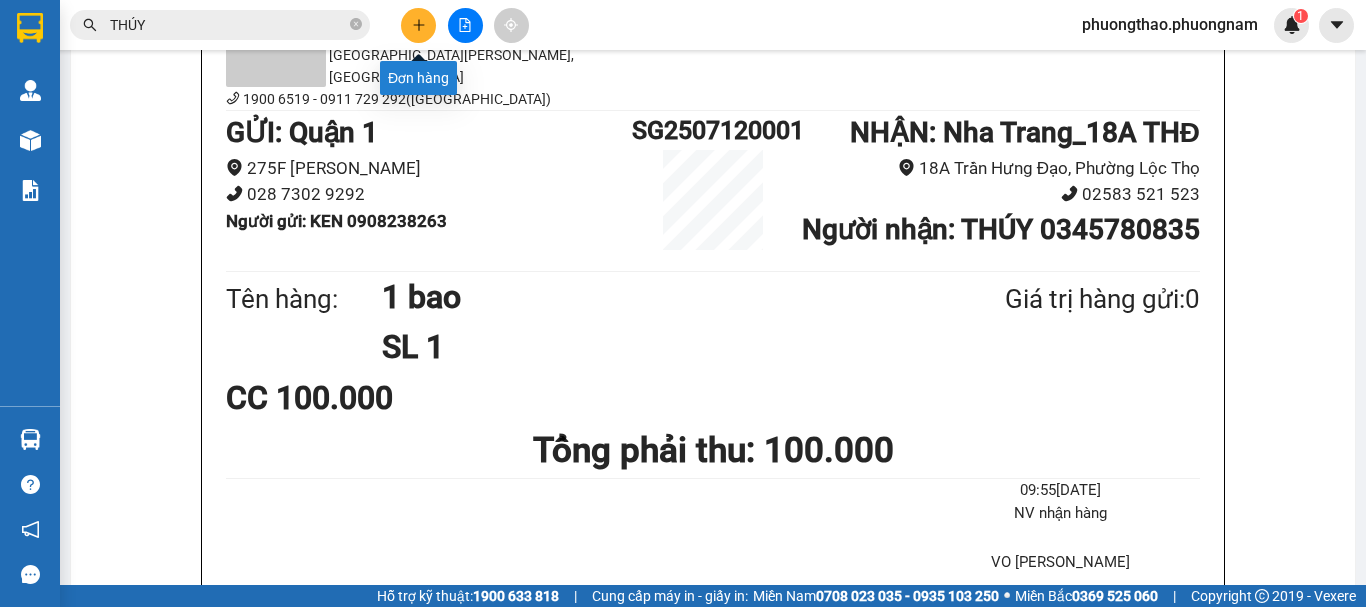 click at bounding box center (418, 25) 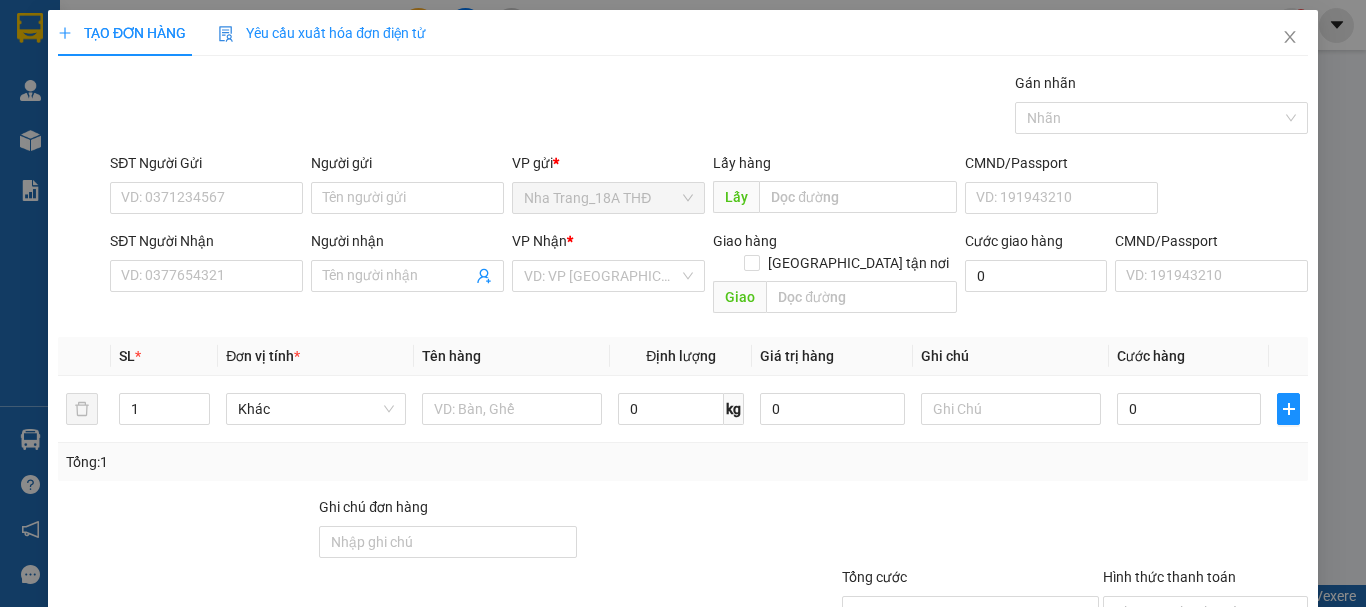 click on "Yêu cầu xuất hóa đơn điện tử" at bounding box center (322, 33) 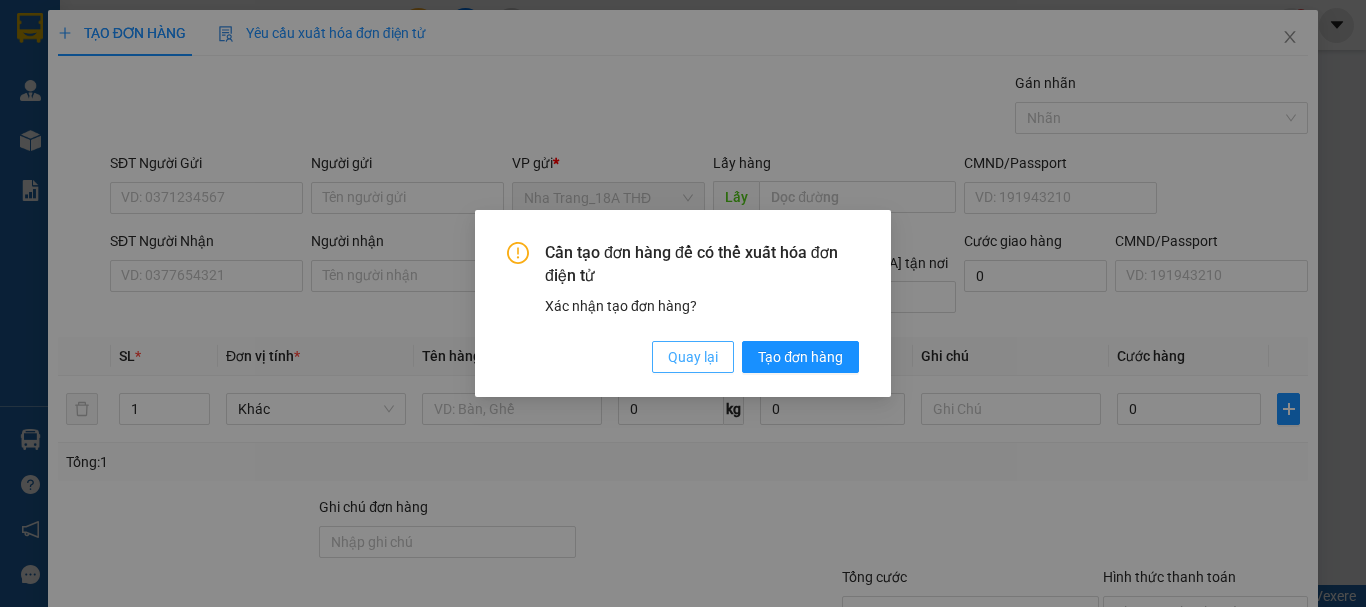 click on "Quay lại" at bounding box center [693, 357] 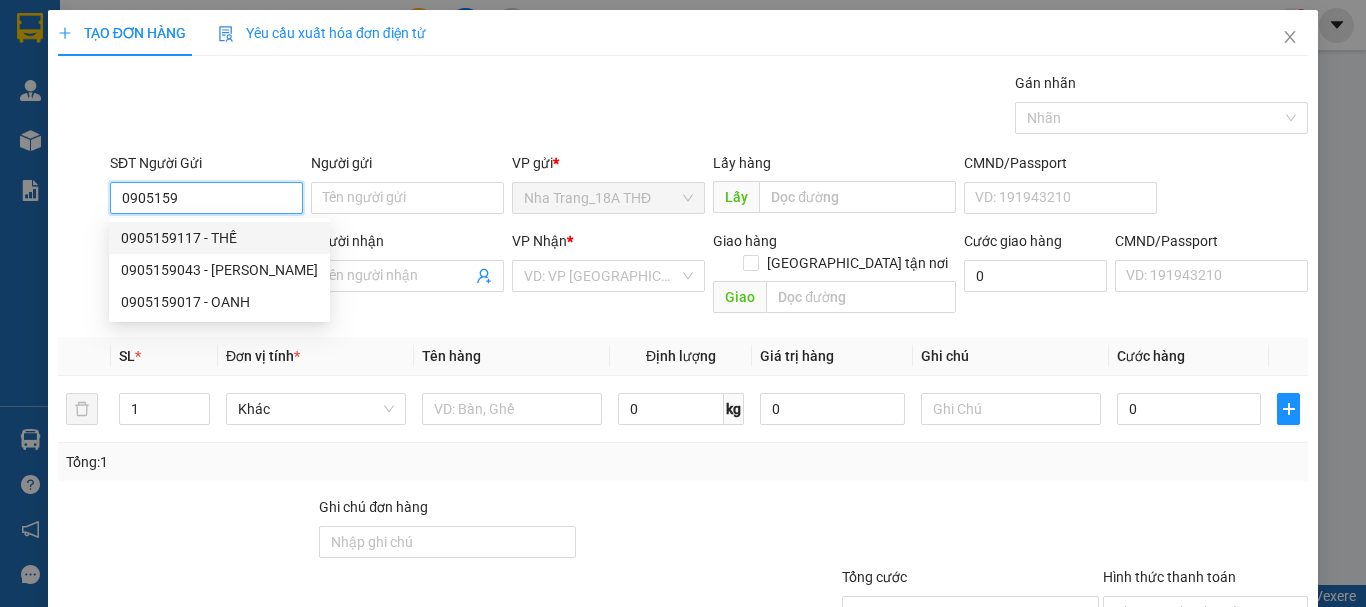 click on "0905159117 - THẾ" at bounding box center (219, 238) 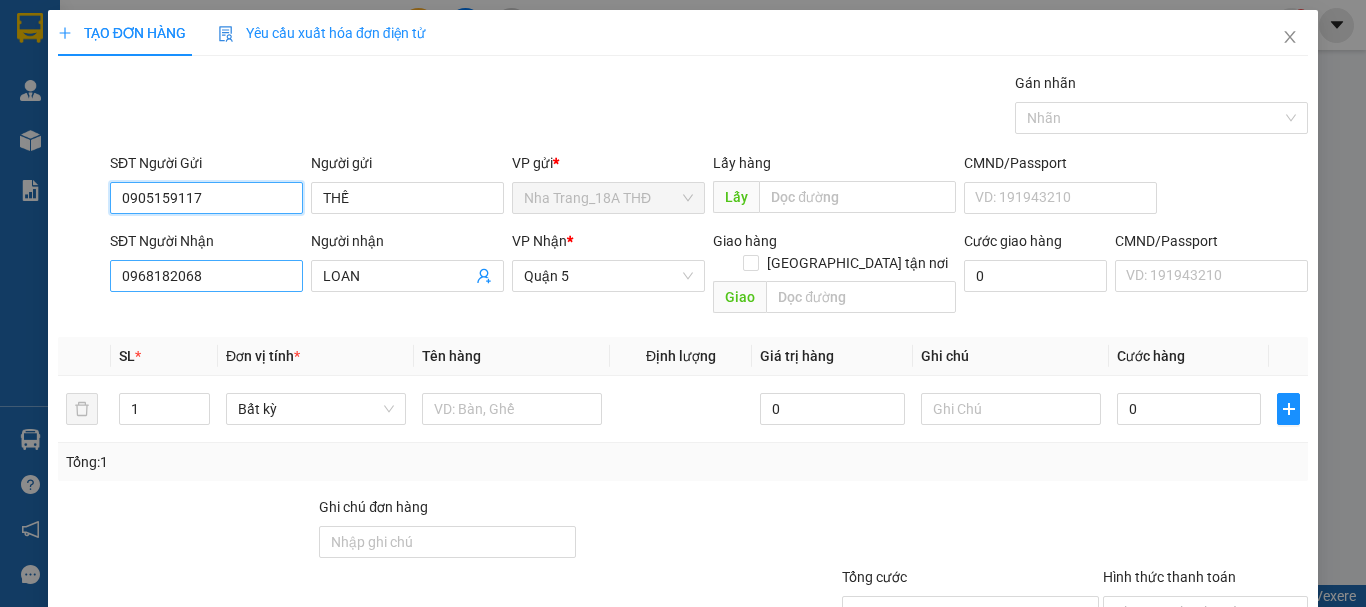 type on "0905159117" 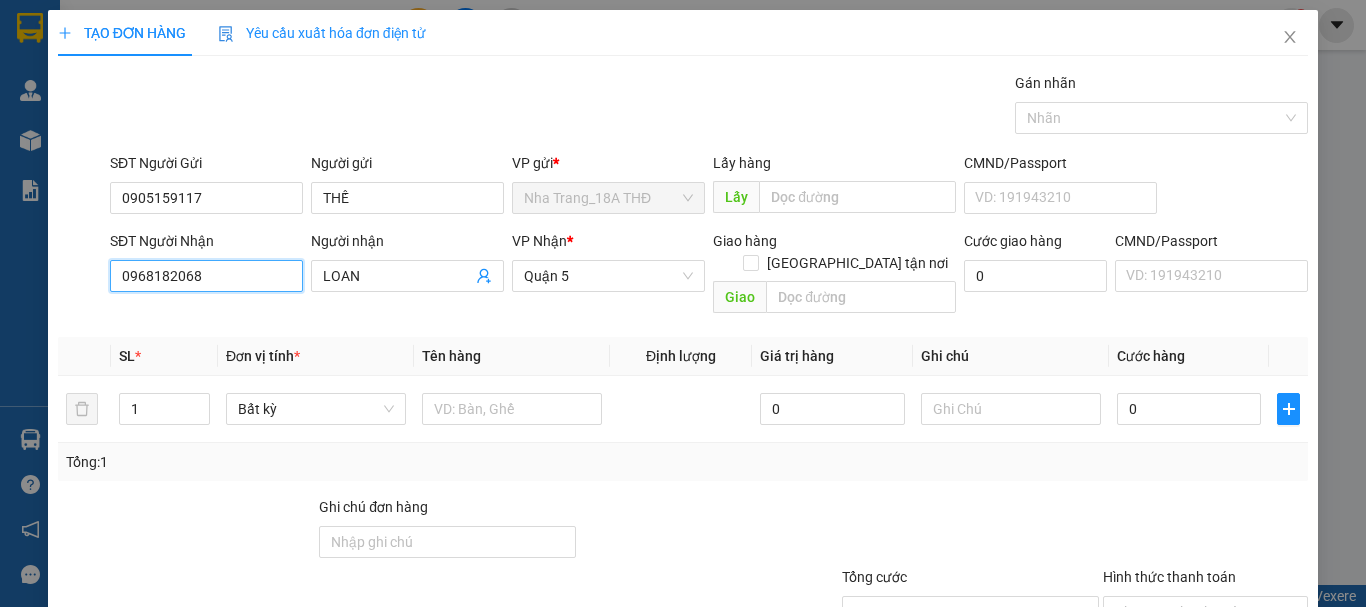 drag, startPoint x: 246, startPoint y: 289, endPoint x: 0, endPoint y: 261, distance: 247.58836 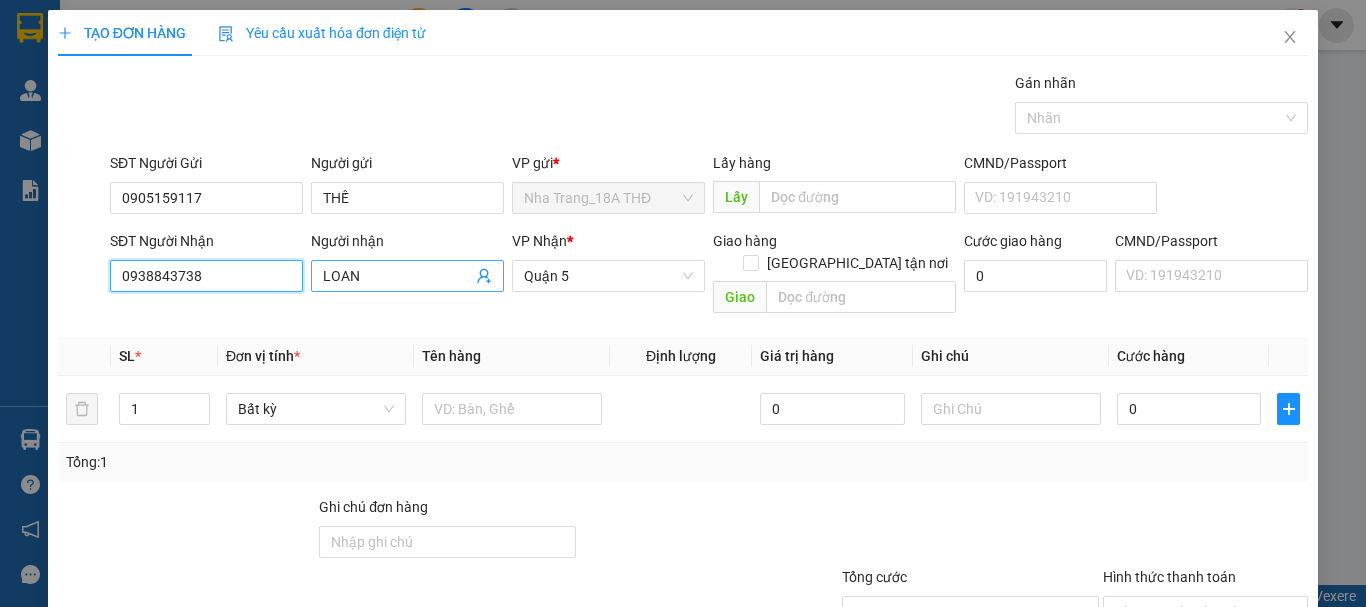 type on "0938843738" 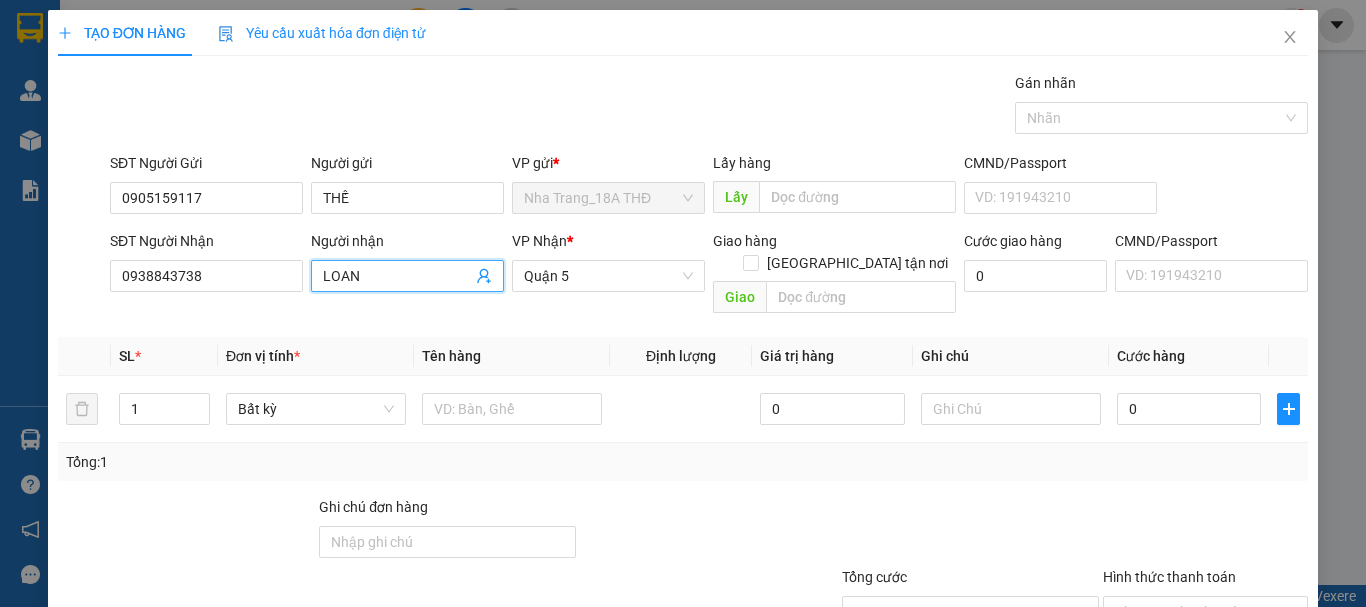 drag, startPoint x: 378, startPoint y: 281, endPoint x: 167, endPoint y: 309, distance: 212.84972 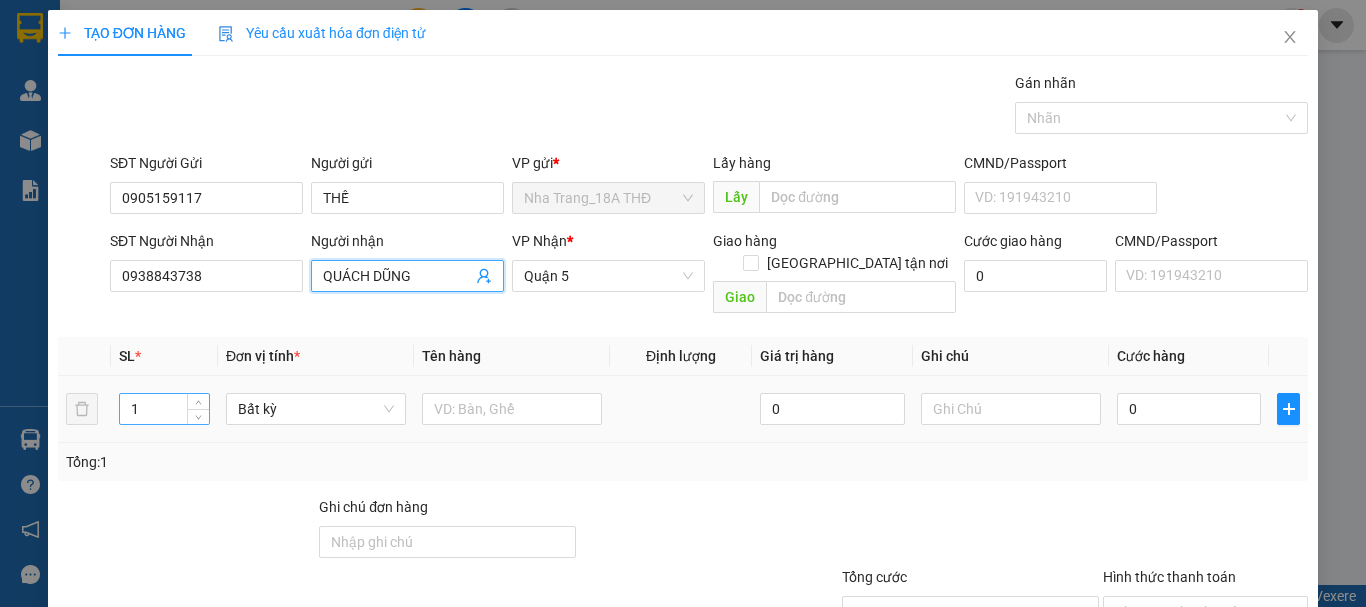 type on "QUÁCH DŨNG" 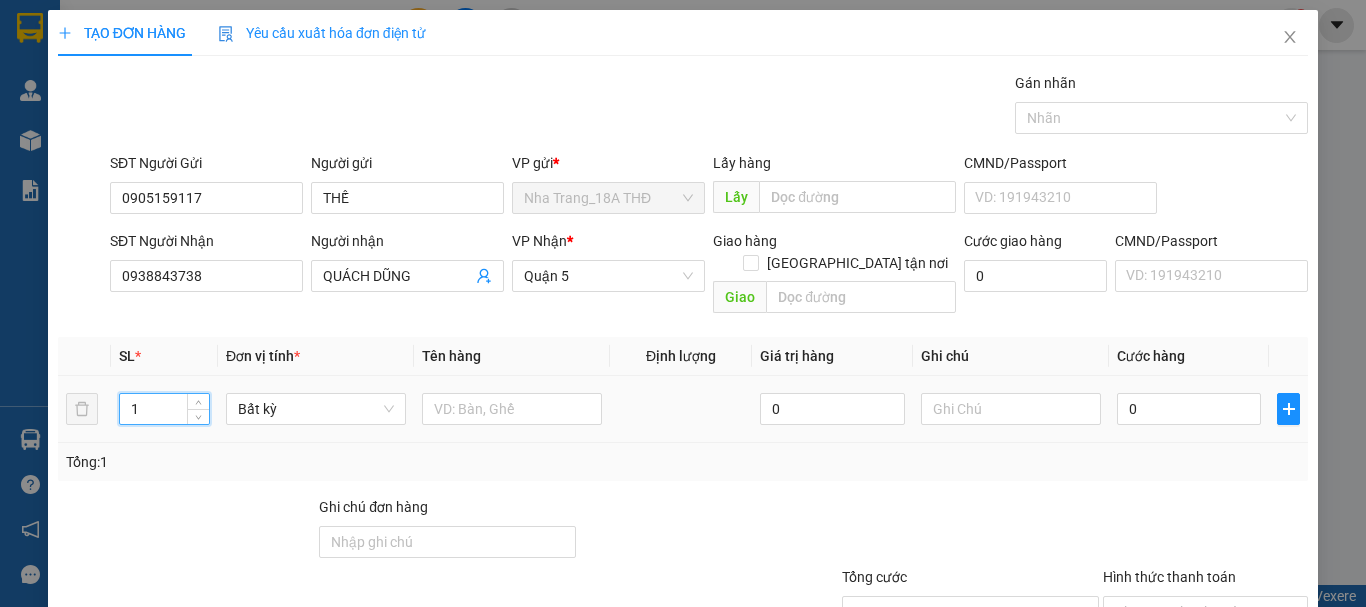 drag, startPoint x: 160, startPoint y: 388, endPoint x: 3, endPoint y: 383, distance: 157.0796 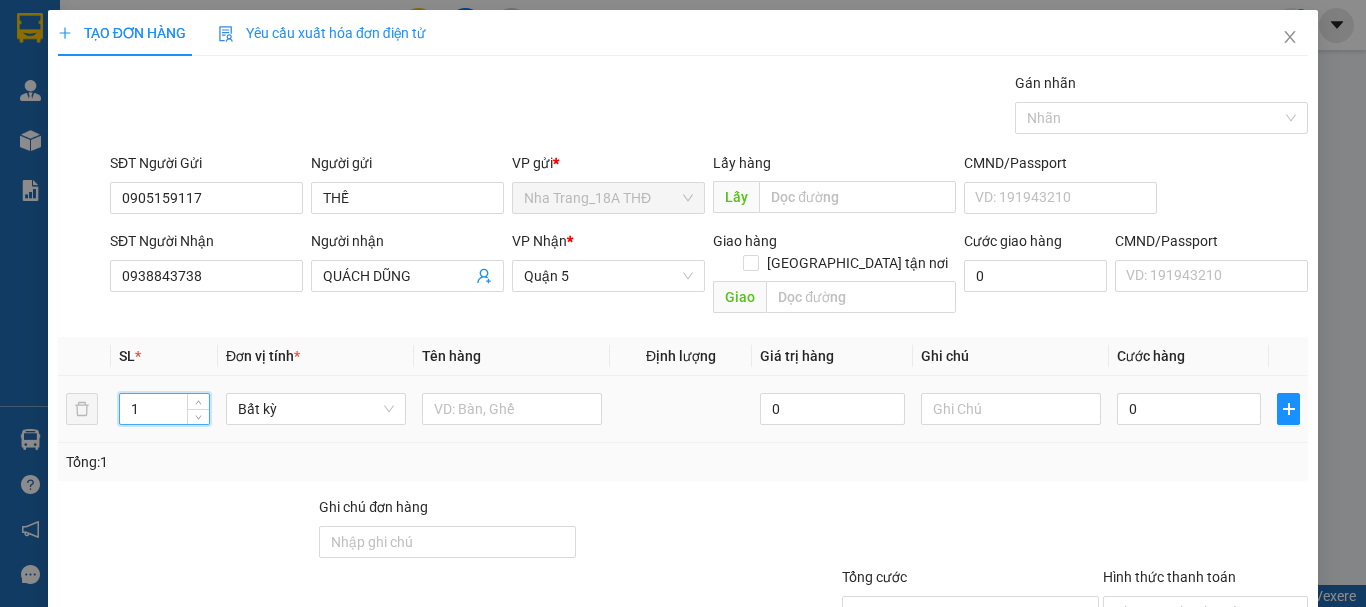 click on "TẠO ĐƠN HÀNG Yêu cầu xuất hóa đơn điện tử Transit Pickup Surcharge Ids Transit Deliver Surcharge Ids Transit Deliver Surcharge Transit Deliver Surcharge Gói vận chuyển  * Tiêu chuẩn Gán nhãn   Nhãn SĐT Người Gửi 0905159117 Người gửi THẾ VP gửi  * [GEOGRAPHIC_DATA] THĐ Lấy hàng Lấy CMND/Passport VD: [PASSPORT] SĐT Người Nhận 0938843738 Người nhận QUÁCH DŨNG VP Nhận  * Quận 5 Giao hàng Giao tận nơi Giao Cước giao hàng 0 CMND/Passport VD: [PASSPORT] SL  * Đơn vị tính  * Tên hàng  Định lượng Giá trị hàng Ghi chú Cước hàng                   1 Bất kỳ 0 0 Tổng:  1 Ghi chú đơn hàng Tổng cước 0 Hình thức thanh toán Chọn HT Thanh Toán Số tiền thu trước 0 Chưa thanh toán 0 Chọn HT Thanh Toán Lưu nháp Xóa Thông tin [PERSON_NAME] và In" at bounding box center (683, 303) 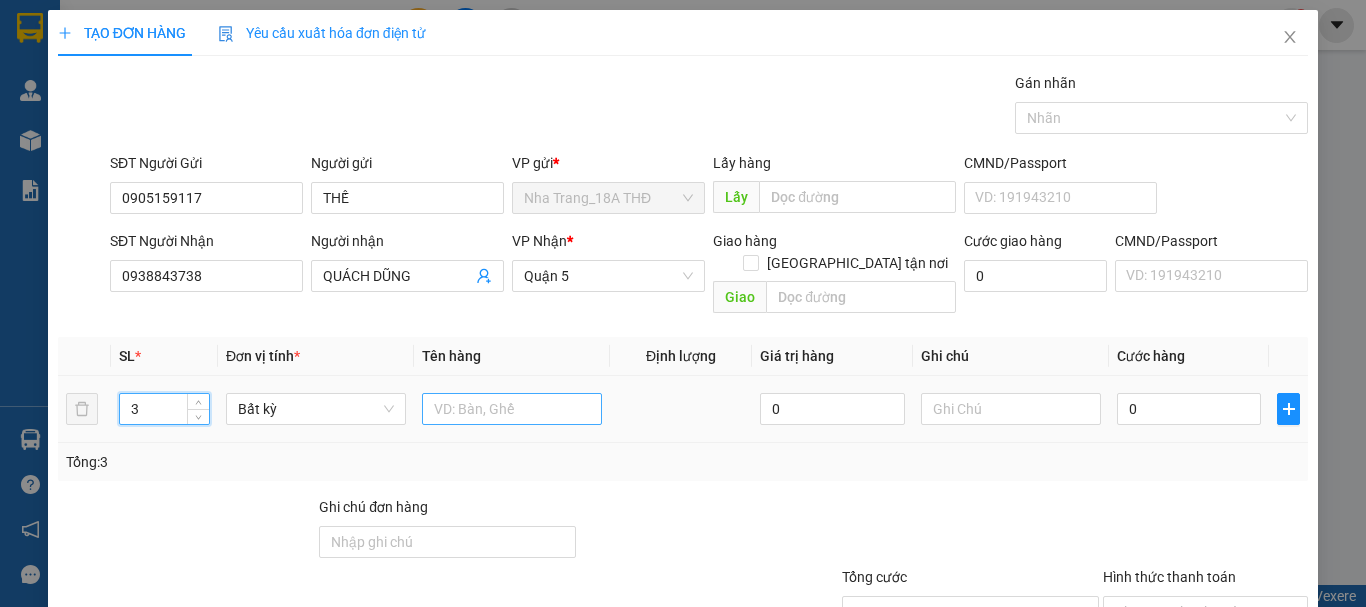 type on "3" 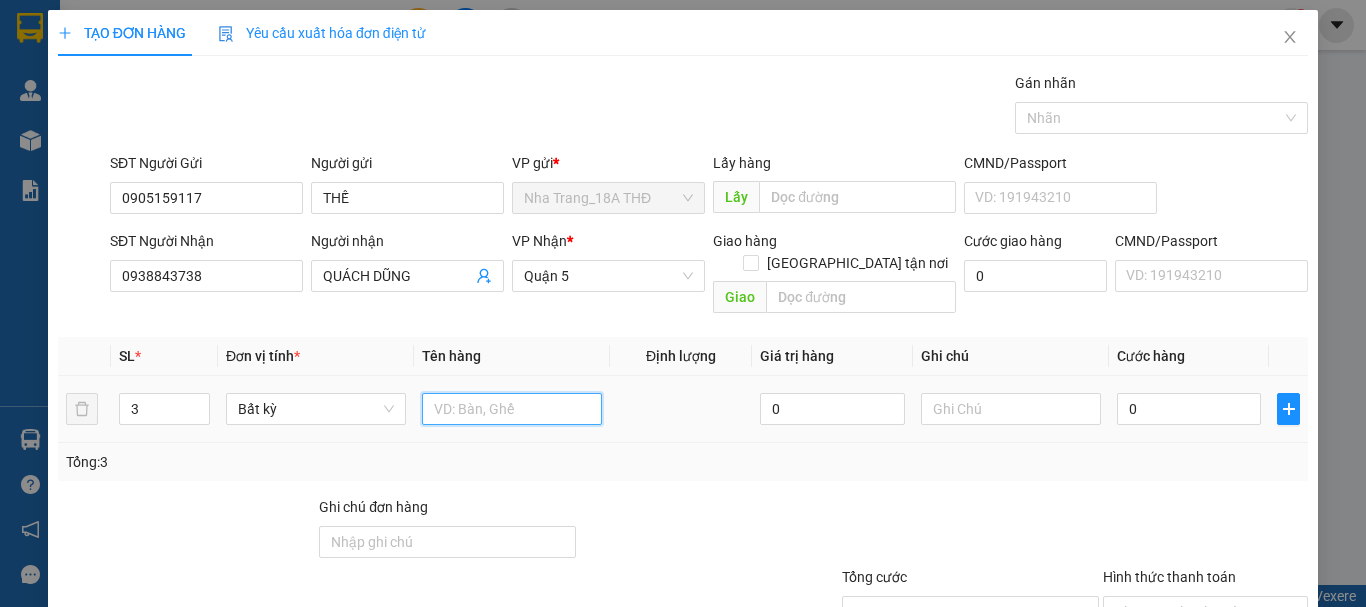 click at bounding box center (512, 409) 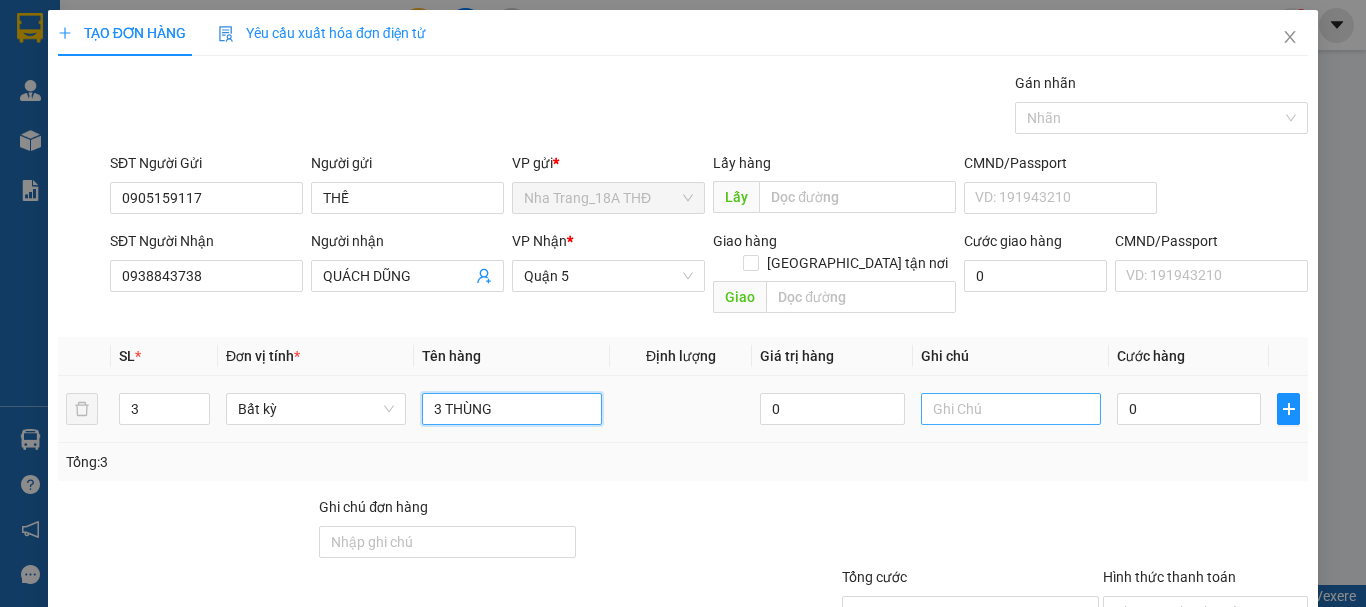 type on "3 THÙNG" 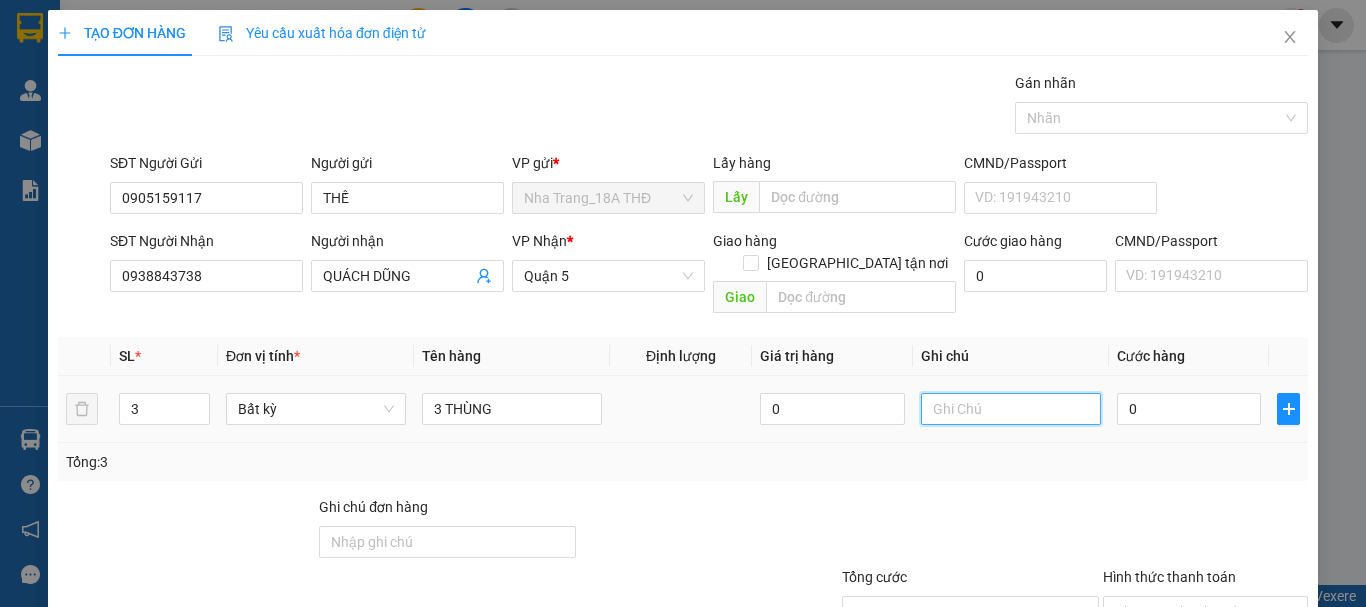 click at bounding box center (1011, 409) 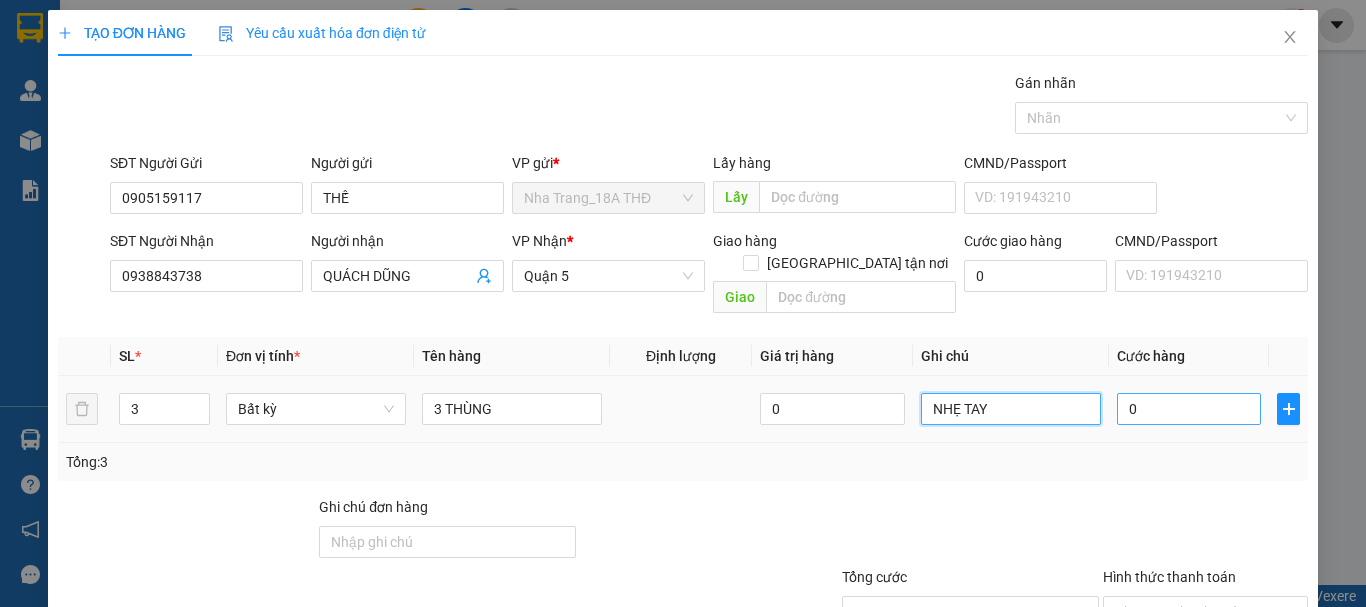 type on "NHẸ TAY" 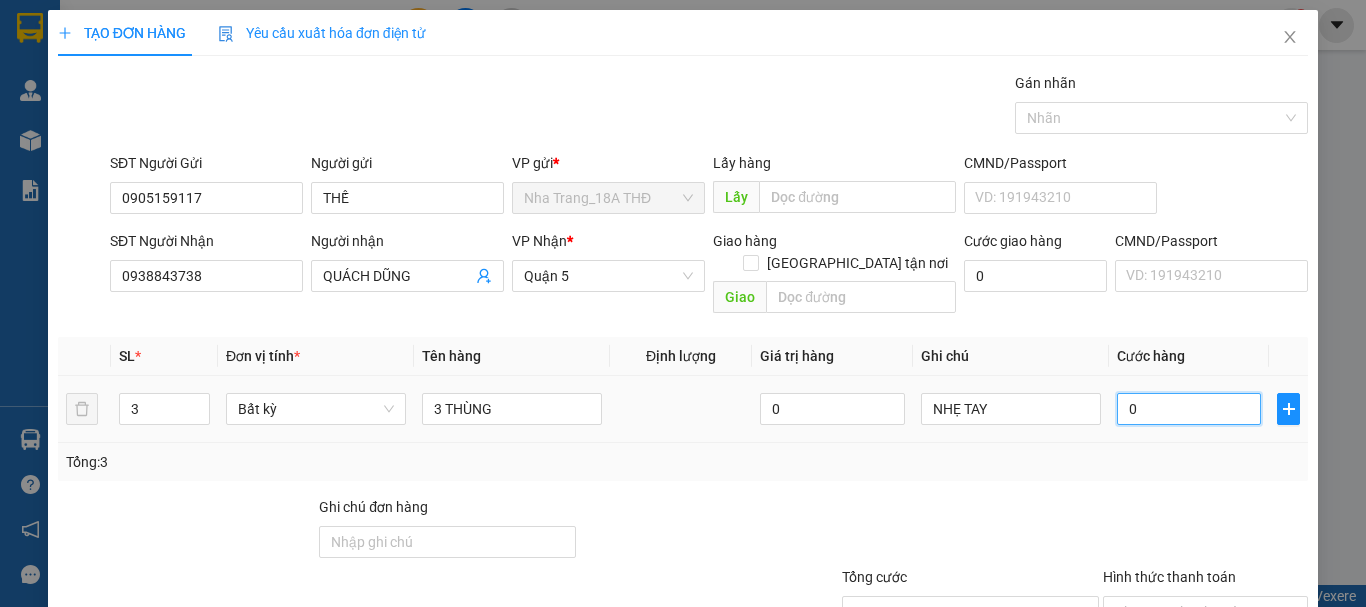 click on "0" at bounding box center [1189, 409] 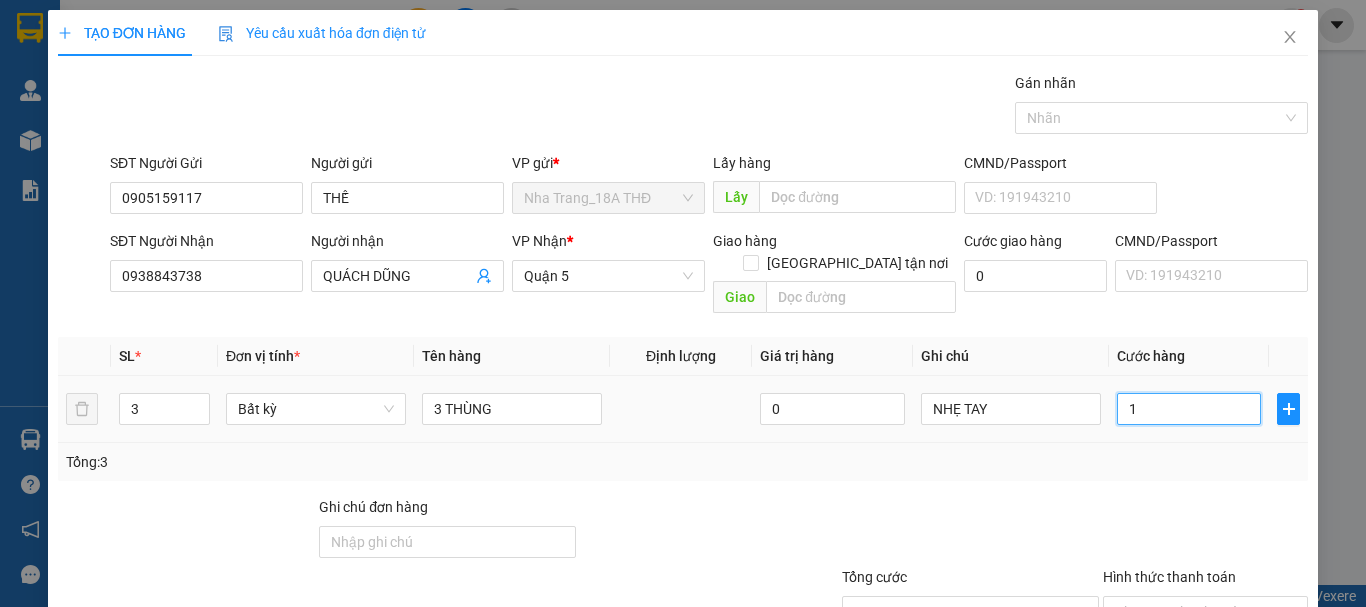 type on "1" 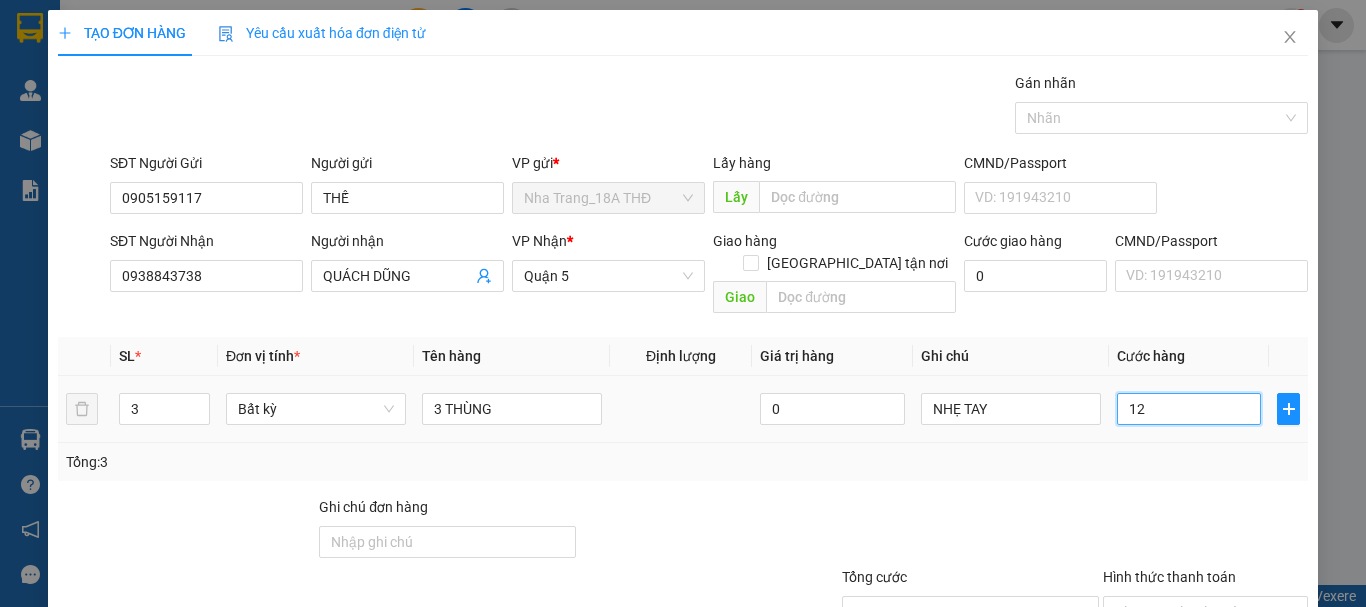 type on "120" 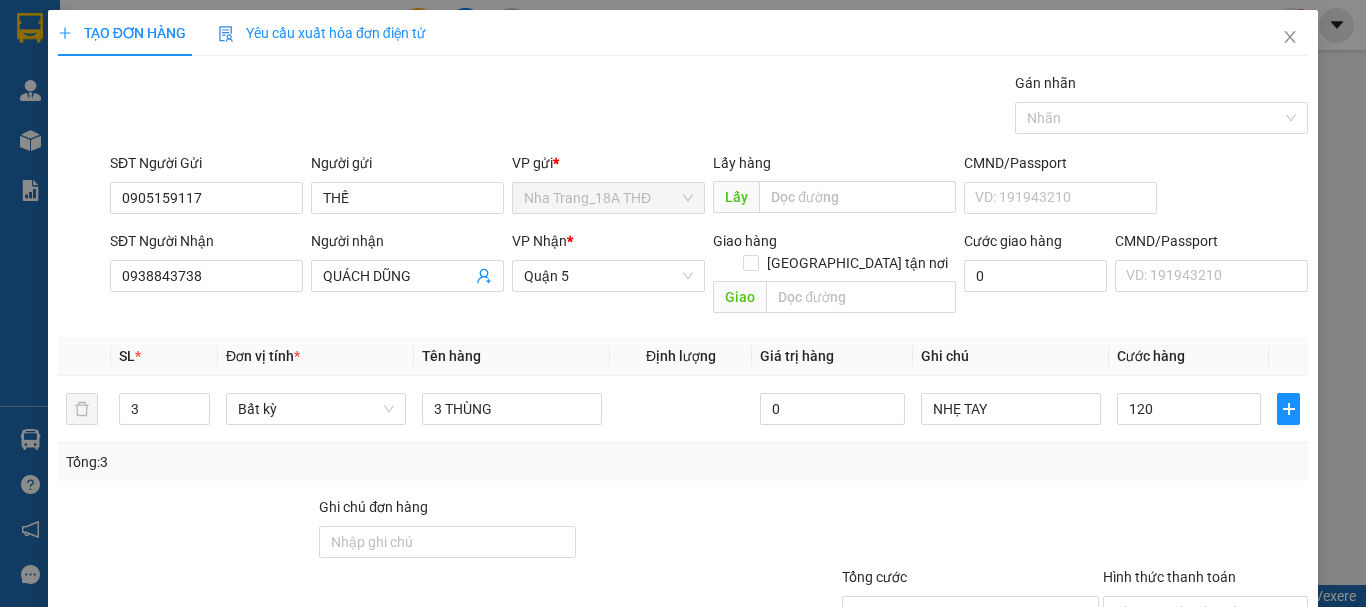 type on "120.000" 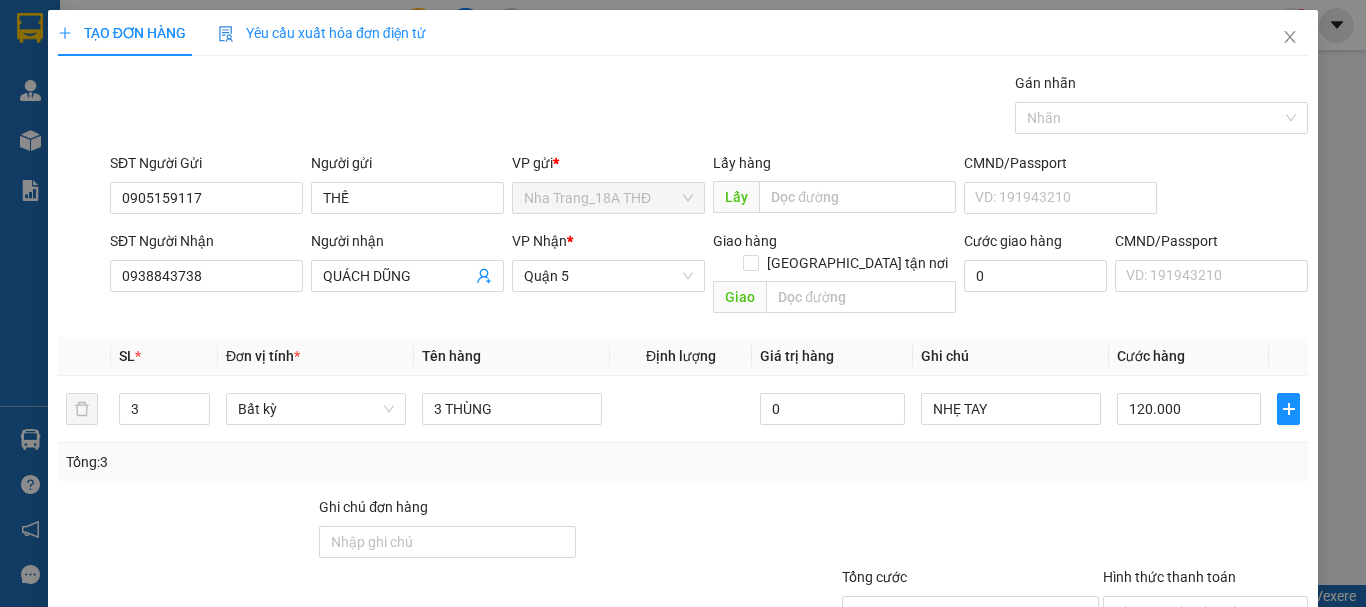 click at bounding box center (1205, 531) 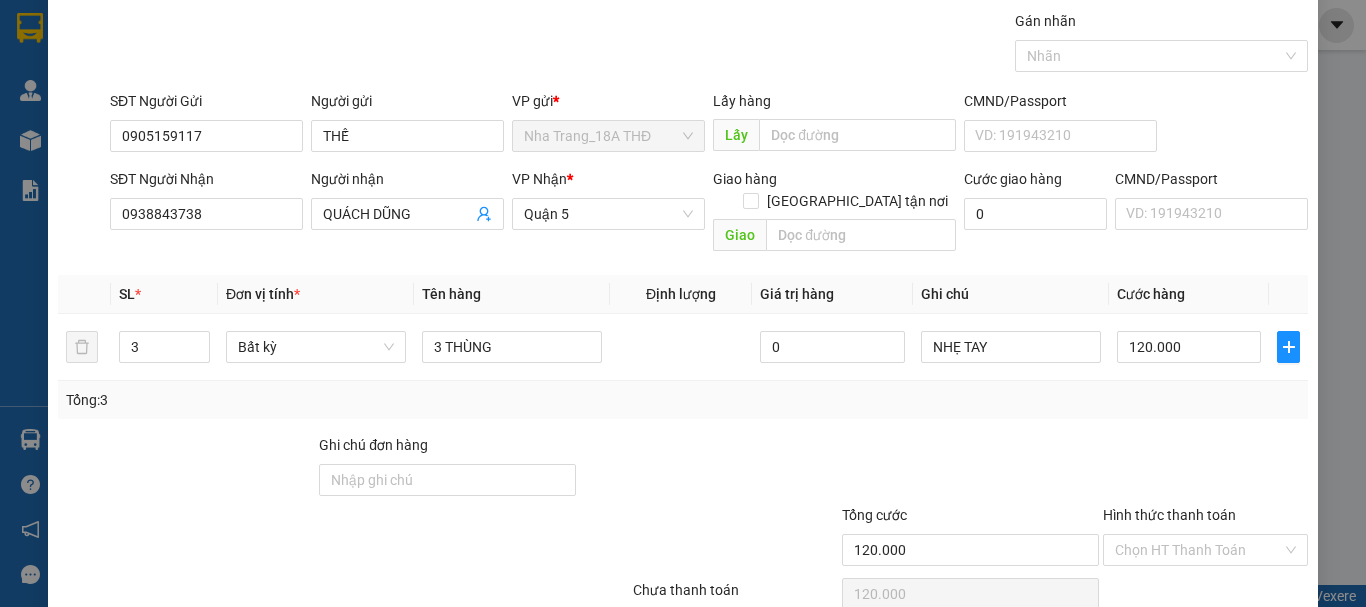 scroll, scrollTop: 133, scrollLeft: 0, axis: vertical 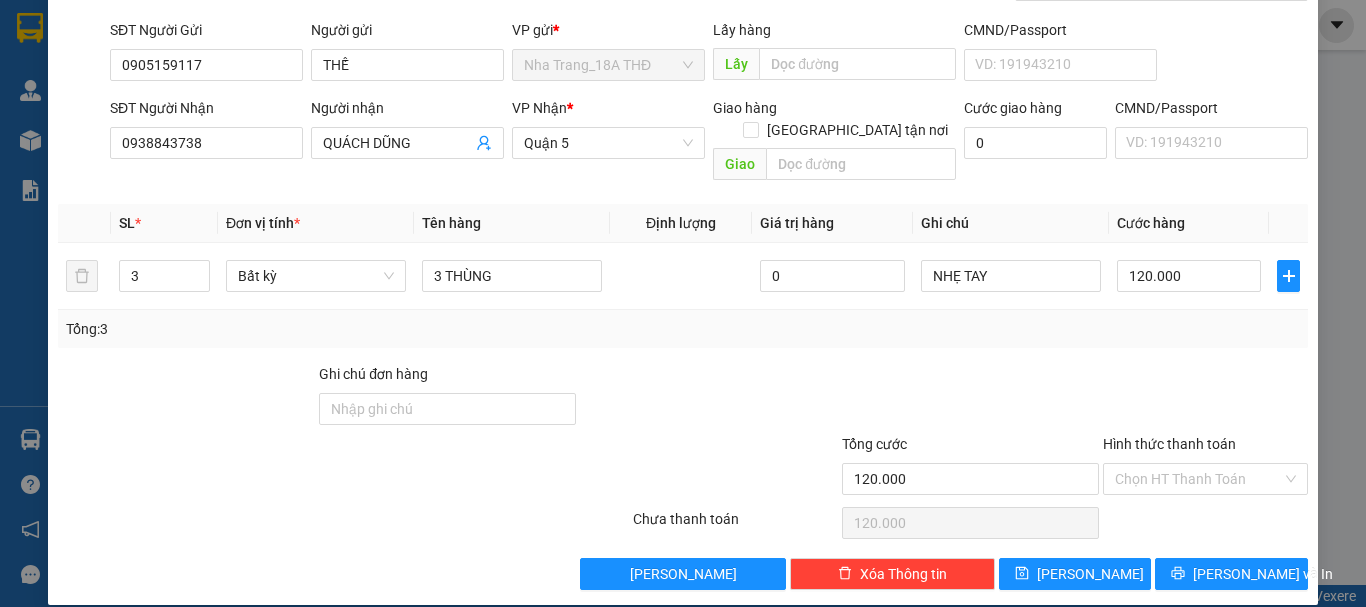 drag, startPoint x: 1207, startPoint y: 459, endPoint x: 1210, endPoint y: 473, distance: 14.3178215 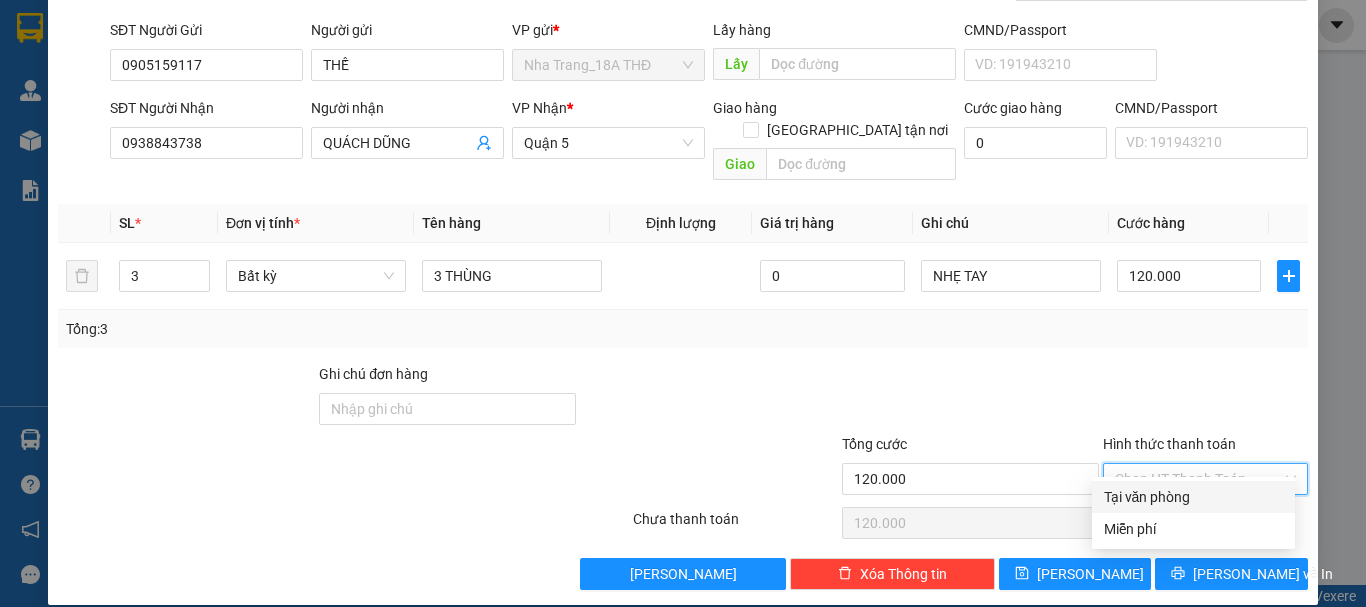 drag, startPoint x: 1214, startPoint y: 493, endPoint x: 1231, endPoint y: 537, distance: 47.169907 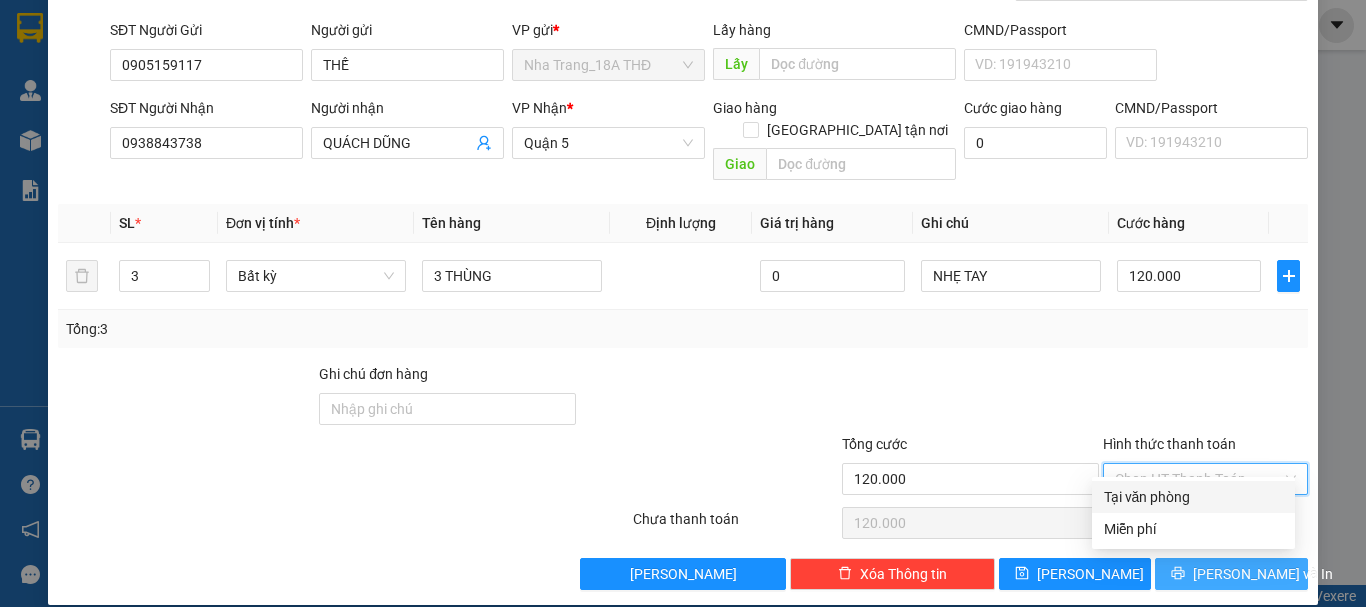 type on "0" 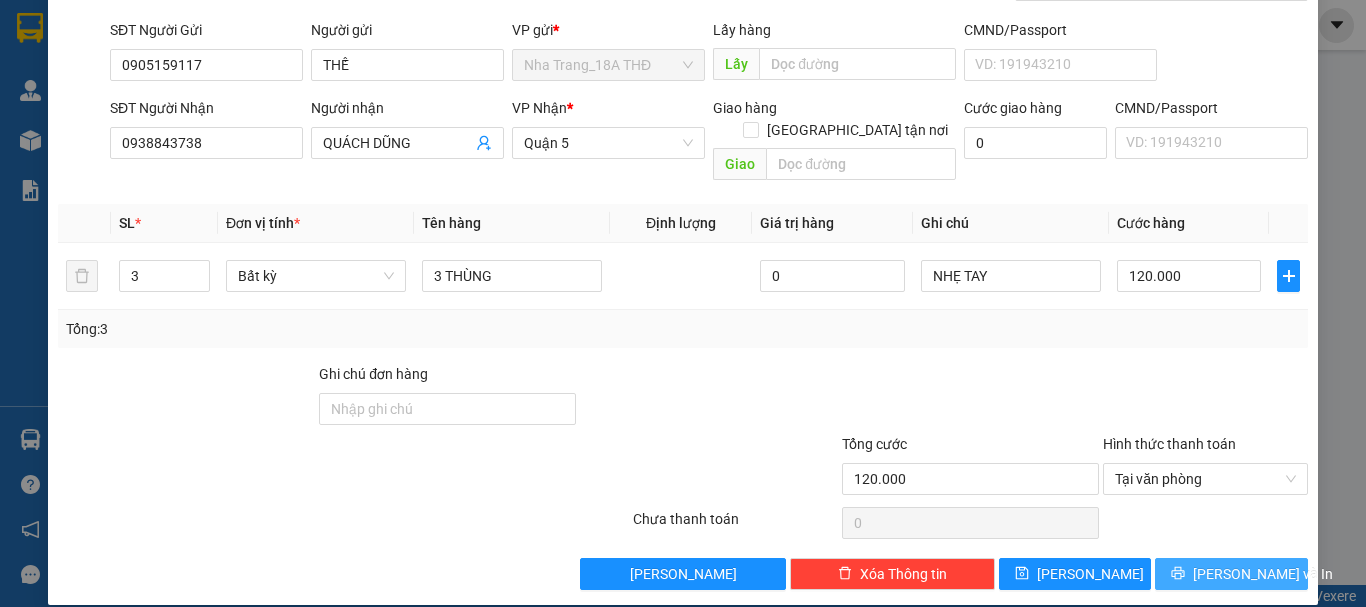 click on "[PERSON_NAME] và In" at bounding box center (1231, 574) 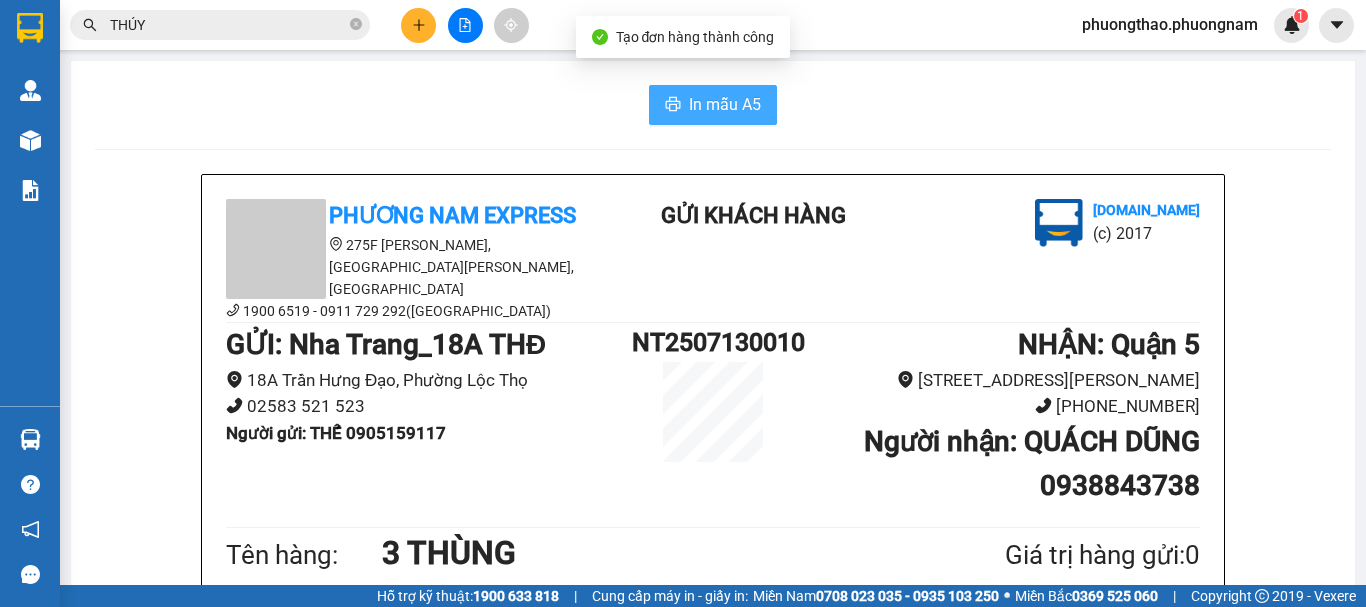 click on "In mẫu A5" at bounding box center [713, 105] 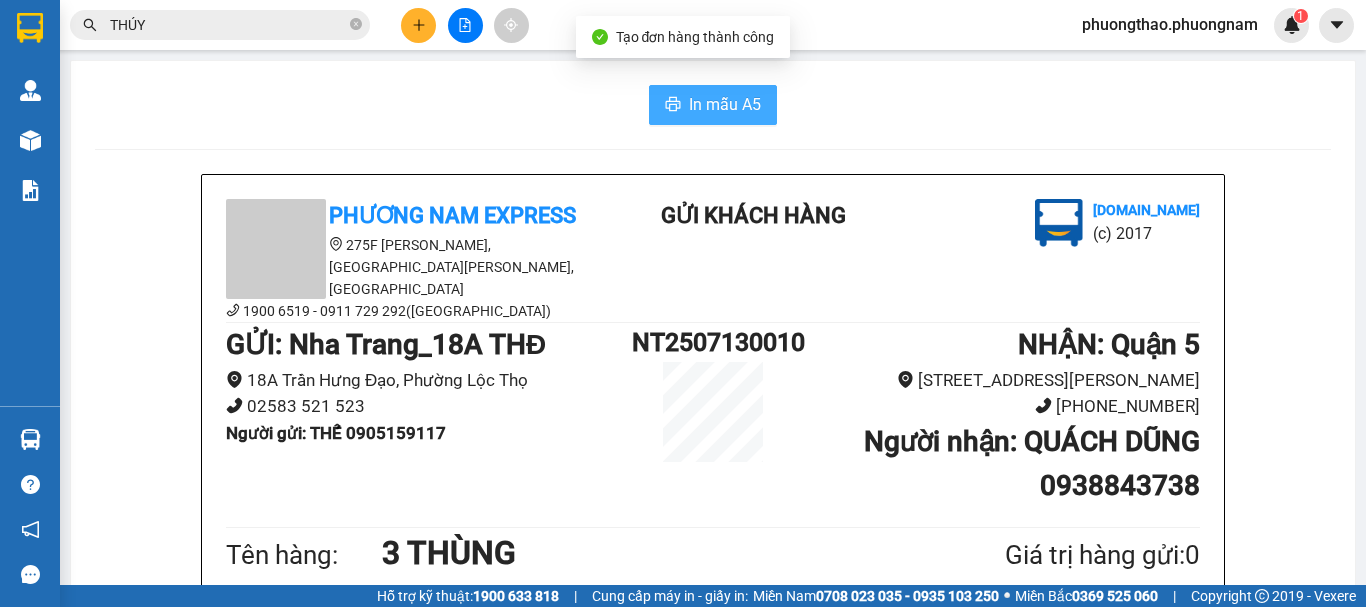 scroll, scrollTop: 0, scrollLeft: 0, axis: both 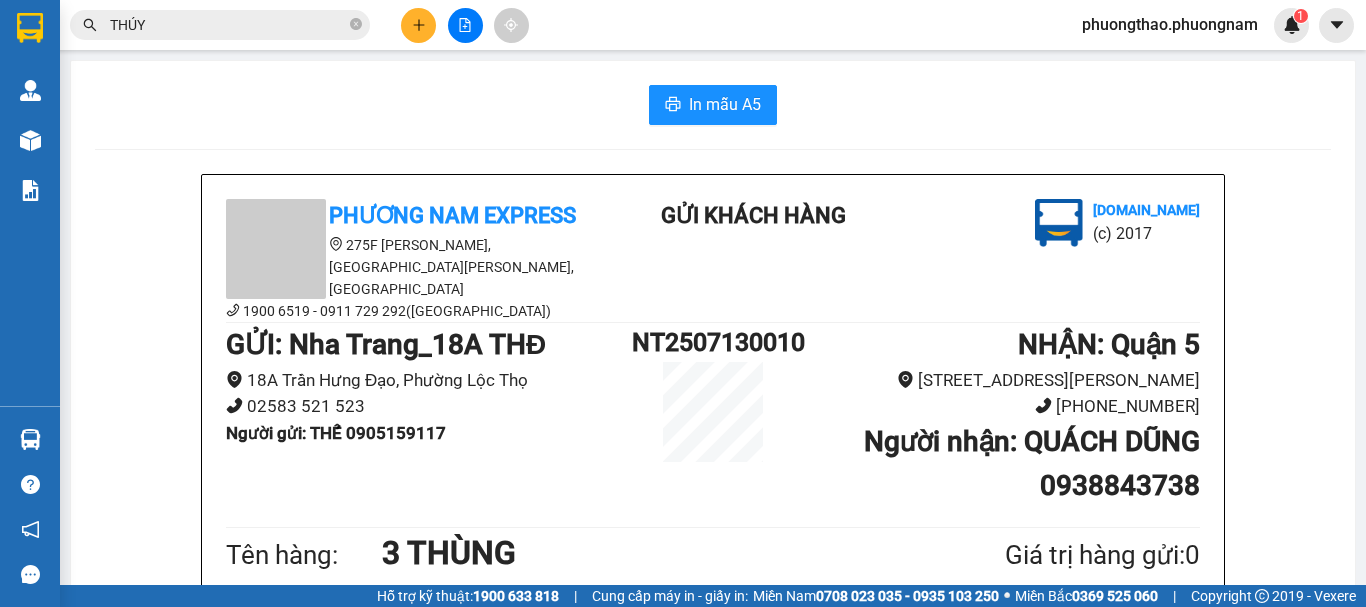 drag, startPoint x: 238, startPoint y: 35, endPoint x: 0, endPoint y: -40, distance: 249.53757 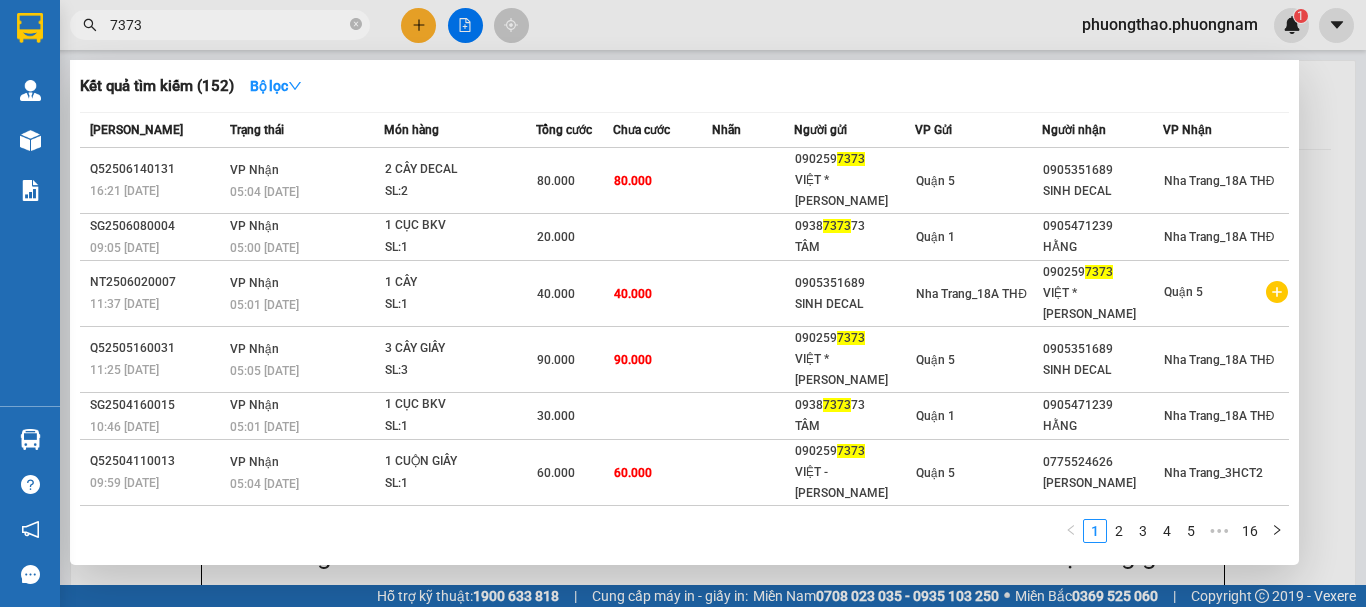 click on "7373" at bounding box center (220, 25) 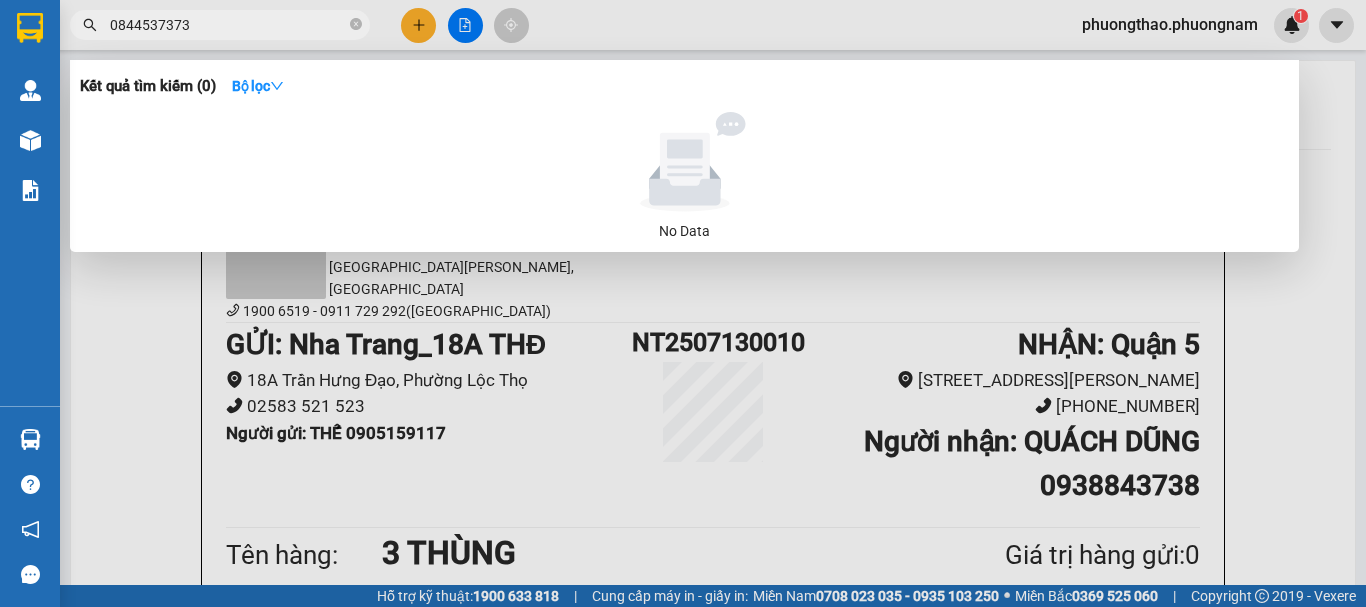 drag, startPoint x: 213, startPoint y: 20, endPoint x: 0, endPoint y: -113, distance: 251.11353 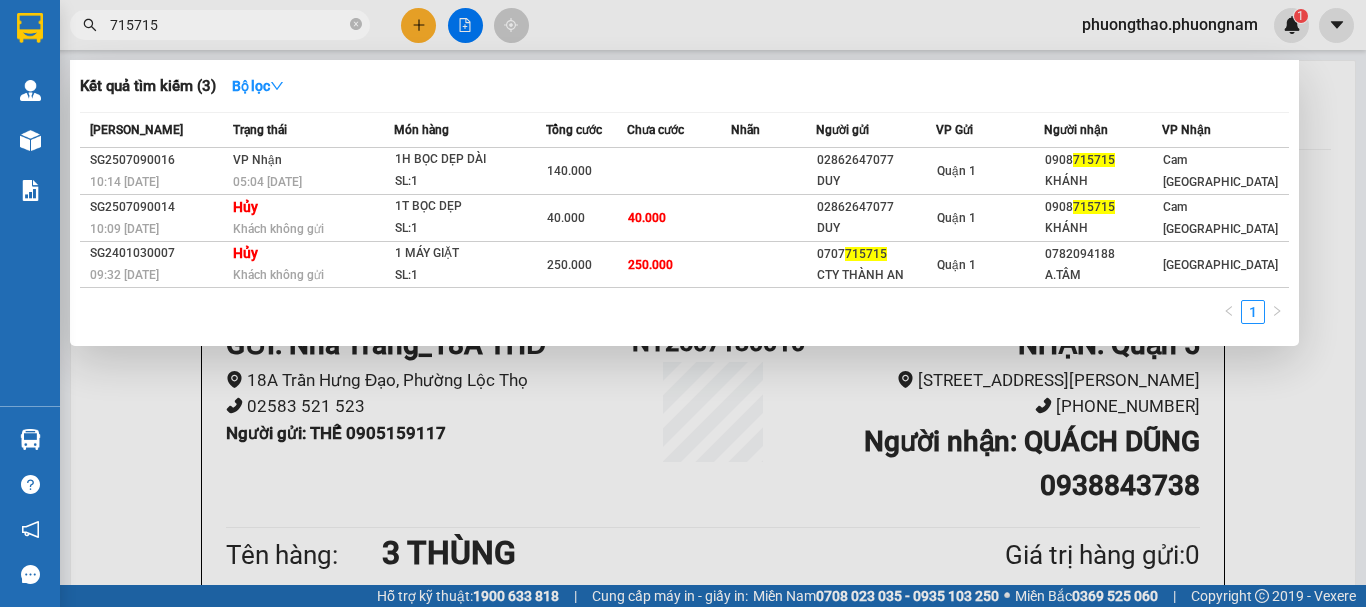 drag, startPoint x: 292, startPoint y: 20, endPoint x: 0, endPoint y: -121, distance: 324.2607 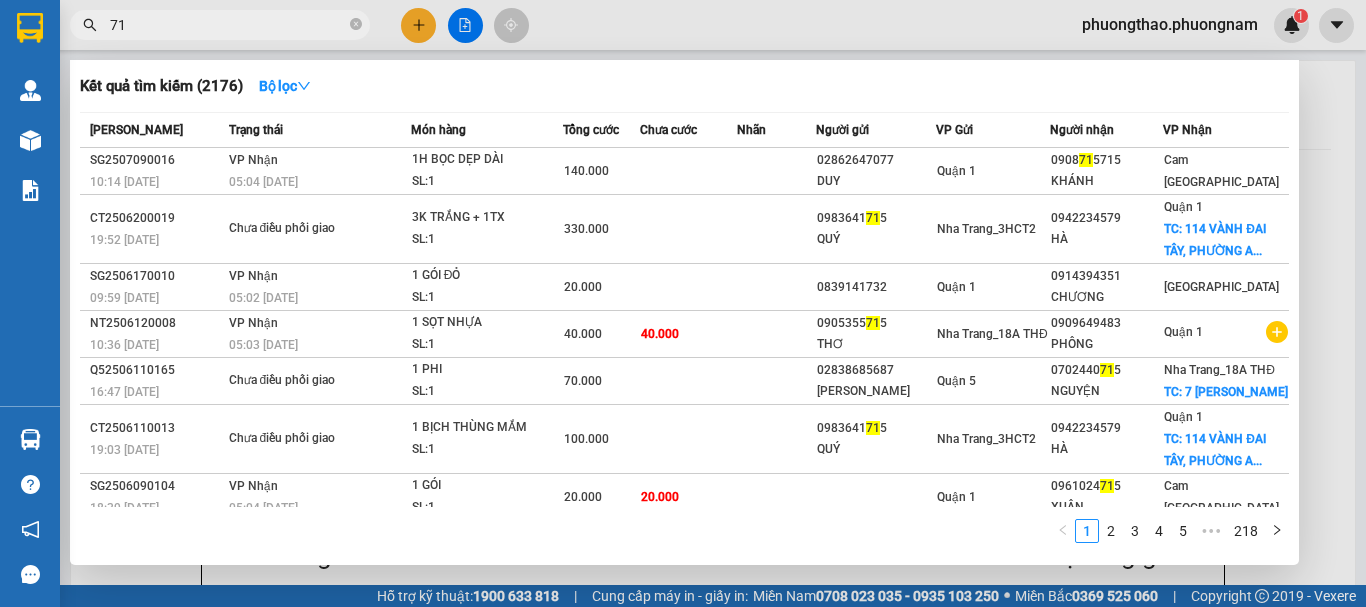 type on "7" 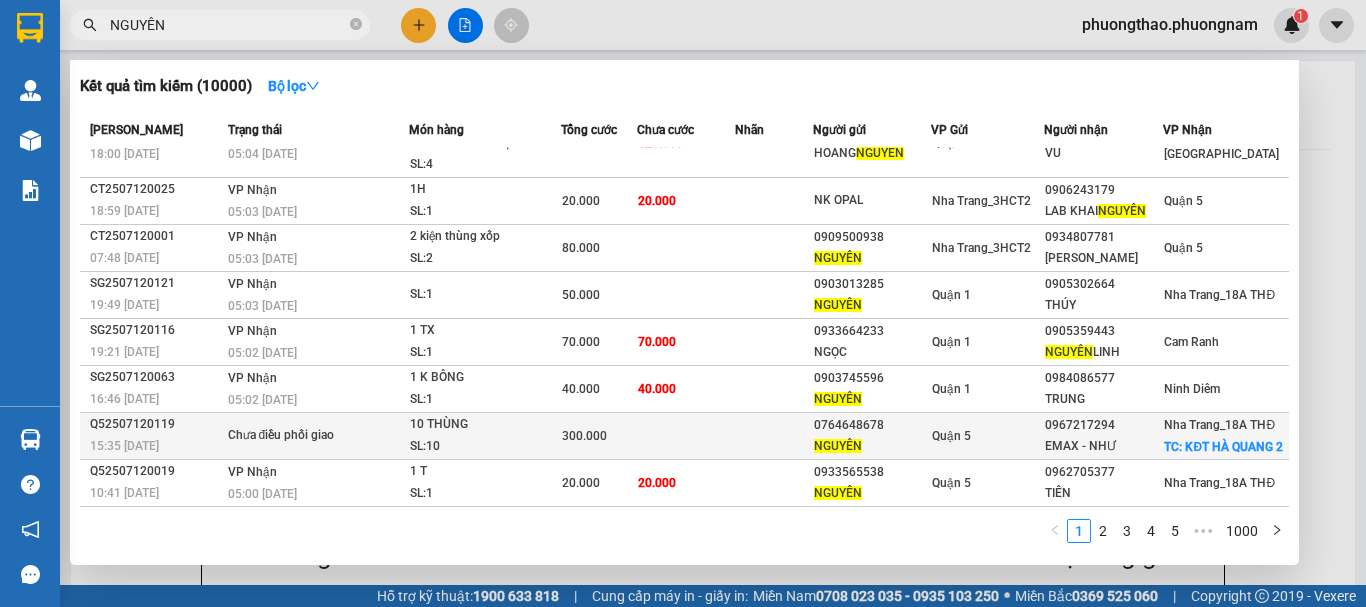 scroll, scrollTop: 220, scrollLeft: 0, axis: vertical 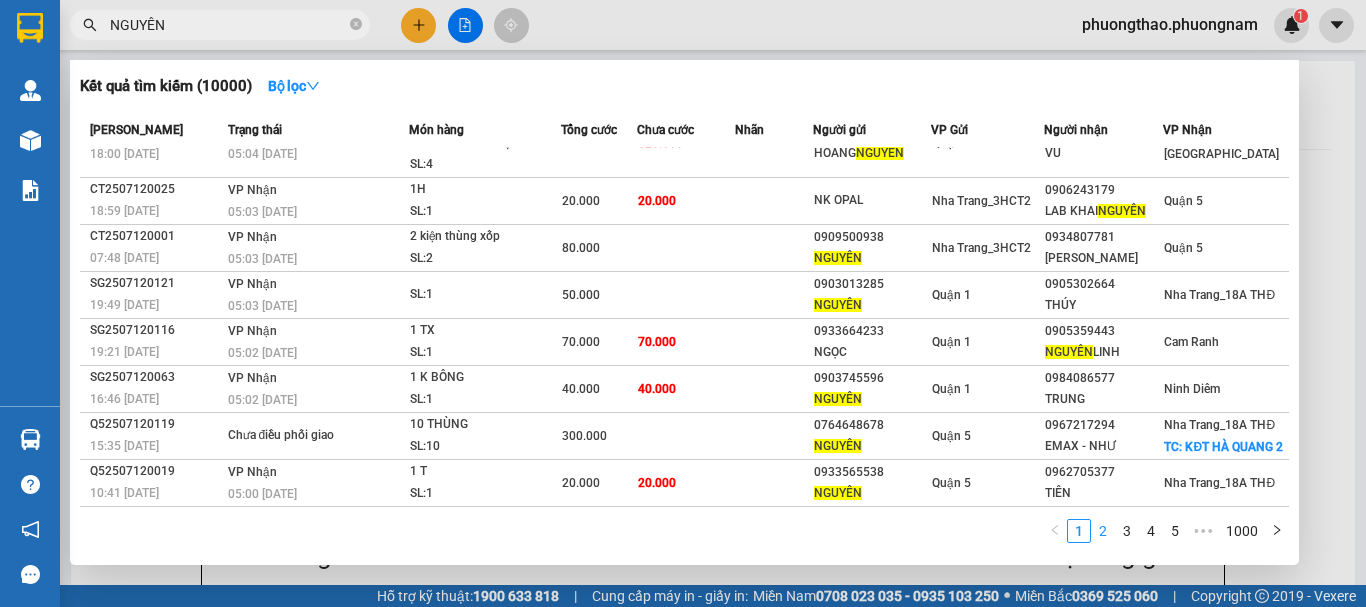 click on "2" at bounding box center [1103, 531] 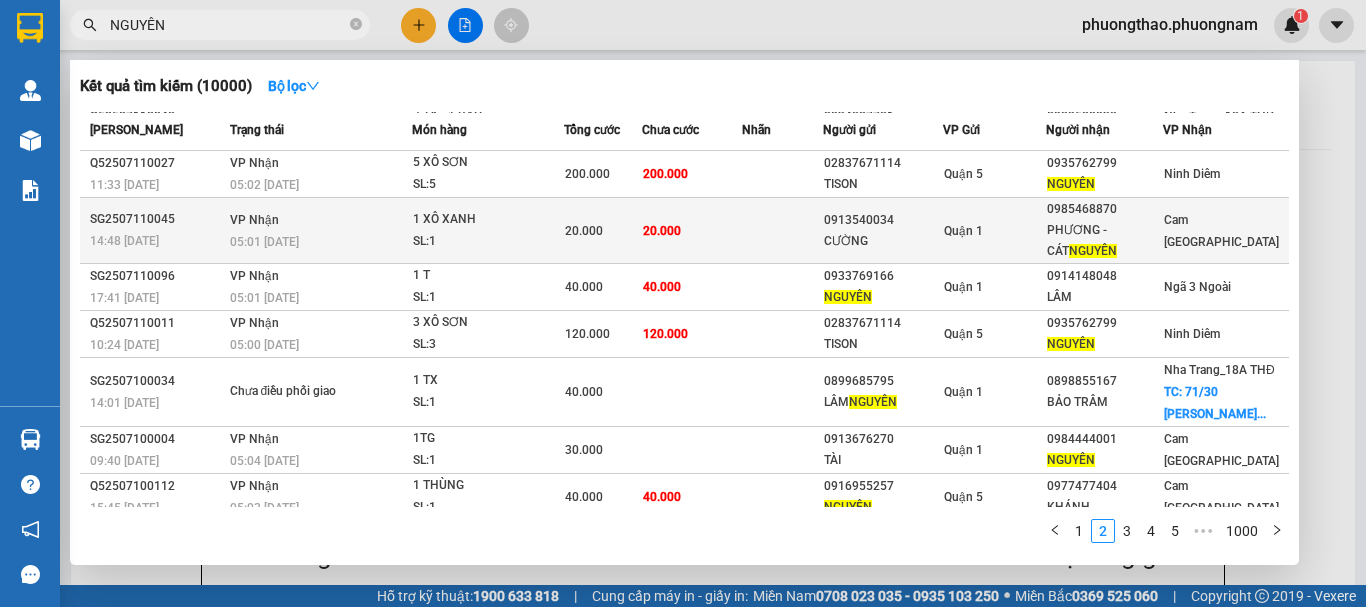 scroll, scrollTop: 152, scrollLeft: 0, axis: vertical 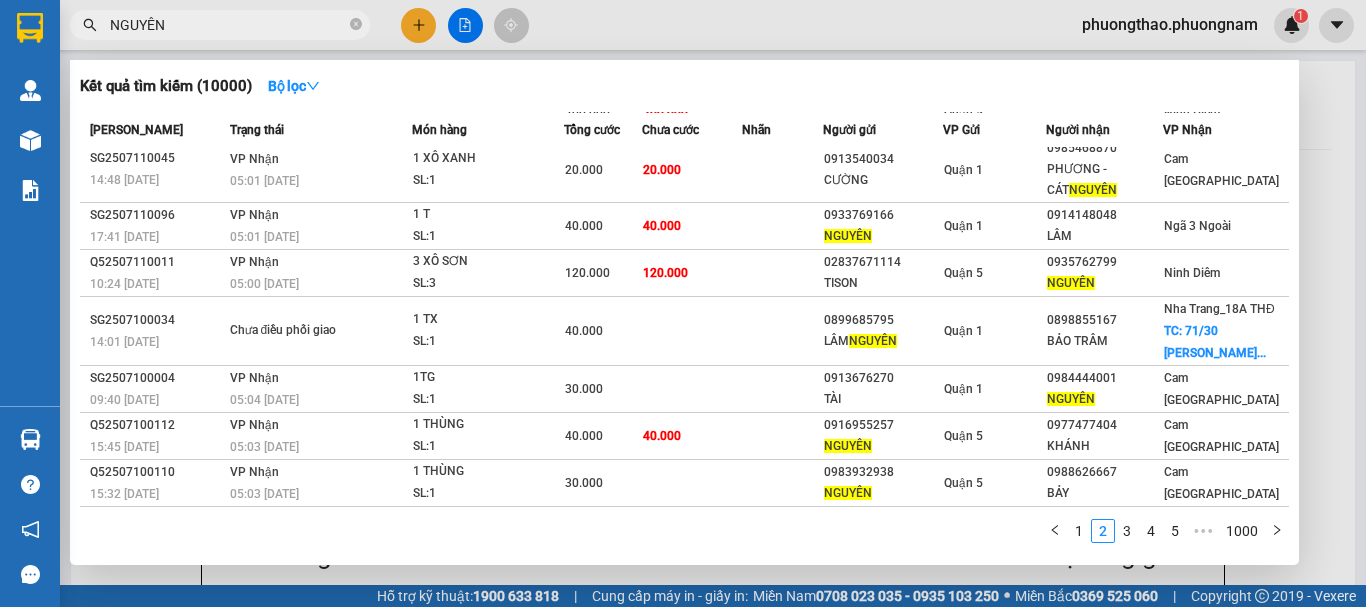drag, startPoint x: 285, startPoint y: 21, endPoint x: 0, endPoint y: -90, distance: 305.8529 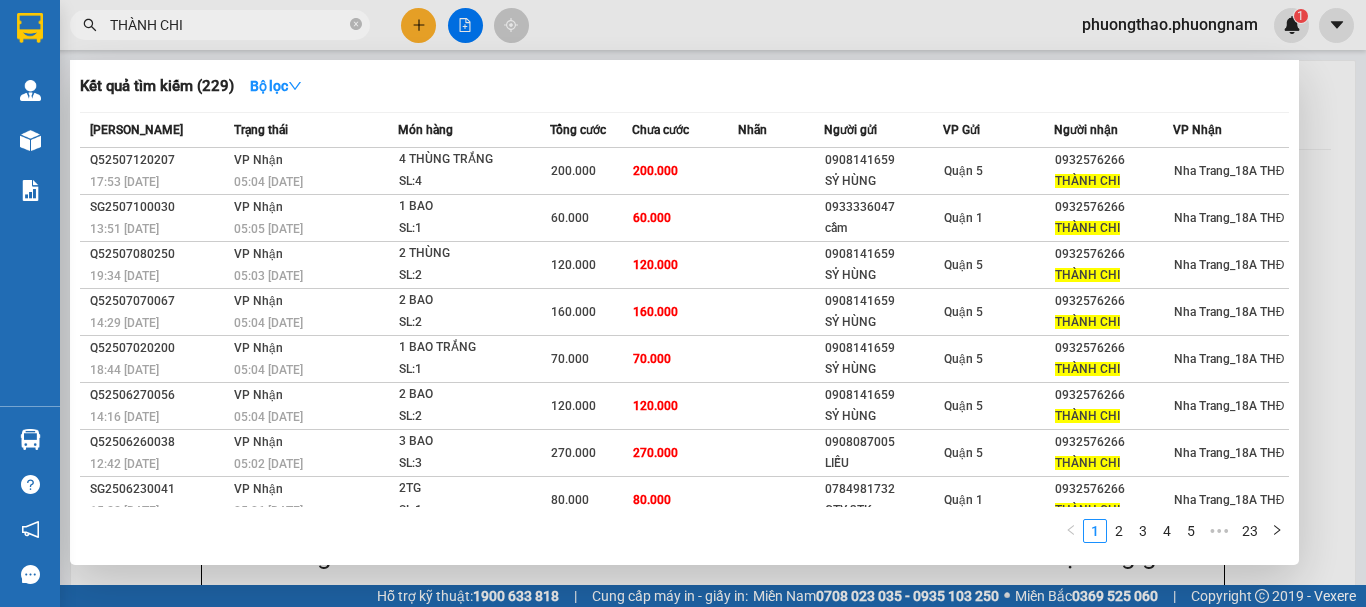 type on "THÀNH CHI" 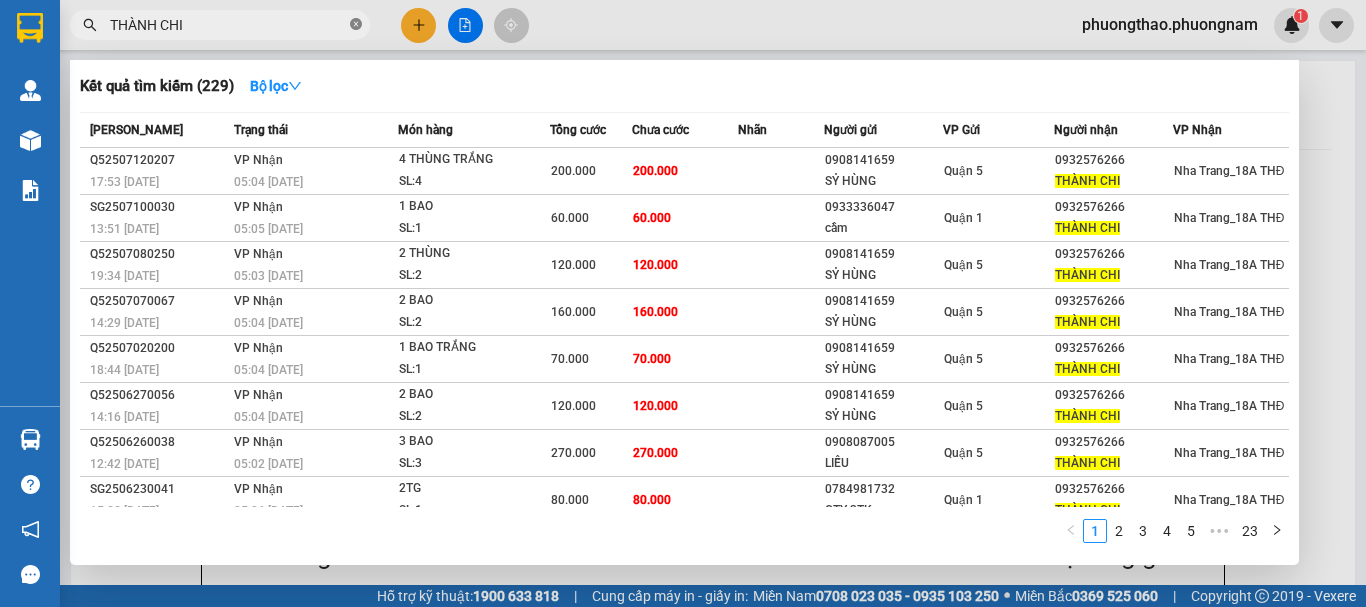 click 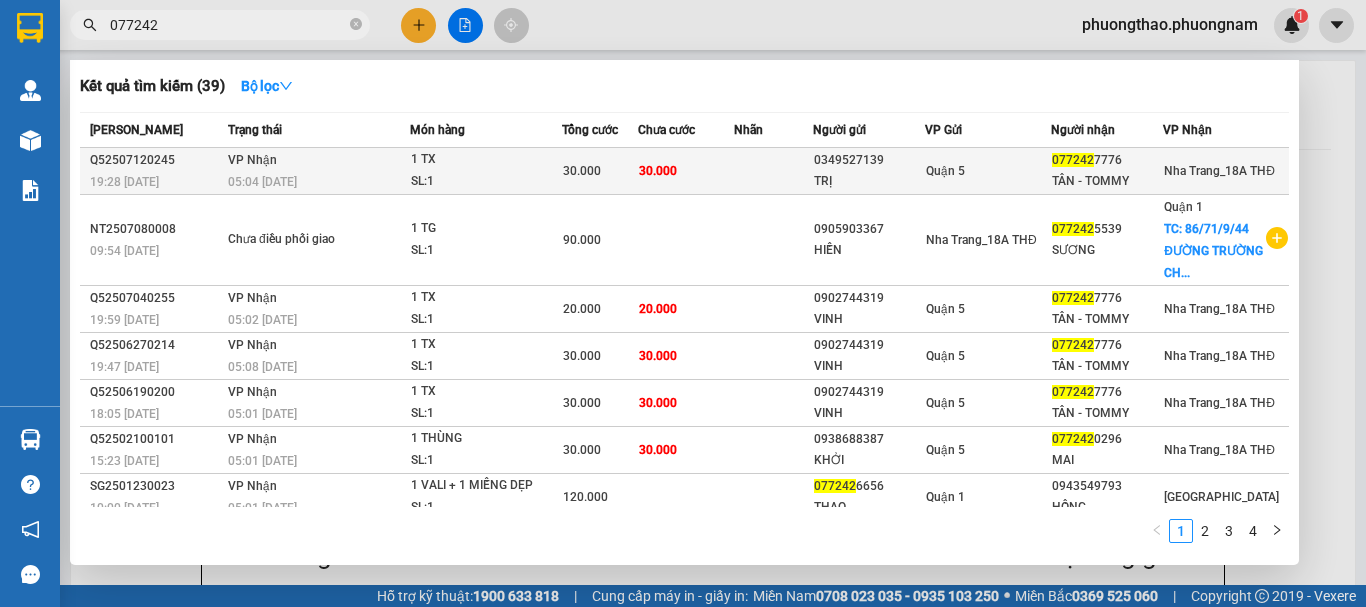 type on "077242" 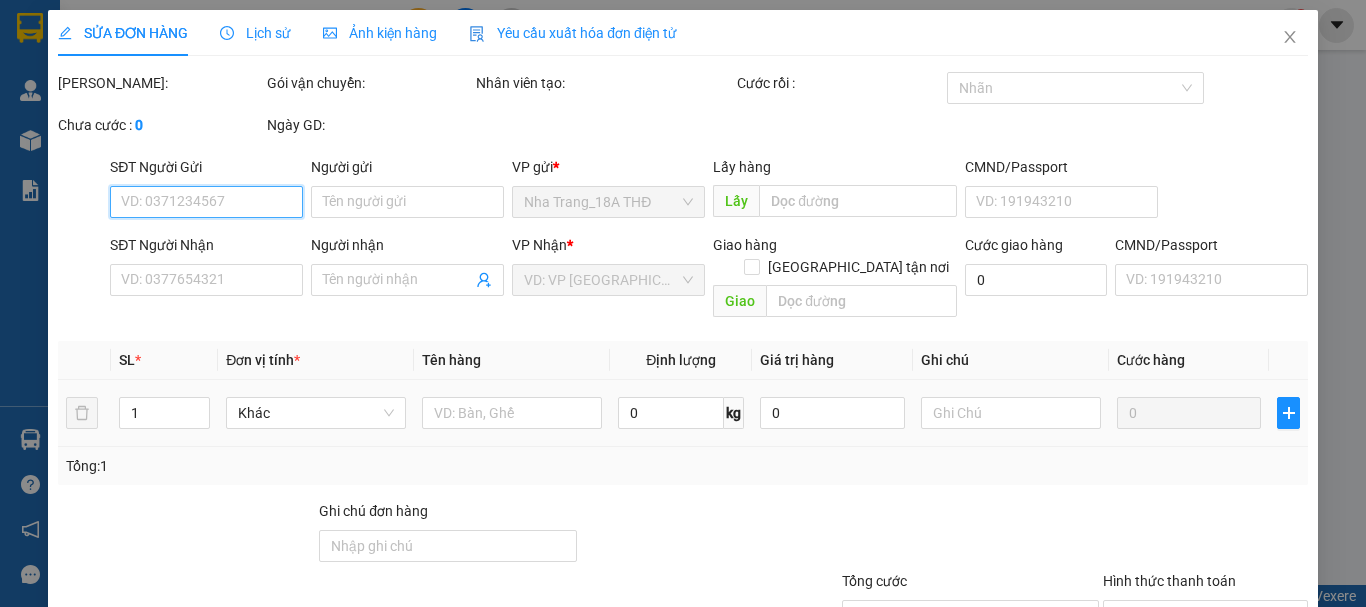 type on "0349527139" 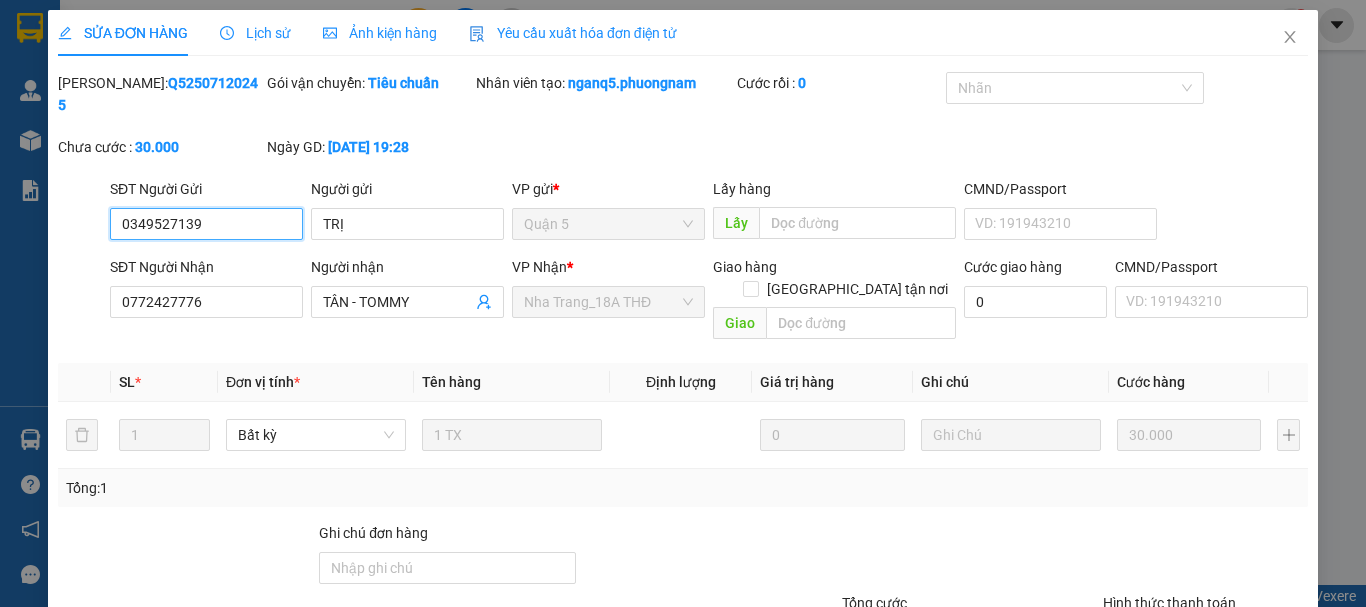 scroll, scrollTop: 100, scrollLeft: 0, axis: vertical 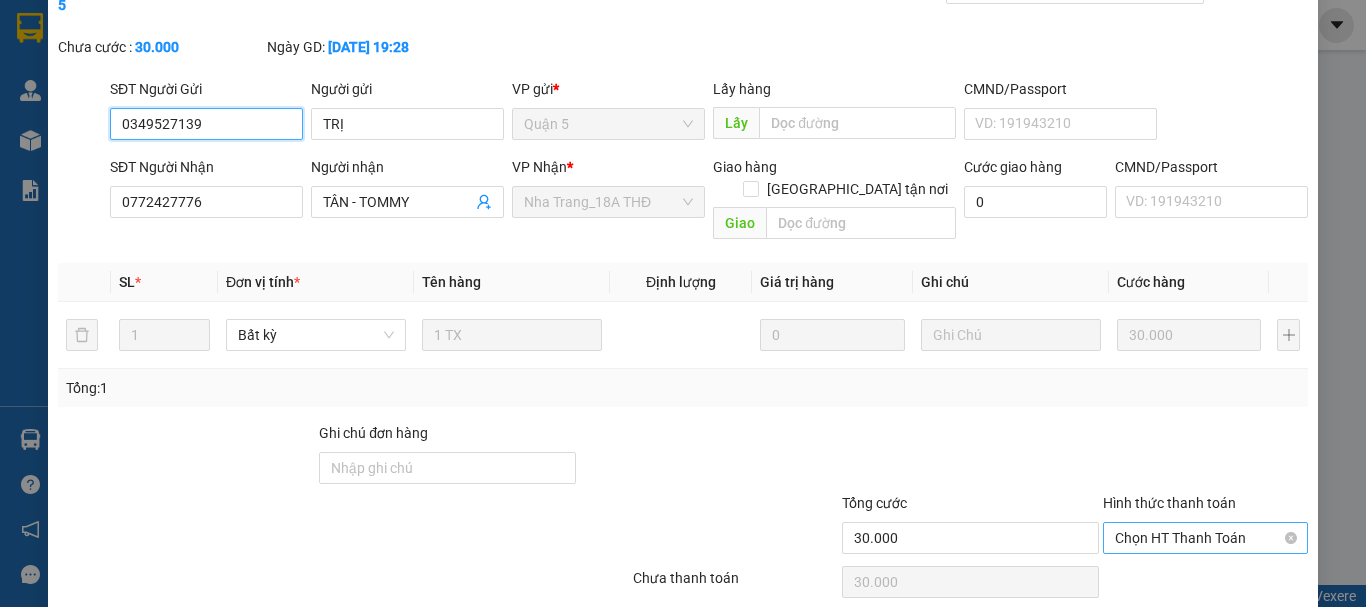click on "Chọn HT Thanh Toán" at bounding box center (1205, 538) 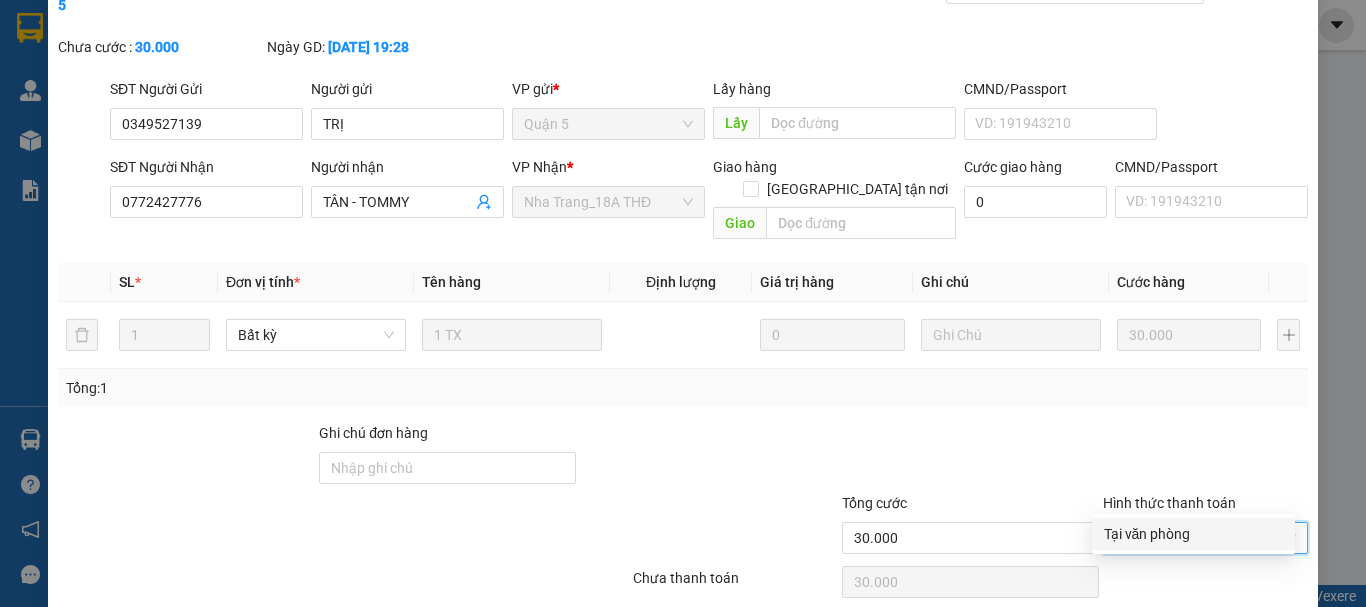 drag, startPoint x: 1182, startPoint y: 528, endPoint x: 744, endPoint y: 556, distance: 438.89407 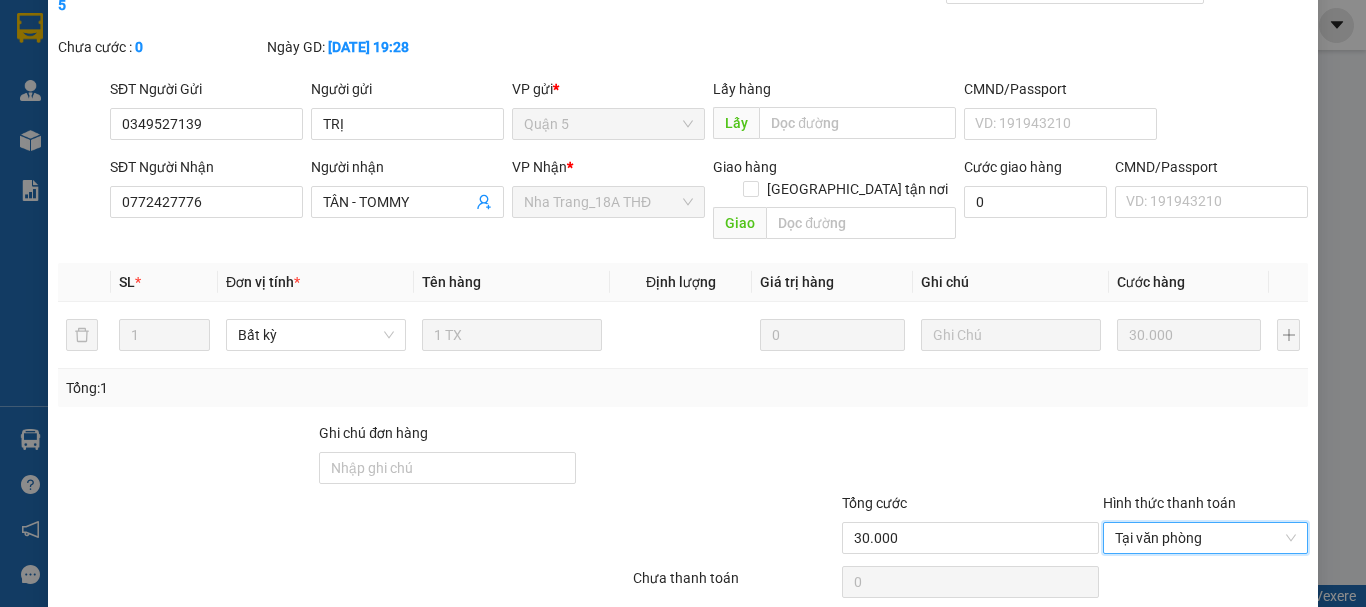 click on "[PERSON_NAME] và Giao hàng" at bounding box center (819, 633) 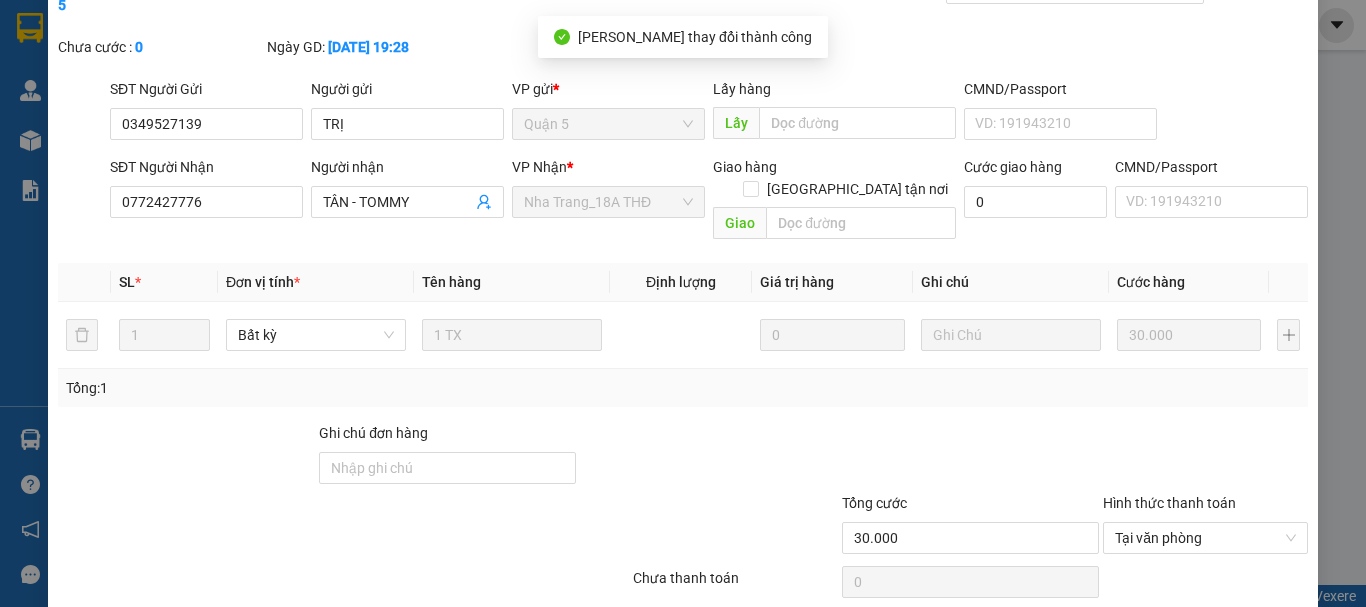 scroll, scrollTop: 0, scrollLeft: 0, axis: both 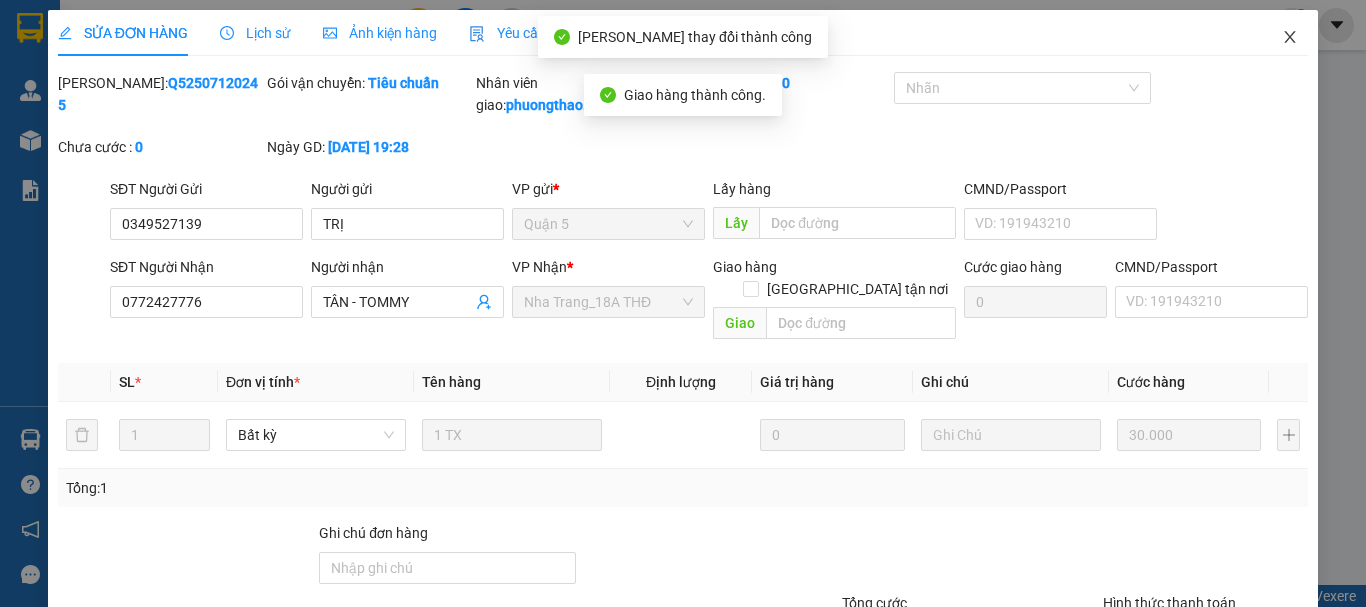 click at bounding box center [1290, 38] 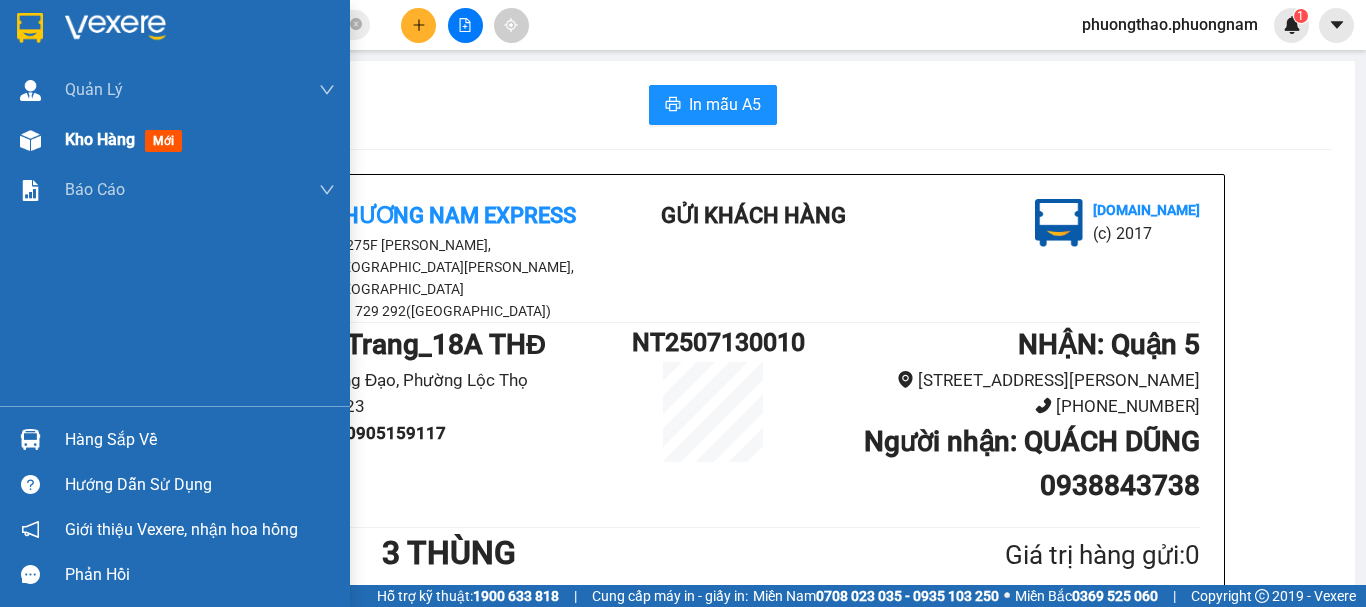 click on "mới" at bounding box center [163, 141] 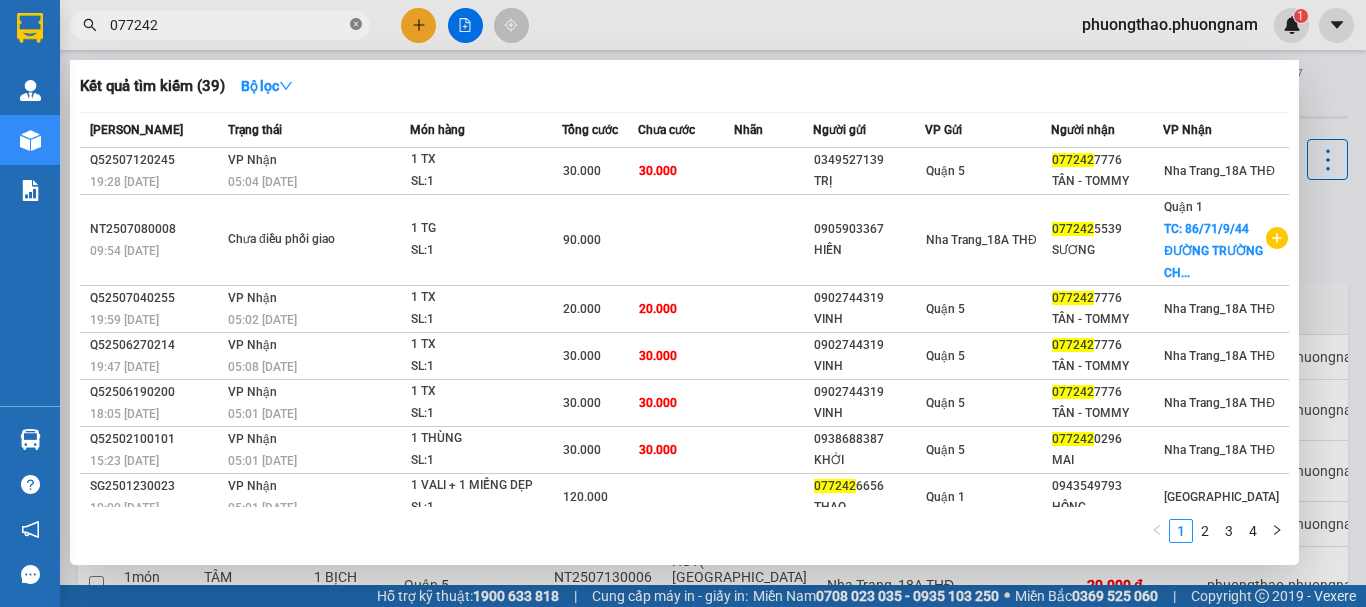 click 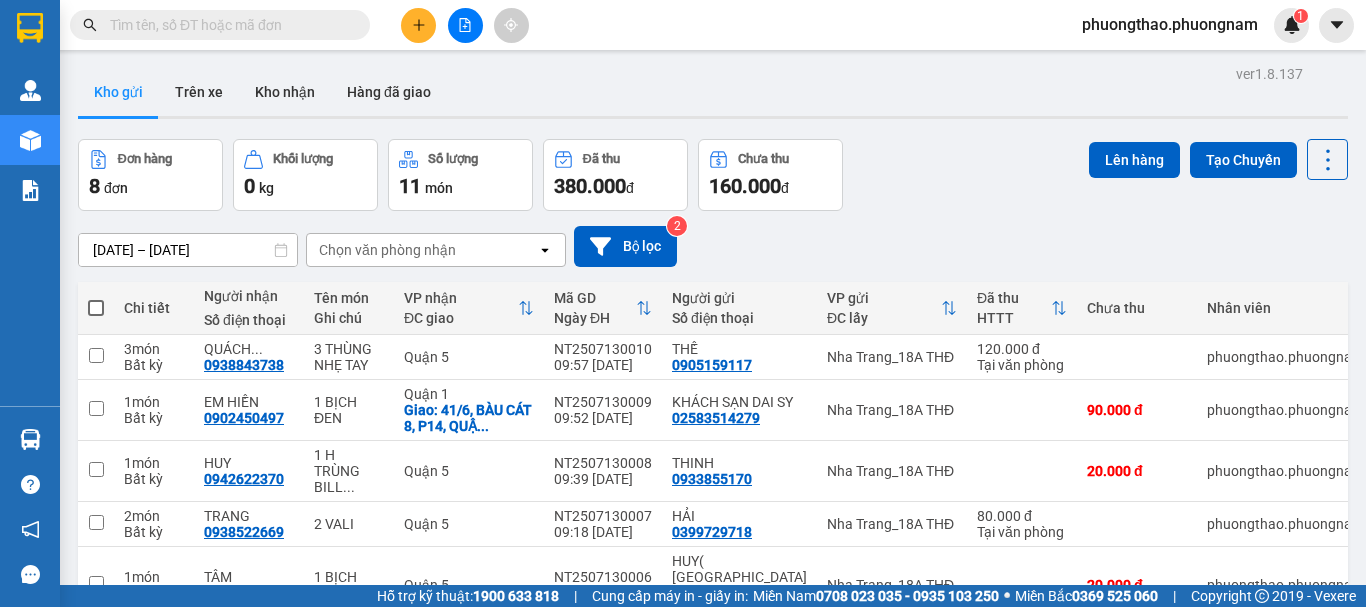 click at bounding box center [228, 25] 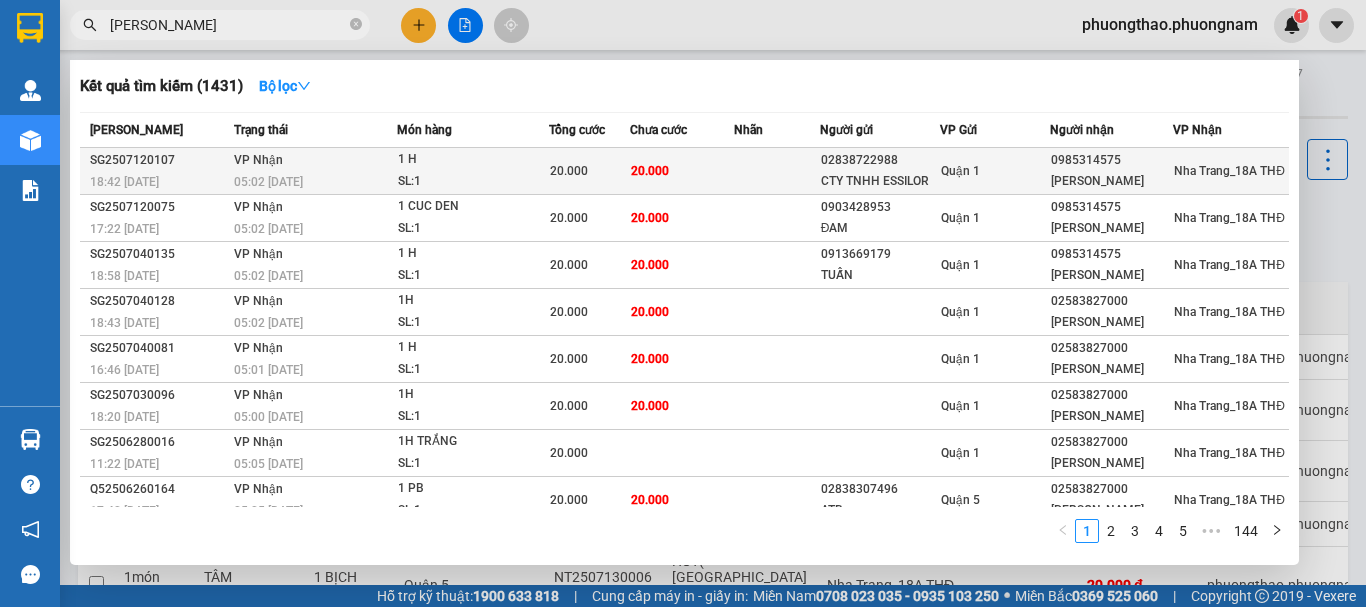 type on "[PERSON_NAME]" 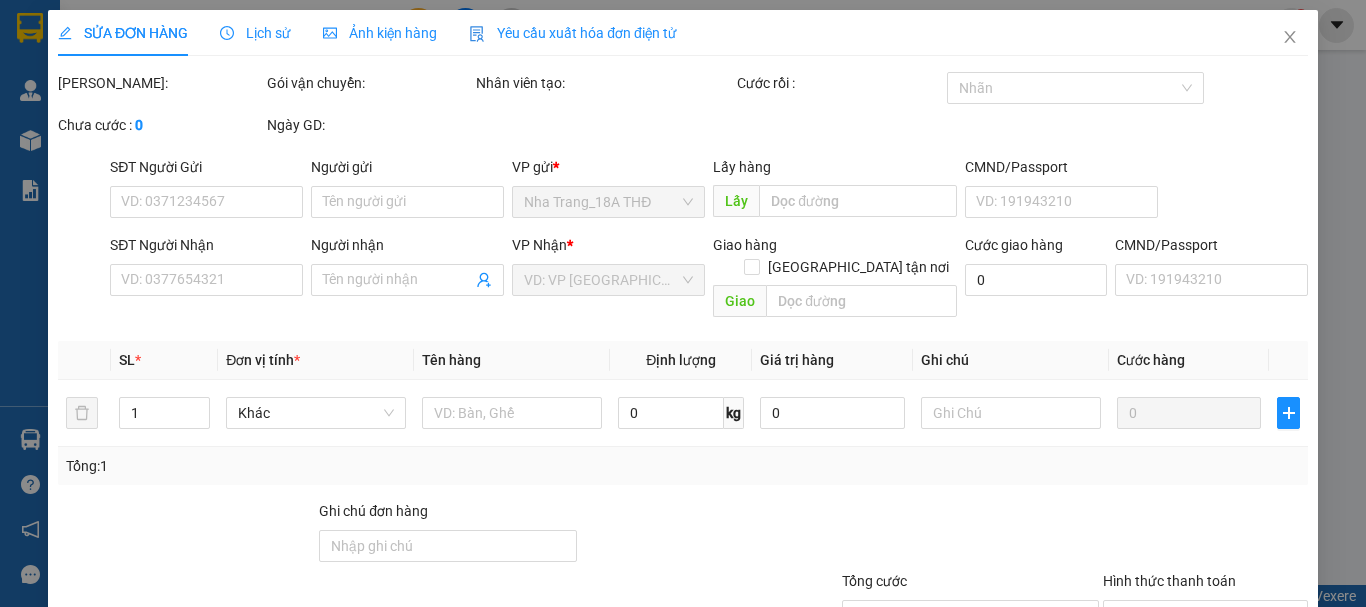type on "02838722988" 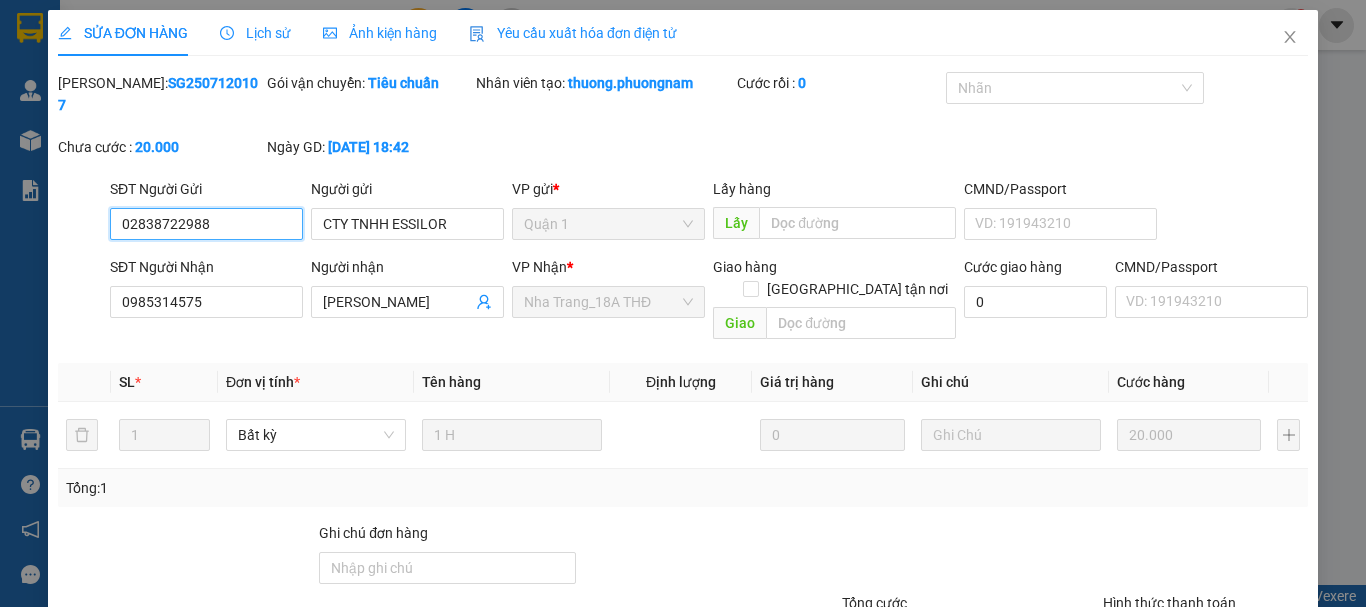 scroll, scrollTop: 50, scrollLeft: 0, axis: vertical 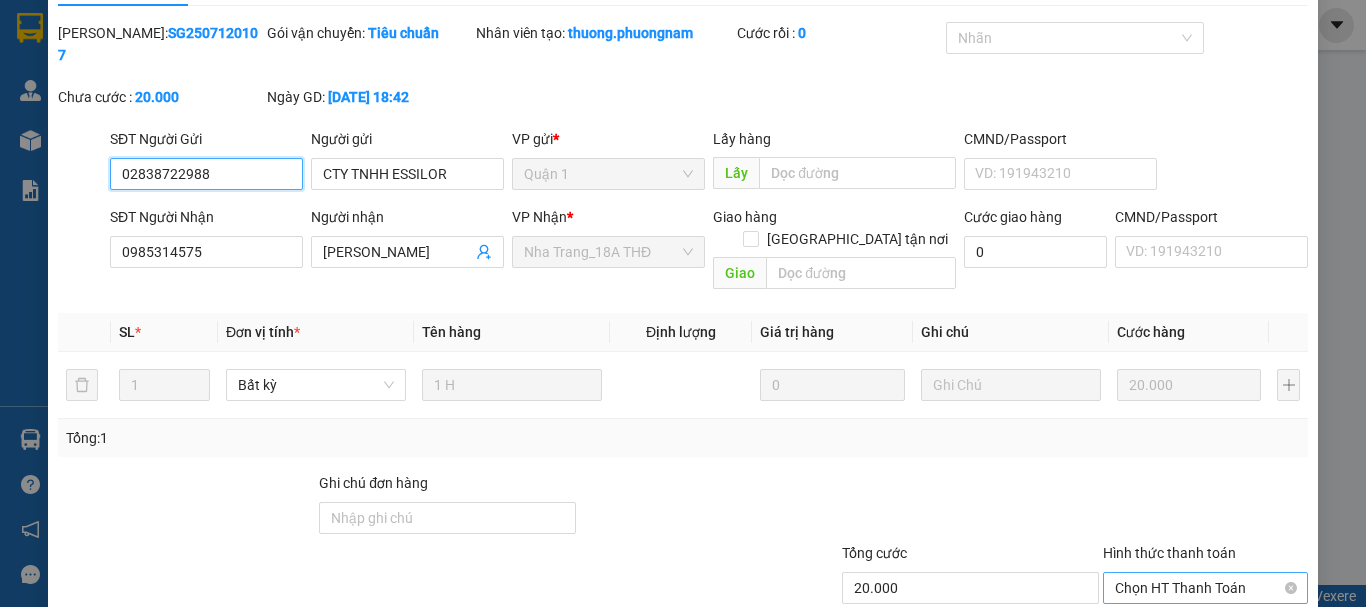click on "Chọn HT Thanh Toán" at bounding box center [1205, 588] 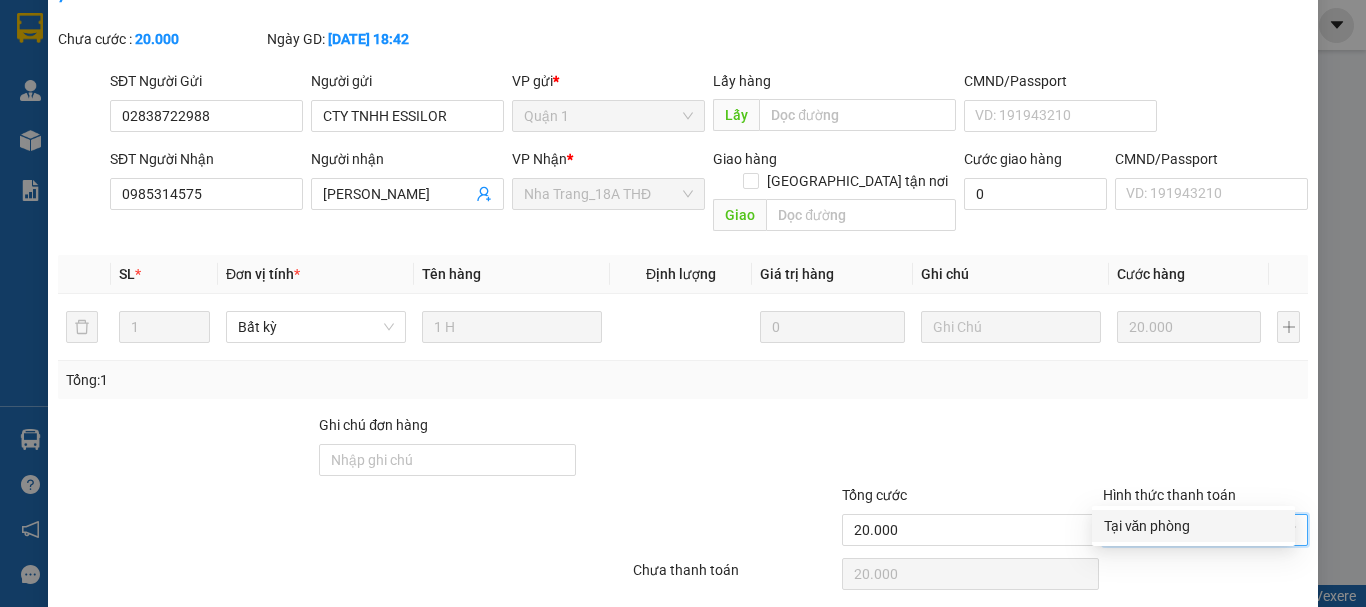 scroll, scrollTop: 137, scrollLeft: 0, axis: vertical 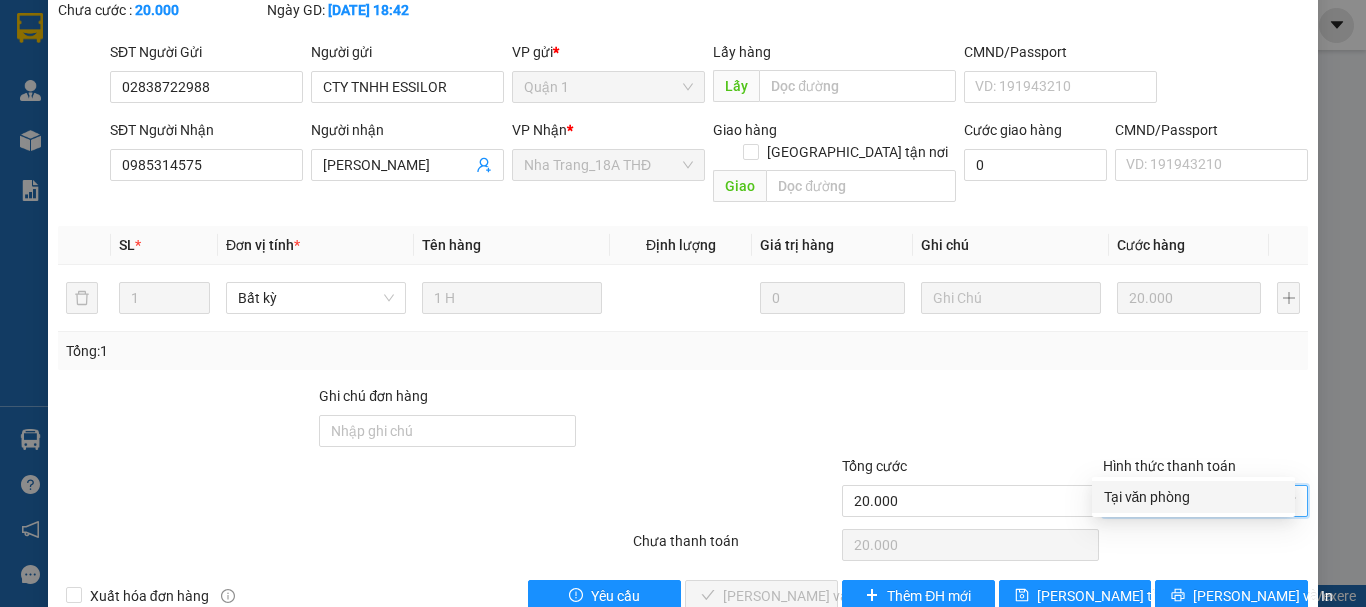 click on "Tại văn phòng" at bounding box center [1193, 497] 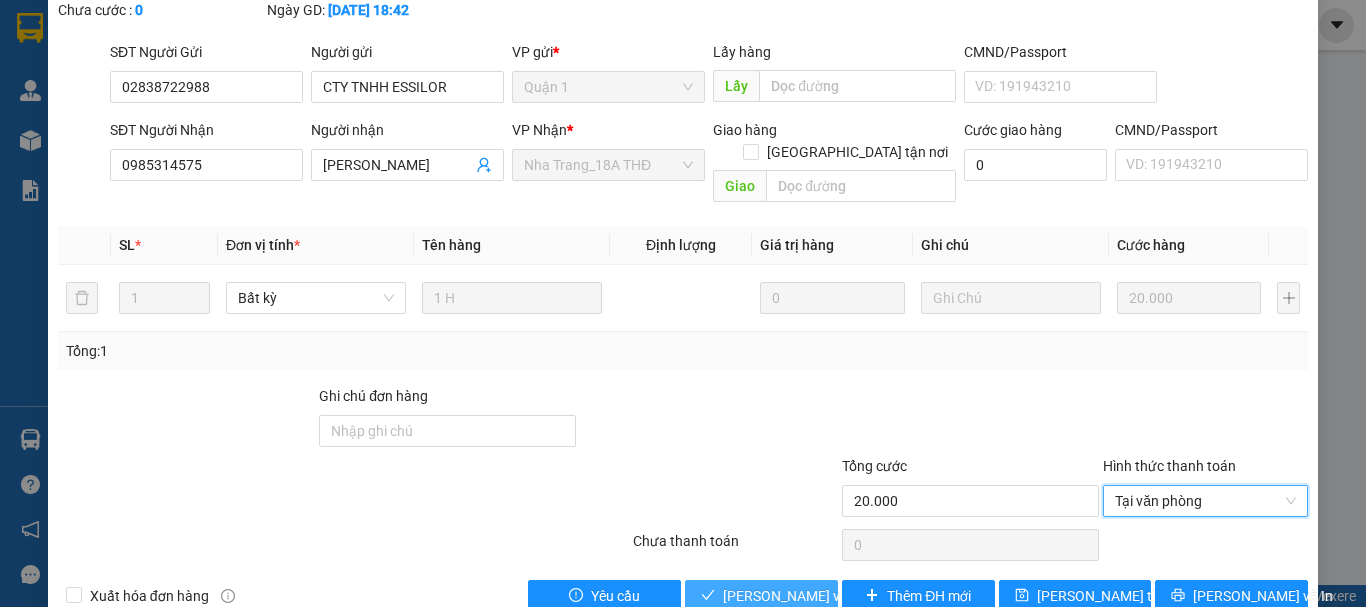 click on "[PERSON_NAME] và Giao hàng" at bounding box center (819, 596) 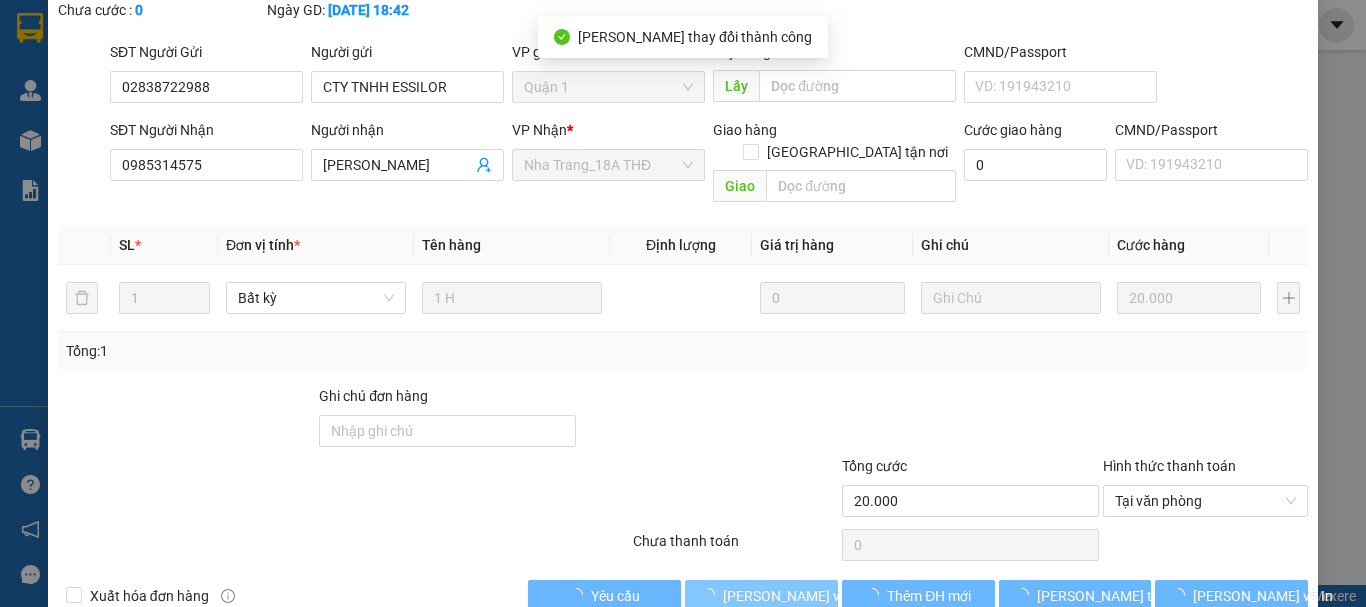 scroll, scrollTop: 0, scrollLeft: 0, axis: both 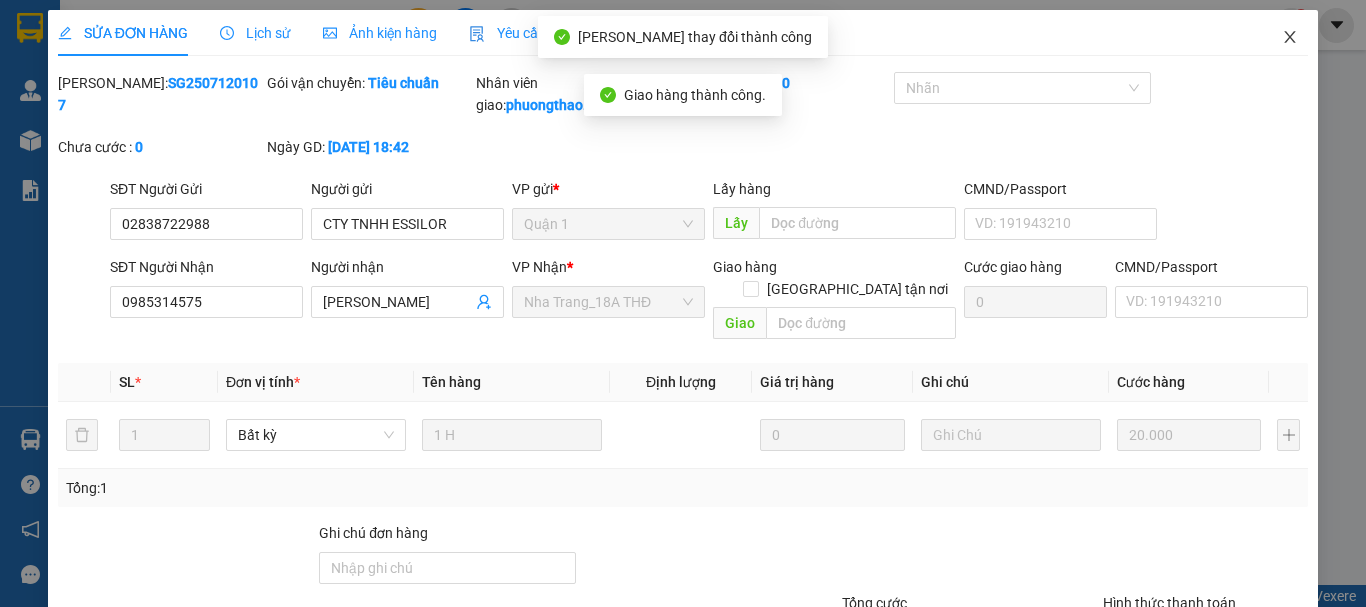 click at bounding box center [1290, 38] 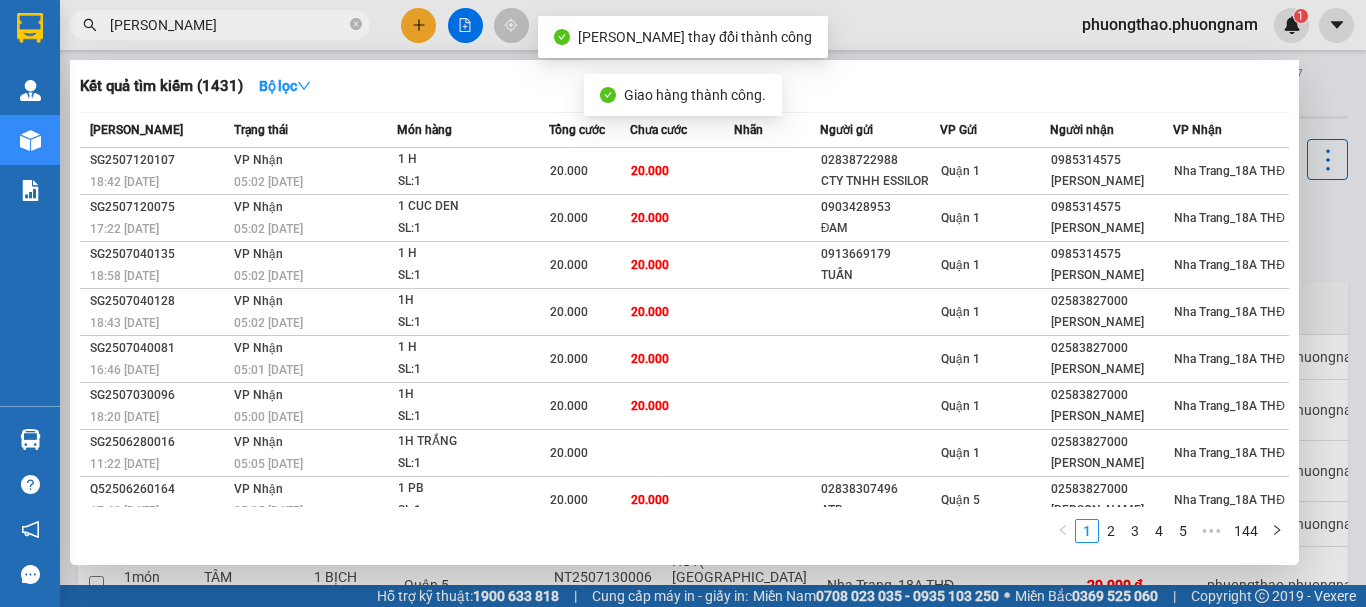 drag, startPoint x: 275, startPoint y: 17, endPoint x: 0, endPoint y: -121, distance: 307.6833 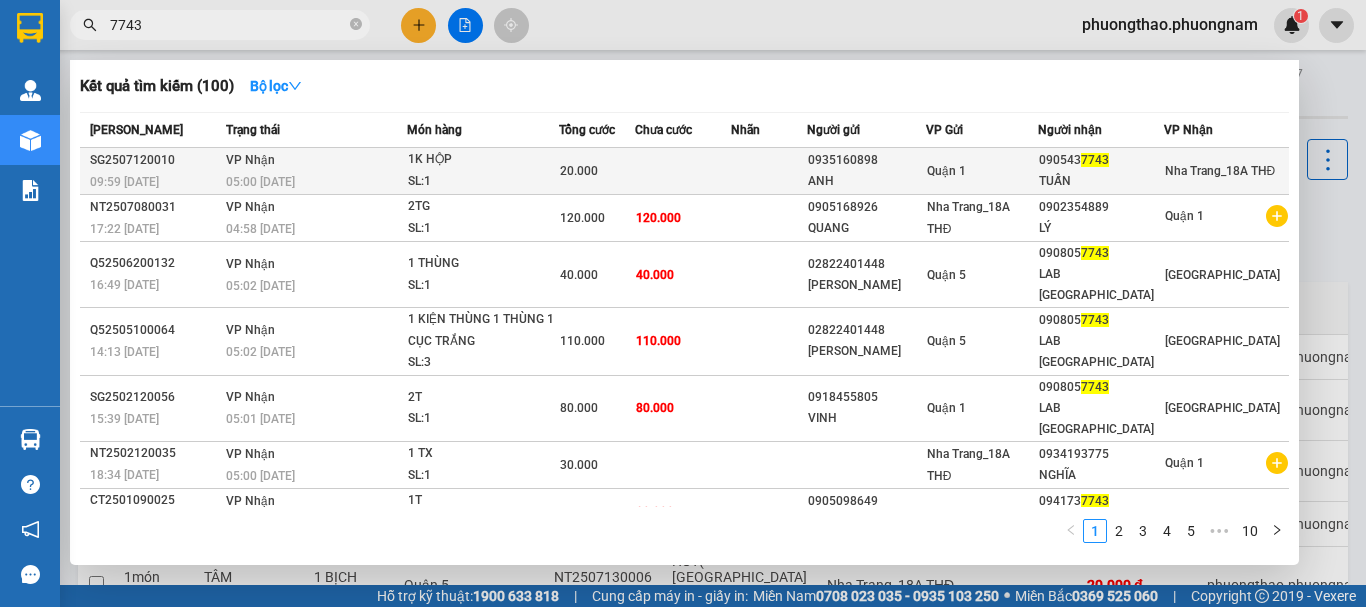 type on "7743" 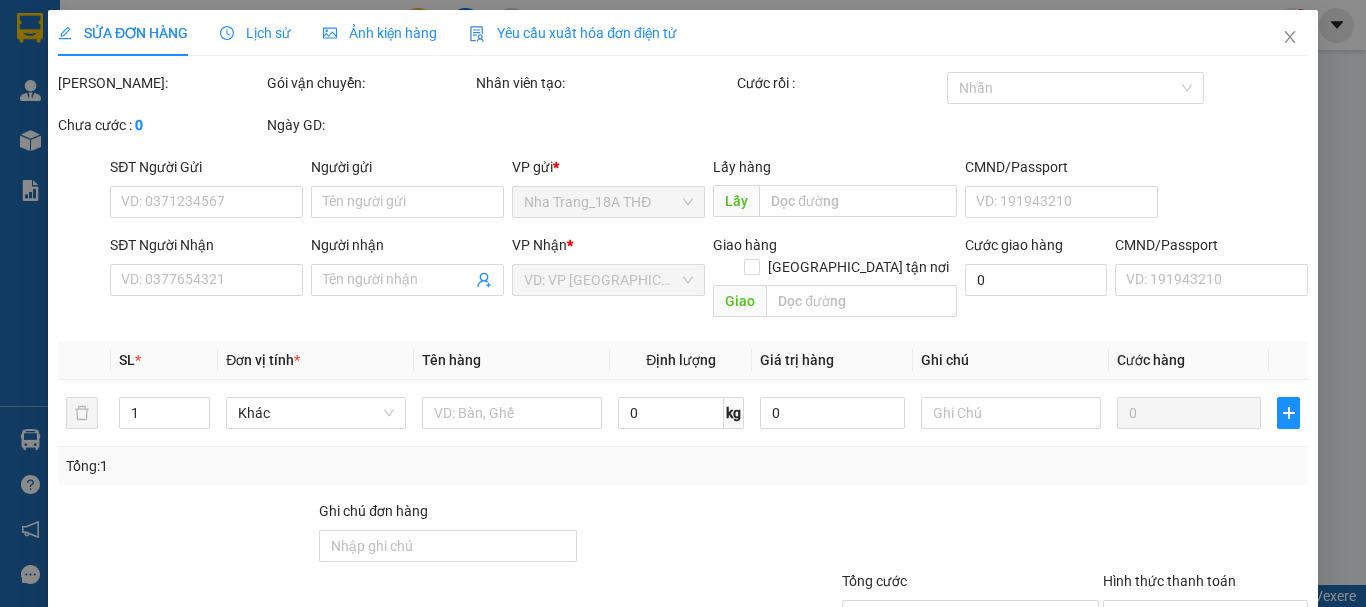 type on "0935160898" 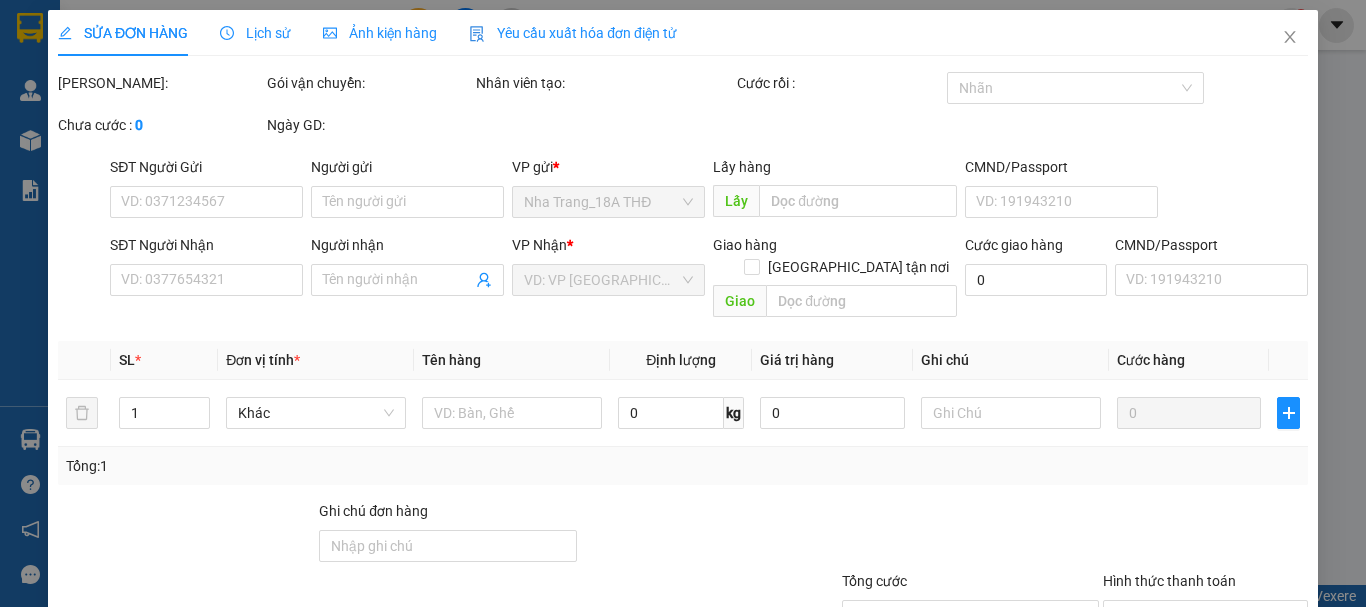 type on "0905437743" 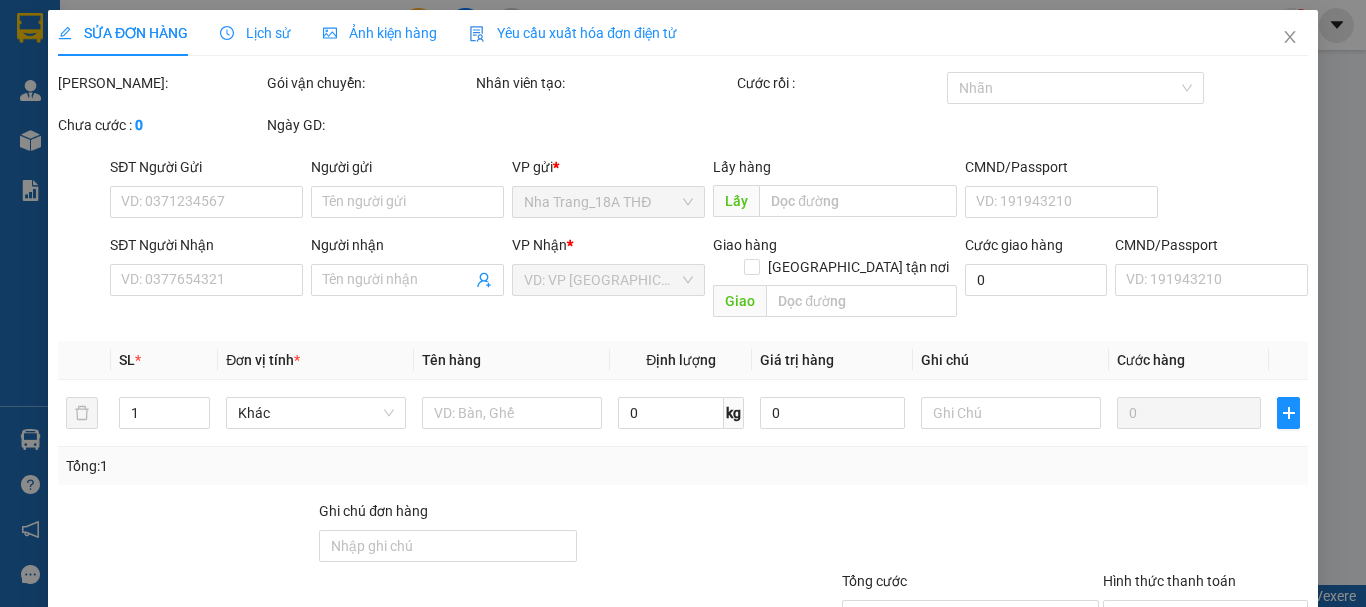 type on "TUẤN" 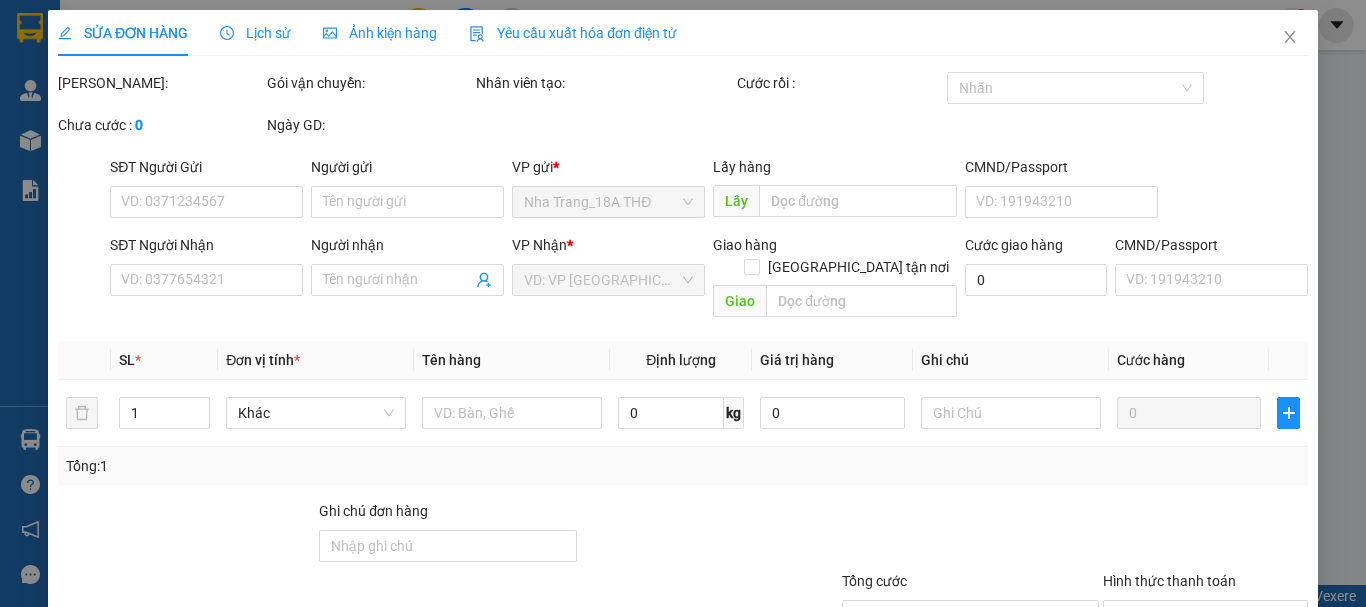 type on "20.000" 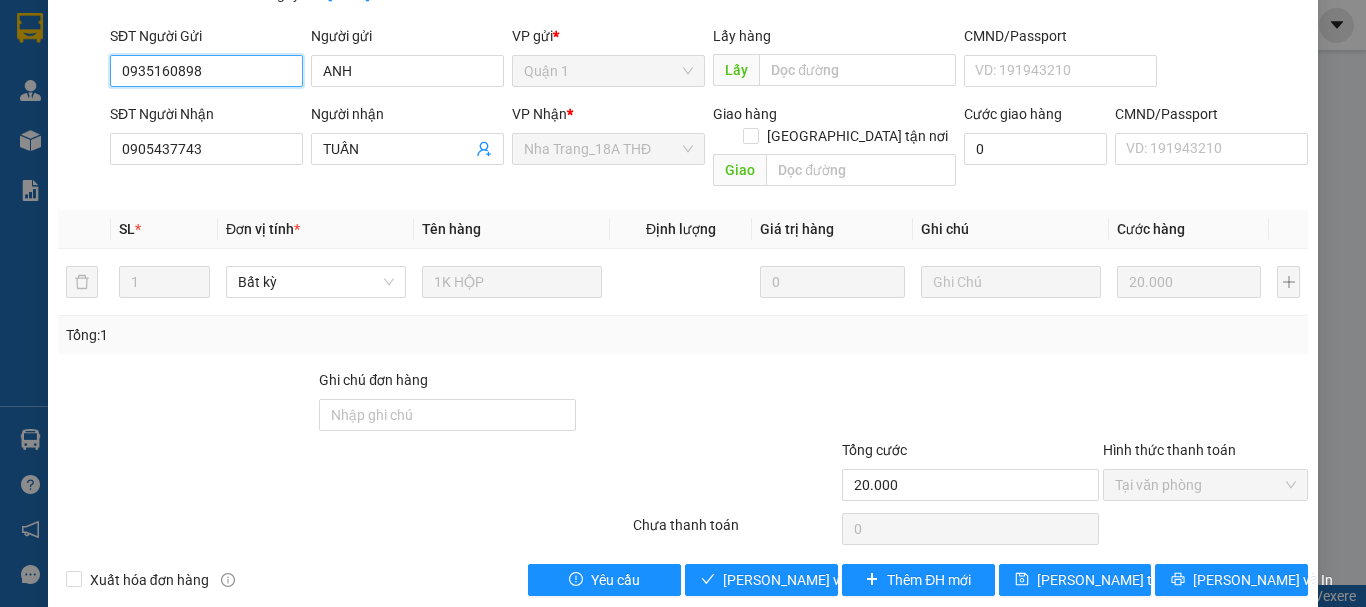 scroll, scrollTop: 159, scrollLeft: 0, axis: vertical 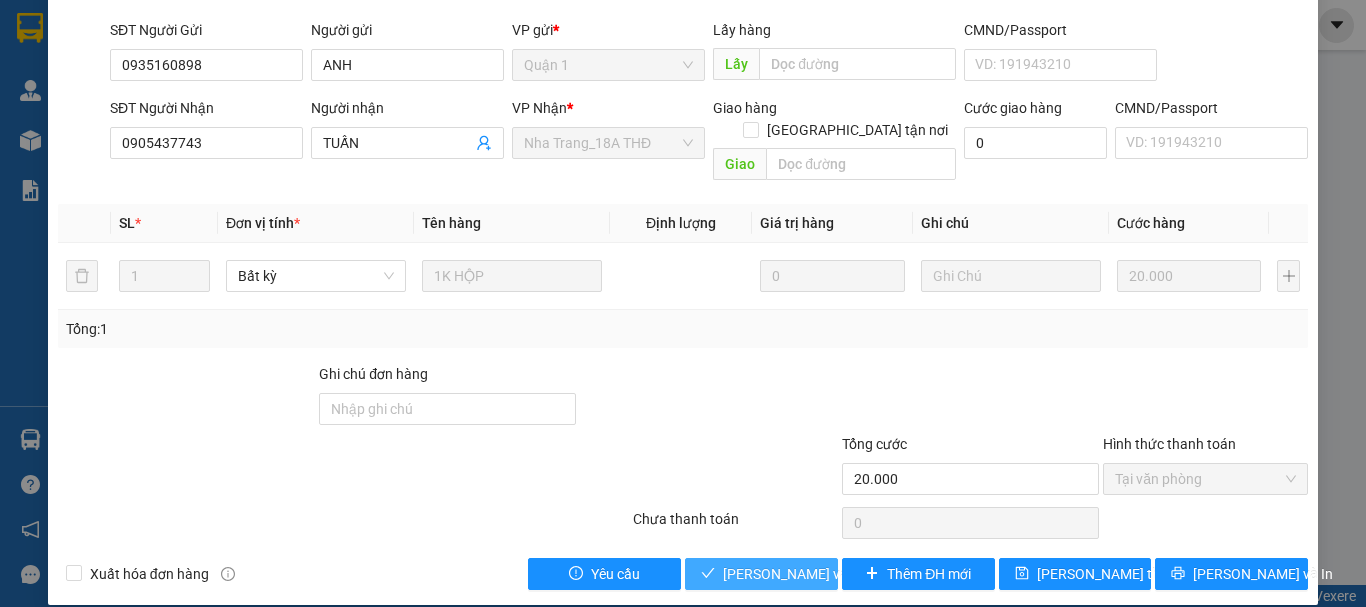 click on "[PERSON_NAME] và Giao hàng" at bounding box center [819, 574] 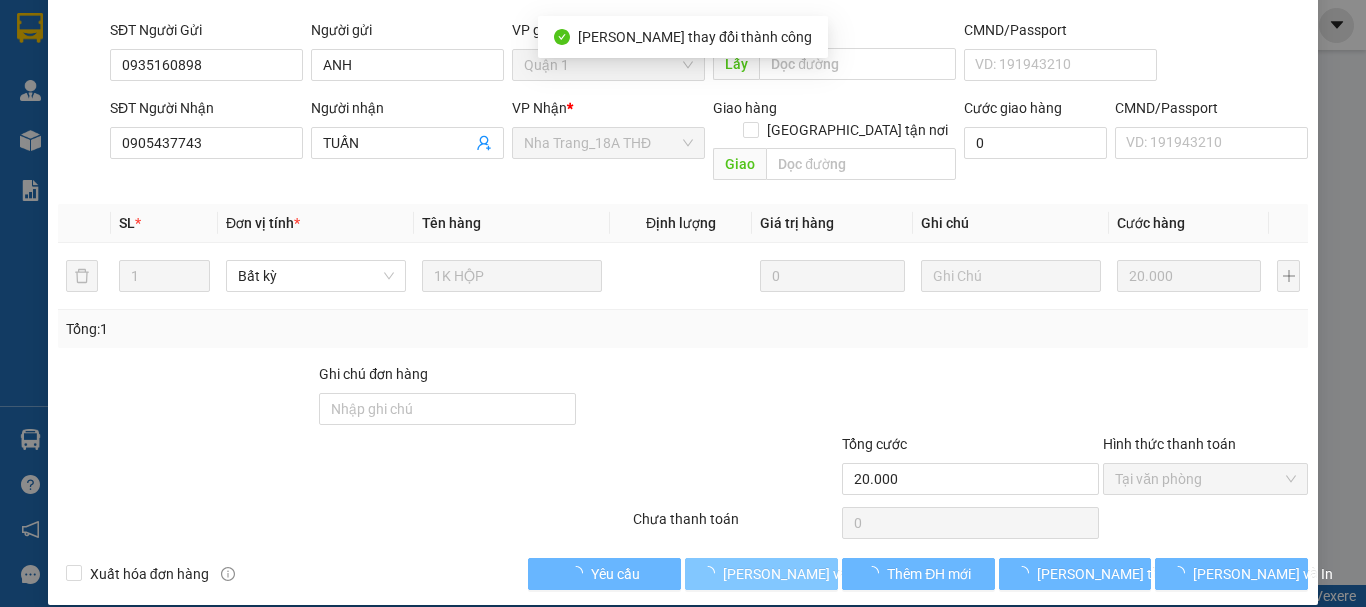 scroll, scrollTop: 0, scrollLeft: 0, axis: both 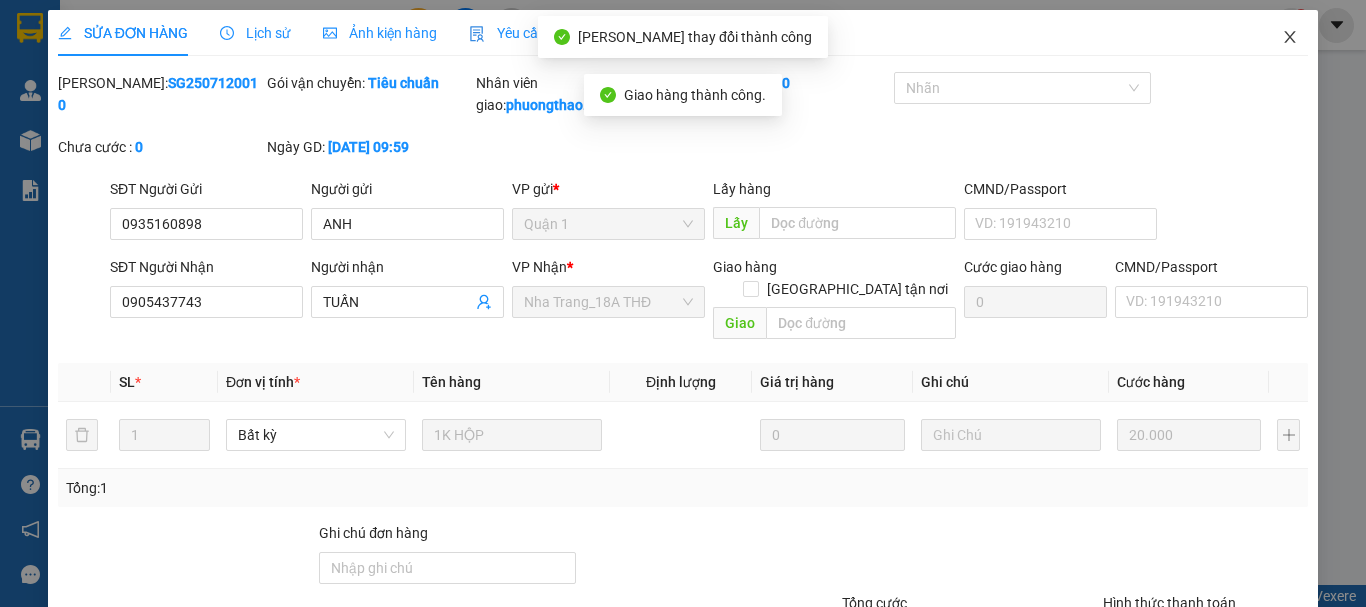click 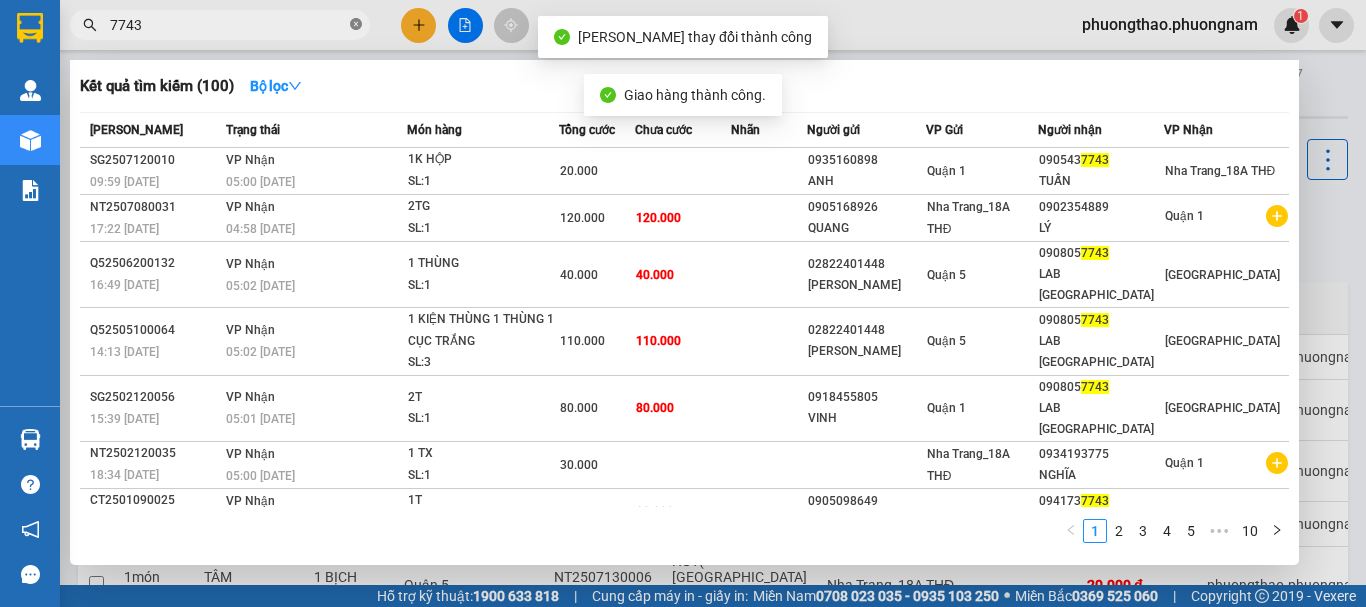 click 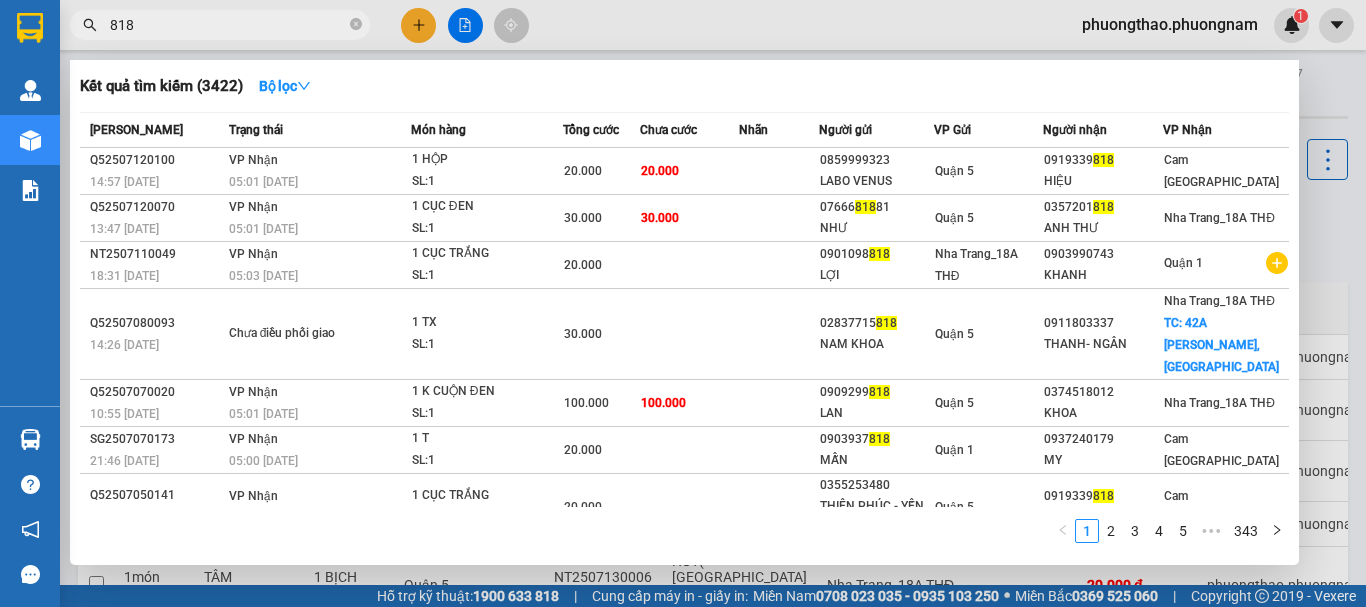 type on "818" 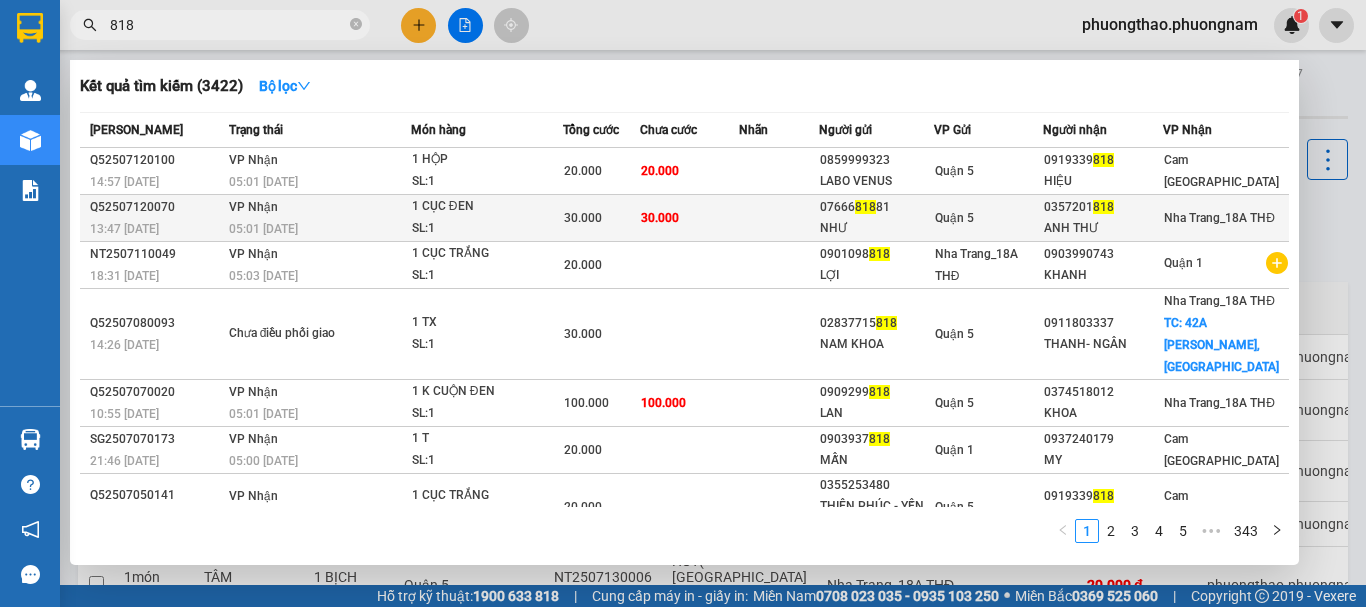 click on "1 CỤC ĐEN" at bounding box center (487, 207) 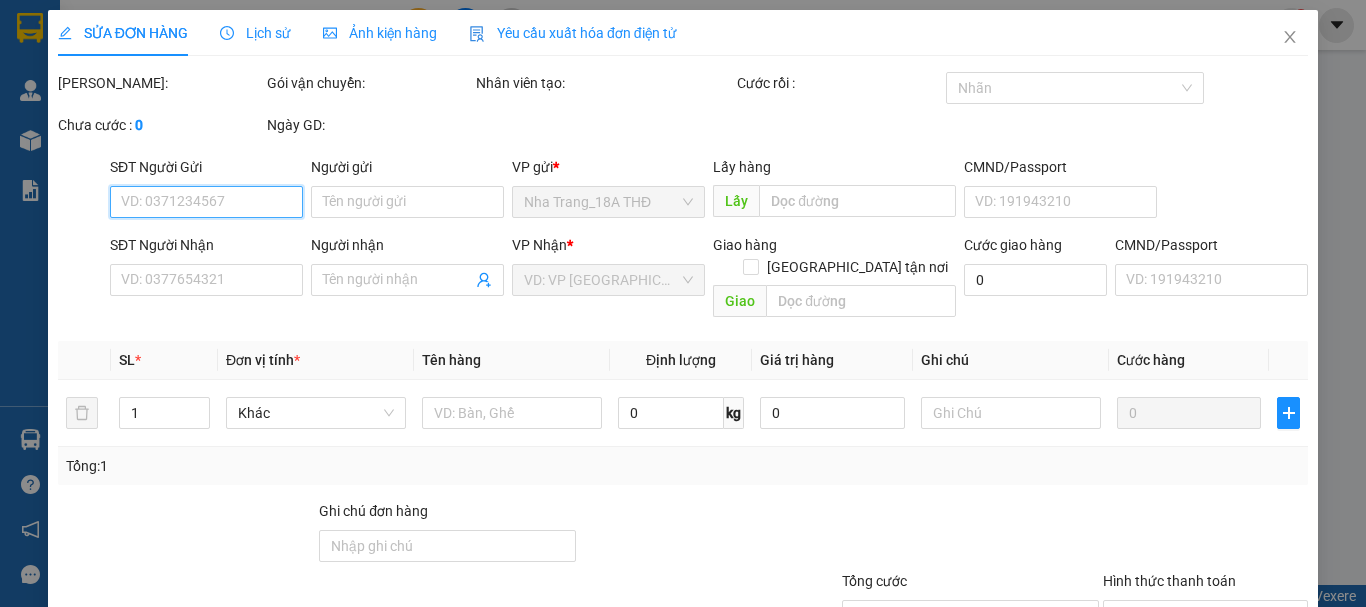 type on "0766681881" 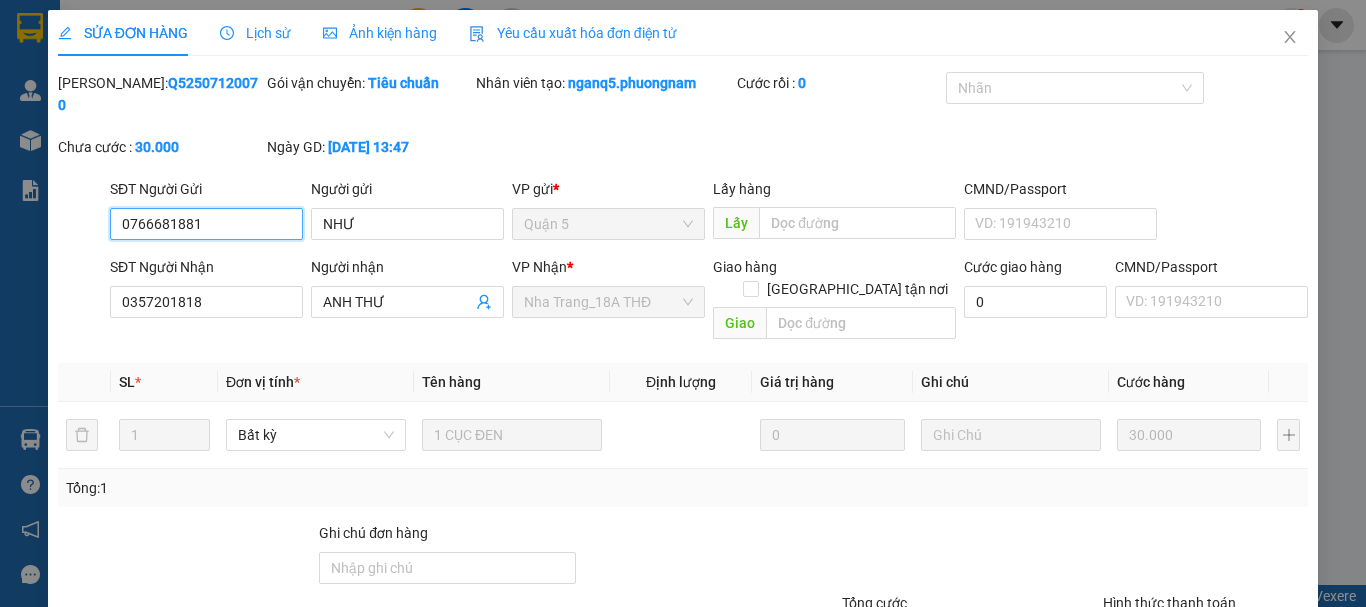 scroll, scrollTop: 137, scrollLeft: 0, axis: vertical 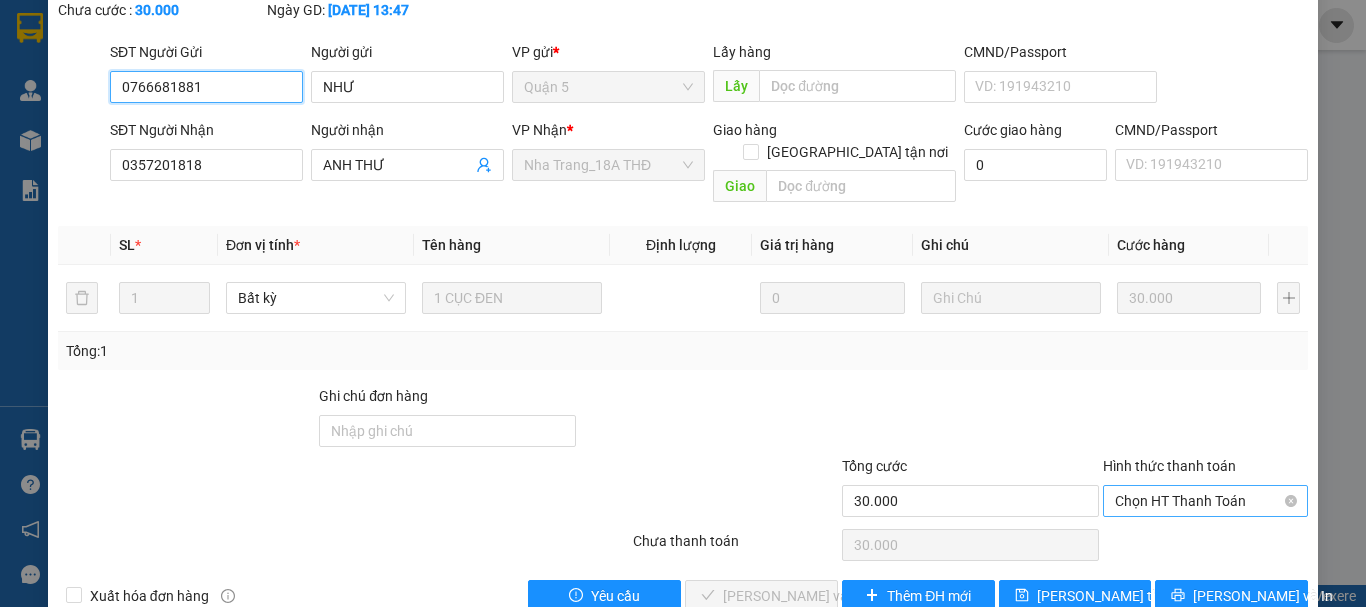 click on "Chọn HT Thanh Toán" at bounding box center [1205, 501] 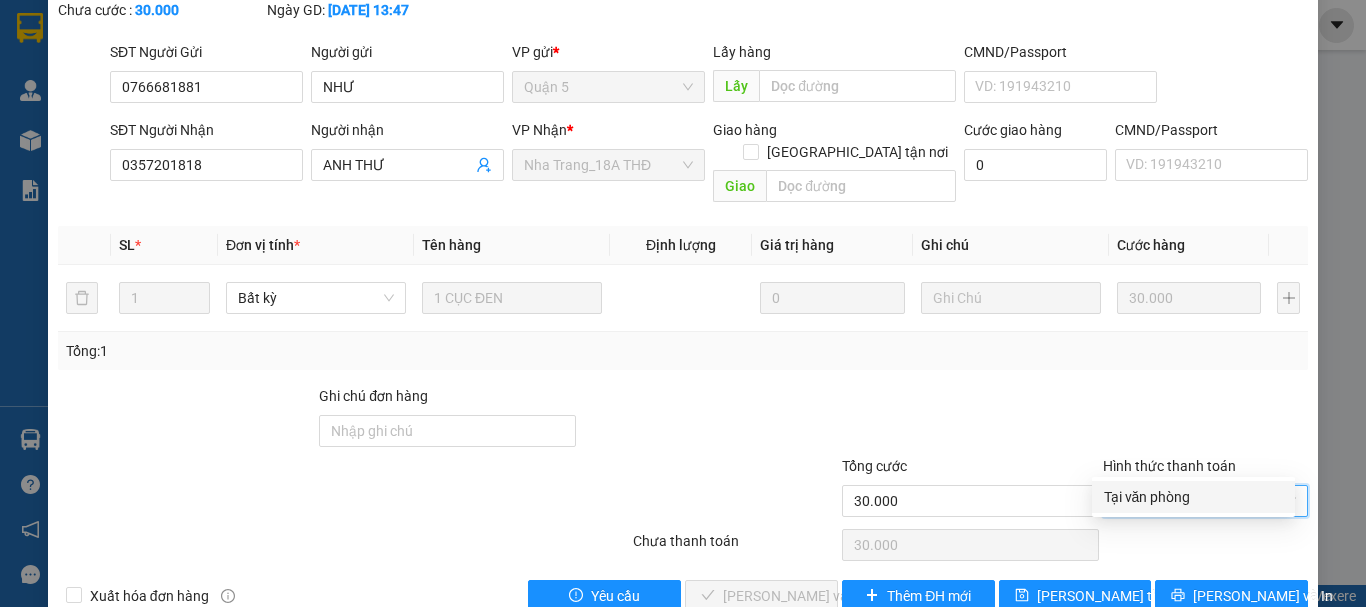 drag, startPoint x: 1164, startPoint y: 497, endPoint x: 794, endPoint y: 540, distance: 372.49026 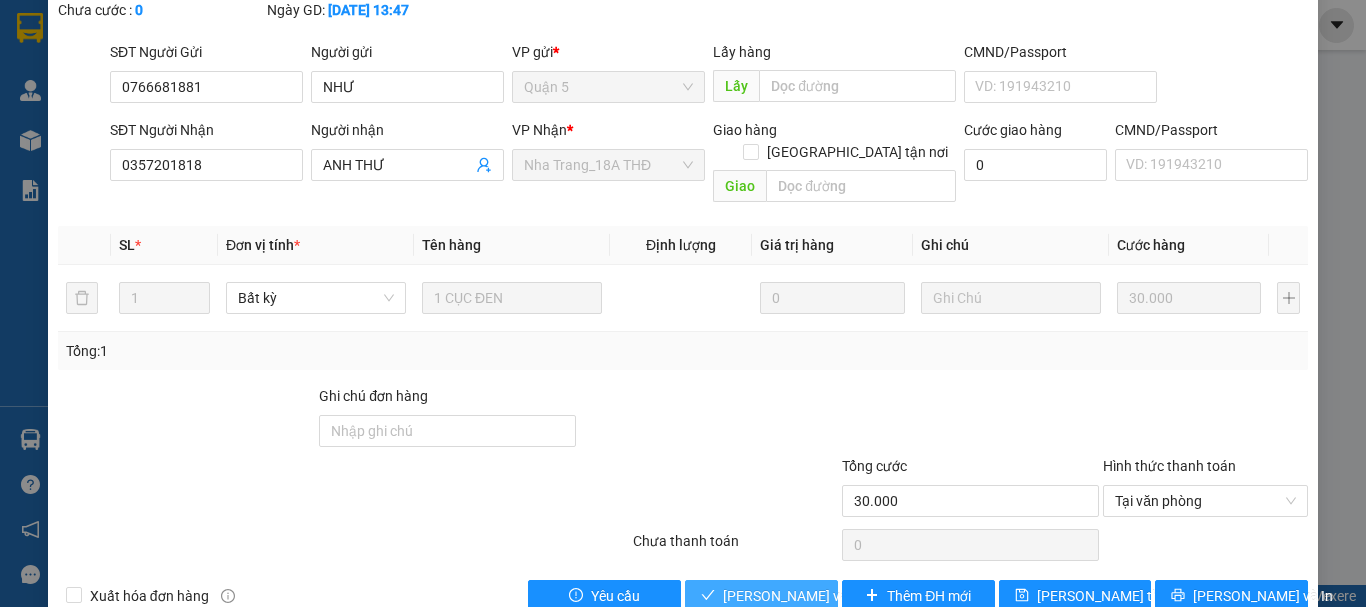 click on "[PERSON_NAME] và Giao hàng" at bounding box center [819, 596] 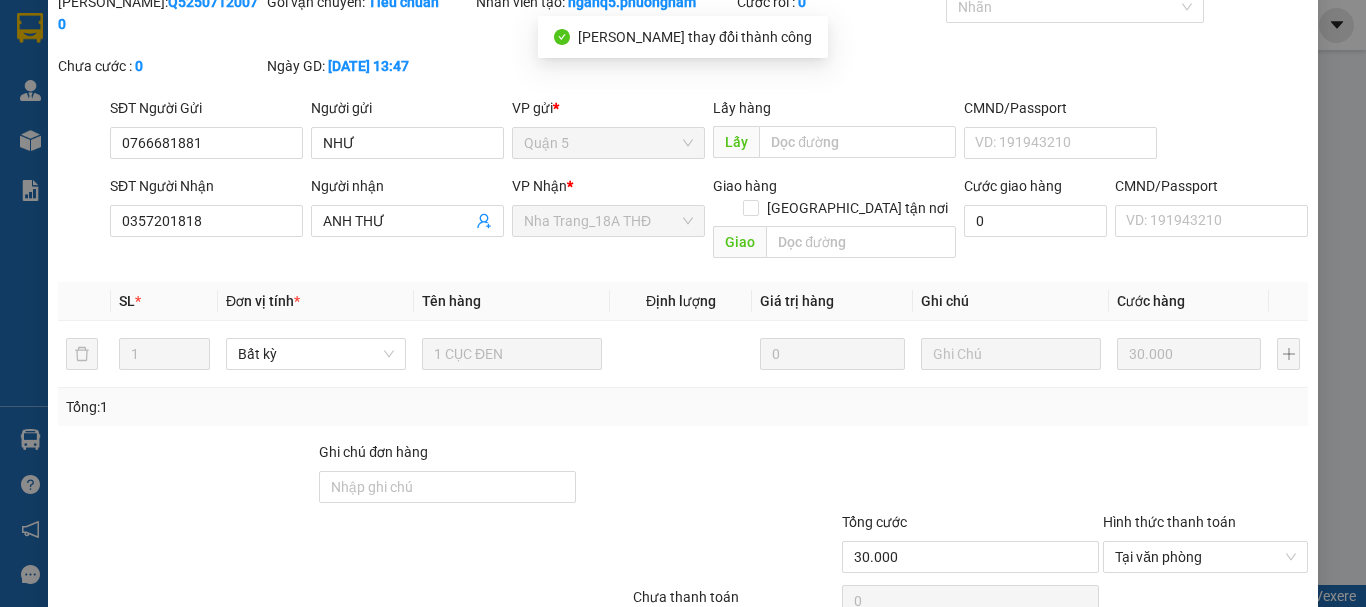 scroll, scrollTop: 0, scrollLeft: 0, axis: both 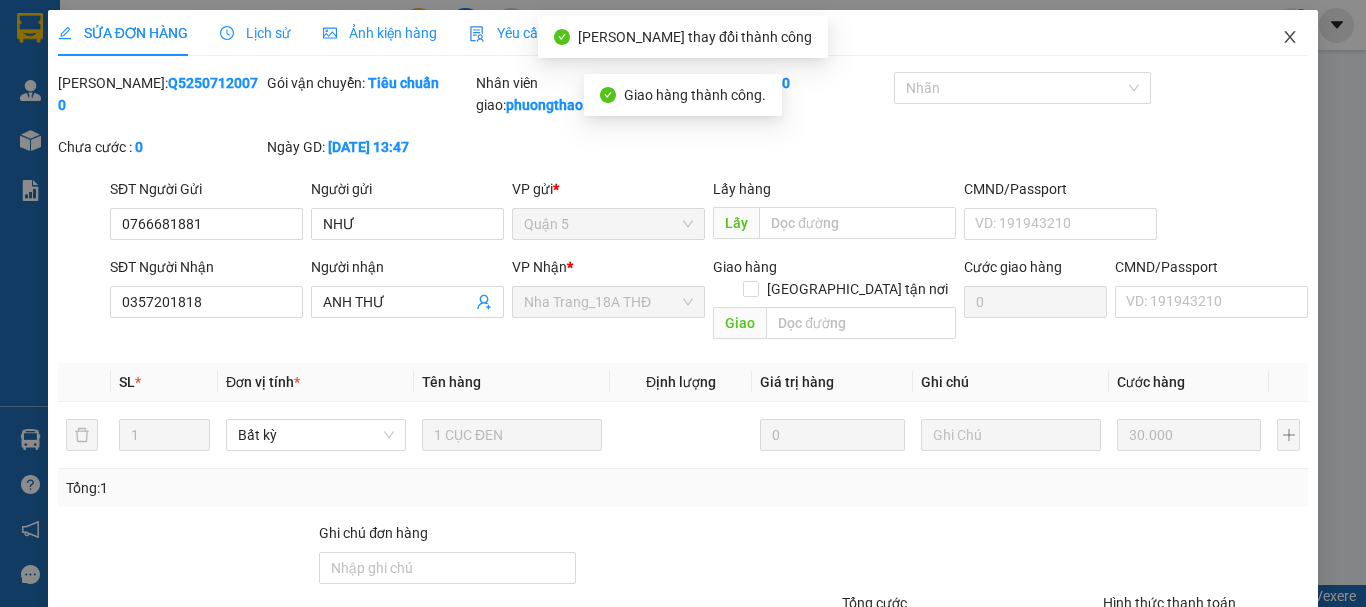 click 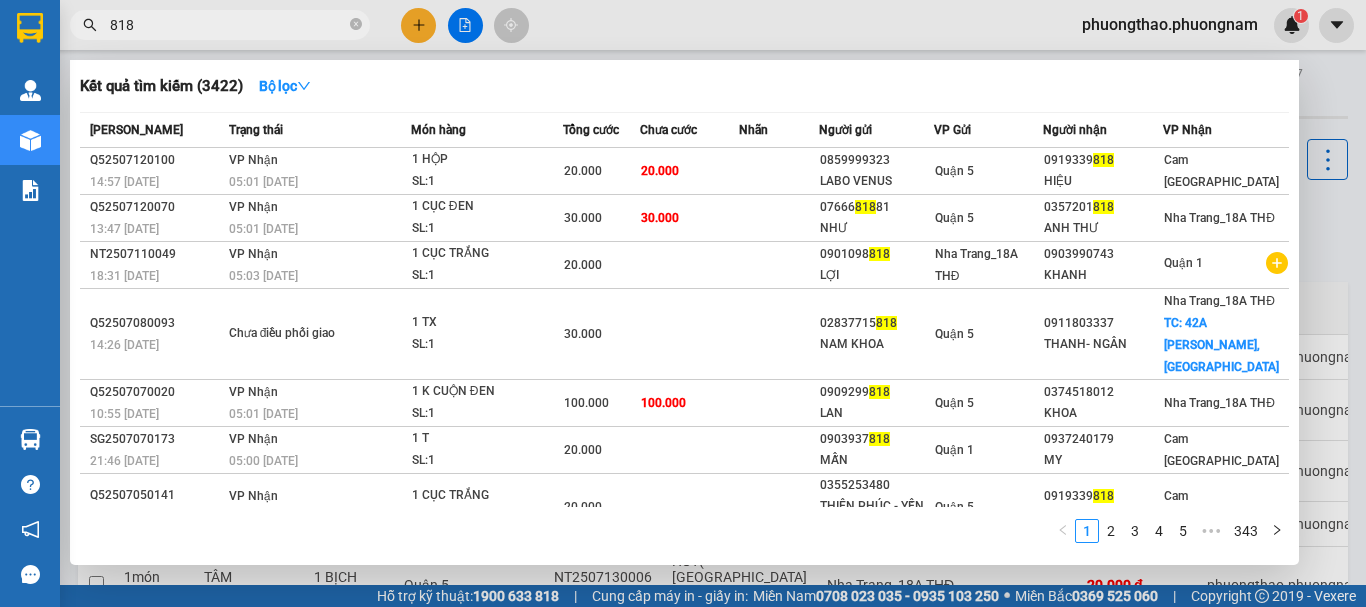 drag, startPoint x: 160, startPoint y: 27, endPoint x: 0, endPoint y: -24, distance: 167.93153 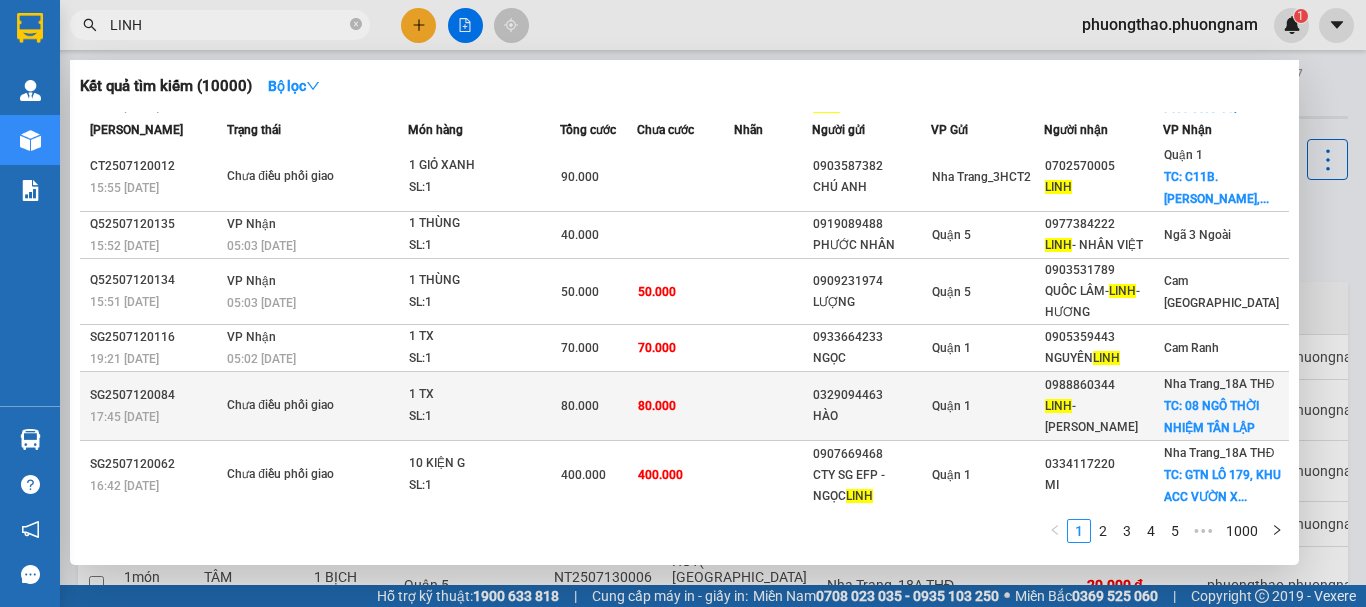 scroll, scrollTop: 303, scrollLeft: 0, axis: vertical 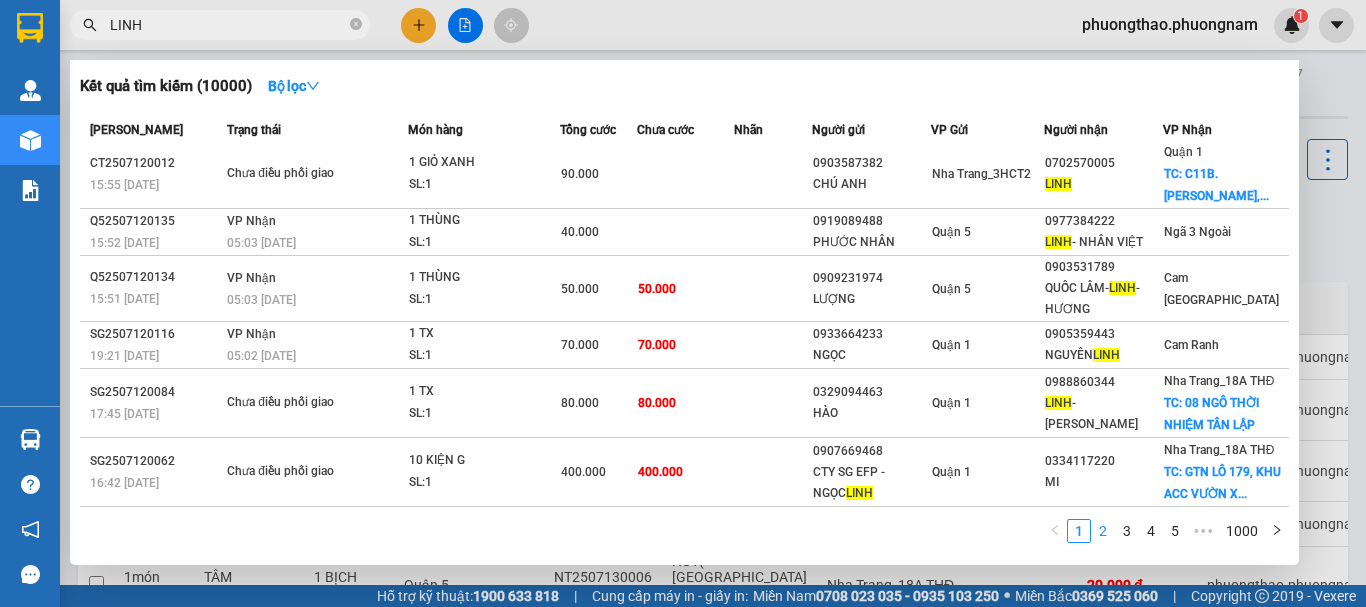 type on "LINH" 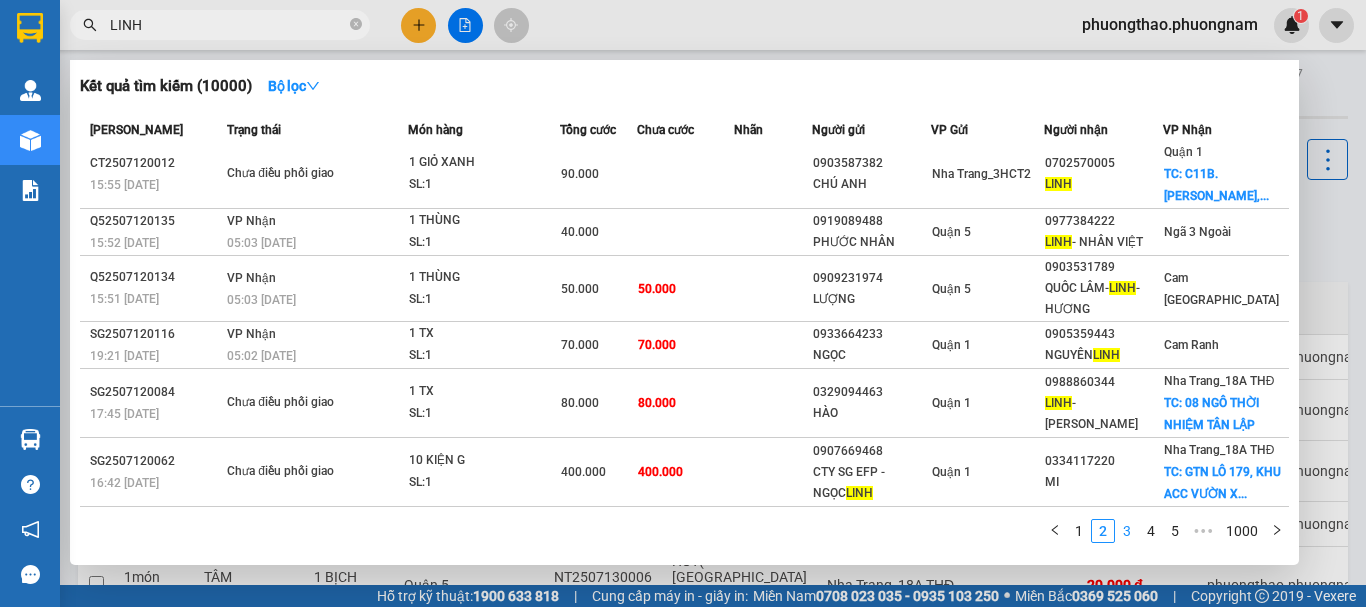 click on "3" at bounding box center (1127, 531) 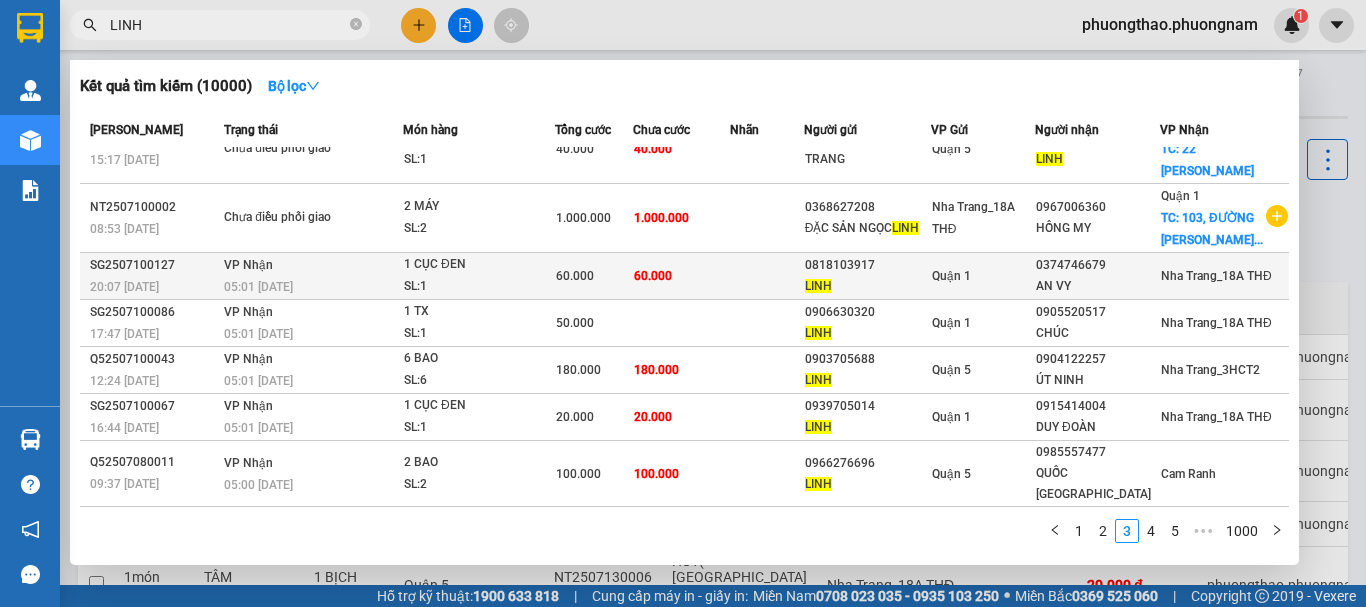 scroll, scrollTop: 221, scrollLeft: 0, axis: vertical 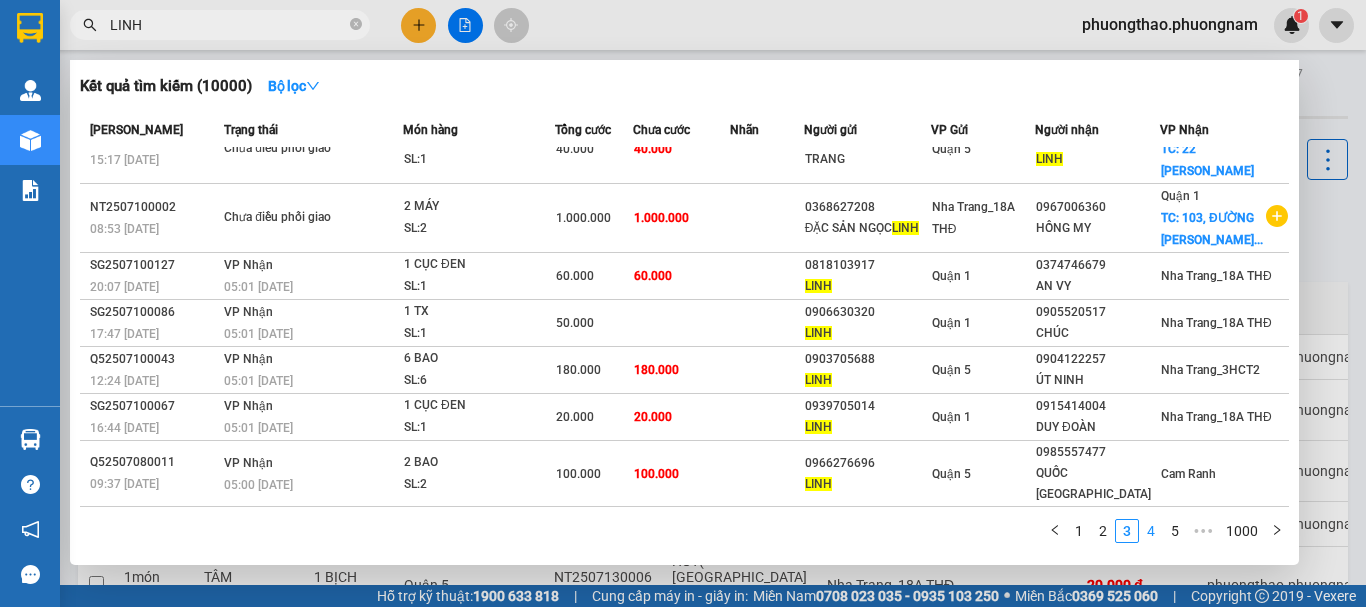 click on "4" at bounding box center (1151, 531) 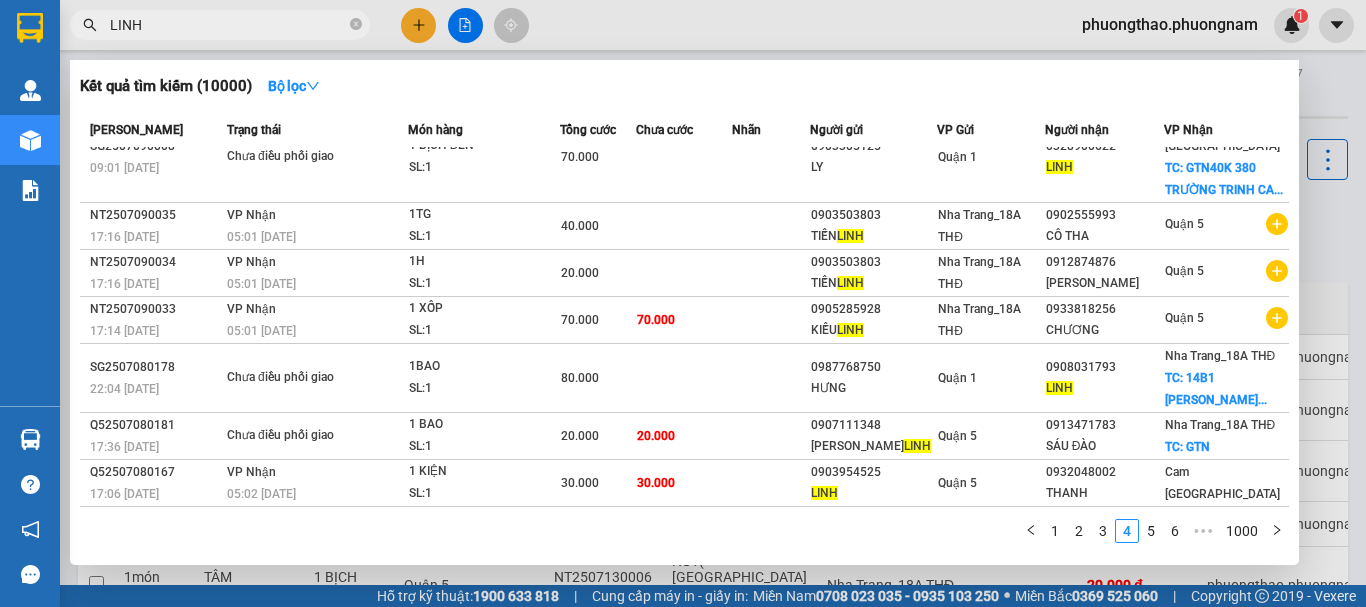 scroll, scrollTop: 284, scrollLeft: 0, axis: vertical 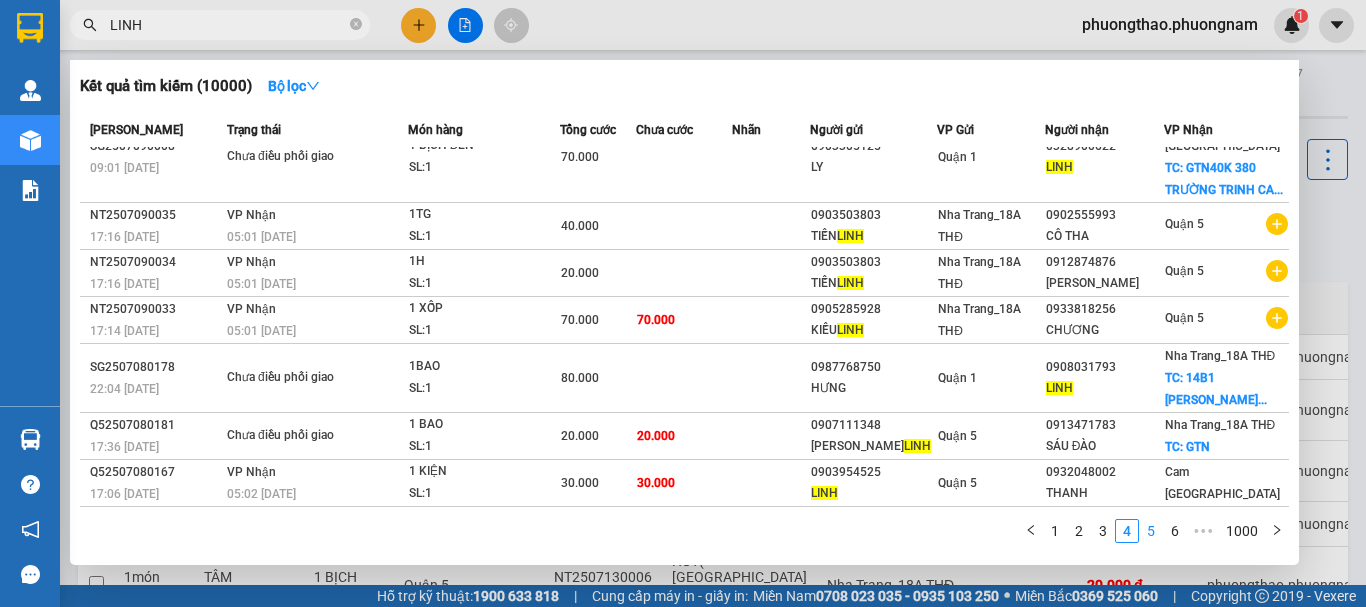 click on "5" at bounding box center (1151, 531) 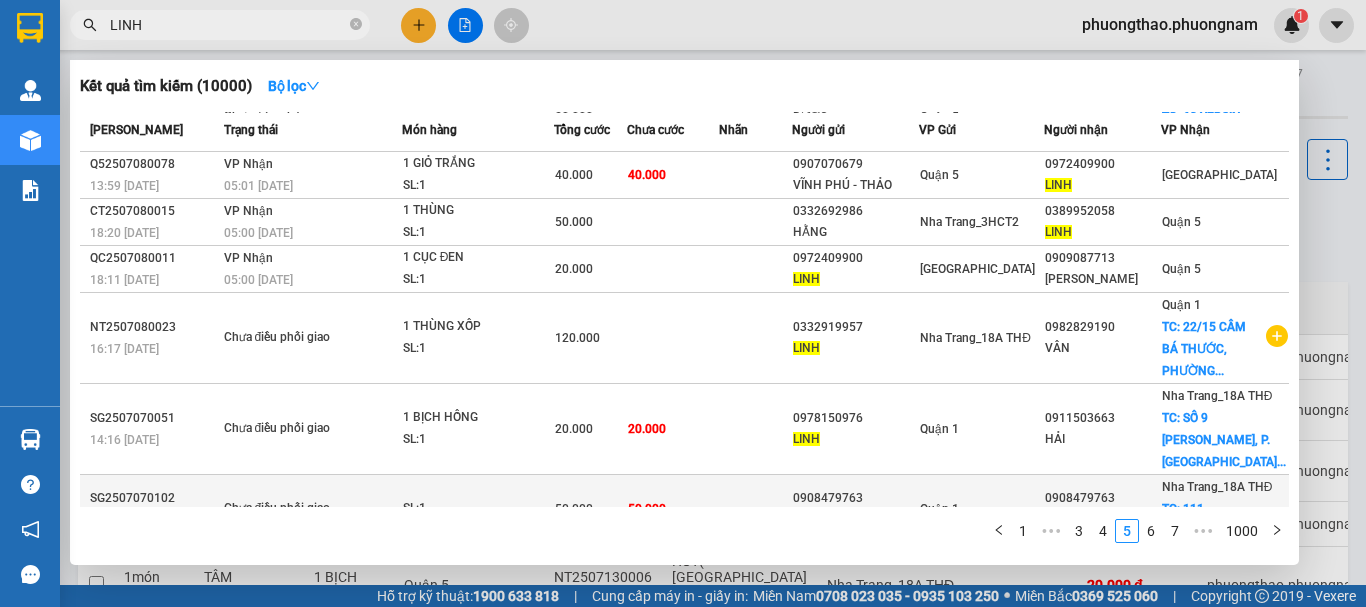 scroll, scrollTop: 265, scrollLeft: 0, axis: vertical 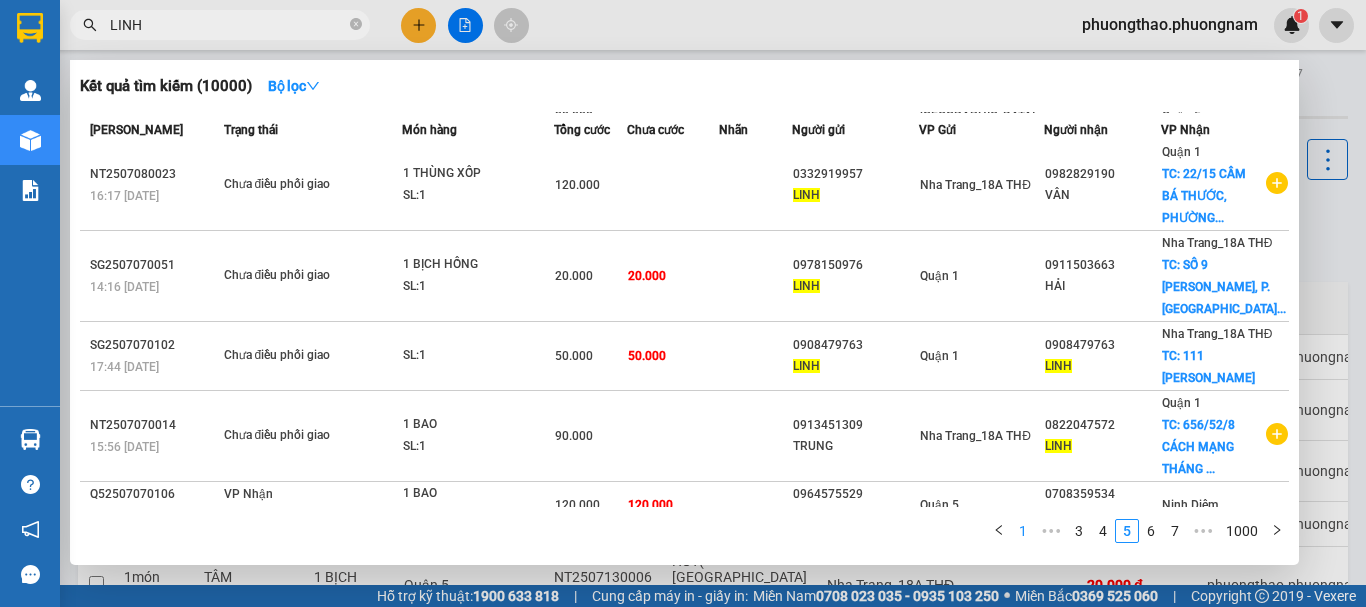 click on "1" at bounding box center (1023, 531) 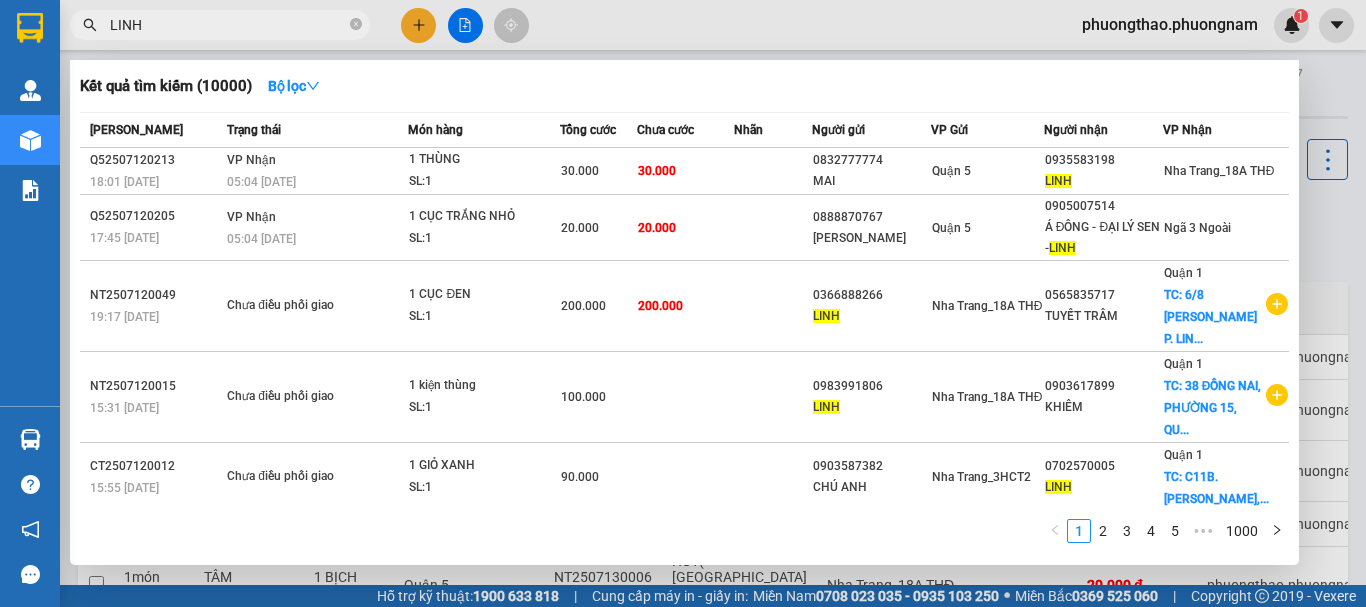 scroll, scrollTop: 303, scrollLeft: 0, axis: vertical 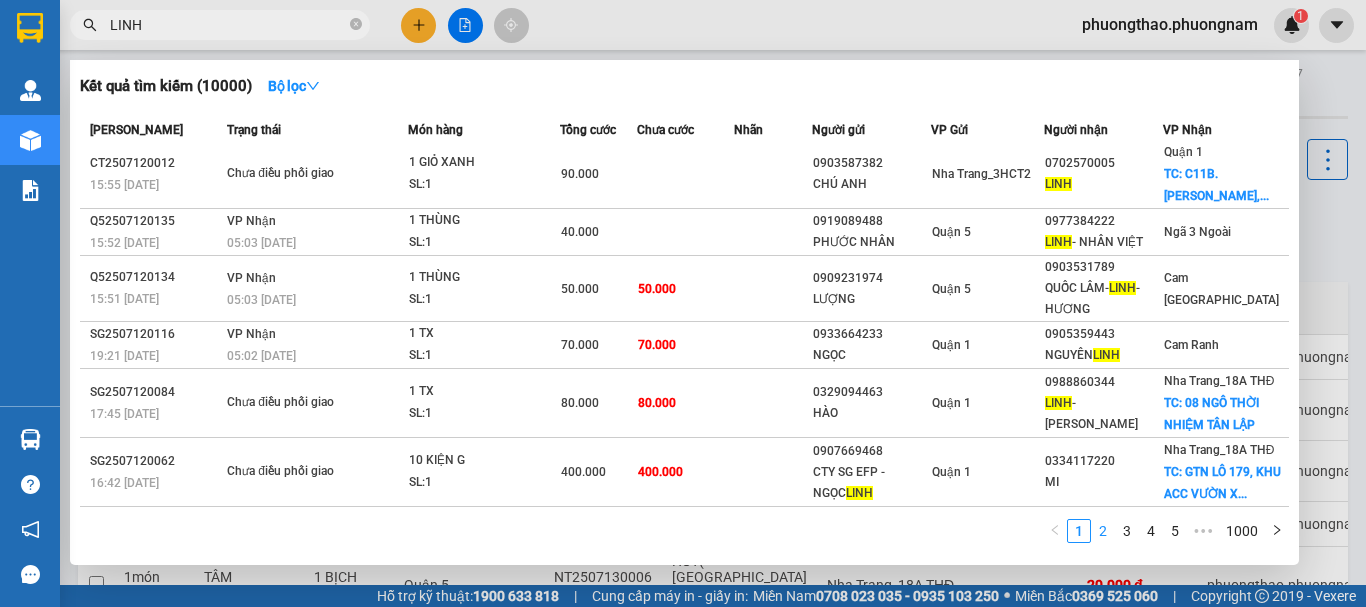 click on "2" at bounding box center [1103, 531] 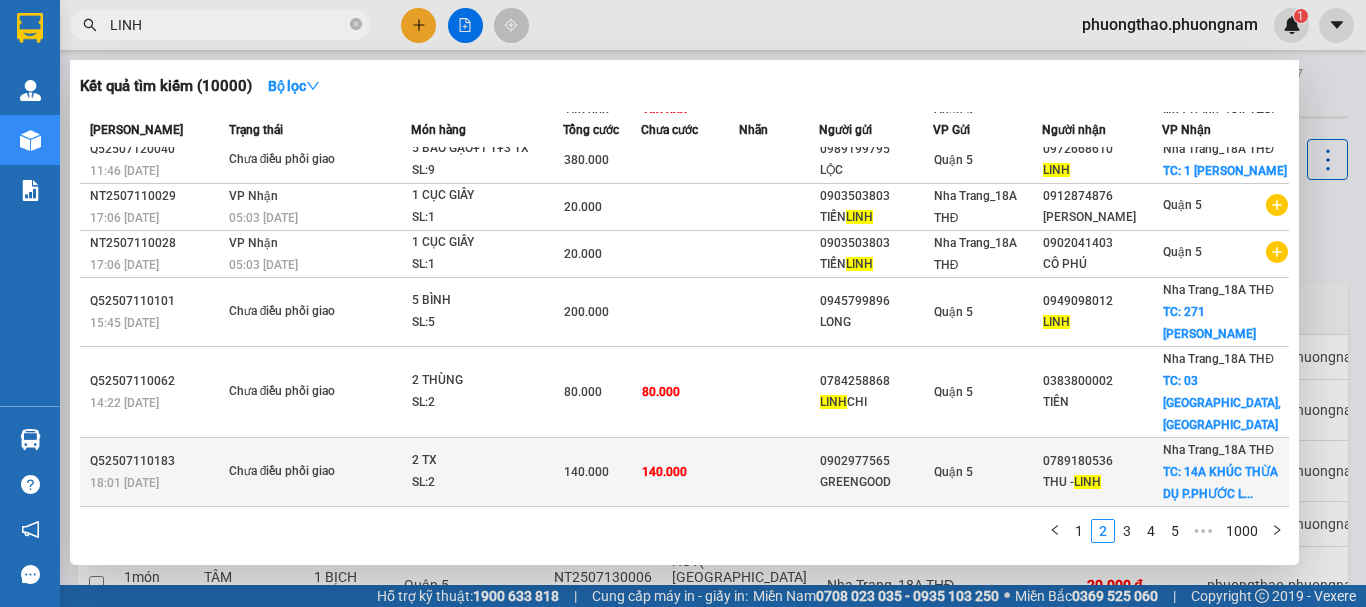 click on "SL:  2" at bounding box center [487, 483] 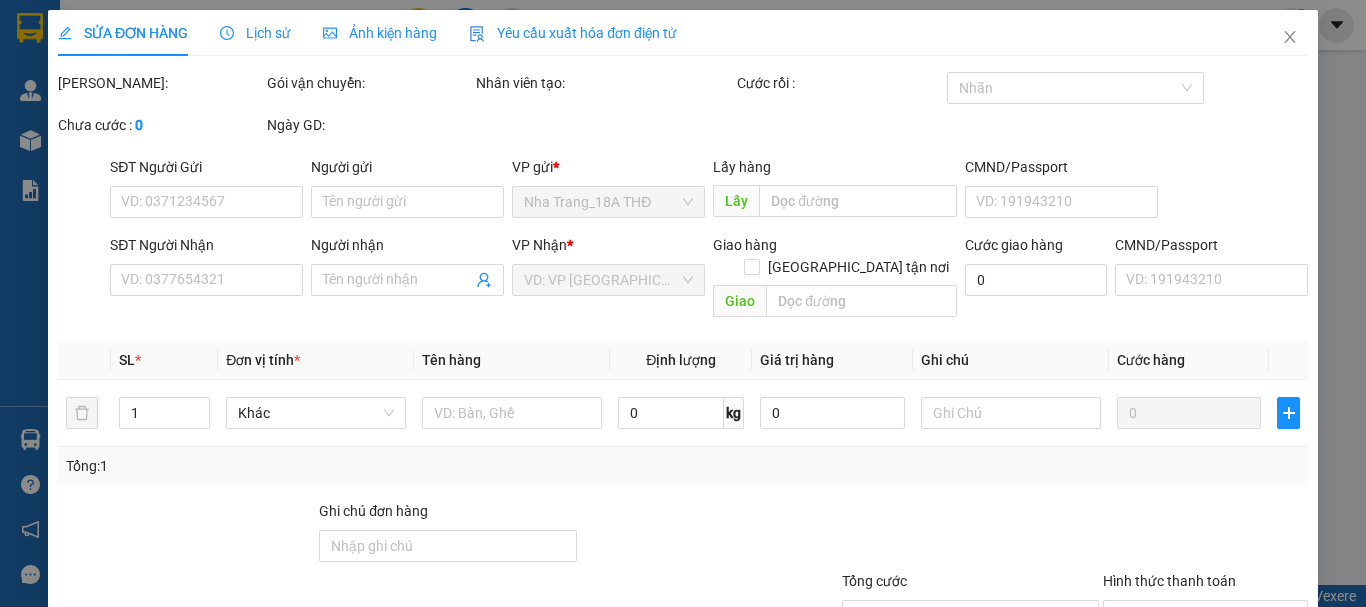 type on "0902977565" 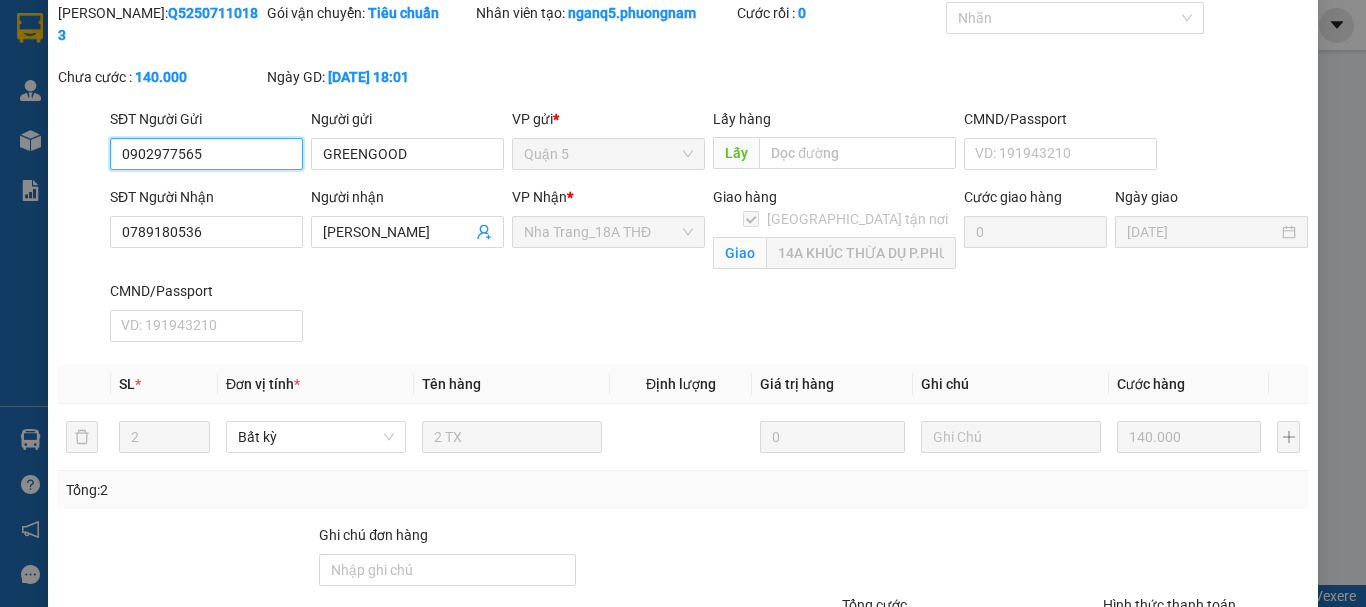scroll, scrollTop: 231, scrollLeft: 0, axis: vertical 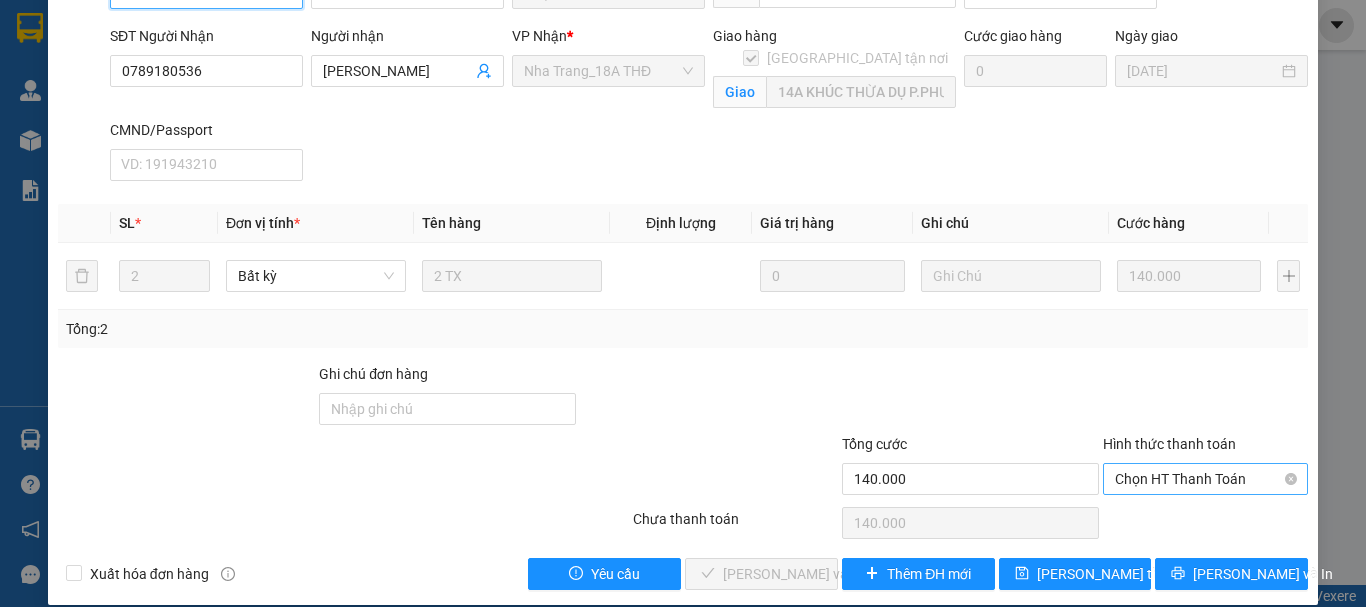 drag, startPoint x: 1157, startPoint y: 448, endPoint x: 1149, endPoint y: 466, distance: 19.697716 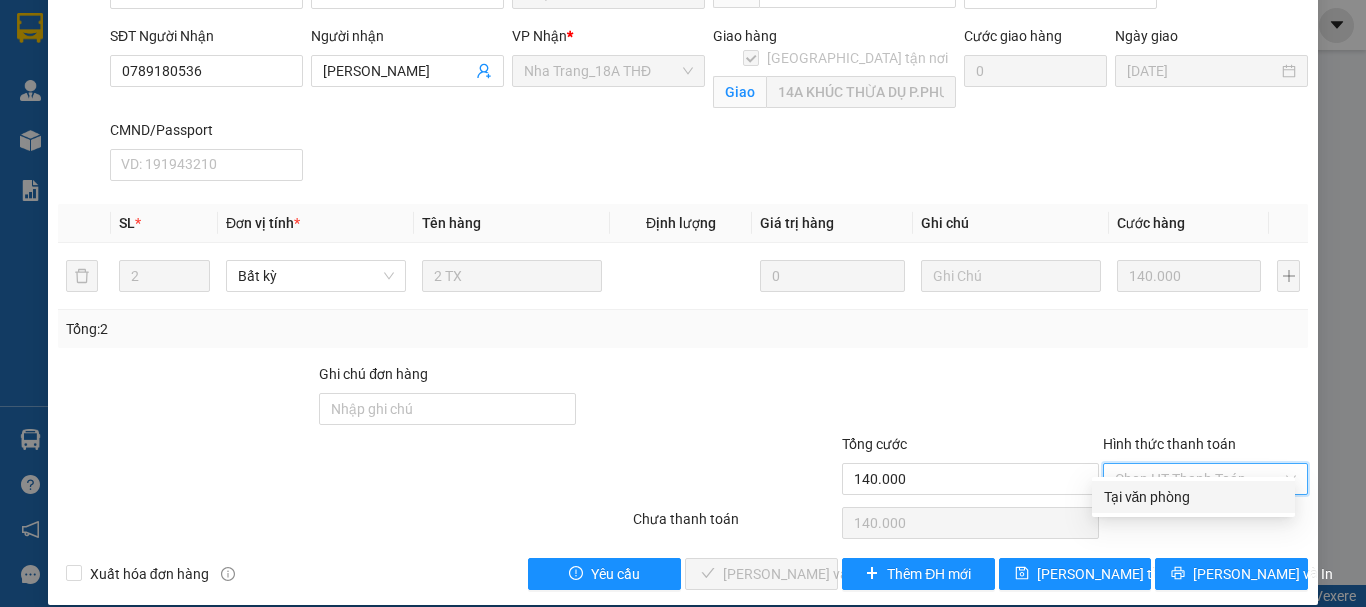 drag, startPoint x: 1154, startPoint y: 493, endPoint x: 607, endPoint y: 570, distance: 552.393 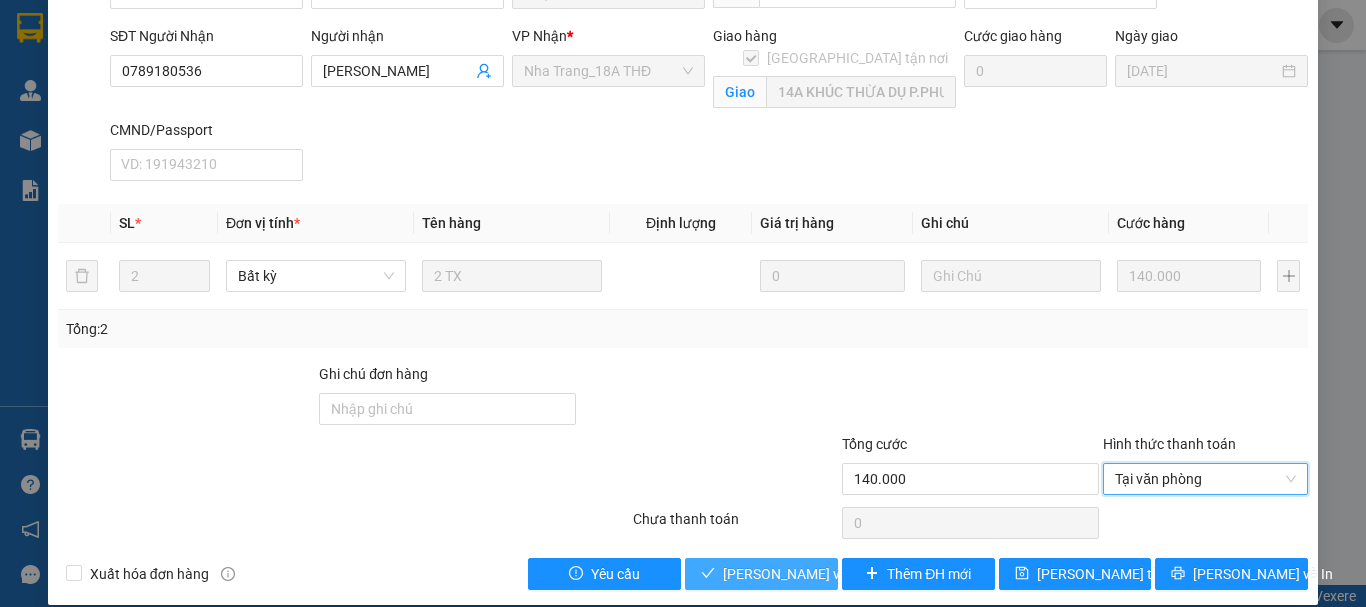 click on "[PERSON_NAME] và Giao hàng" at bounding box center (819, 574) 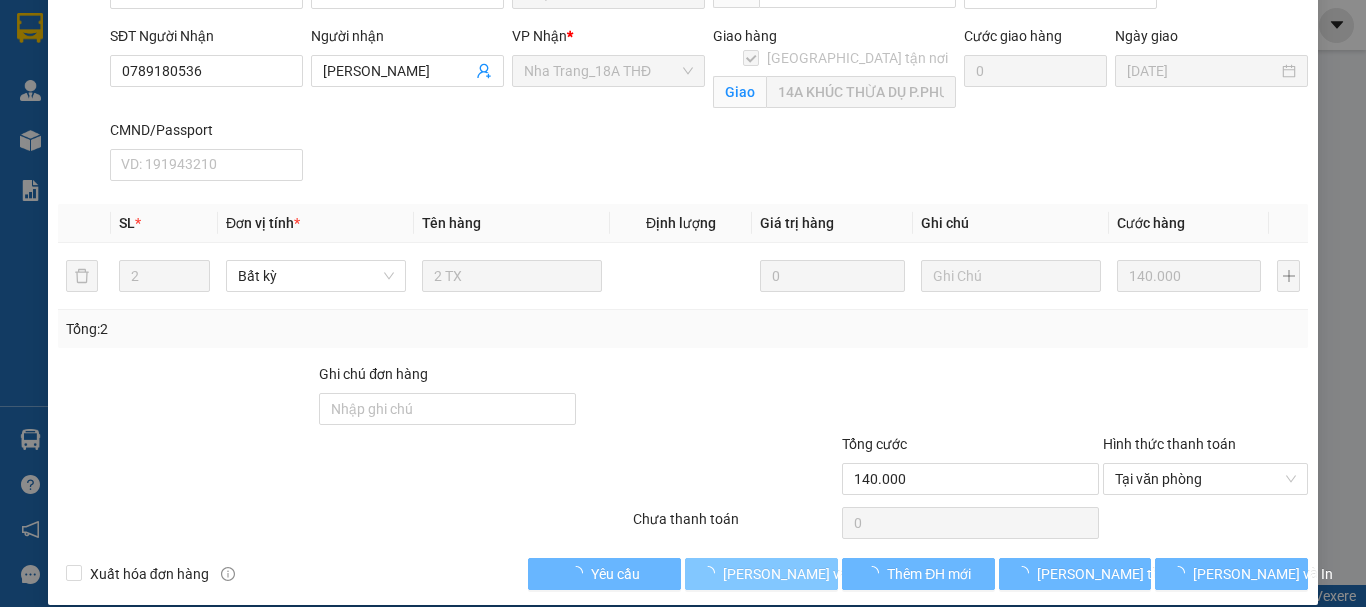 scroll, scrollTop: 31, scrollLeft: 0, axis: vertical 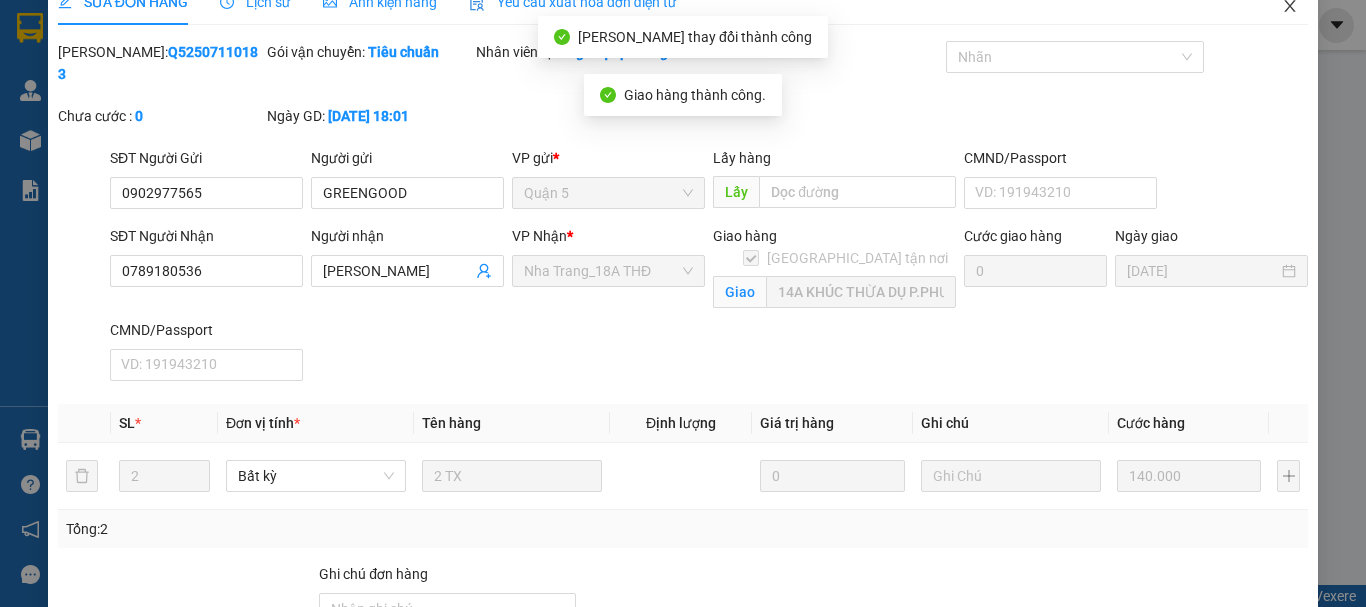 click 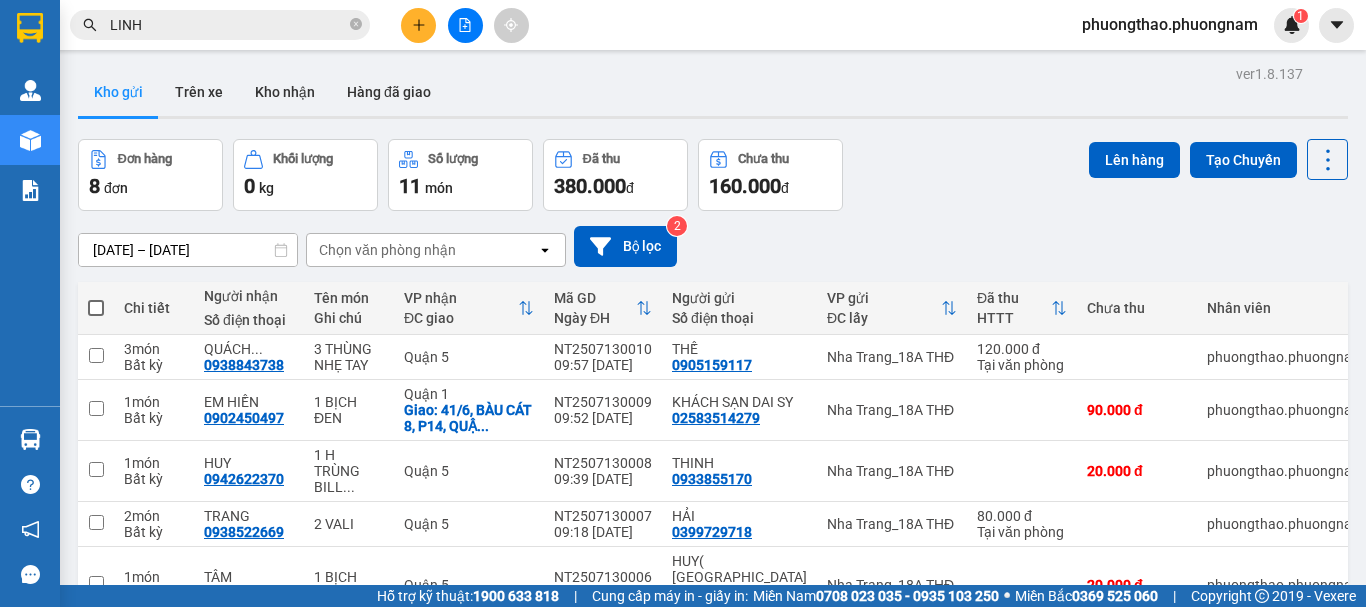 drag, startPoint x: 1005, startPoint y: 247, endPoint x: 676, endPoint y: 174, distance: 337.0015 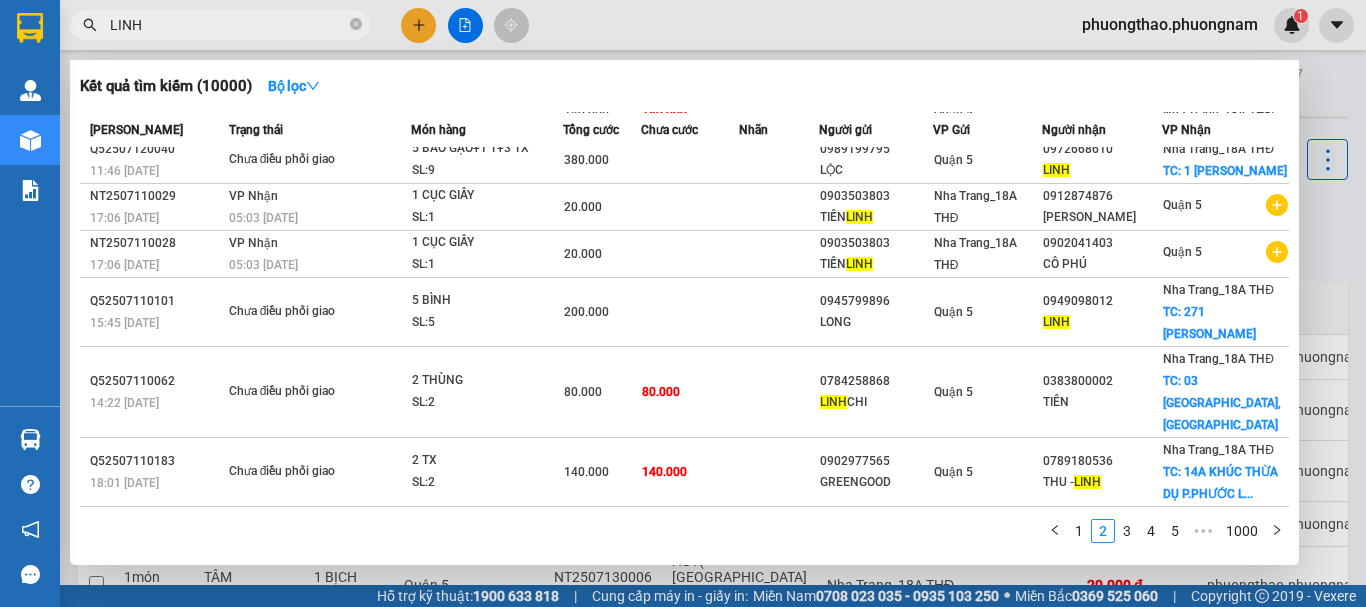 drag, startPoint x: 256, startPoint y: 23, endPoint x: 0, endPoint y: 14, distance: 256.15814 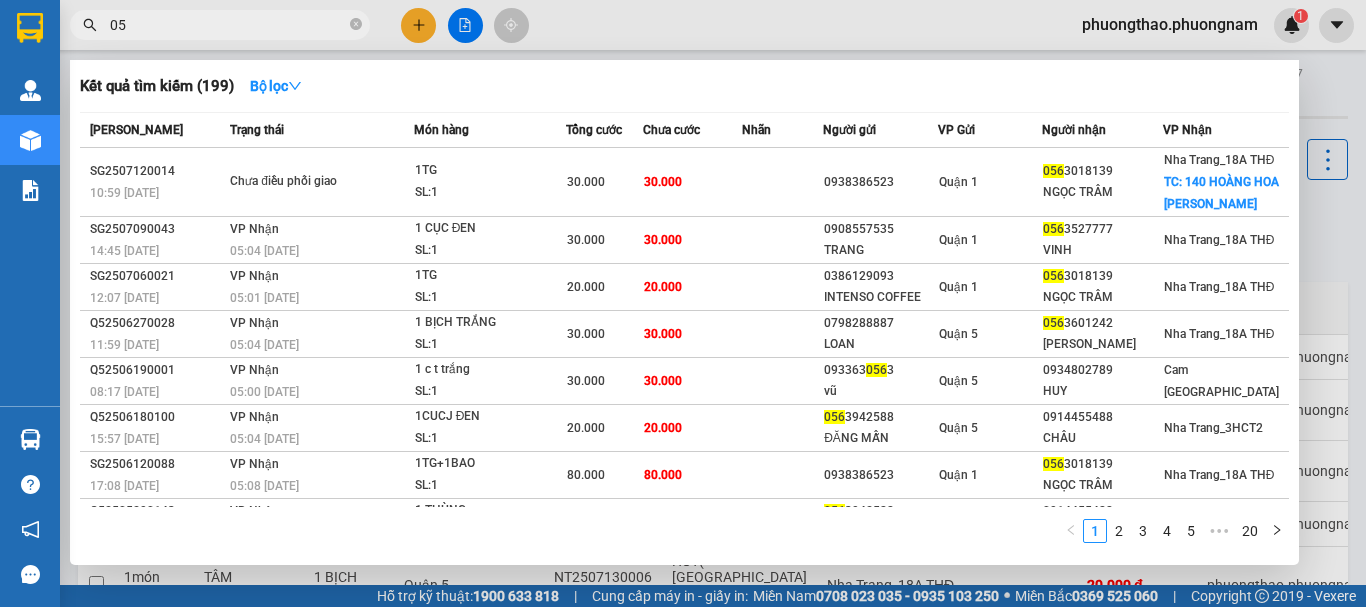 type on "0" 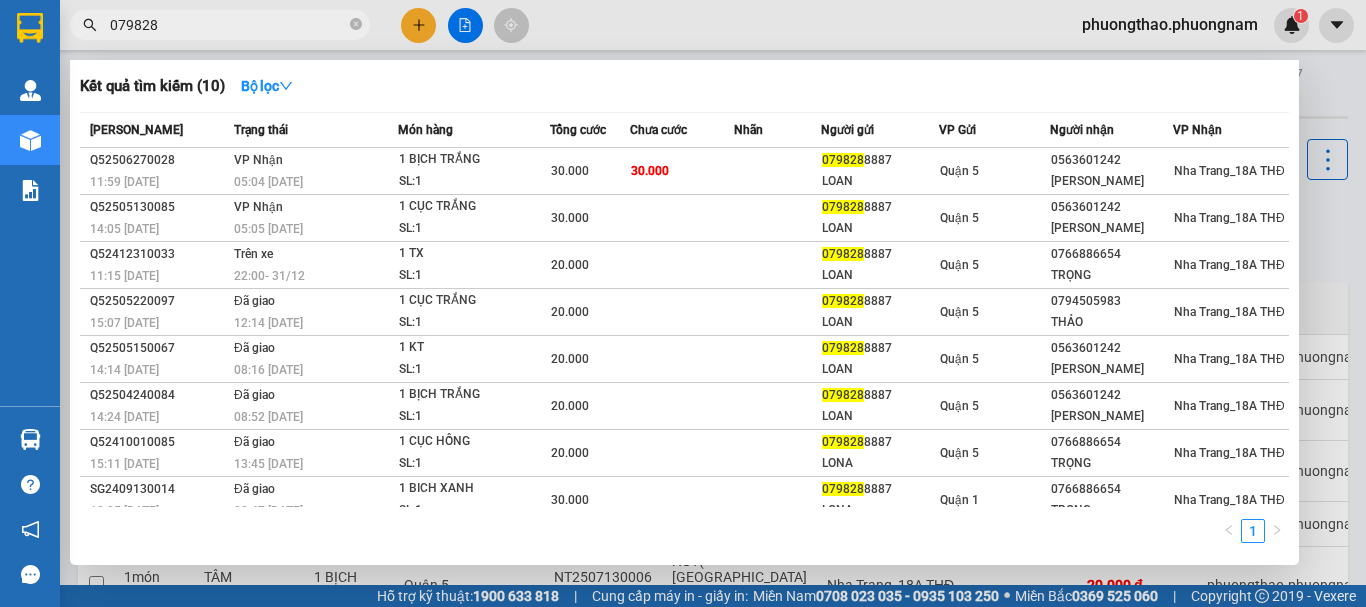 drag, startPoint x: 235, startPoint y: 24, endPoint x: 0, endPoint y: 22, distance: 235.00851 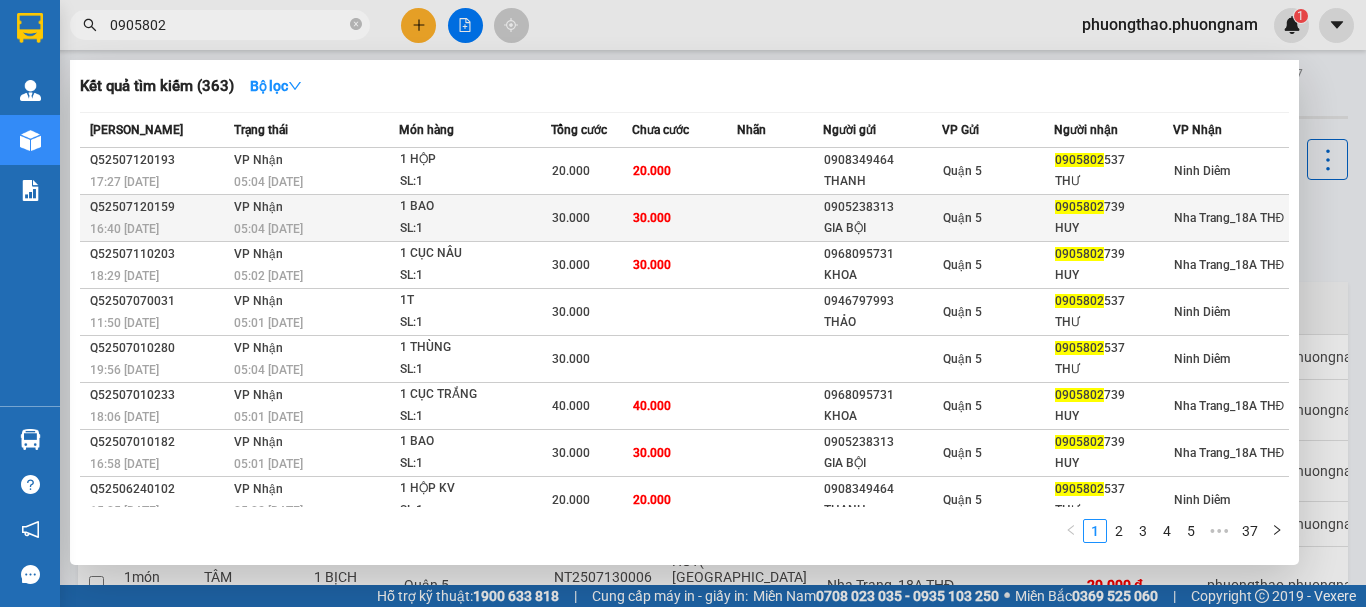 type on "0905802" 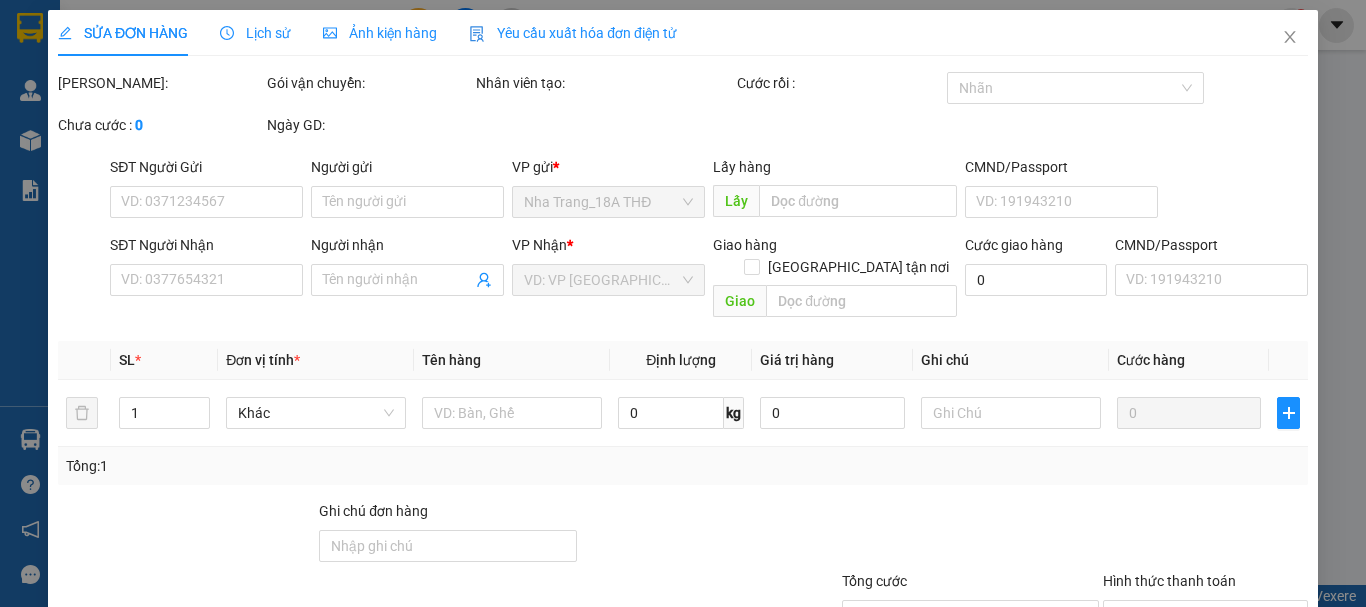 type on "0905238313" 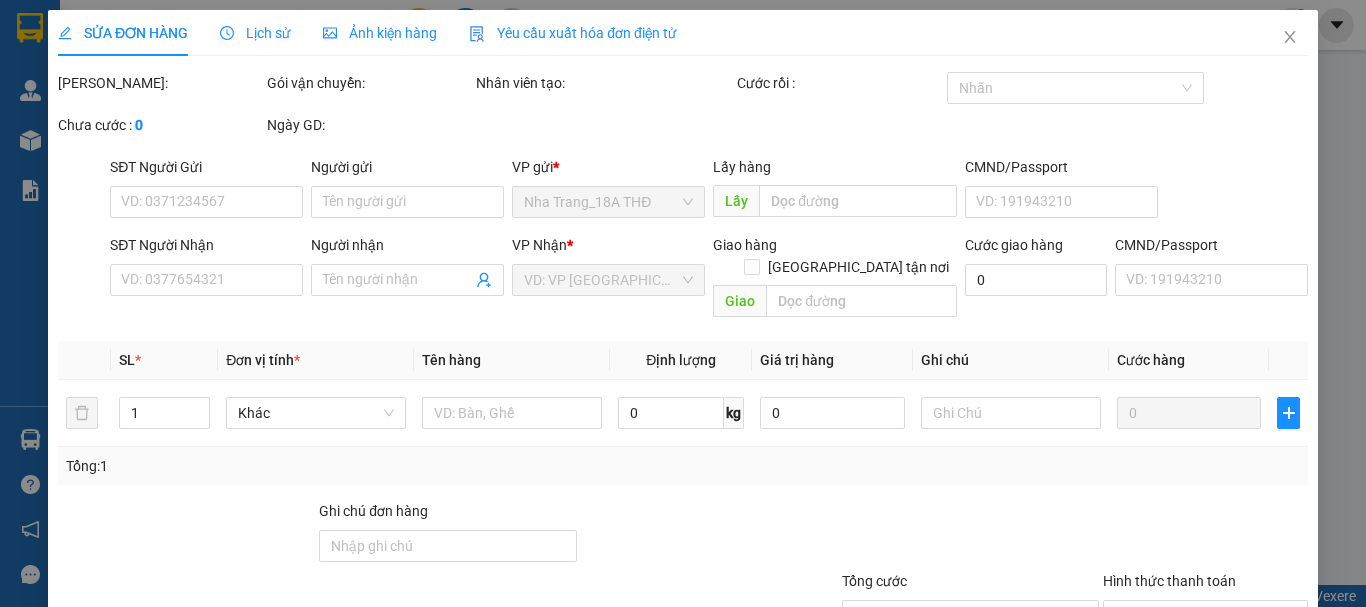type on "GIA BỘI" 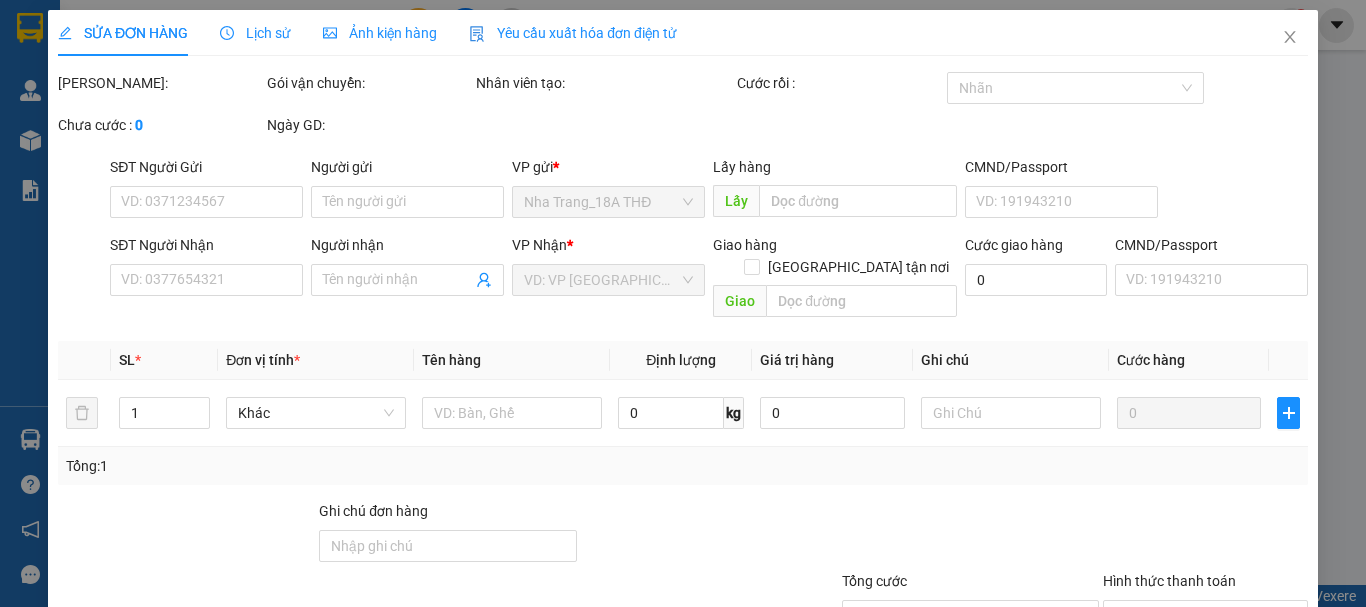 type on "30.000" 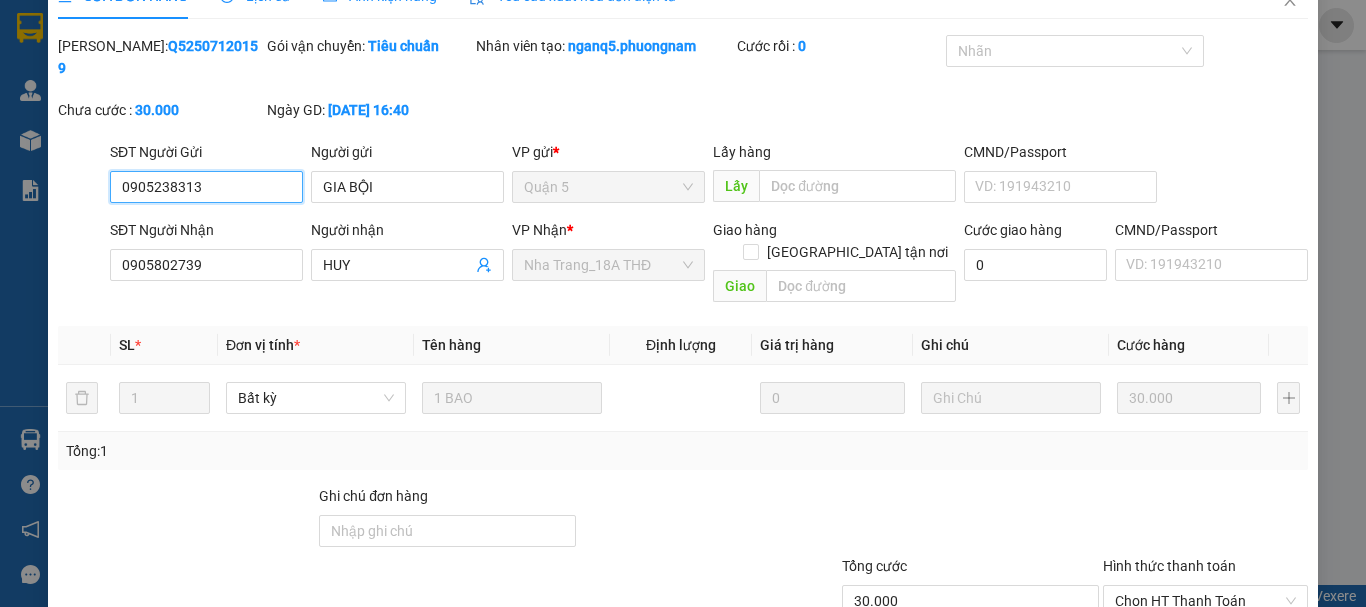 scroll, scrollTop: 137, scrollLeft: 0, axis: vertical 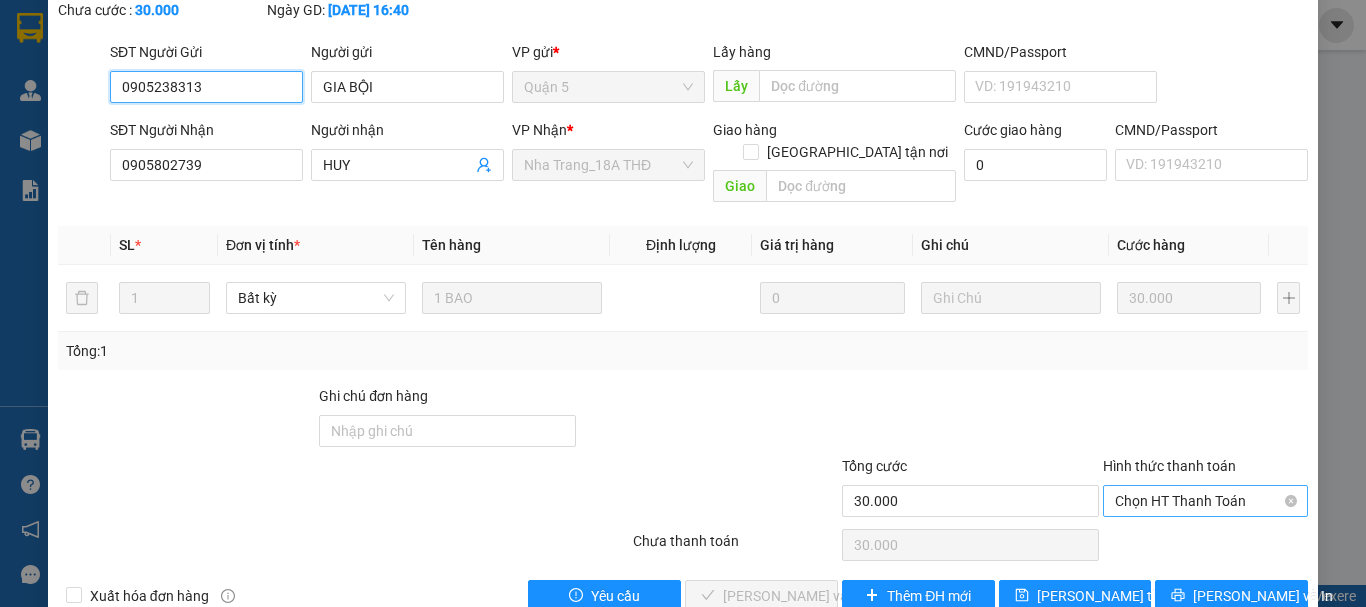 click on "Chọn HT Thanh Toán" at bounding box center (1205, 501) 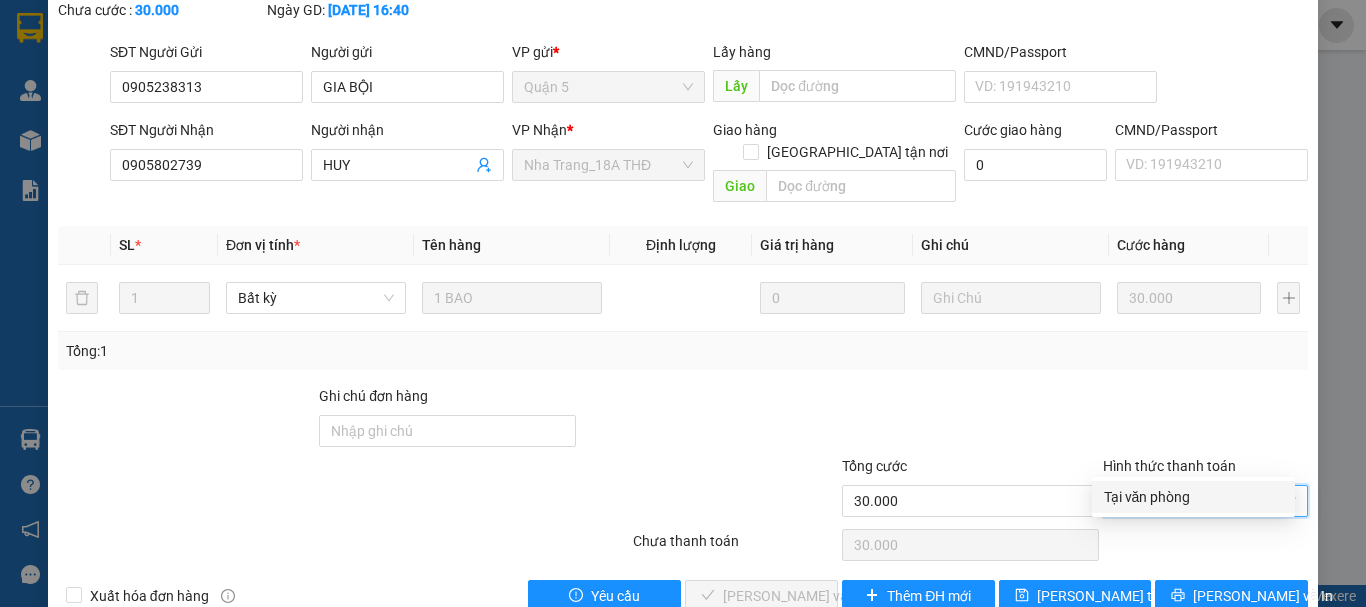 click on "Tại văn phòng" at bounding box center (1193, 497) 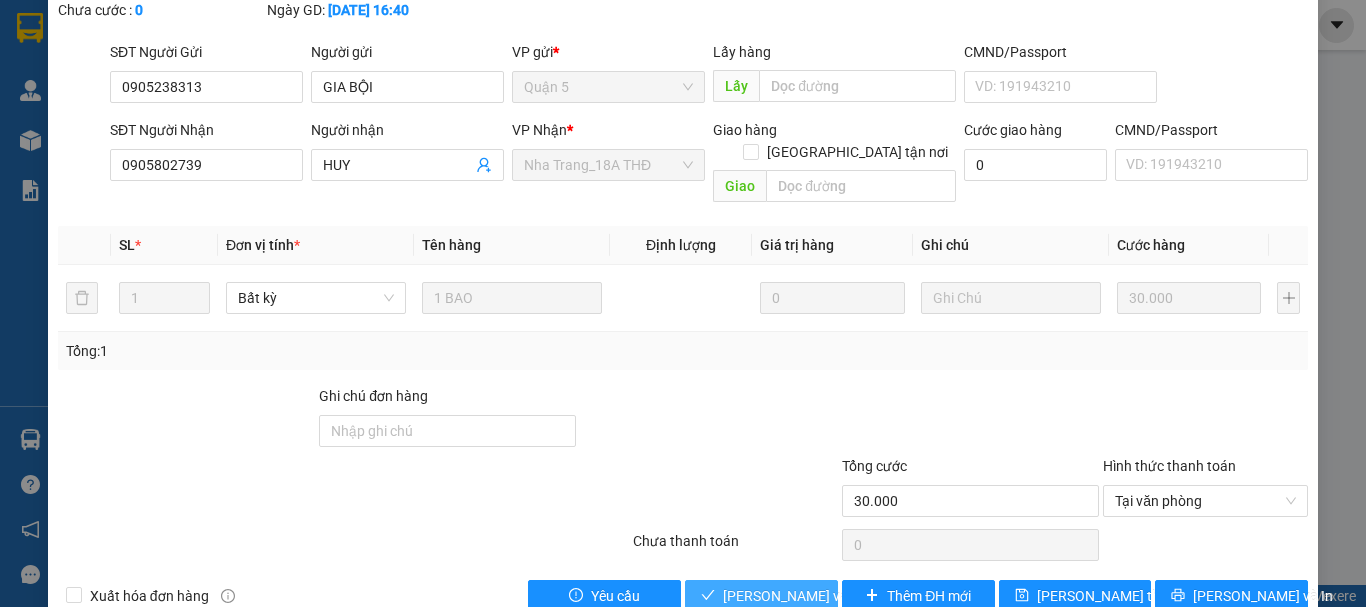 click on "[PERSON_NAME] và Giao hàng" at bounding box center (819, 596) 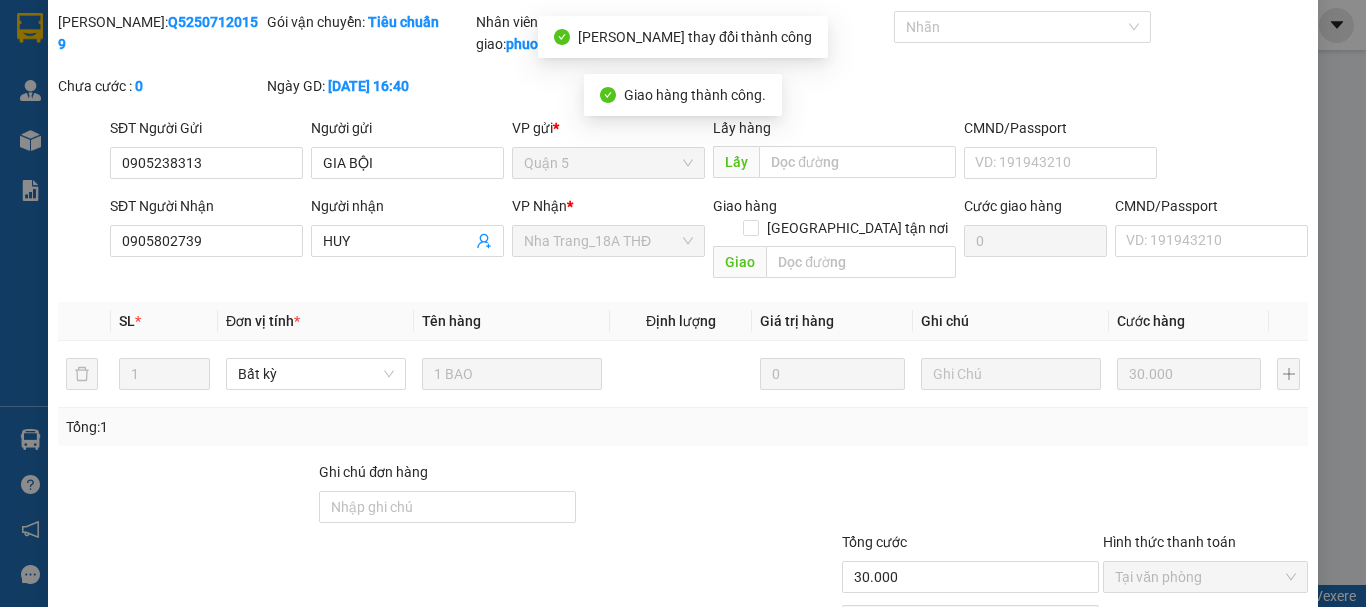 scroll, scrollTop: 0, scrollLeft: 0, axis: both 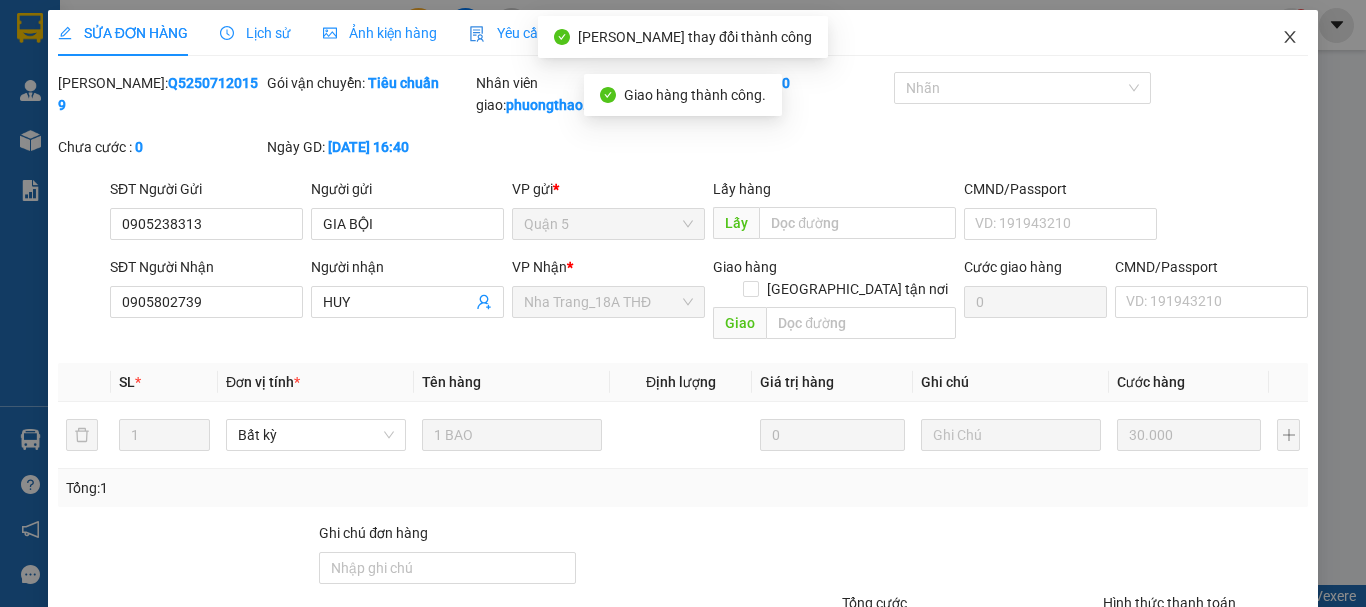 click 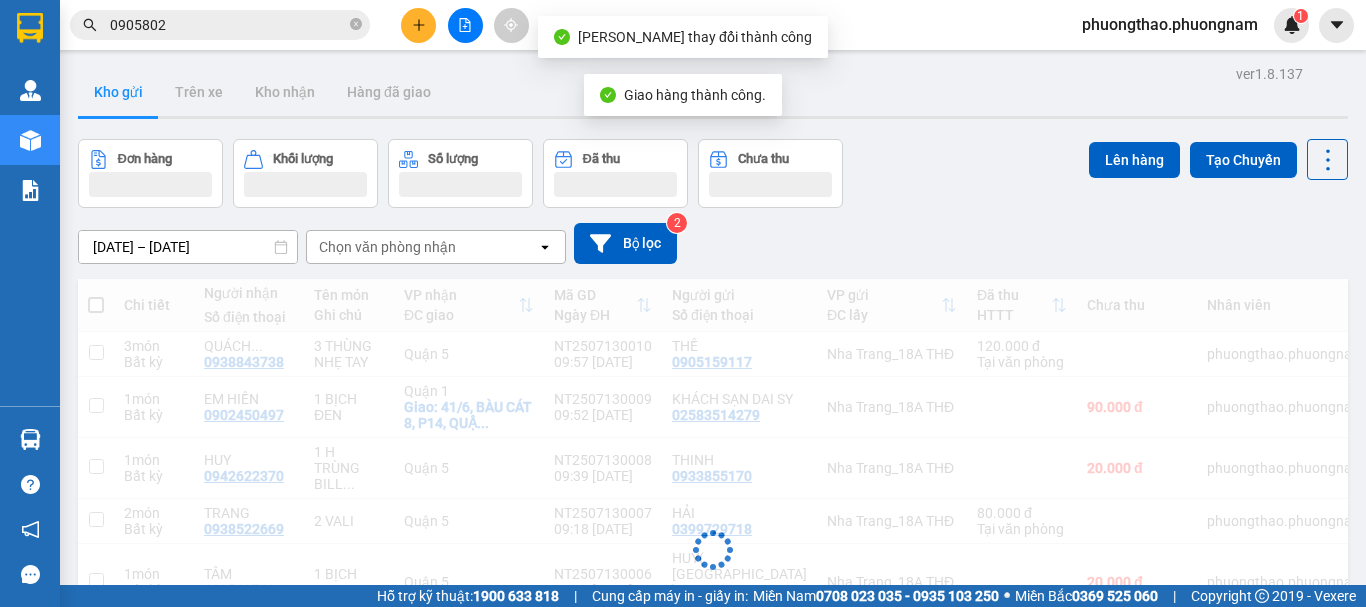 click on "0905802" at bounding box center (228, 25) 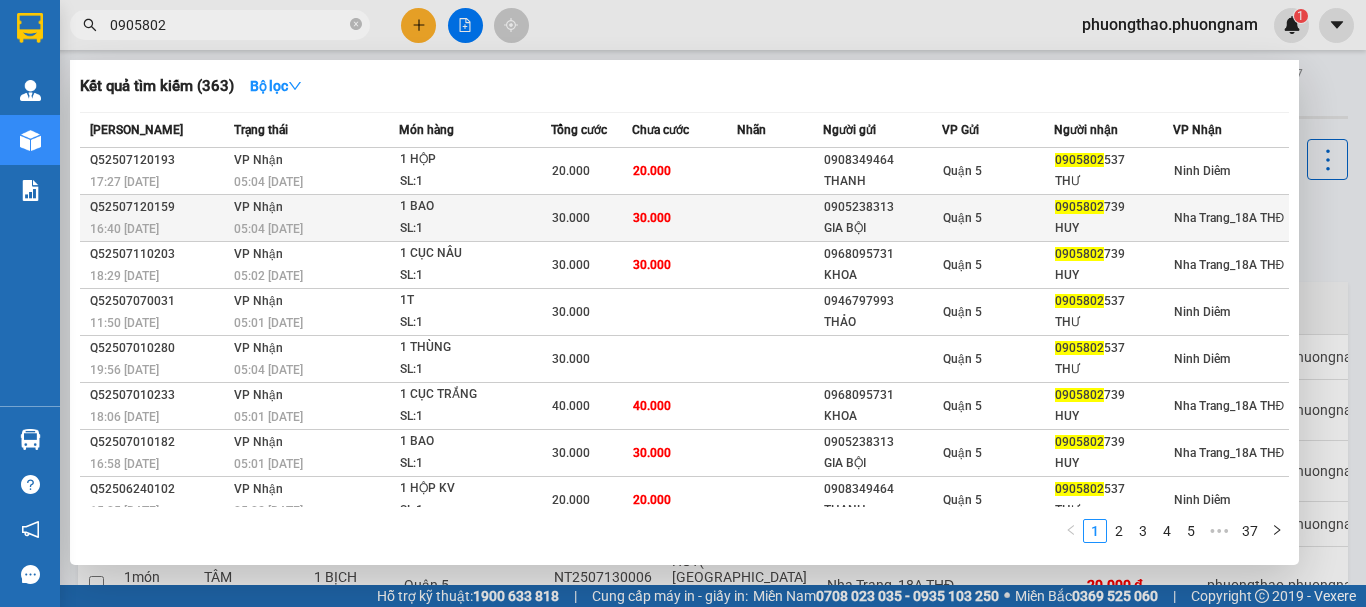 click on "GIA BỘI" at bounding box center [882, 228] 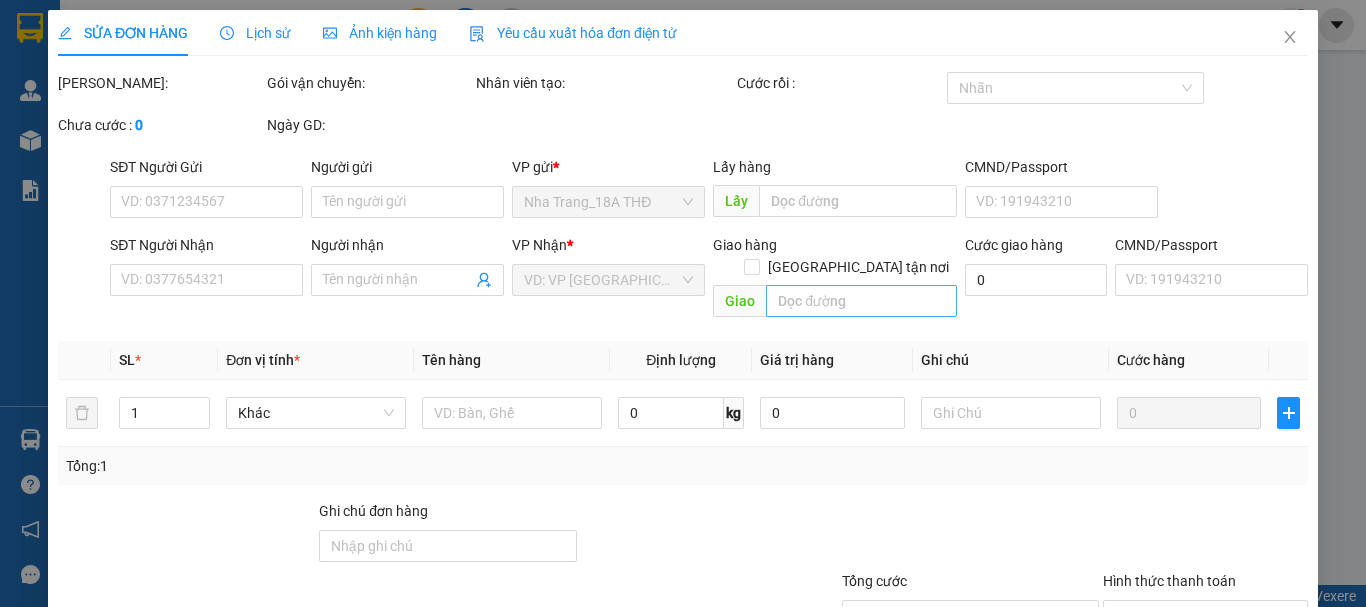 type on "0905238313" 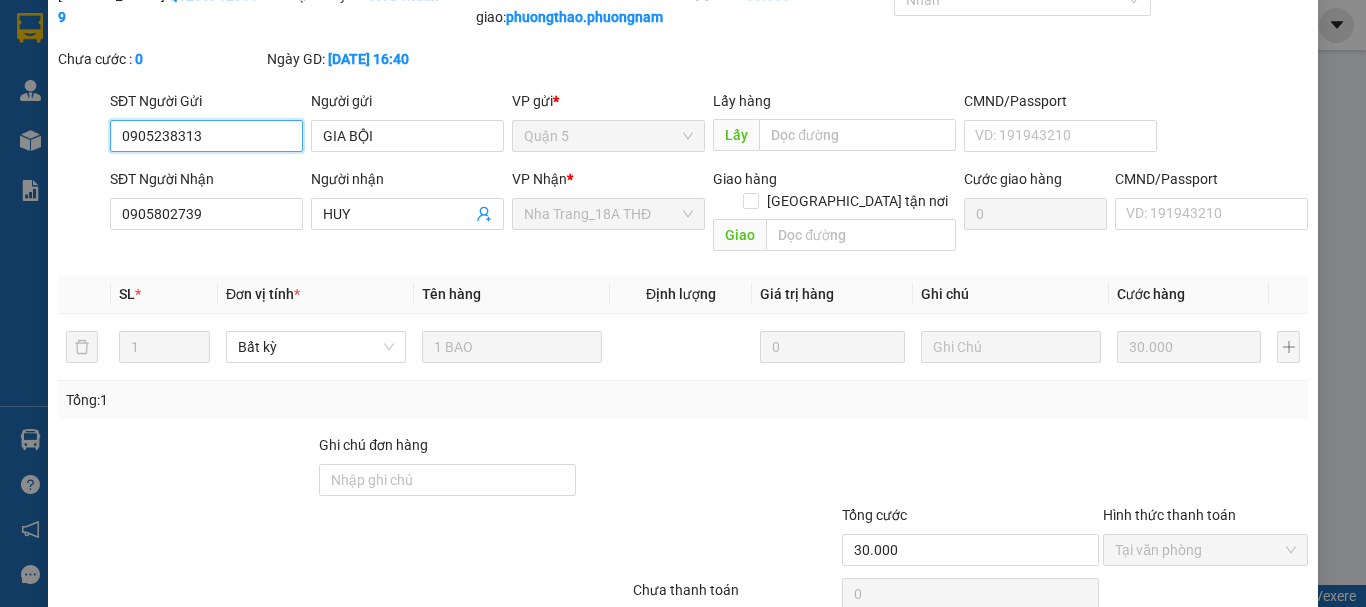 scroll, scrollTop: 0, scrollLeft: 0, axis: both 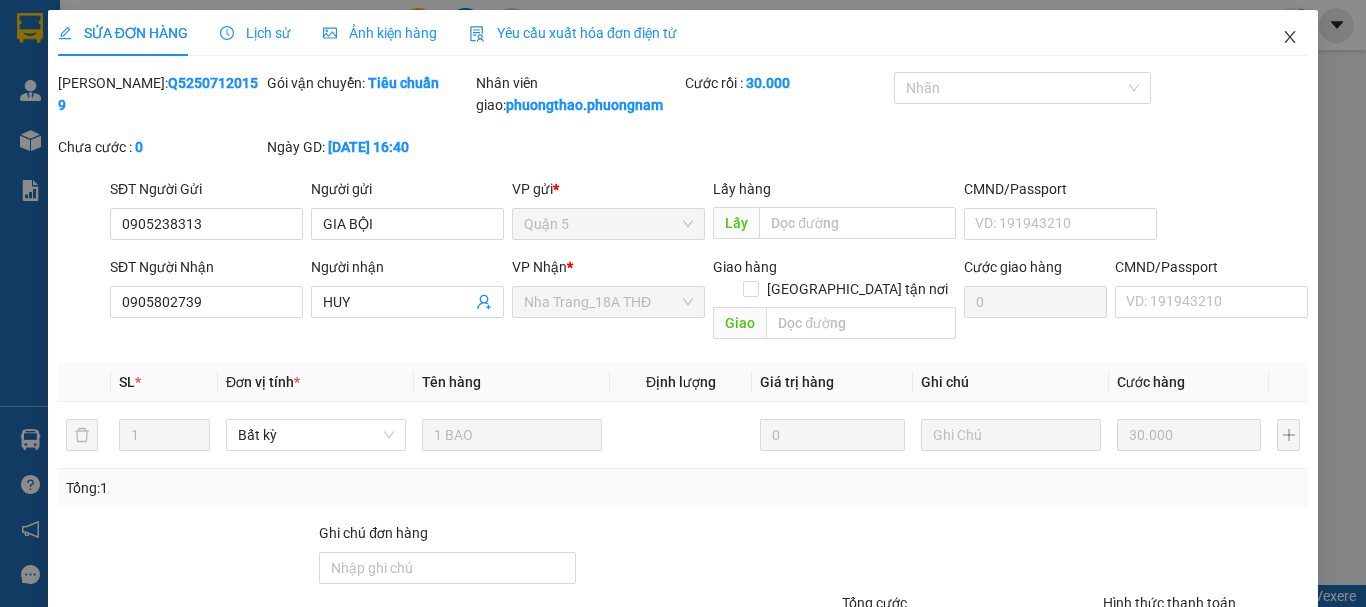 drag, startPoint x: 1289, startPoint y: 34, endPoint x: 127, endPoint y: 27, distance: 1162.0211 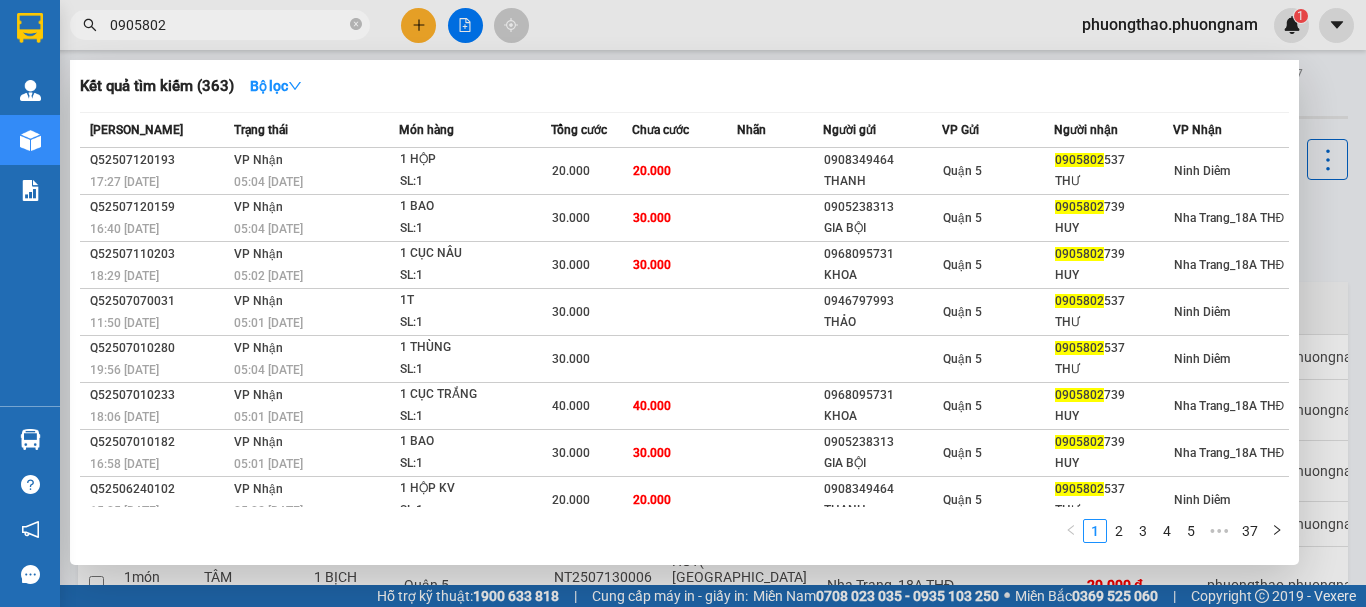 click on "0905802" at bounding box center [228, 25] 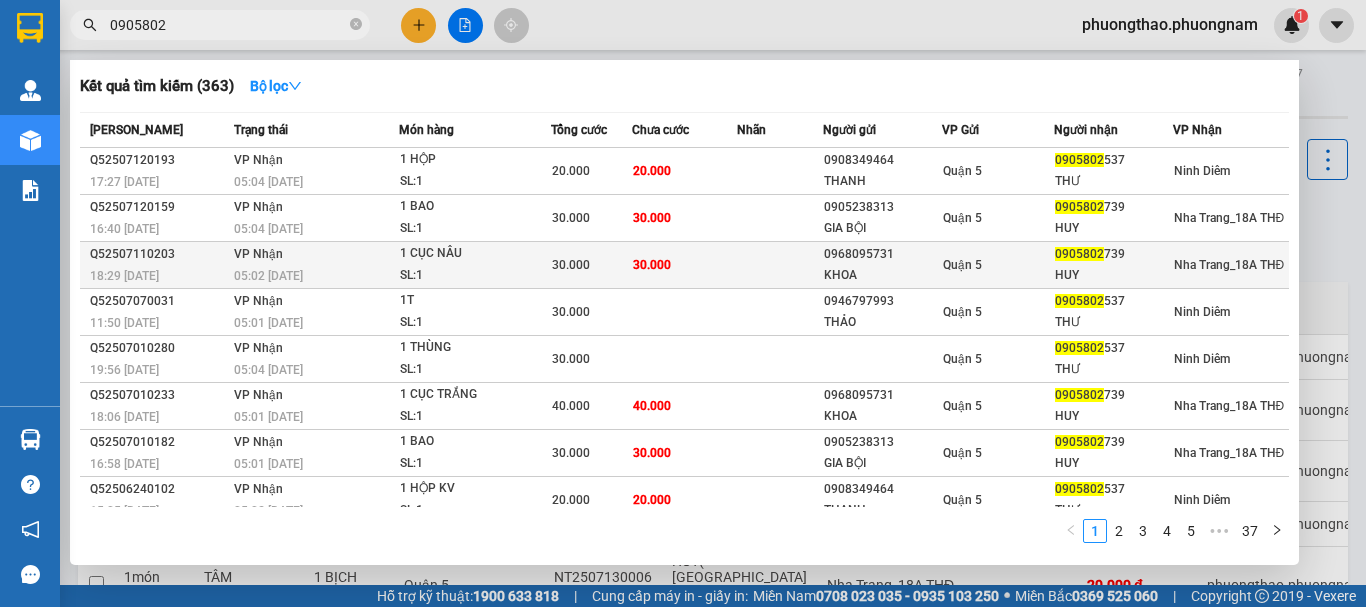 click on "Quận 5" at bounding box center (997, 265) 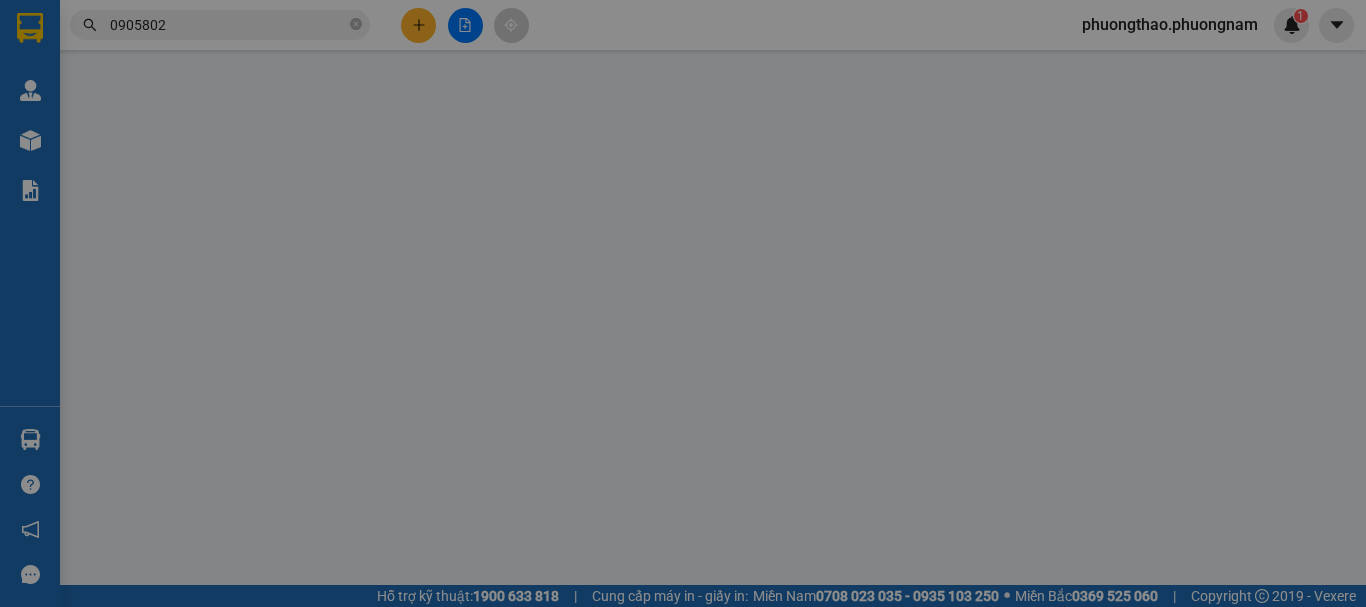 type on "0968095731" 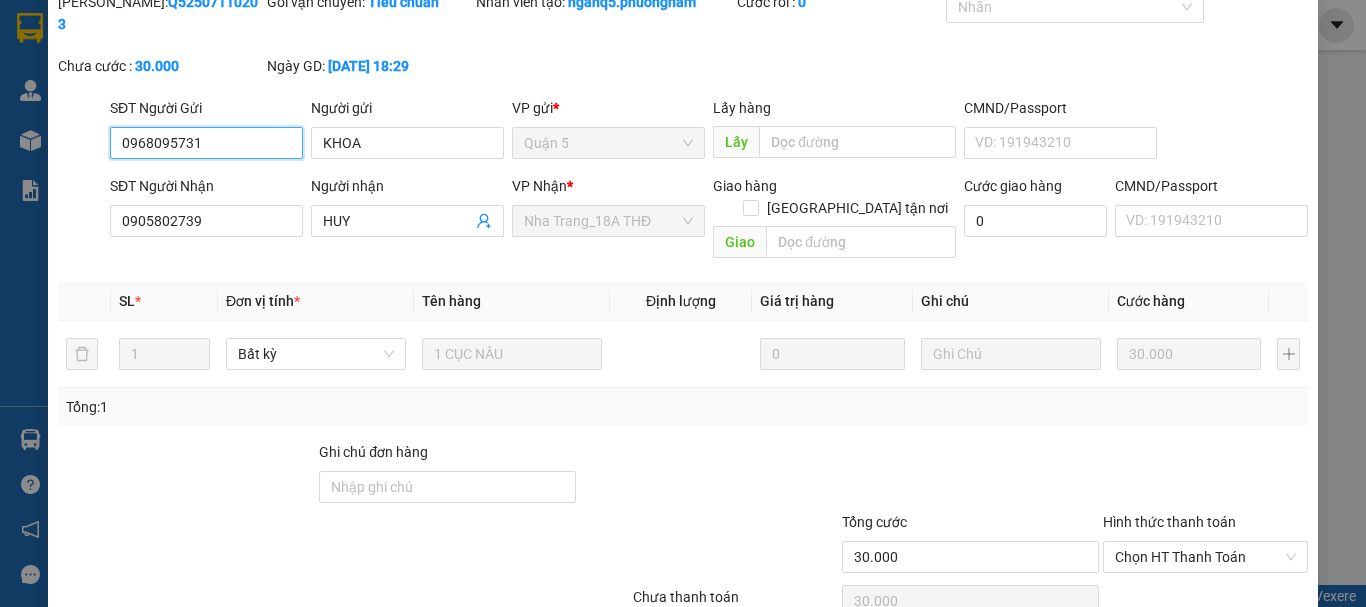 scroll, scrollTop: 127, scrollLeft: 0, axis: vertical 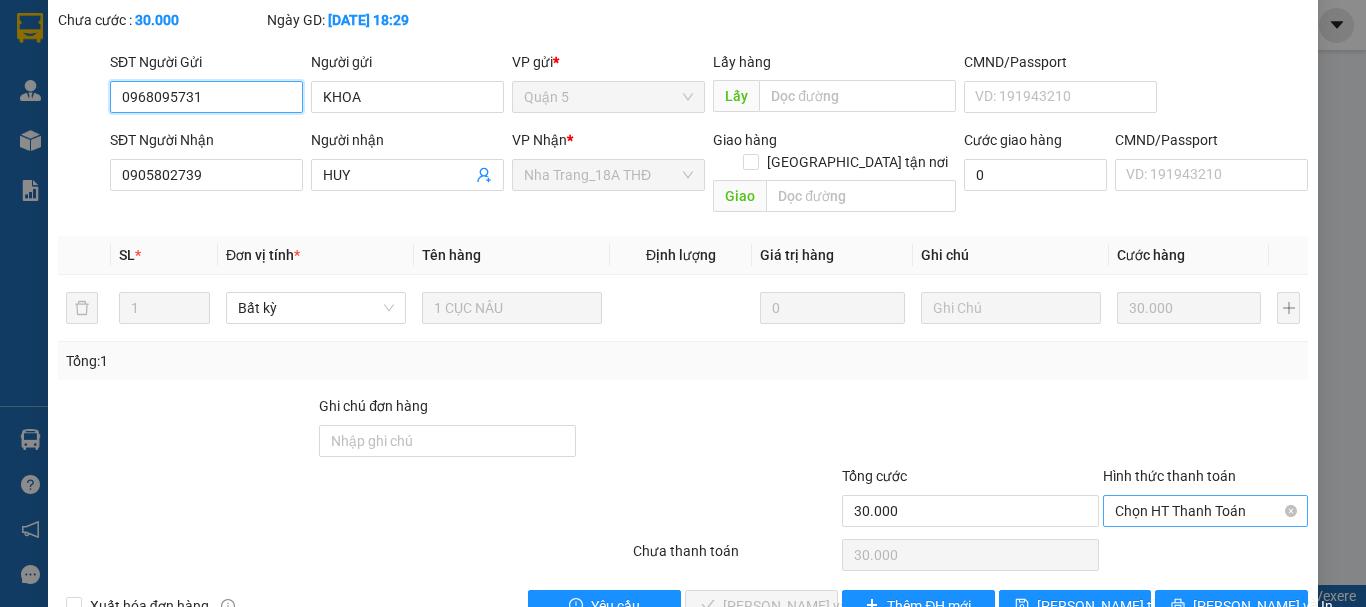 click on "Chọn HT Thanh Toán" at bounding box center (1205, 511) 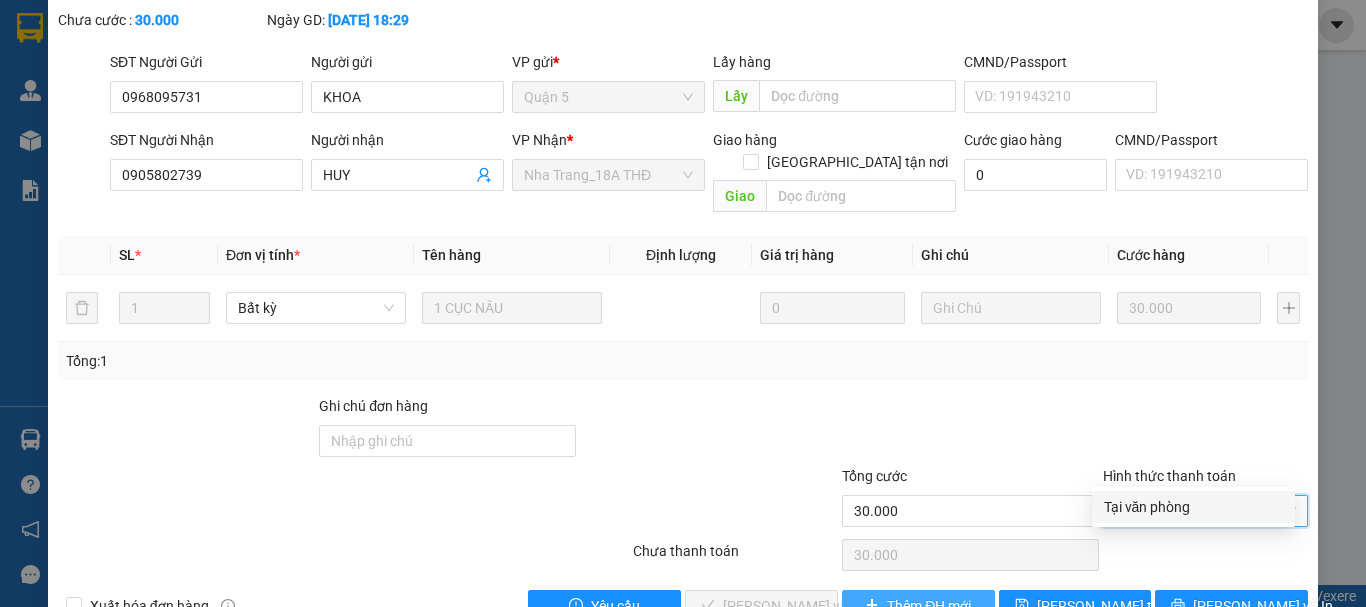 drag, startPoint x: 1173, startPoint y: 515, endPoint x: 891, endPoint y: 574, distance: 288.1059 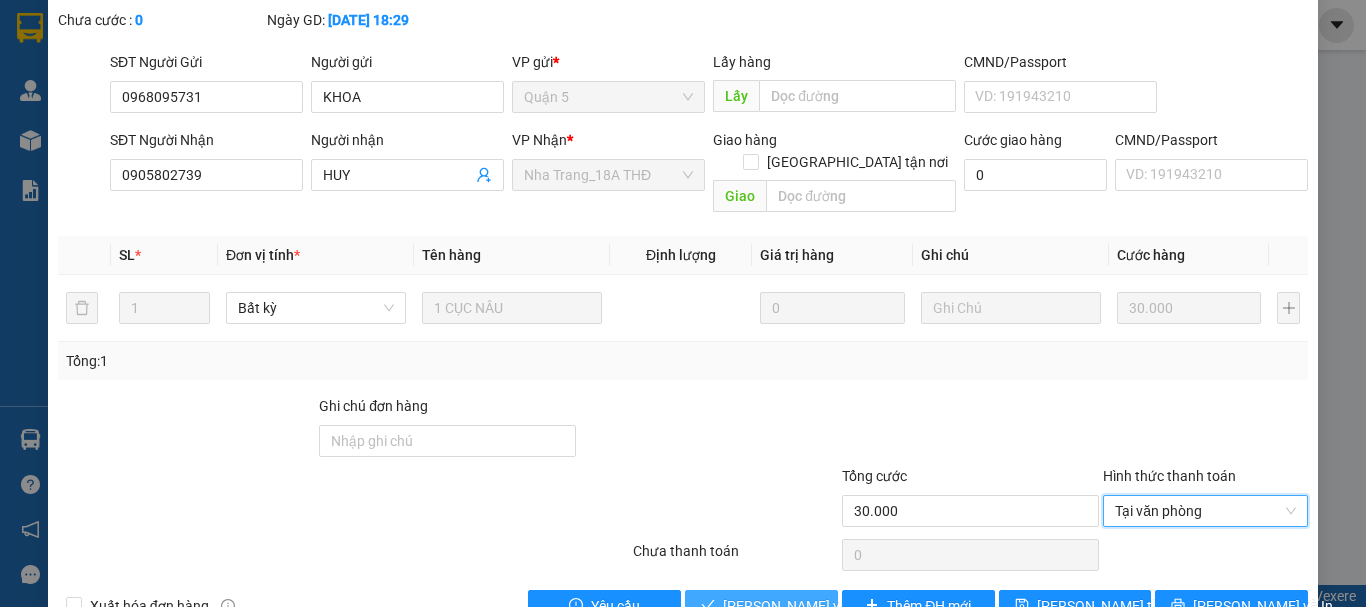 click on "[PERSON_NAME] và Giao hàng" at bounding box center (819, 606) 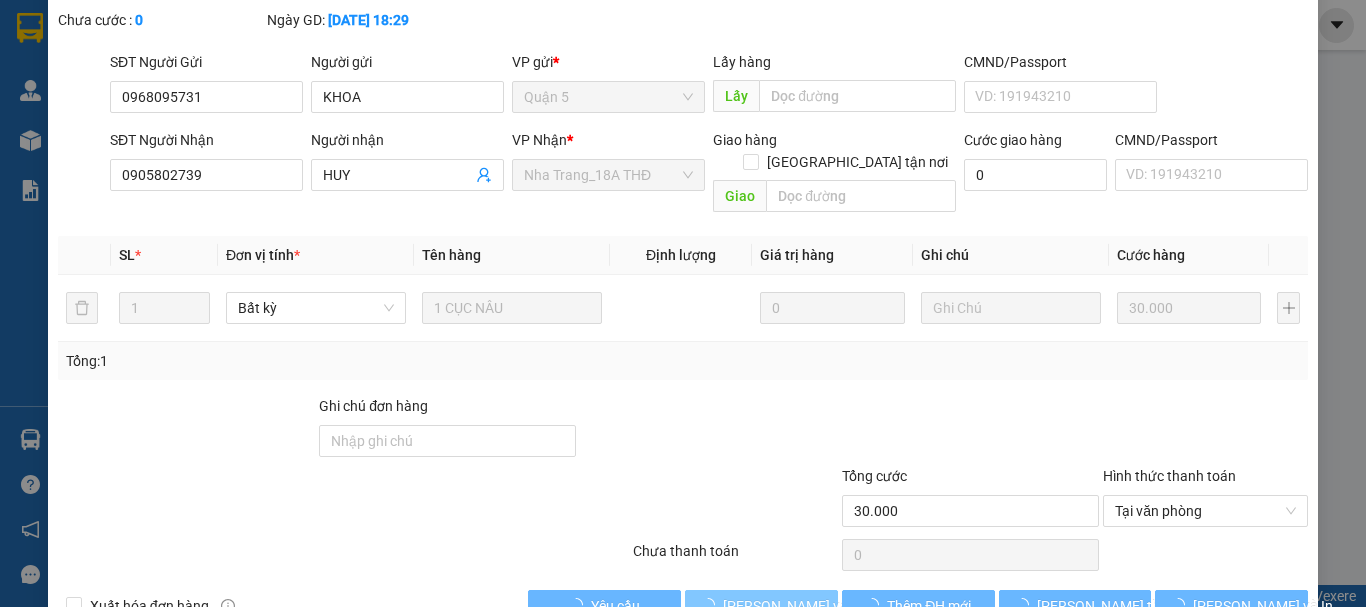 scroll, scrollTop: 0, scrollLeft: 0, axis: both 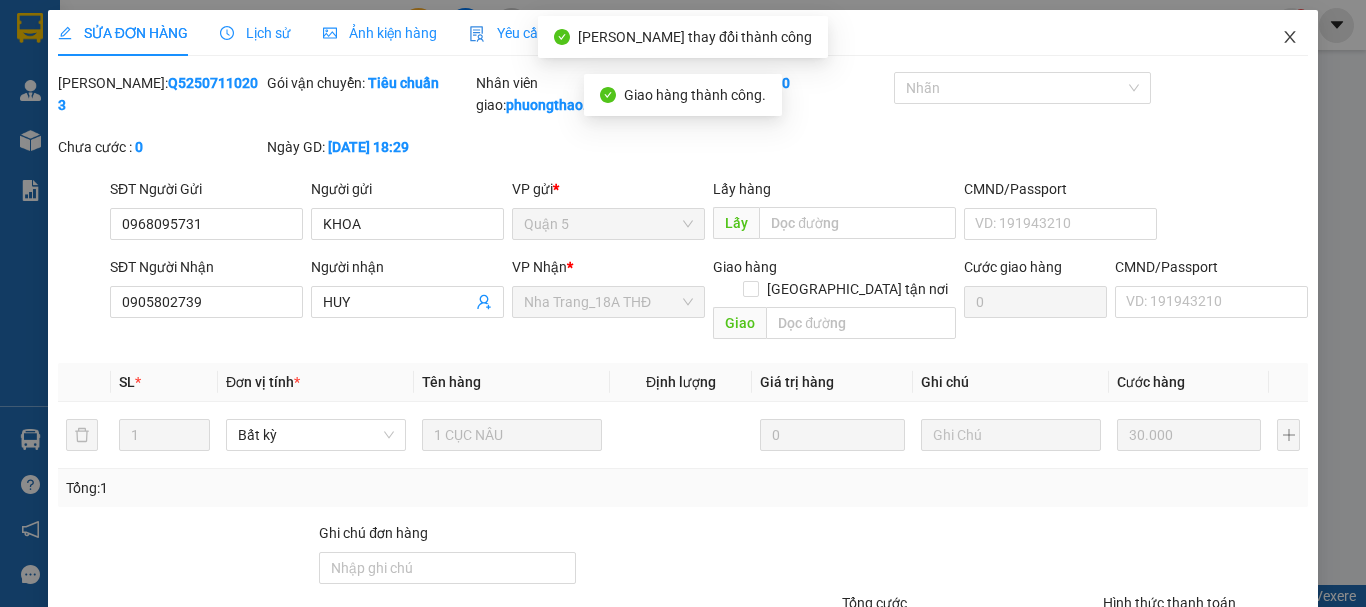 click at bounding box center (1290, 38) 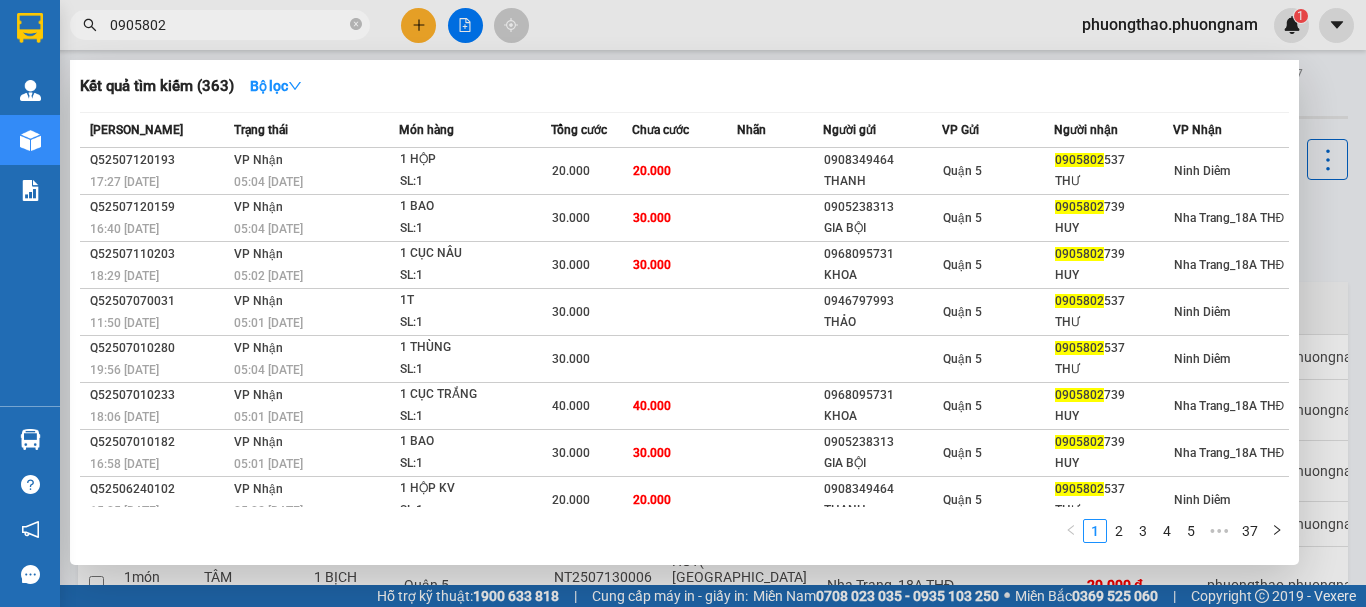 click on "0905802" at bounding box center (228, 25) 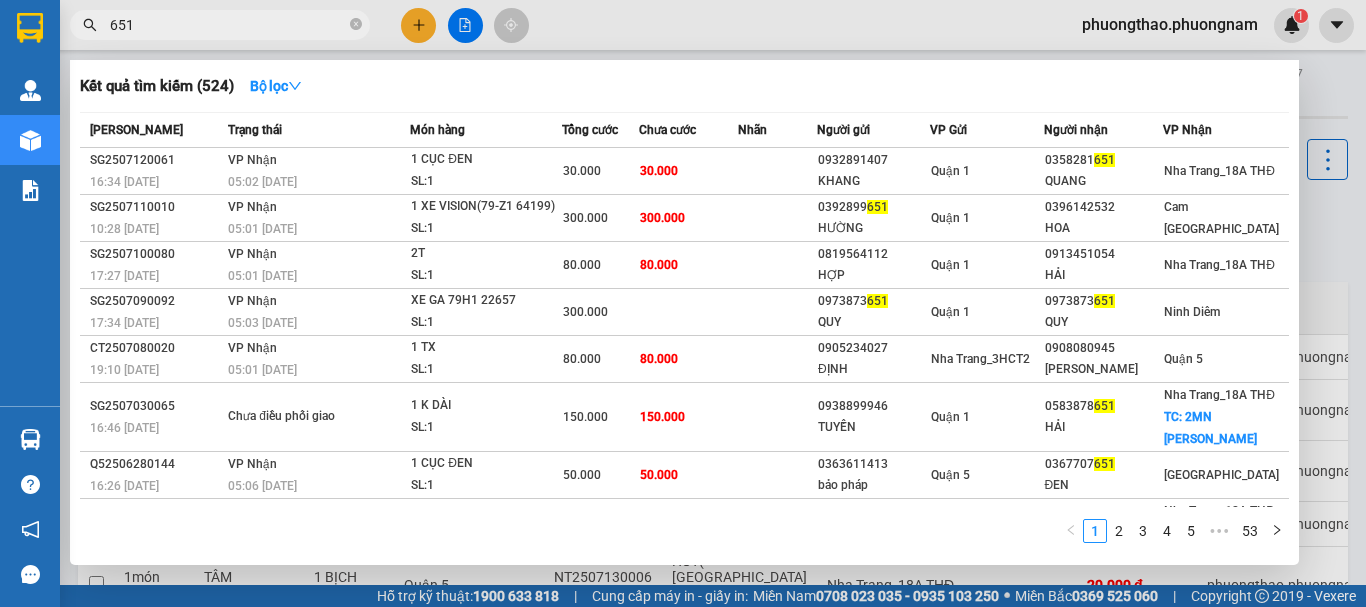 drag, startPoint x: 167, startPoint y: 23, endPoint x: 0, endPoint y: 22, distance: 167.00299 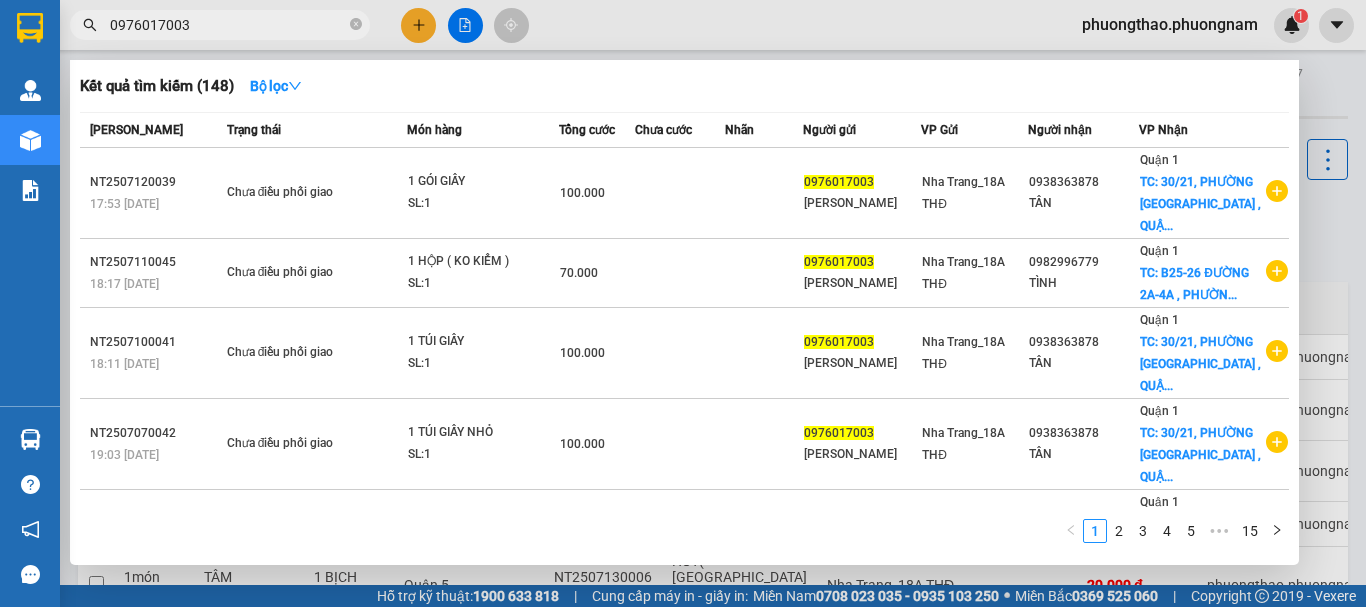 drag, startPoint x: 272, startPoint y: 31, endPoint x: 0, endPoint y: -96, distance: 300.18826 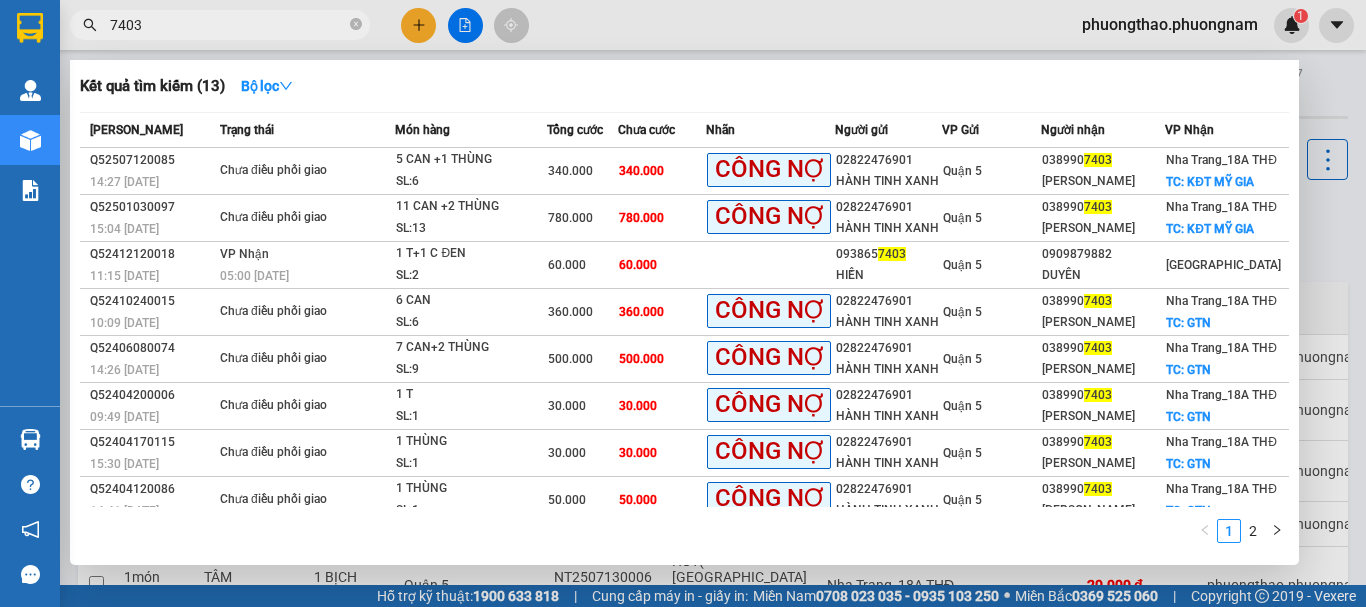 drag, startPoint x: 278, startPoint y: 33, endPoint x: 118, endPoint y: 33, distance: 160 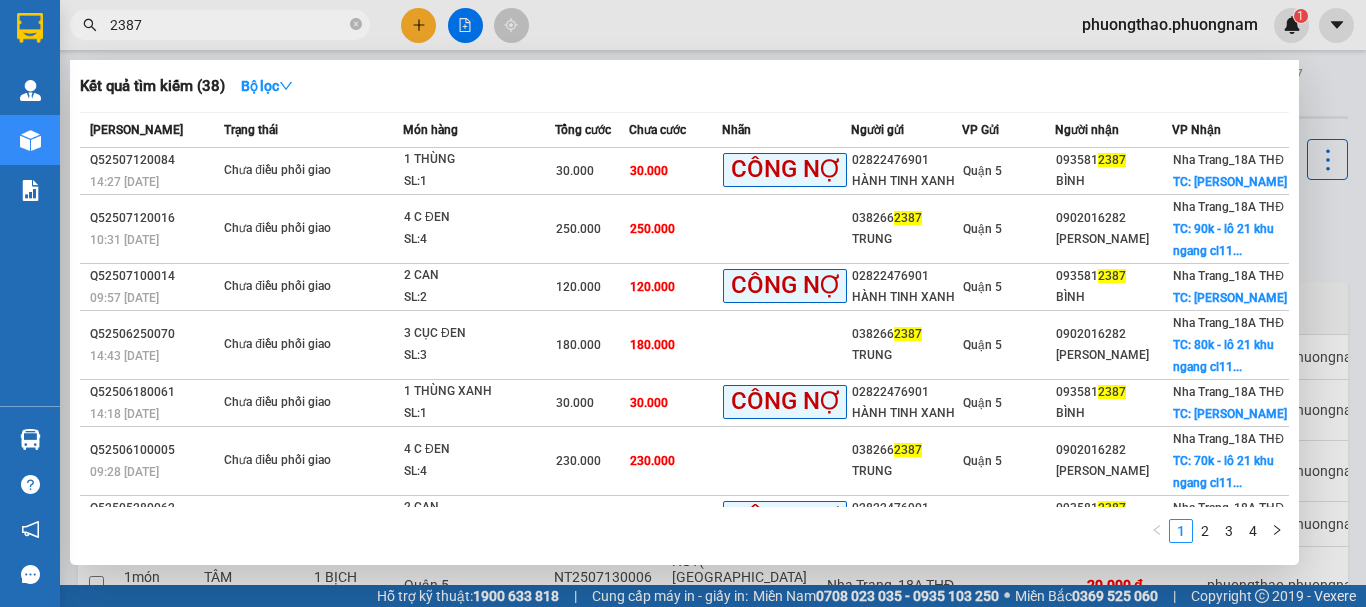 drag, startPoint x: 1331, startPoint y: 94, endPoint x: 583, endPoint y: 91, distance: 748.00604 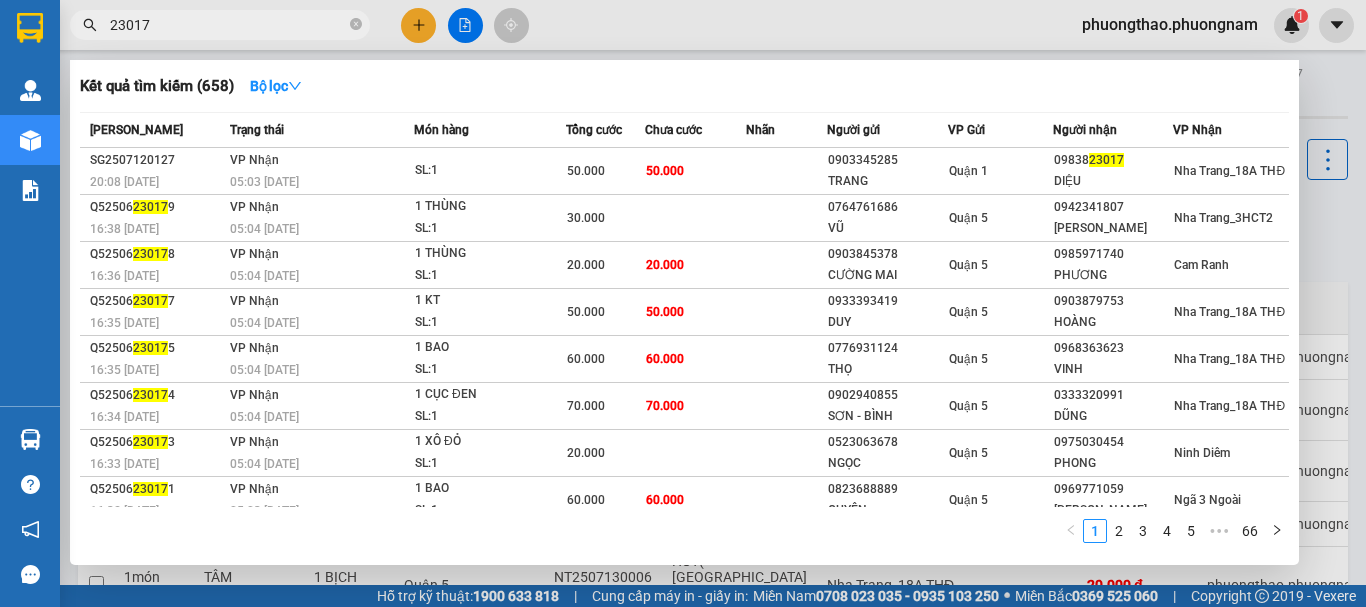 drag, startPoint x: 245, startPoint y: 30, endPoint x: 0, endPoint y: -119, distance: 286.75076 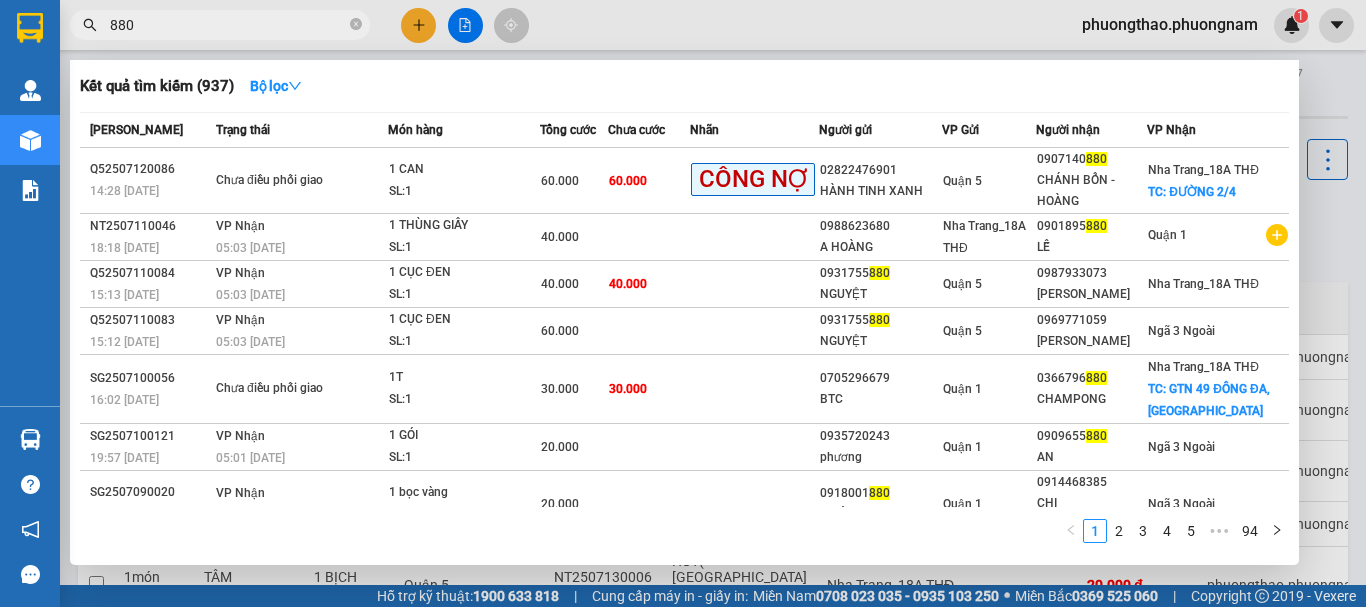 type on "880" 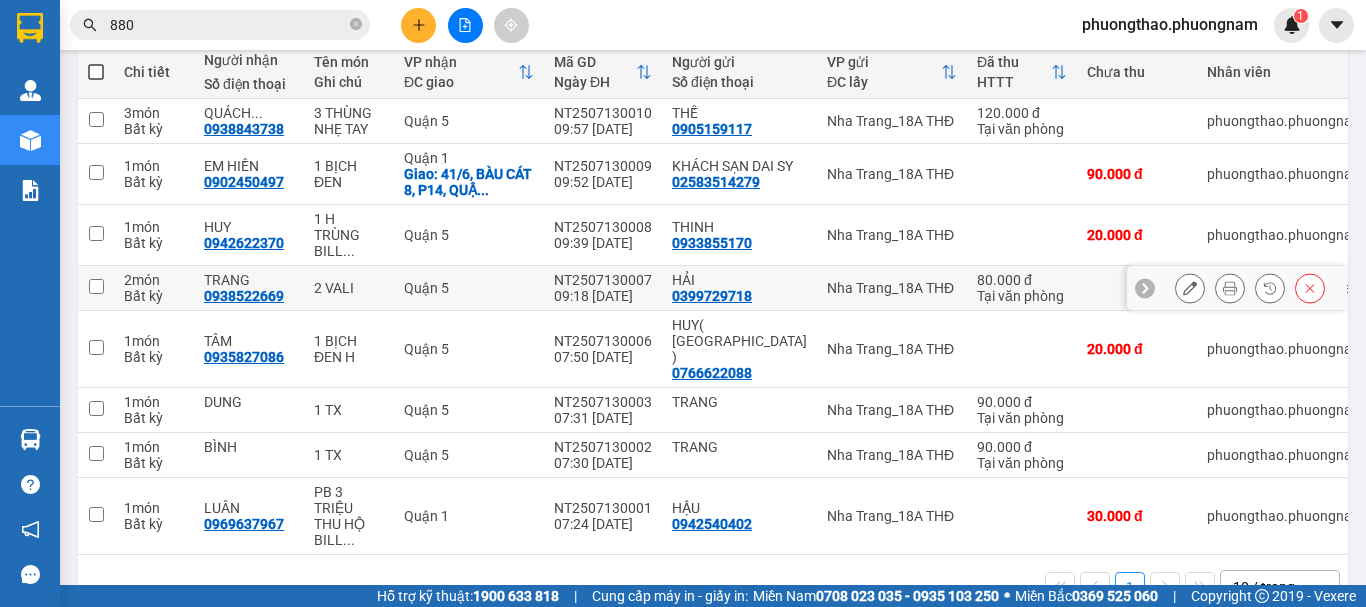 scroll, scrollTop: 256, scrollLeft: 0, axis: vertical 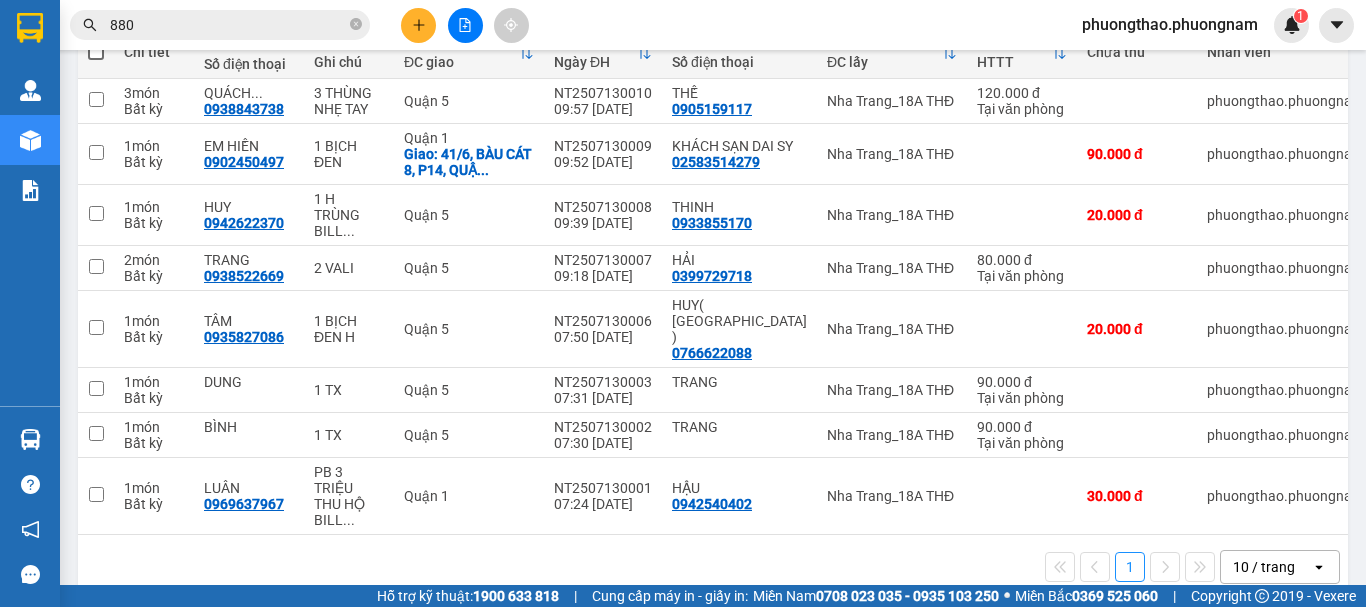 click on "10 / trang" at bounding box center [1266, 567] 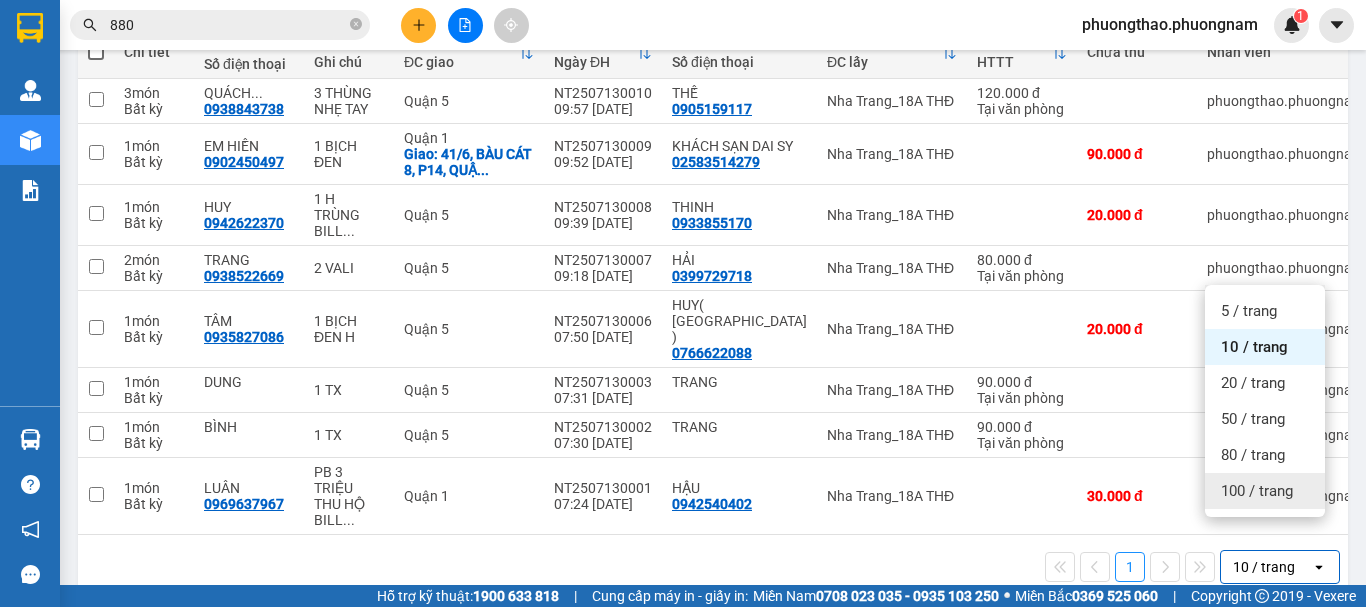 click on "100 / trang" at bounding box center (1257, 491) 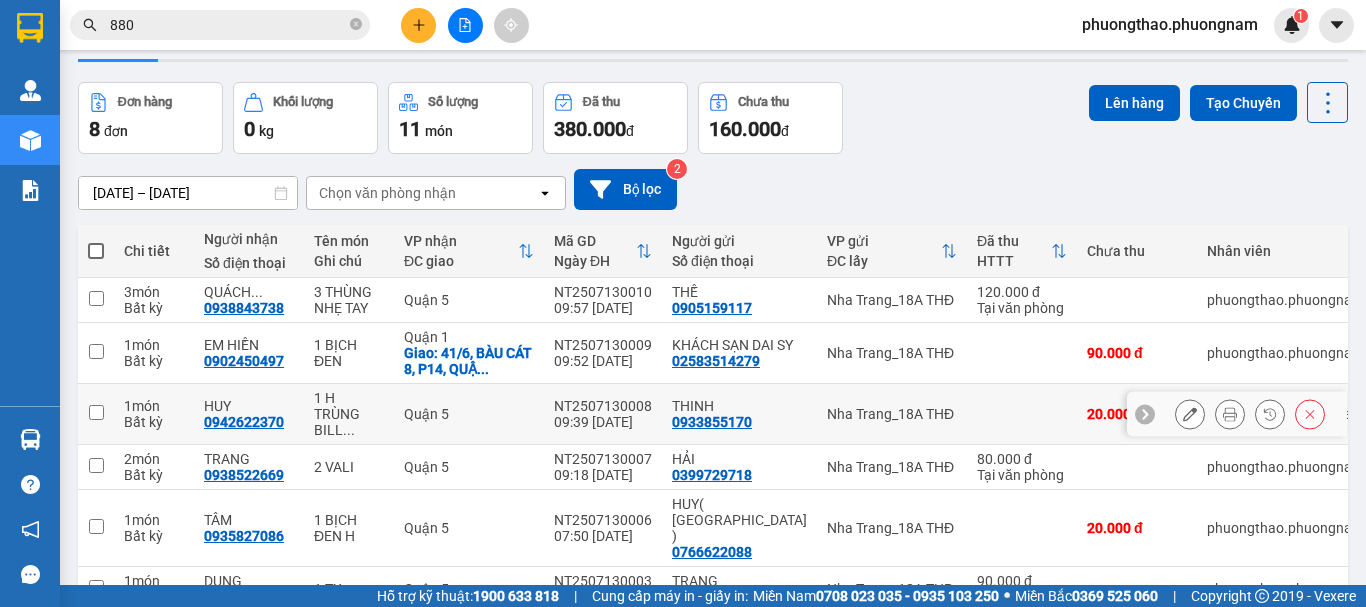 scroll, scrollTop: 56, scrollLeft: 0, axis: vertical 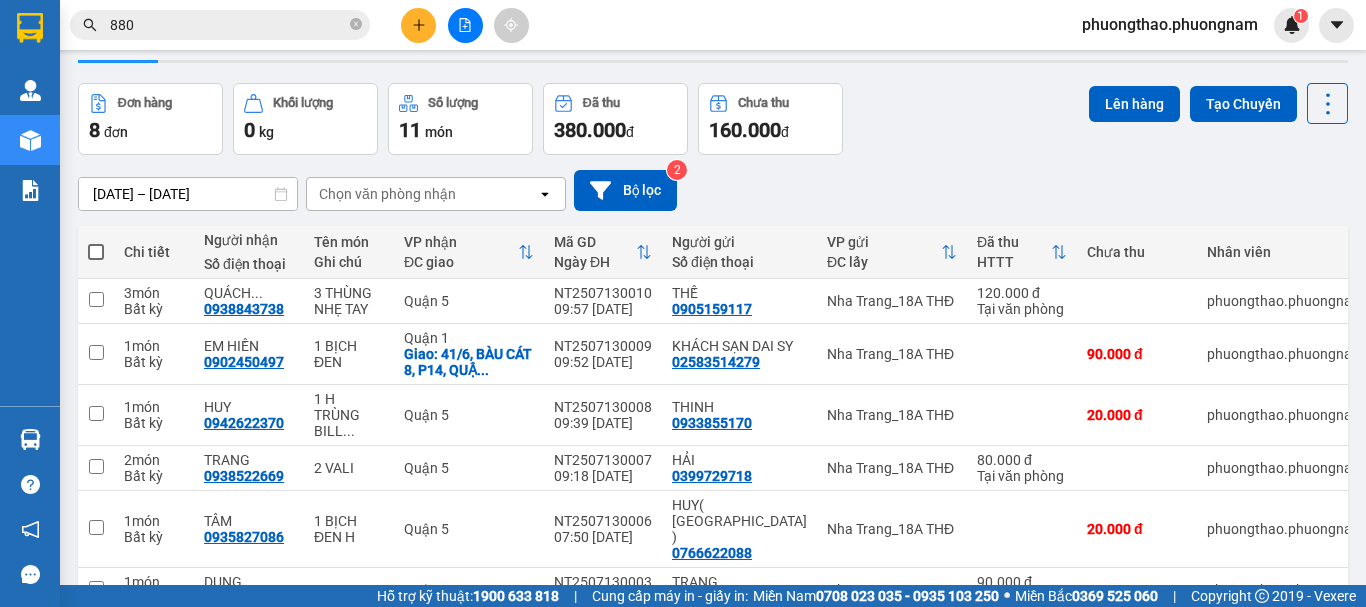 click on "Nhân viên" at bounding box center [1285, 252] 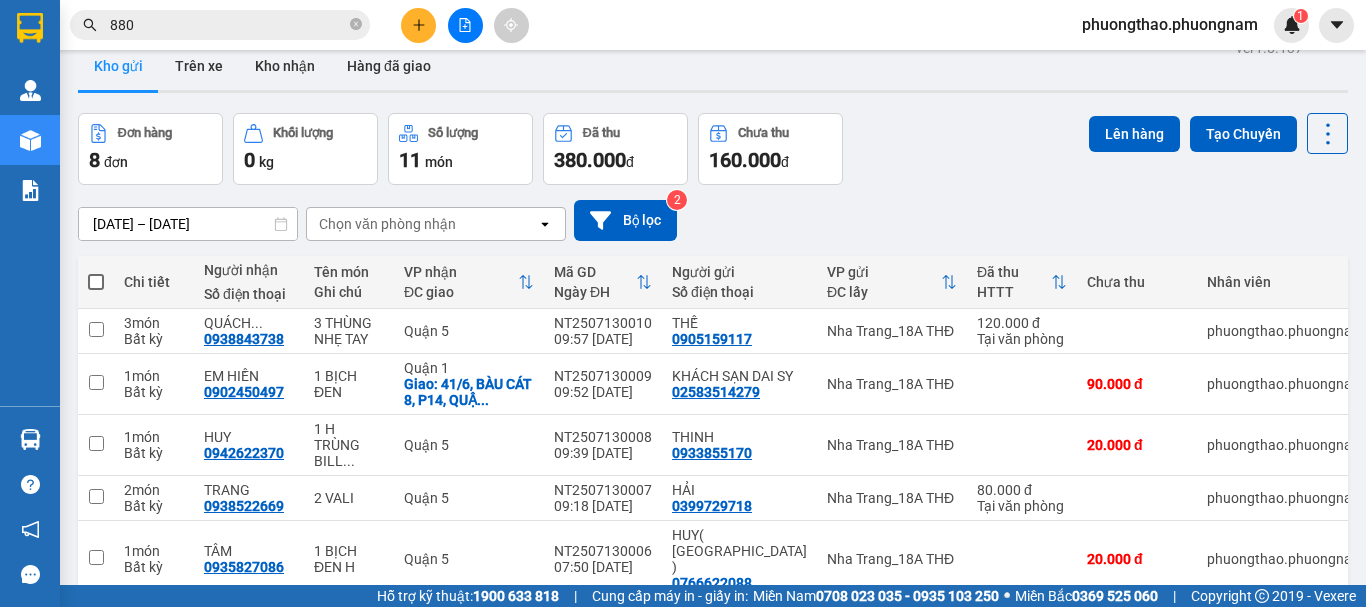 scroll, scrollTop: 0, scrollLeft: 0, axis: both 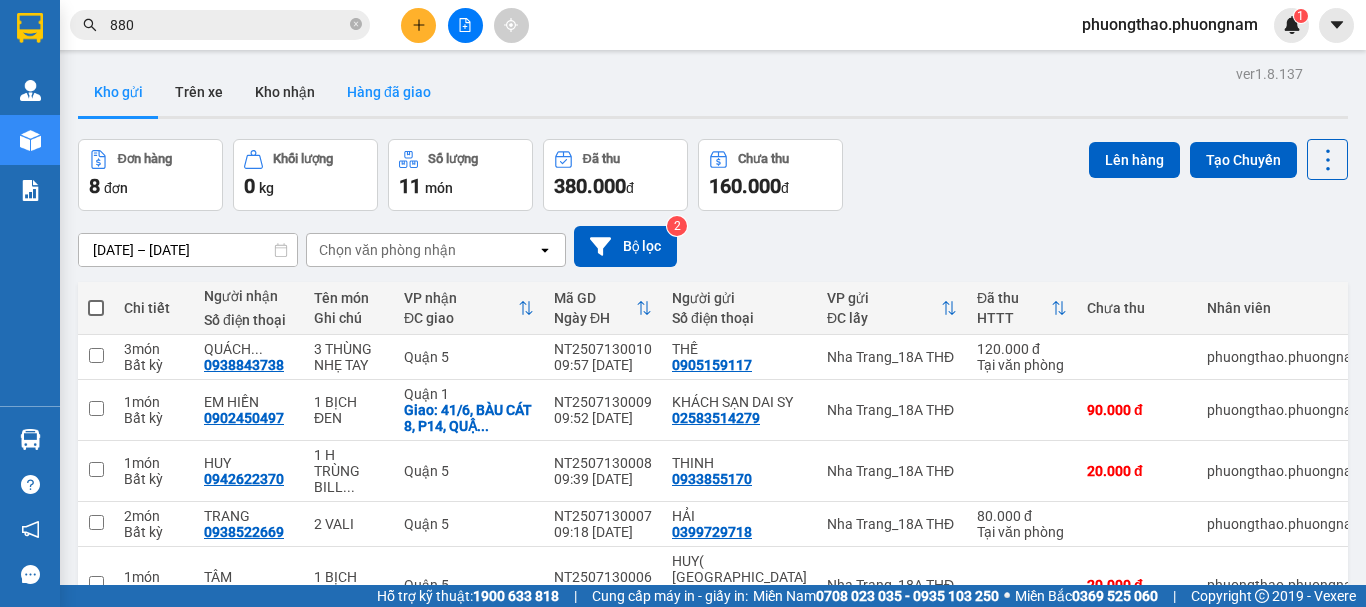 click on "Hàng đã giao" at bounding box center [389, 92] 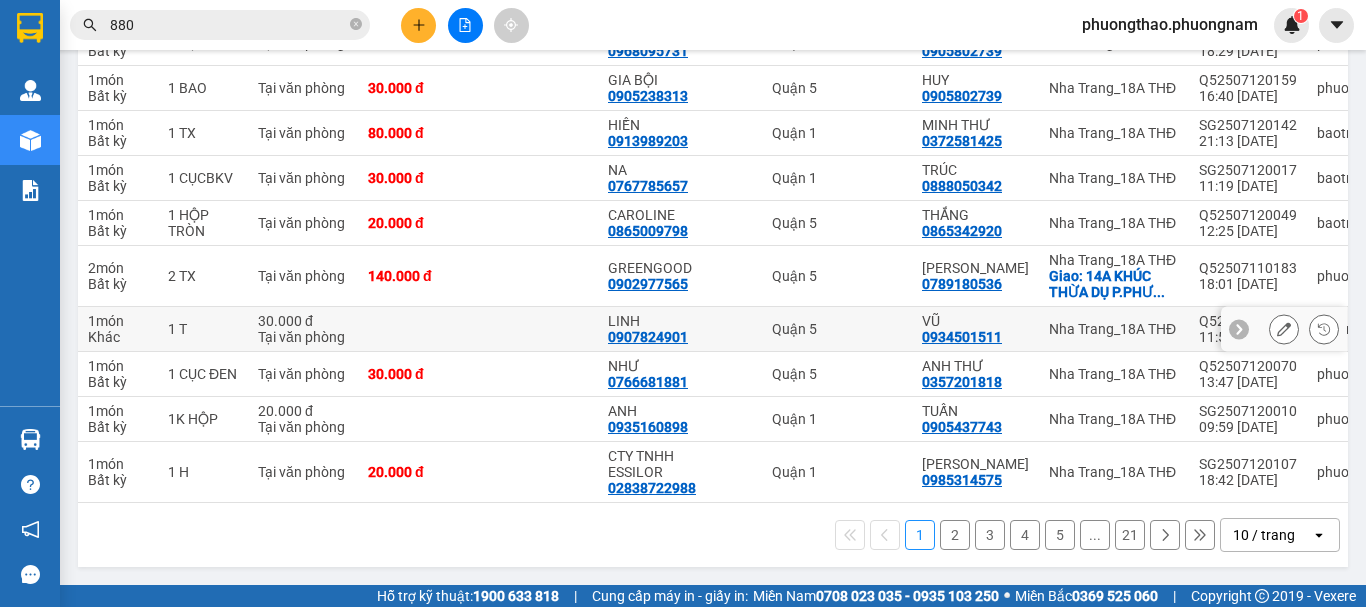 scroll, scrollTop: 322, scrollLeft: 0, axis: vertical 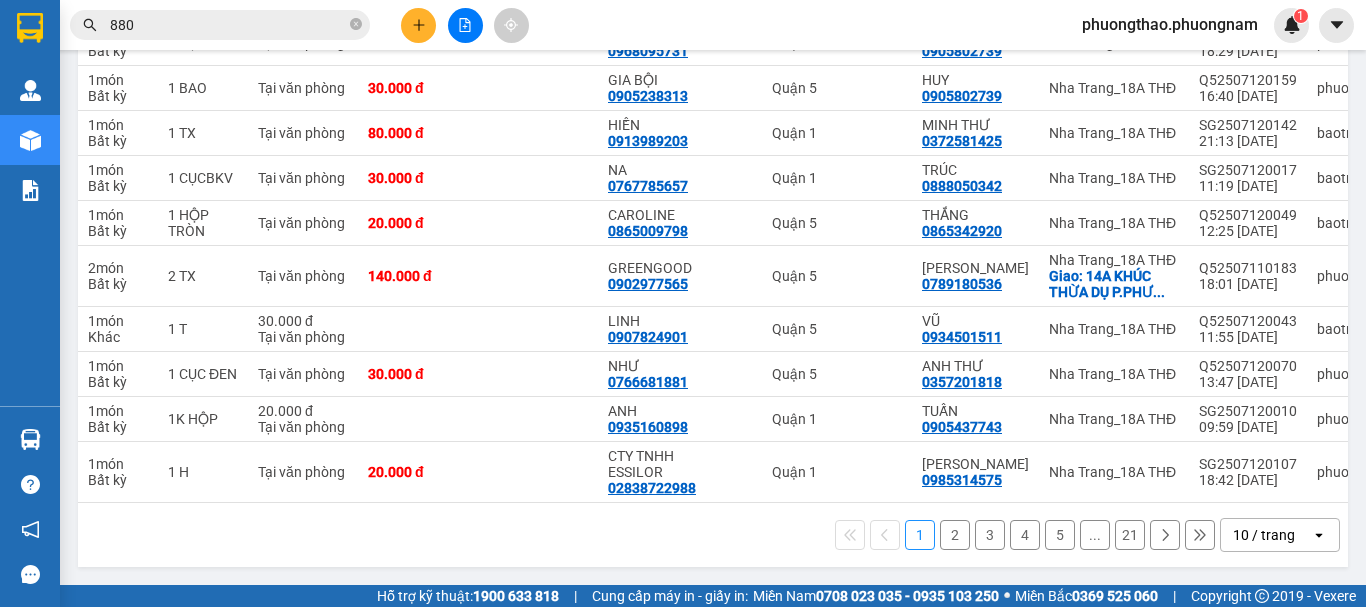 click on "10 / trang" at bounding box center (1264, 535) 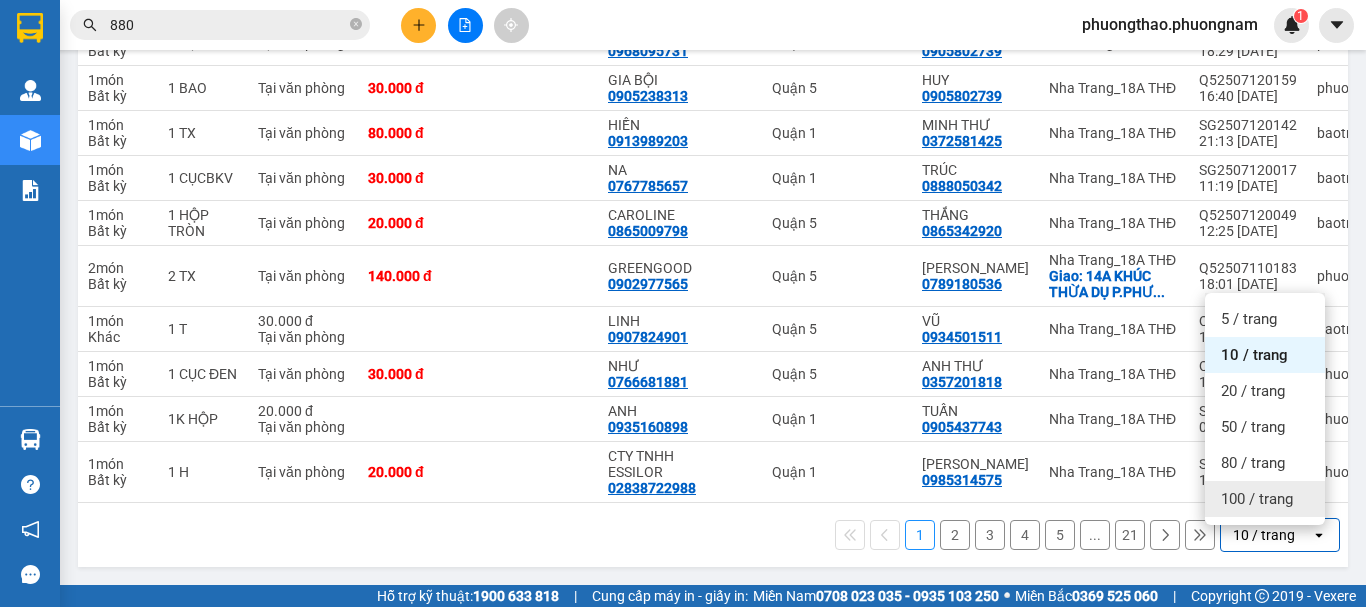 click on "100 / trang" at bounding box center [1265, 499] 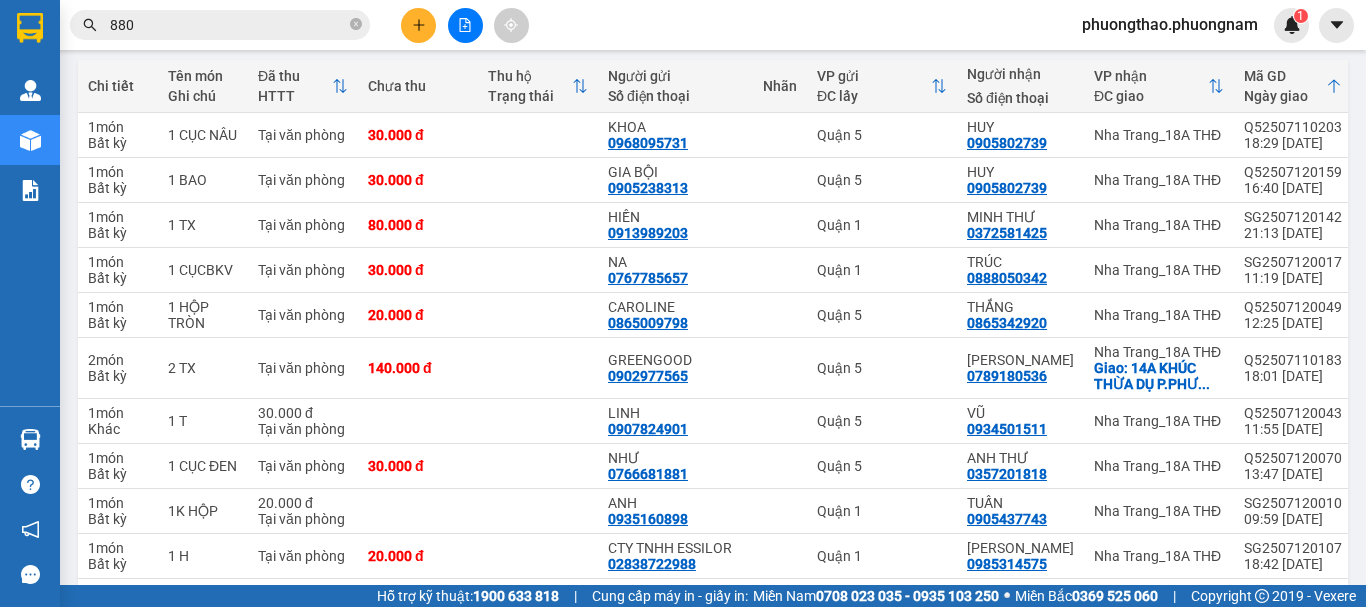 scroll, scrollTop: 0, scrollLeft: 0, axis: both 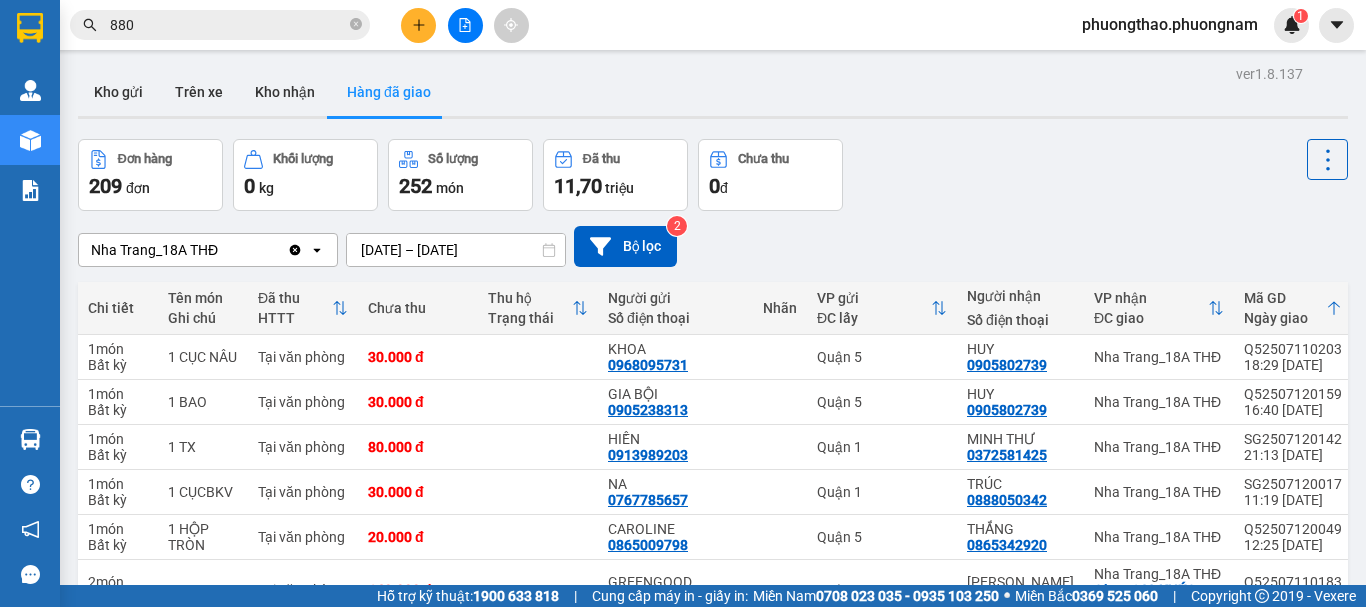 click on "ver  1.8.137 Kho gửi Trên xe Kho nhận Hàng đã giao Đơn hàng 209 đơn Khối lượng 0 kg Số lượng 252 món Đã thu 11,70   triệu Chưa thu 0  đ [GEOGRAPHIC_DATA] THĐ Clear value open [DATE] – [DATE] Press the down arrow key to interact with the calendar and select a date. Press the escape button to close the calendar. Selected date range is from [DATE] to [DATE]. Bộ lọc 2 Chi tiết Tên món Ghi chú Đã thu HTTT Chưa thu Thu hộ Trạng thái Người gửi Số điện thoại Nhãn VP gửi ĐC lấy Người nhận Số điện thoại VP nhận ĐC giao Mã GD Ngày giao Nhân viên giao hàng SMS Biển số xe 1  món Bất kỳ 1 CỤC NÂU  Tại văn phòng 30.000 đ KHOA 0968095731 Quận 5 HUY 0905802739 [GEOGRAPHIC_DATA] THĐ Q52507110203 18:29 [DATE] phuongthao.phuongnam 0 1  món Bất kỳ 1 BAO  Tại văn phòng 30.000 đ GIA BỘI 0905238313 Quận 5 HUY 0905802739 [GEOGRAPHIC_DATA] THĐ Q52507120159 16:40 [DATE] phuongthao.phuongnam 0 1  món Bất kỳ 0" at bounding box center [713, 2563] 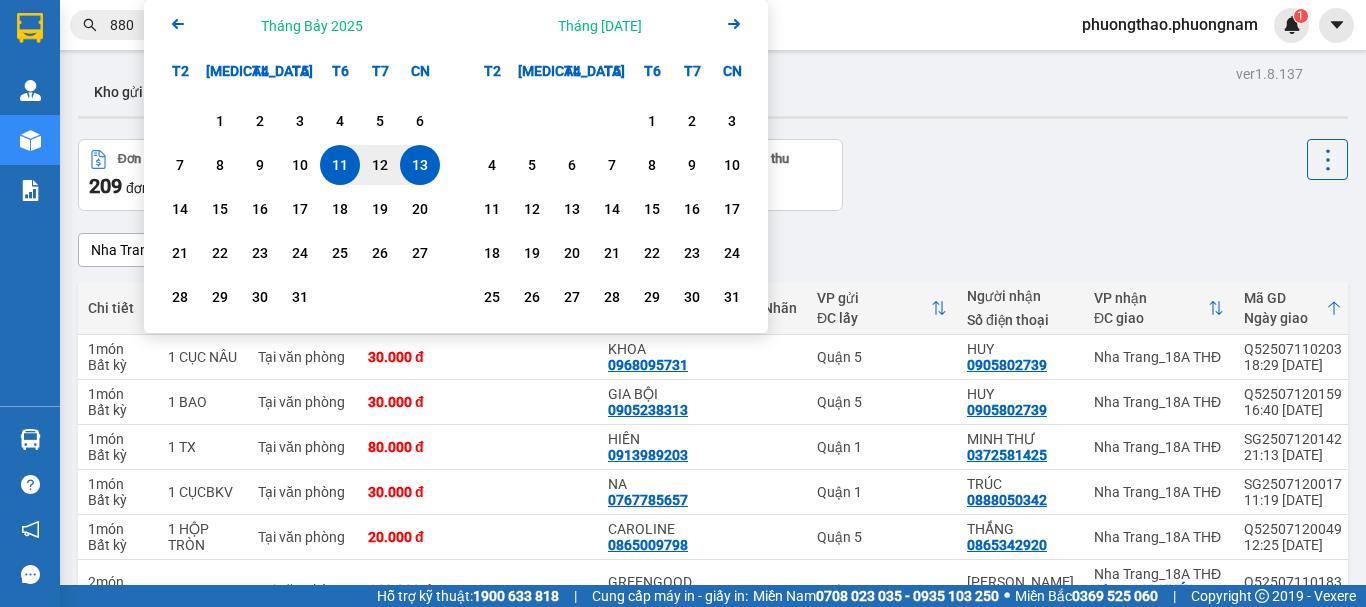 click on "13" at bounding box center (420, 165) 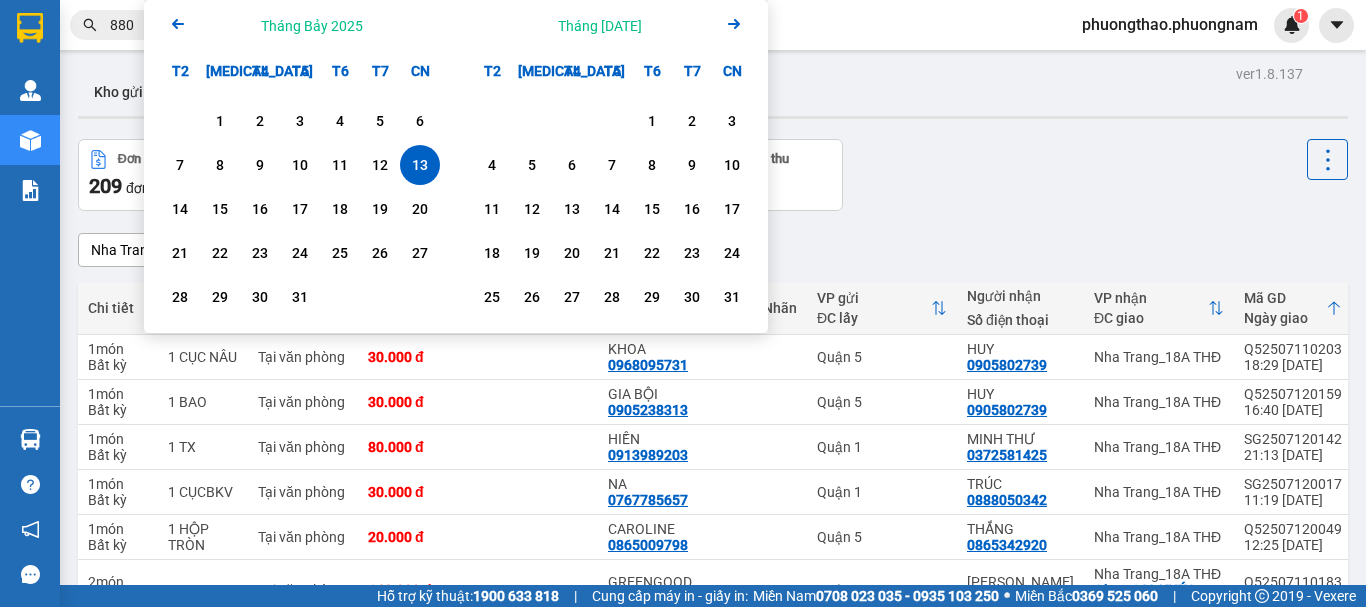 click on "13" at bounding box center (420, 165) 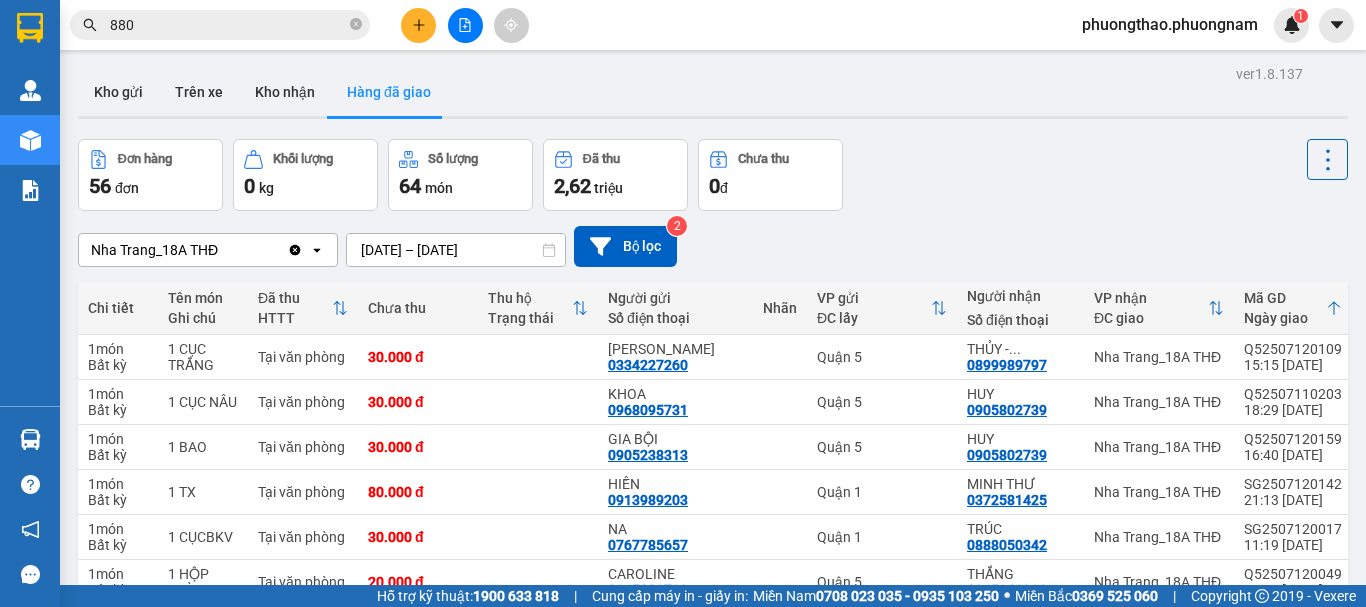 click on "[GEOGRAPHIC_DATA] THĐ Clear value open [DATE] – [DATE] Press the down arrow key to interact with the calendar and select a date. Press the escape button to close the calendar. Selected date range is from [DATE] to [DATE]. Bộ lọc 2" at bounding box center [713, 246] 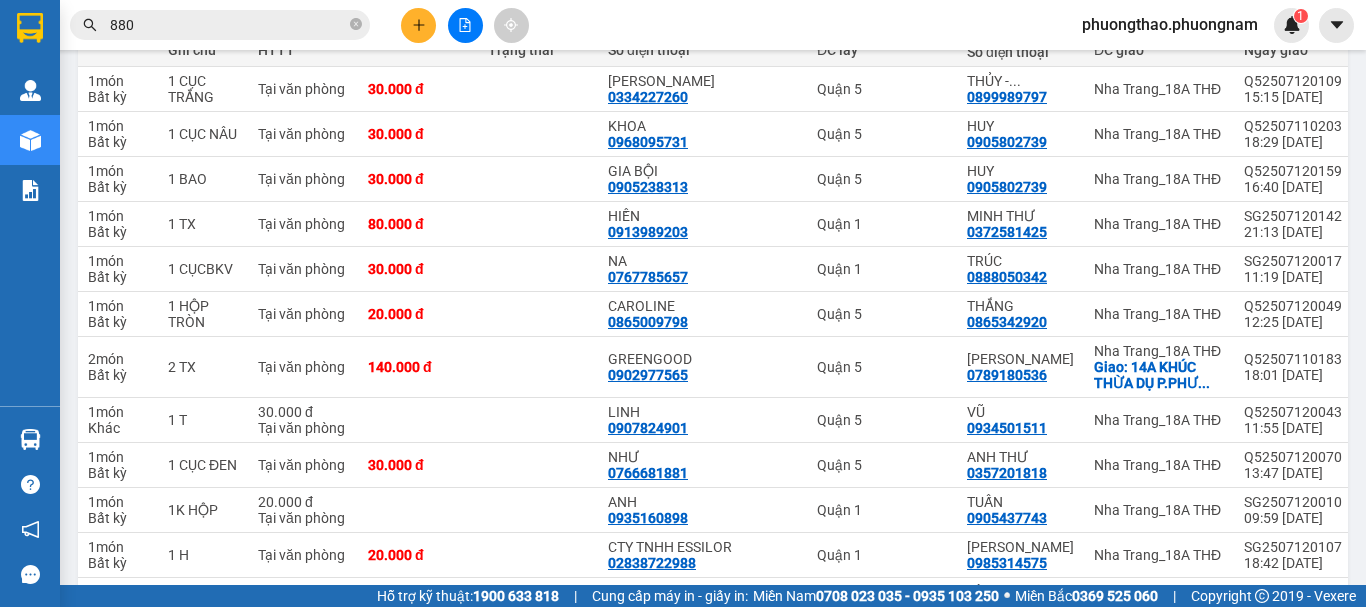 scroll, scrollTop: 188, scrollLeft: 0, axis: vertical 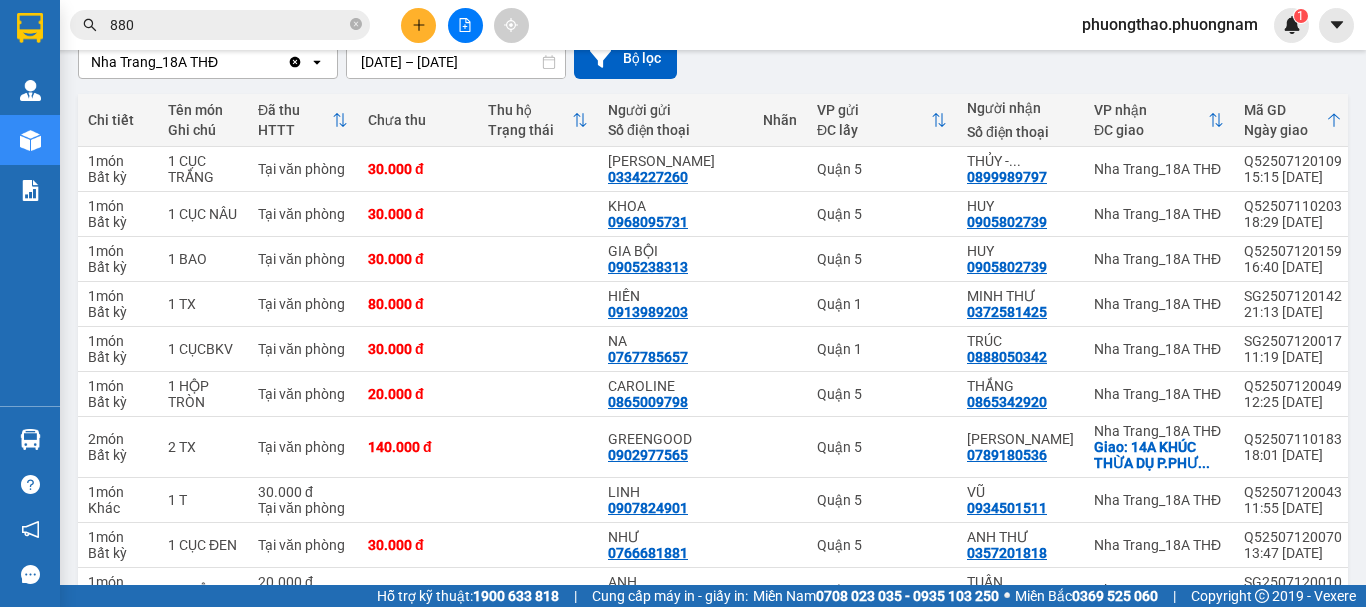 click on "[GEOGRAPHIC_DATA] THĐ Clear value open [DATE] – [DATE] Press the down arrow key to interact with the calendar and select a date. Press the escape button to close the calendar. Selected date range is from [DATE] to [DATE]. Bộ lọc 2" at bounding box center [713, 58] 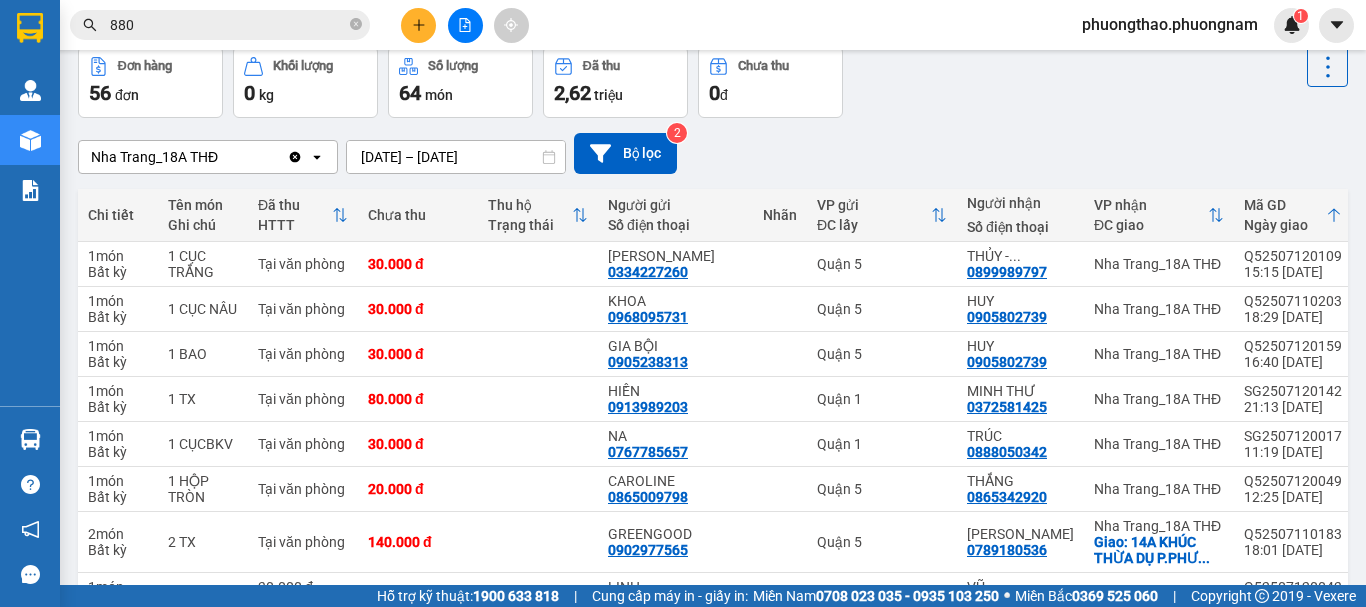 scroll, scrollTop: 0, scrollLeft: 0, axis: both 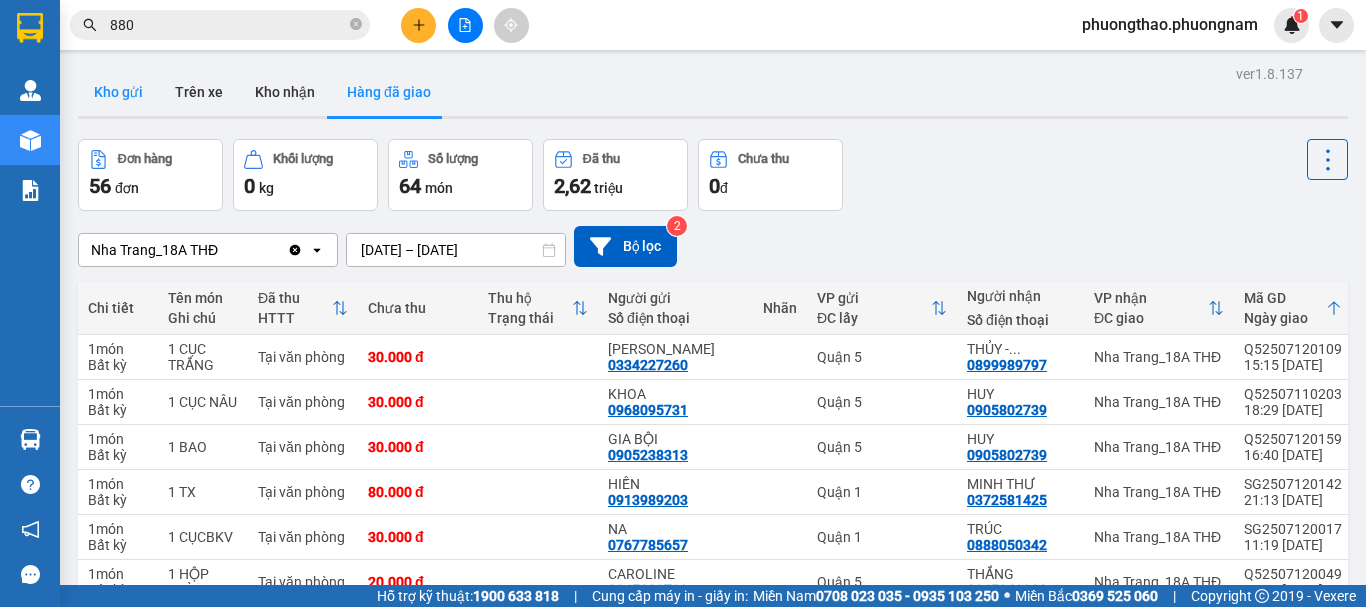click on "Kho gửi" at bounding box center (118, 92) 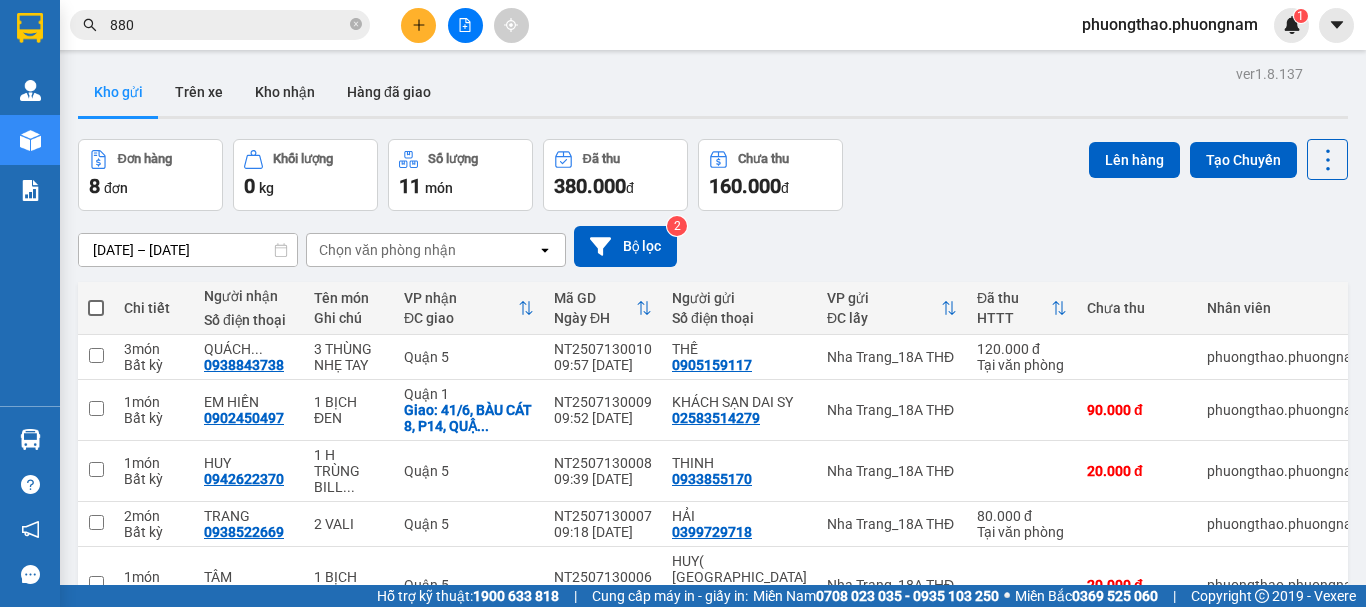click on "[DATE] – [DATE] Press the down arrow key to interact with the calendar and select a date. Press the escape button to close the calendar. Selected date range is from [DATE] to [DATE]. Chọn văn phòng nhận open Bộ lọc 2" at bounding box center (713, 246) 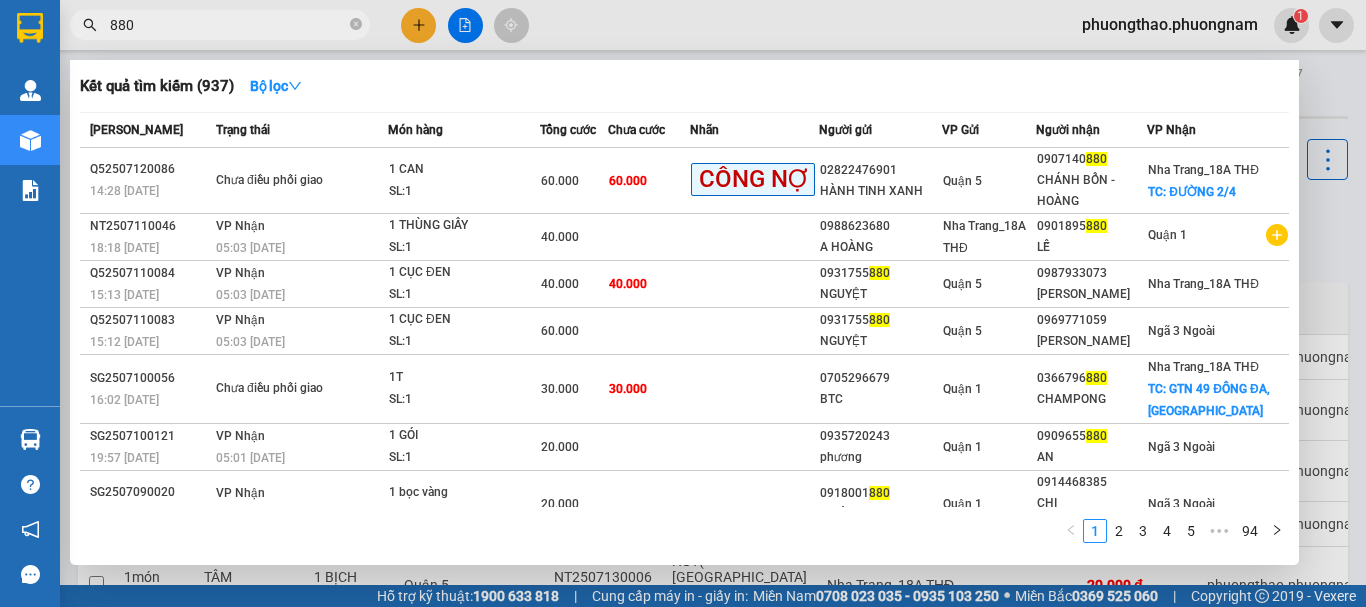 drag, startPoint x: 258, startPoint y: 32, endPoint x: 0, endPoint y: -78, distance: 280.47104 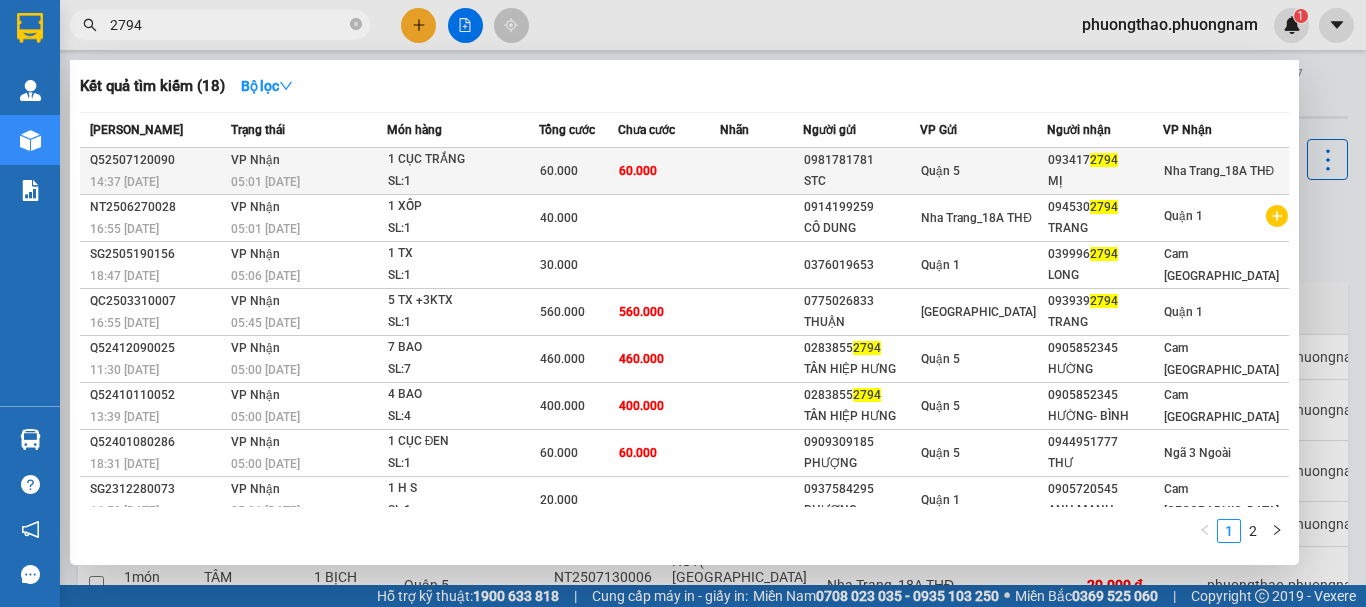 type on "2794" 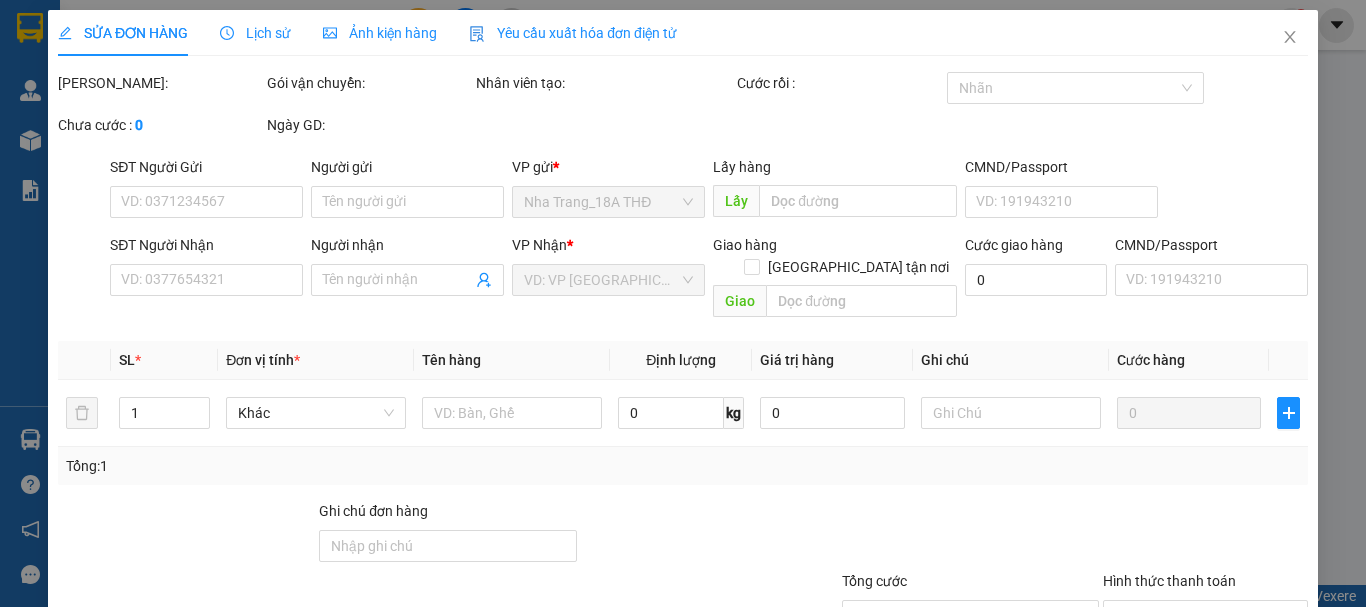 type on "0981781781" 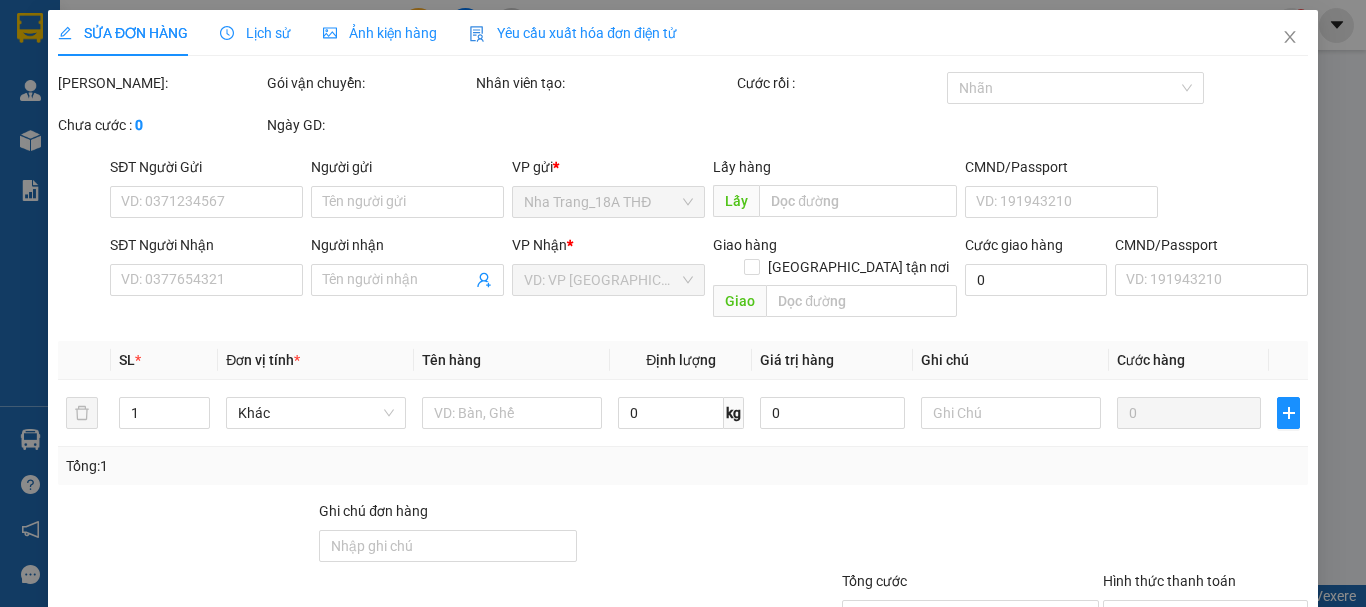 type on "0934172794" 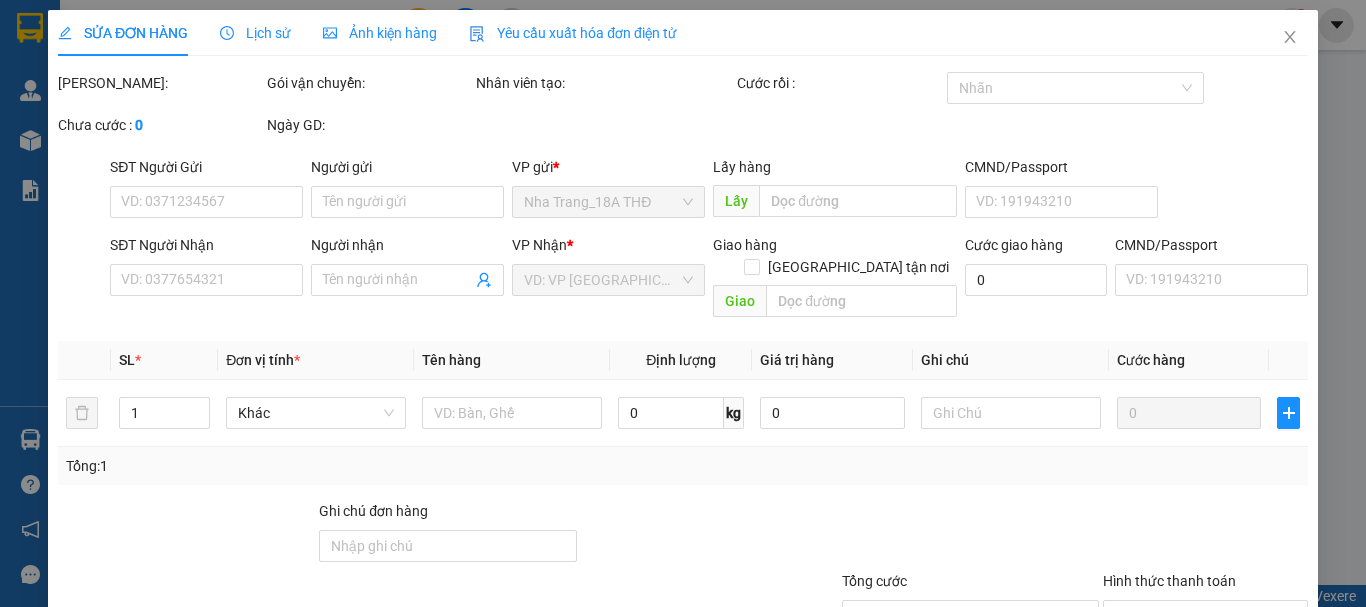 type on "MỊ" 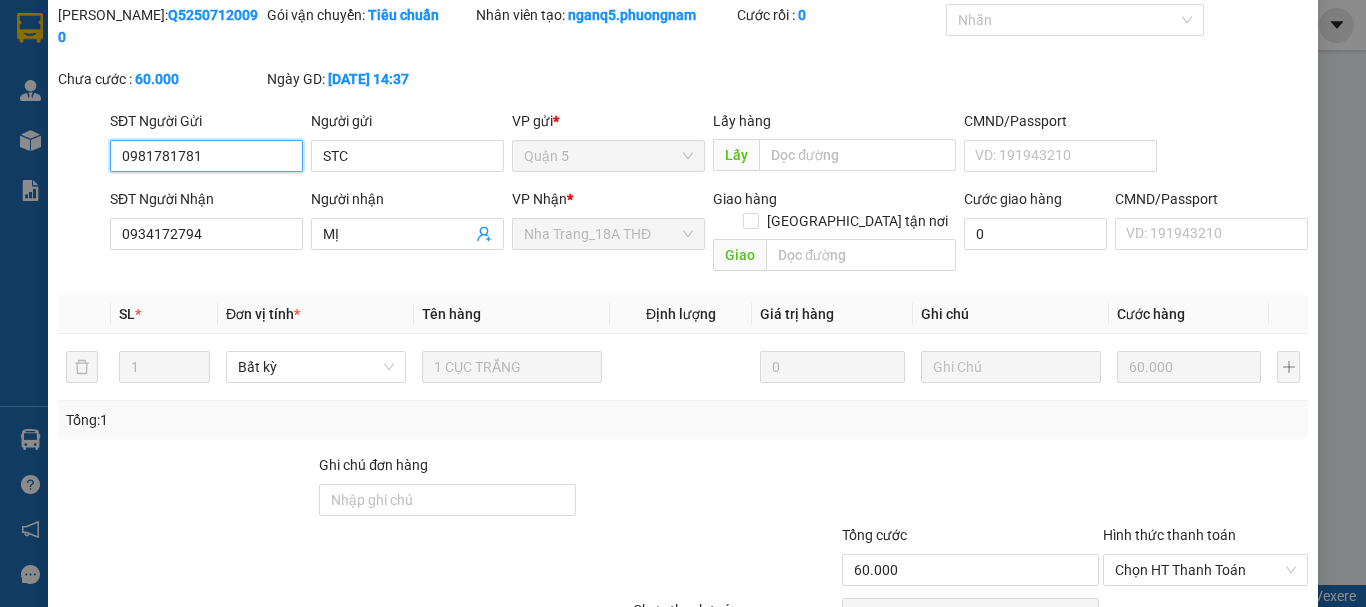 scroll, scrollTop: 137, scrollLeft: 0, axis: vertical 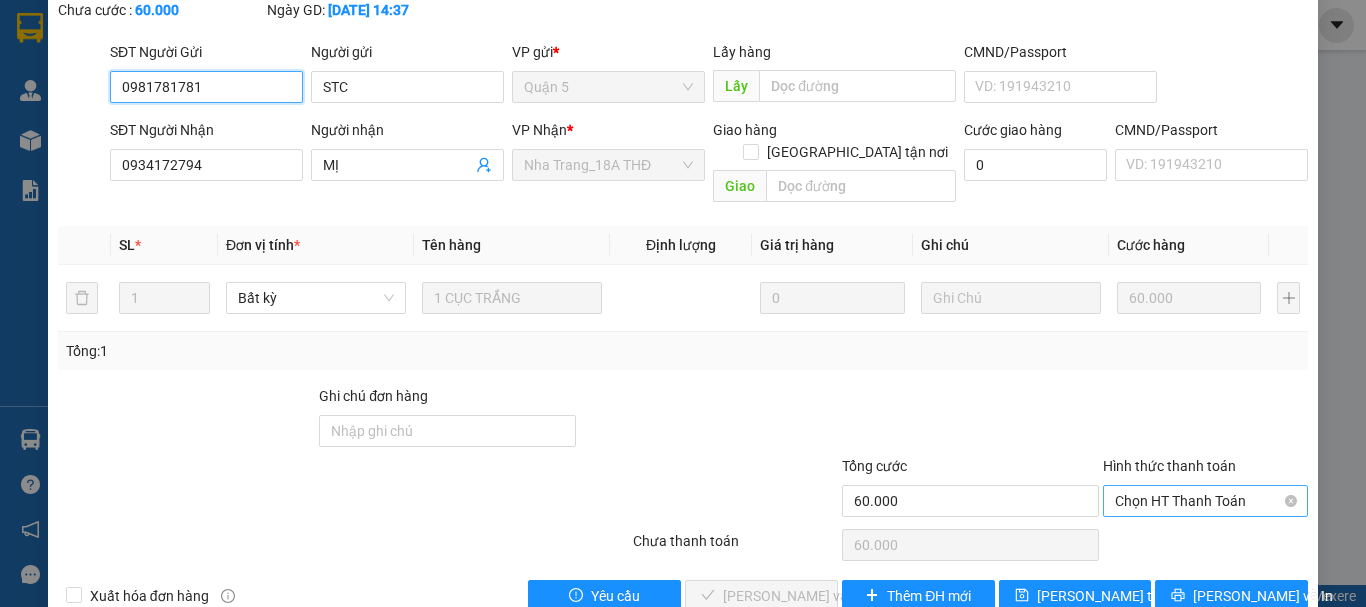 click on "Chọn HT Thanh Toán" at bounding box center [1205, 501] 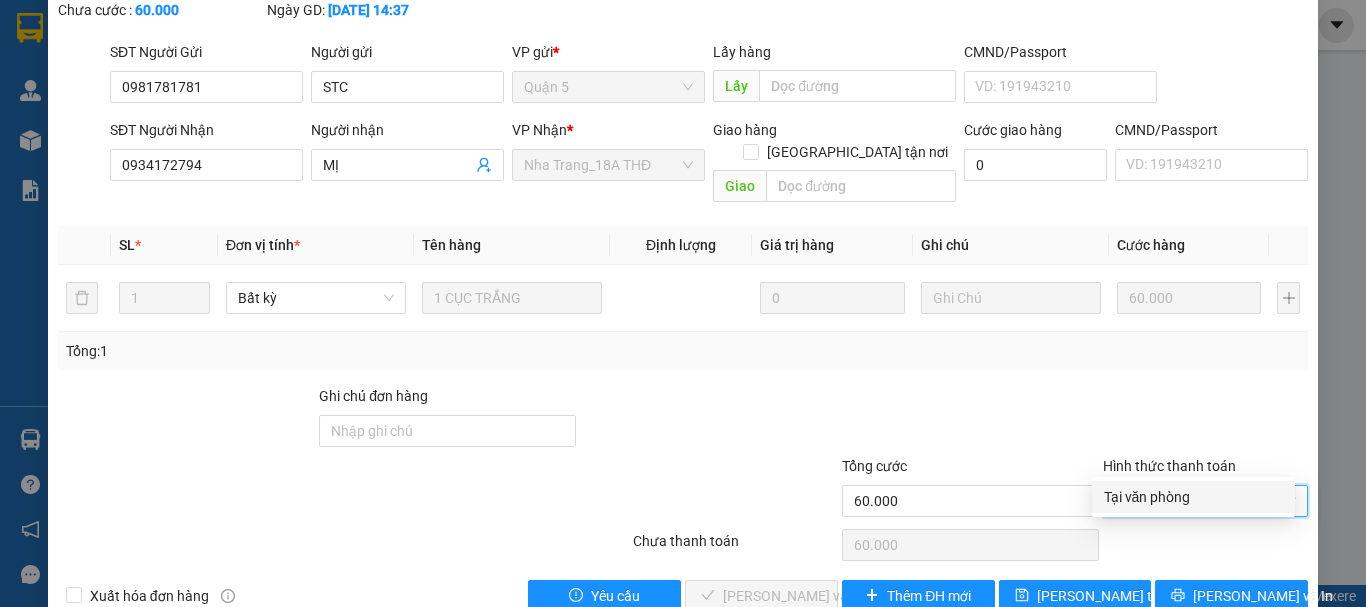 click on "Tại văn phòng" at bounding box center (1193, 497) 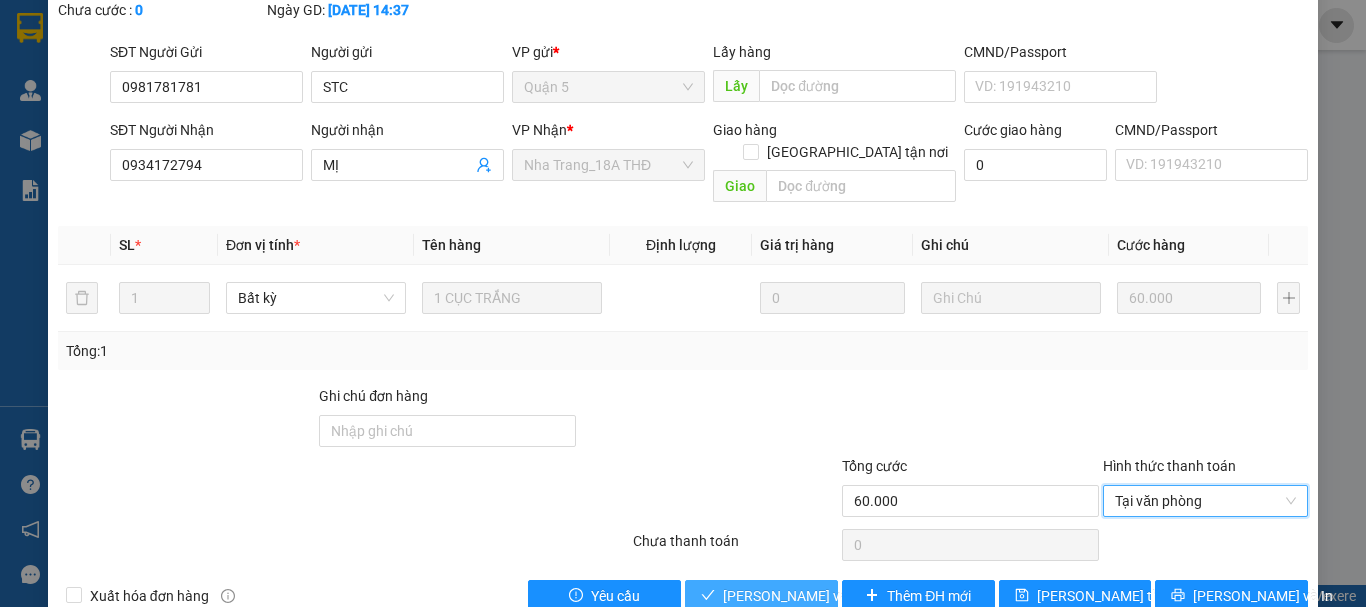 click on "[PERSON_NAME] và Giao hàng" at bounding box center (819, 596) 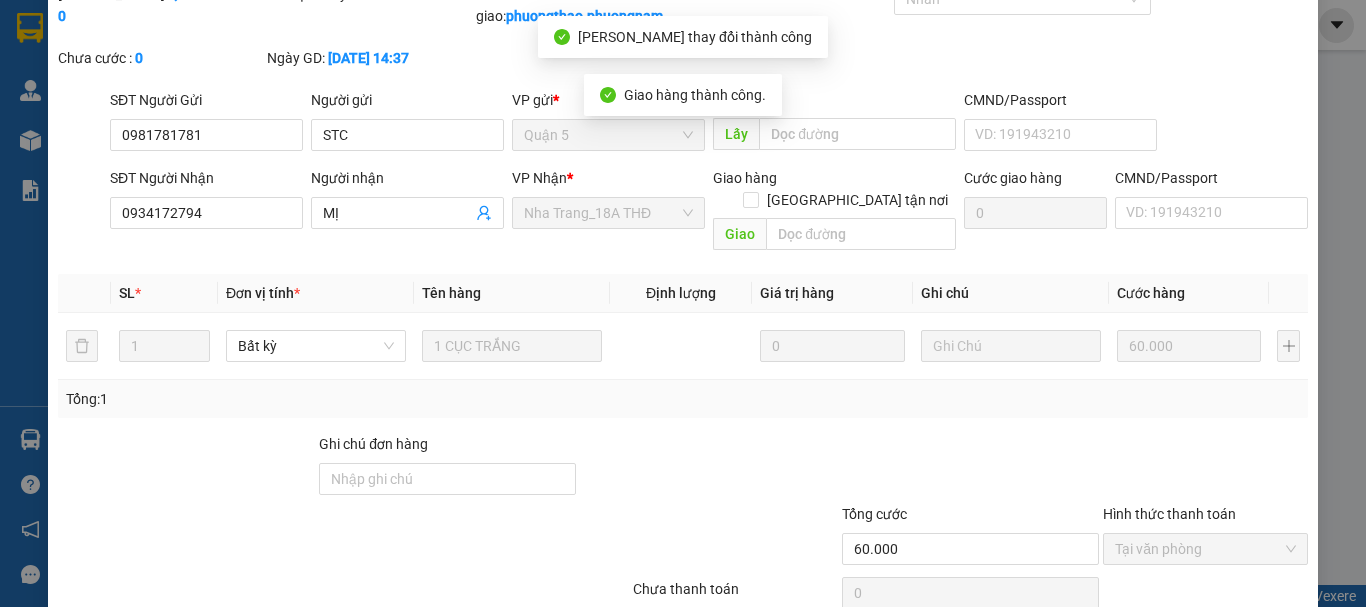 scroll, scrollTop: 0, scrollLeft: 0, axis: both 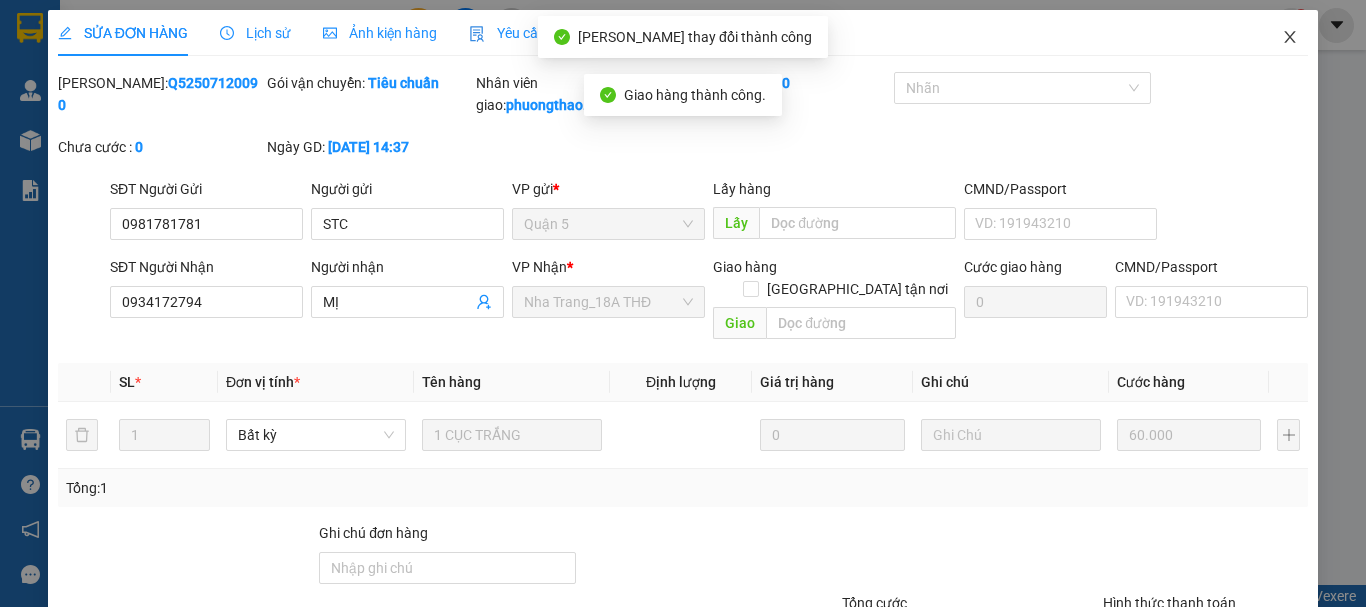click 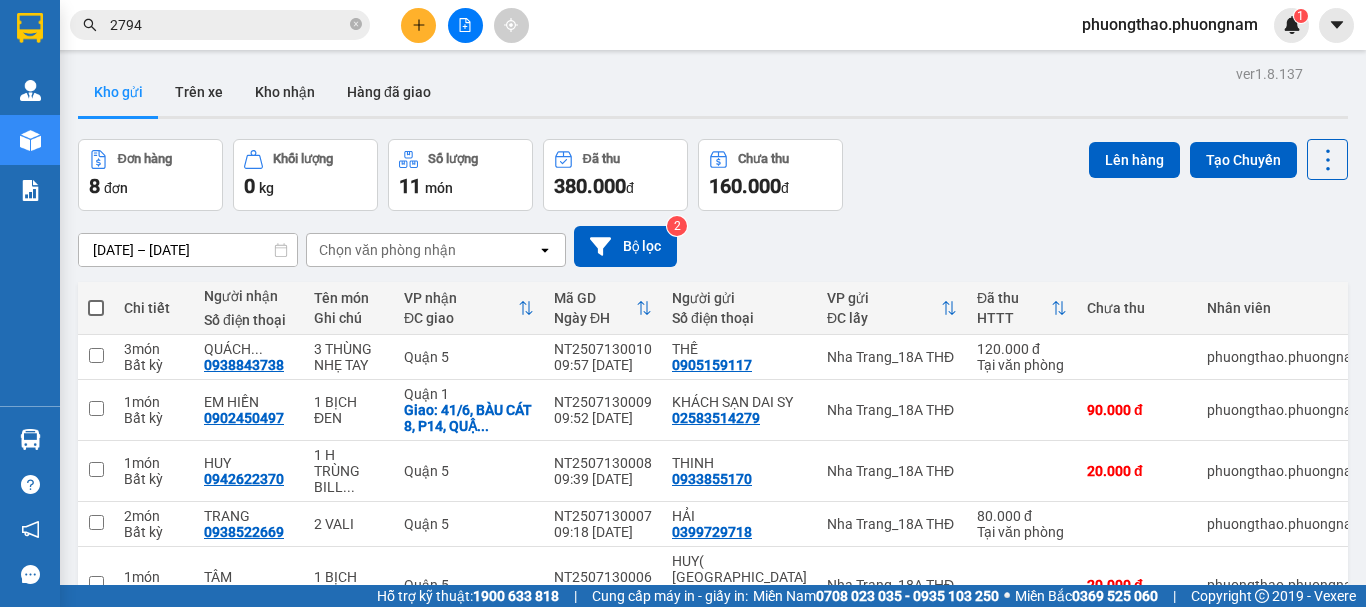 drag, startPoint x: 1318, startPoint y: 252, endPoint x: 462, endPoint y: 33, distance: 883.5706 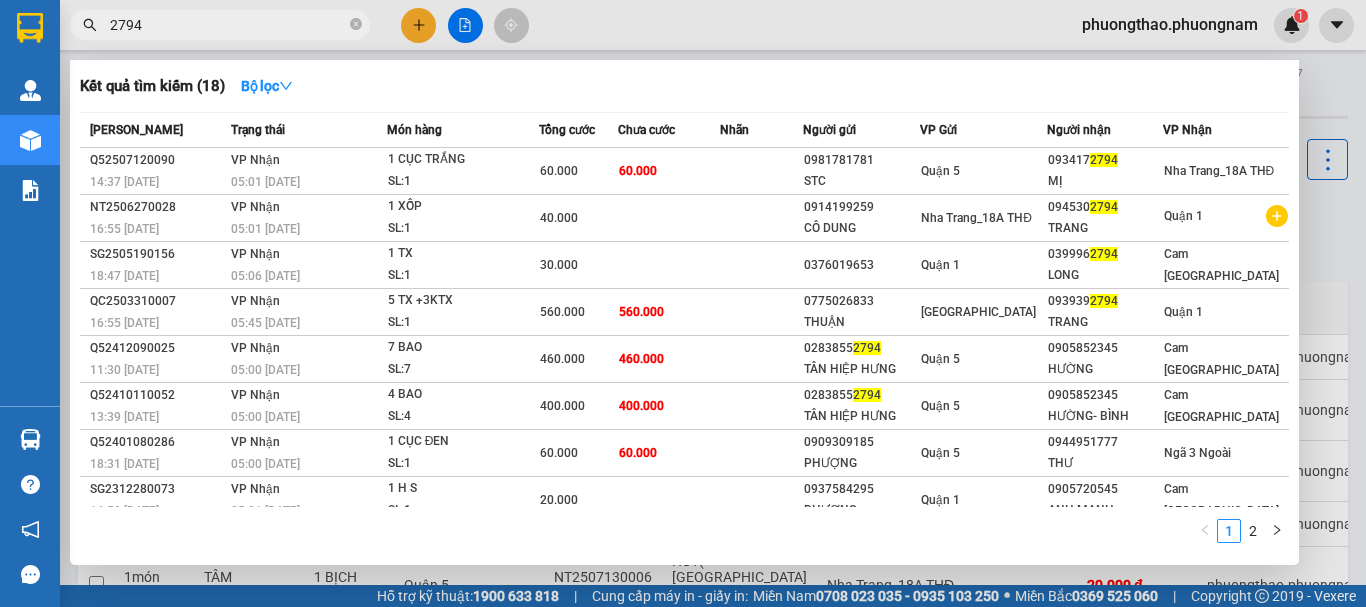 drag, startPoint x: 321, startPoint y: 30, endPoint x: 0, endPoint y: -121, distance: 354.74216 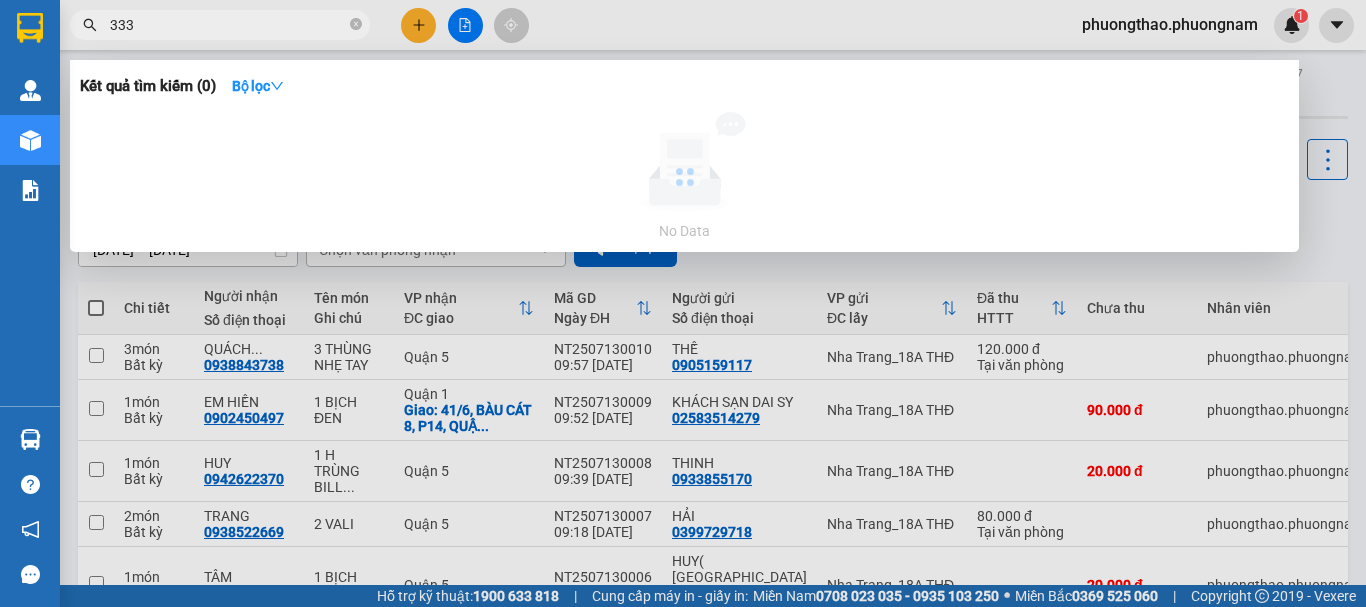 type on "3334" 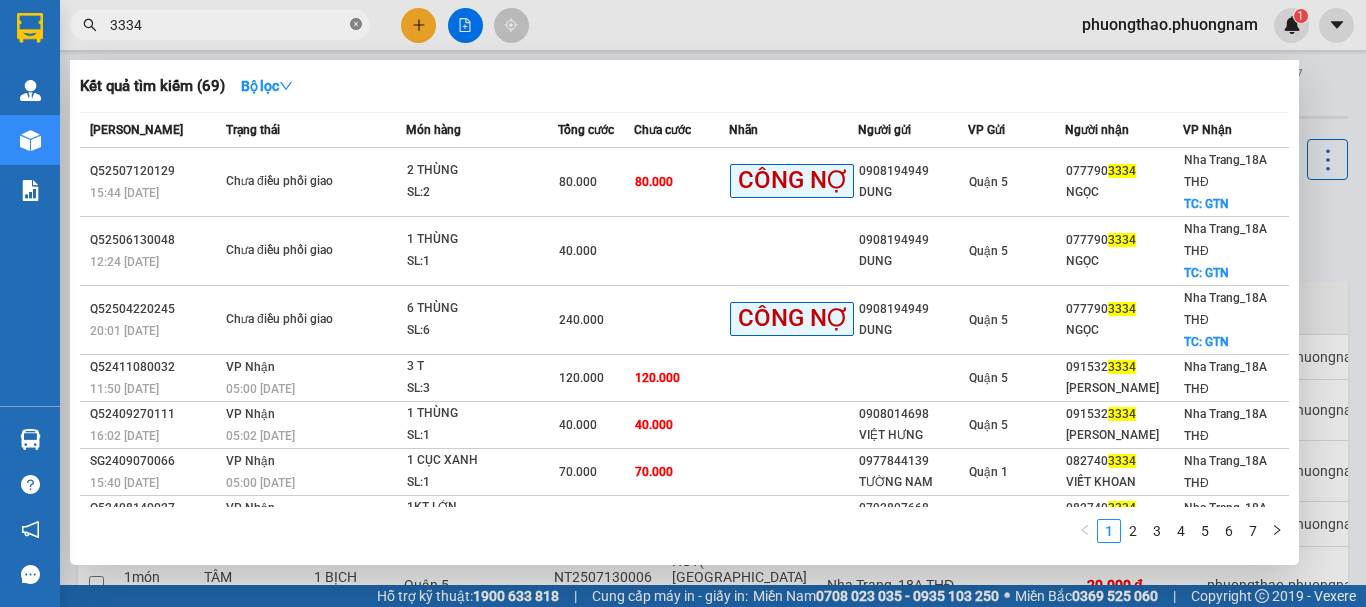 click at bounding box center (356, 25) 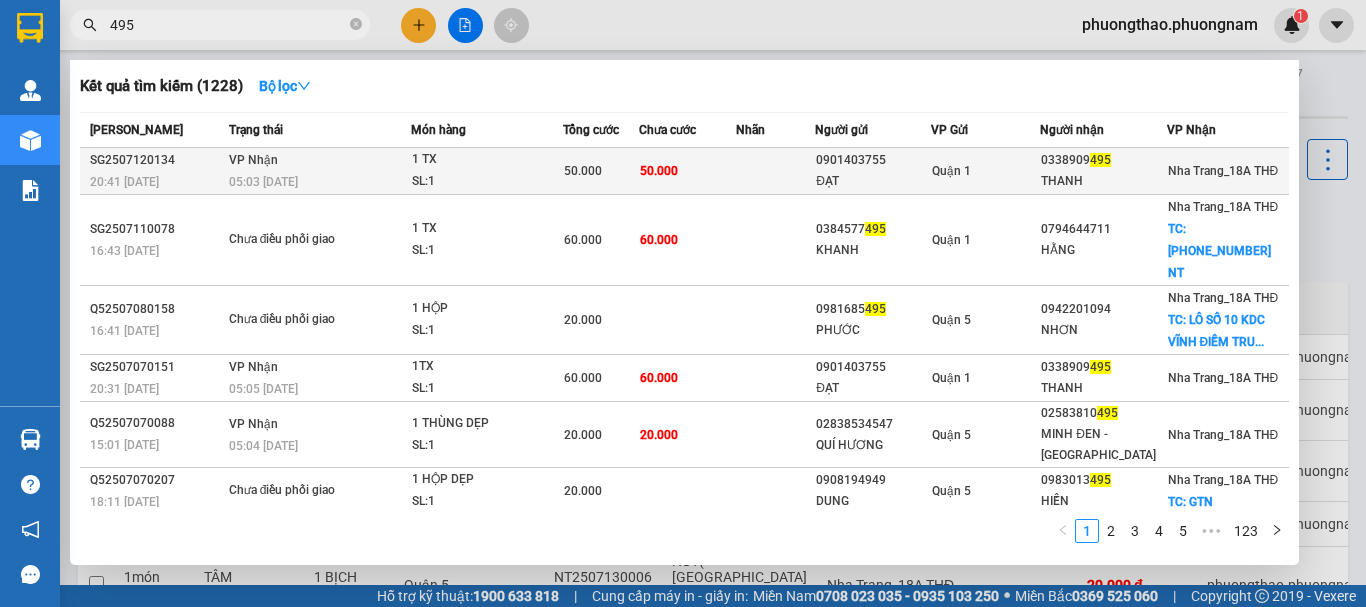 type on "495" 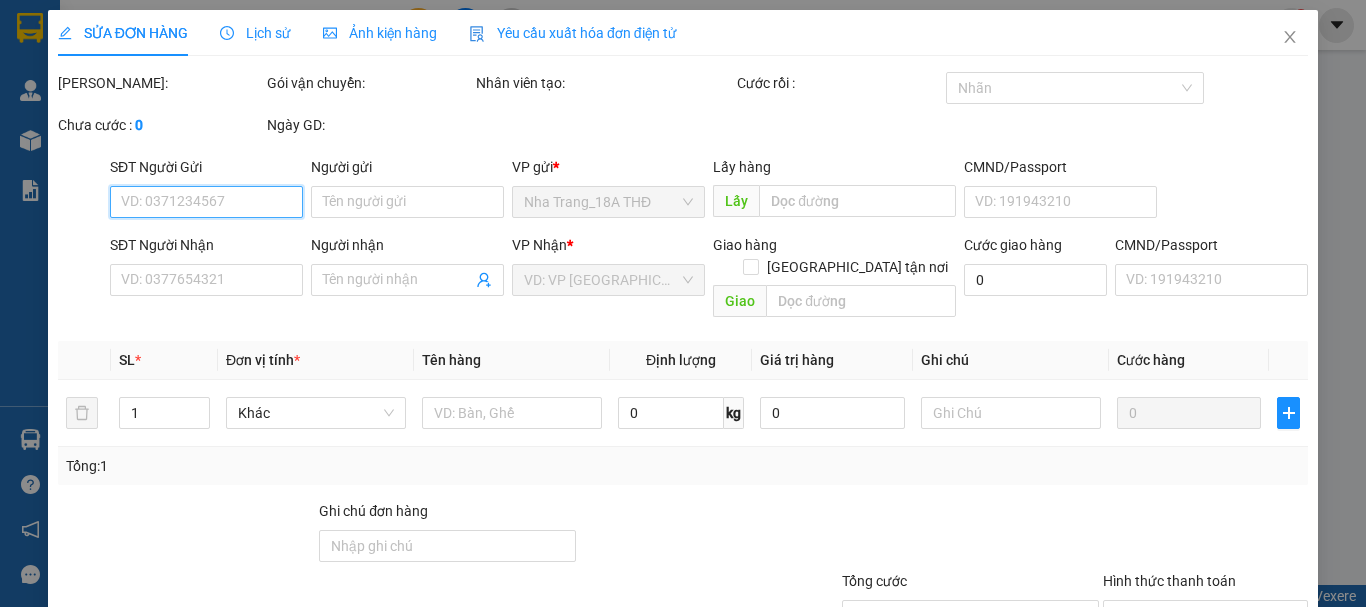 type on "0901403755" 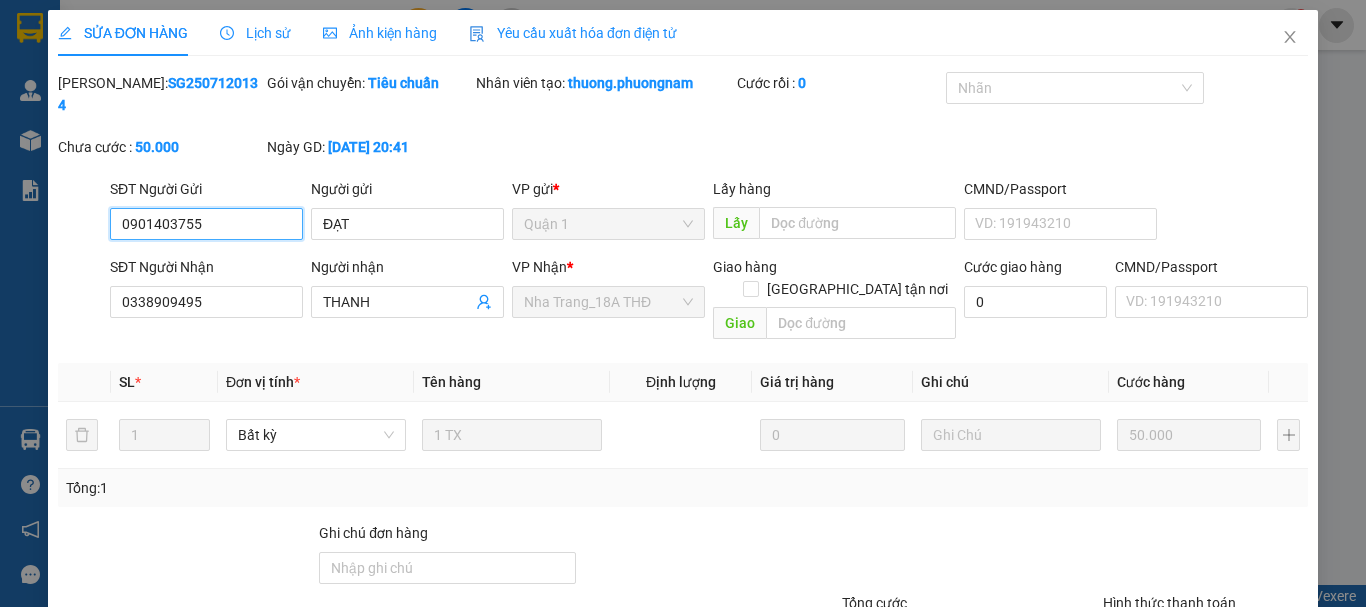 scroll, scrollTop: 137, scrollLeft: 0, axis: vertical 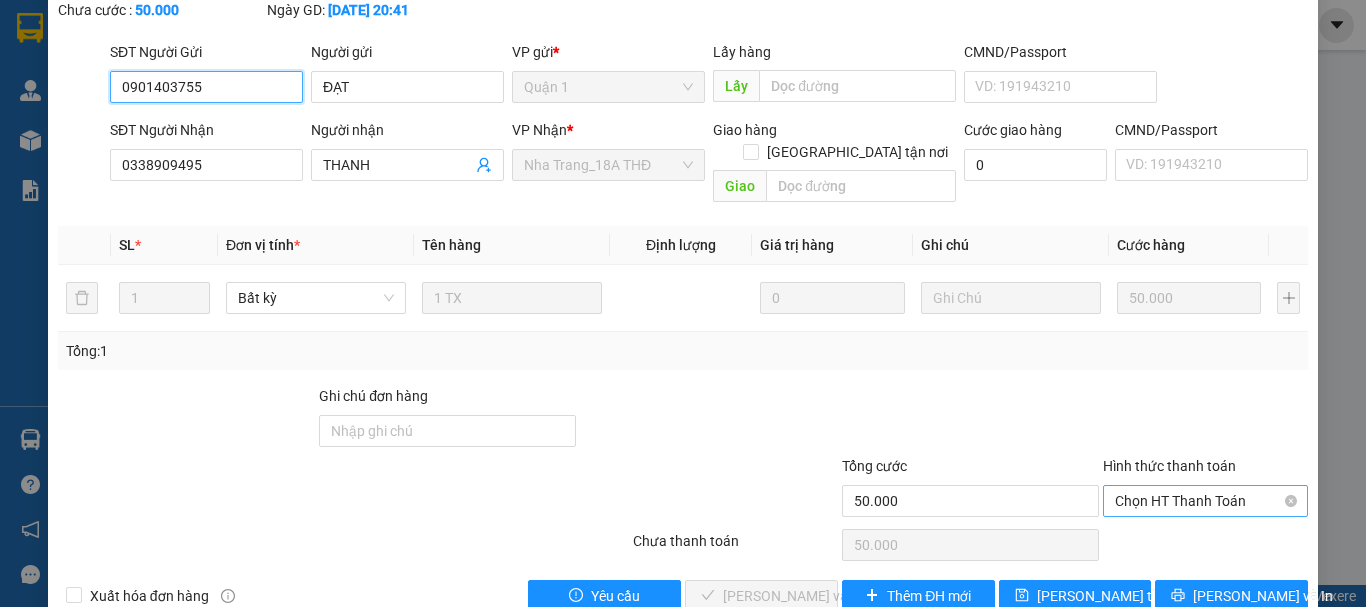 click on "Chọn HT Thanh Toán" at bounding box center [1205, 501] 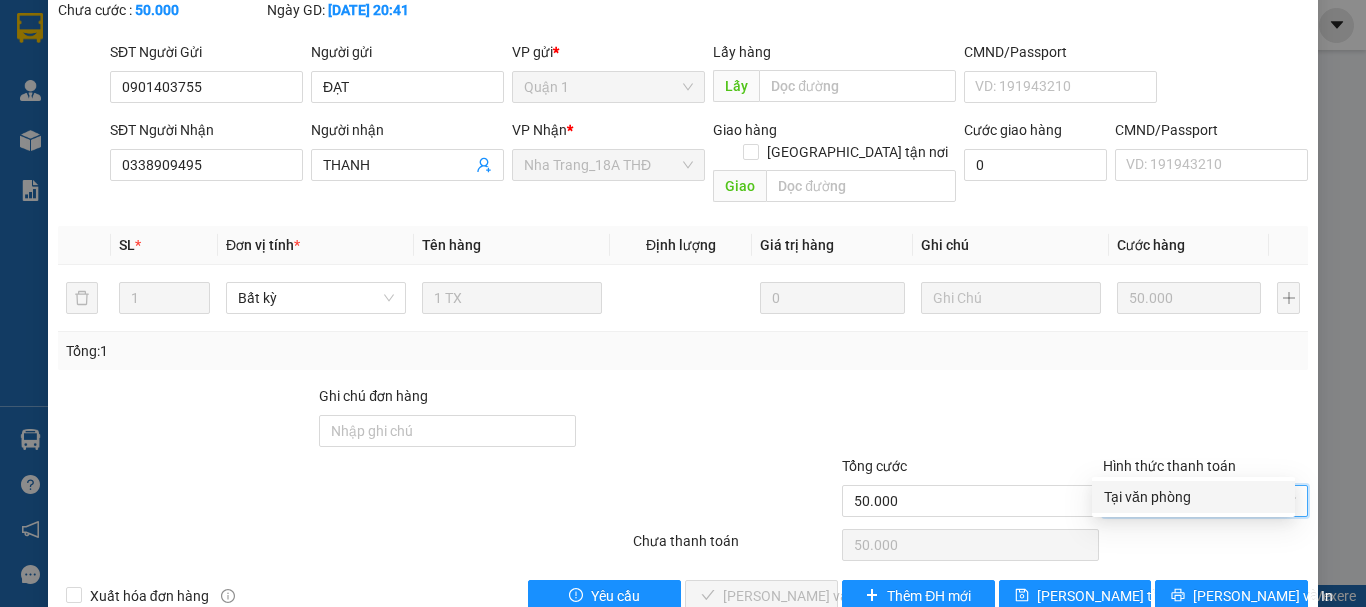 click on "Tại văn phòng" at bounding box center [1193, 497] 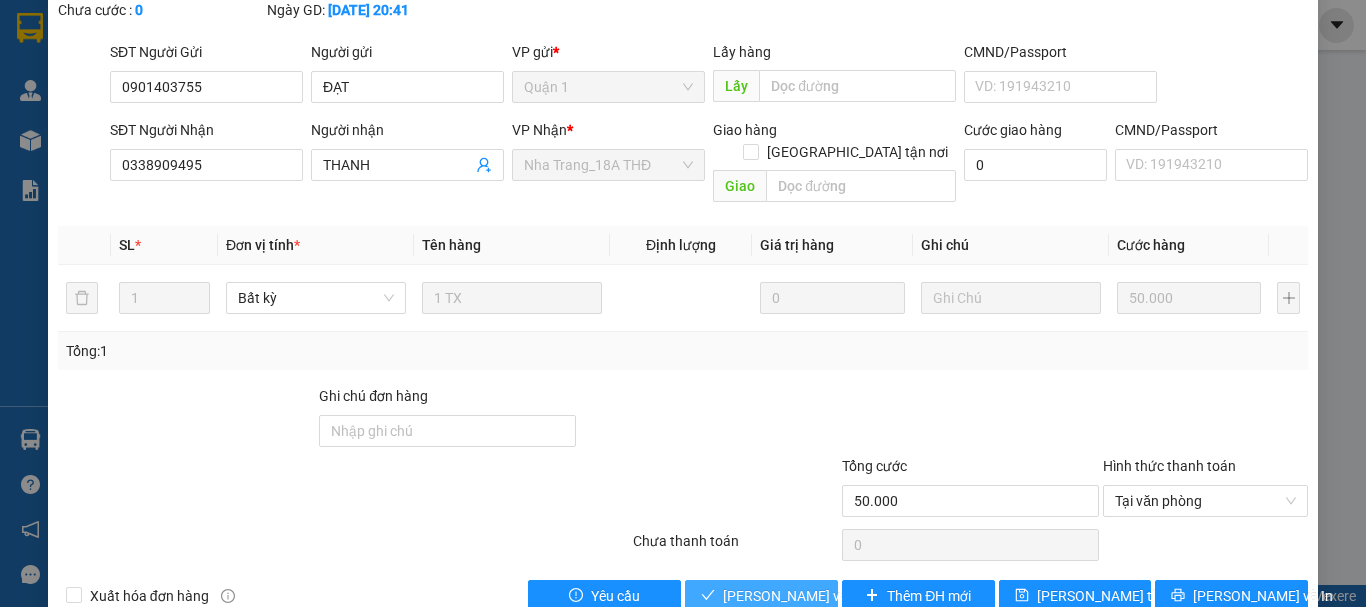 drag, startPoint x: 783, startPoint y: 553, endPoint x: 775, endPoint y: 496, distance: 57.558666 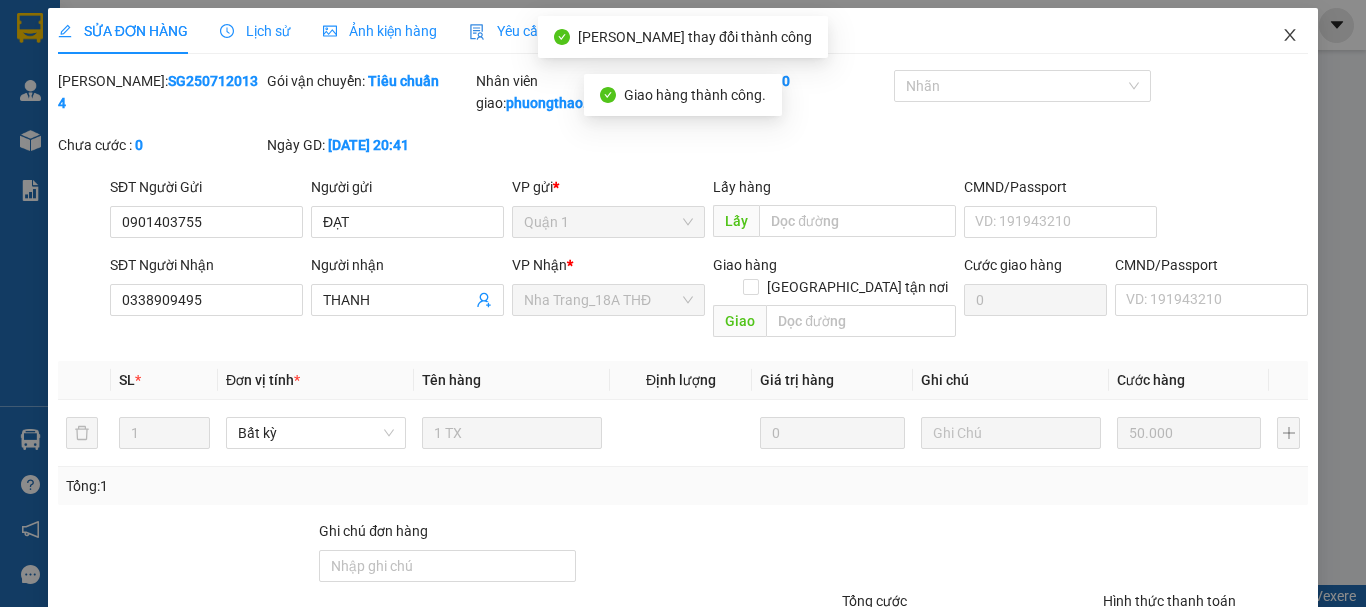 scroll, scrollTop: 0, scrollLeft: 0, axis: both 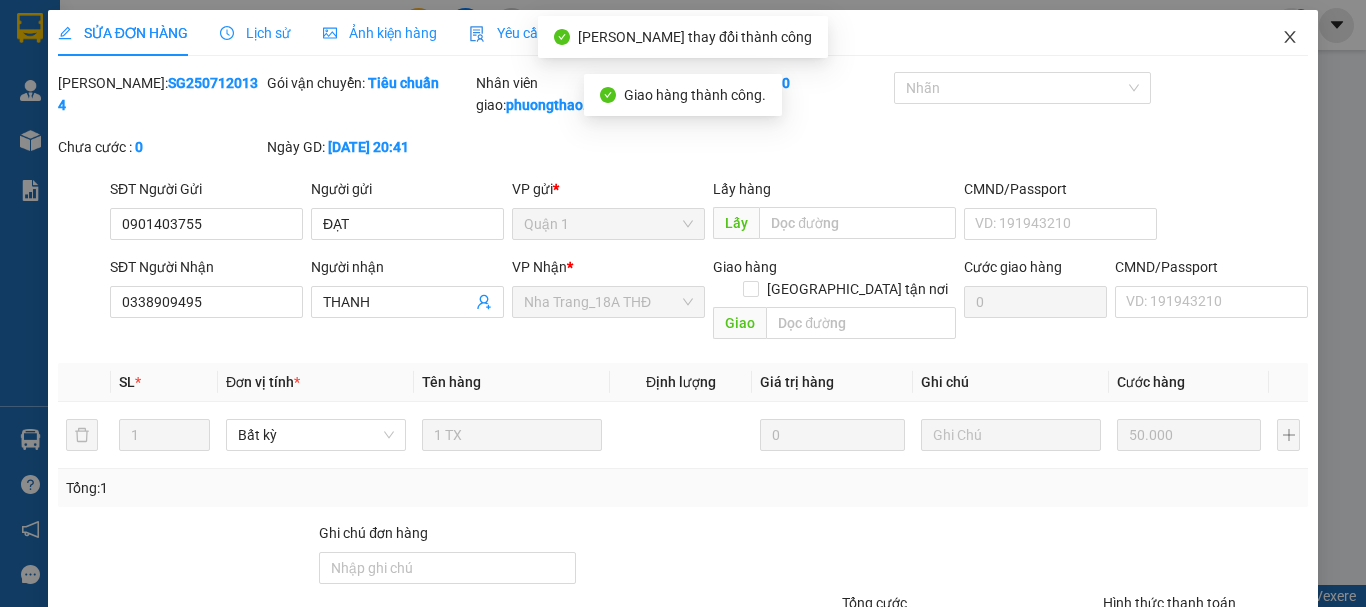 click 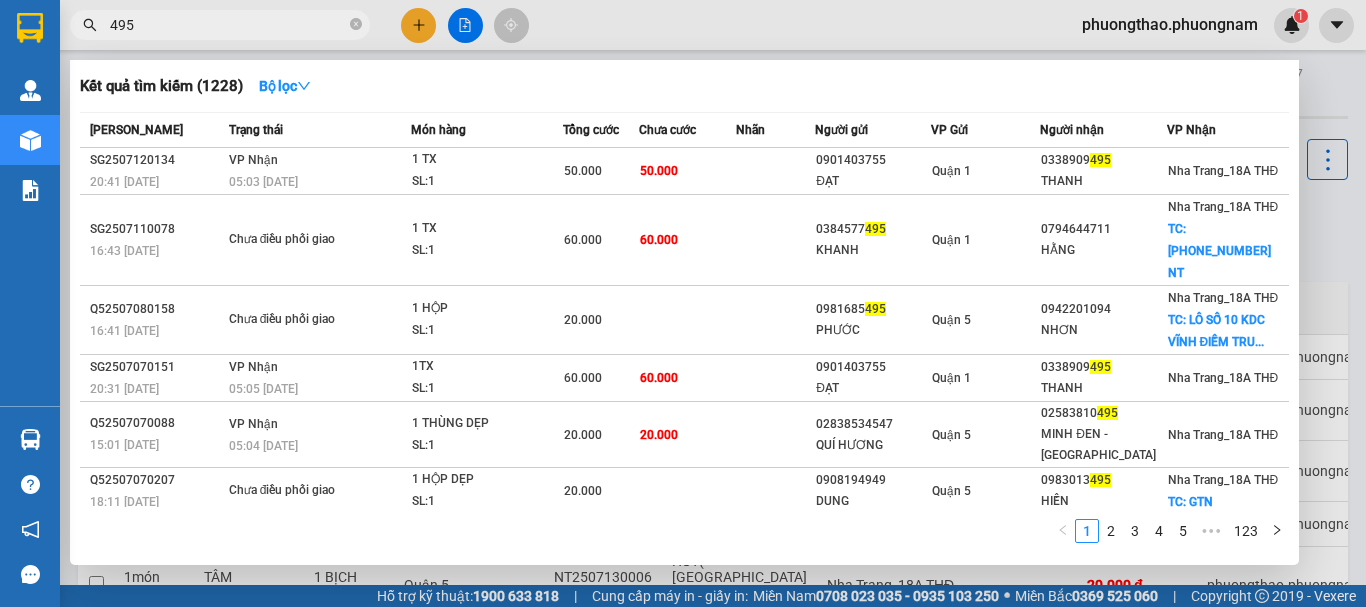 click on "495" at bounding box center [228, 25] 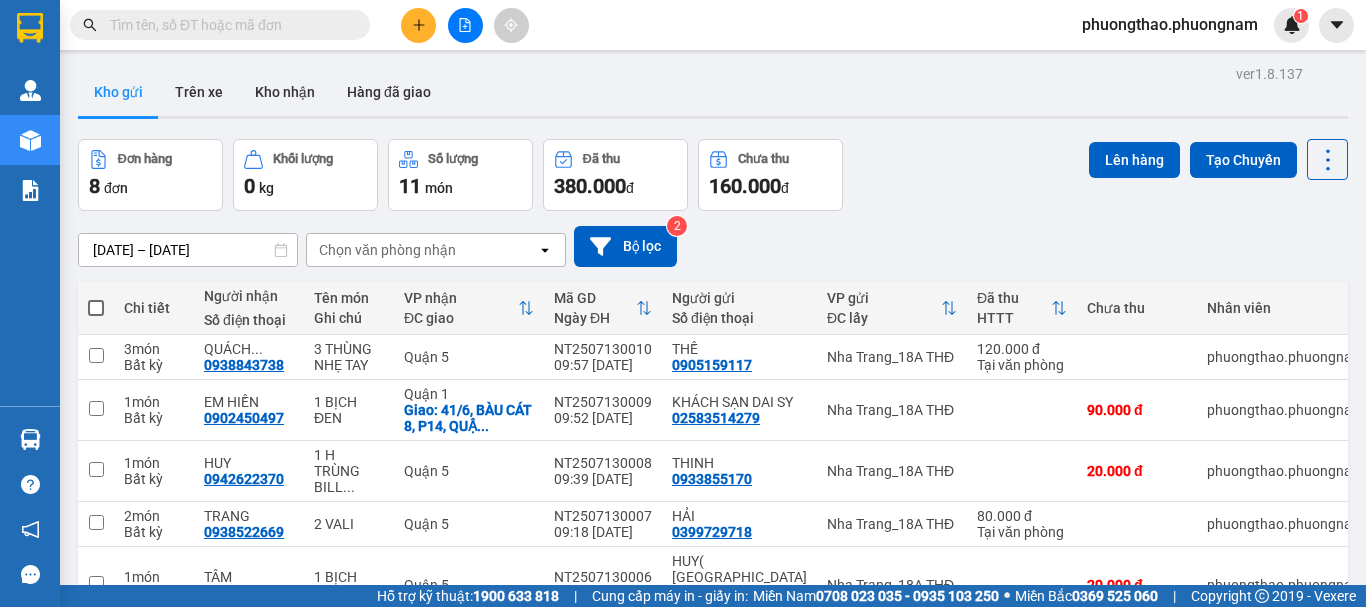 click at bounding box center [228, 25] 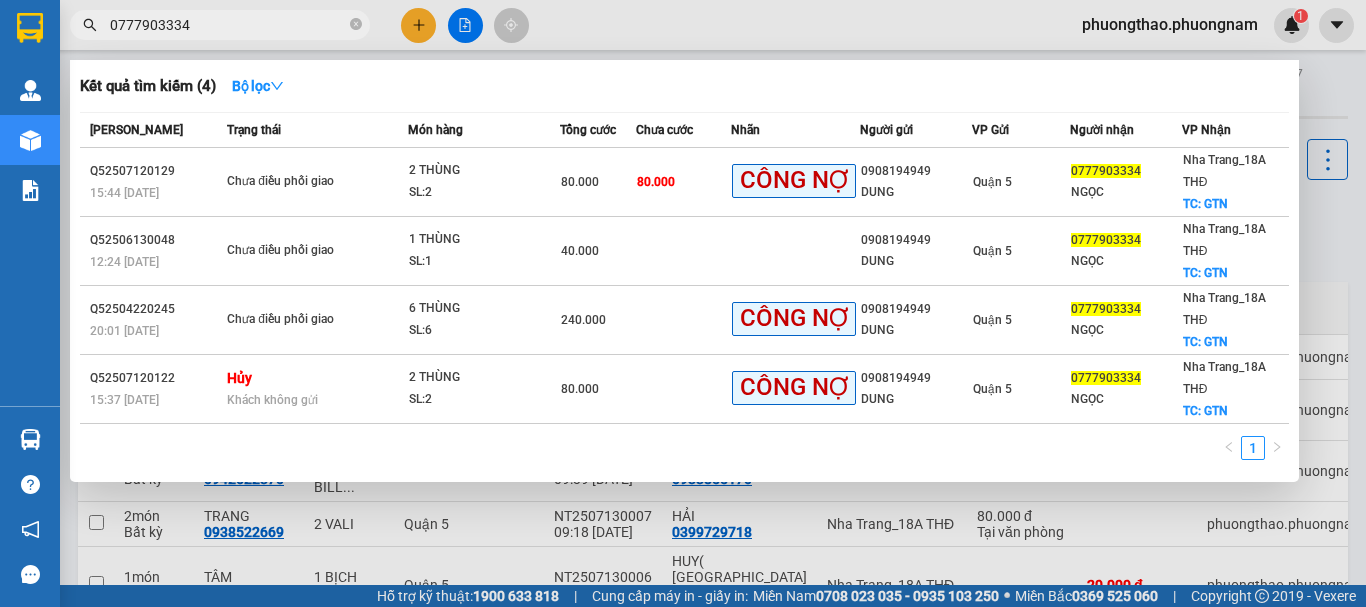 click 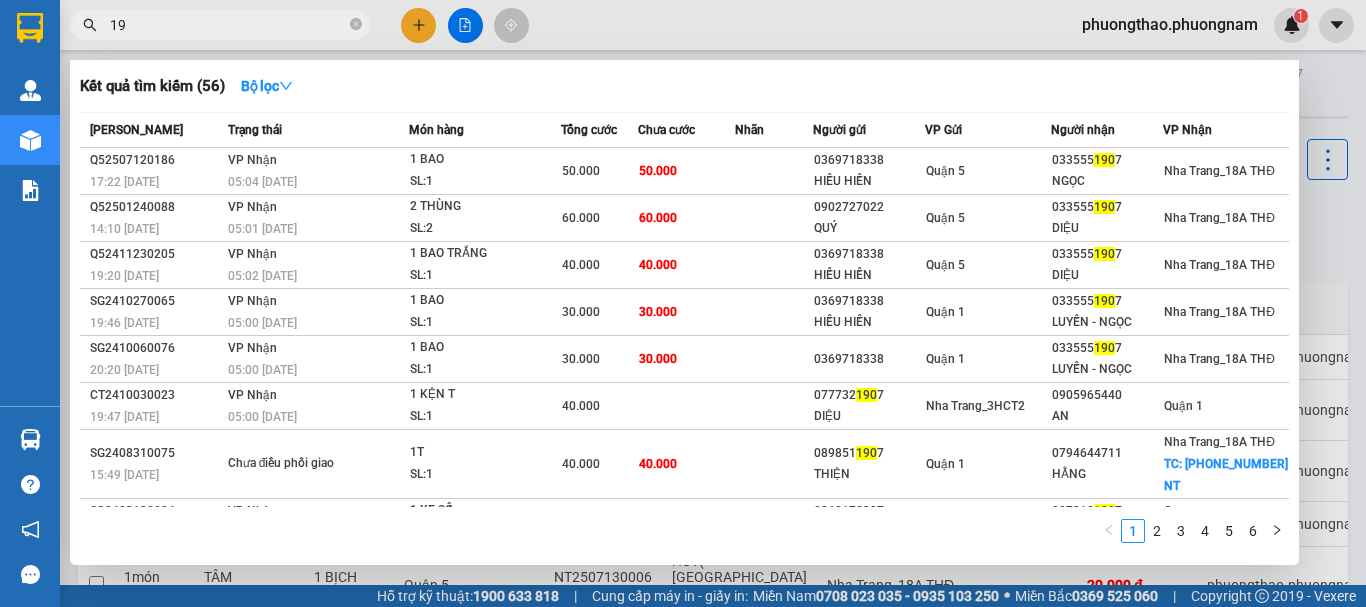 type on "1" 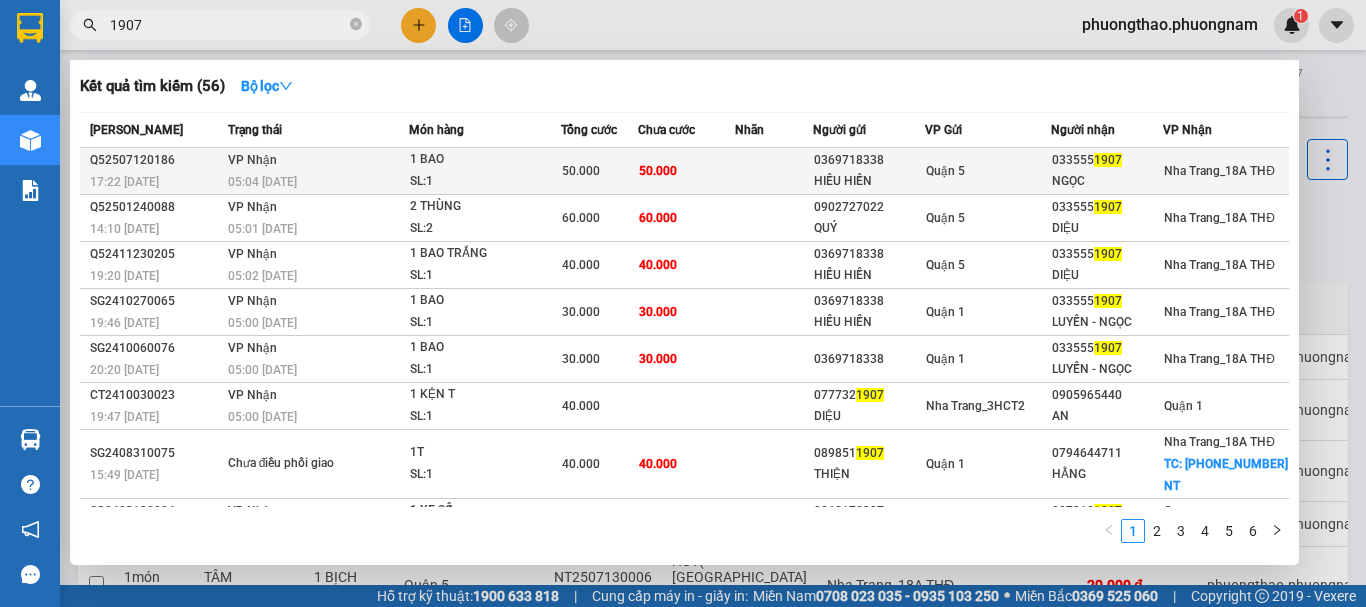 type on "1907" 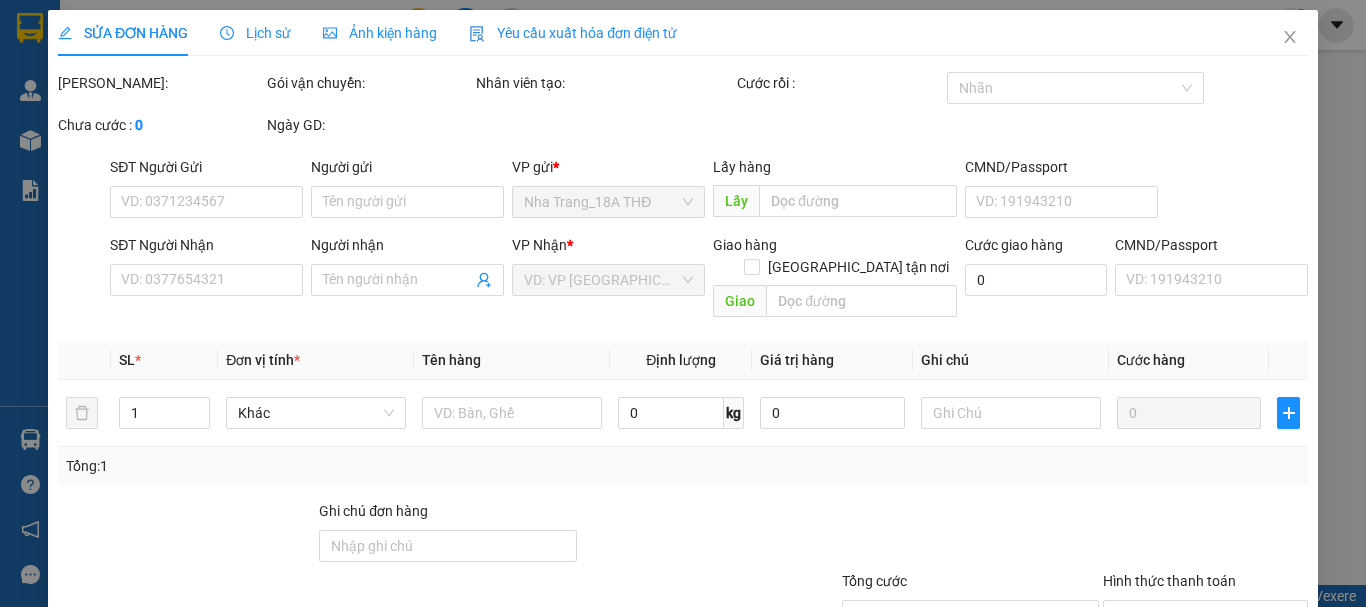 type on "0369718338" 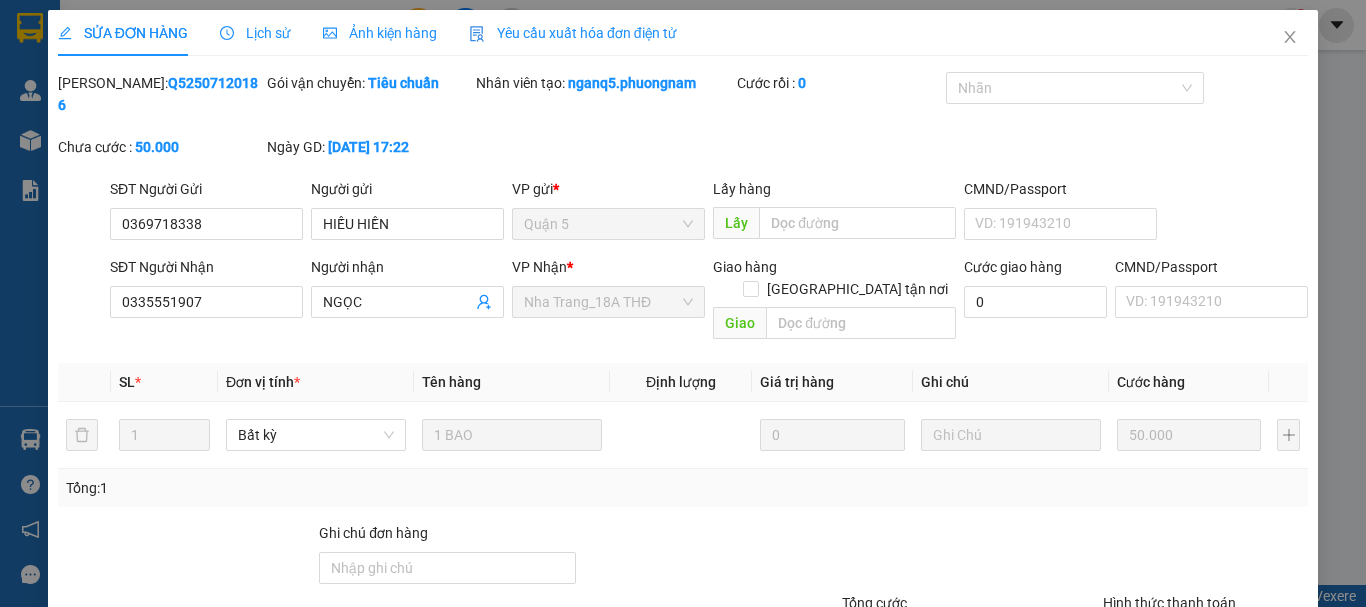 scroll, scrollTop: 137, scrollLeft: 0, axis: vertical 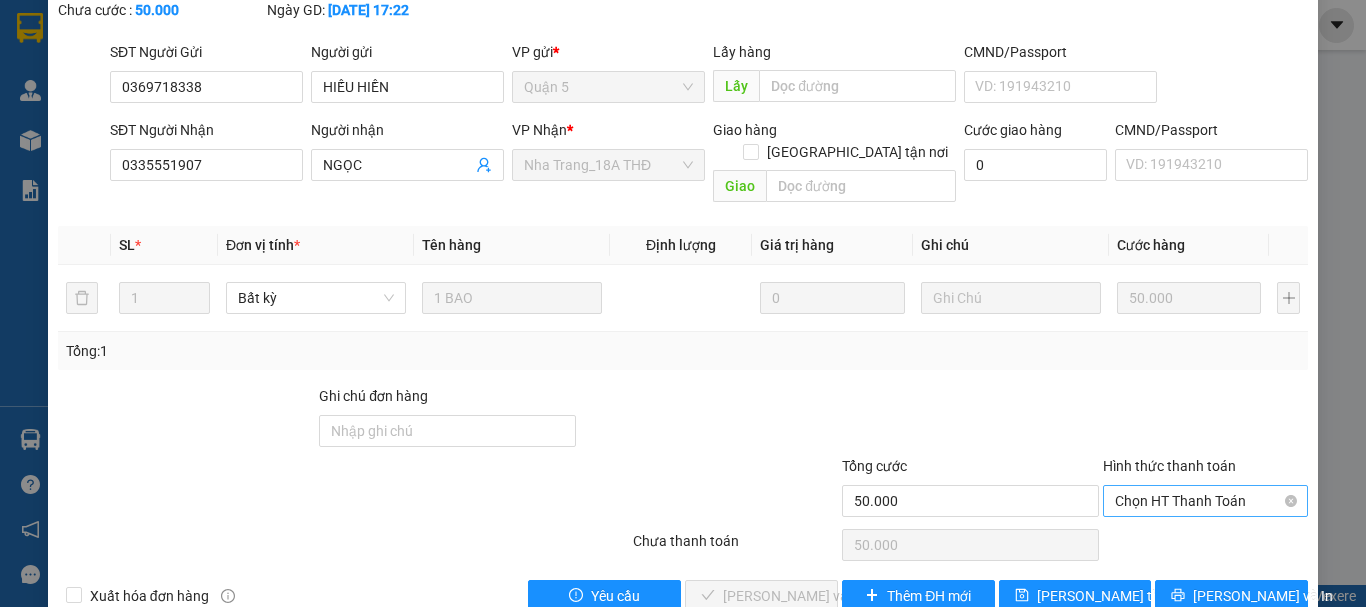 click on "Chọn HT Thanh Toán" at bounding box center [1205, 501] 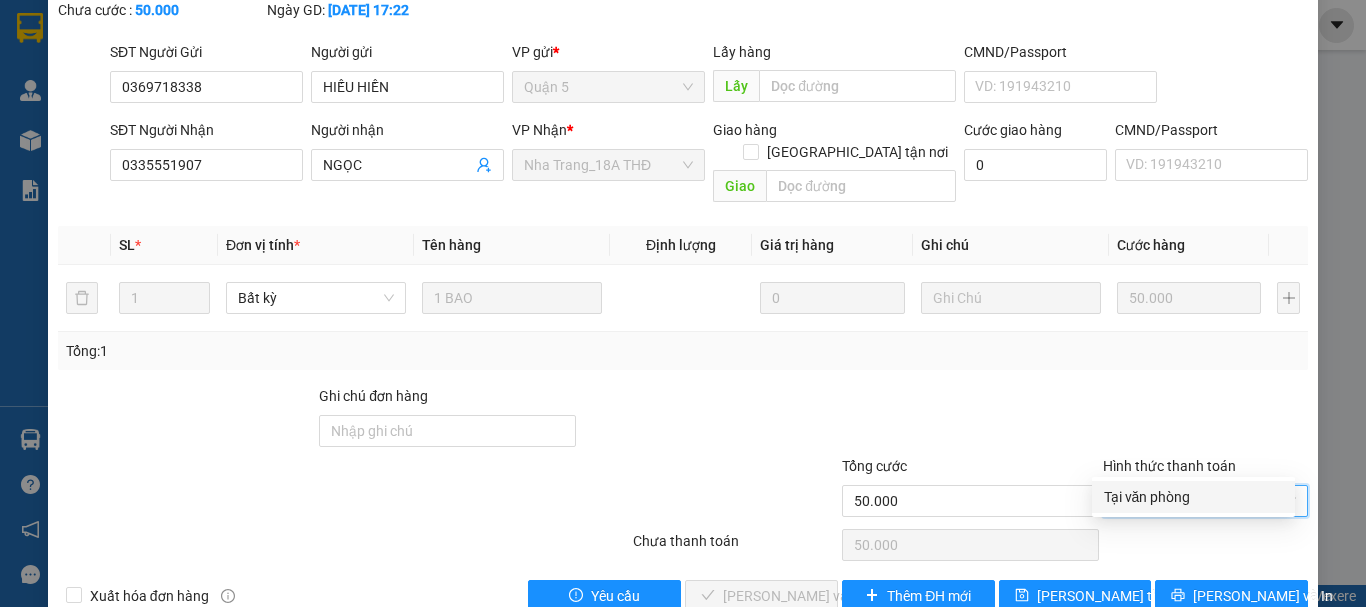 click on "Tại văn phòng" at bounding box center [1193, 497] 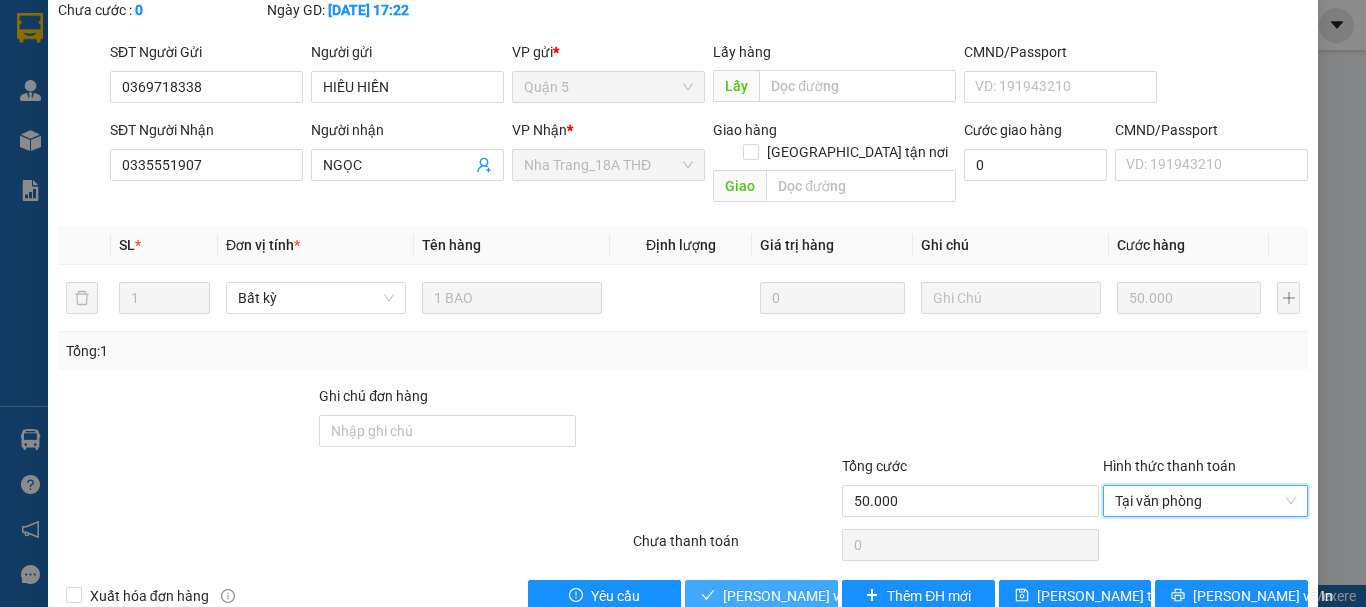 click on "[PERSON_NAME] và Giao hàng" at bounding box center (761, 596) 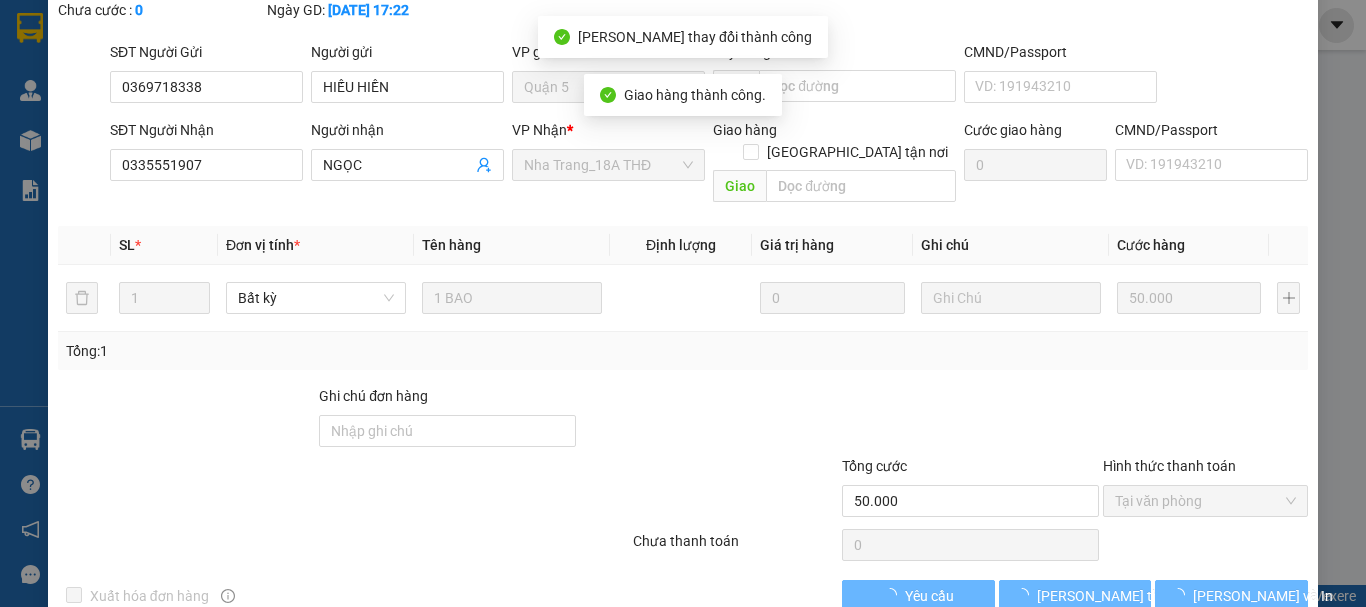scroll, scrollTop: 159, scrollLeft: 0, axis: vertical 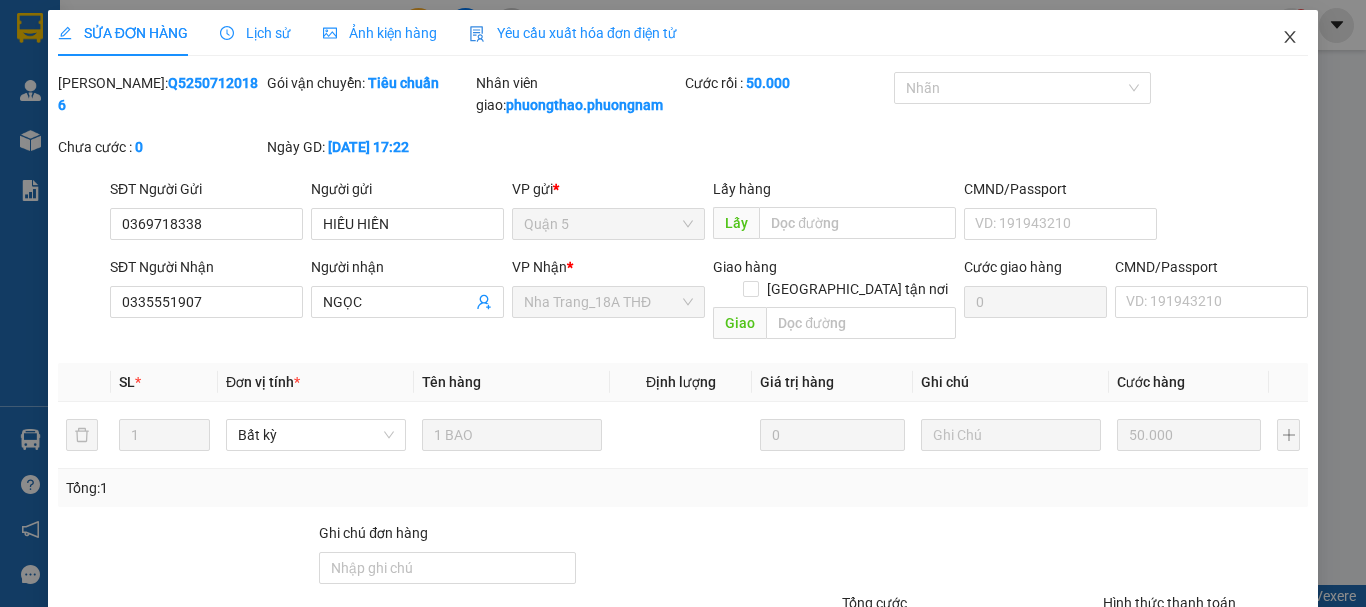 click 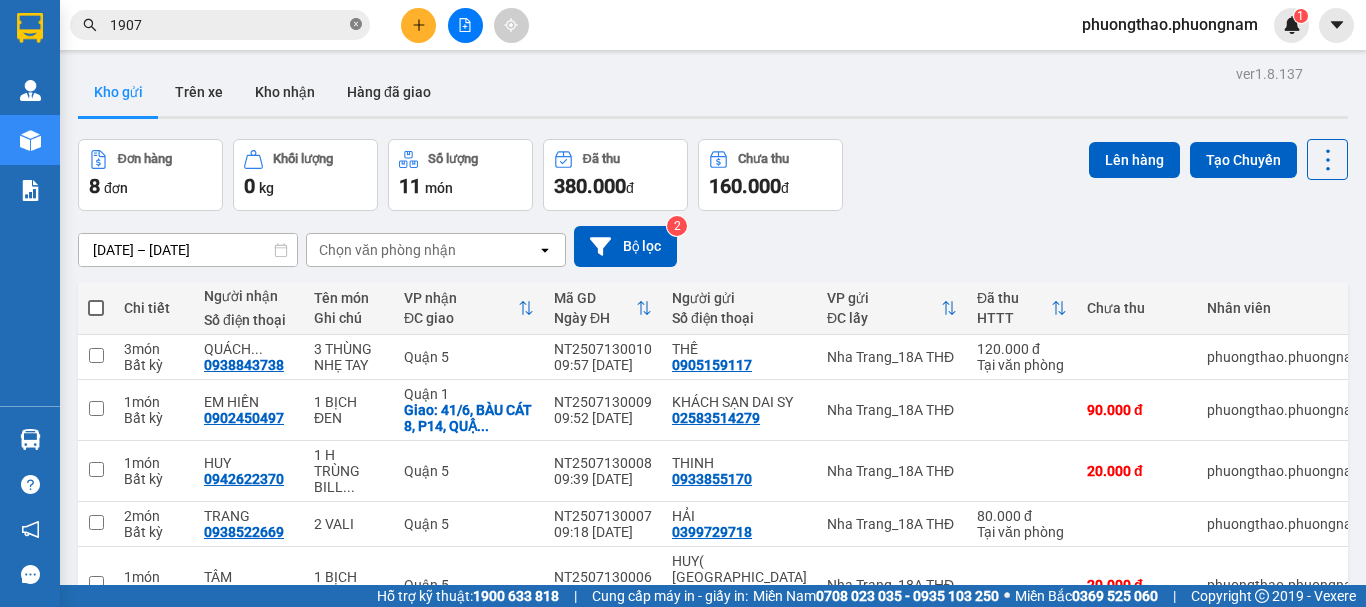 click 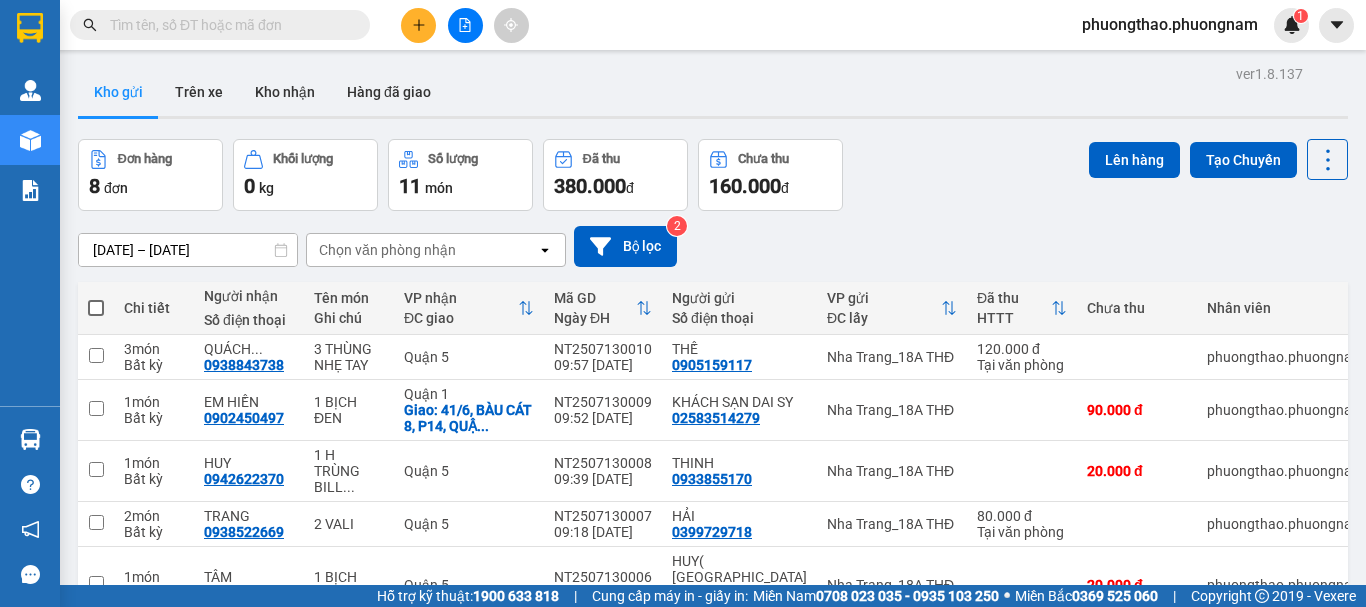 click at bounding box center [228, 25] 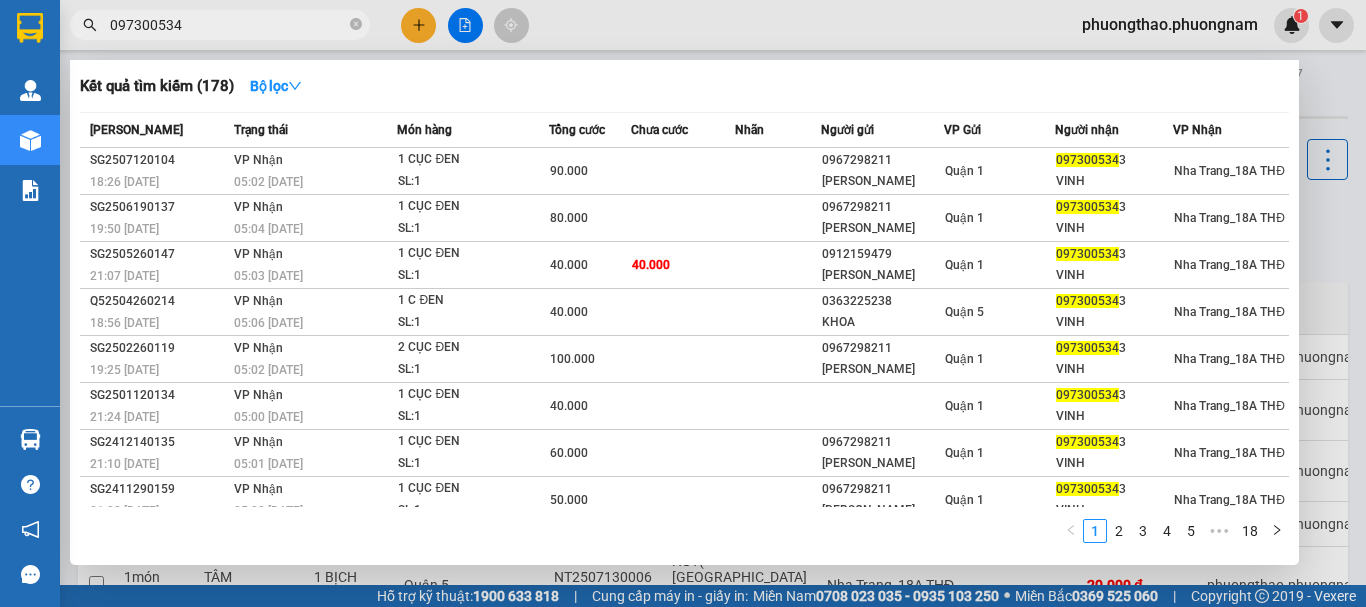 type on "0973005343" 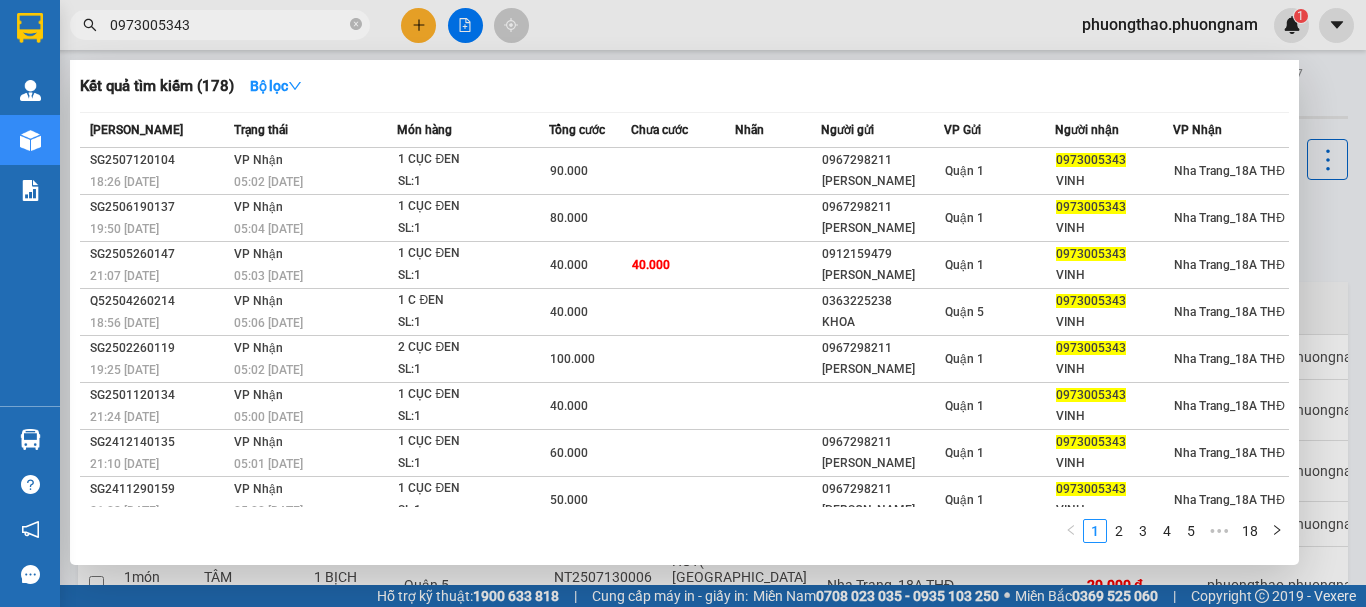 click 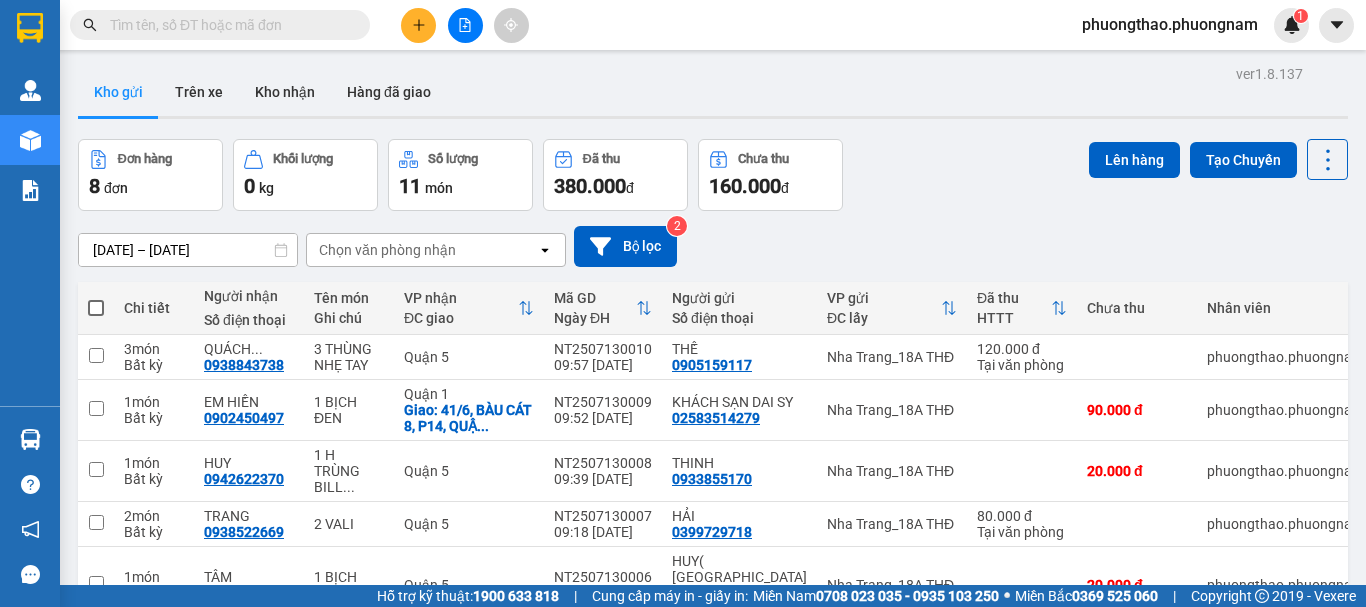 click at bounding box center (228, 25) 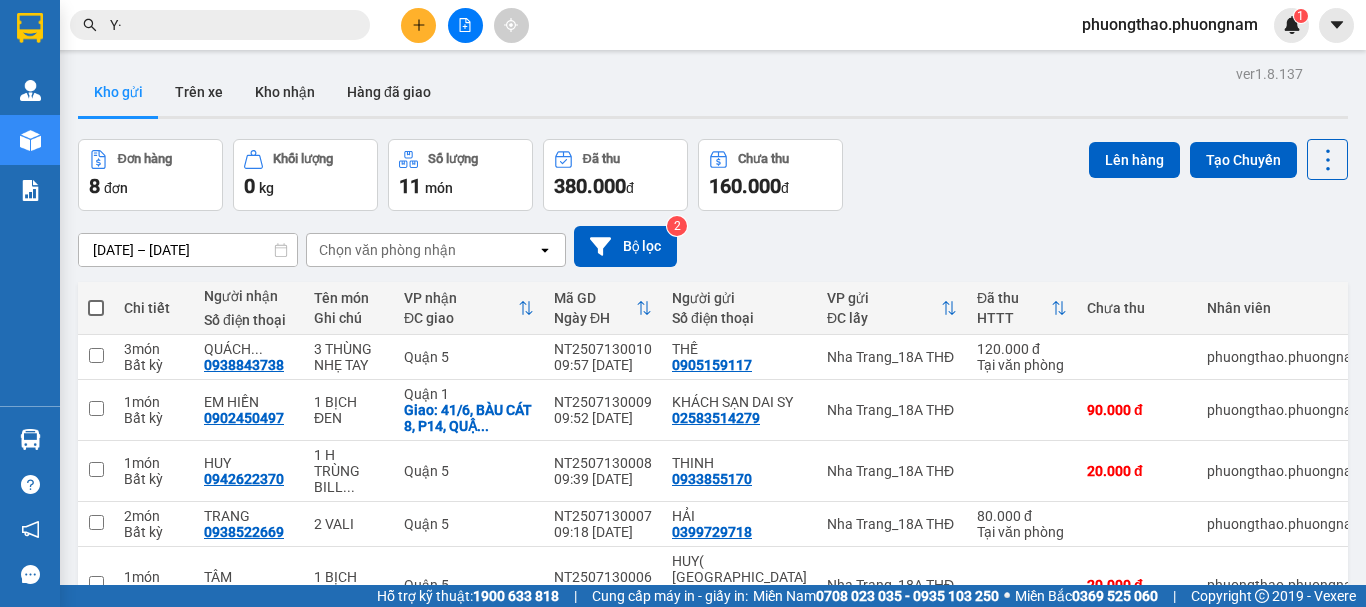 type on "Y" 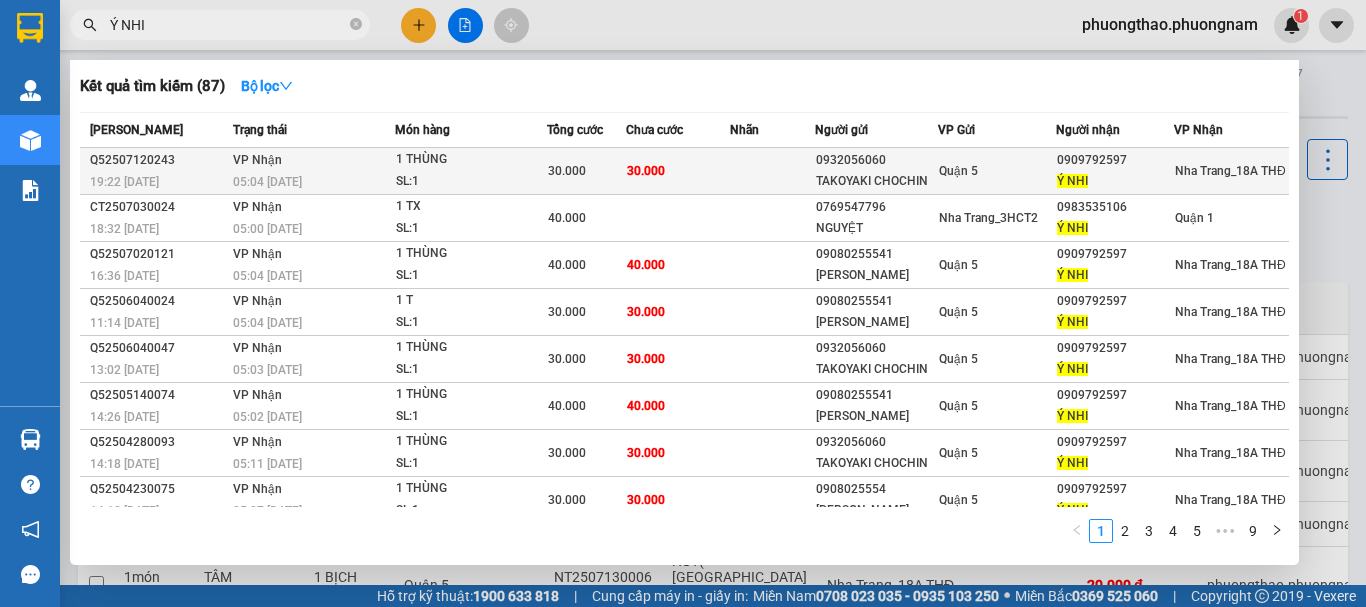 type on "Ý NHI" 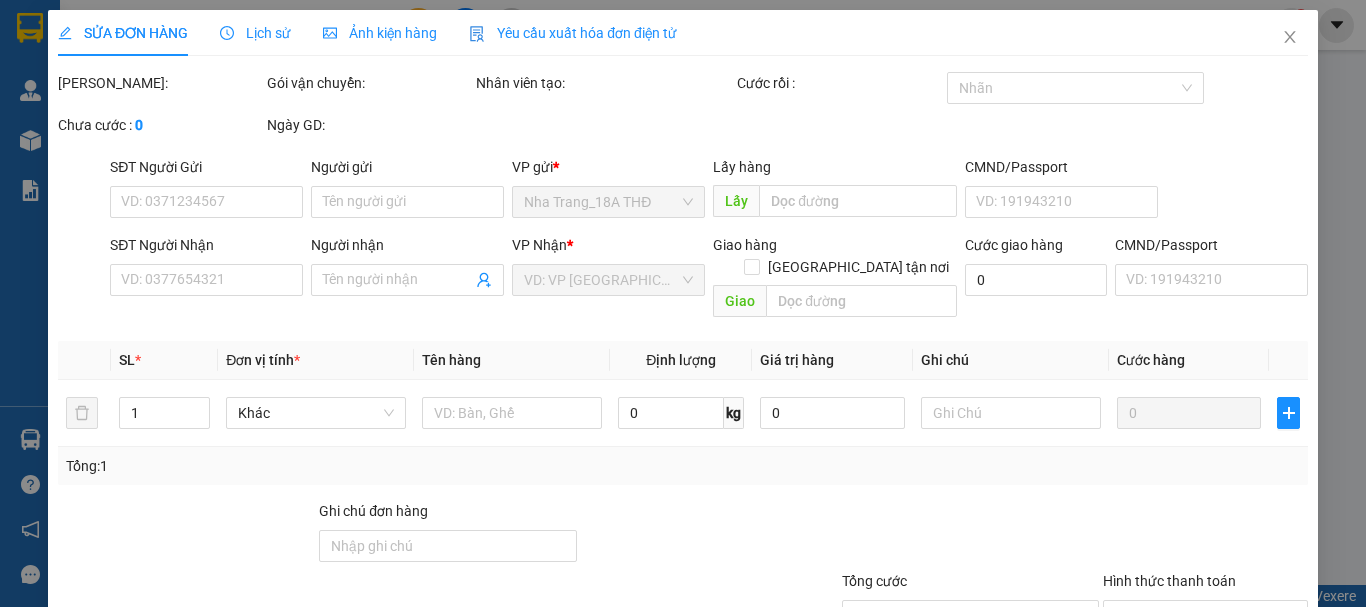 type on "0932056060" 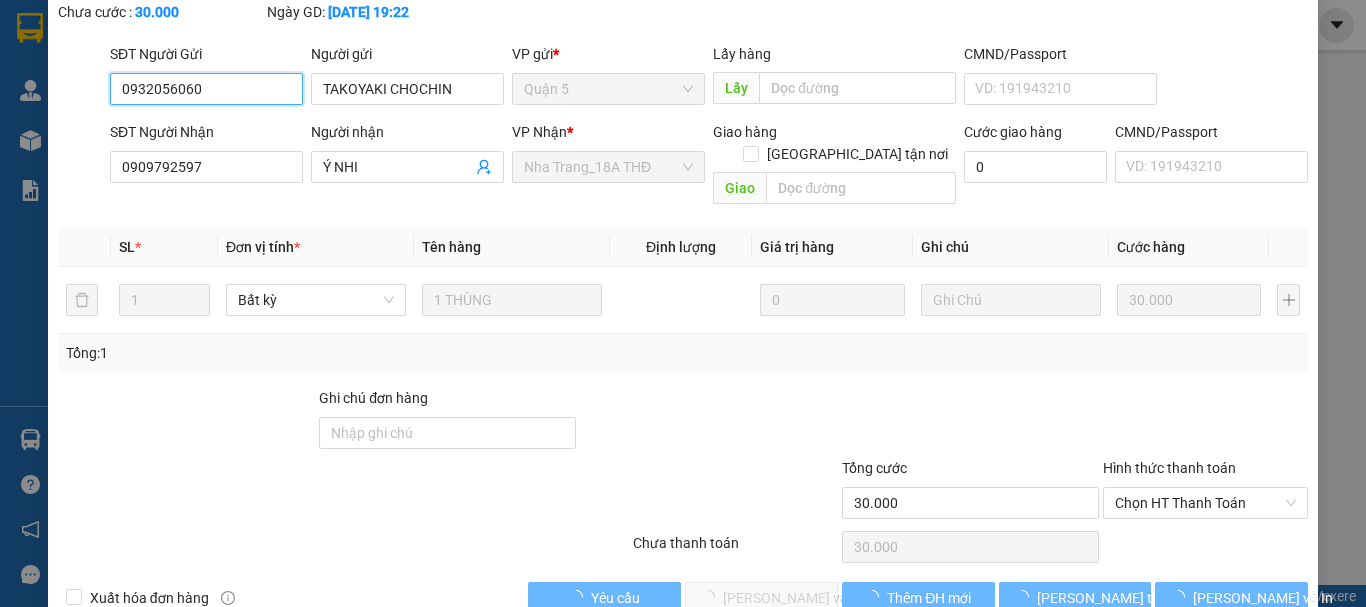 scroll, scrollTop: 137, scrollLeft: 0, axis: vertical 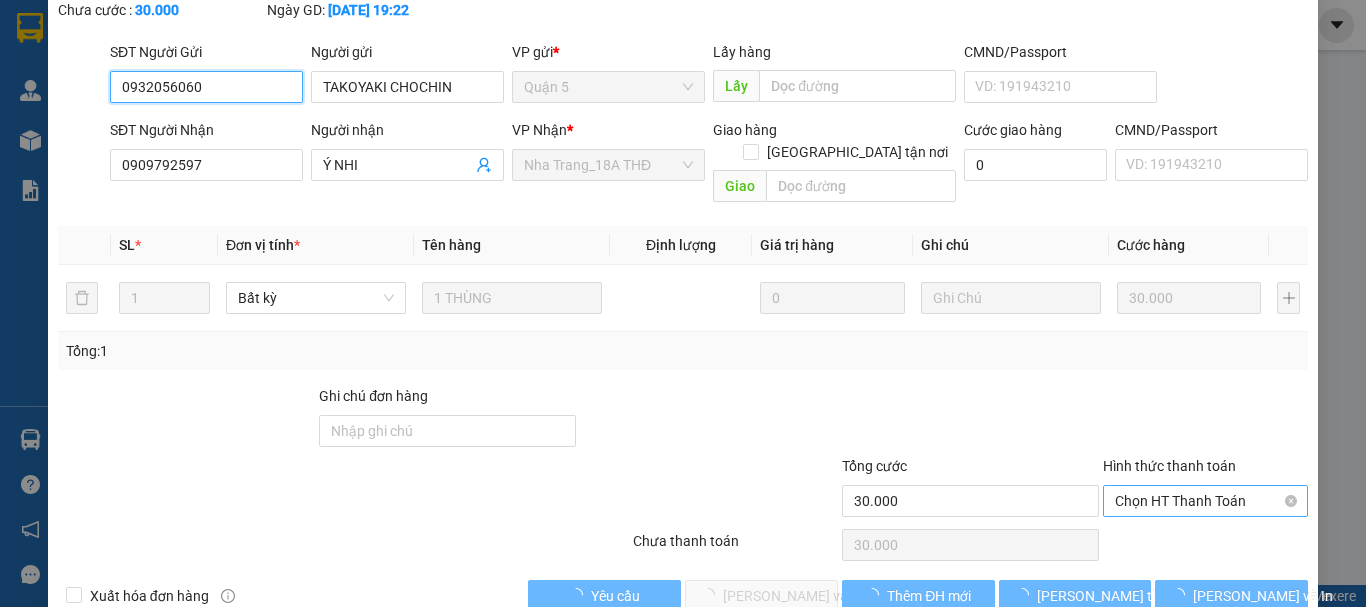 click on "Chọn HT Thanh Toán" at bounding box center [1205, 501] 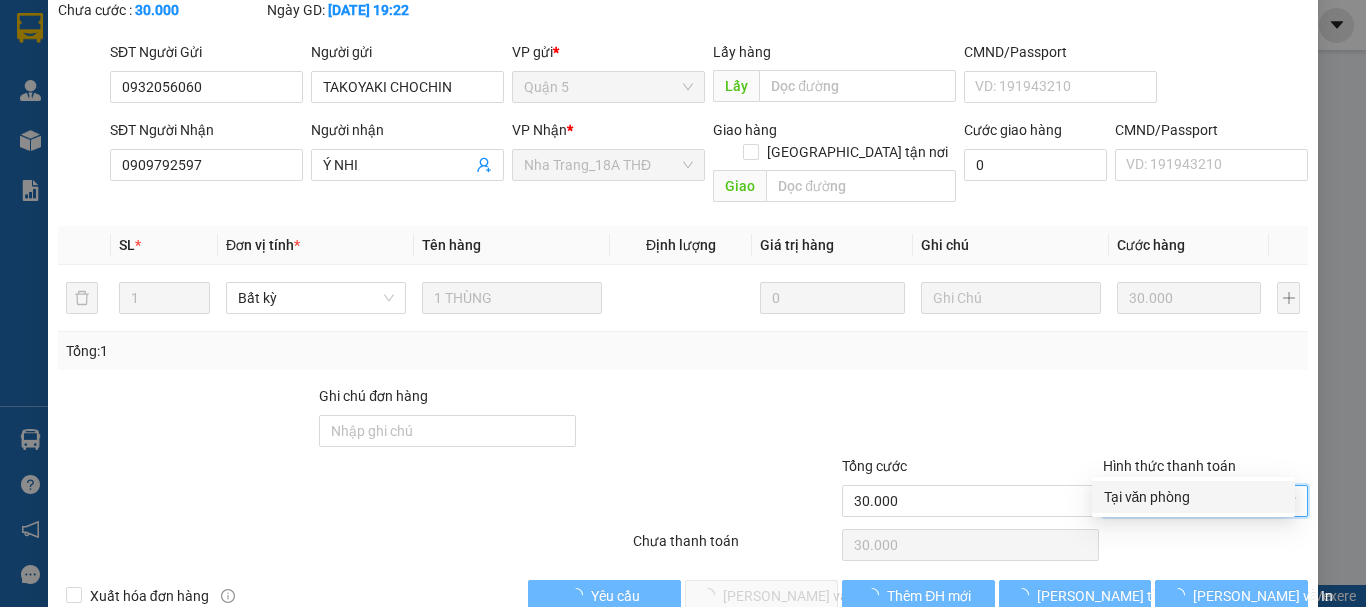 click on "Tại văn phòng" at bounding box center [1193, 497] 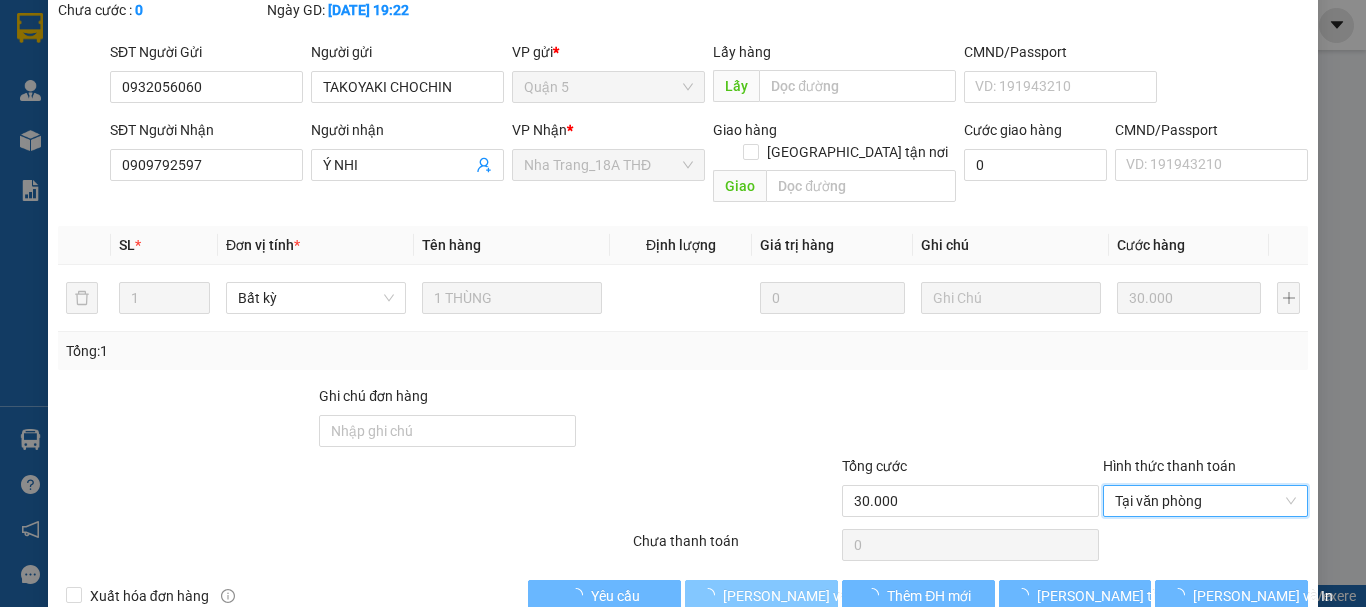 click on "[PERSON_NAME] và Giao hàng" at bounding box center [819, 596] 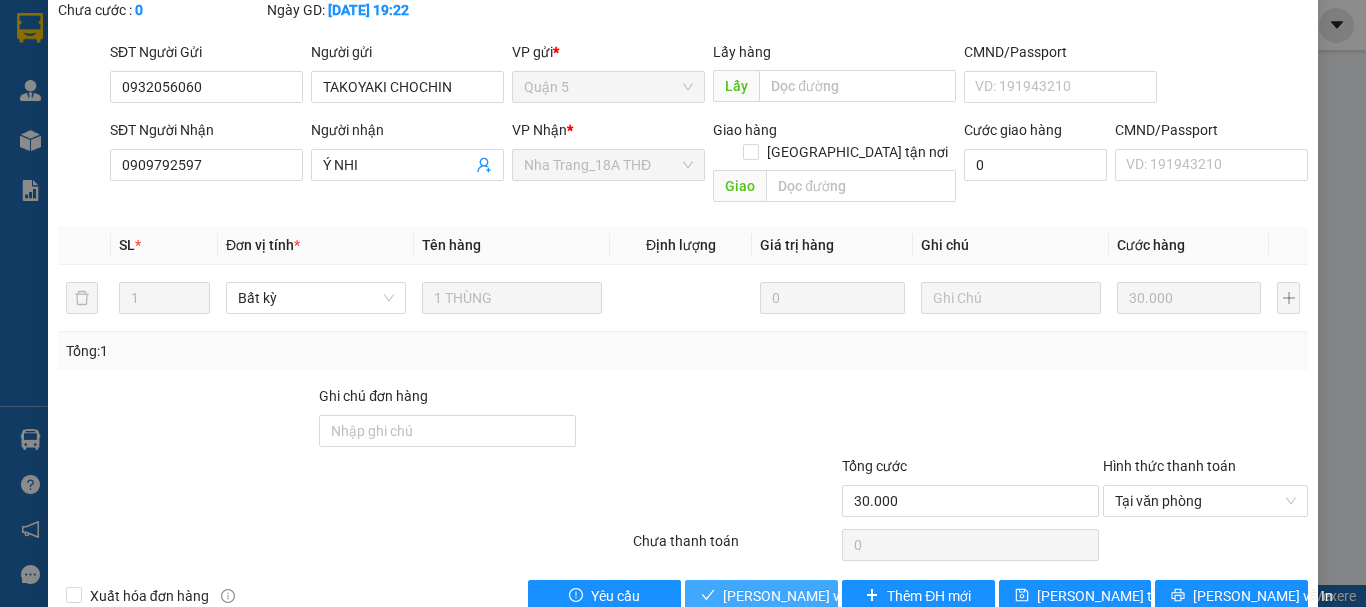 click on "[PERSON_NAME] và Giao hàng" at bounding box center (819, 596) 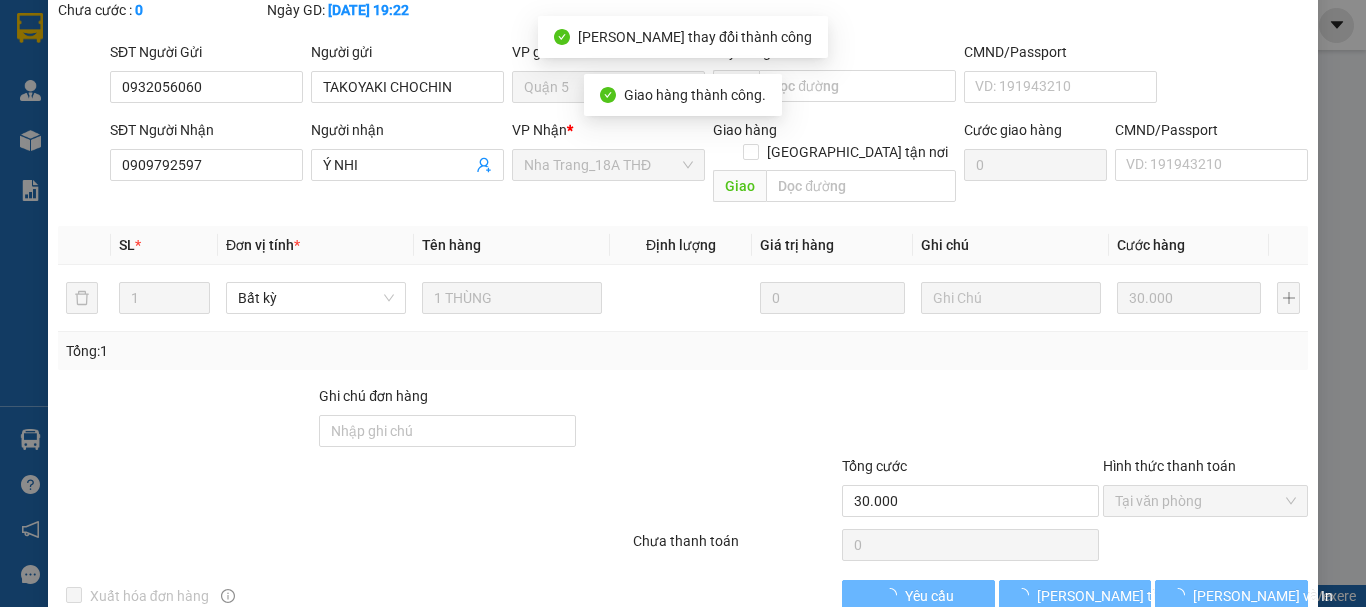 scroll, scrollTop: 22, scrollLeft: 0, axis: vertical 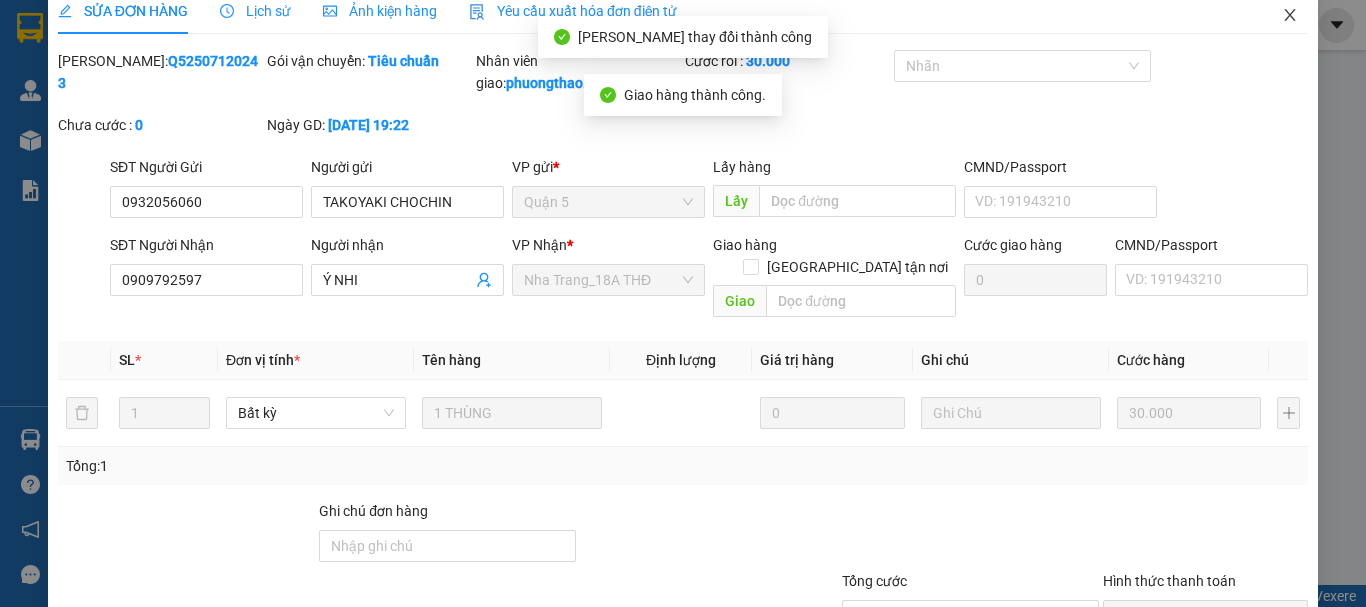 click 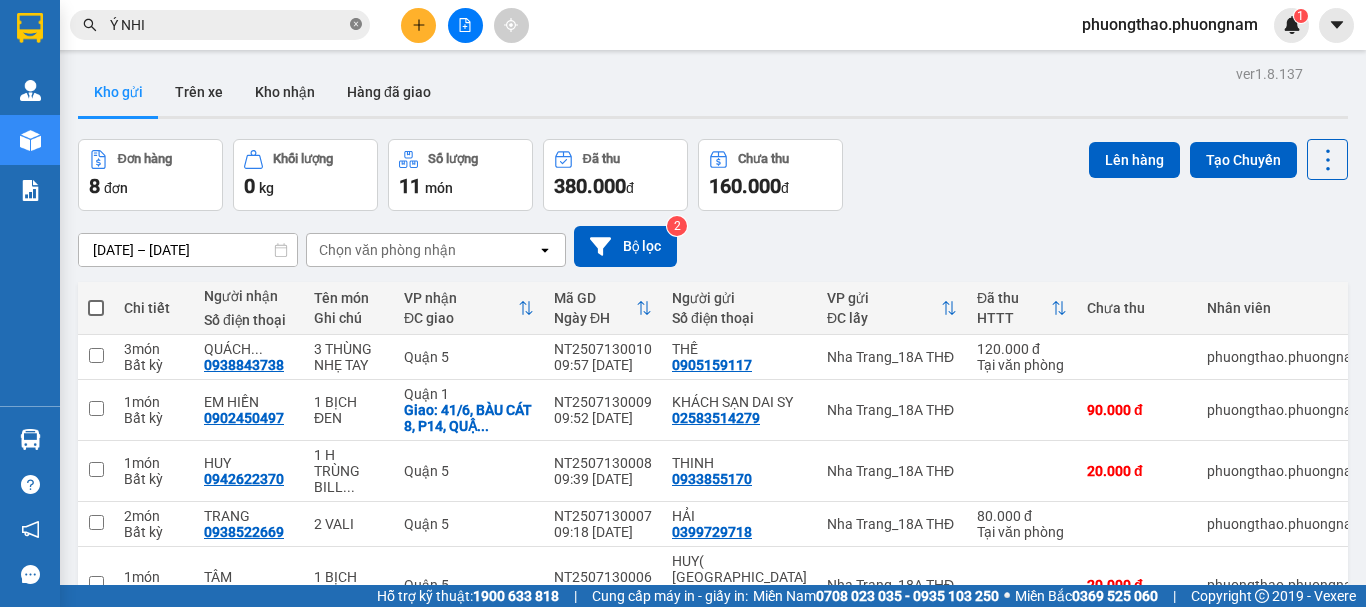 click 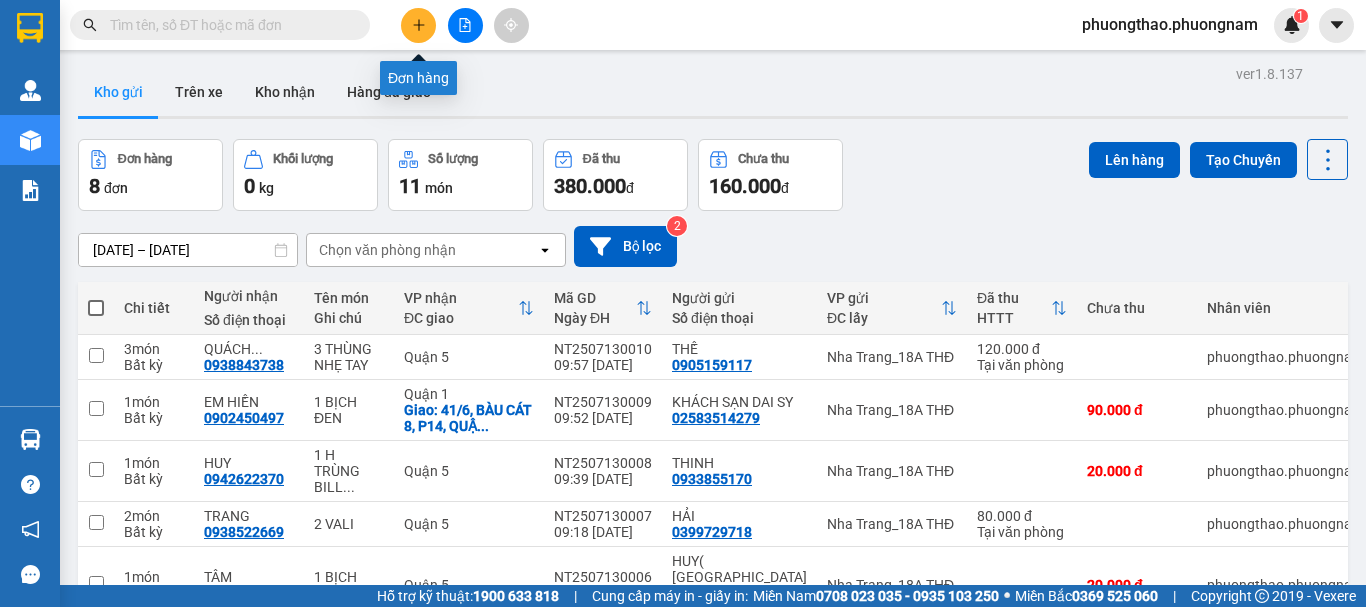 click 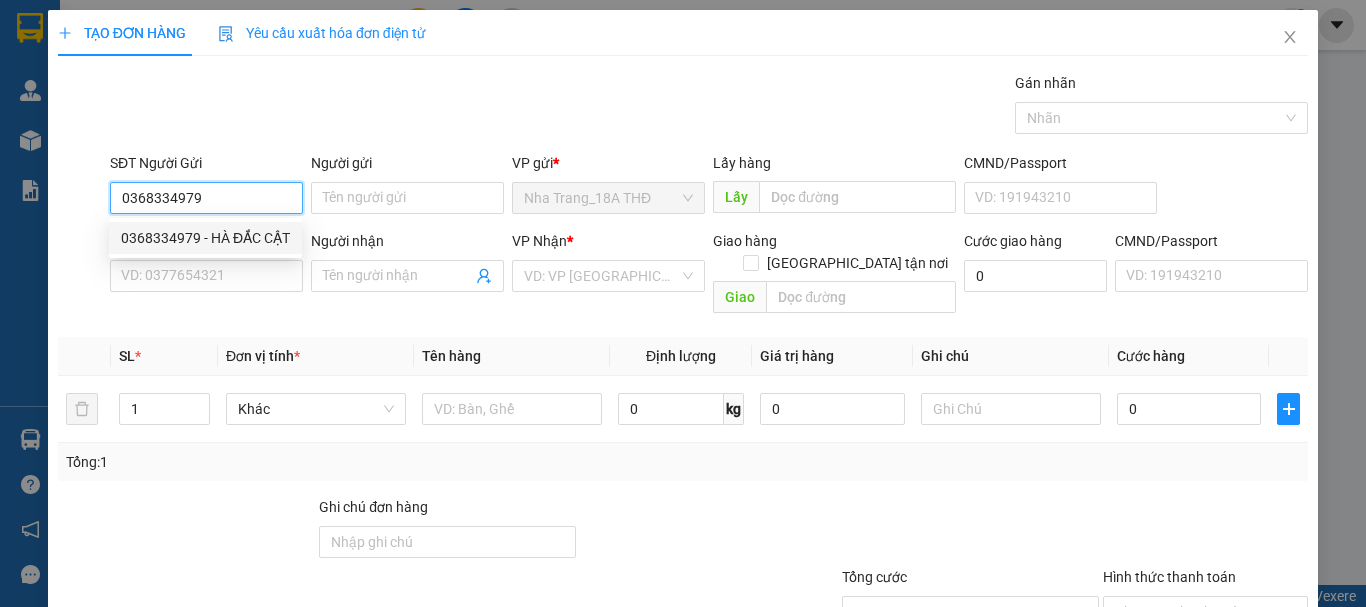click on "0368334979 - HÀ ĐẮC CẬT" at bounding box center [205, 238] 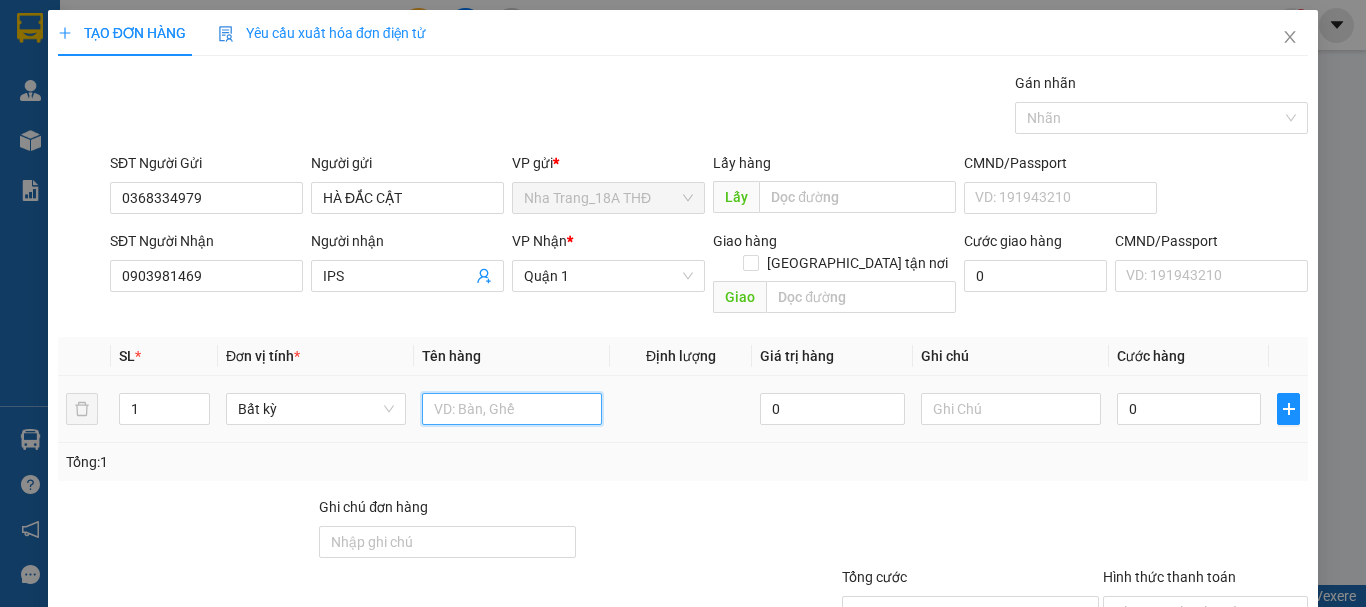 click at bounding box center [512, 409] 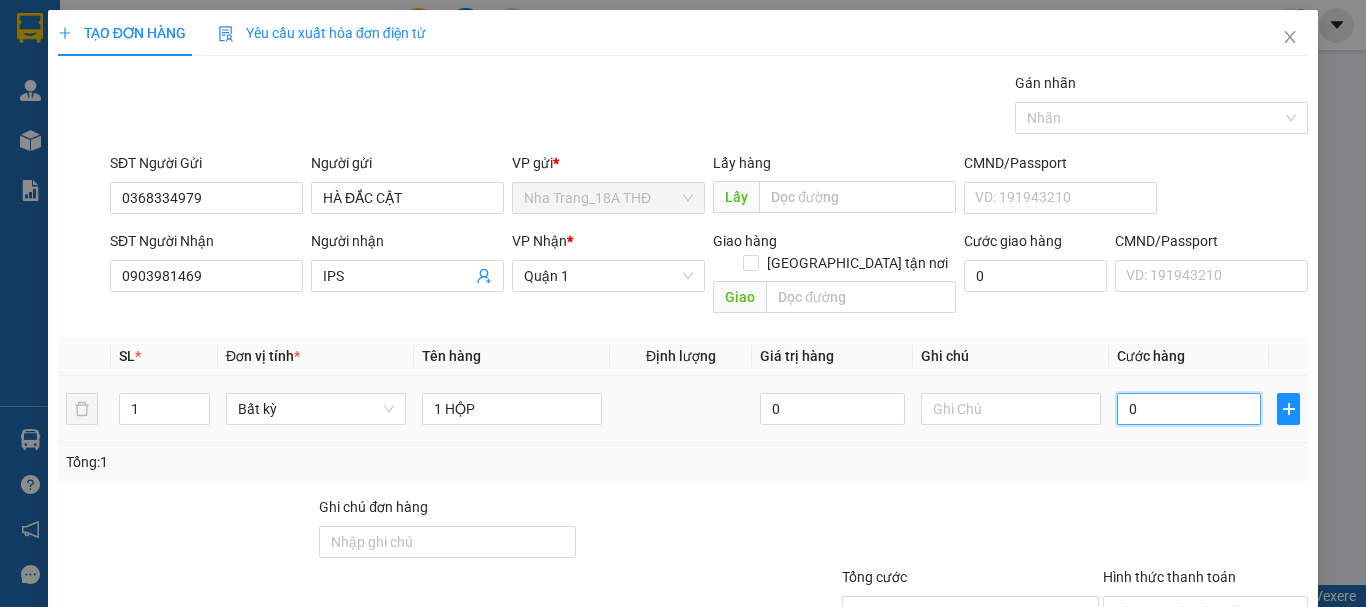 click on "0" at bounding box center (1189, 409) 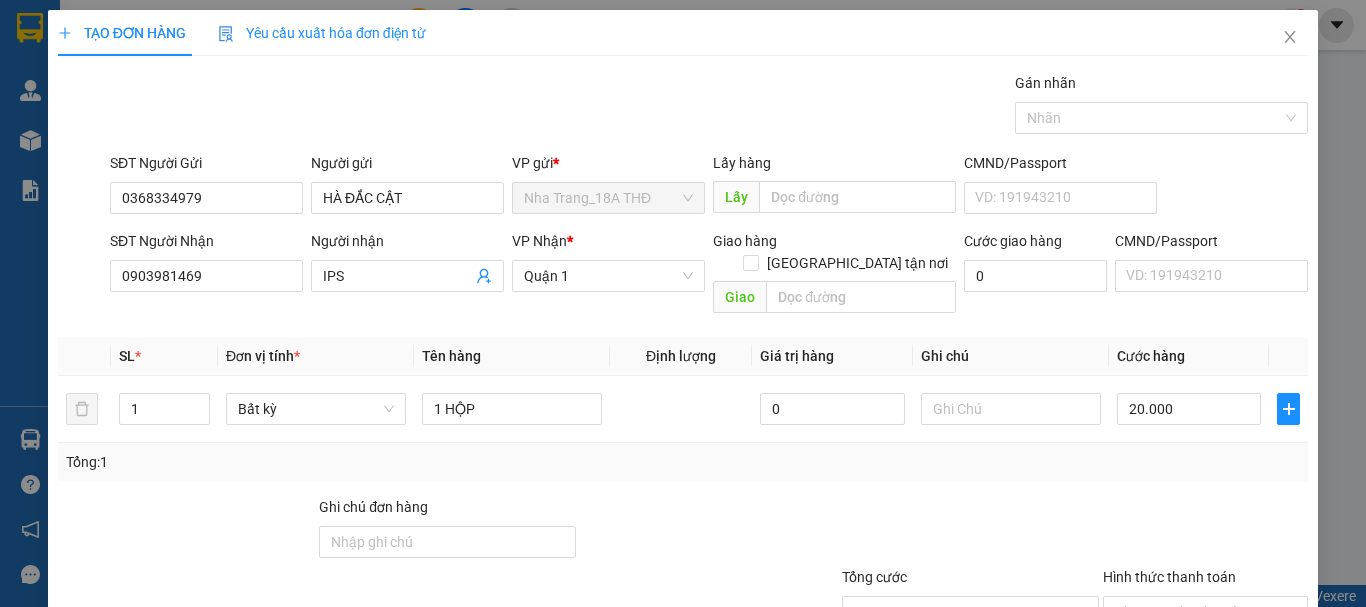 drag, startPoint x: 1019, startPoint y: 459, endPoint x: 1045, endPoint y: 467, distance: 27.202942 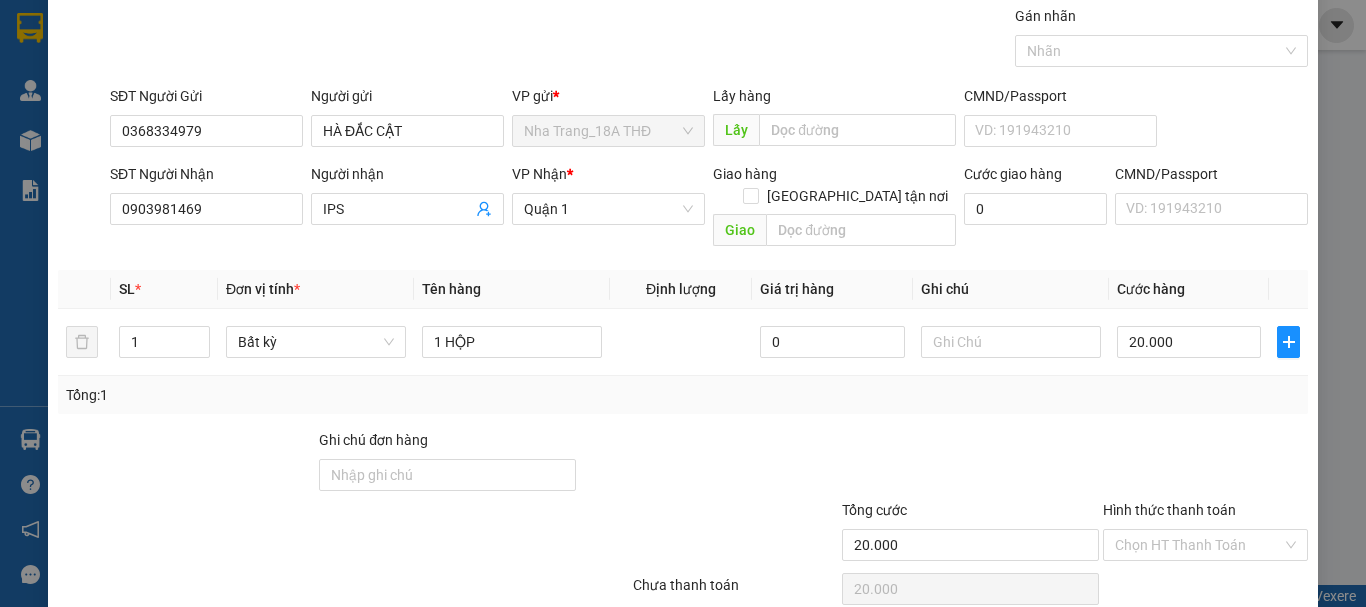 scroll, scrollTop: 133, scrollLeft: 0, axis: vertical 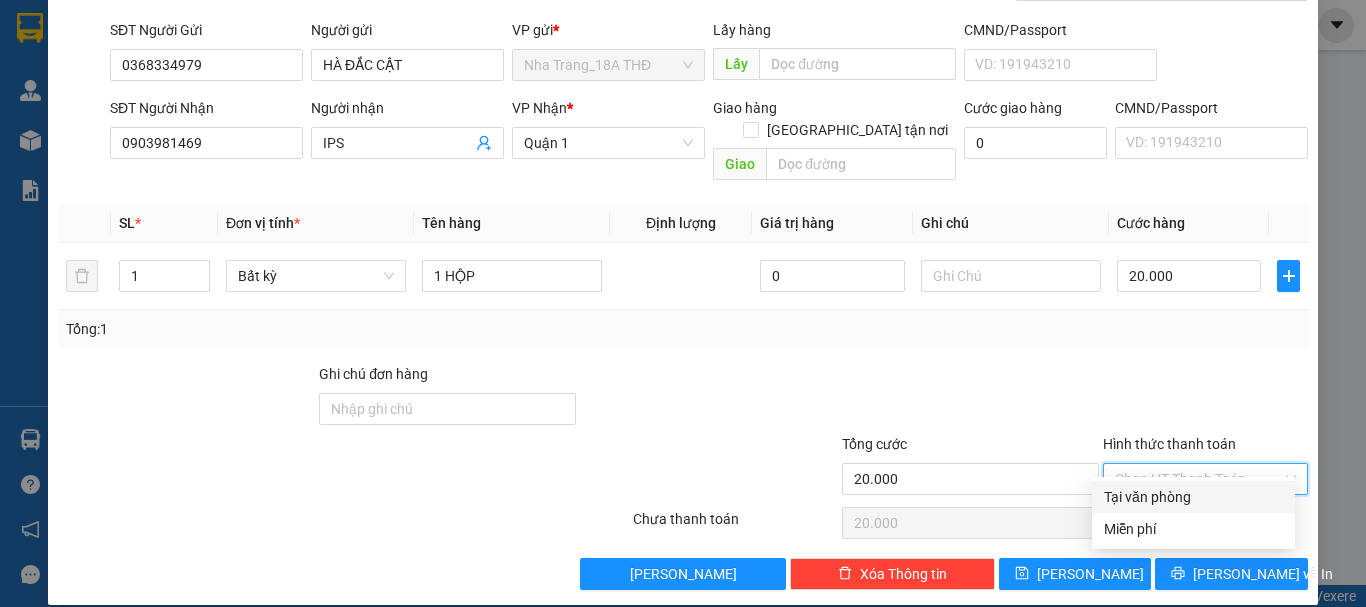 click on "Hình thức thanh toán" at bounding box center (1198, 479) 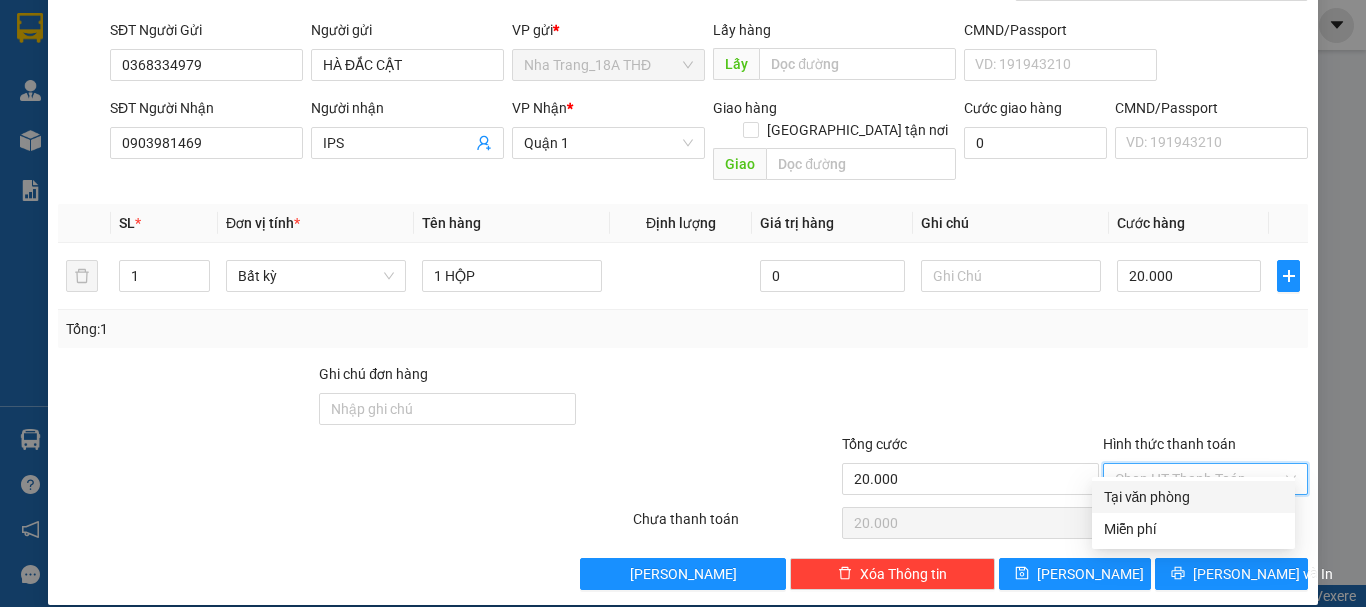 click on "Tại văn phòng" at bounding box center (1193, 497) 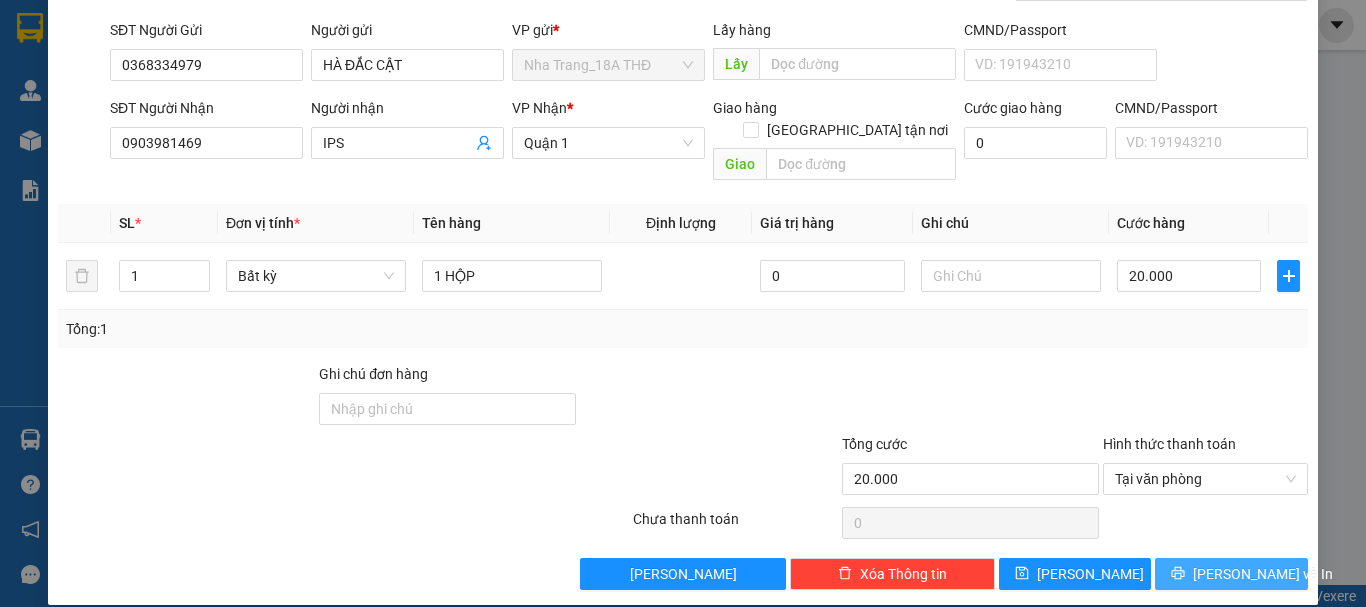 click on "[PERSON_NAME] và In" at bounding box center [1263, 574] 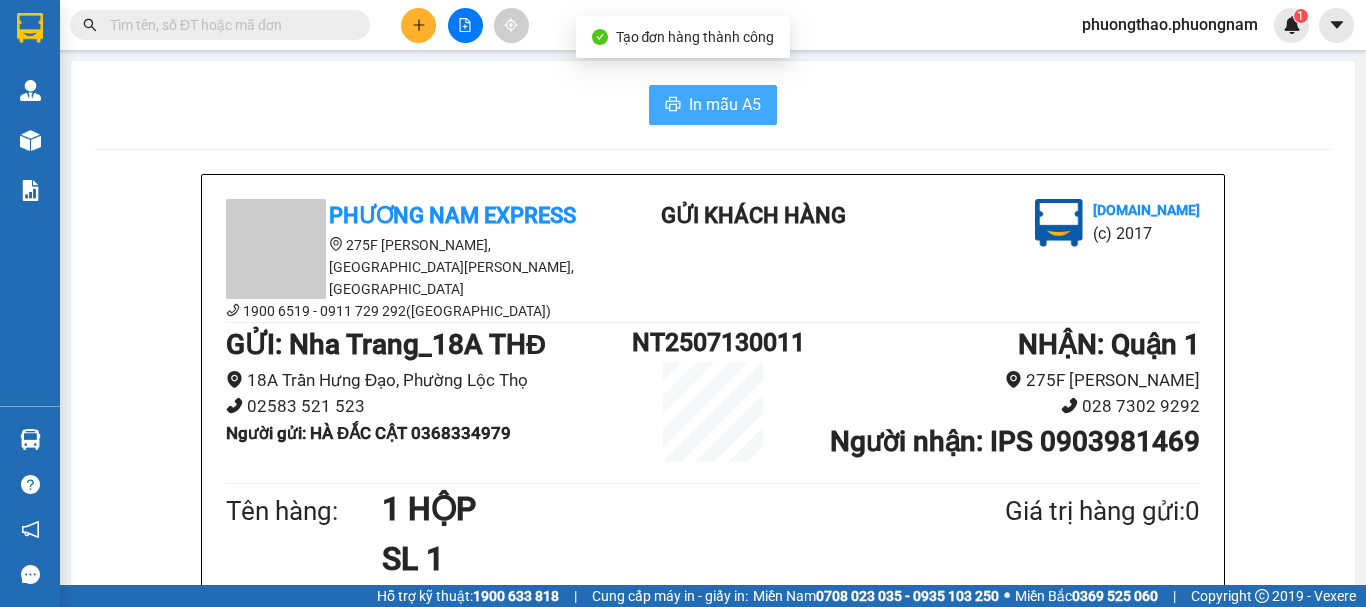 click on "In mẫu A5" at bounding box center (725, 104) 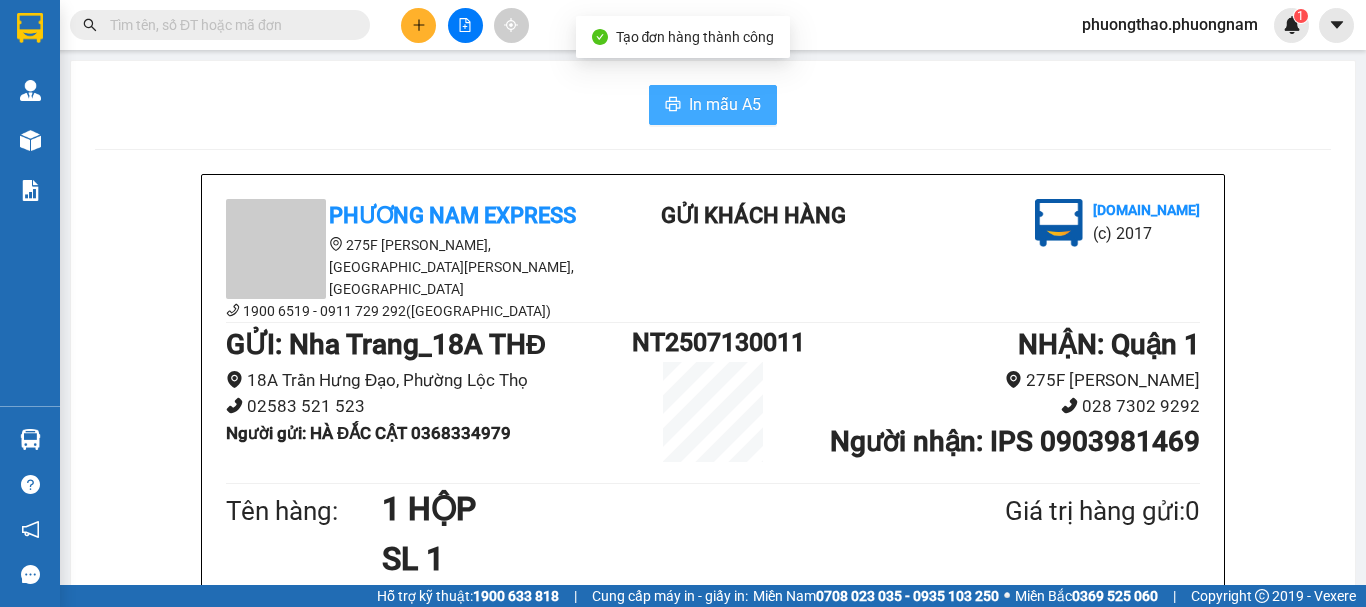 scroll, scrollTop: 0, scrollLeft: 0, axis: both 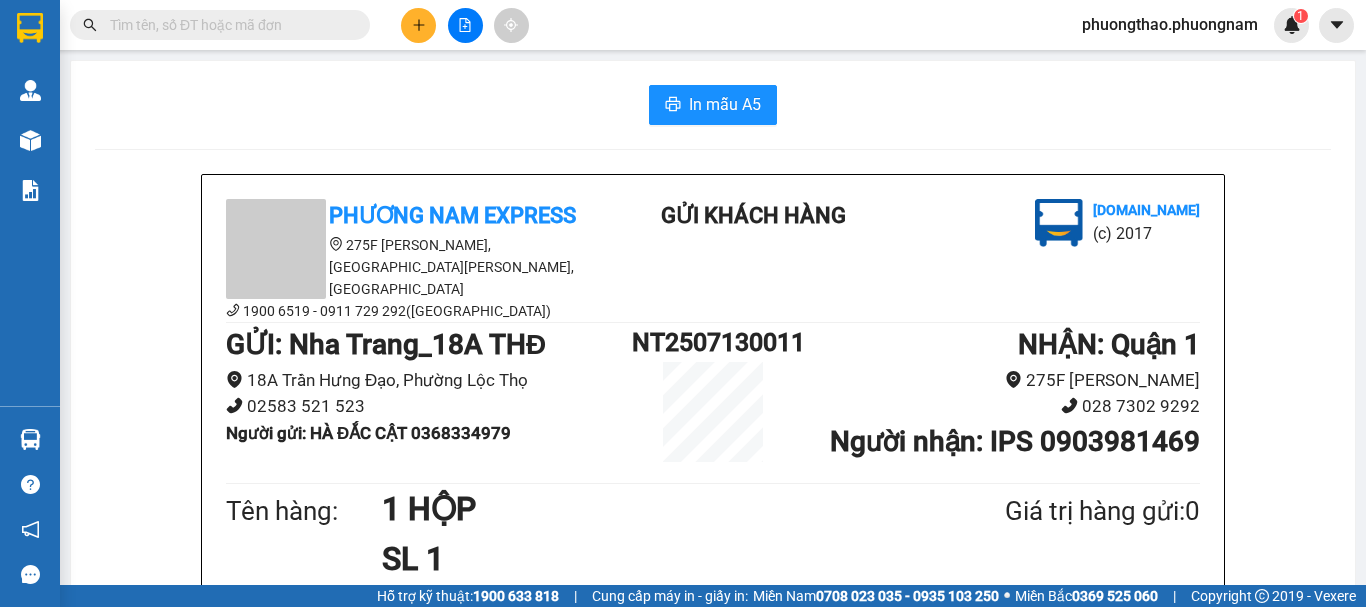 click at bounding box center (228, 25) 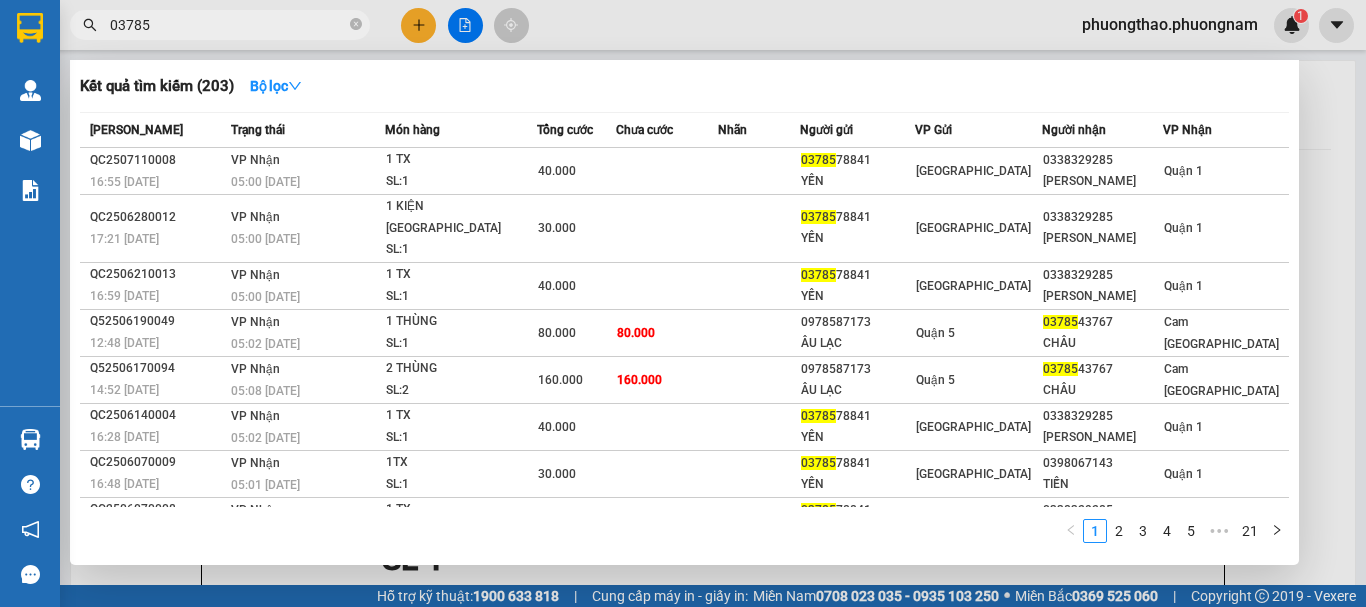 drag, startPoint x: 176, startPoint y: 18, endPoint x: 0, endPoint y: -121, distance: 224.26993 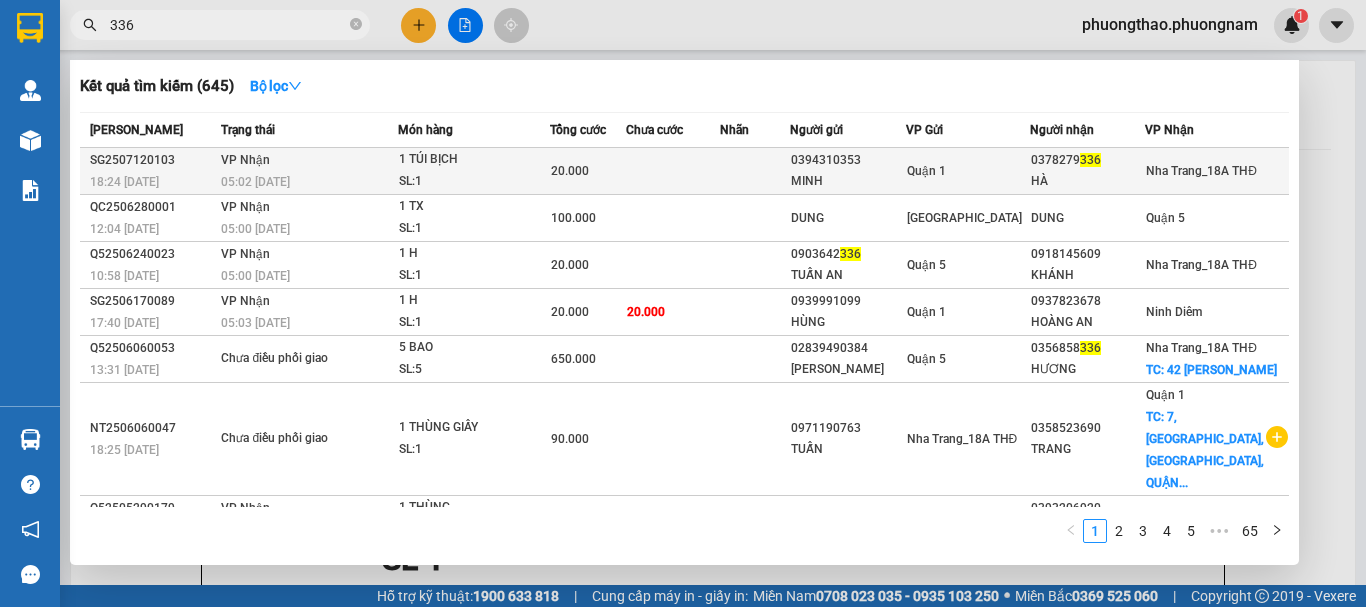 click on "1 TÚI BỊCH" at bounding box center [474, 160] 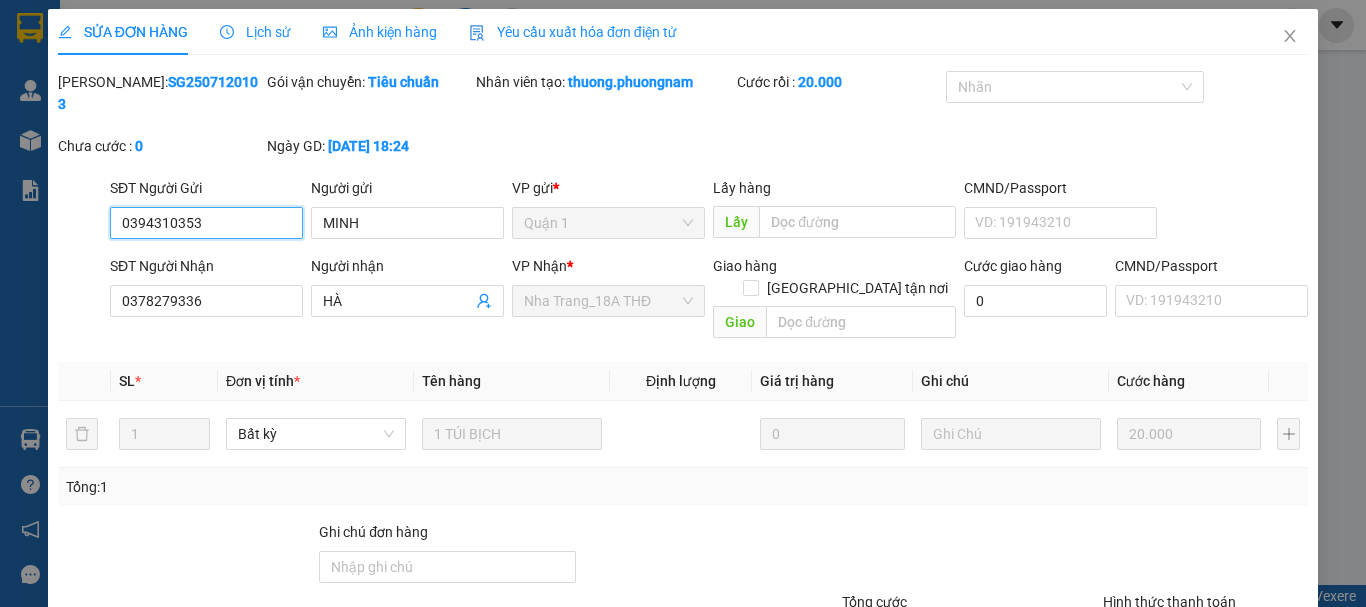 scroll, scrollTop: 0, scrollLeft: 0, axis: both 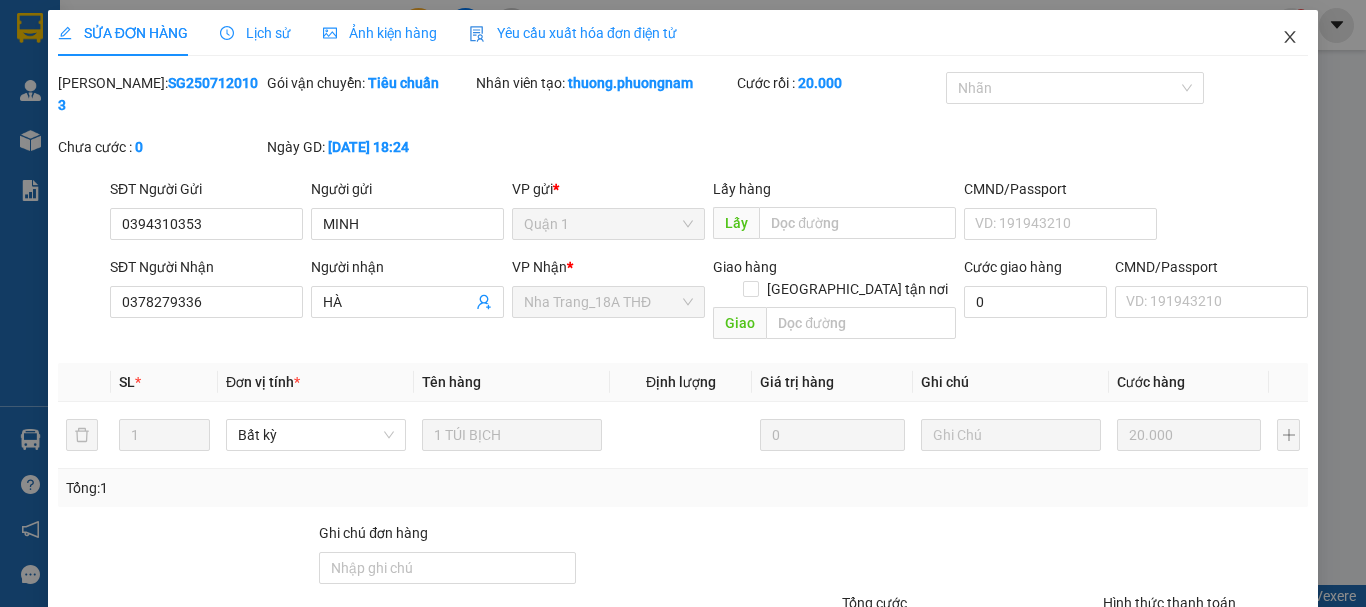 click at bounding box center [1290, 38] 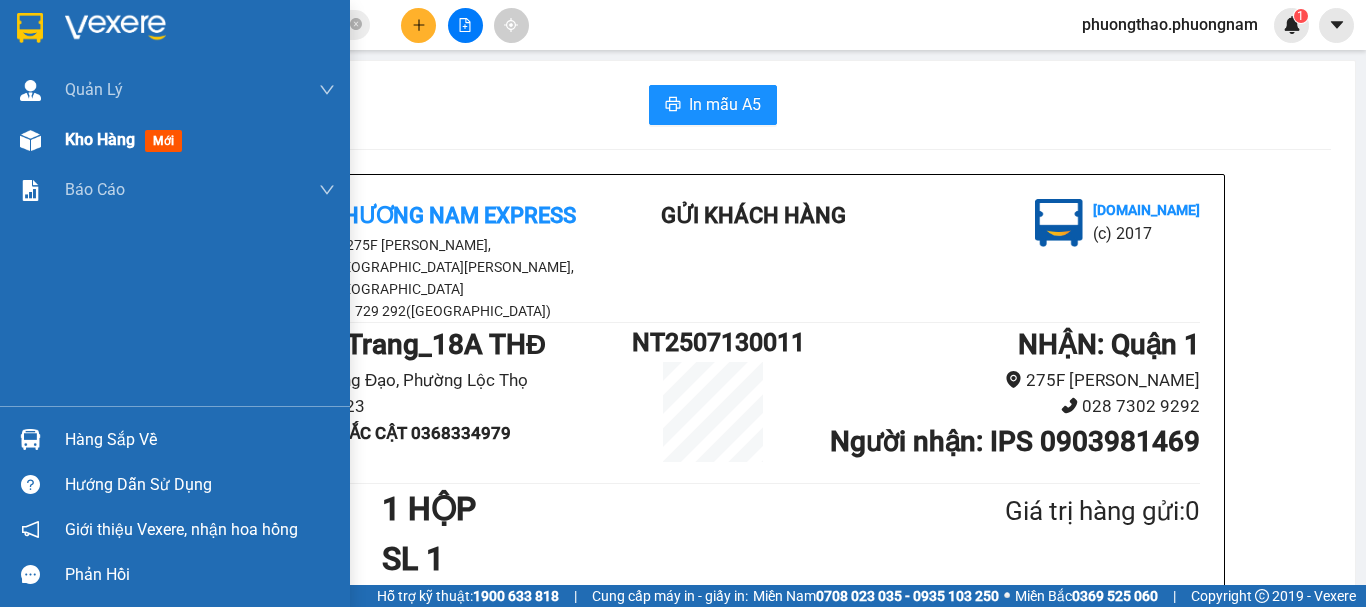 click on "mới" at bounding box center [163, 141] 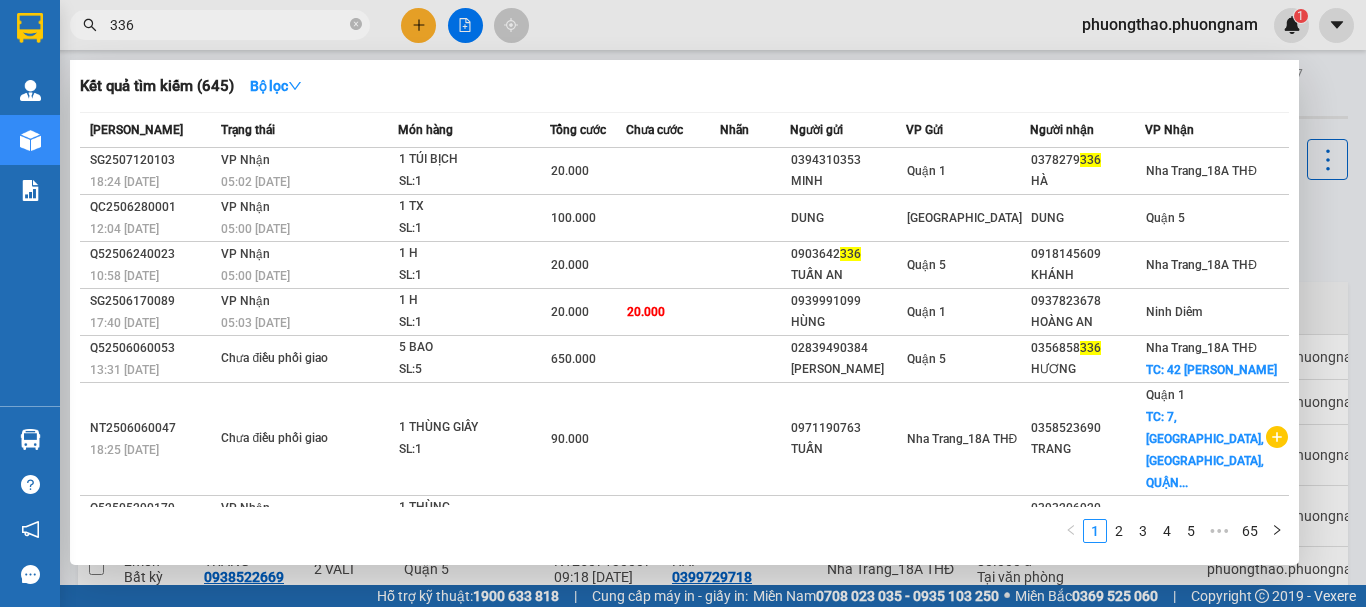 drag, startPoint x: 194, startPoint y: 34, endPoint x: 0, endPoint y: -74, distance: 222.03603 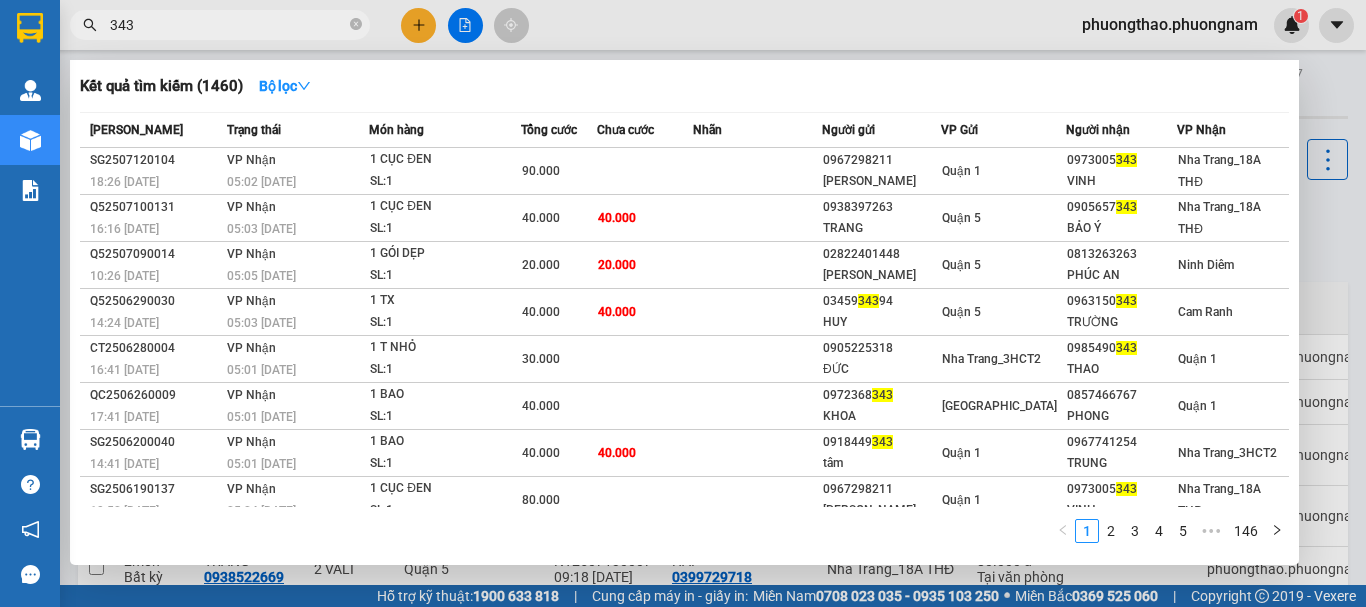 click at bounding box center (683, 303) 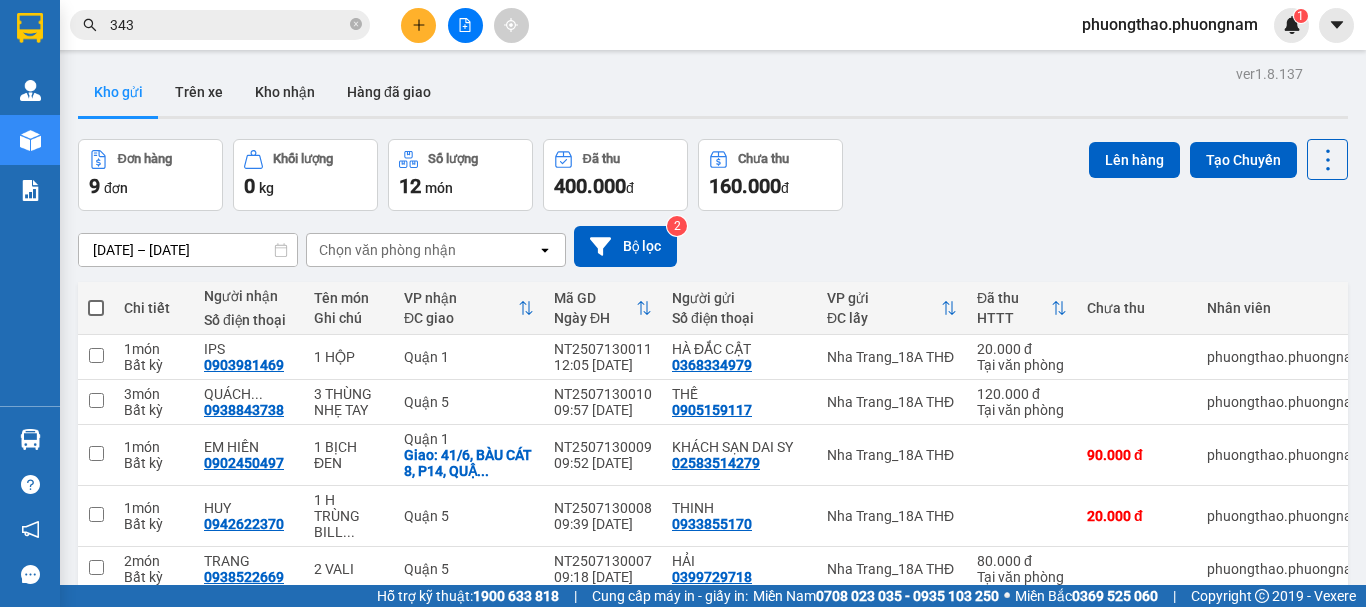 drag, startPoint x: 361, startPoint y: 210, endPoint x: 391, endPoint y: 200, distance: 31.622776 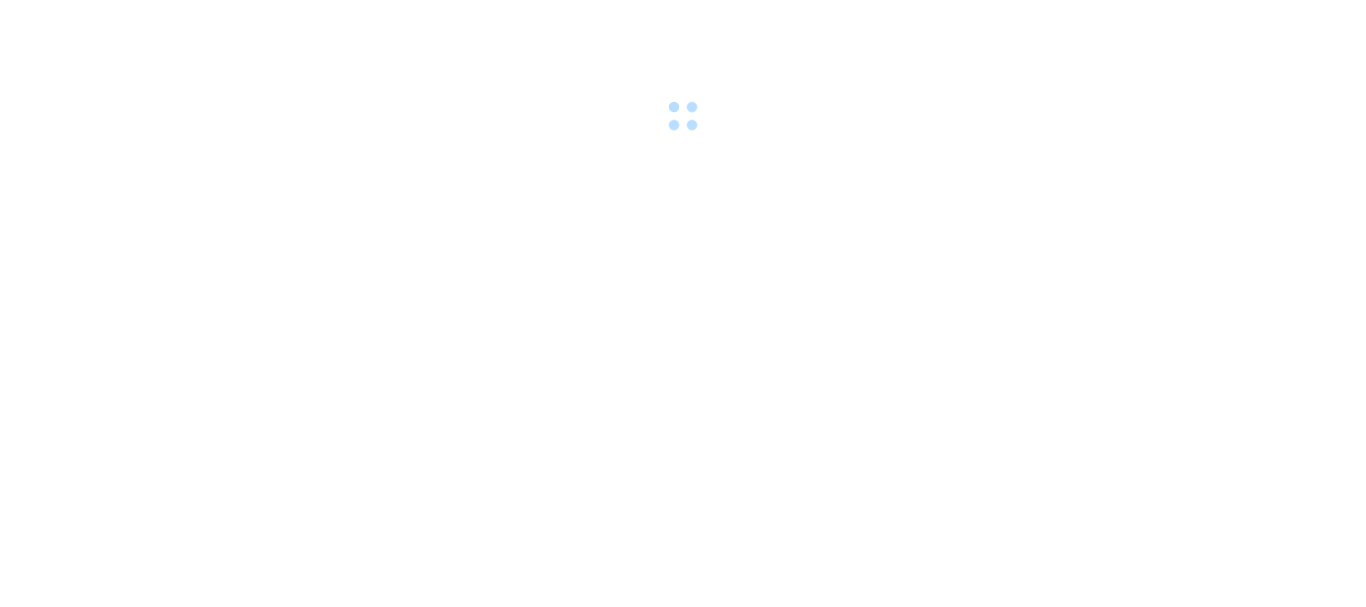 scroll, scrollTop: 0, scrollLeft: 0, axis: both 